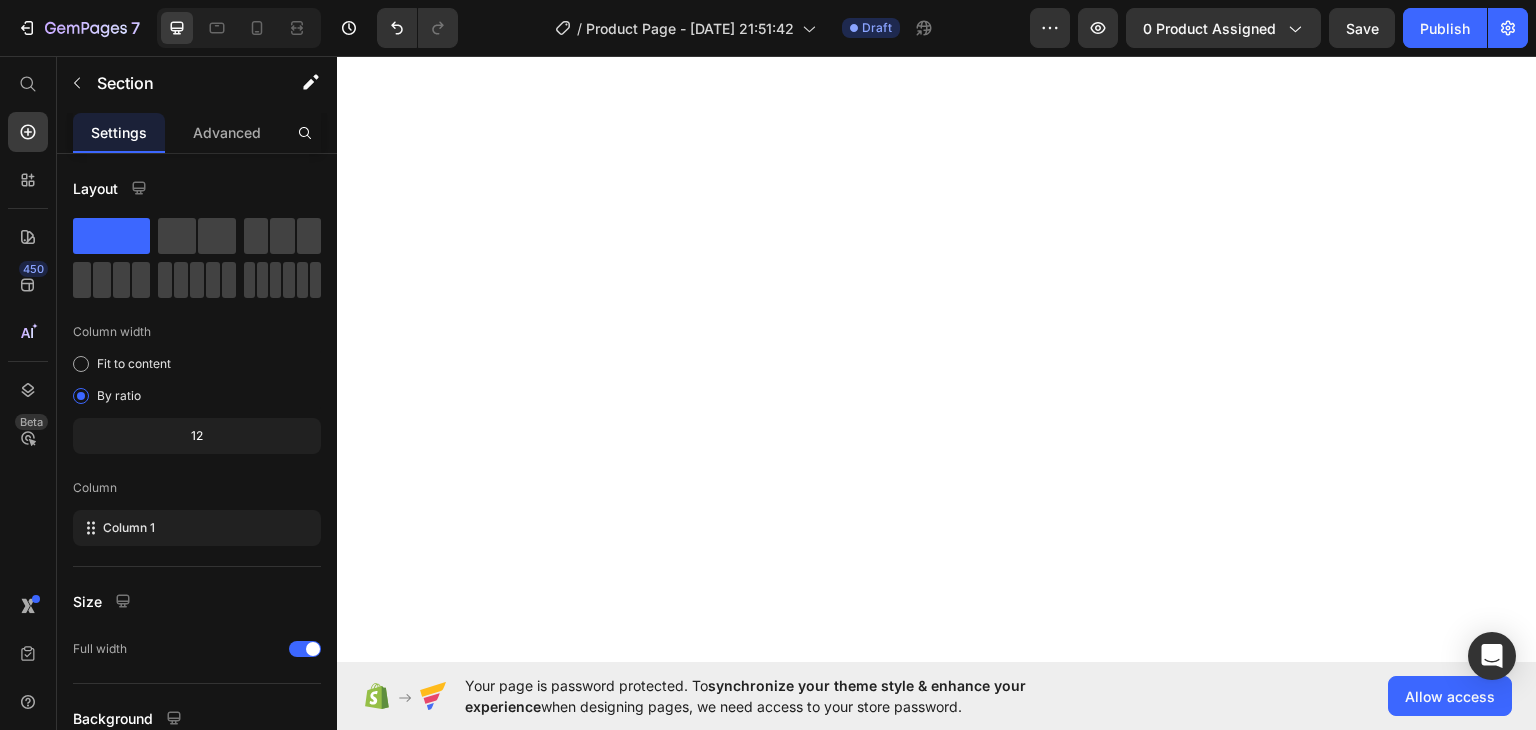 scroll, scrollTop: 0, scrollLeft: 0, axis: both 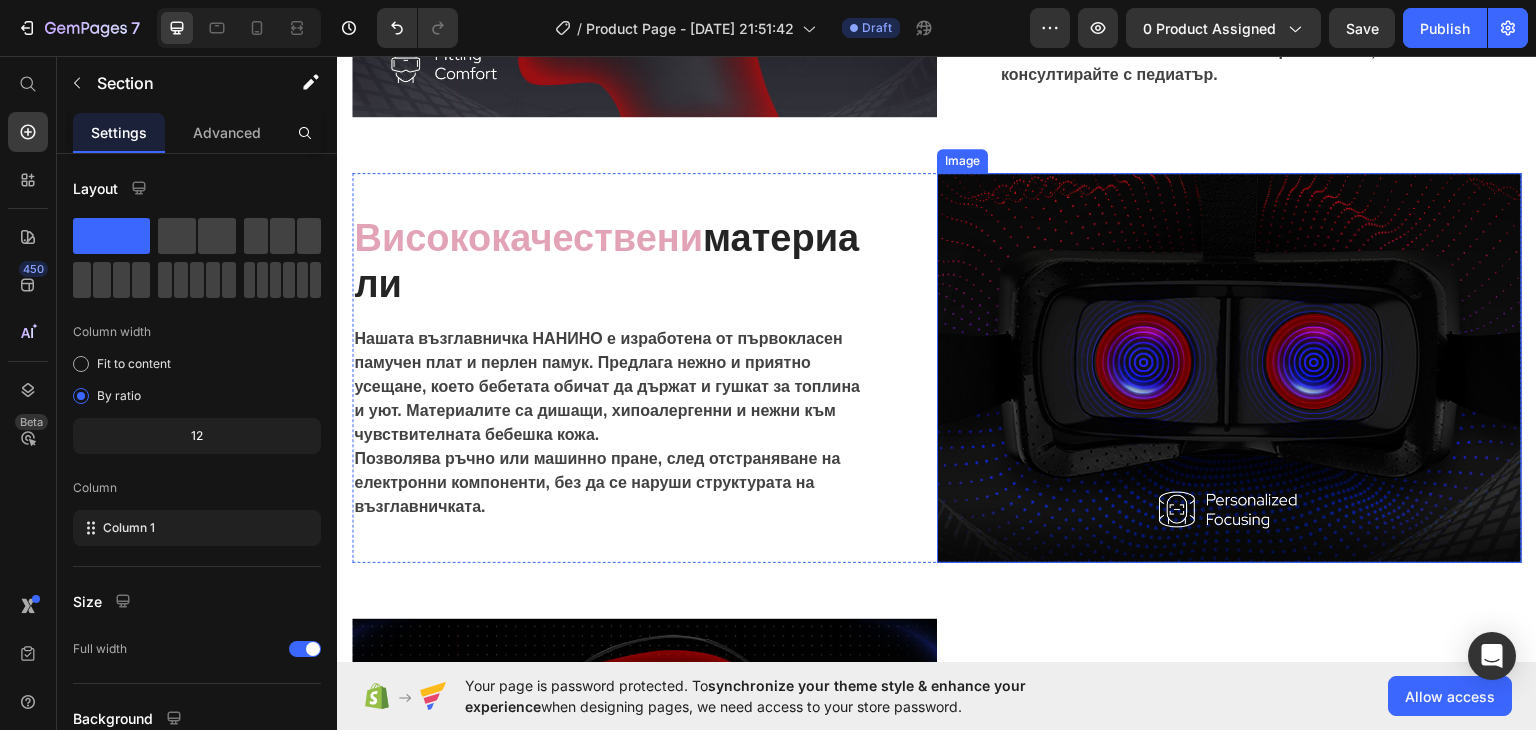 click at bounding box center (1229, 367) 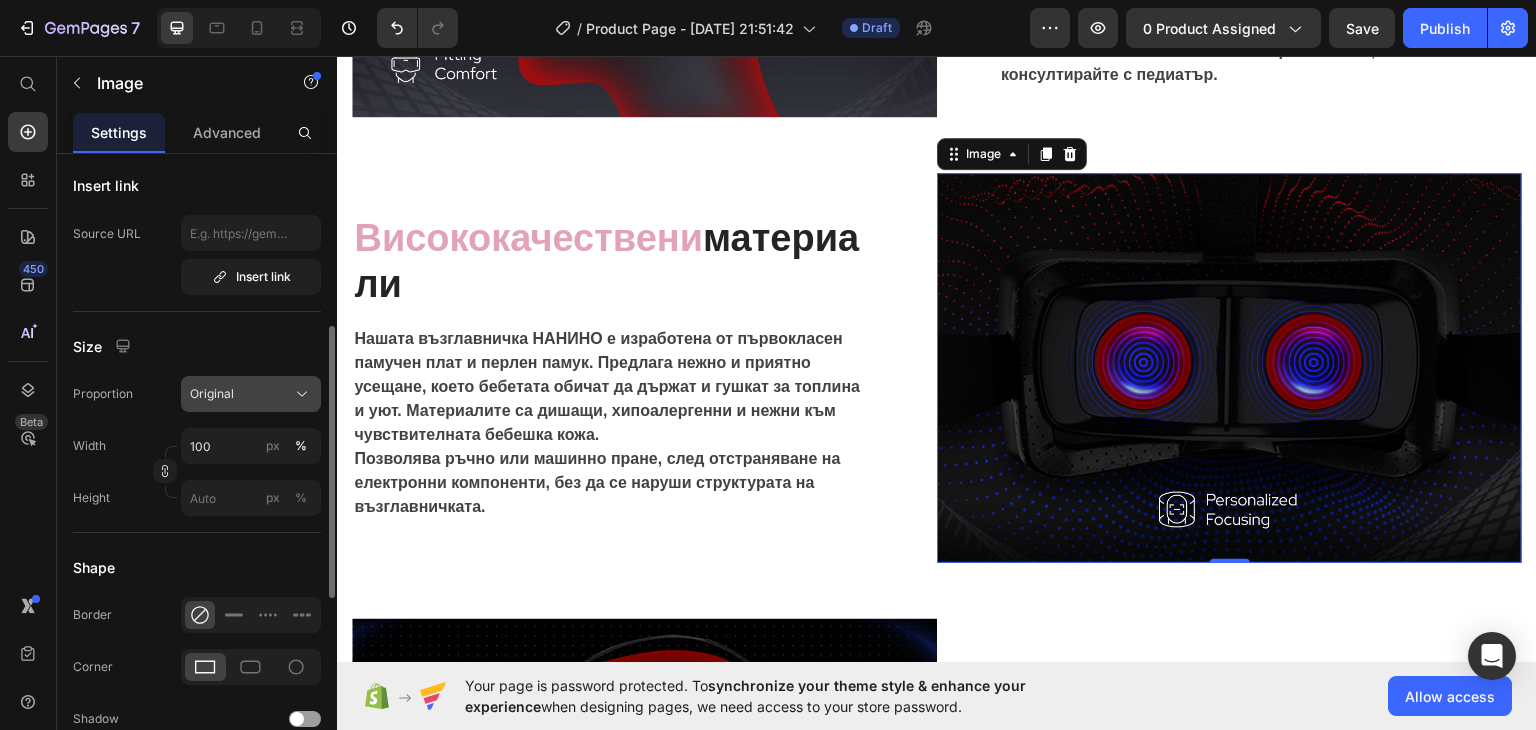 scroll, scrollTop: 500, scrollLeft: 0, axis: vertical 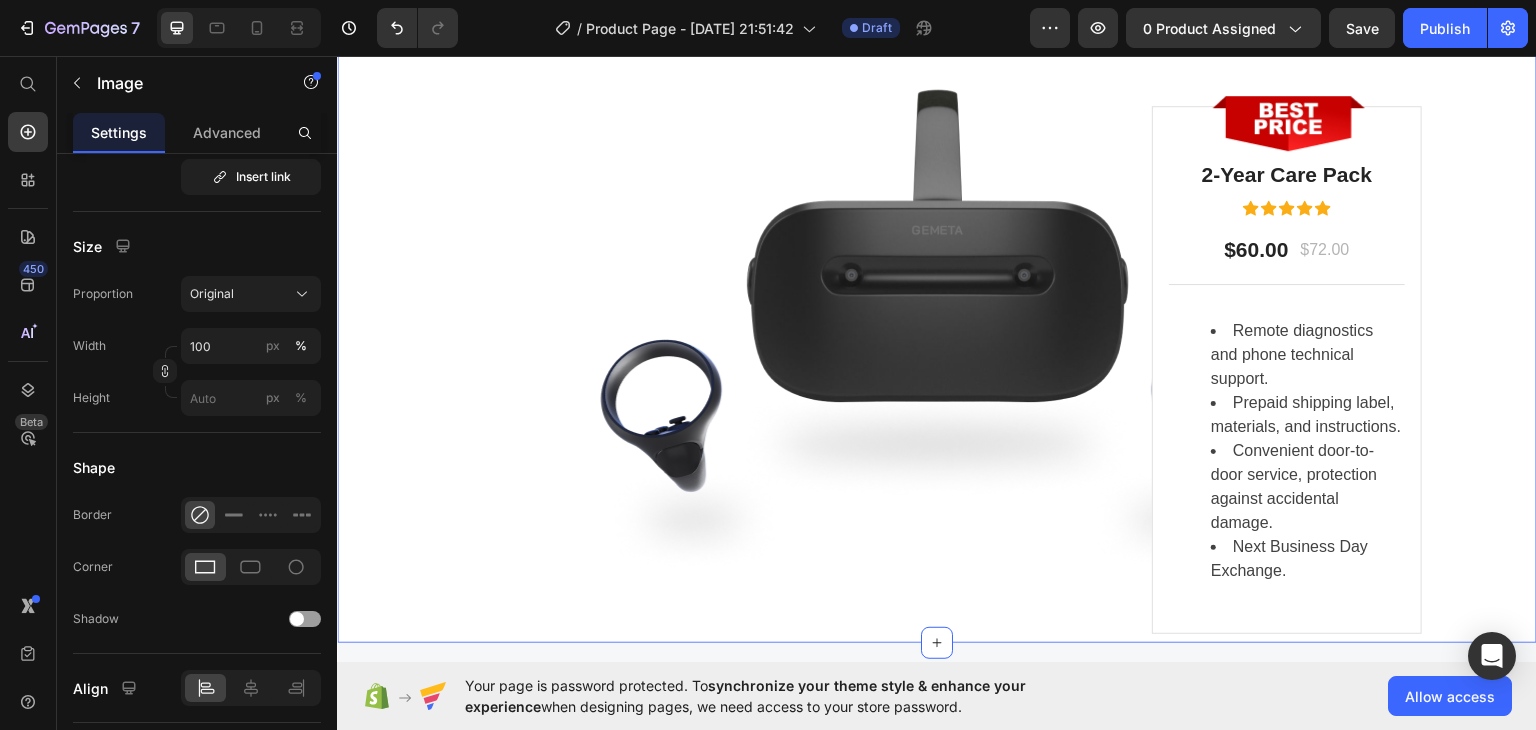 click on "LIMITED TIME DEAL Text block PLAY WORRY-FREE  WITH OUR EXTENDED WARRANTY Heading 00 Days 02 Hours 36 Minutes 34 Seconds CountDown Timer 2 extra years of software and hardware coverage - for the discounted price! Text block
Drop element here 129.99 лв (P) Price 200.00 лв (P) Price Спести 70.01 лв (P) Tag Row GET LIMITED DEAL (P) Cart Button Product Row Image Image 2-Year Care Pack Heading
Icon
Icon
Icon
Icon
Icon Icon List Hoz $60.00 Text block $72.00 Text block Row                Title Line Remote diagnostics and phone technical support. Prepaid shipping label, materials, and instructions. Convenient door-to-door service, protection against accidental damage. Next Business Day Exchange. Text block Row Row" at bounding box center (937, 30) 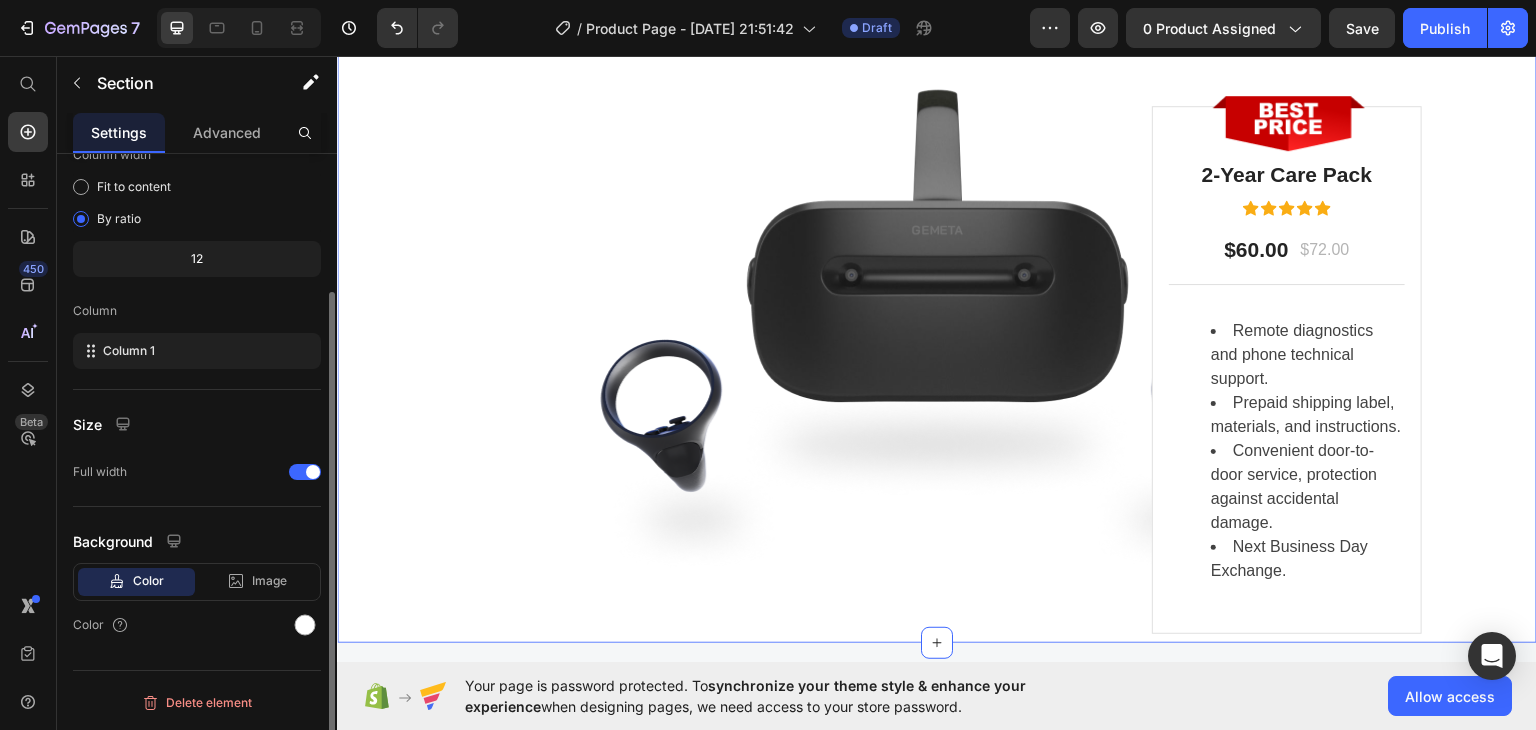 scroll, scrollTop: 0, scrollLeft: 0, axis: both 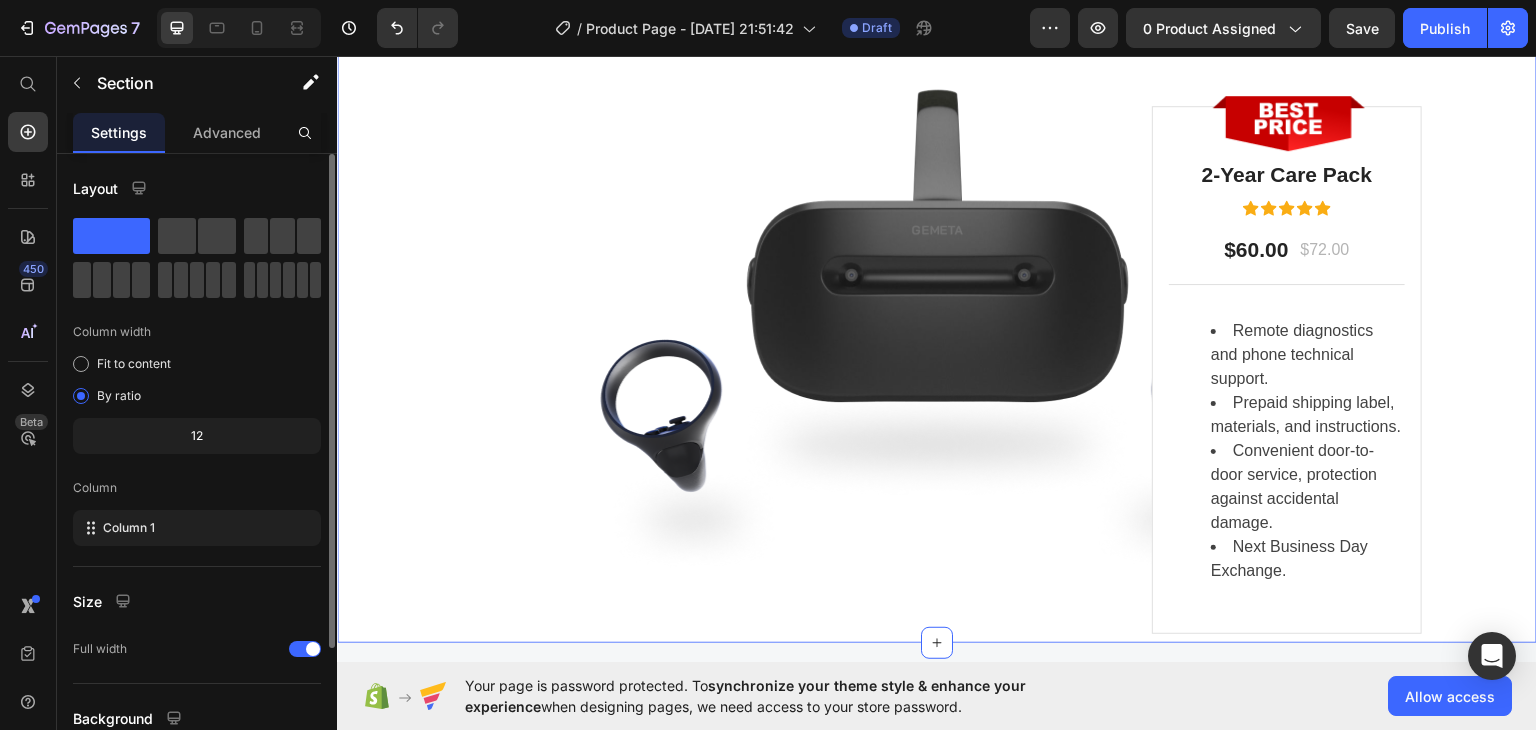 click on "LIMITED TIME DEAL Text block PLAY WORRY-FREE  WITH OUR EXTENDED WARRANTY Heading 00 Days 02 Hours 36 Minutes 33 Seconds CountDown Timer 2 extra years of software and hardware coverage - for the discounted price! Text block
Drop element here 129.99 лв (P) Price 200.00 лв (P) Price Спести 70.01 лв (P) Tag Row GET LIMITED DEAL (P) Cart Button Product Row Image Image 2-Year Care Pack Heading
Icon
Icon
Icon
Icon
Icon Icon List Hoz $60.00 Text block $72.00 Text block Row                Title Line Remote diagnostics and phone technical support. Prepaid shipping label, materials, and instructions. Convenient door-to-door service, protection against accidental damage. Next Business Day Exchange. Text block Row Row" at bounding box center (937, 30) 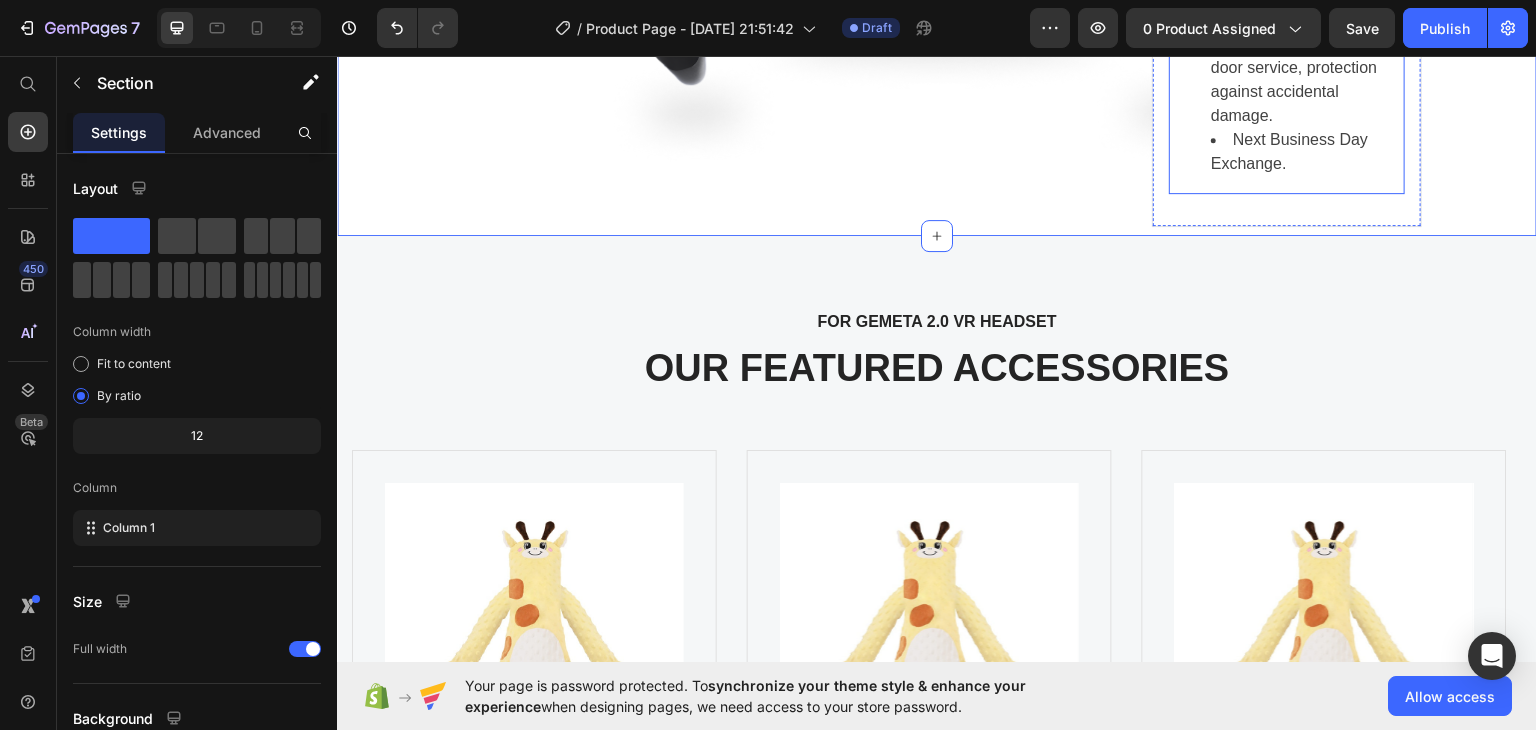 scroll, scrollTop: 8000, scrollLeft: 0, axis: vertical 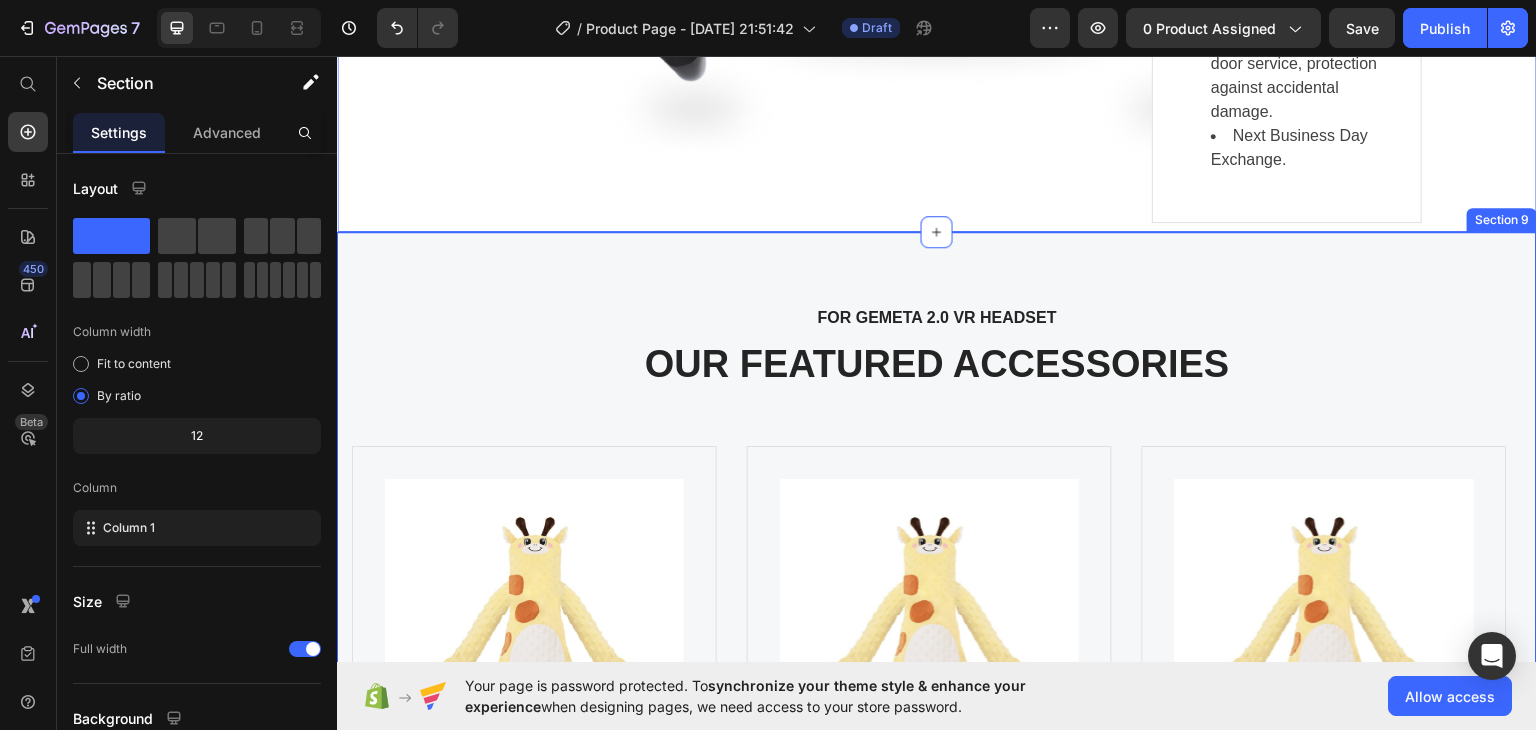 click on "FOR GEMETA 2.0 VR HEADSET Text block OUR FEATURED ACCESSORIES Heading Product Images Интерактивна възглавница за бебета НАНИНО (P) Title 👶 Подарете на вашето бебе сигурност и спокоен сън с нашата интерактивна възглавничка – НАНИНО. Тази очарователна възглавничка с весело анимационно личице, е създадена да имитира нежната прегръдка на родител, осигурявайки усещане за сигурност и спокойствие по време на дрямка и през нощта. 👶 View more (P) Description 129.99 лв (P) Price 200.00 лв (P) Price Row
Icon
Icon
Icon
Icon
Icon Icon List Hoz Row Product Product Images Интерактивна възглавница за бебета НАНИНО (P) Title" at bounding box center (937, 709) 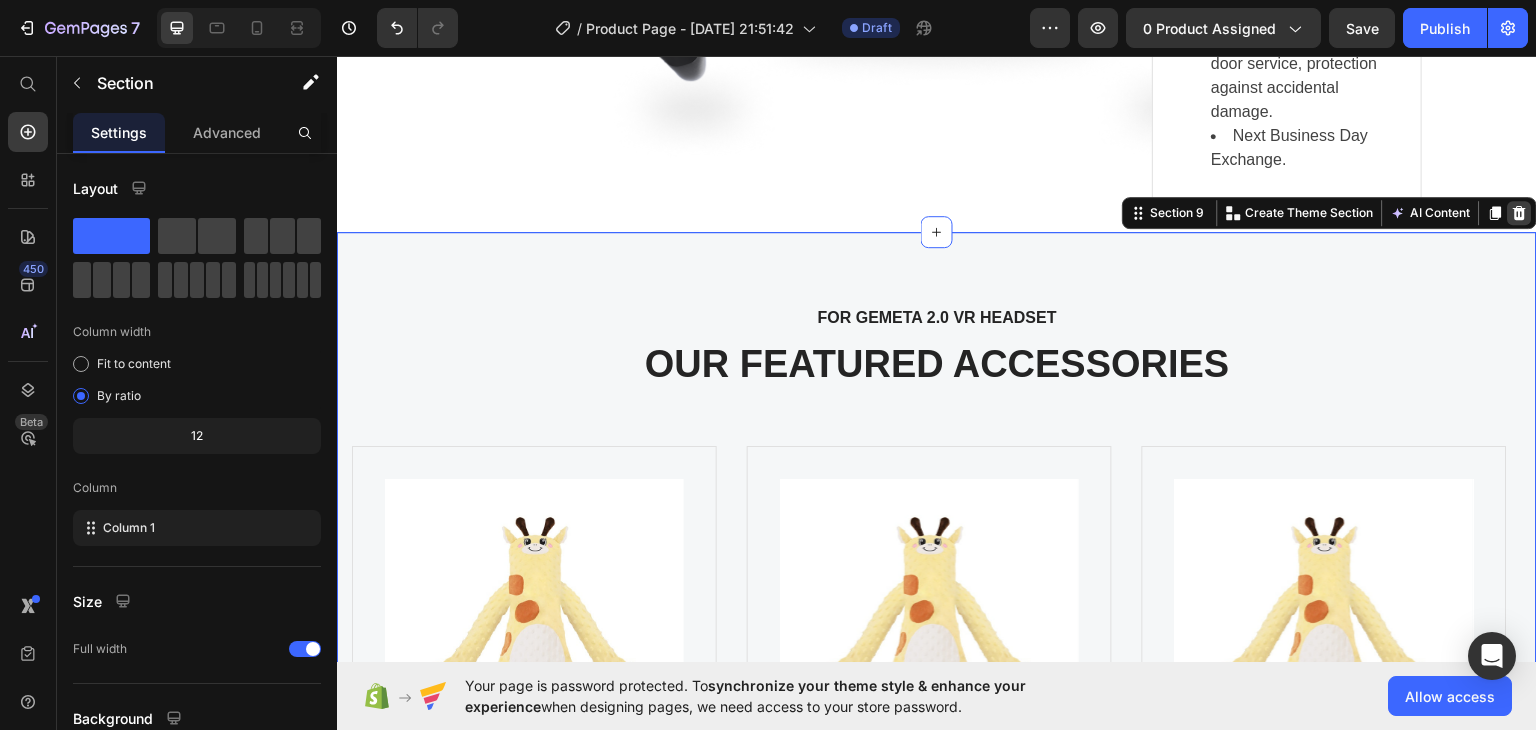 click 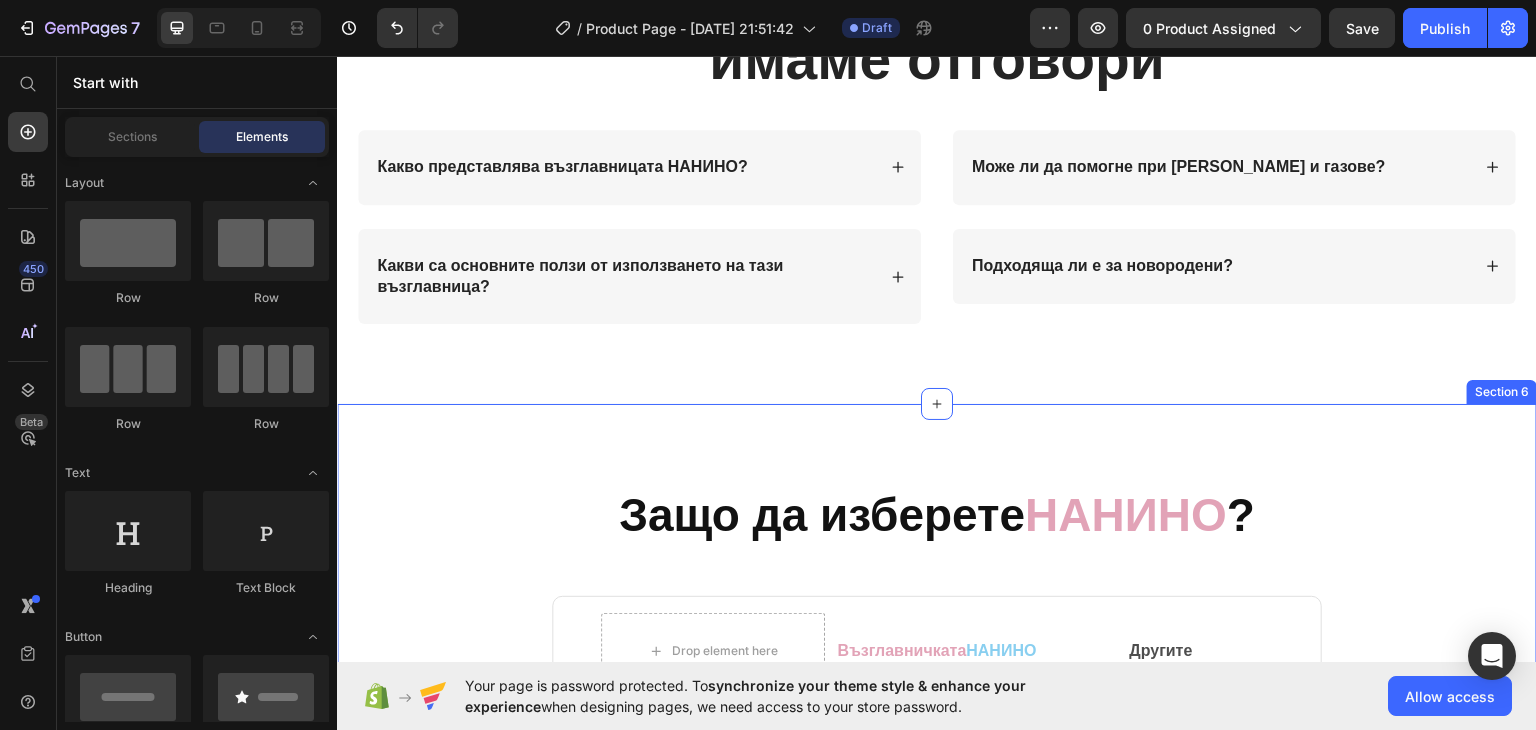 scroll, scrollTop: 4401, scrollLeft: 0, axis: vertical 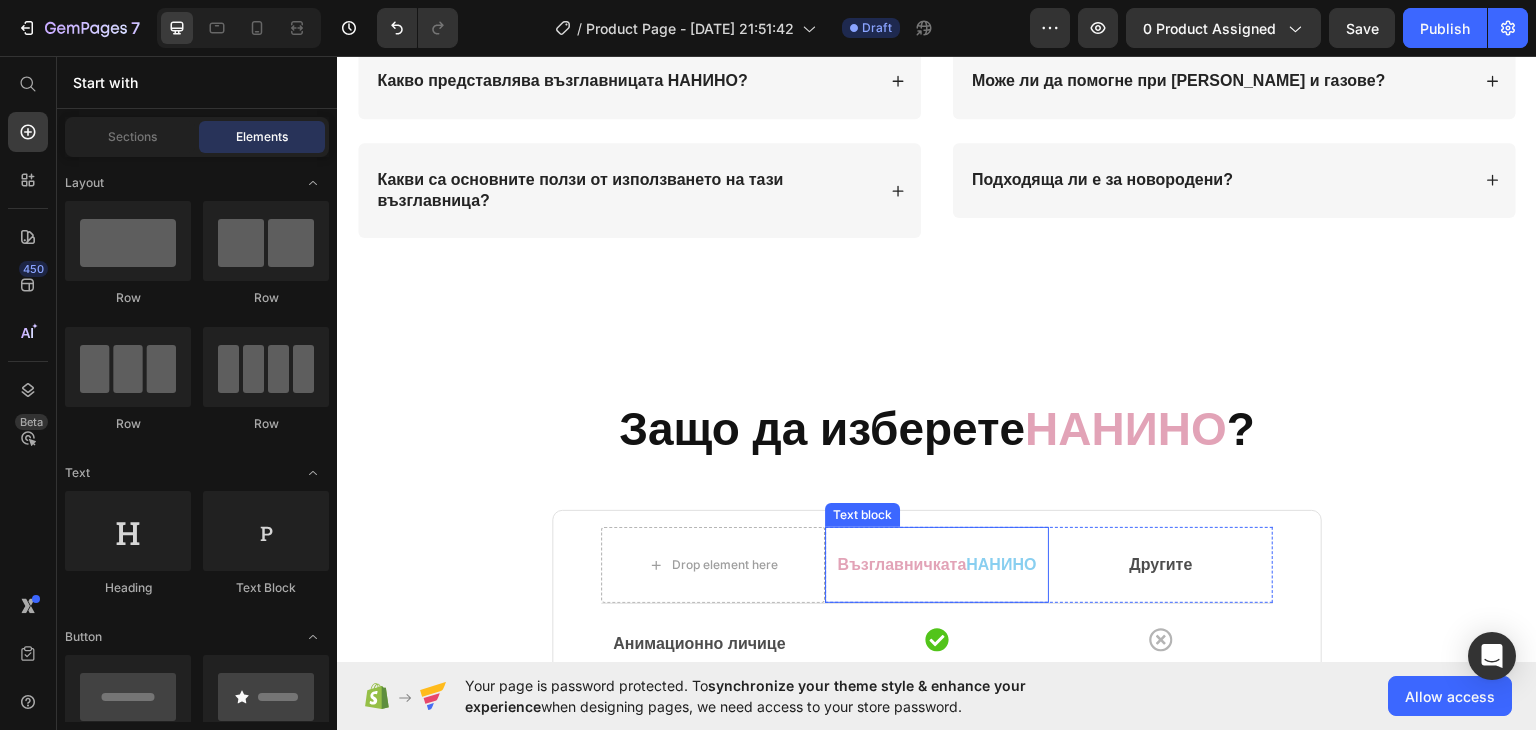 click on "Възглавничката" at bounding box center [902, 563] 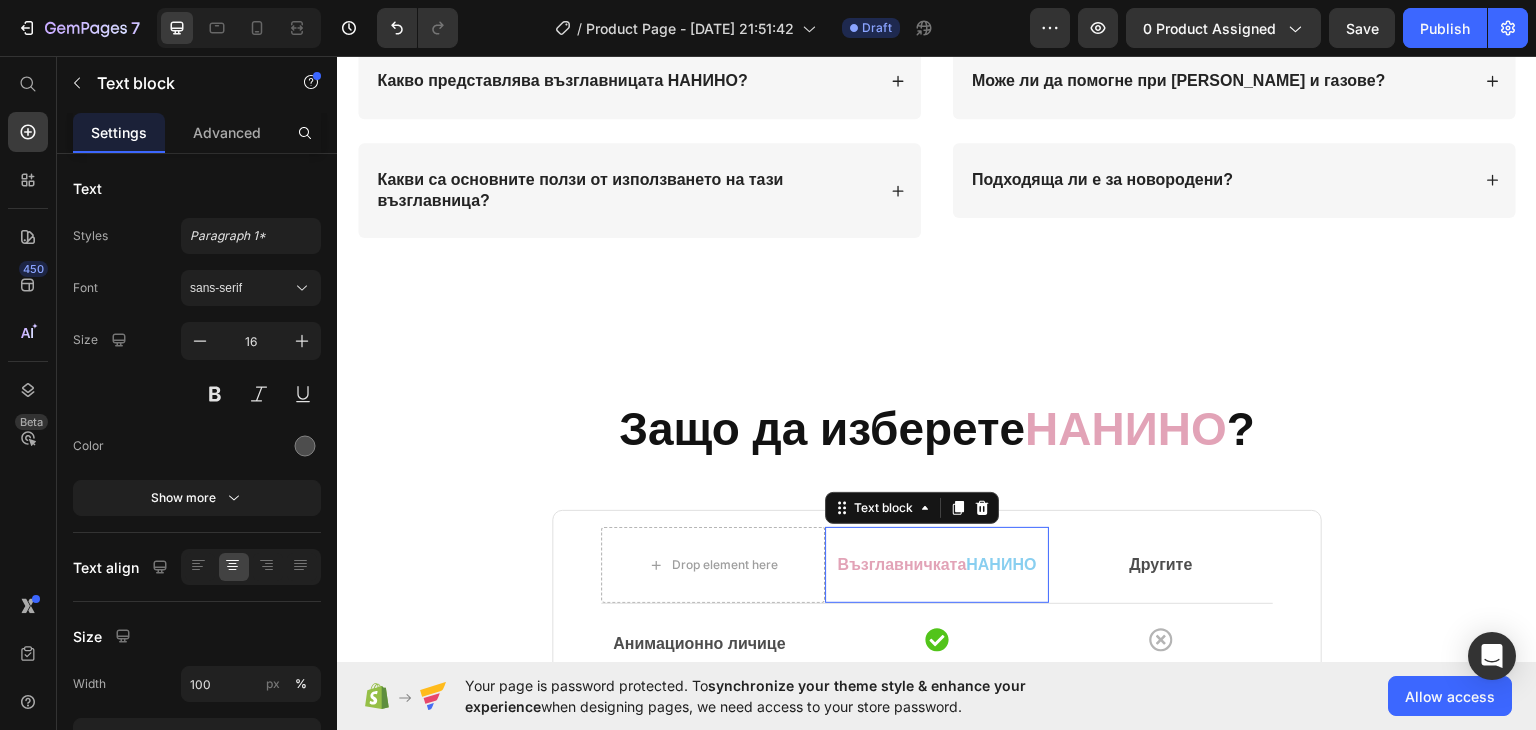 click on "Възглавничката" at bounding box center [902, 563] 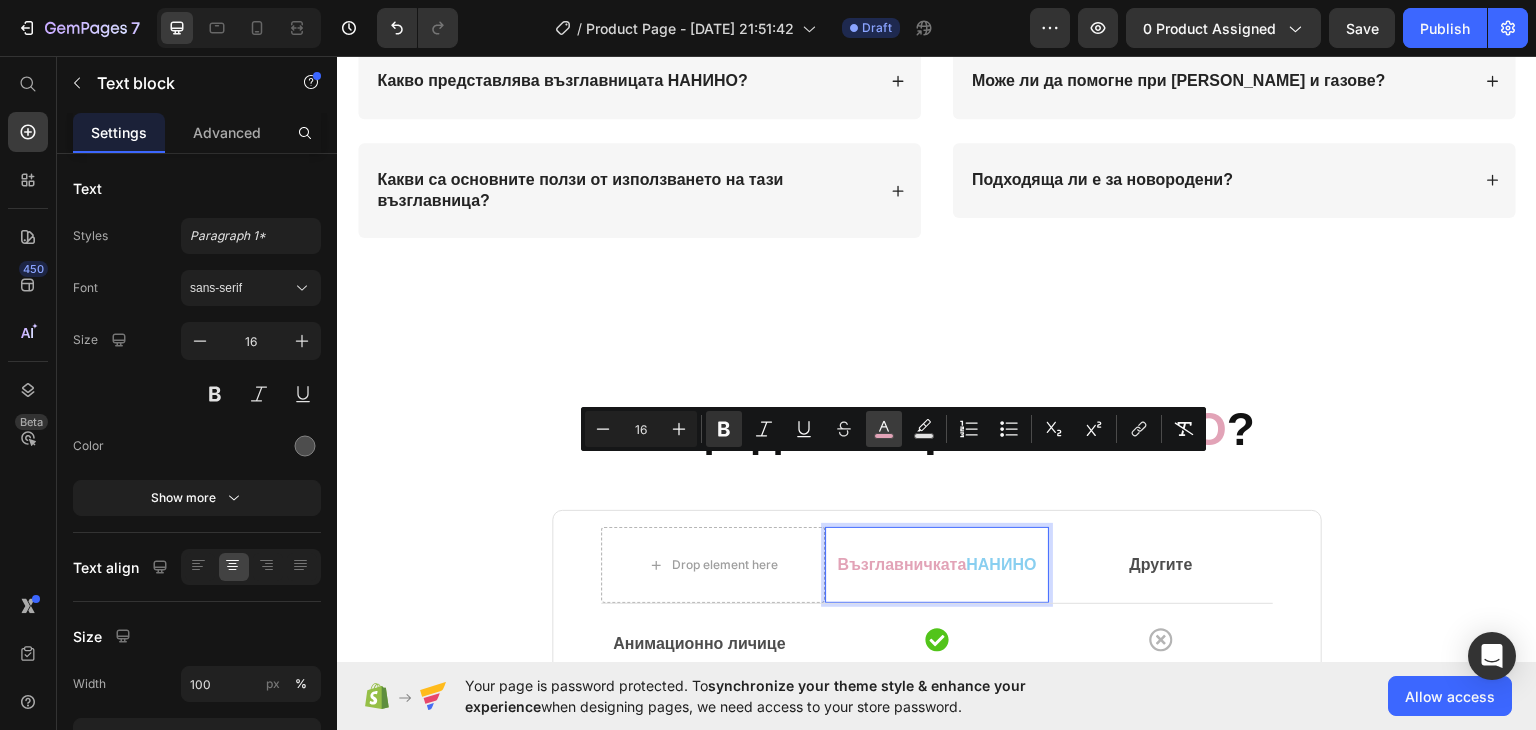 click 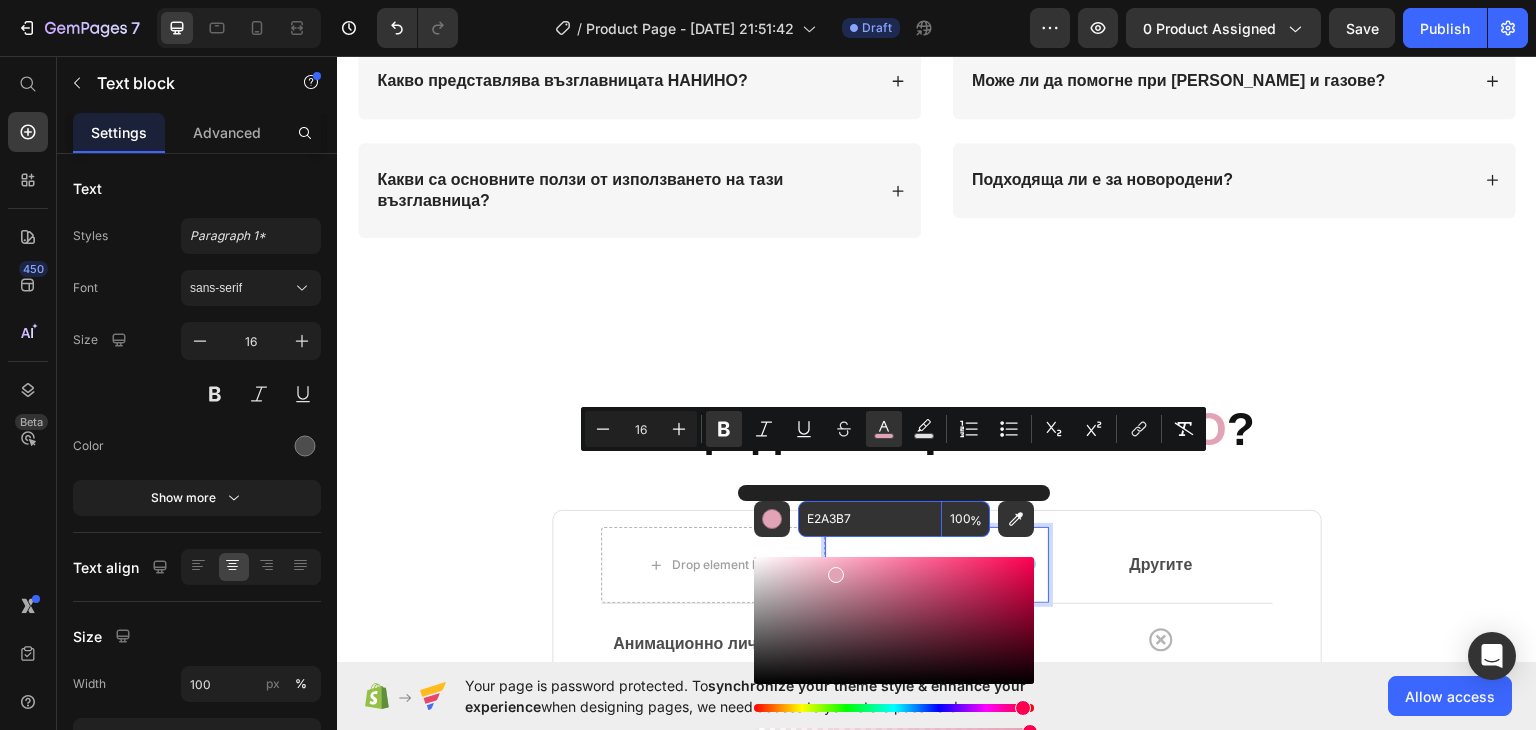 click on "E2A3B7" at bounding box center [870, 519] 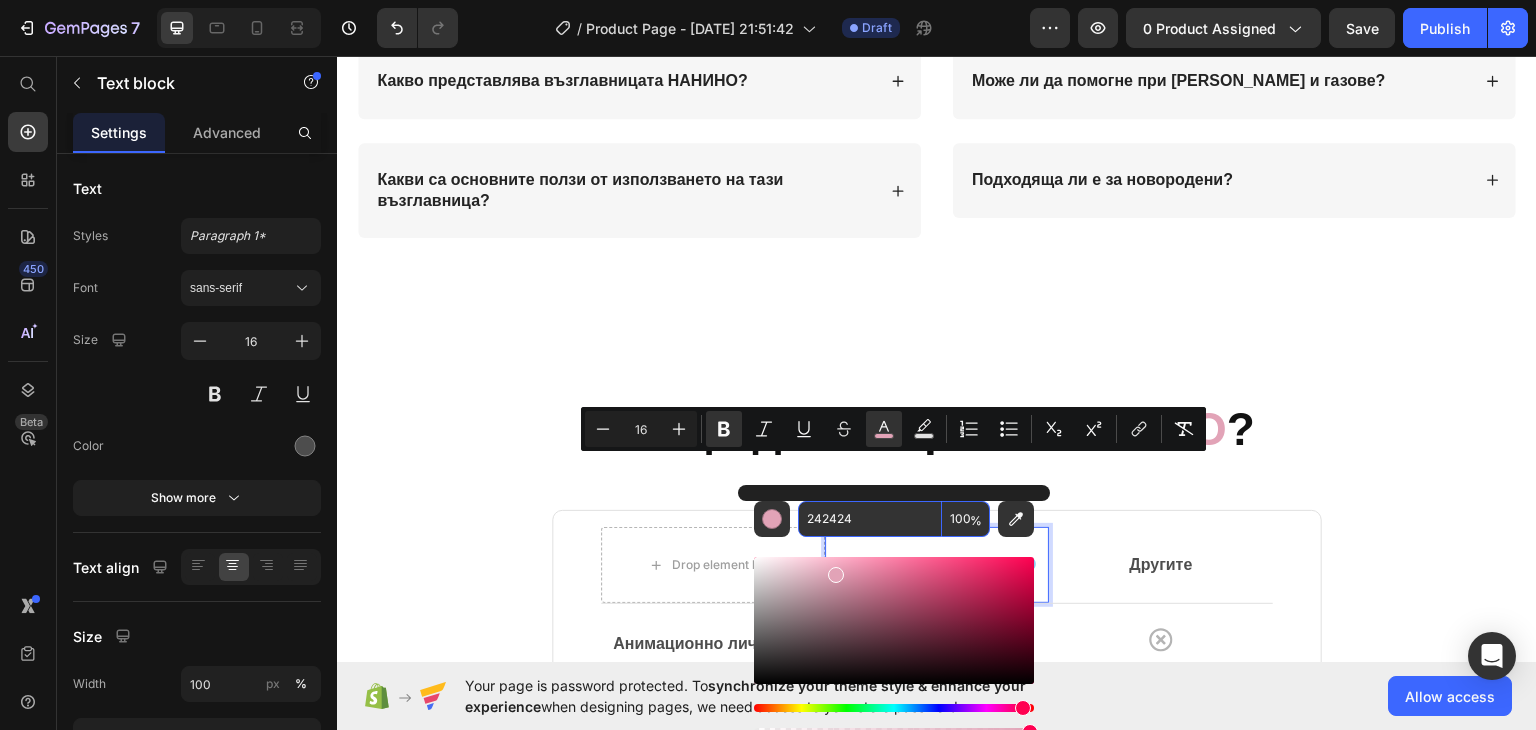 type on "242424" 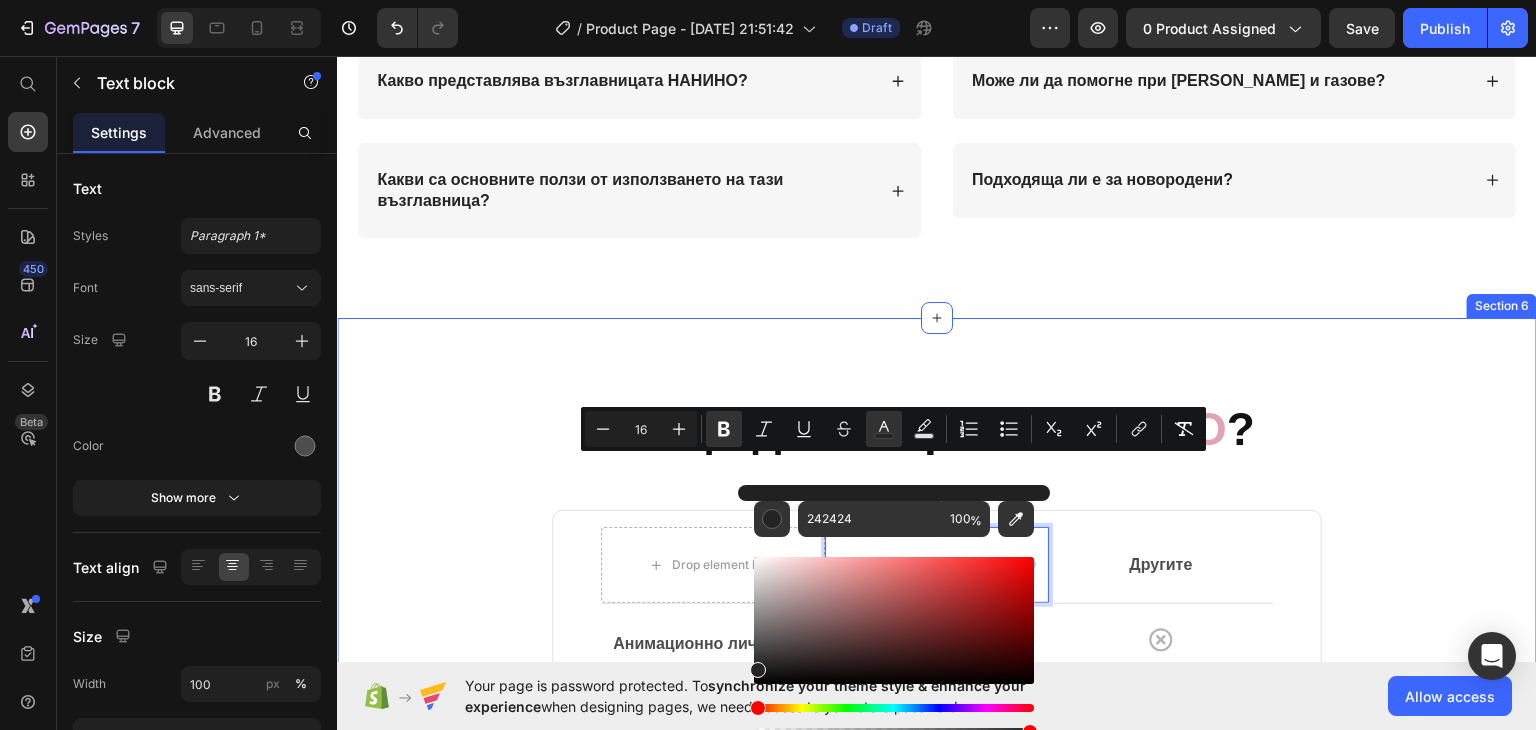 click on "Защо да изберете  НАНИНО ? Heading
Drop element here Възглавничката  НАНИНО Text block   0 Другите Text block Row Row Анимационно личице  Text block
Icon
Icon Row Row Уникални текстури Text block
Icon
Icon Row Row Термотерапия Text block
Icon
Icon Row Row Музикални функции Text block
Icon
Icon Row Row Row Row" at bounding box center [937, 695] 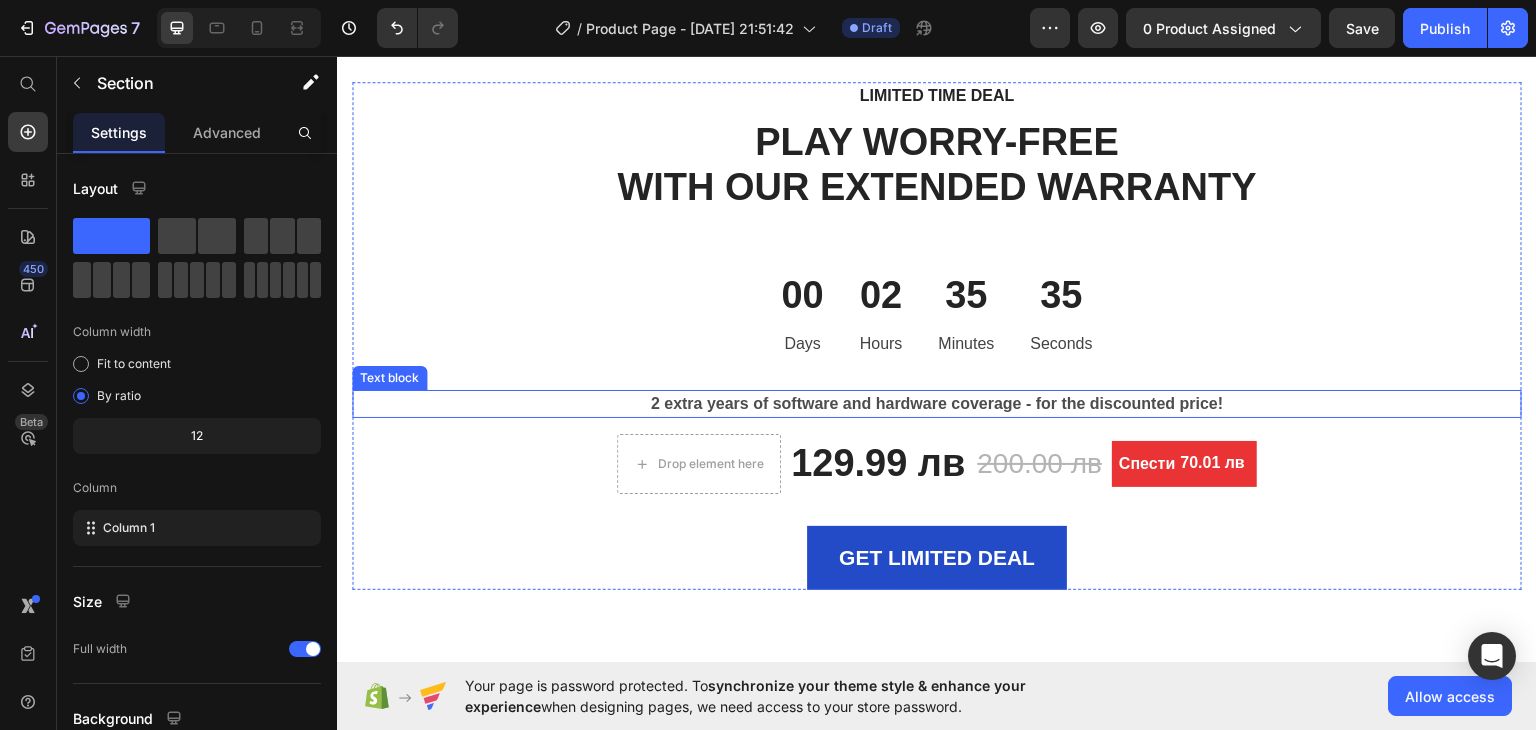 scroll, scrollTop: 6700, scrollLeft: 0, axis: vertical 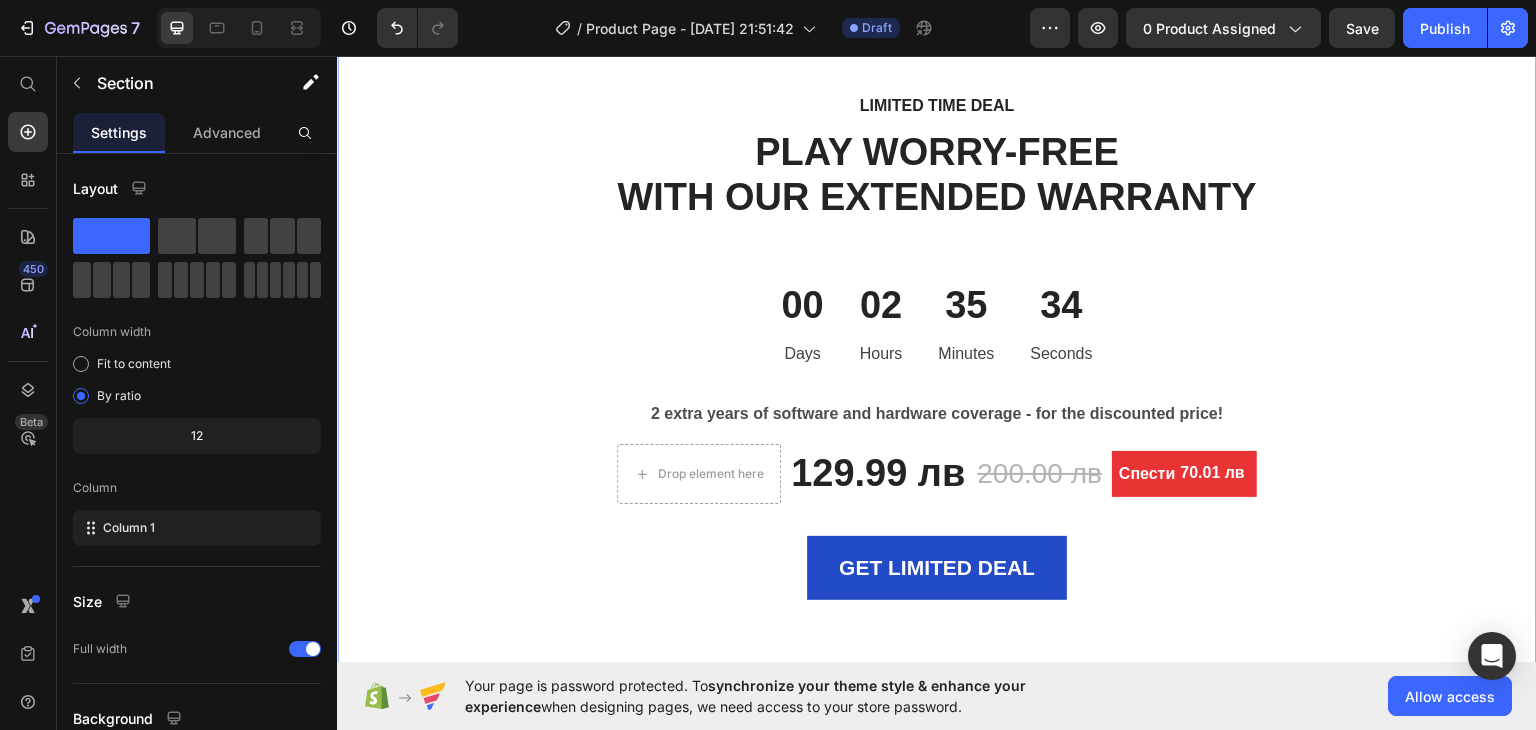 click on "LIMITED TIME DEAL Text block PLAY WORRY-FREE  WITH OUR EXTENDED WARRANTY Heading 00 Days 02 Hours 35 Minutes 34 Seconds CountDown Timer 2 extra years of software and hardware coverage - for the discounted price! Text block
Drop element here 129.99 лв (P) Price 200.00 лв (P) Price Спести 70.01 лв (P) Tag Row GET LIMITED DEAL (P) Cart Button Product Row Image Image 2-Year Care Pack Heading
Icon
Icon
Icon
Icon
Icon Icon List Hoz $60.00 Text block $72.00 Text block Row                Title Line Remote diagnostics and phone technical support. Prepaid shipping label, materials, and instructions. Convenient door-to-door service, protection against accidental damage. Next Business Day Exchange. Text block Row Row Section 8" at bounding box center [937, 630] 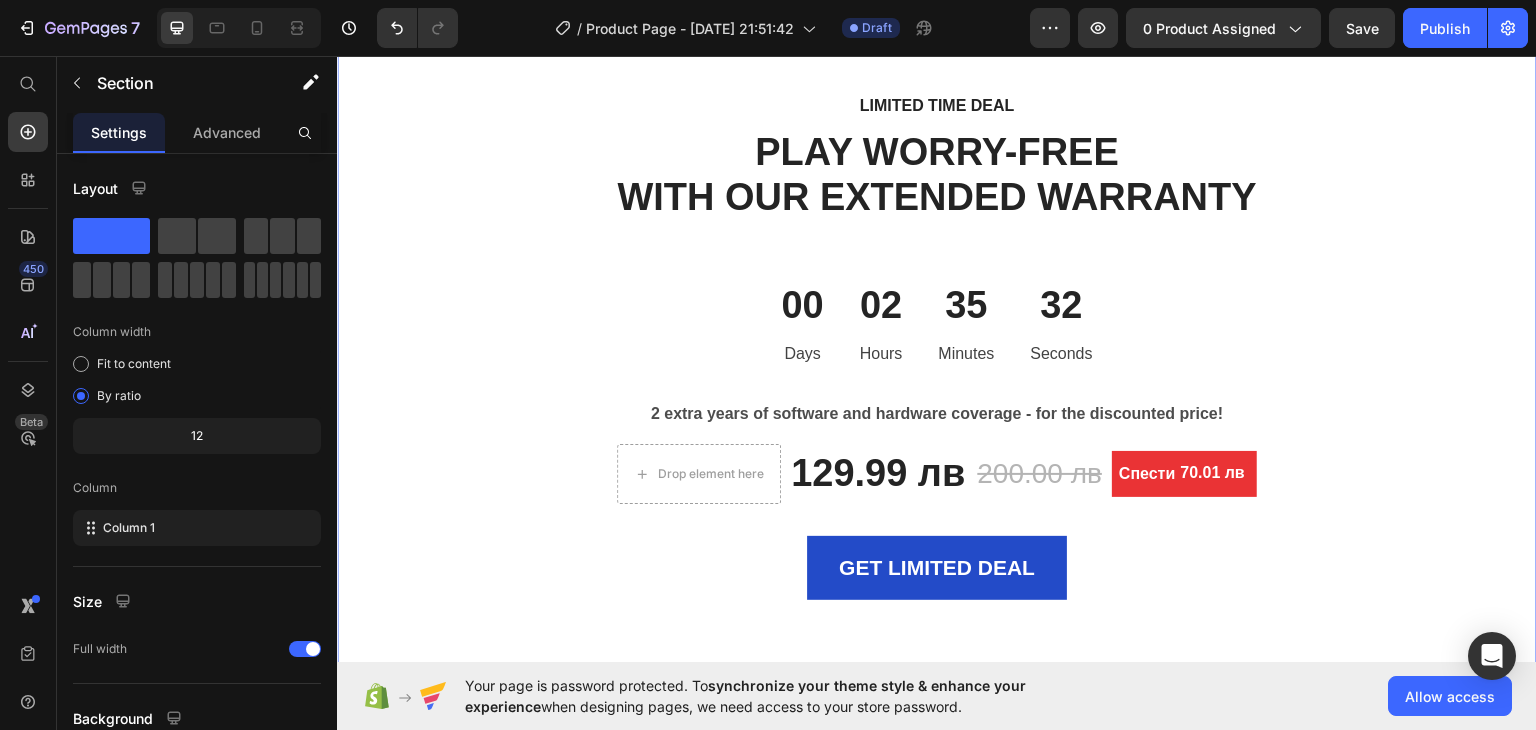 click 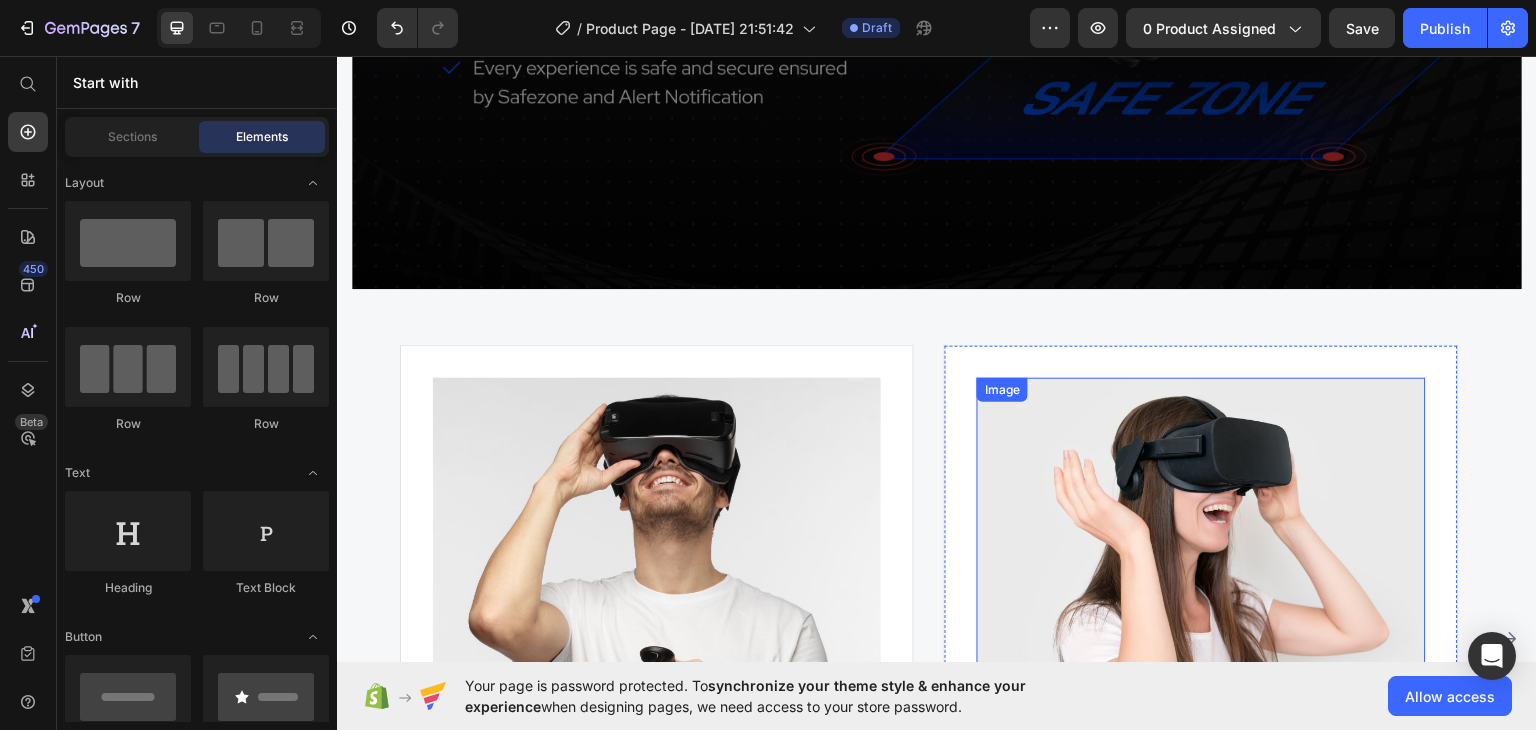 scroll, scrollTop: 6100, scrollLeft: 0, axis: vertical 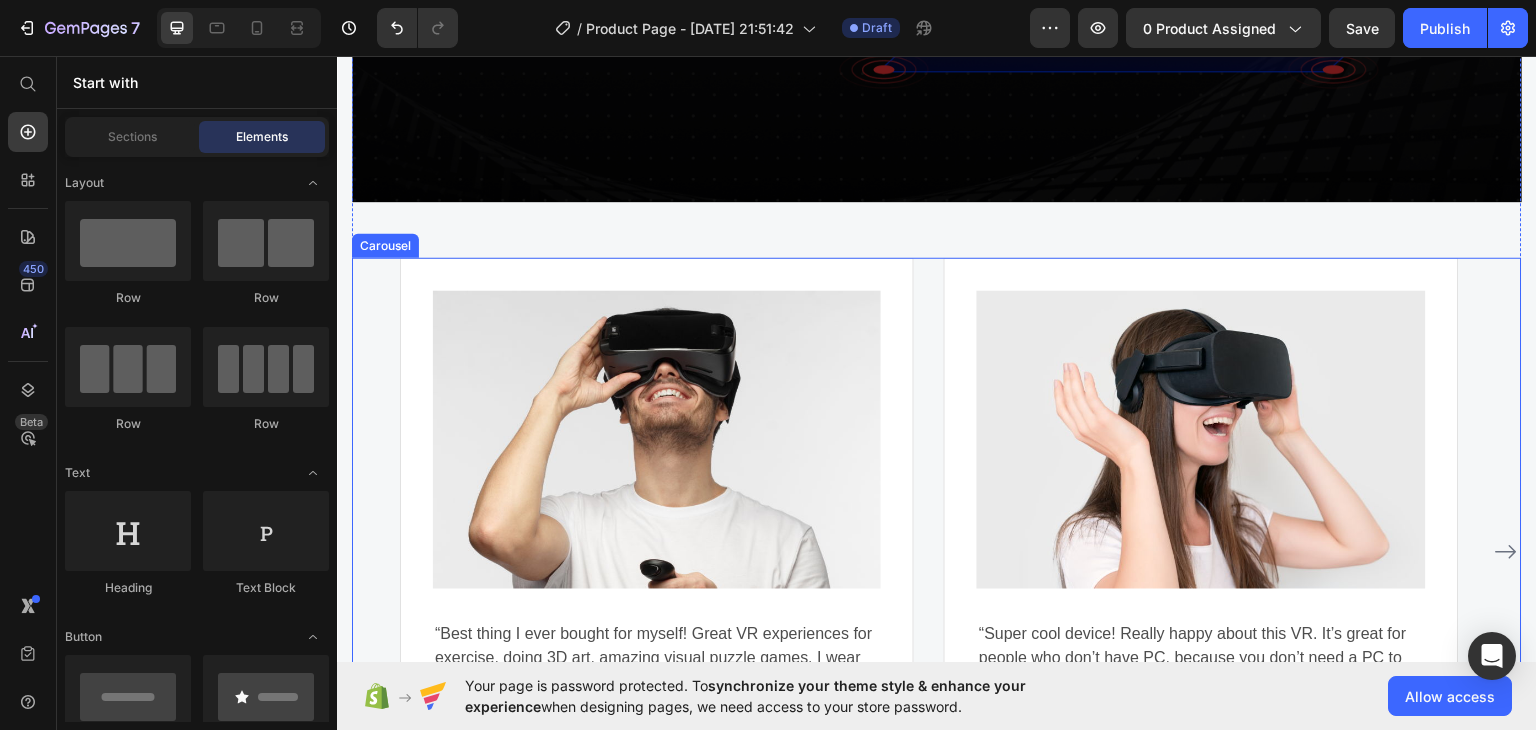 click on "Image “Best thing I ever bought for myself! Great VR experiences for exercise, doing 3D art, amazing visual puzzle games. I wear glasses and it’s even more clear amazing visual puzzle games. I wear glasses and it’s even more clear for me in VR then without!” Text block Eric Raymond Heading 5.0 Text block
Icon
Icon
Icon
Icon
Icon Icon List Hoz Row Row Row Image “Super cool device! Really happy about this VR. It’s great for people who don’t have PC, because you don’t need a PC to run any games. Moreover, very fast shipping, it came in the mail earlier than I thought it would. Thanks.” Text block Gabriella Holland Heading 5.0 Text block
Icon
Icon
Icon
Icon
Icon Icon List Hoz Row Row Row Image Text block Eric Raymond Heading 5.0 Text block
Icon
Icon
Icon
Icon" at bounding box center (937, 551) 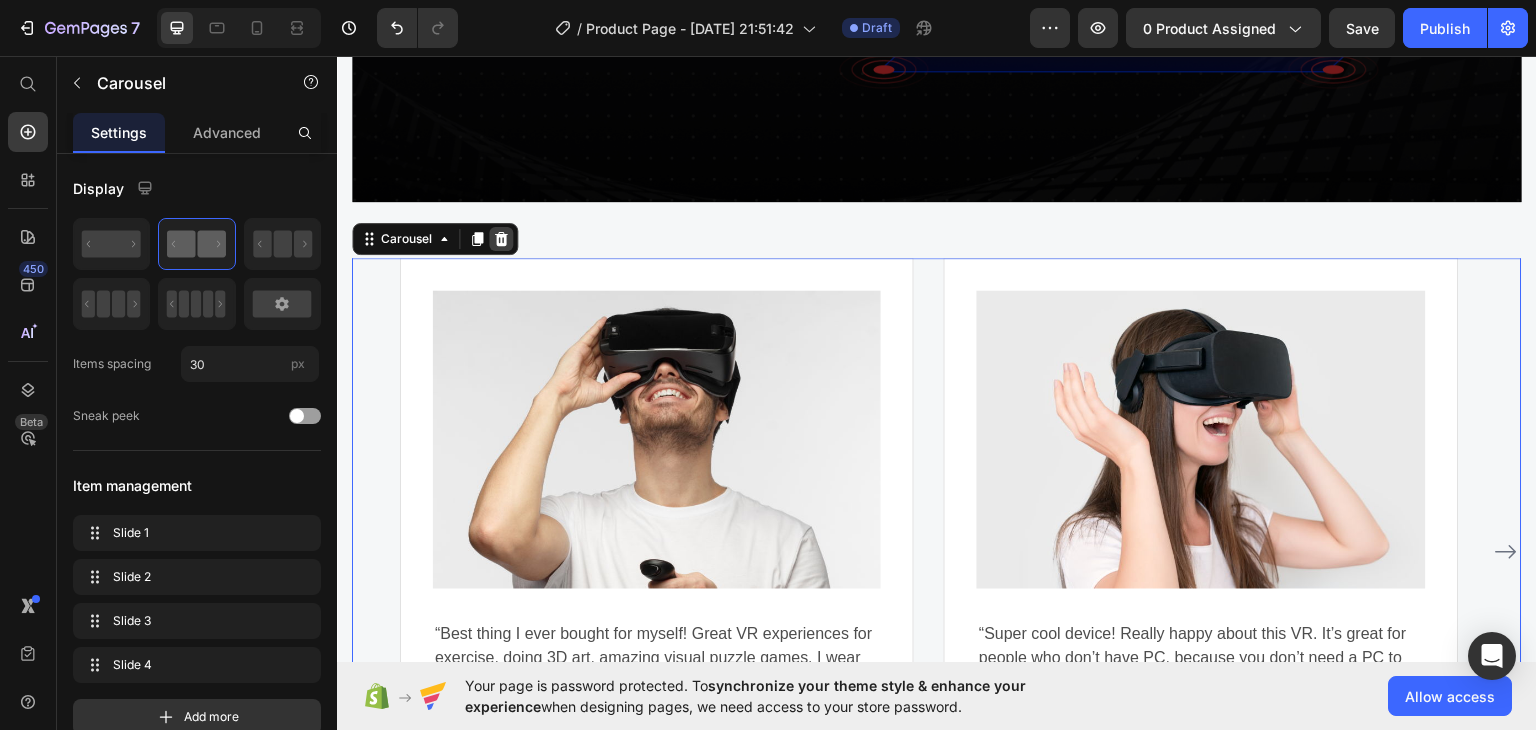 click 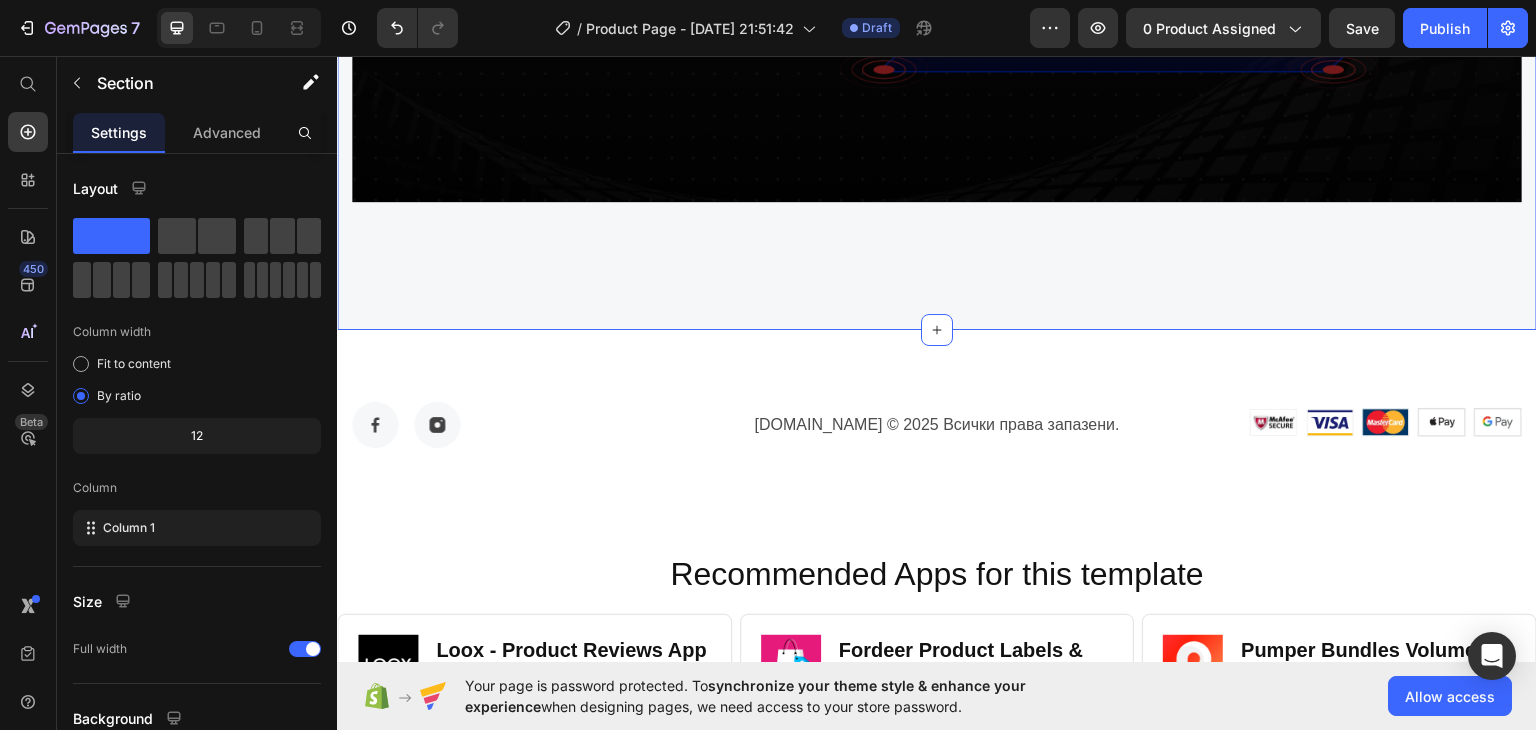 click on "WHY CHOOSE US Text block EASY TO USE, IMMERSIVE EXPERIENCES Heading Video Row Section 7" at bounding box center [937, -171] 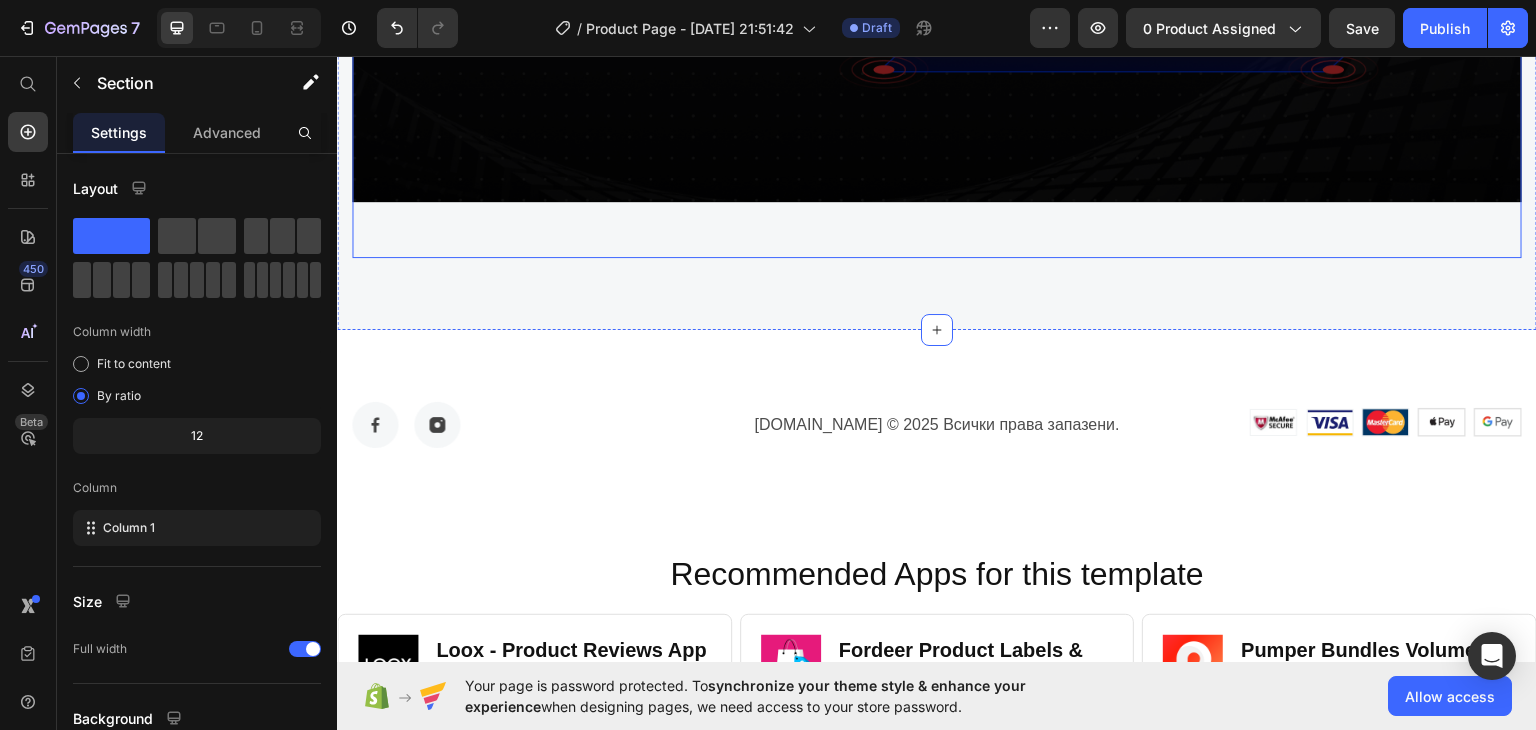 click on "Video" at bounding box center (937, -100) 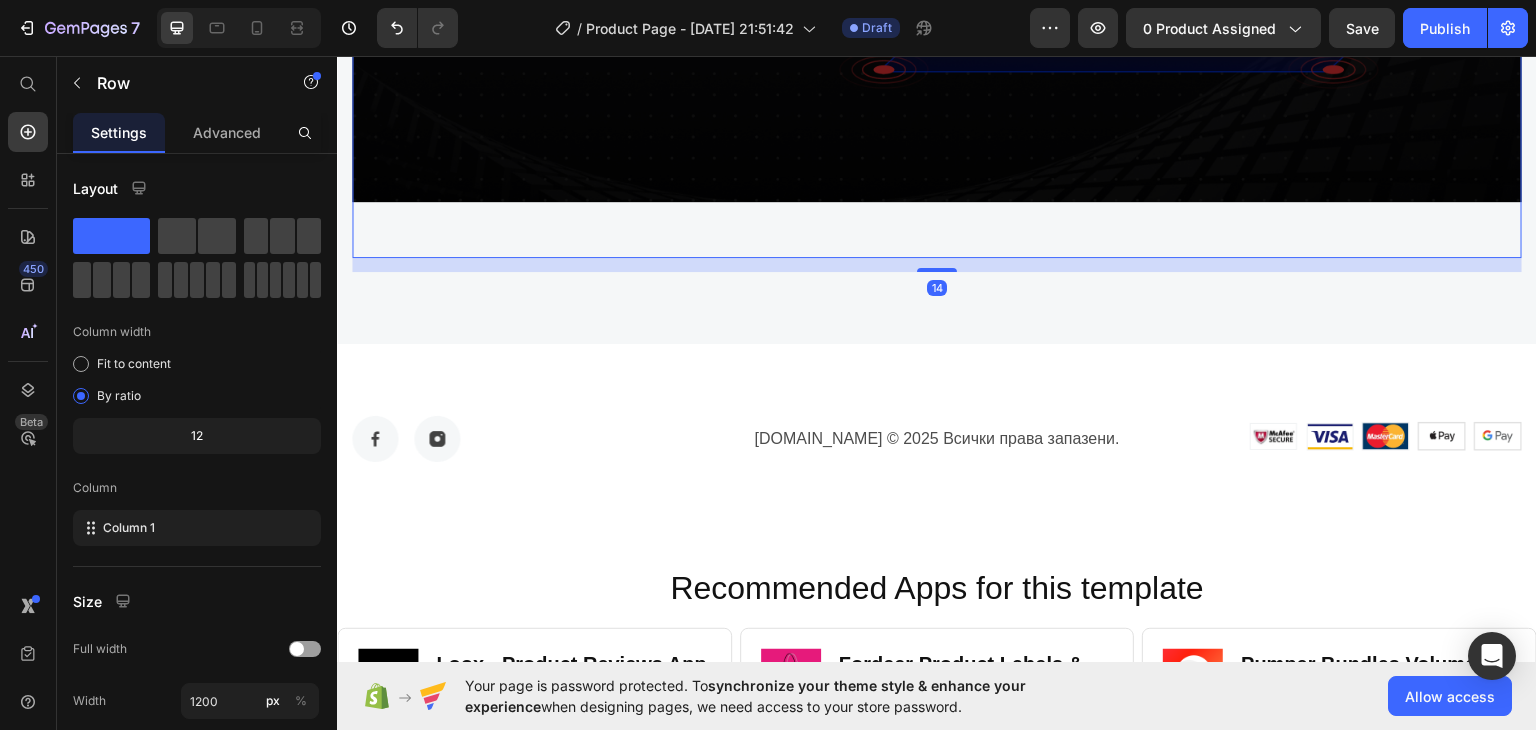 drag, startPoint x: 931, startPoint y: 246, endPoint x: 882, endPoint y: 314, distance: 83.81527 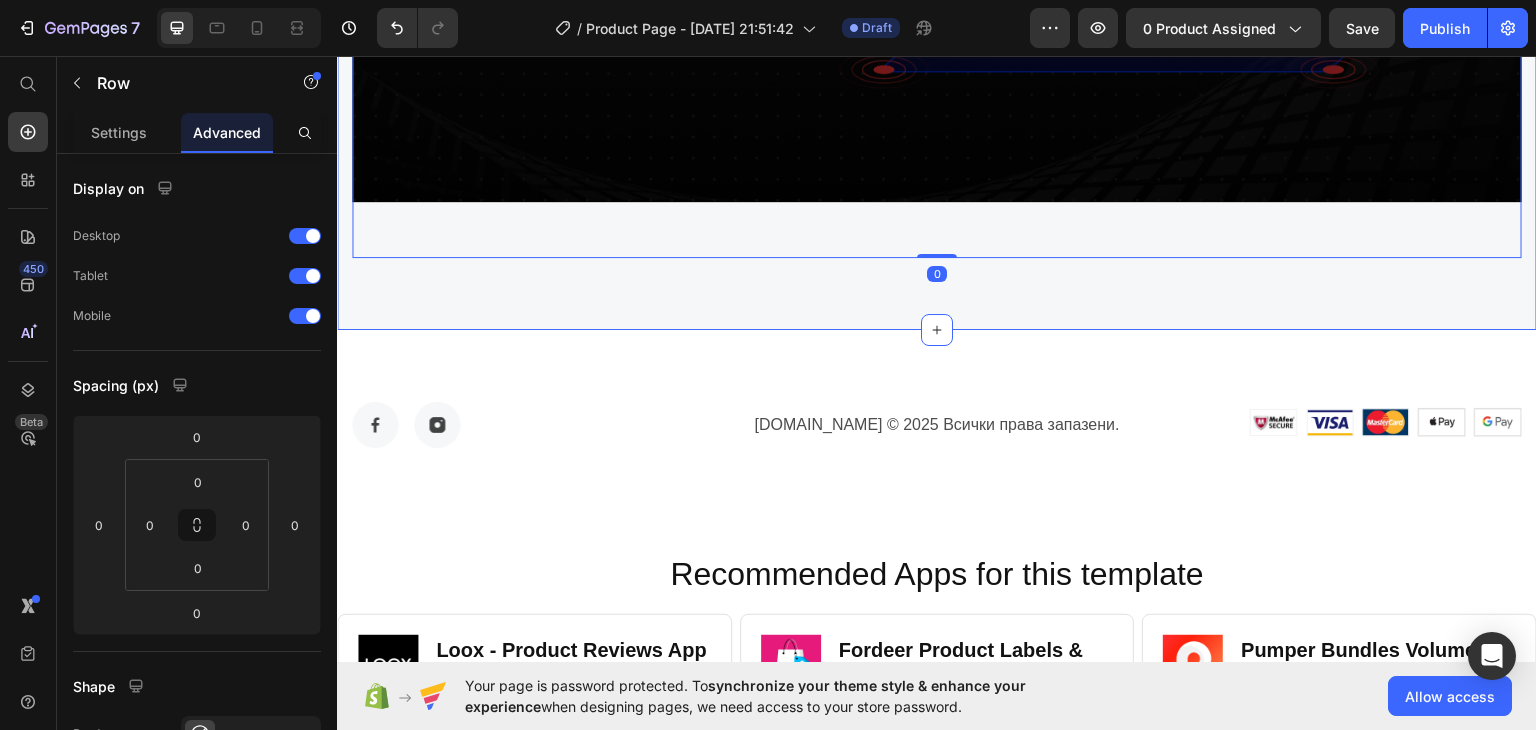 click on "Image Image Row NANINO.BG © 2025 Всички права запазени. Text block Image Image Image Image Image Row Row Section 8" at bounding box center (937, 424) 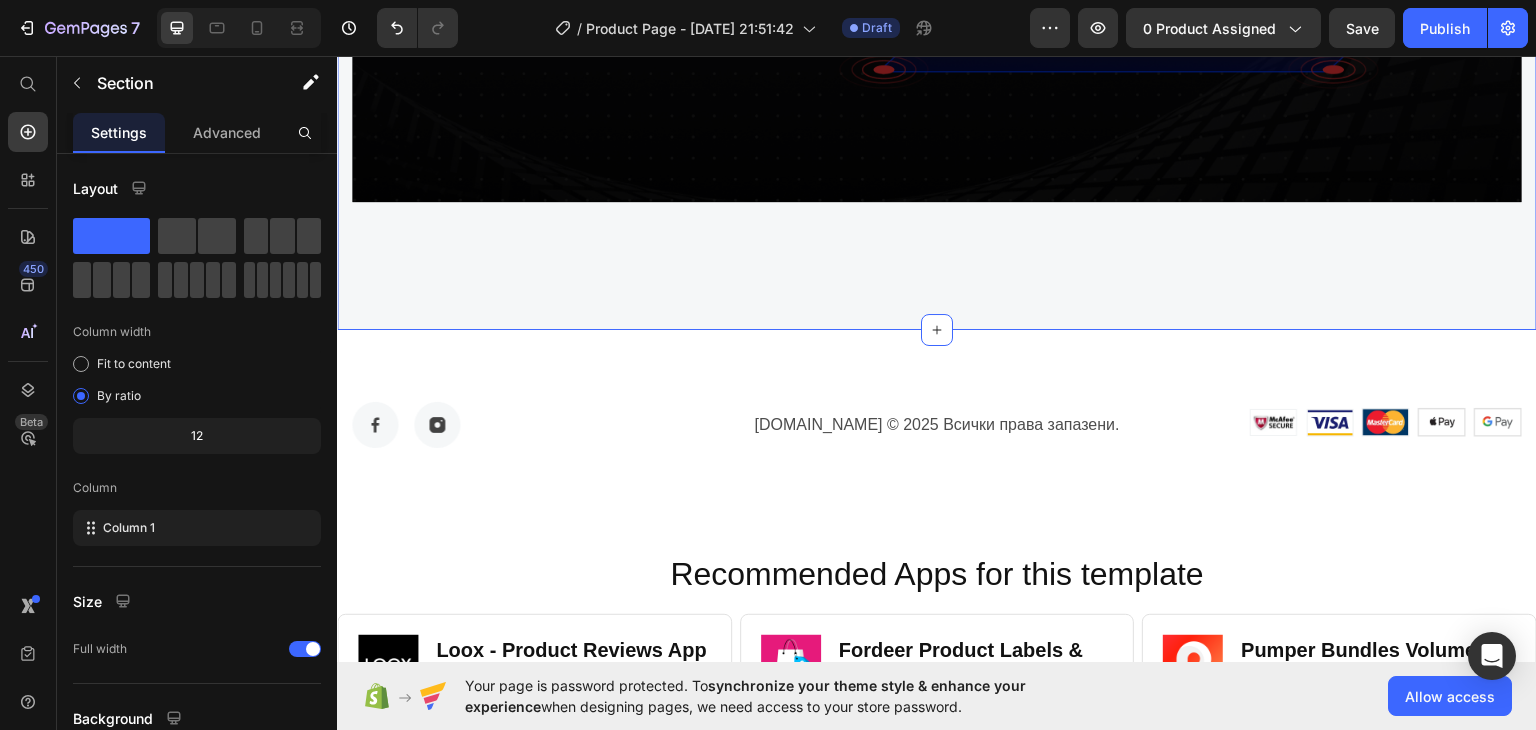 click on "WHY CHOOSE US Text block EASY TO USE, IMMERSIVE EXPERIENCES Heading Video Row Section 7   You can create reusable sections Create Theme Section AI Content Write with GemAI What would you like to describe here? Tone and Voice Persuasive Product Интерактивна възглавница за бебета НАНИНО Show more Generate" at bounding box center [937, -171] 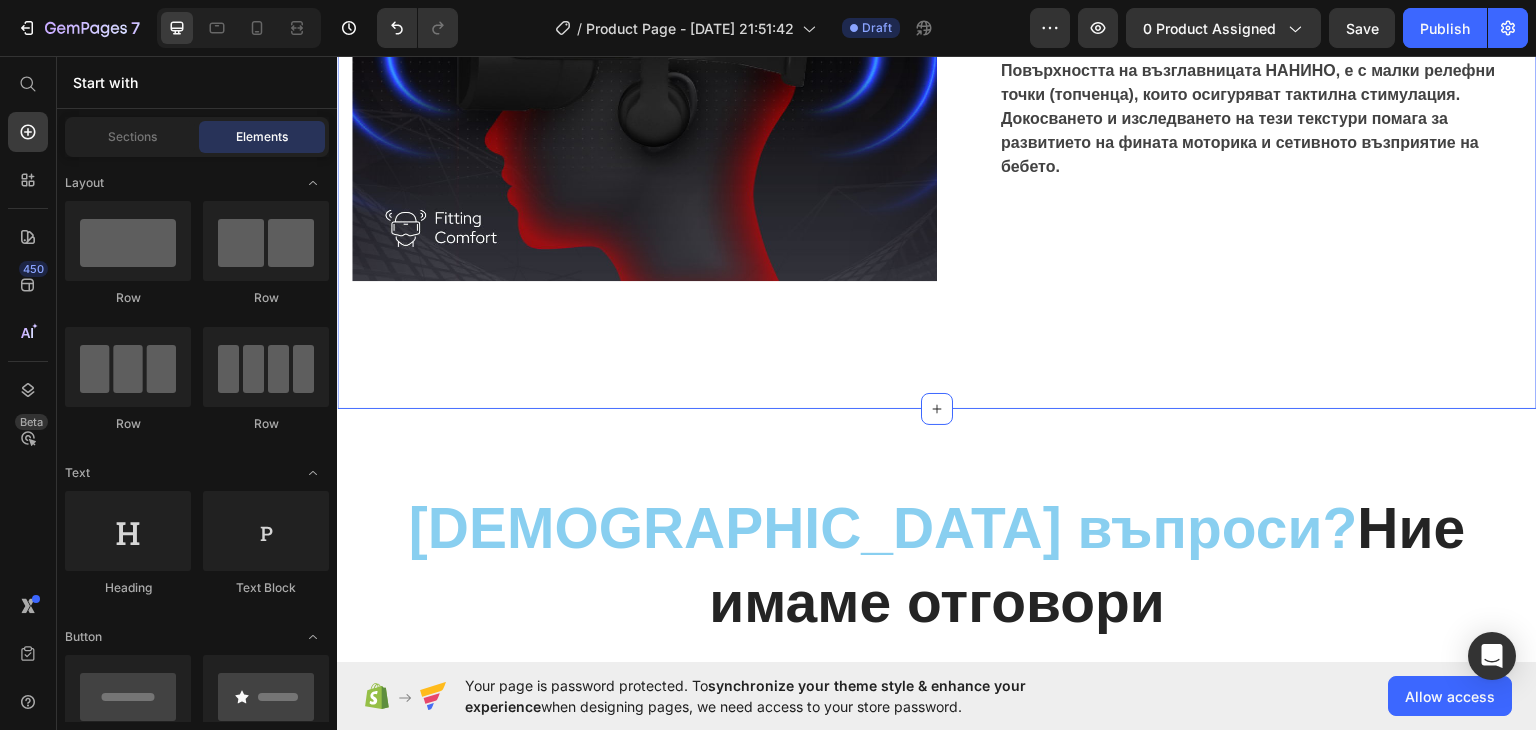 scroll, scrollTop: 3808, scrollLeft: 0, axis: vertical 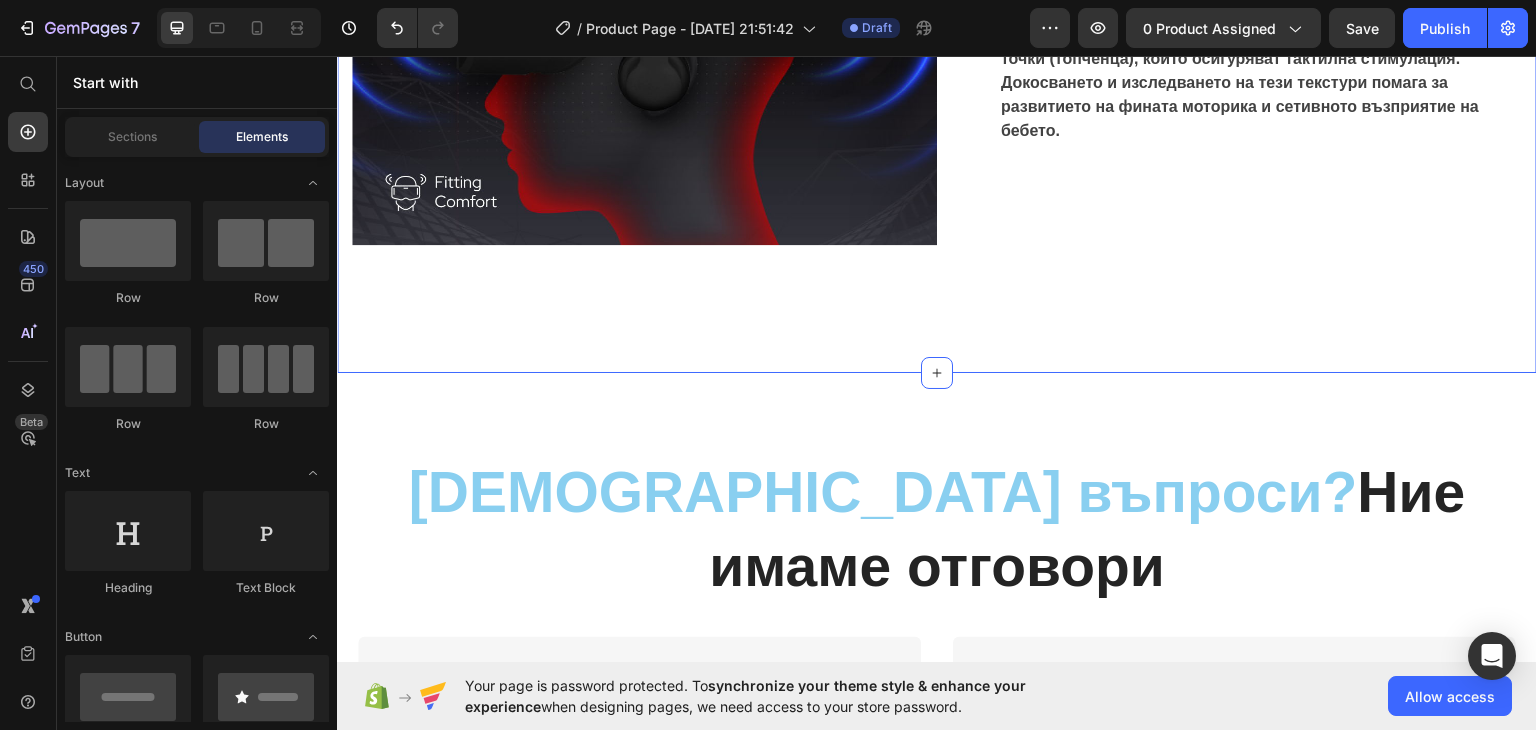 click on "Image Комфортен  дизайн Heading Очарователният дизайн с анимационно личице не само стимулира визуално, но и предлага успокояващо докосване, идеално за успокояване на бебетата по време на сън. Дългите ръце на възглавничката НАНИНО могат да се увиват около бебето, имитирайки прегръдка. Това създава усещане за сигурност и уют, особено когато бебето спи или почива.  Възглавничките са оборудвани с вградени приспивни песни или успокояващи звуци, съобразено с предпочитанията на бебето. Text block Row Row Намалява рефлекса  на стряскане Heading Text block Row Намалява рефлекса Heading Row" at bounding box center [937, -762] 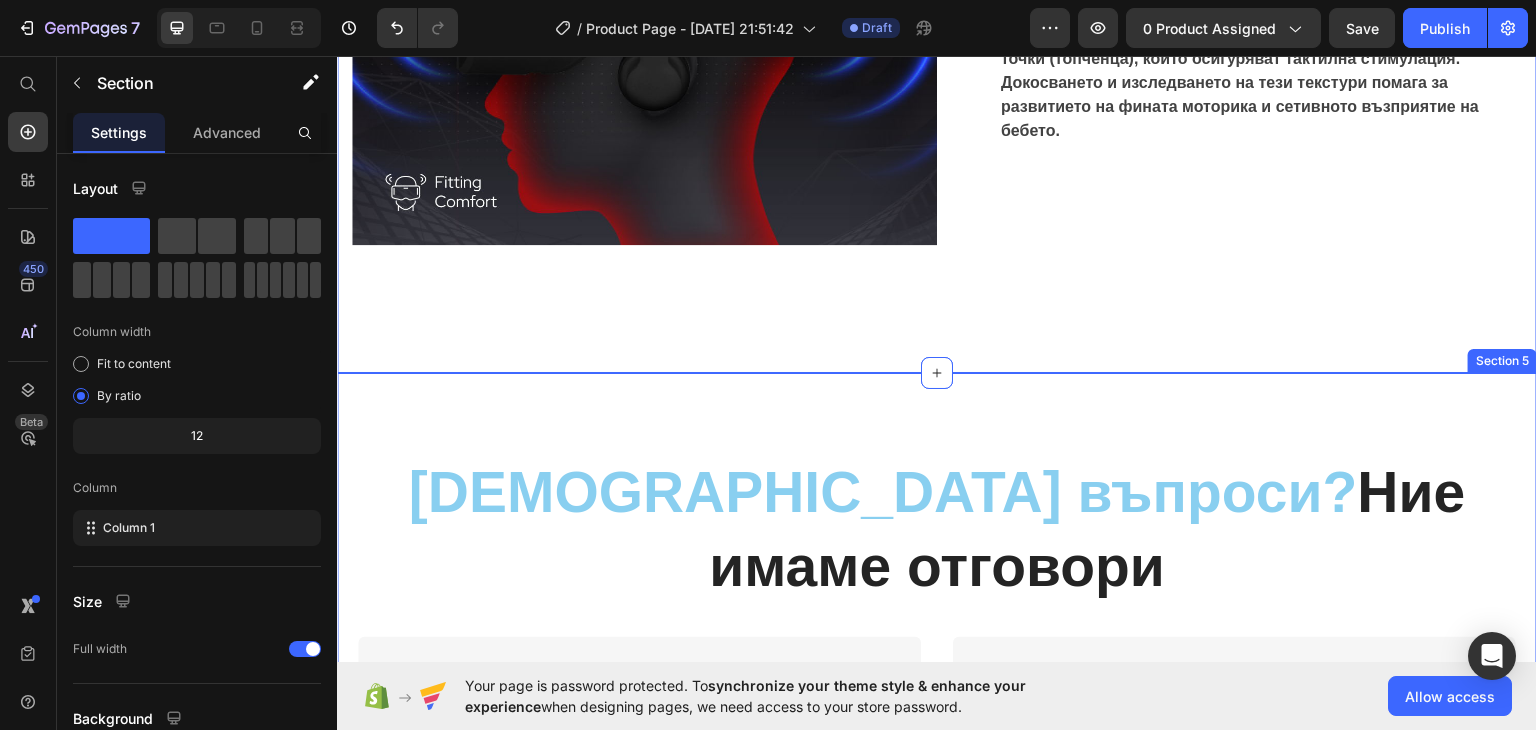 click on "Имате въпроси?  Ние имаме отговори Heading Row
Какво представлява възглавницата НАНИНО?
Какви са основните ползи от използването на тази възглавница? Accordion
Може ли да помогне при колики и газове?
Подходяща ли е за новородени? Accordion Row Section 5" at bounding box center (937, 641) 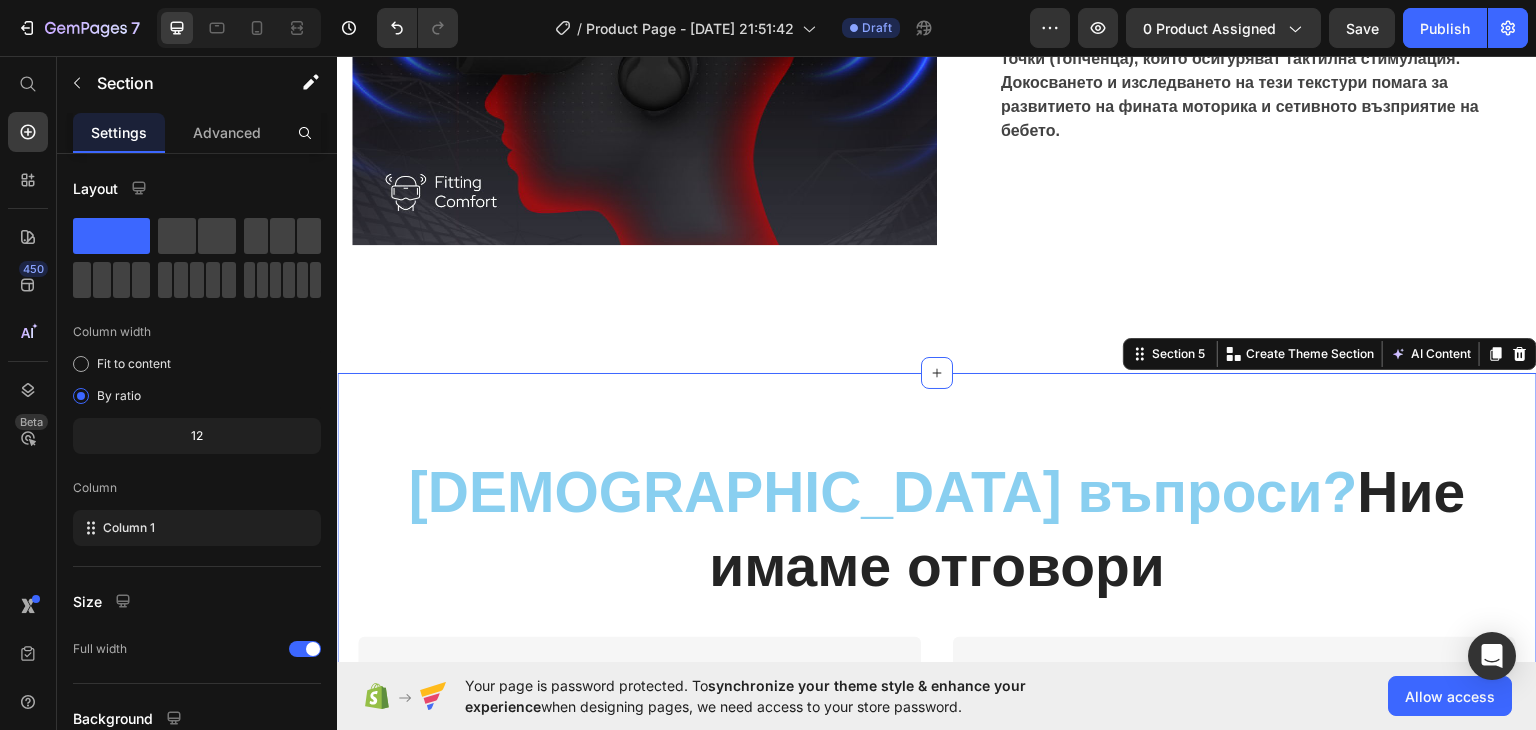 click on "Имате въпроси?  Ние имаме отговори Heading Row
Какво представлява възглавницата НАНИНО?
Какви са основните ползи от използването на тази възглавница? Accordion
Може ли да помогне при колики и газове?
Подходяща ли е за новородени? Accordion Row Section 5   You can create reusable sections Create Theme Section AI Content Write with GemAI What would you like to describe here? Tone and Voice Persuasive Product Интерактивна възглавница за бебета НАНИНО Show more Generate" at bounding box center (937, 641) 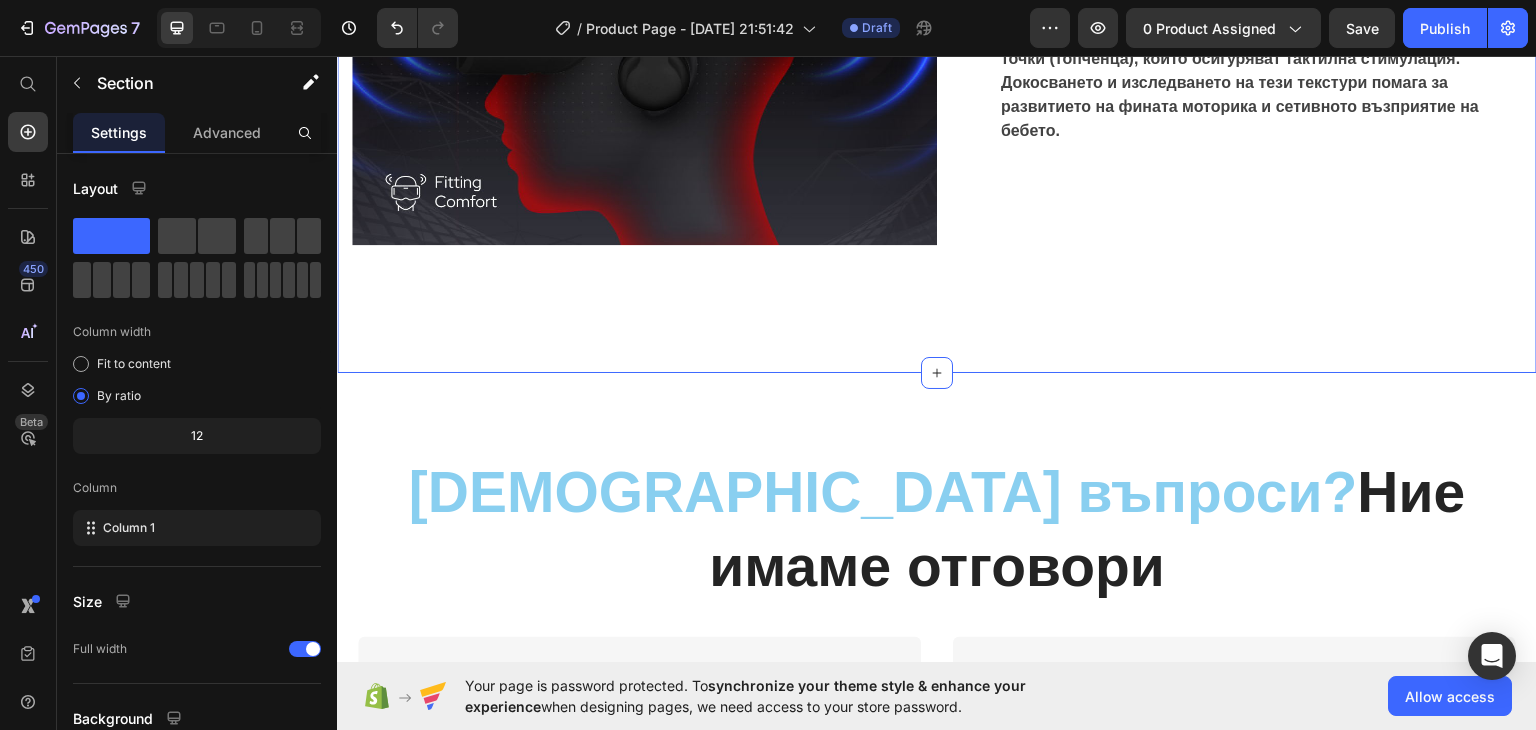 click on "Image Комфортен  дизайн Heading Очарователният дизайн с анимационно личице не само стимулира визуално, но и предлага успокояващо докосване, идеално за успокояване на бебетата по време на сън. Дългите ръце на възглавничката НАНИНО могат да се увиват около бебето, имитирайки прегръдка. Това създава усещане за сигурност и уют, особено когато бебето спи или почива.  Възглавничките са оборудвани с вградени приспивни песни или успокояващи звуци, съобразено с предпочитанията на бебето. Text block Row Row Намалява рефлекса  на стряскане Heading Text block Row Намалява рефлекса Heading Row" at bounding box center (937, -762) 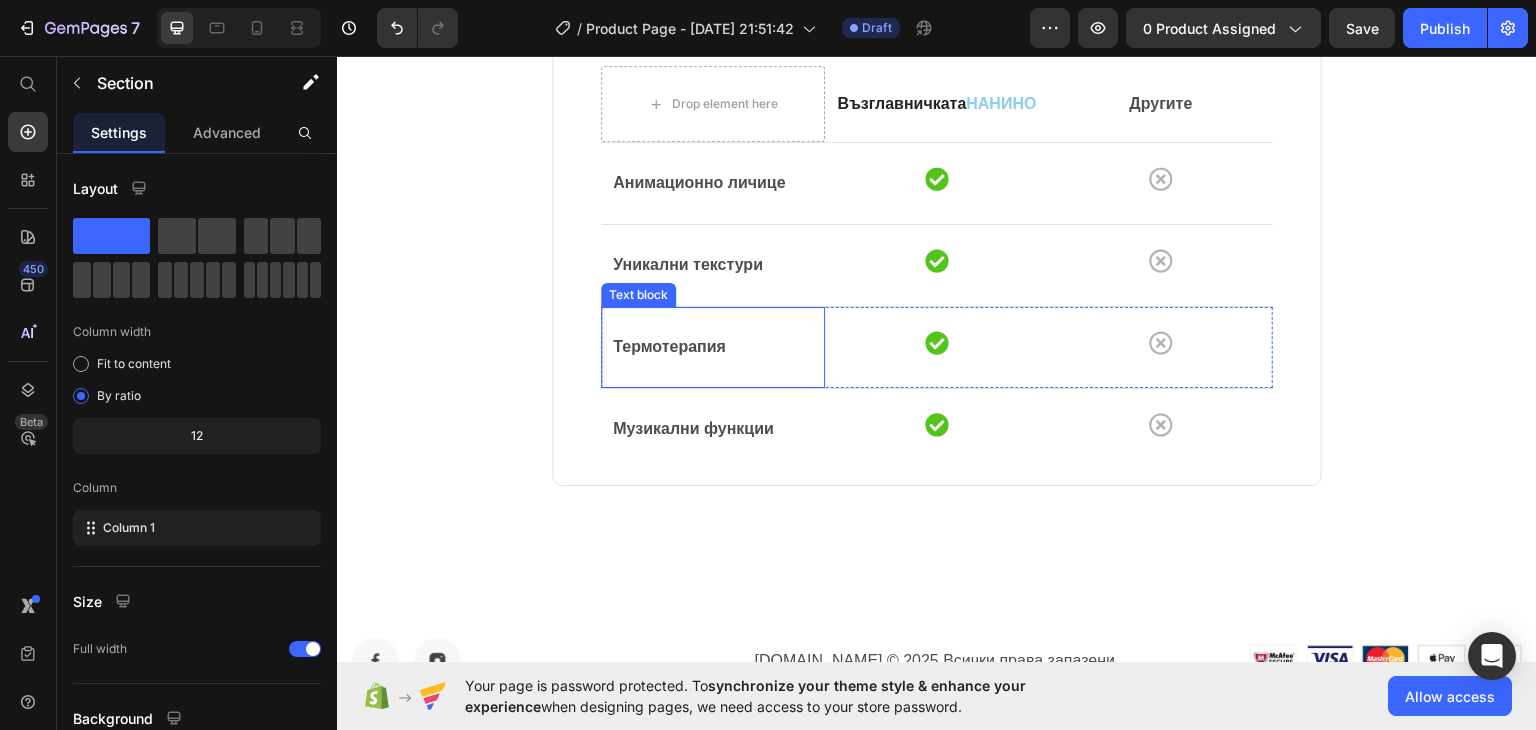 scroll, scrollTop: 5208, scrollLeft: 0, axis: vertical 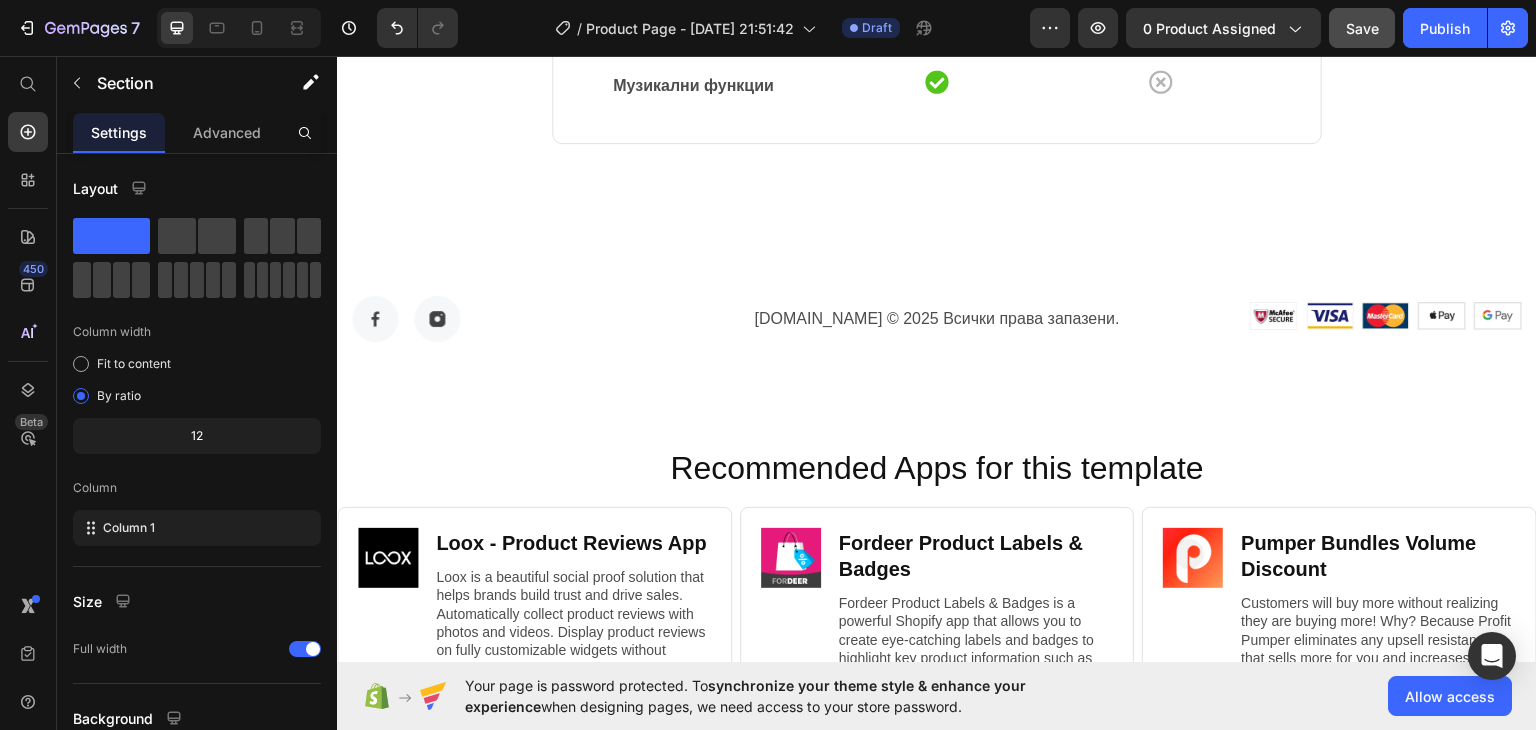 click on "Save" 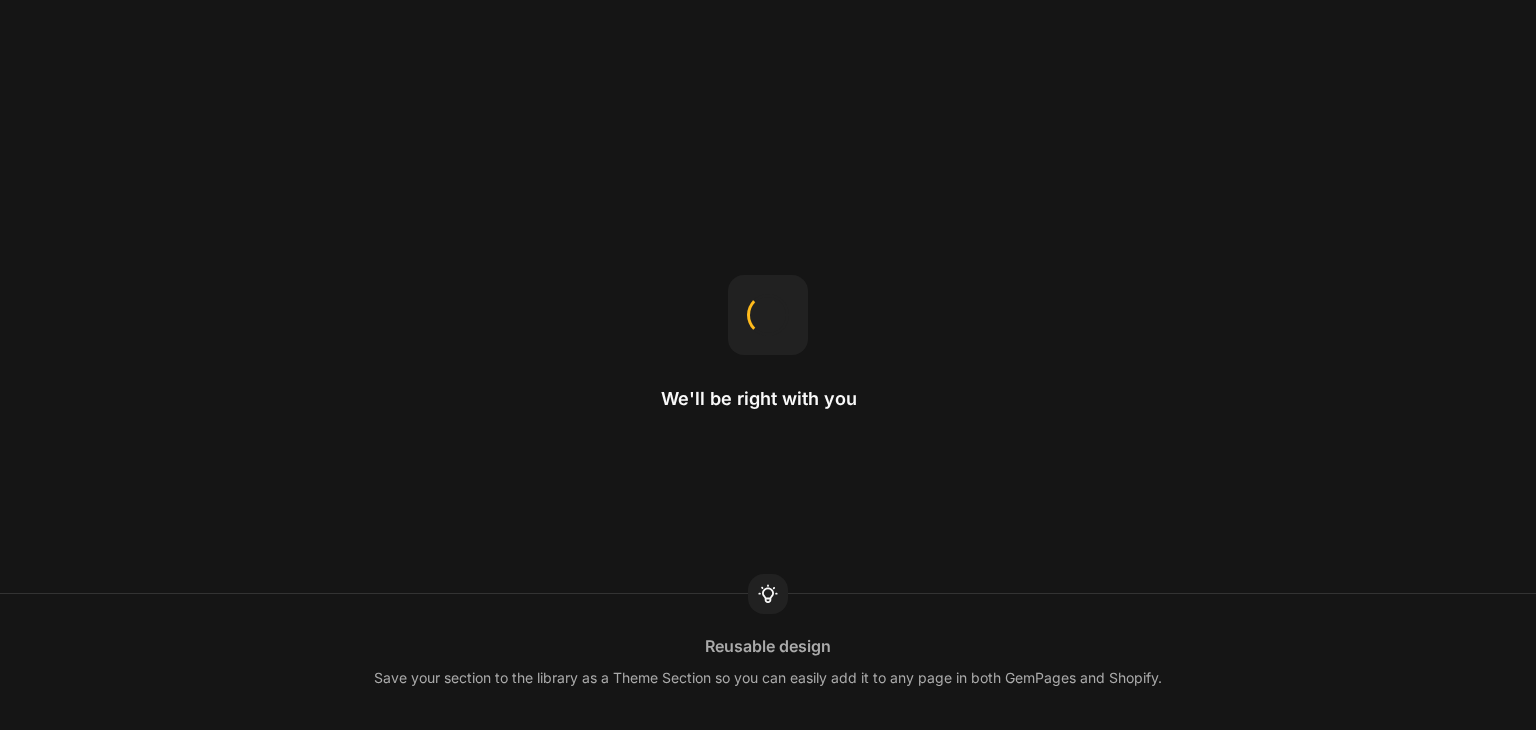scroll, scrollTop: 0, scrollLeft: 0, axis: both 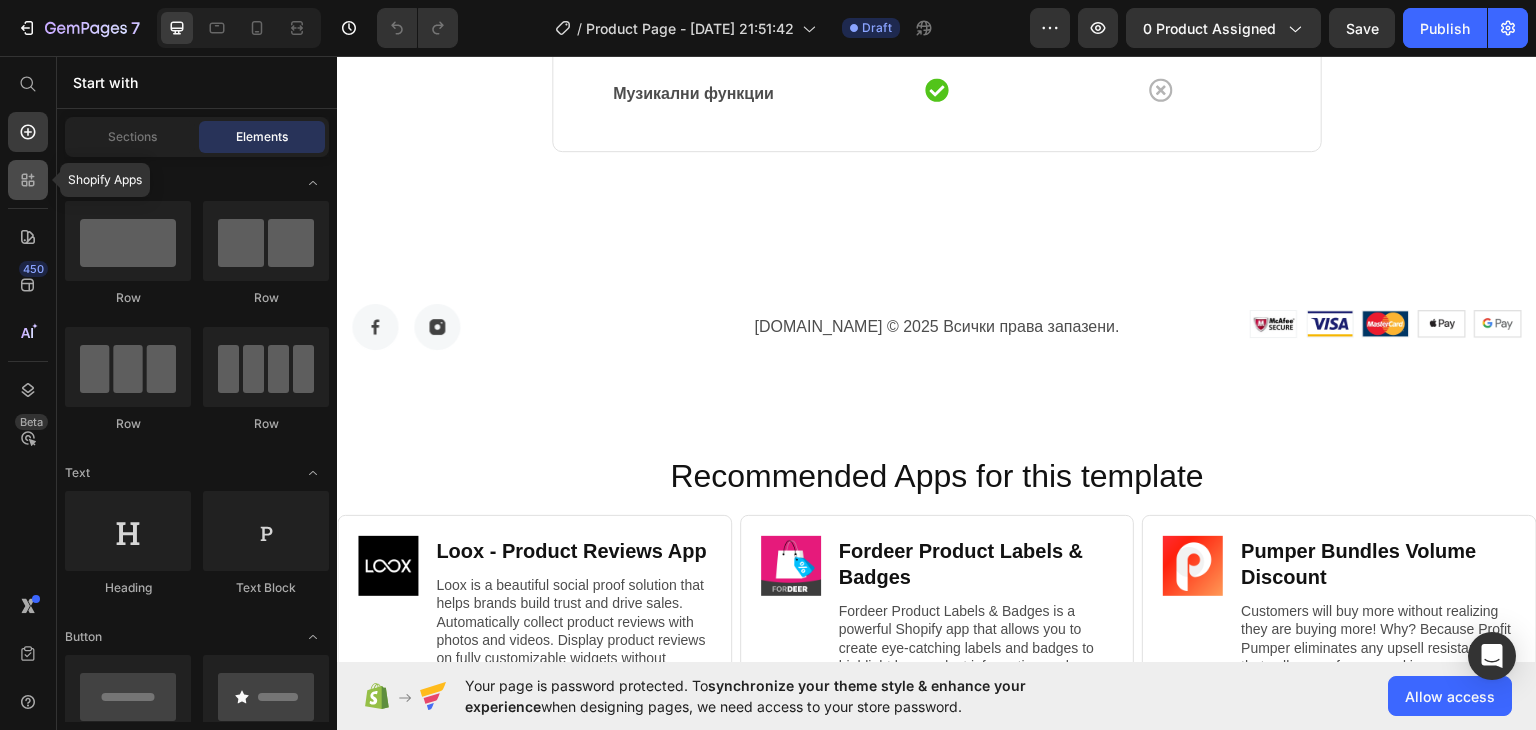 click 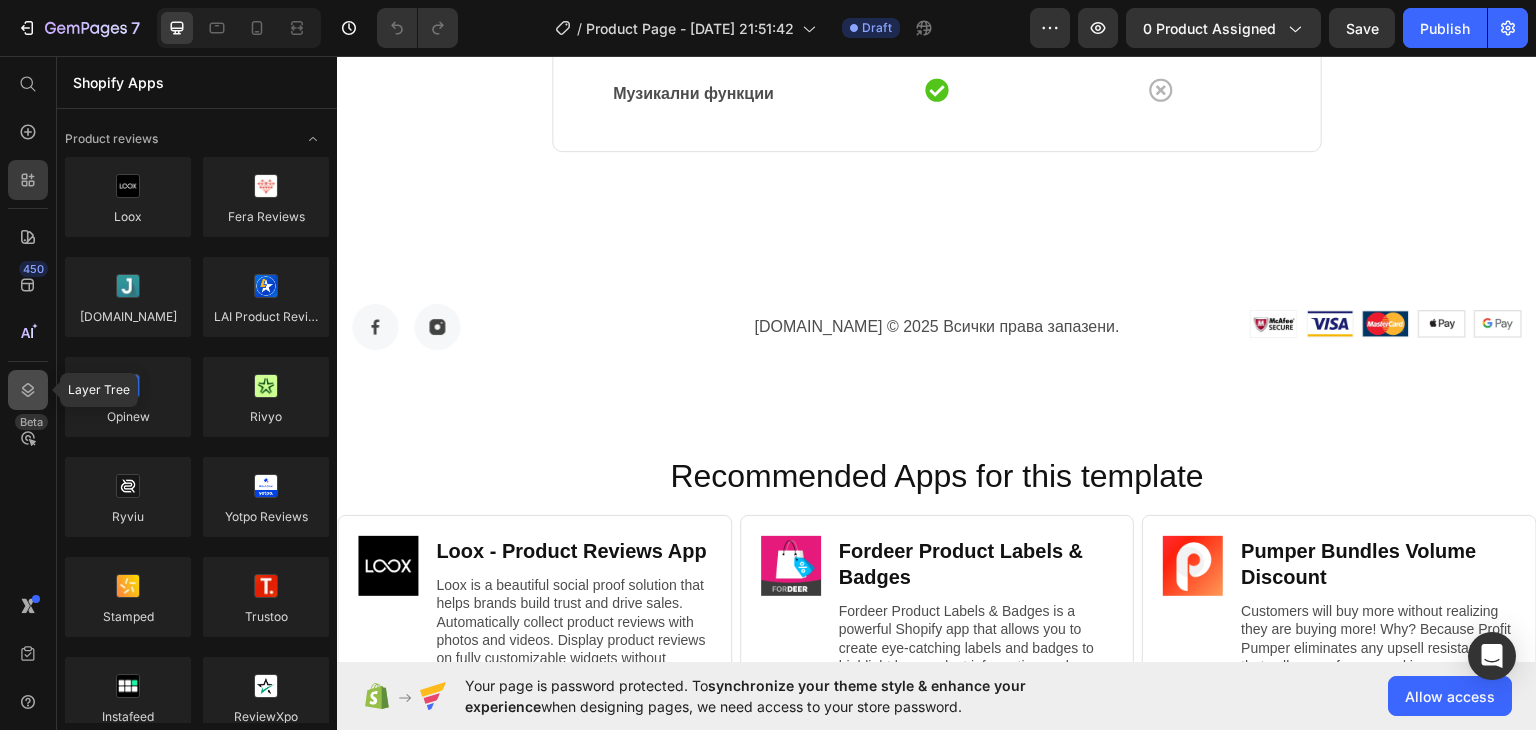 click 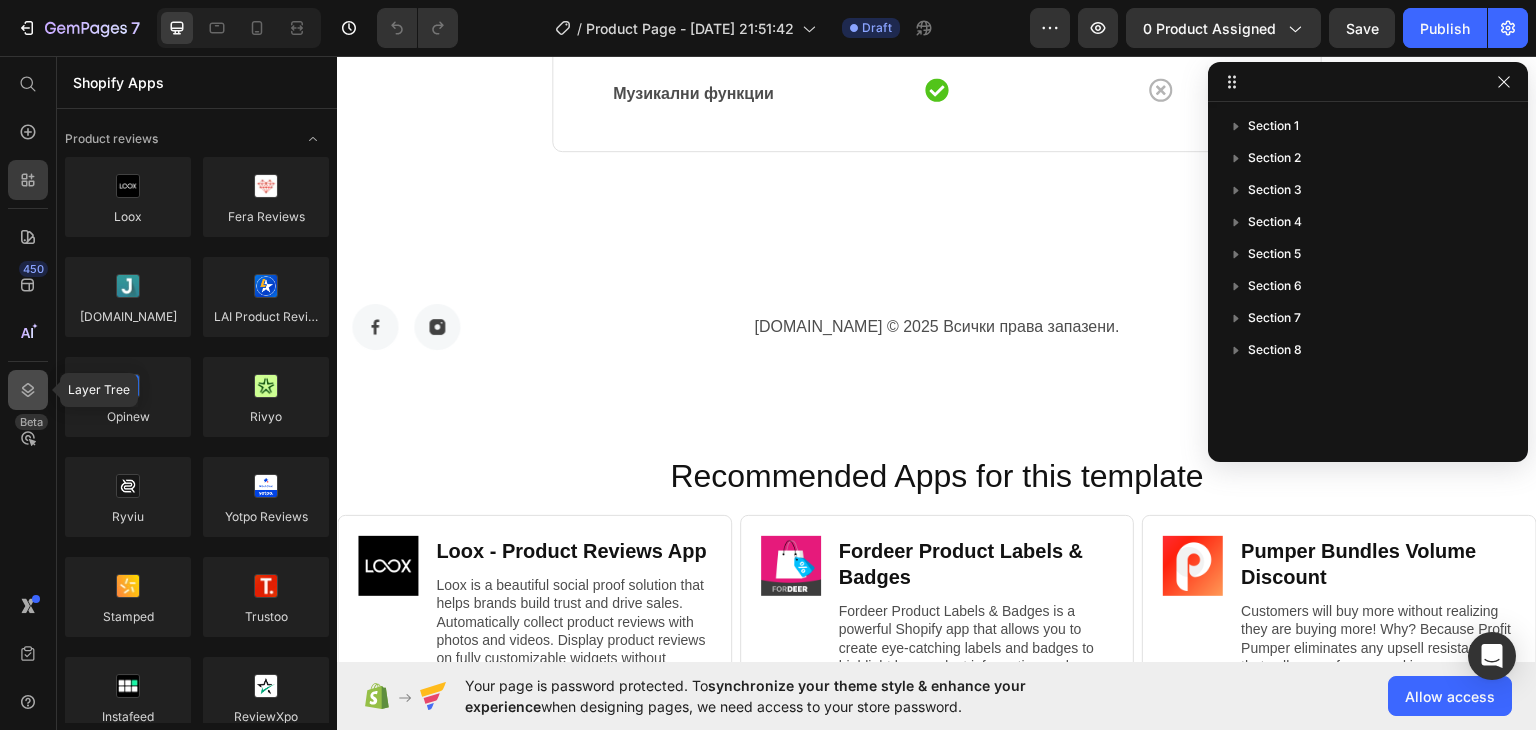 click 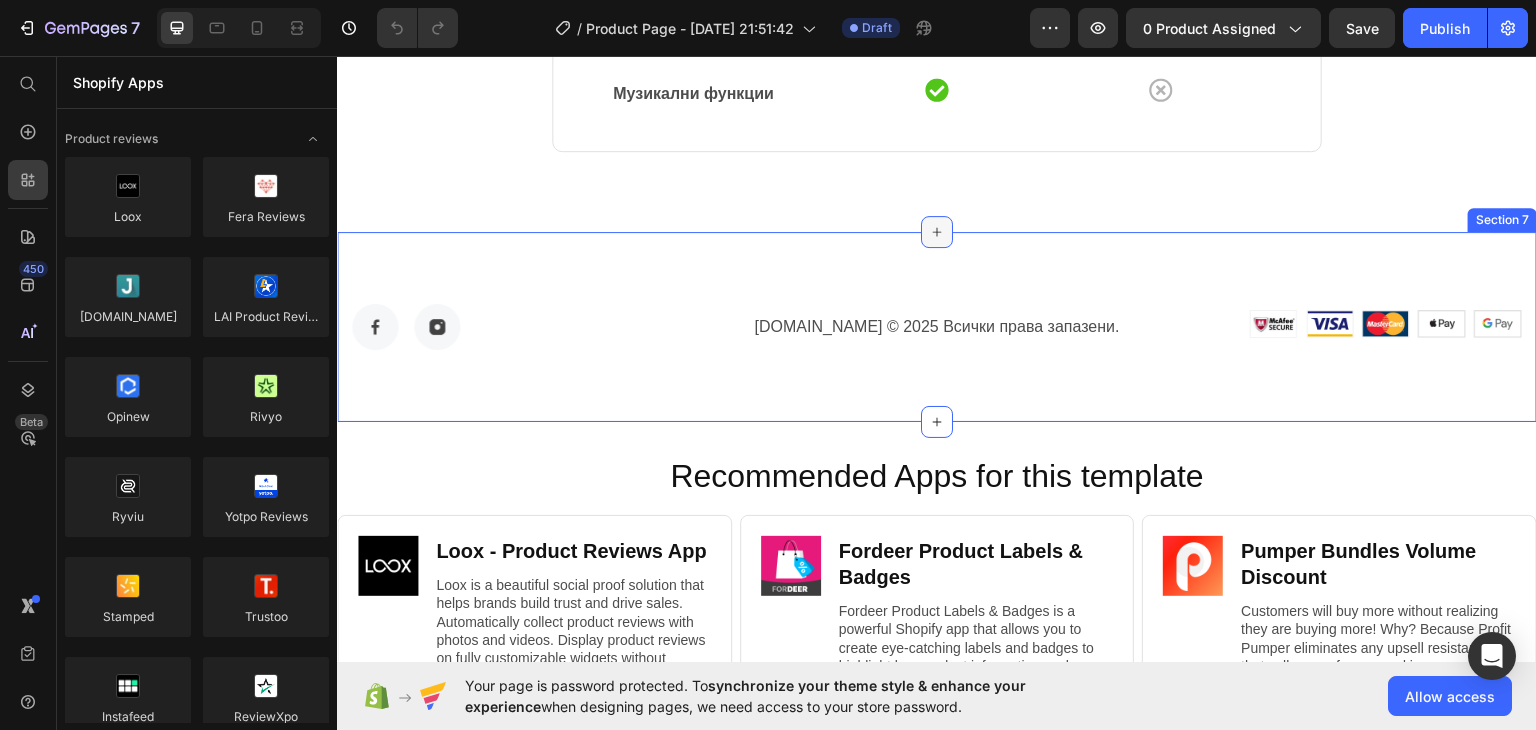 click 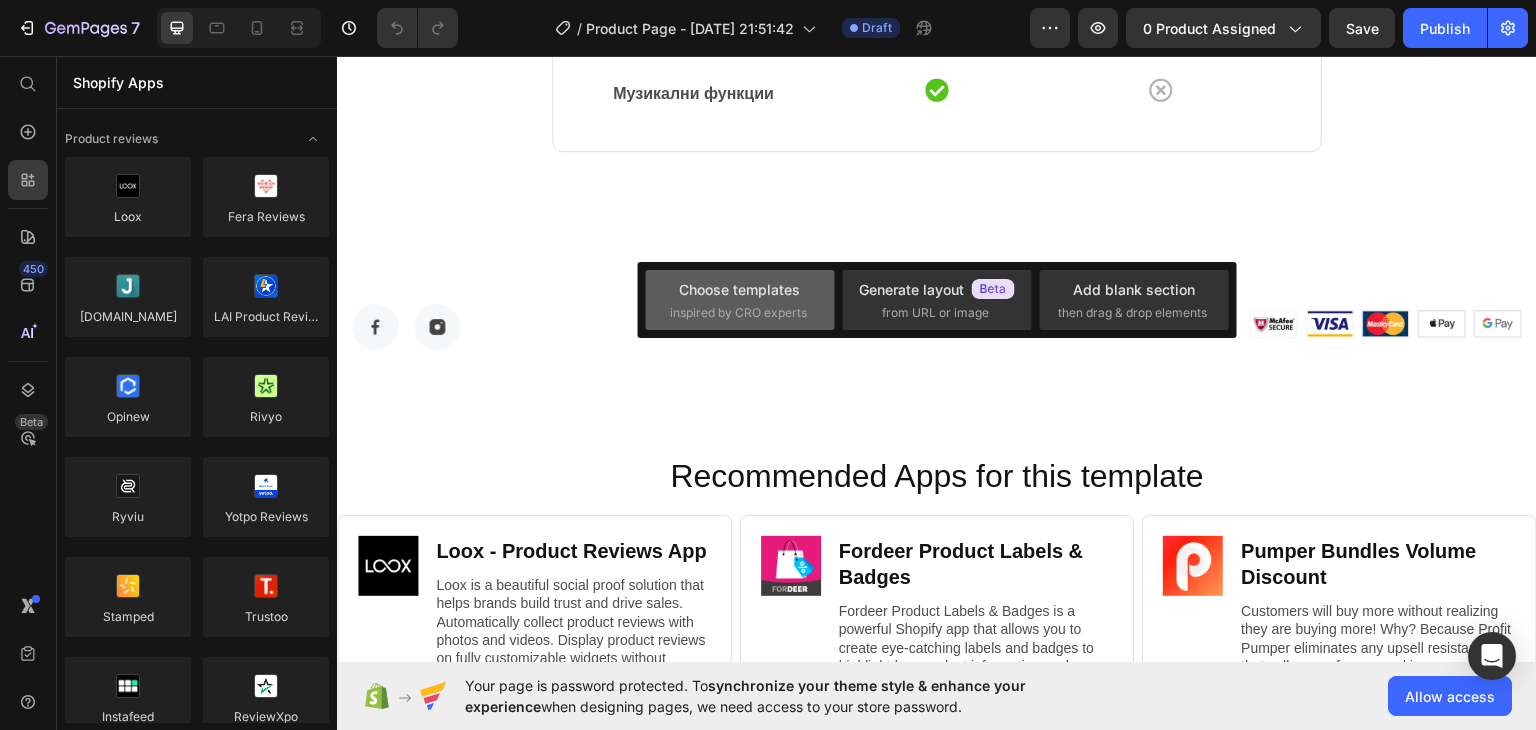 click on "inspired by CRO experts" at bounding box center (738, 313) 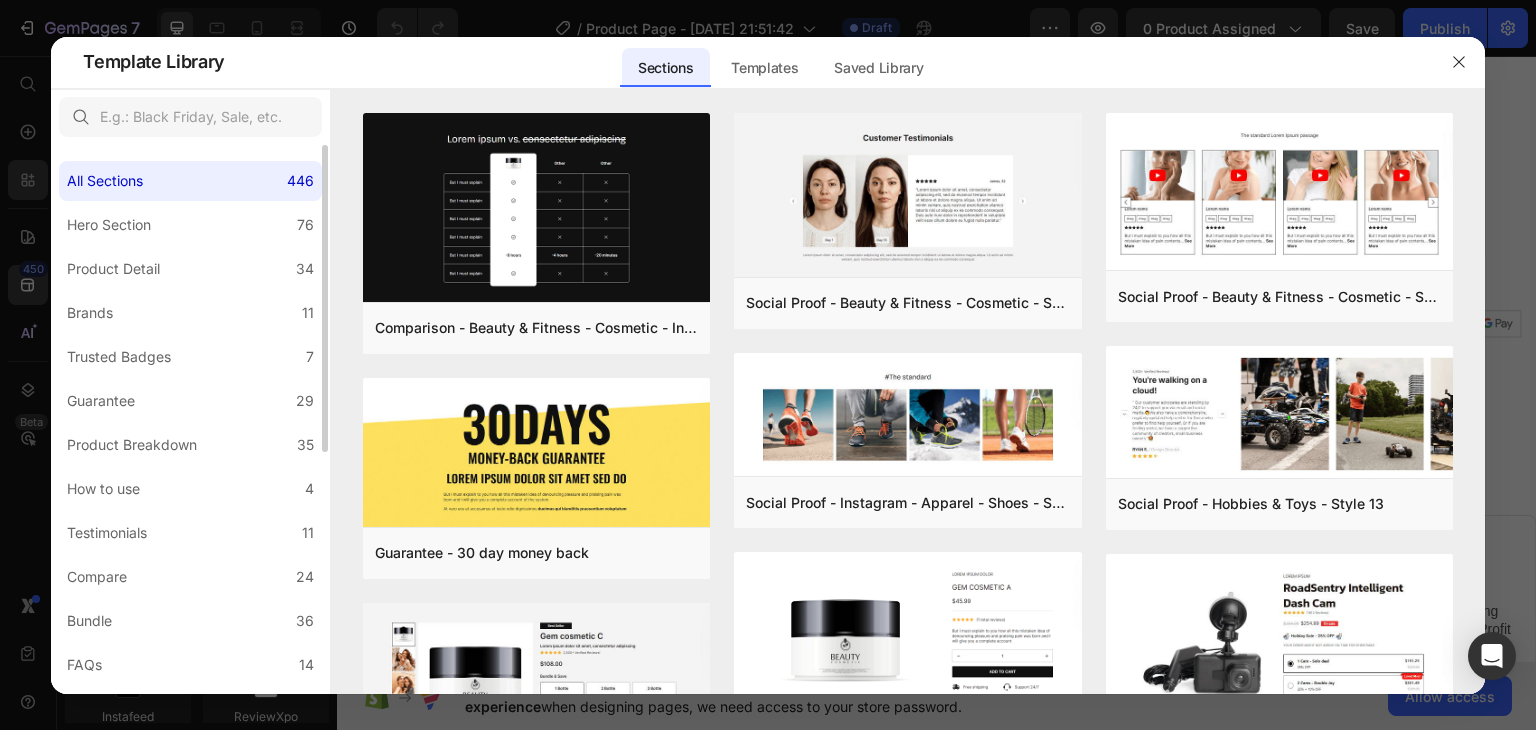 scroll, scrollTop: 431, scrollLeft: 0, axis: vertical 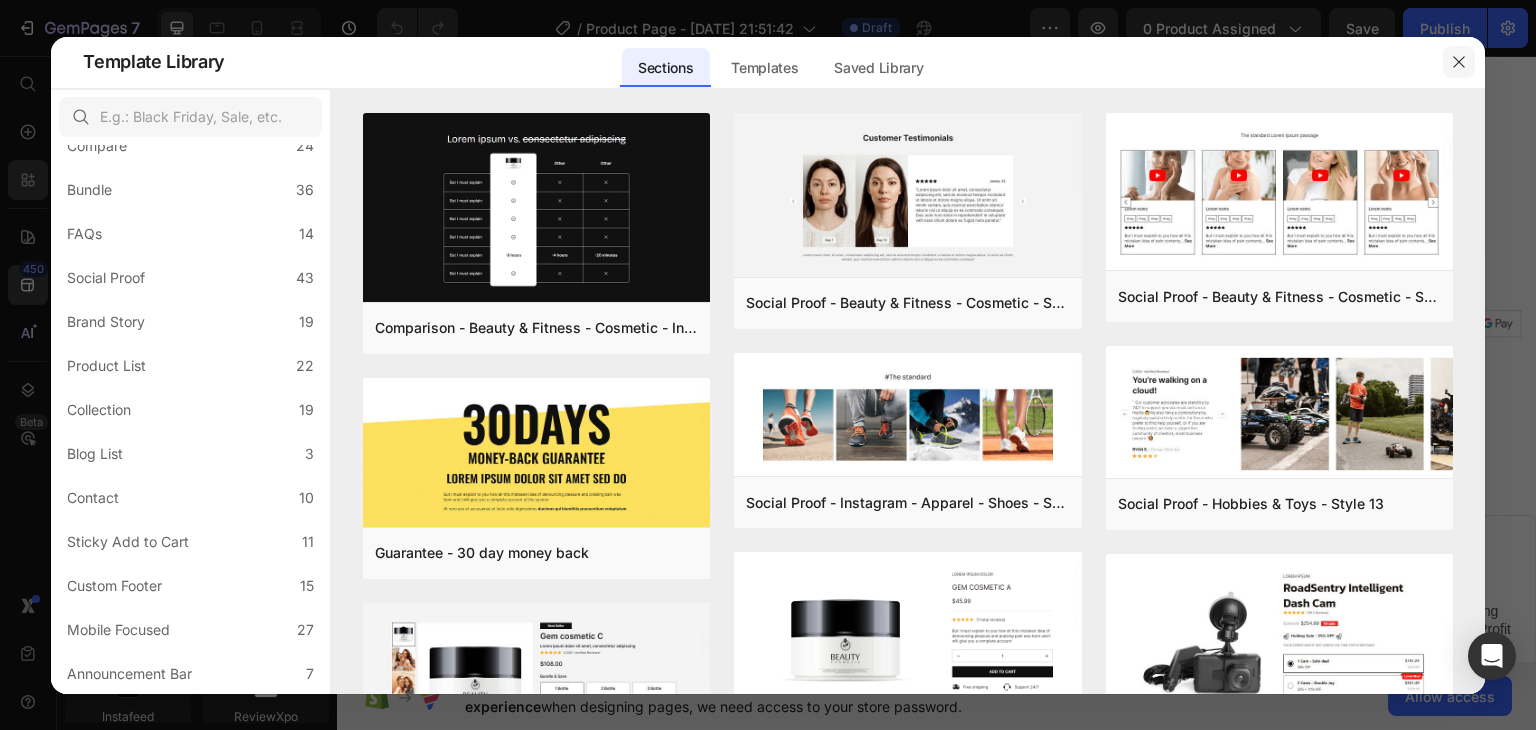 click 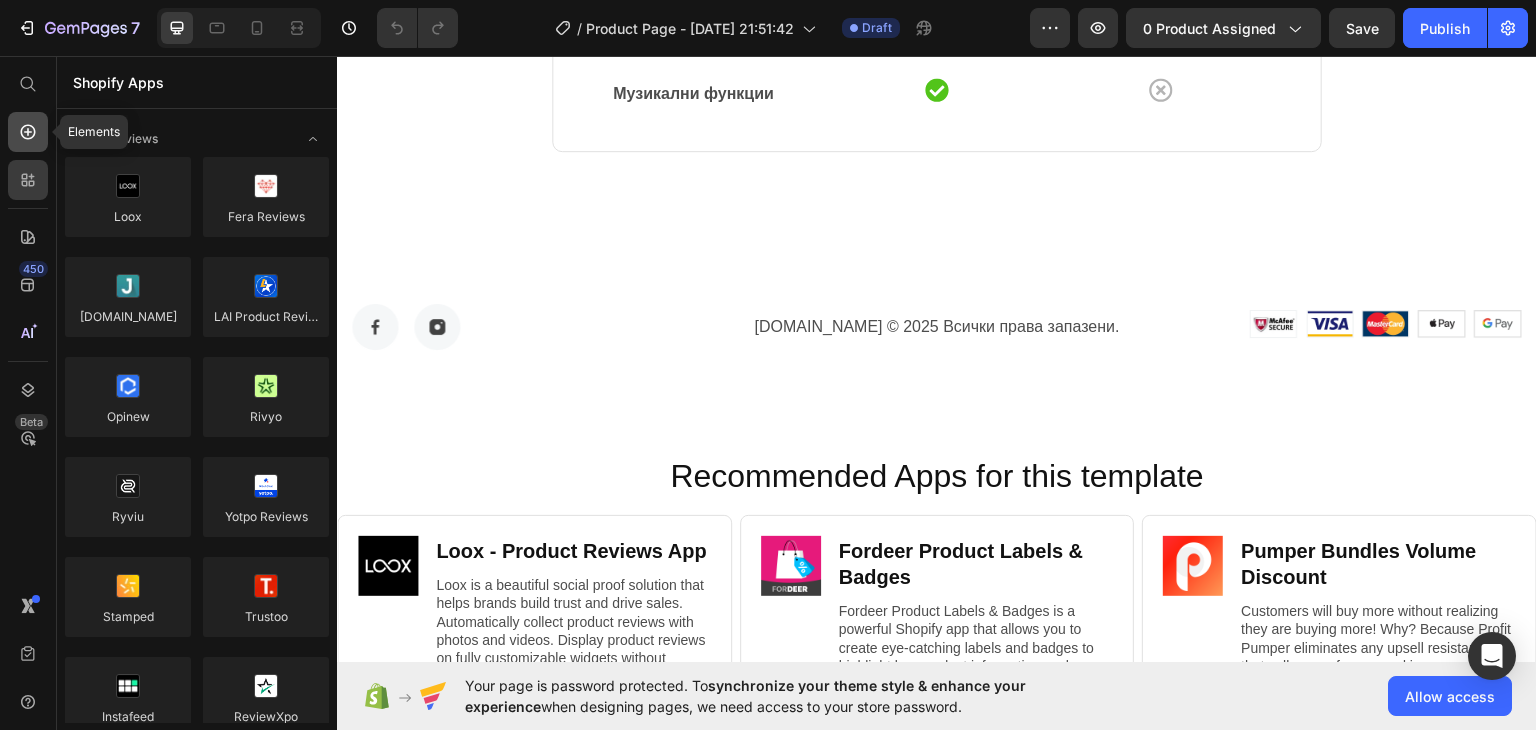 click 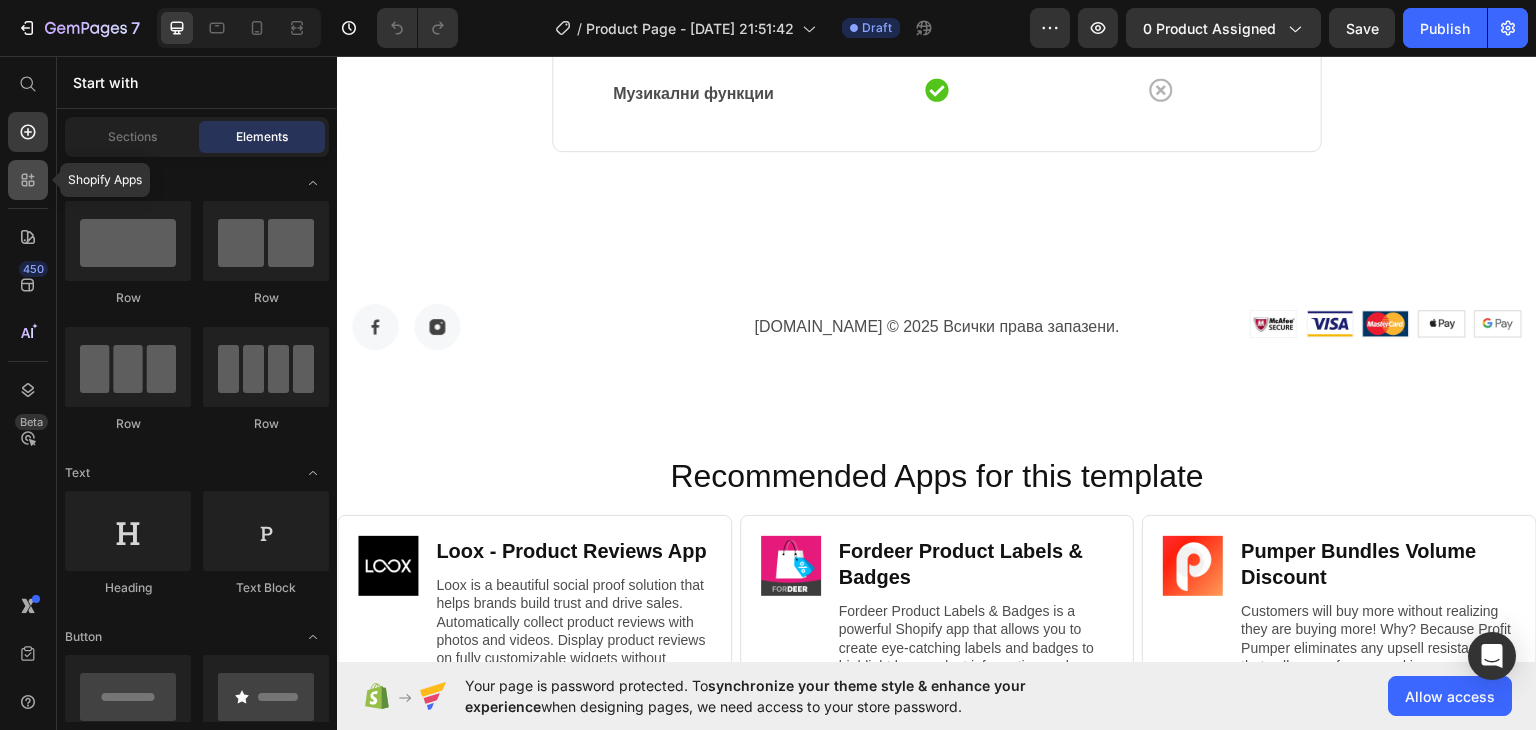 click 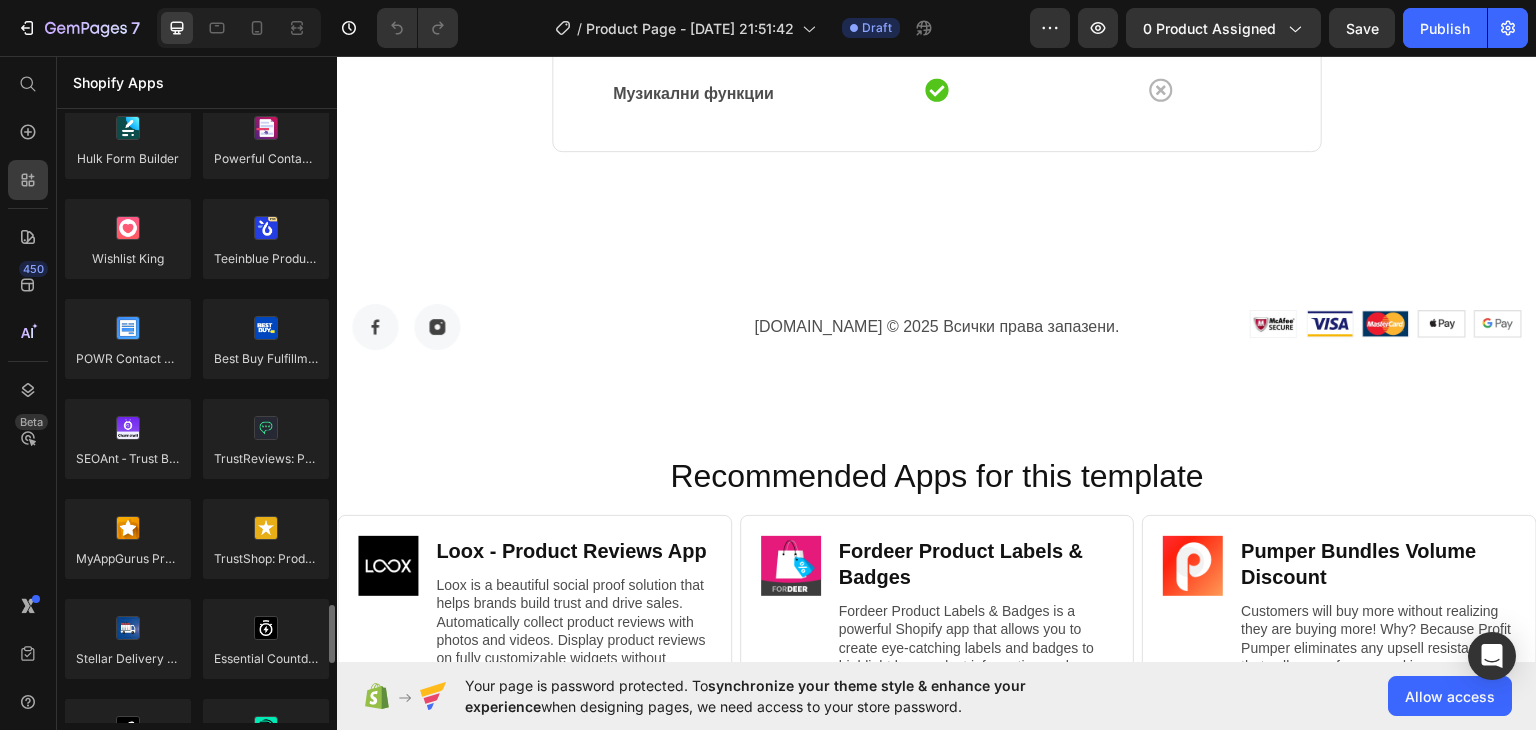 scroll, scrollTop: 5712, scrollLeft: 0, axis: vertical 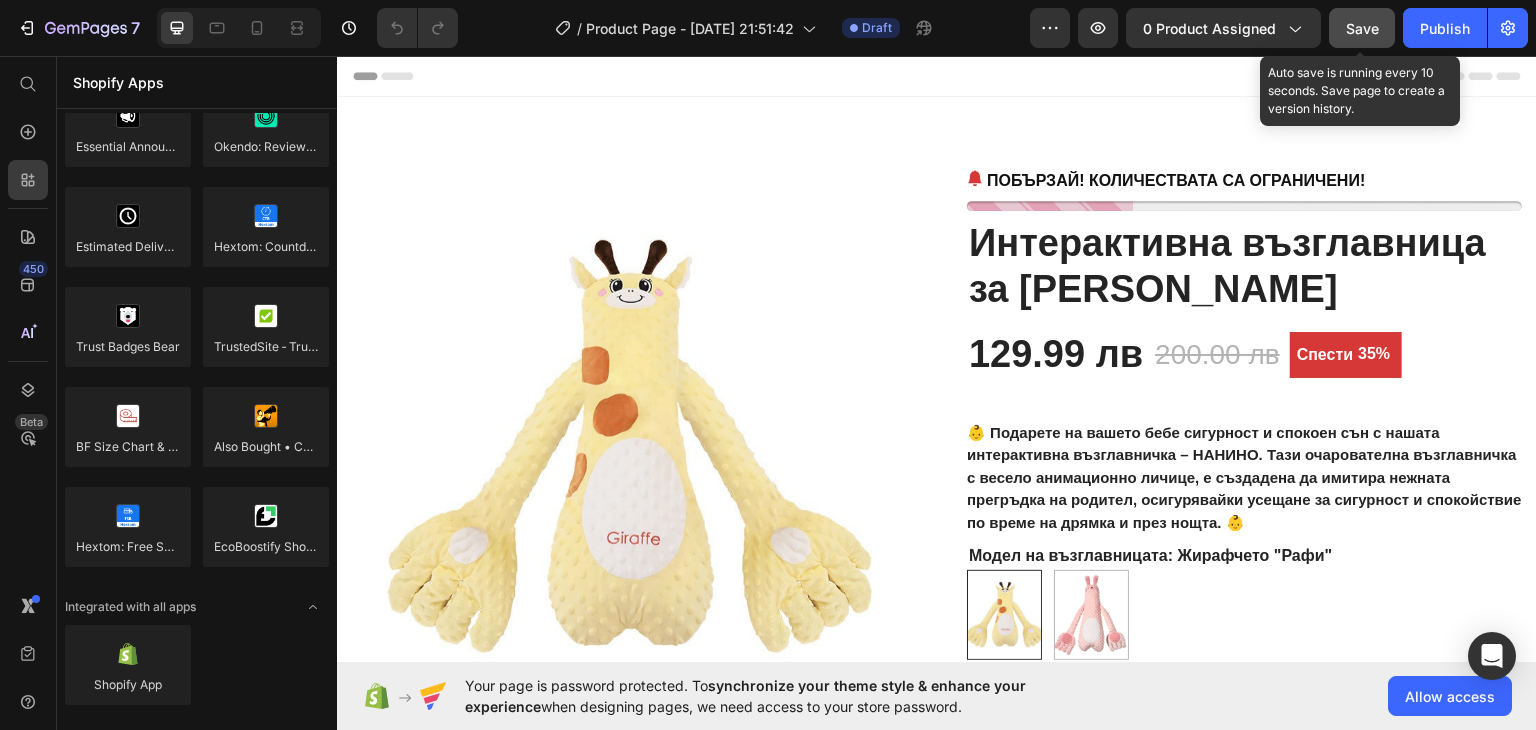 click on "Save" 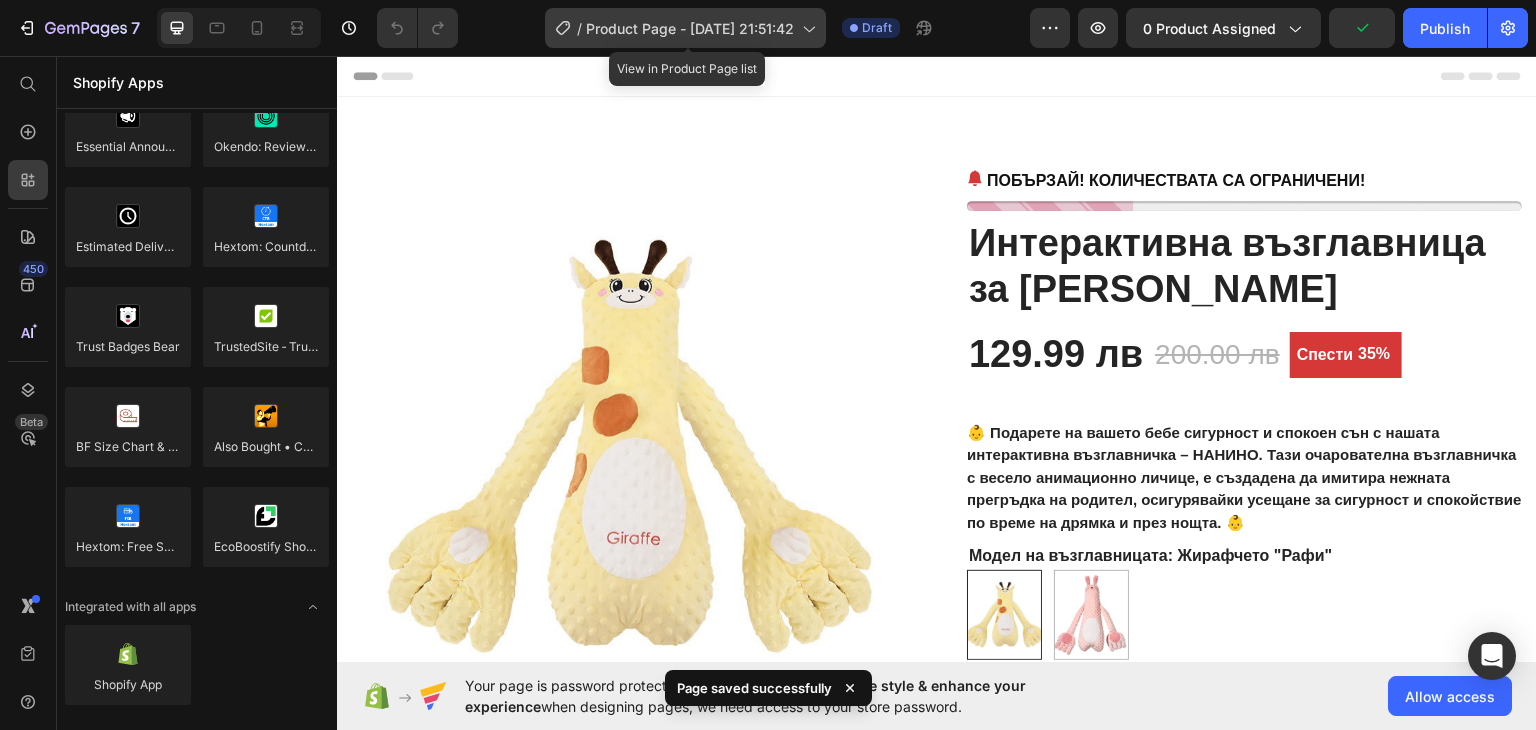 click on "Product Page - [DATE] 21:51:42" at bounding box center (690, 28) 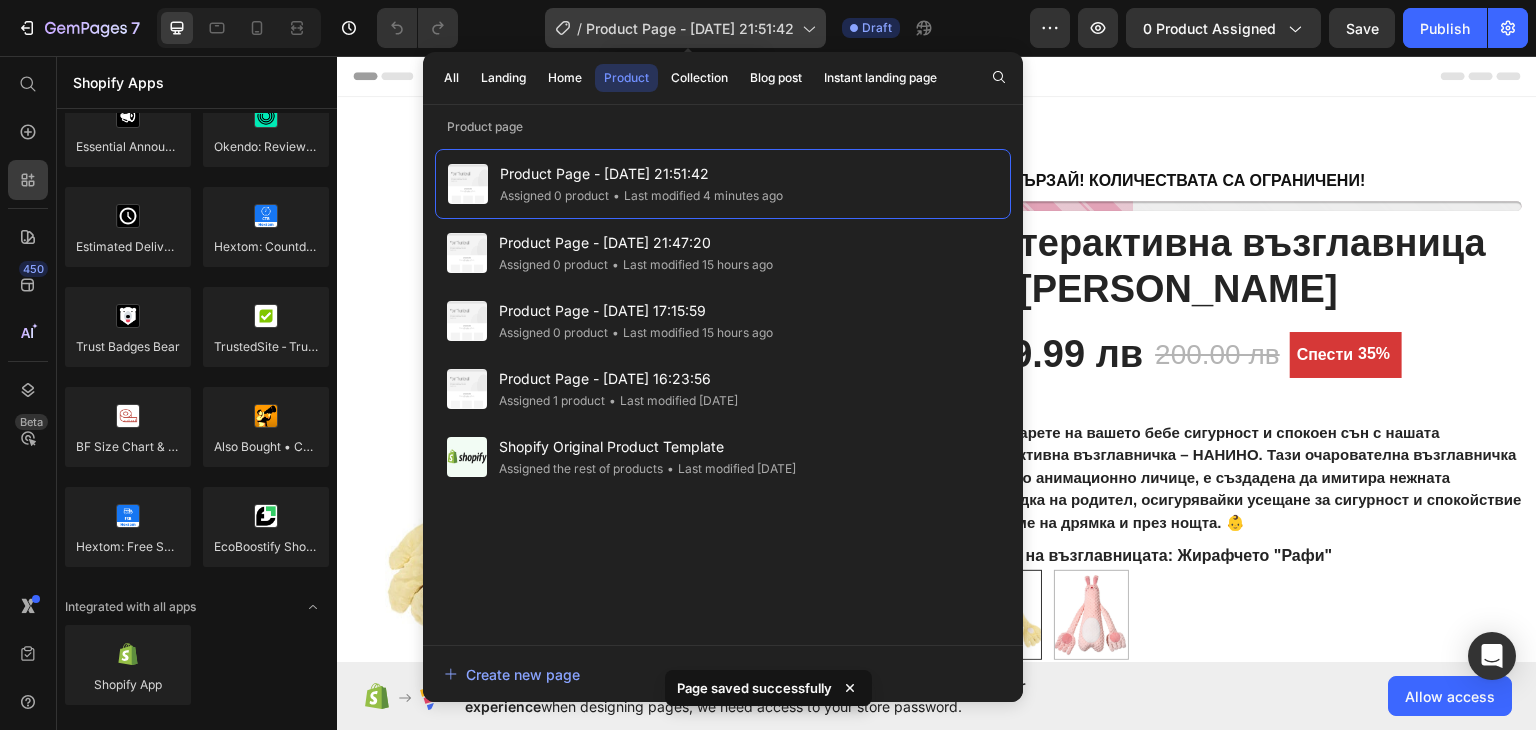 click on "Product Page - [DATE] 21:51:42" at bounding box center (690, 28) 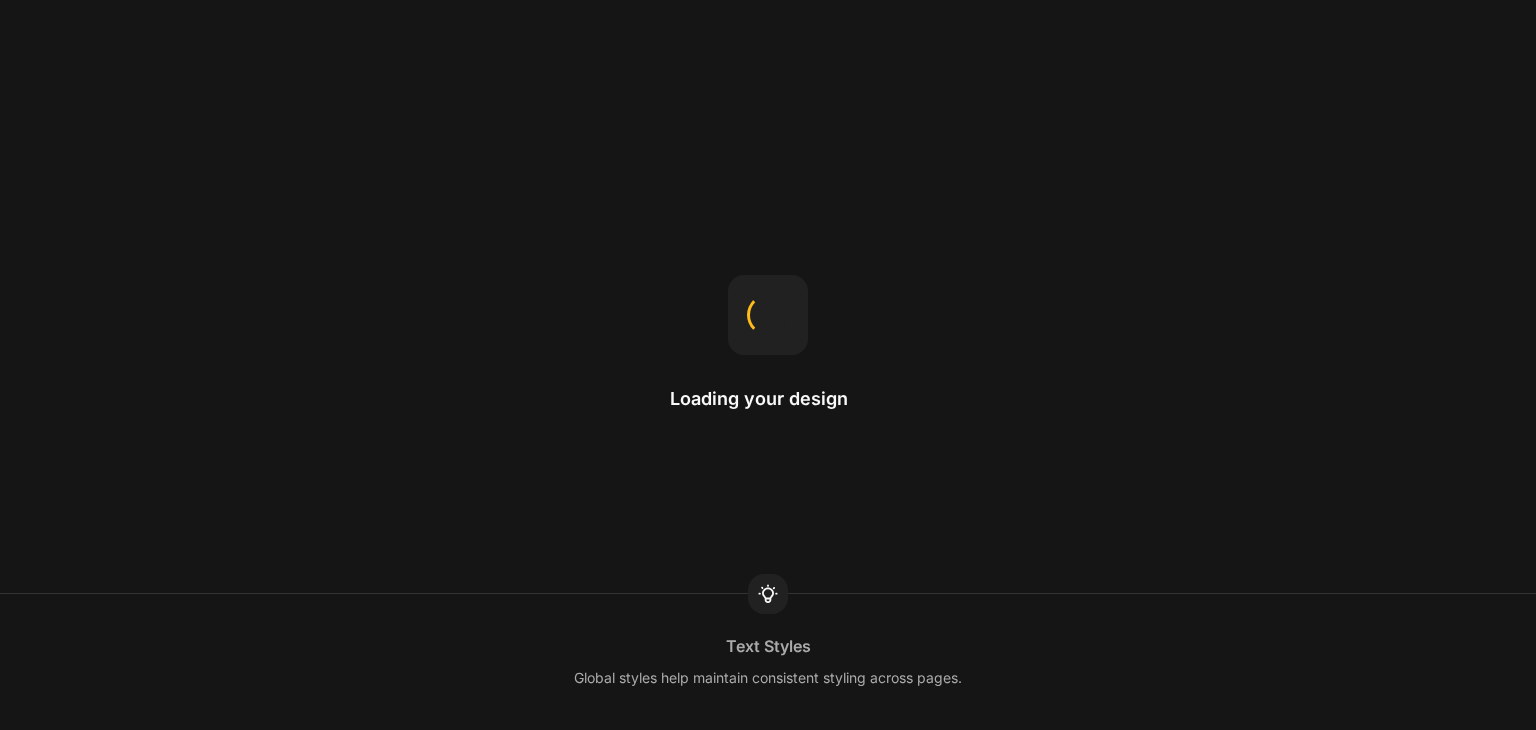 scroll, scrollTop: 0, scrollLeft: 0, axis: both 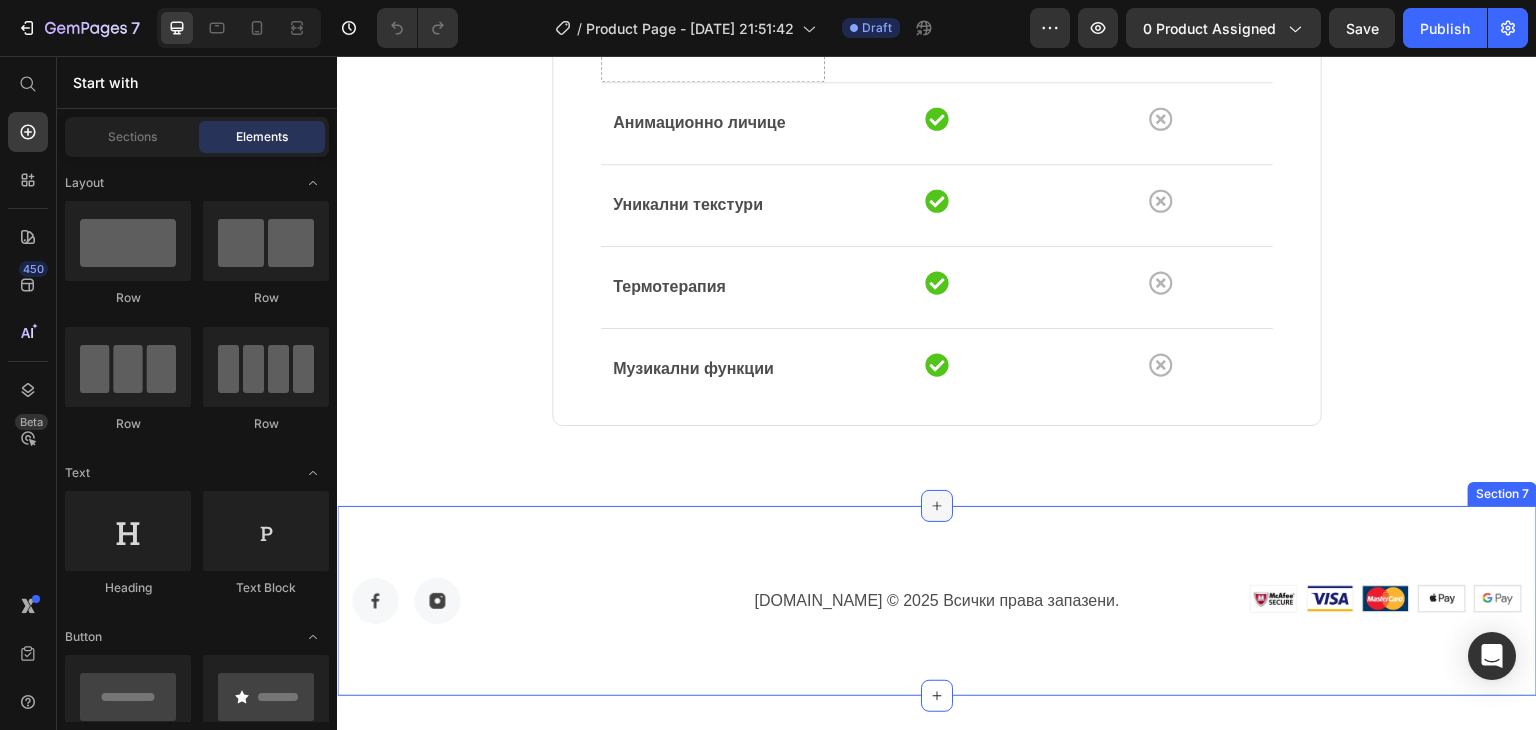 click 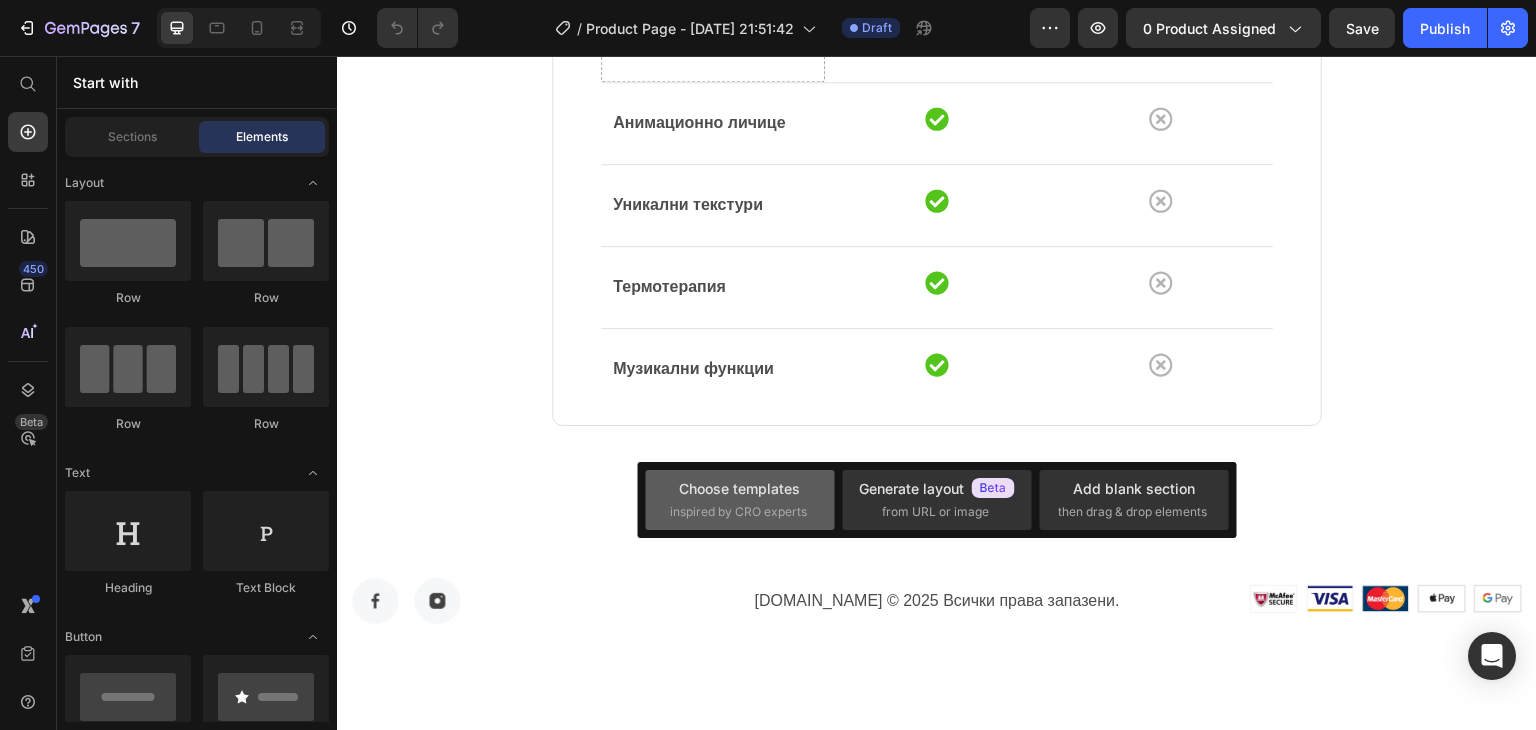 click on "Choose templates" at bounding box center (739, 488) 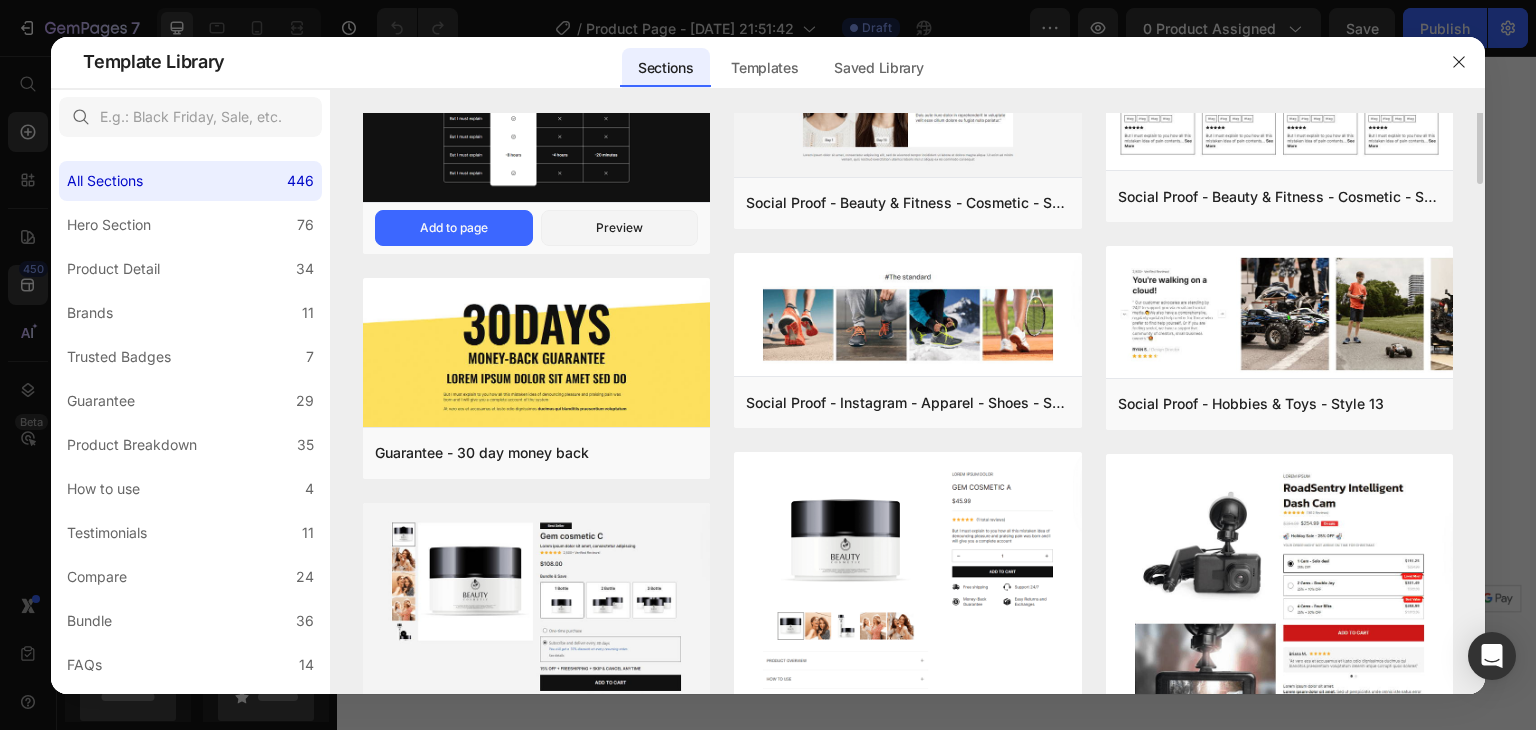 scroll, scrollTop: 0, scrollLeft: 0, axis: both 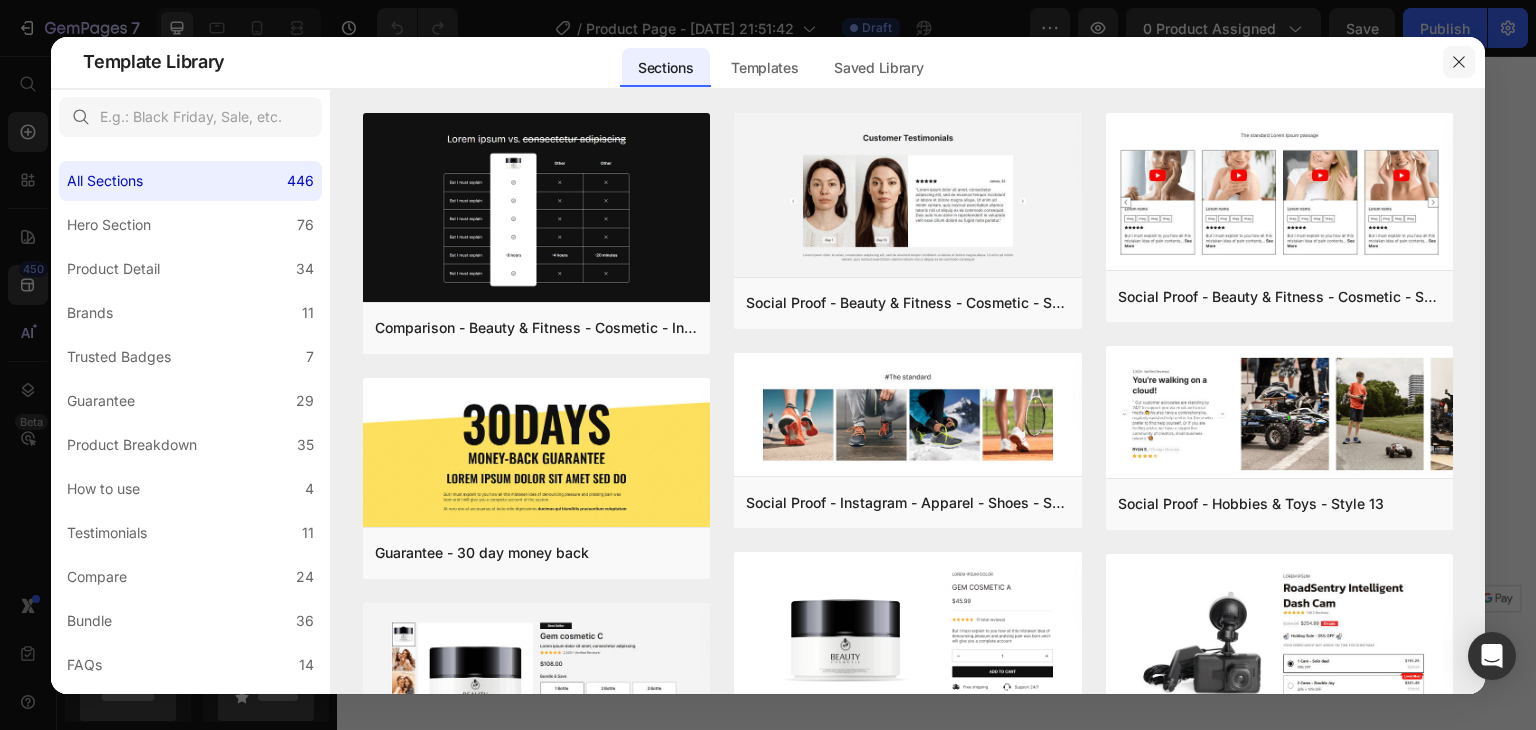 click 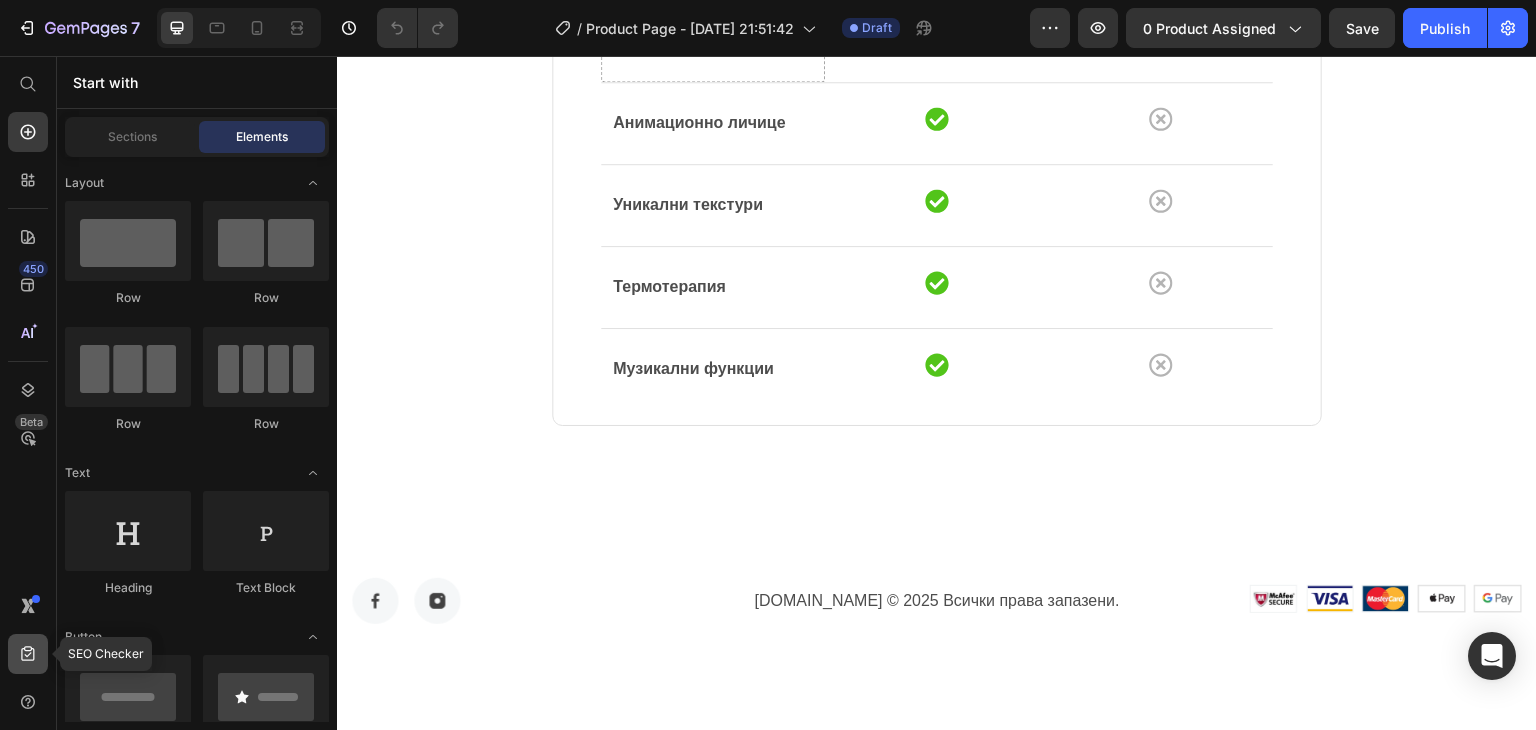 click 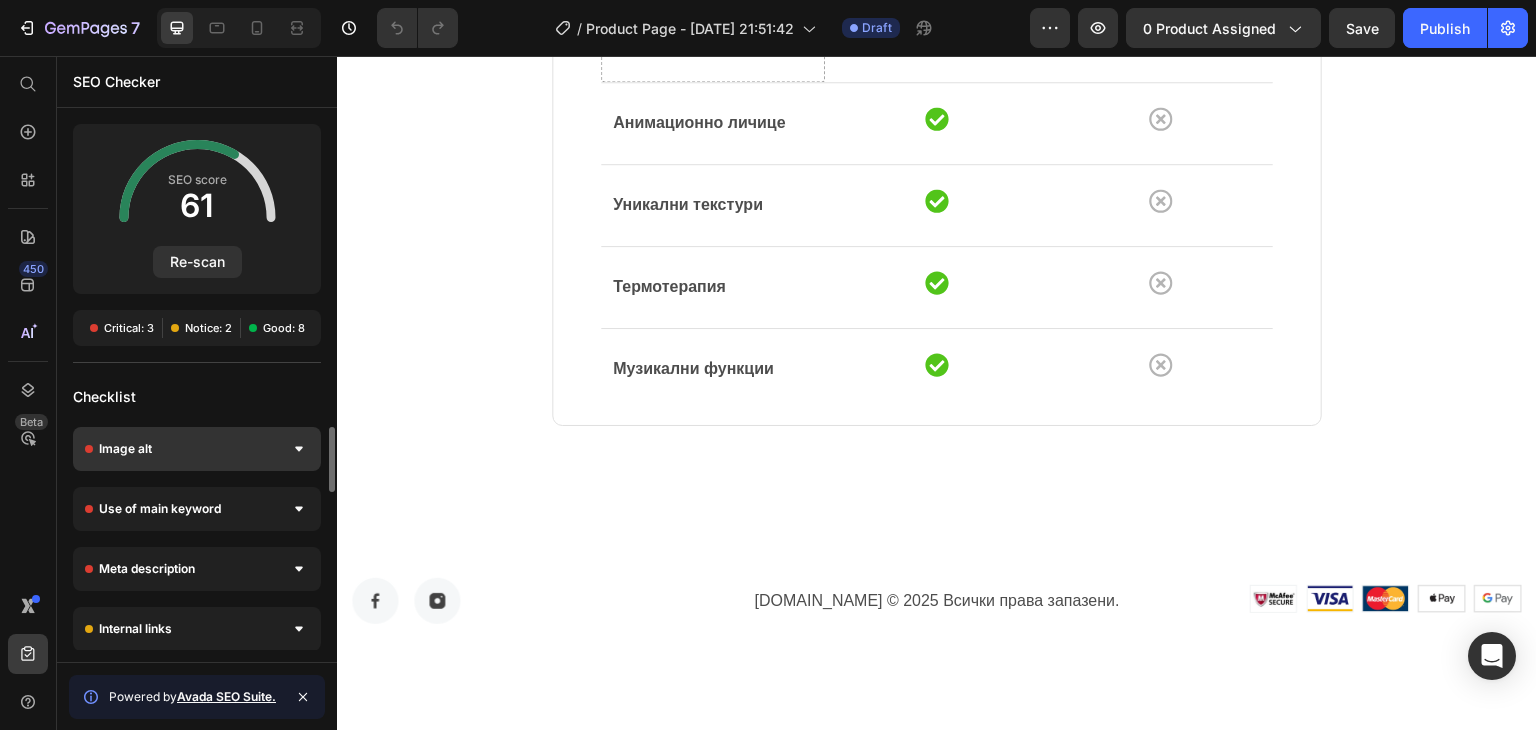 click at bounding box center (299, 449) 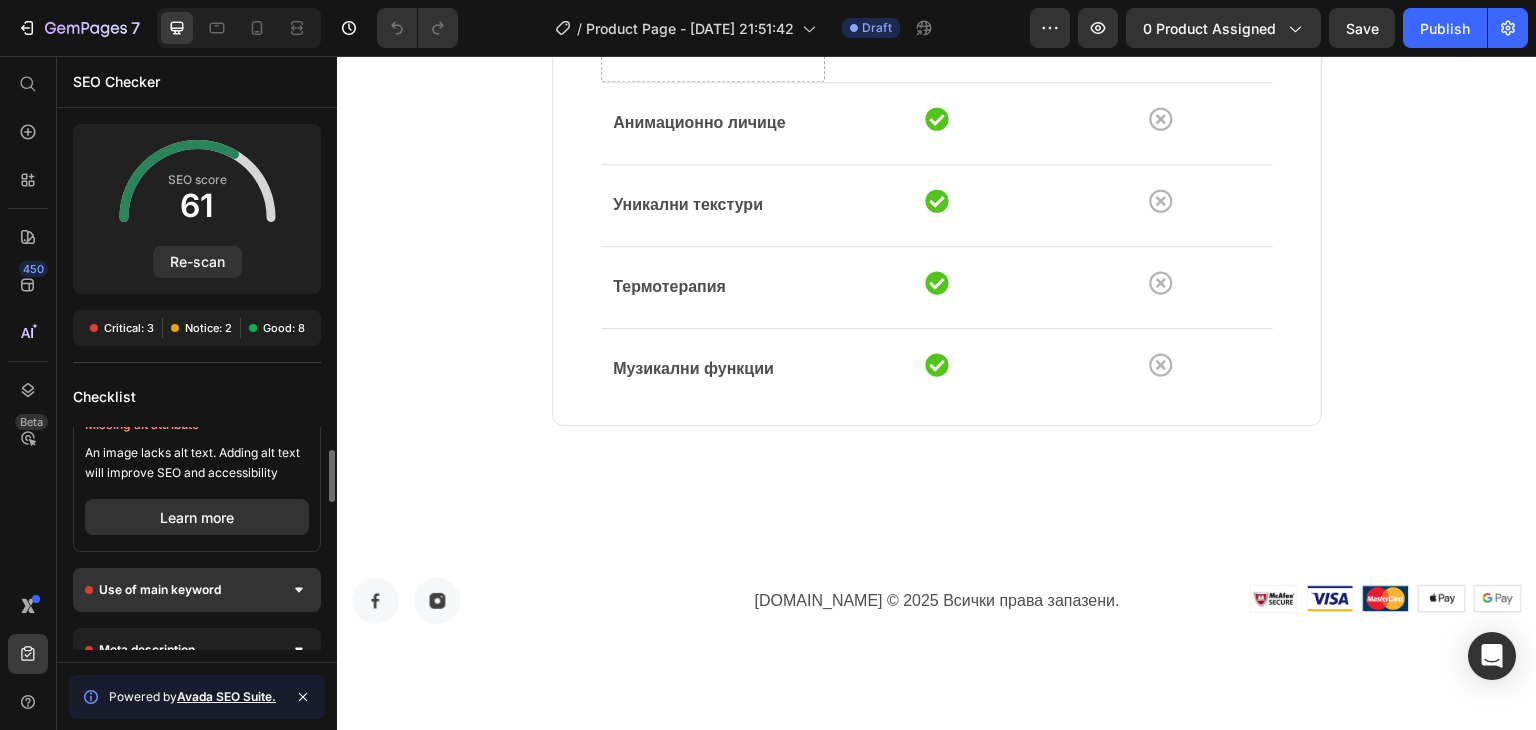 click 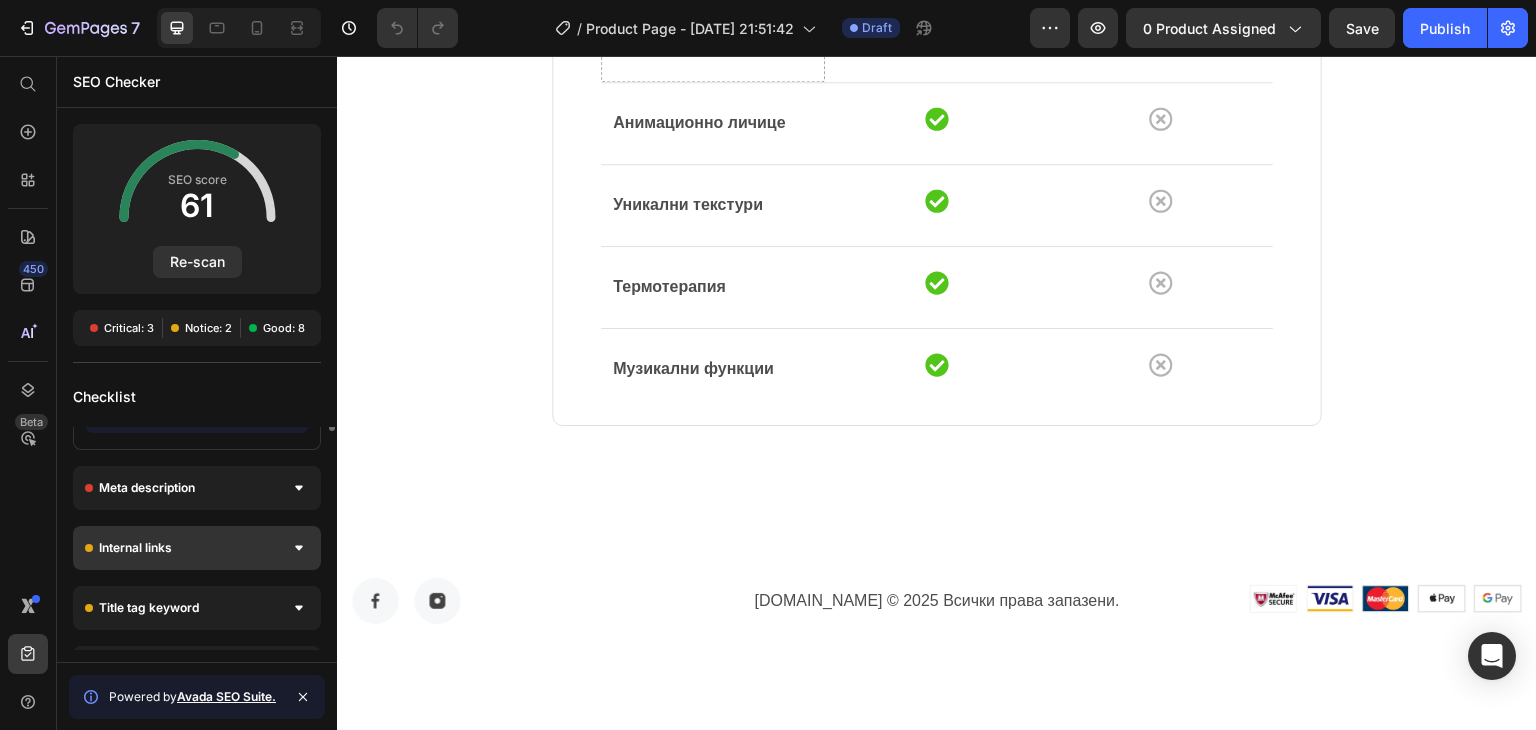 scroll, scrollTop: 279, scrollLeft: 0, axis: vertical 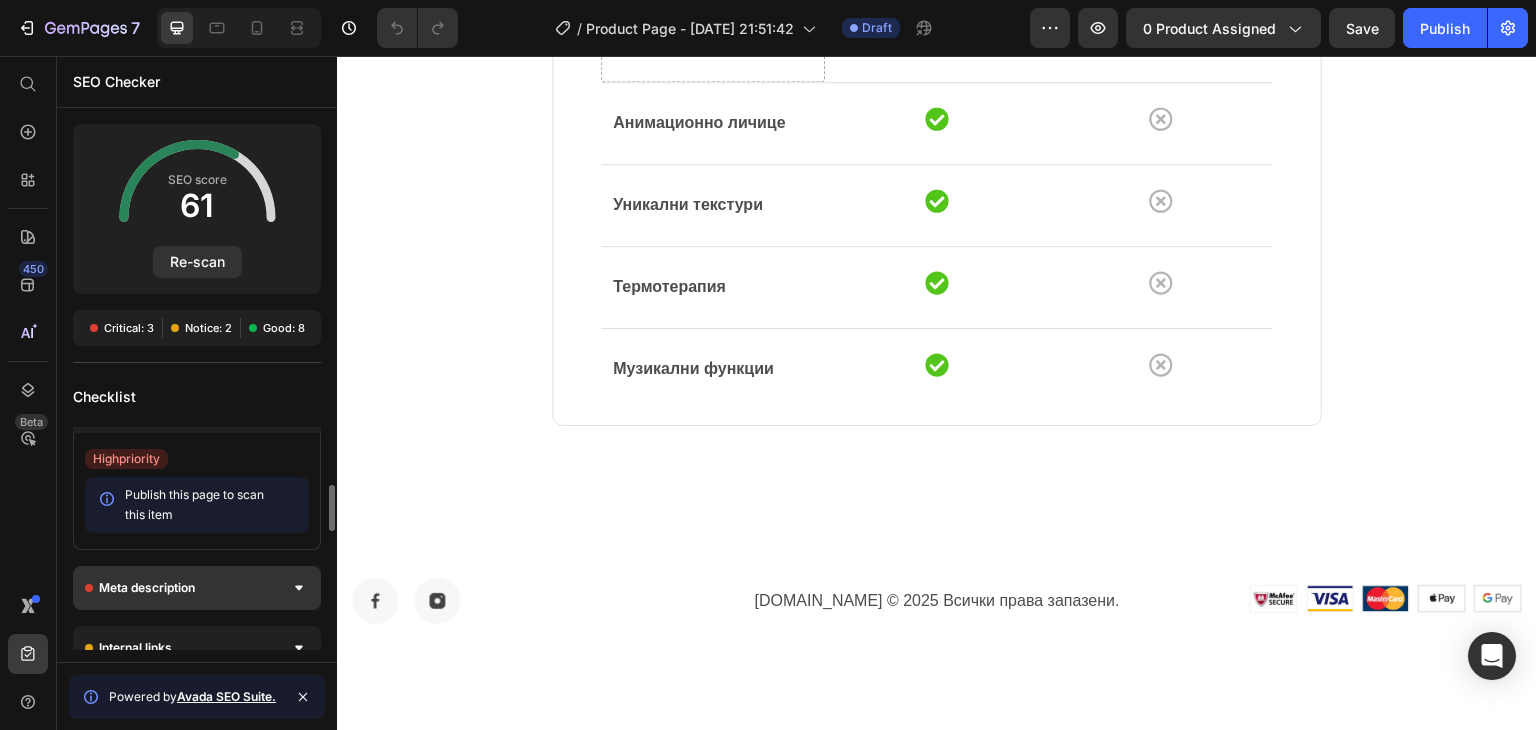 click at bounding box center (299, 588) 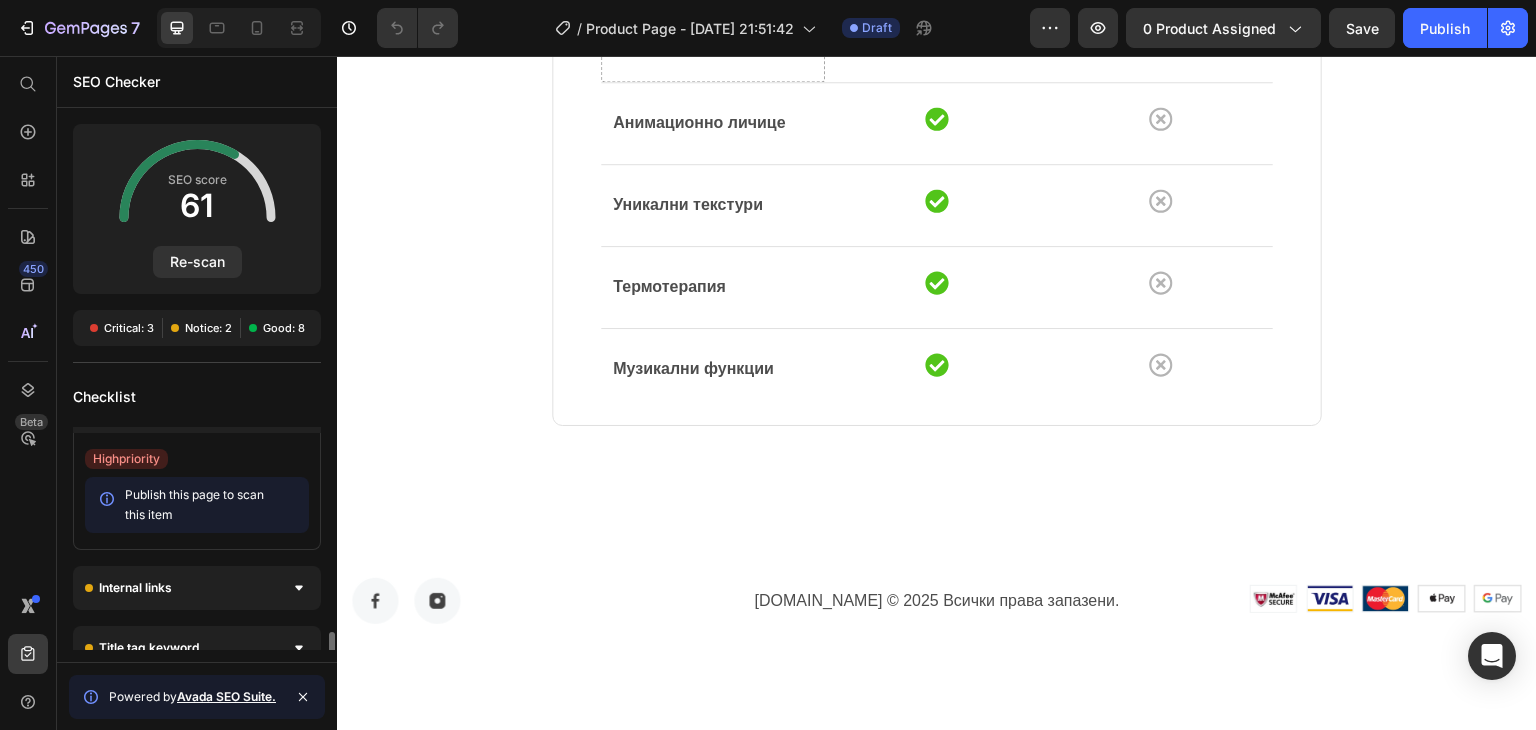 scroll, scrollTop: 556, scrollLeft: 0, axis: vertical 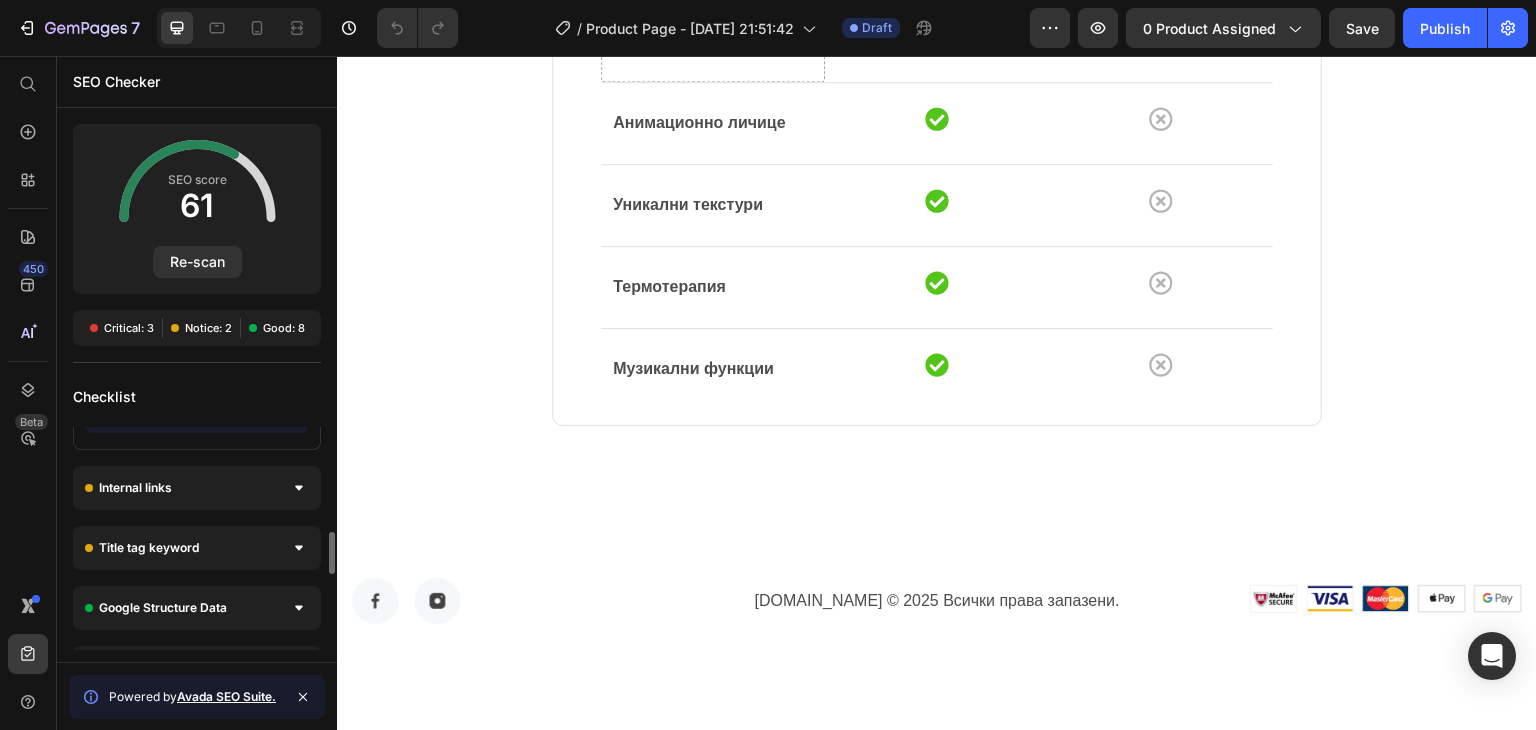 click on "Internal links" at bounding box center (197, 488) 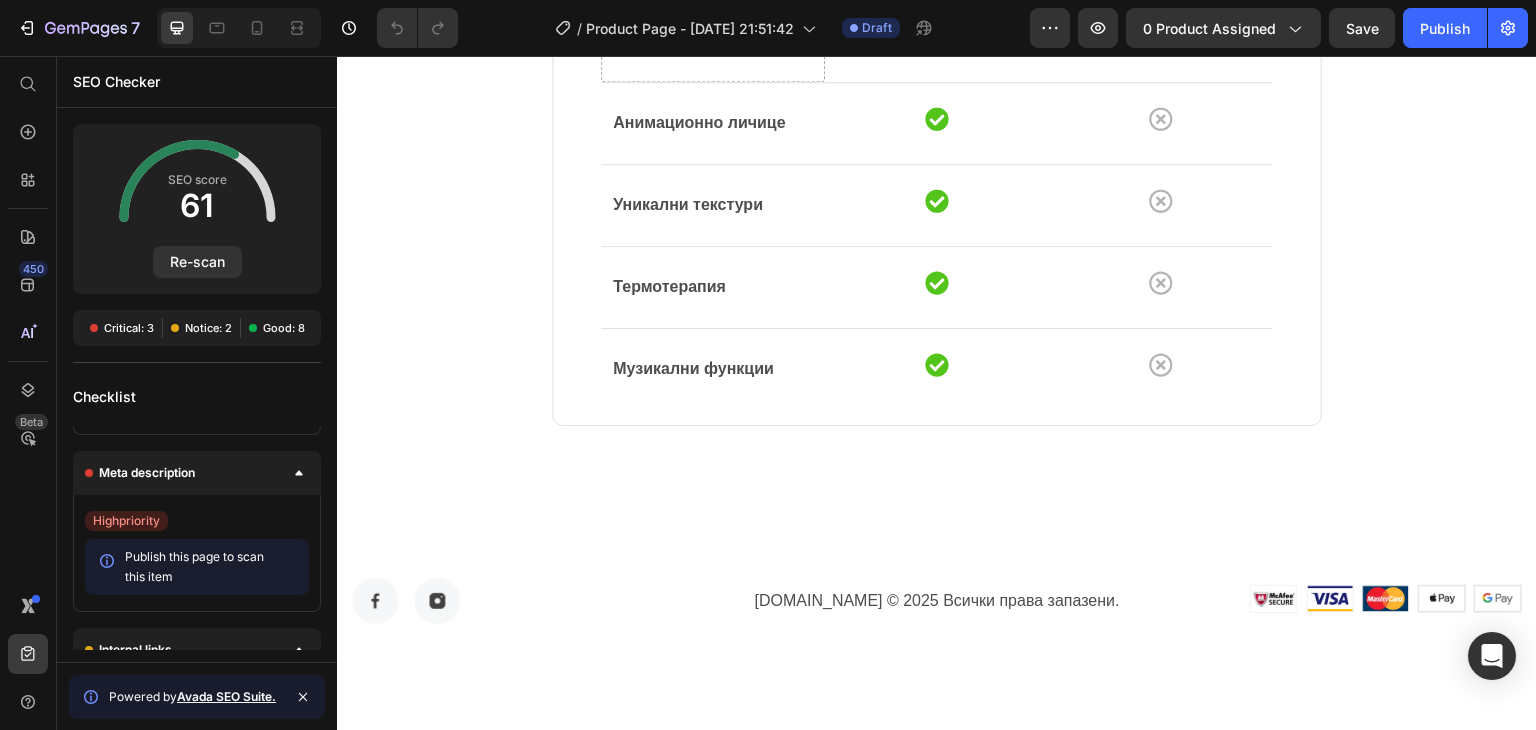 scroll, scrollTop: 0, scrollLeft: 0, axis: both 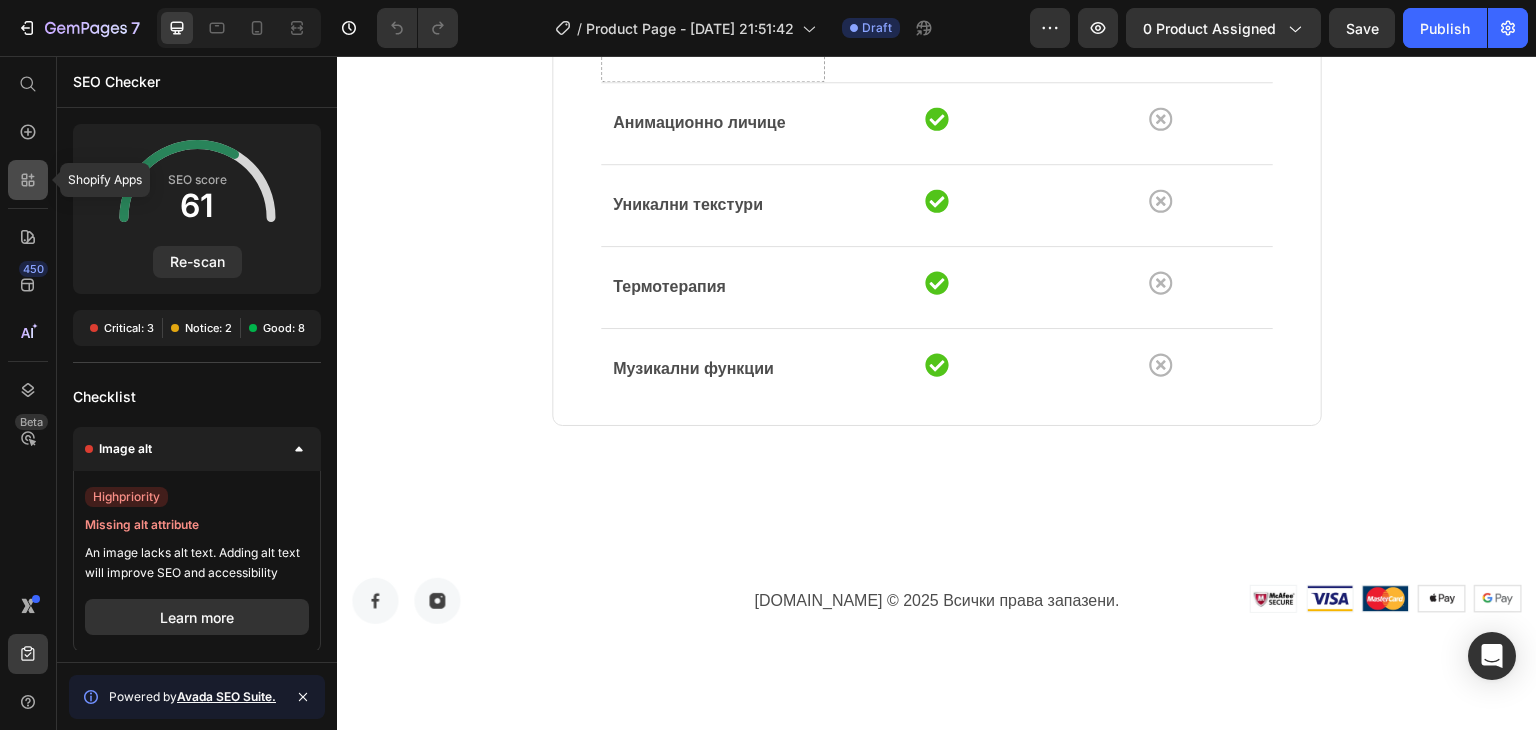 click 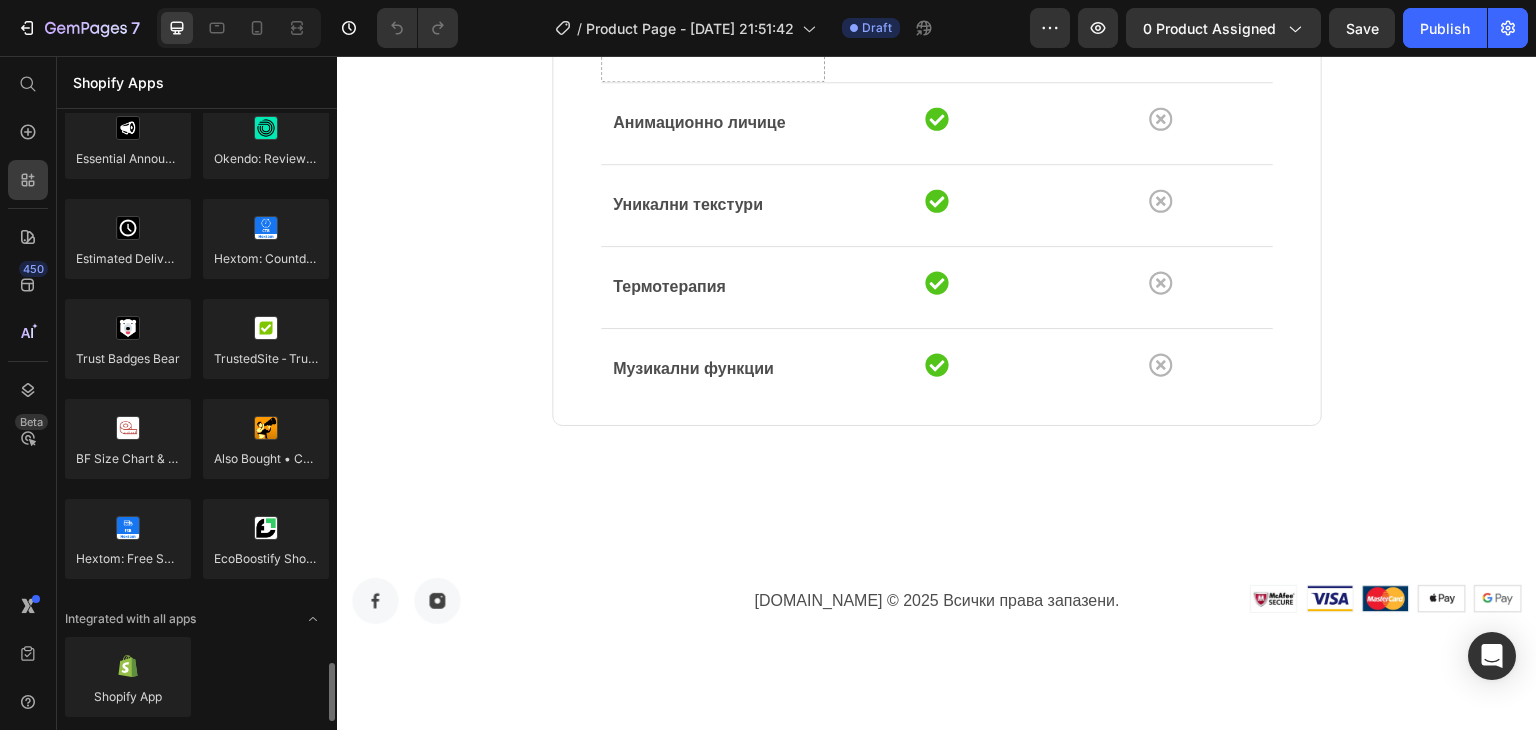 scroll, scrollTop: 5712, scrollLeft: 0, axis: vertical 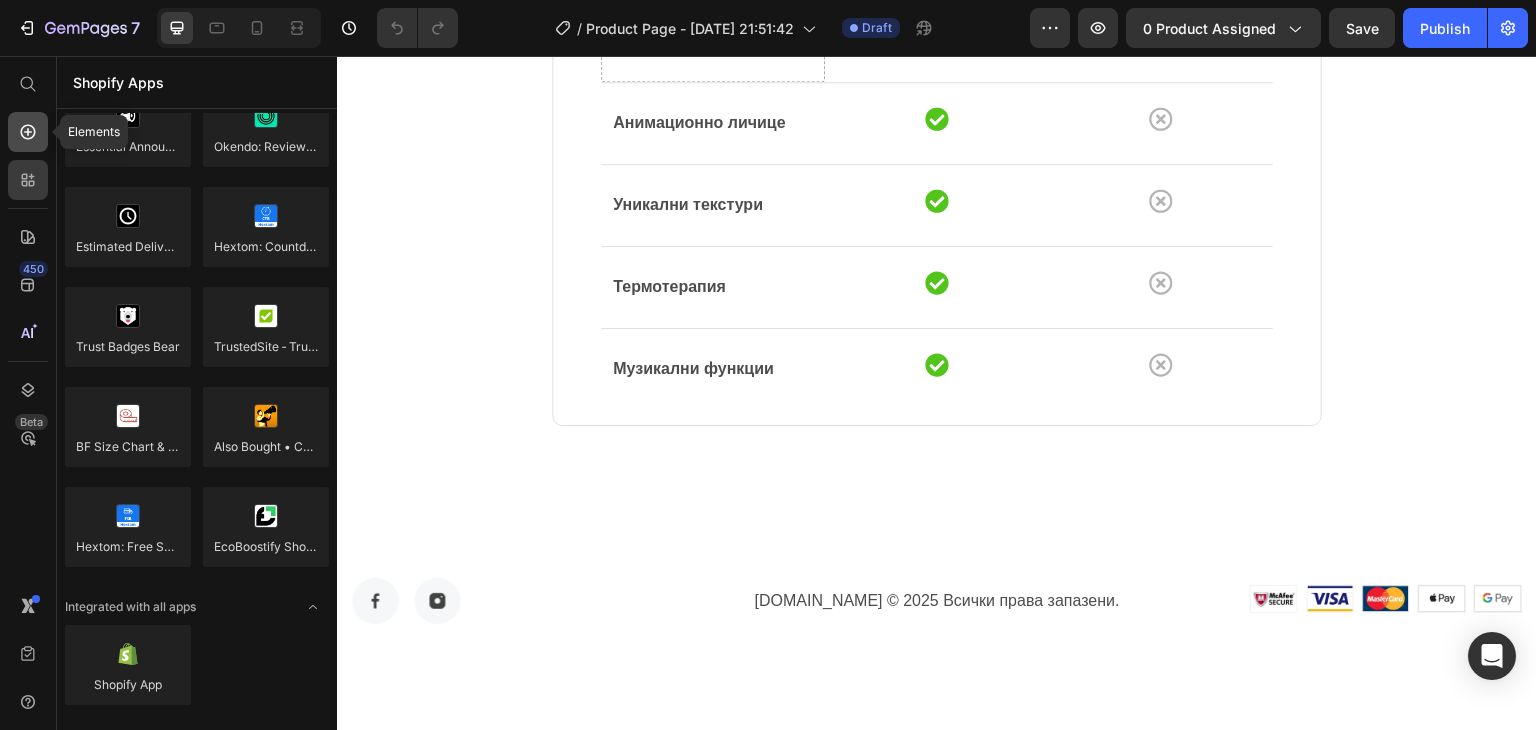 click 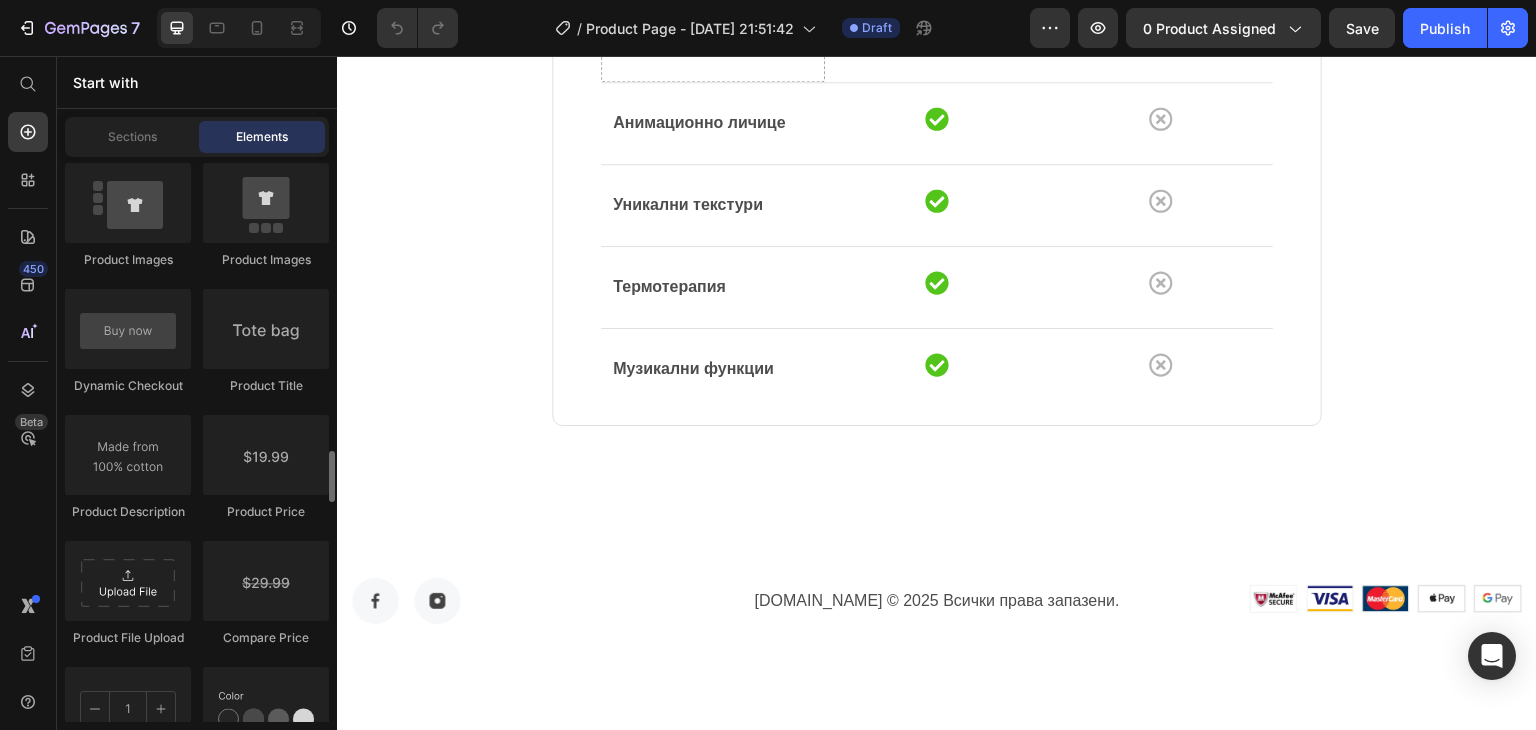 scroll, scrollTop: 2620, scrollLeft: 0, axis: vertical 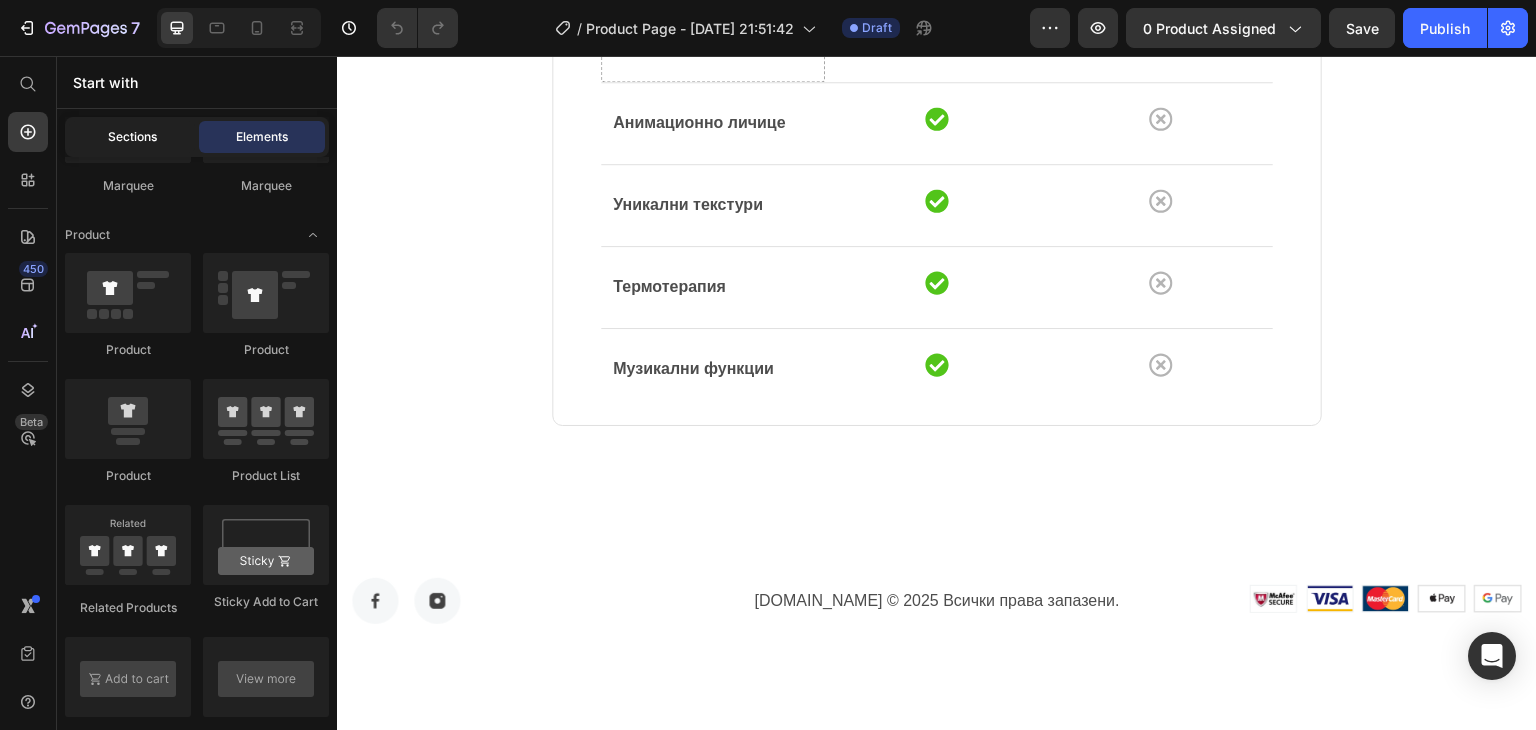 click on "Sections" at bounding box center [132, 137] 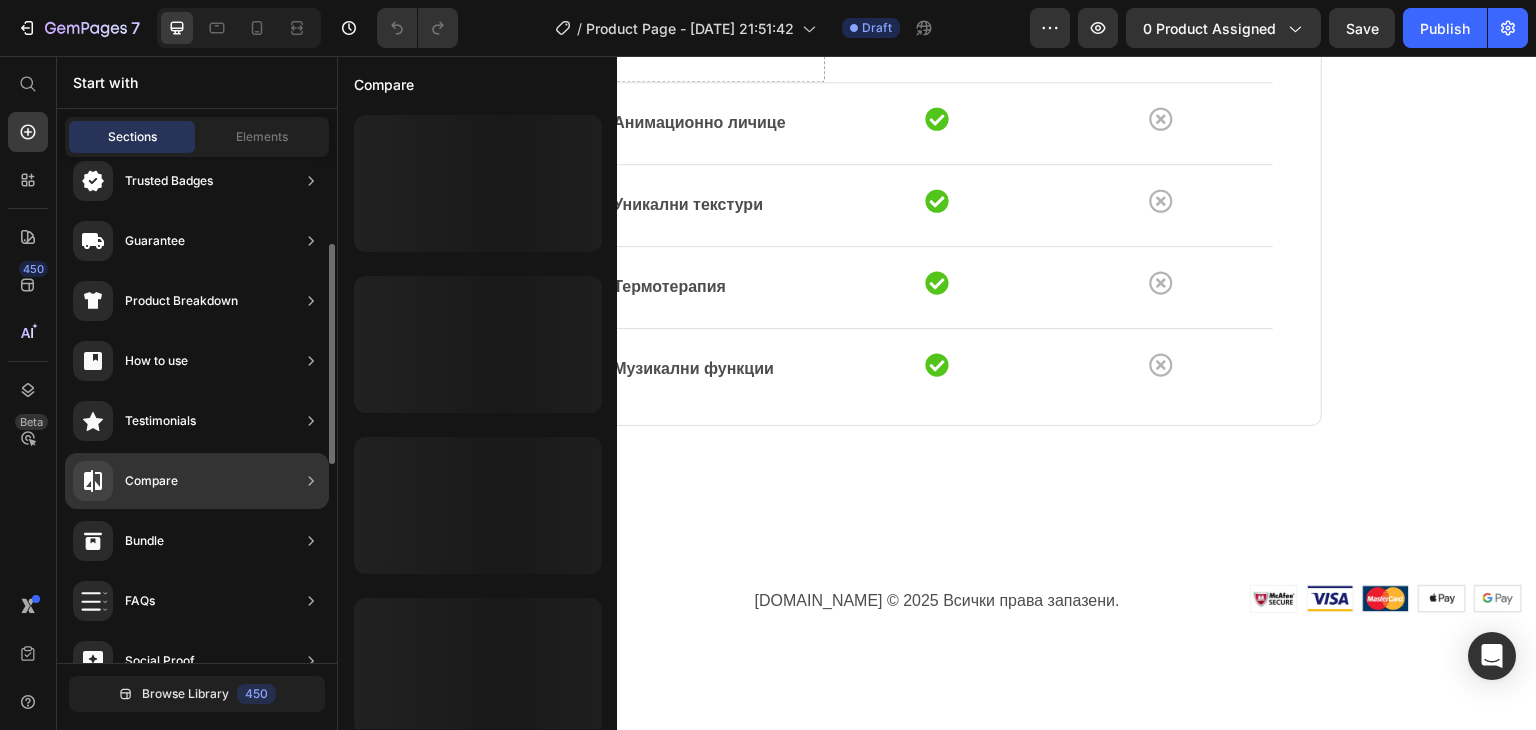 scroll, scrollTop: 0, scrollLeft: 0, axis: both 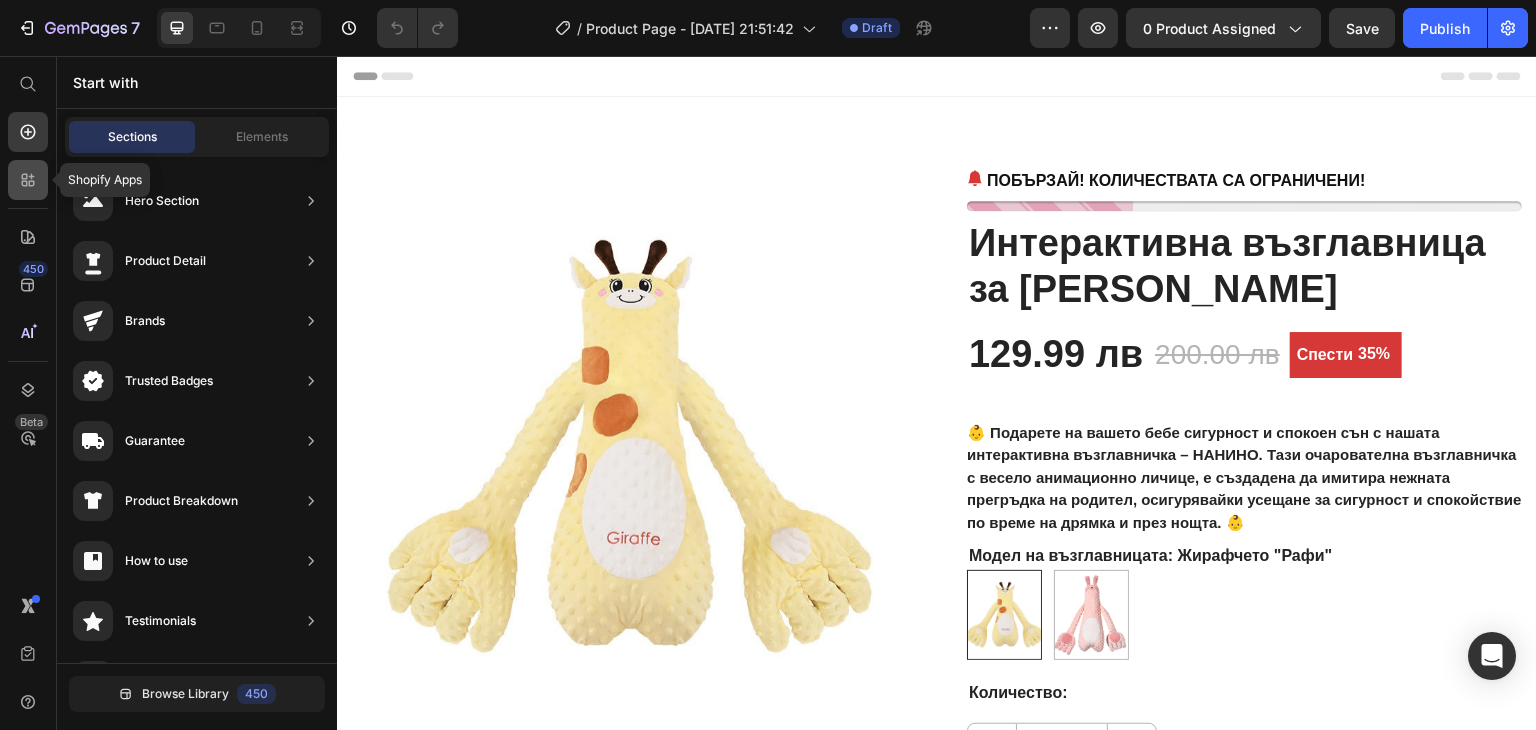 click 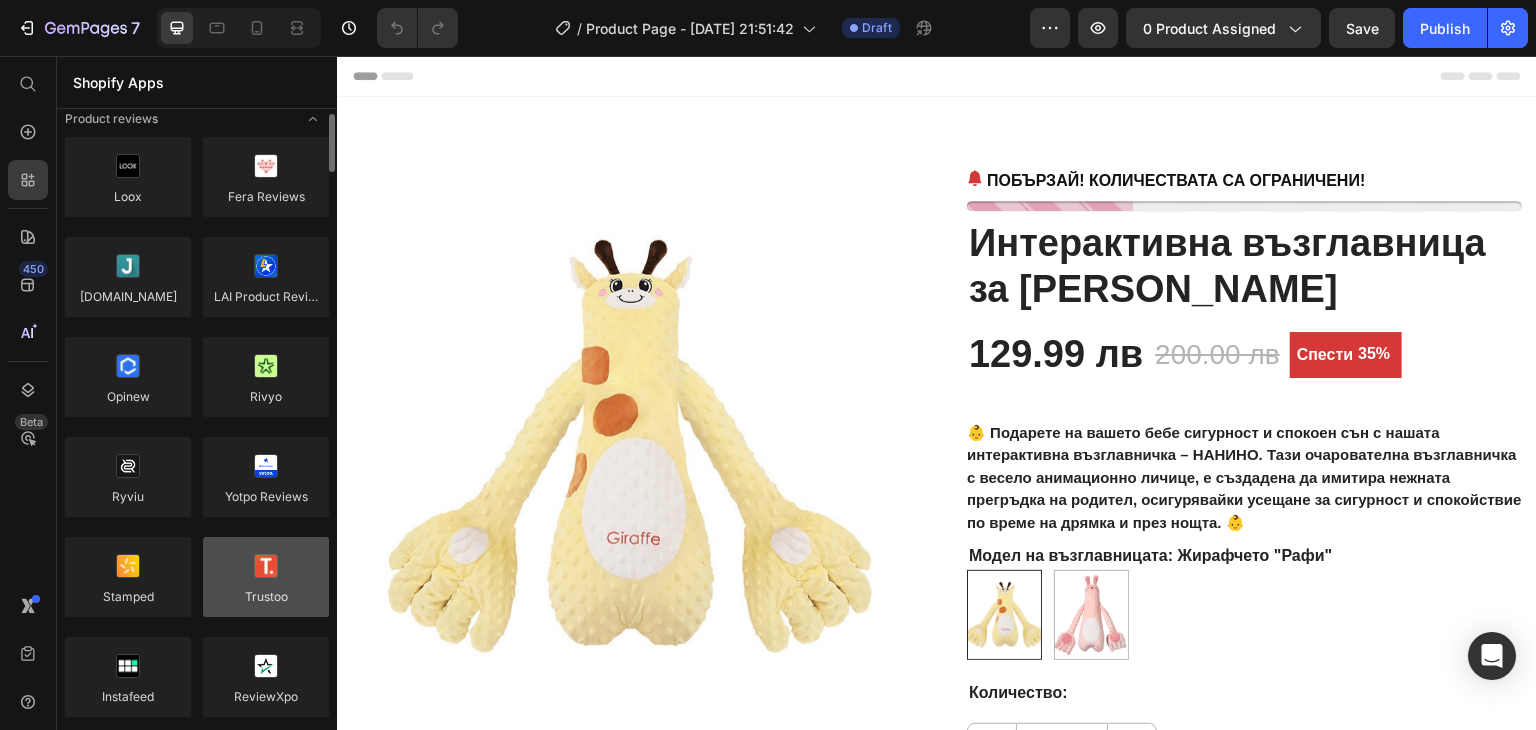 scroll, scrollTop: 0, scrollLeft: 0, axis: both 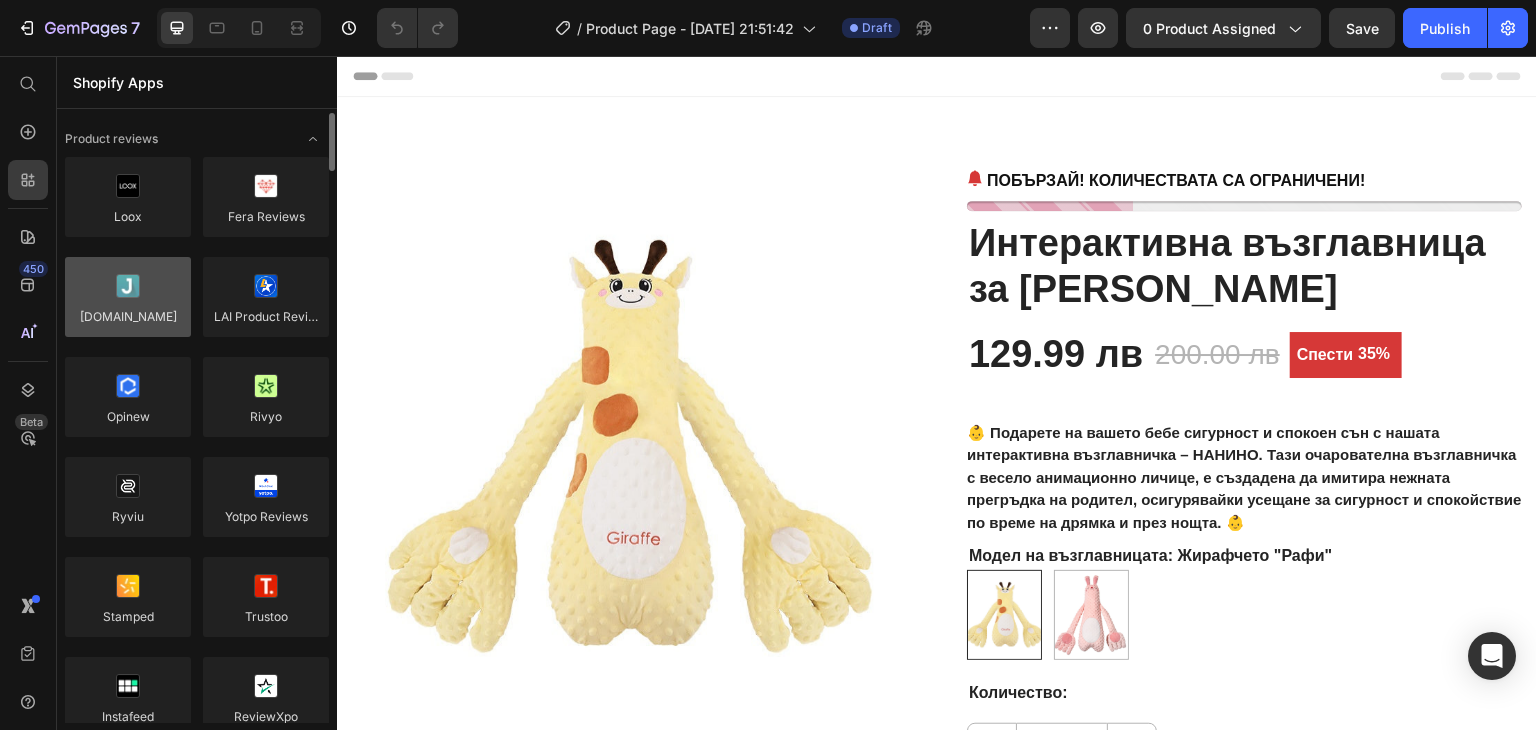 click at bounding box center (128, 297) 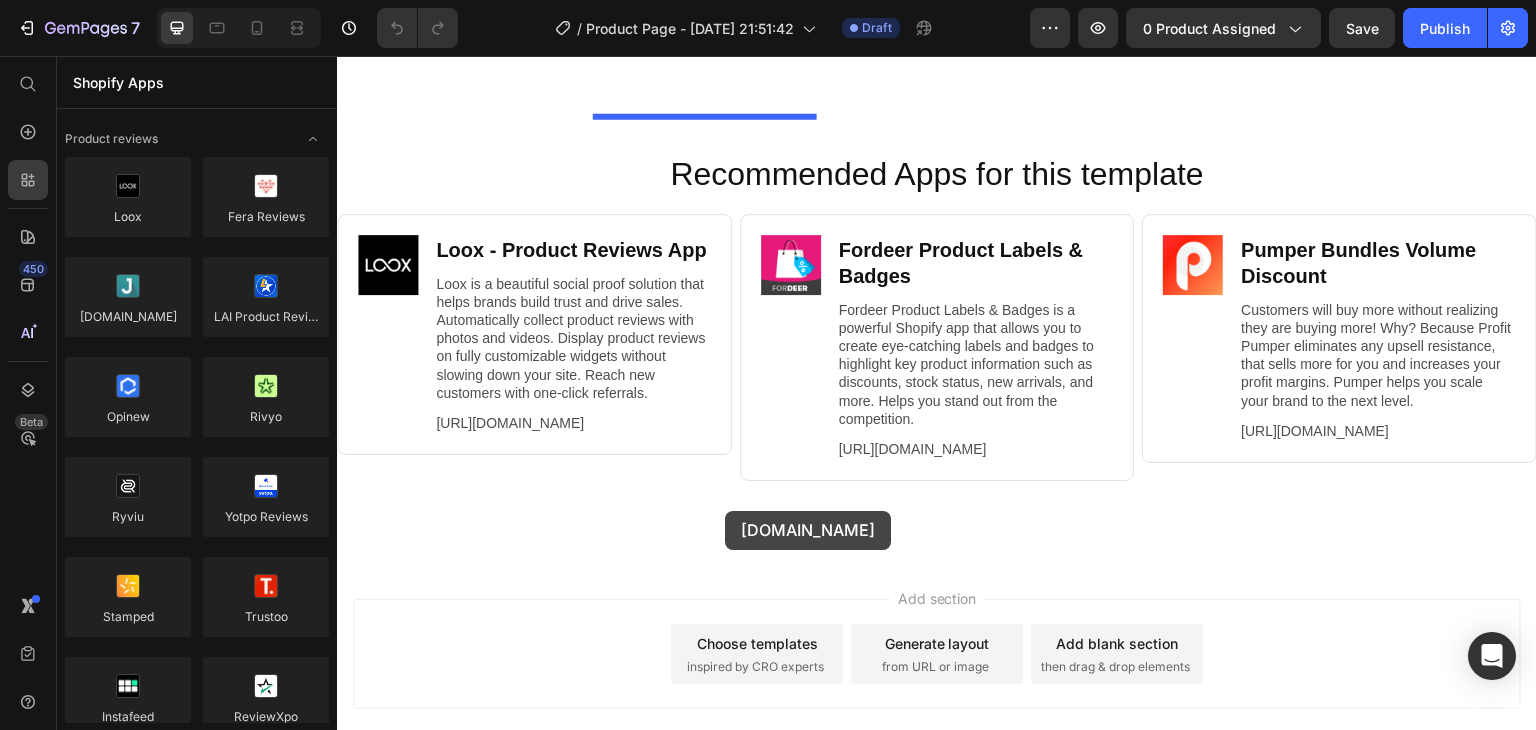 scroll, scrollTop: 5200, scrollLeft: 0, axis: vertical 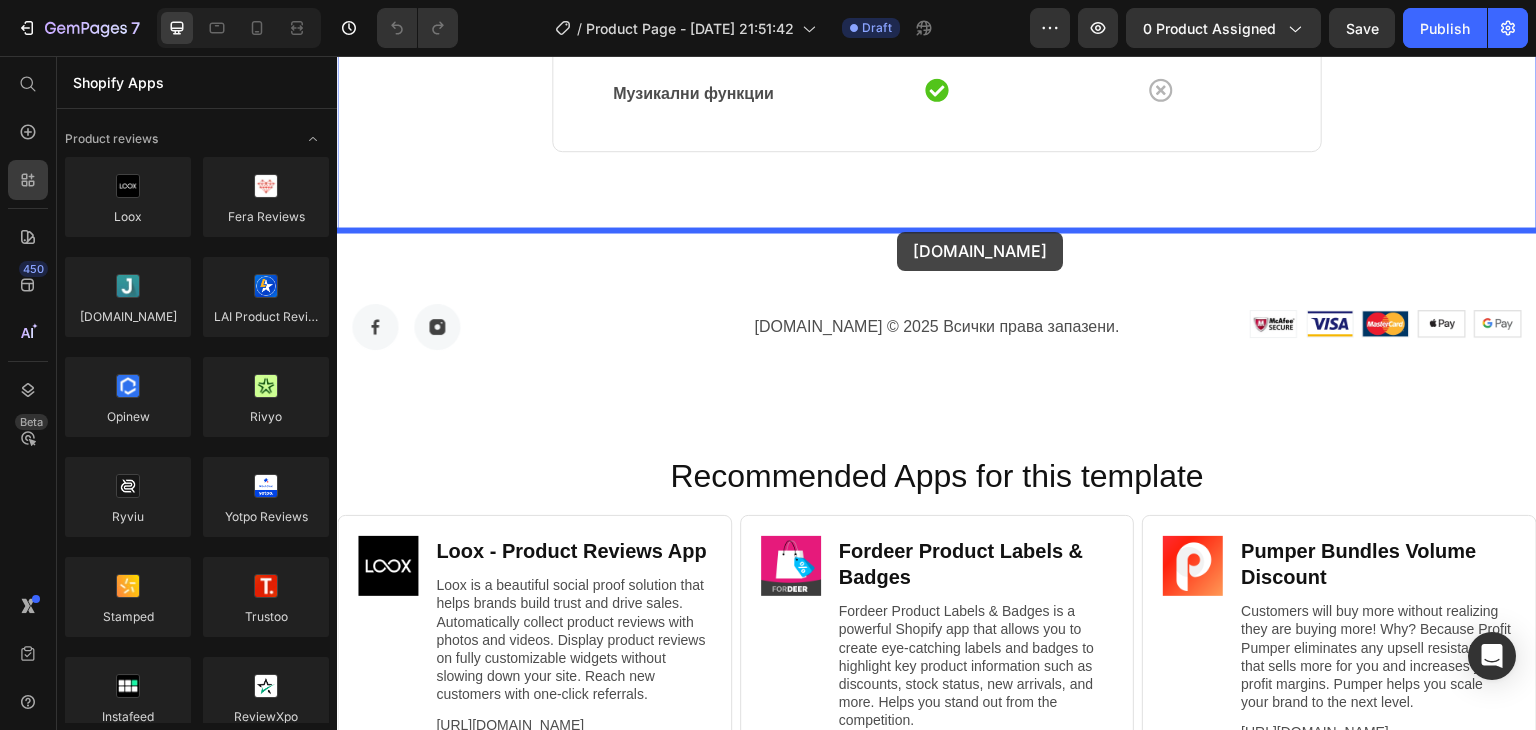drag, startPoint x: 468, startPoint y: 361, endPoint x: 897, endPoint y: 231, distance: 448.26443 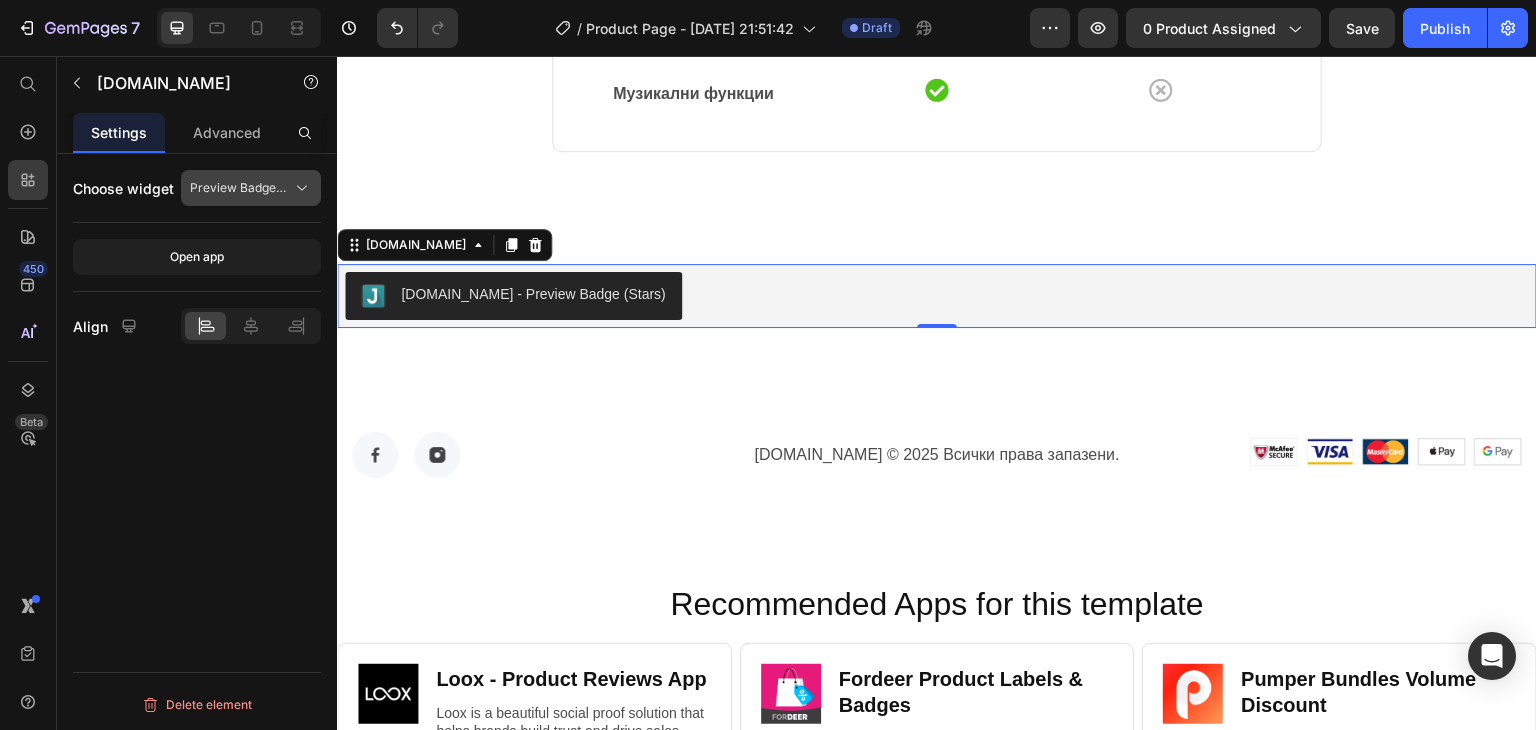 click 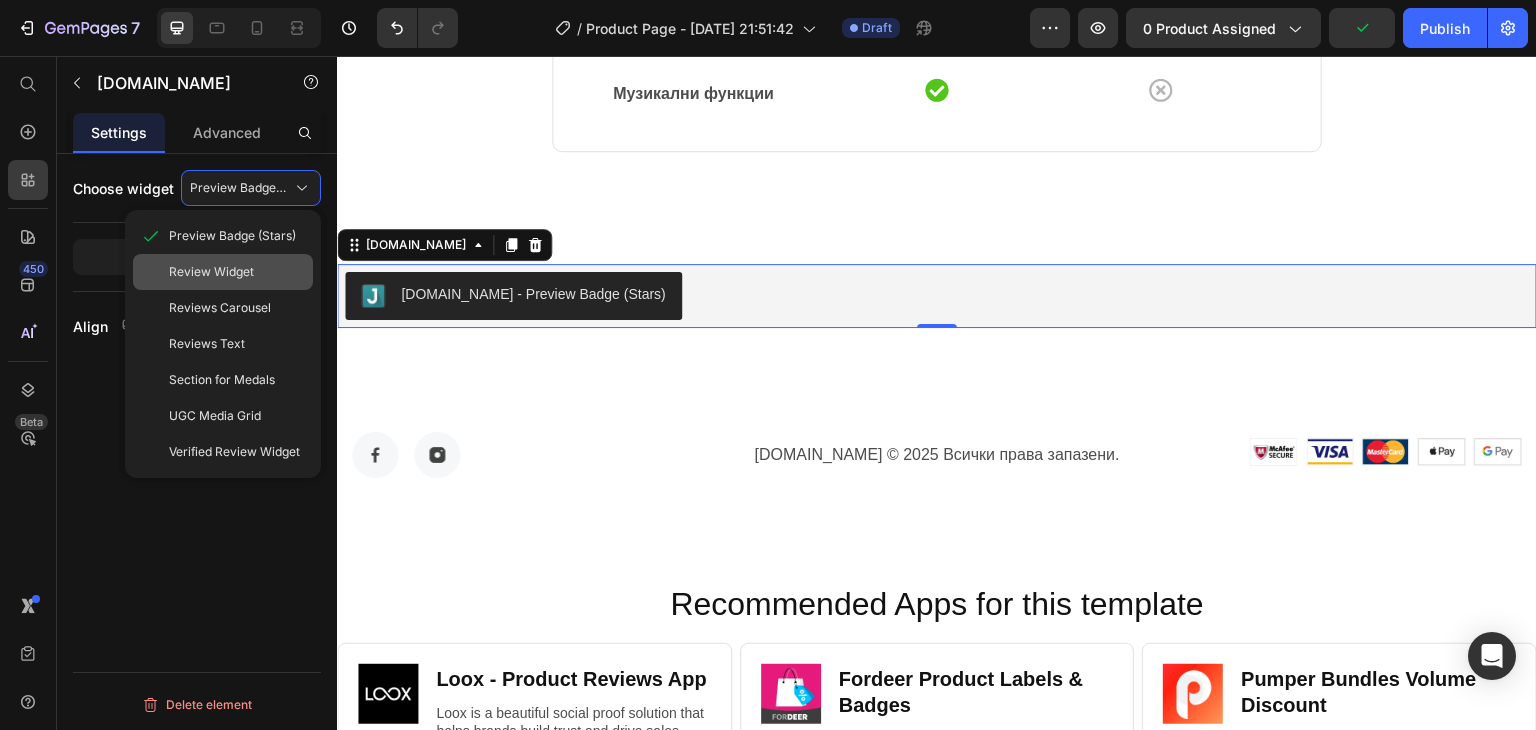 click on "Review Widget" at bounding box center [237, 272] 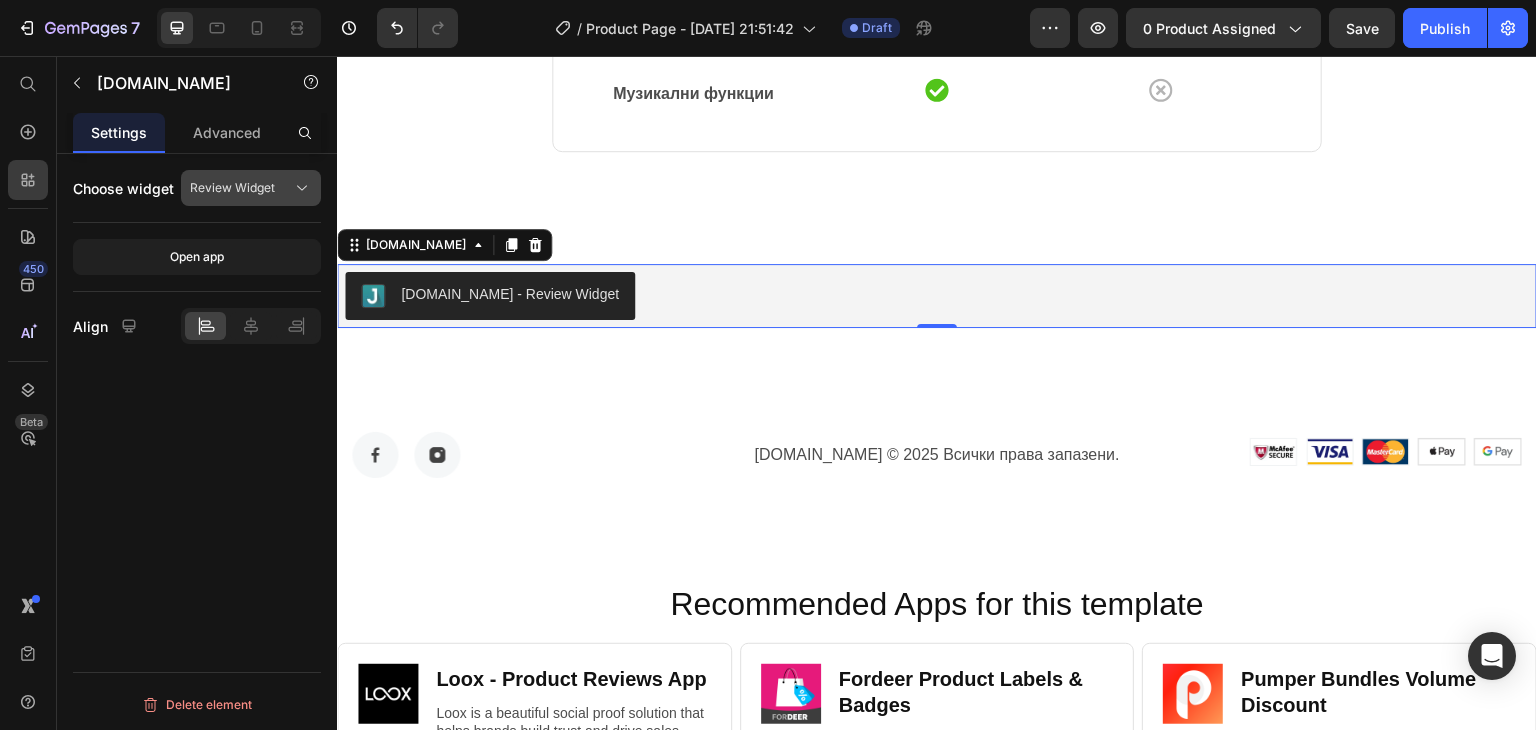 click on "Review Widget" 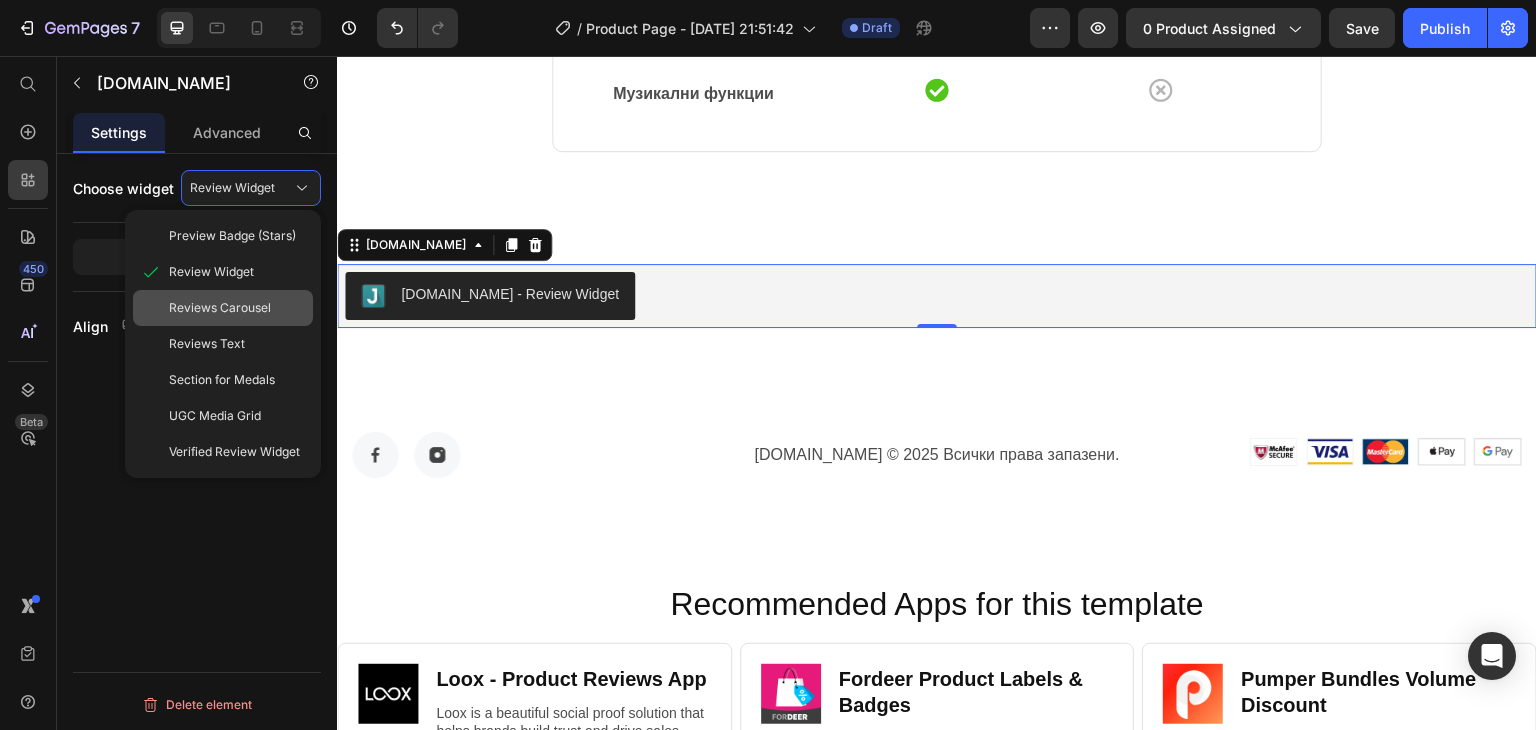 click on "Reviews Carousel" at bounding box center (220, 308) 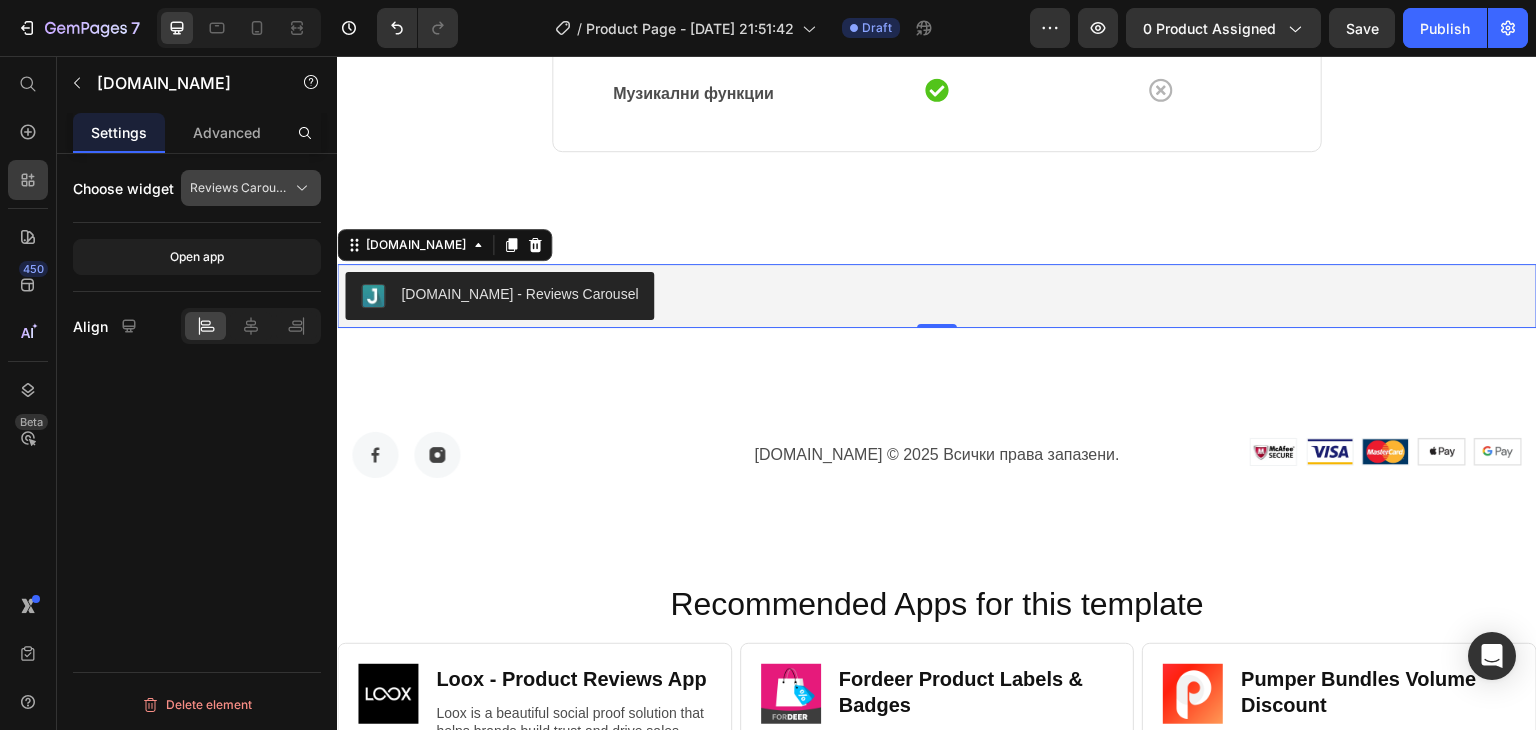 click on "Reviews Carousel" at bounding box center [239, 188] 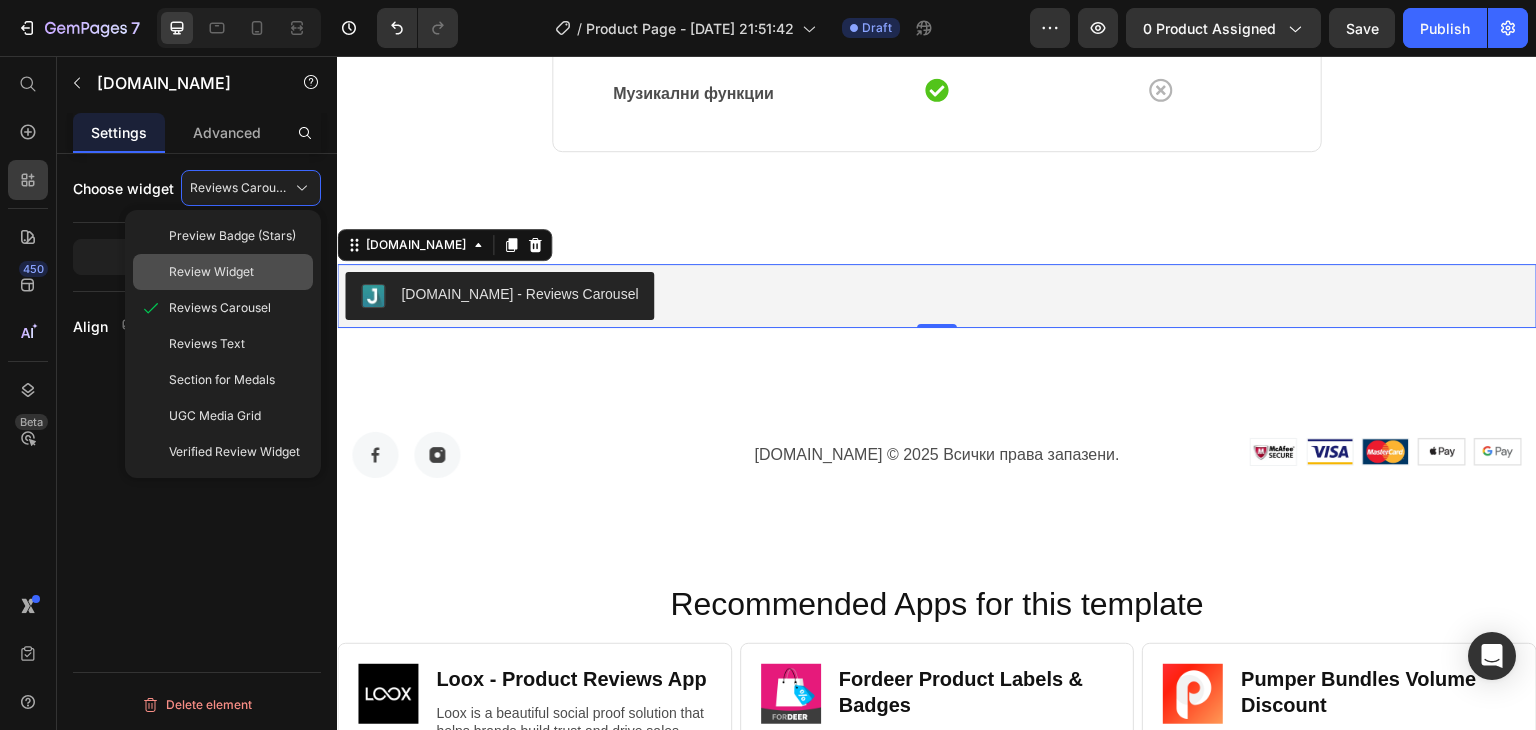 click on "Review Widget" at bounding box center (211, 272) 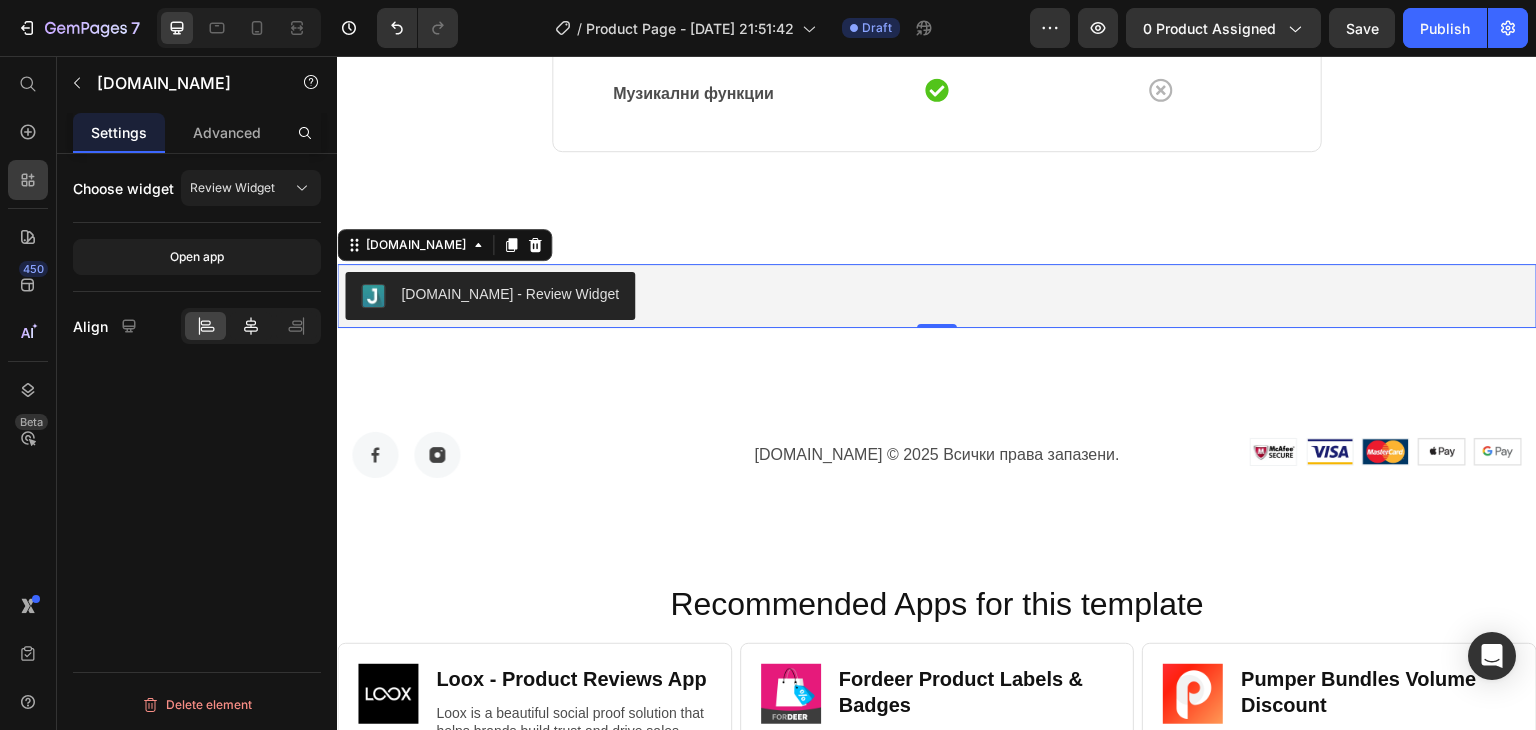 click 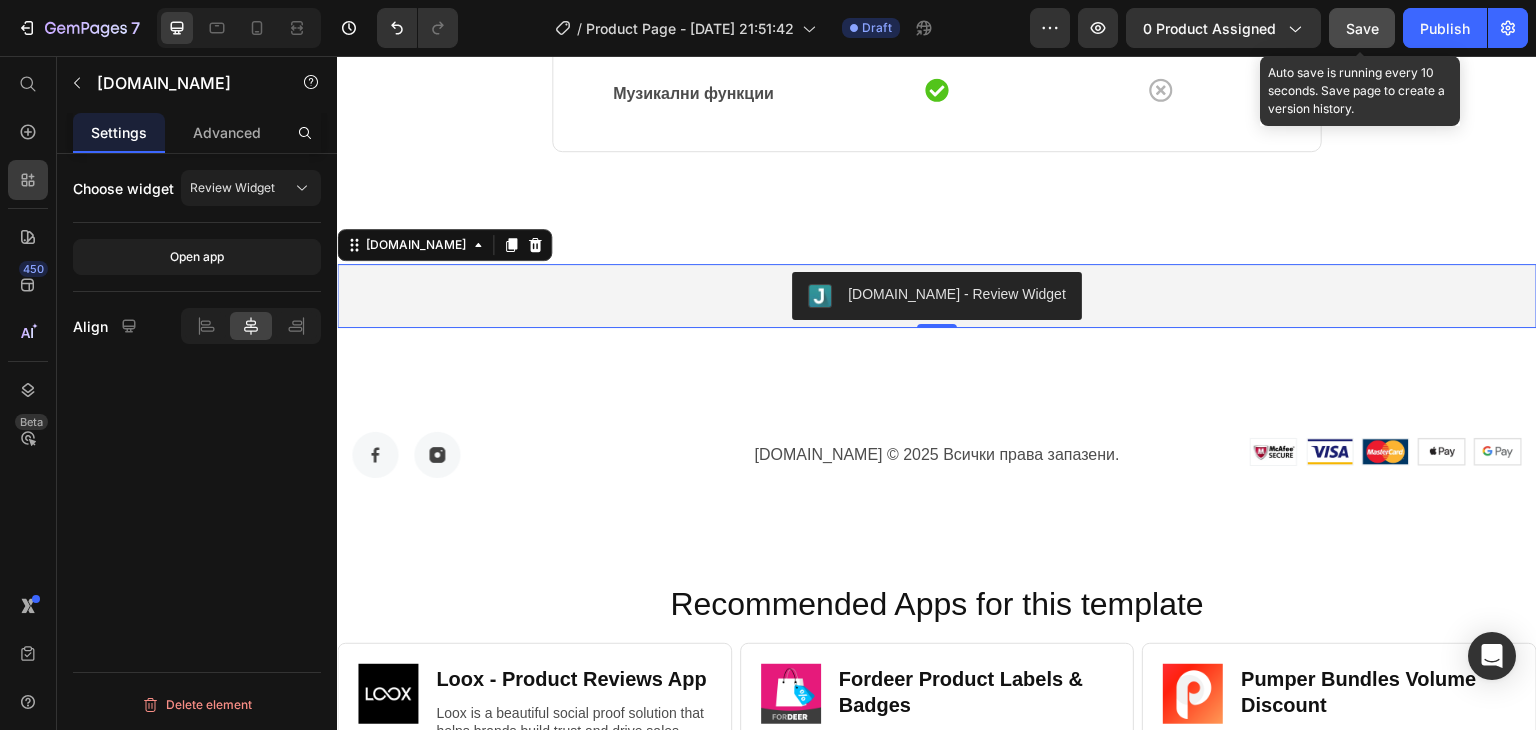 click on "Save" at bounding box center (1362, 28) 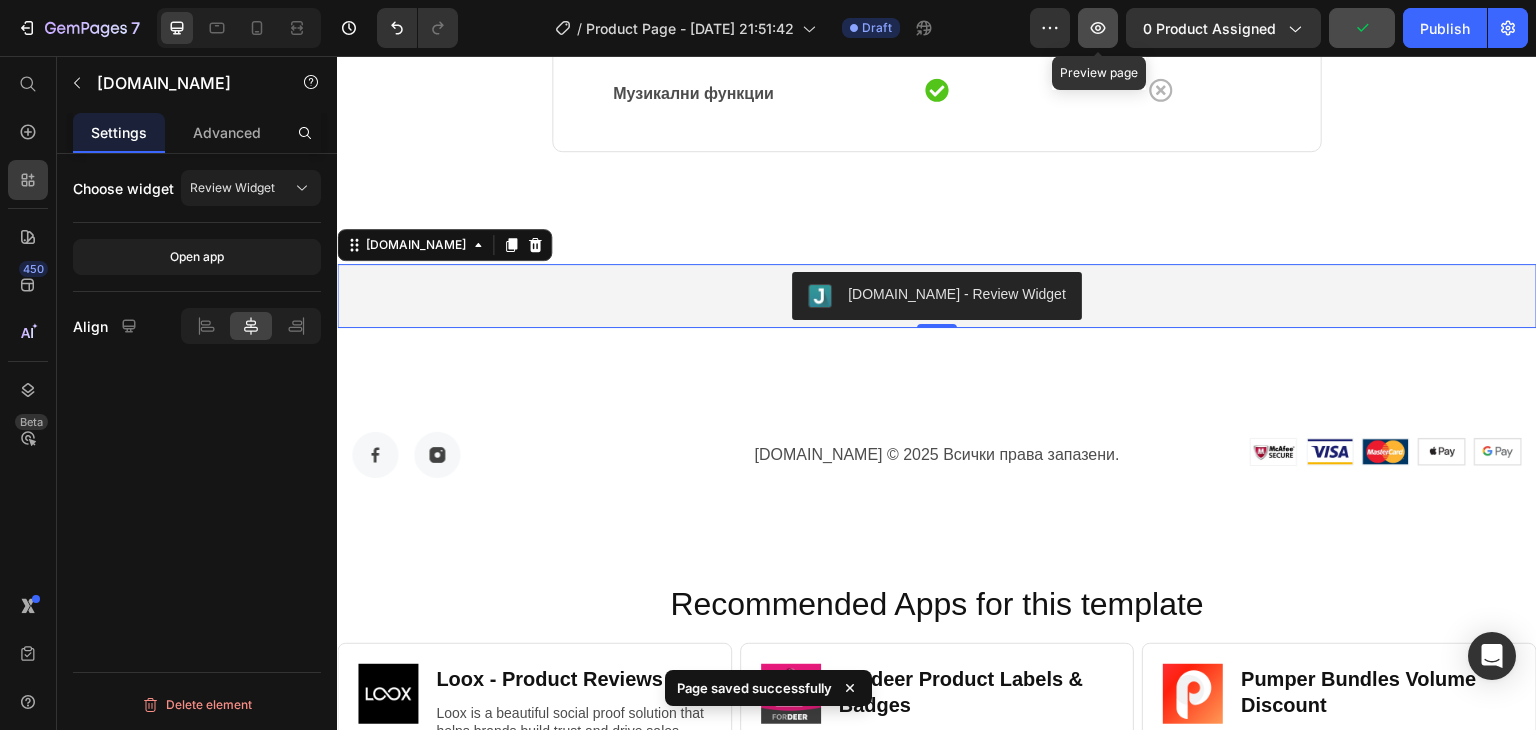 click 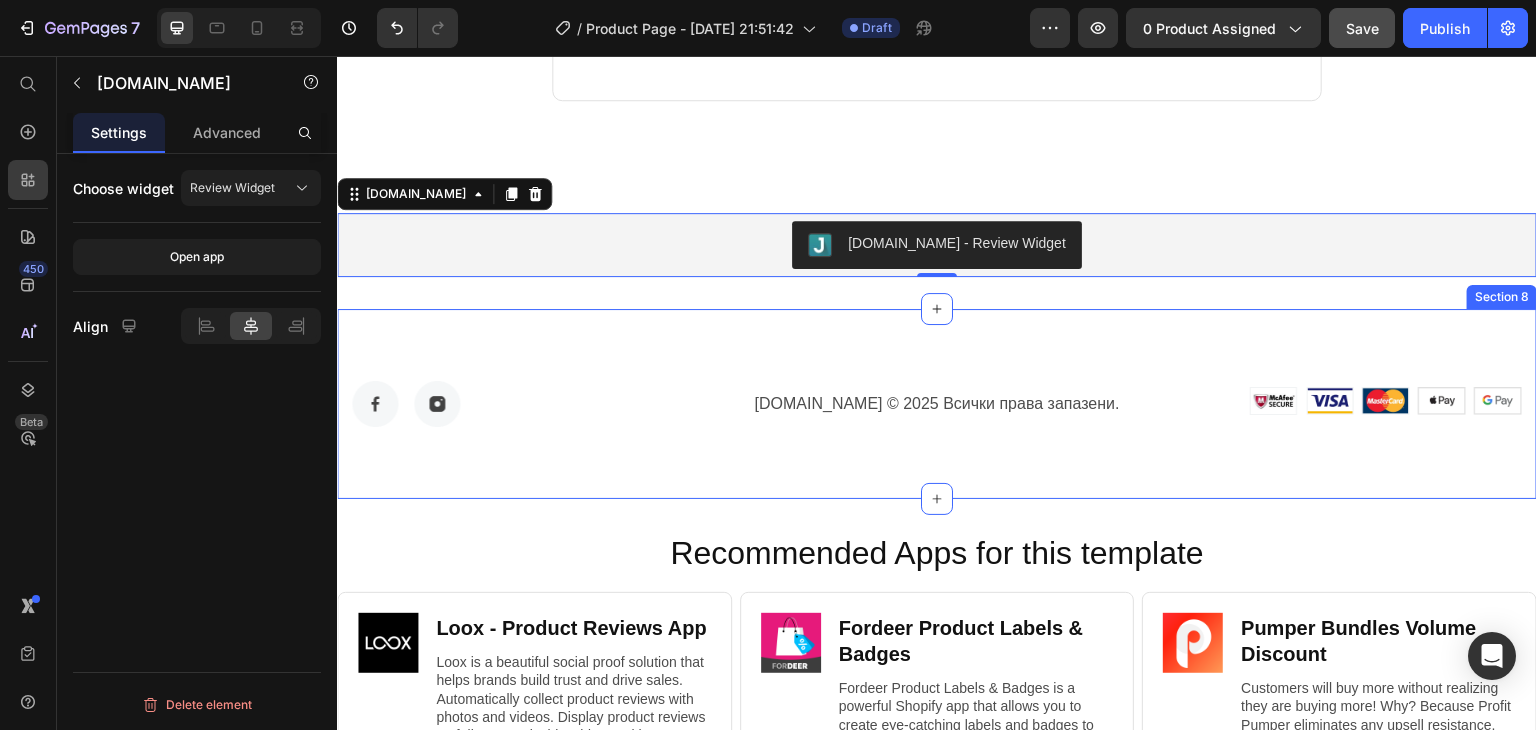 scroll, scrollTop: 5400, scrollLeft: 0, axis: vertical 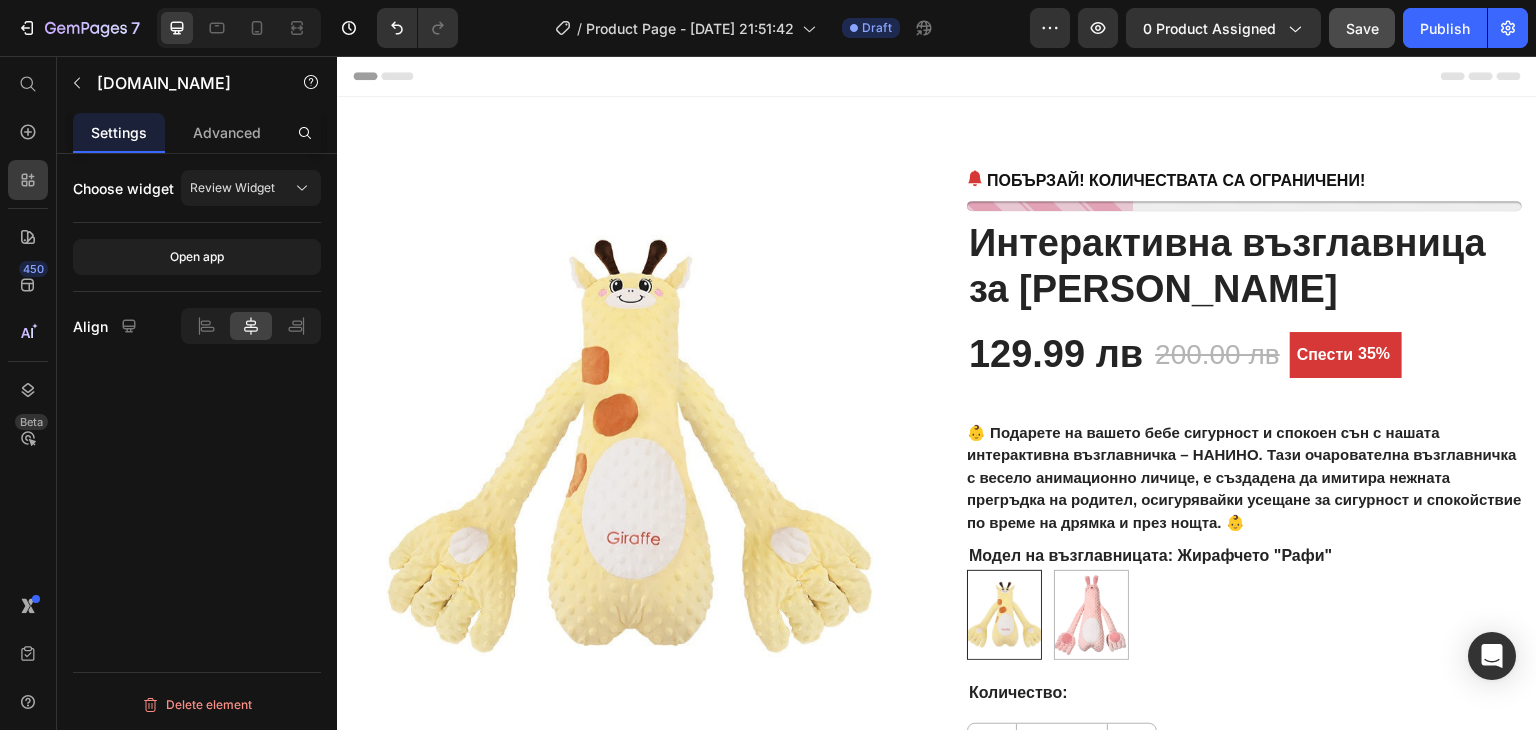 click on "Header" at bounding box center (394, 76) 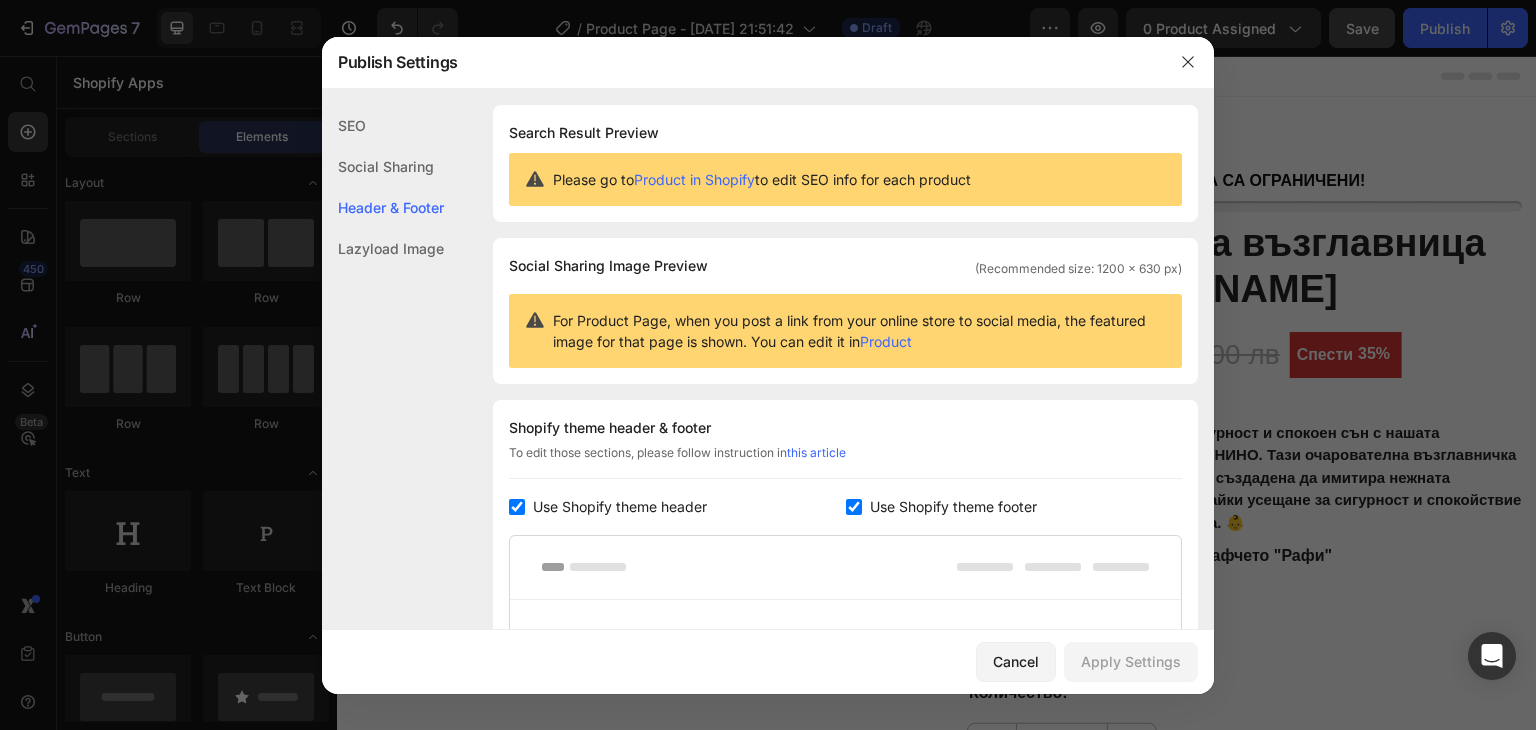 scroll, scrollTop: 291, scrollLeft: 0, axis: vertical 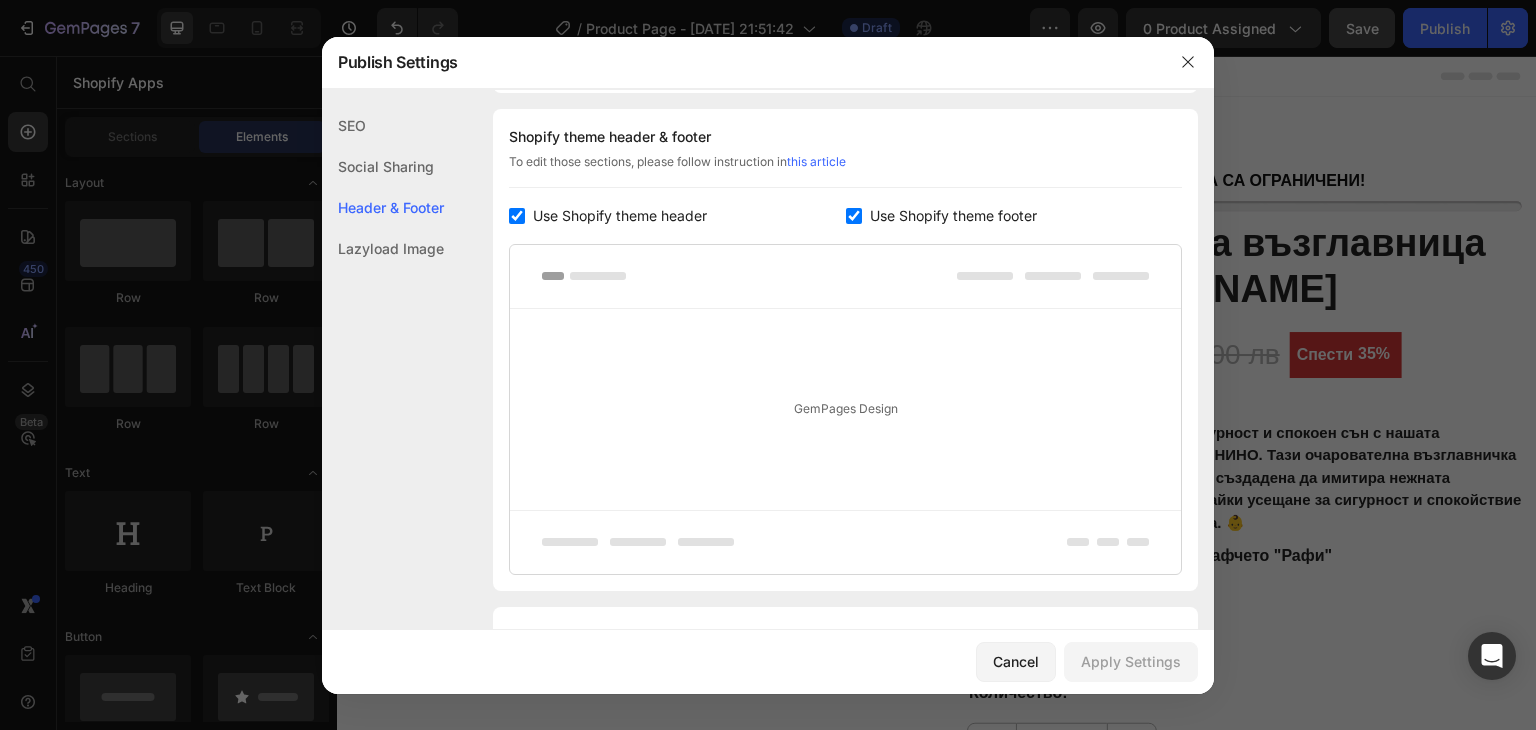 click on "Use Shopify theme footer" at bounding box center (953, 216) 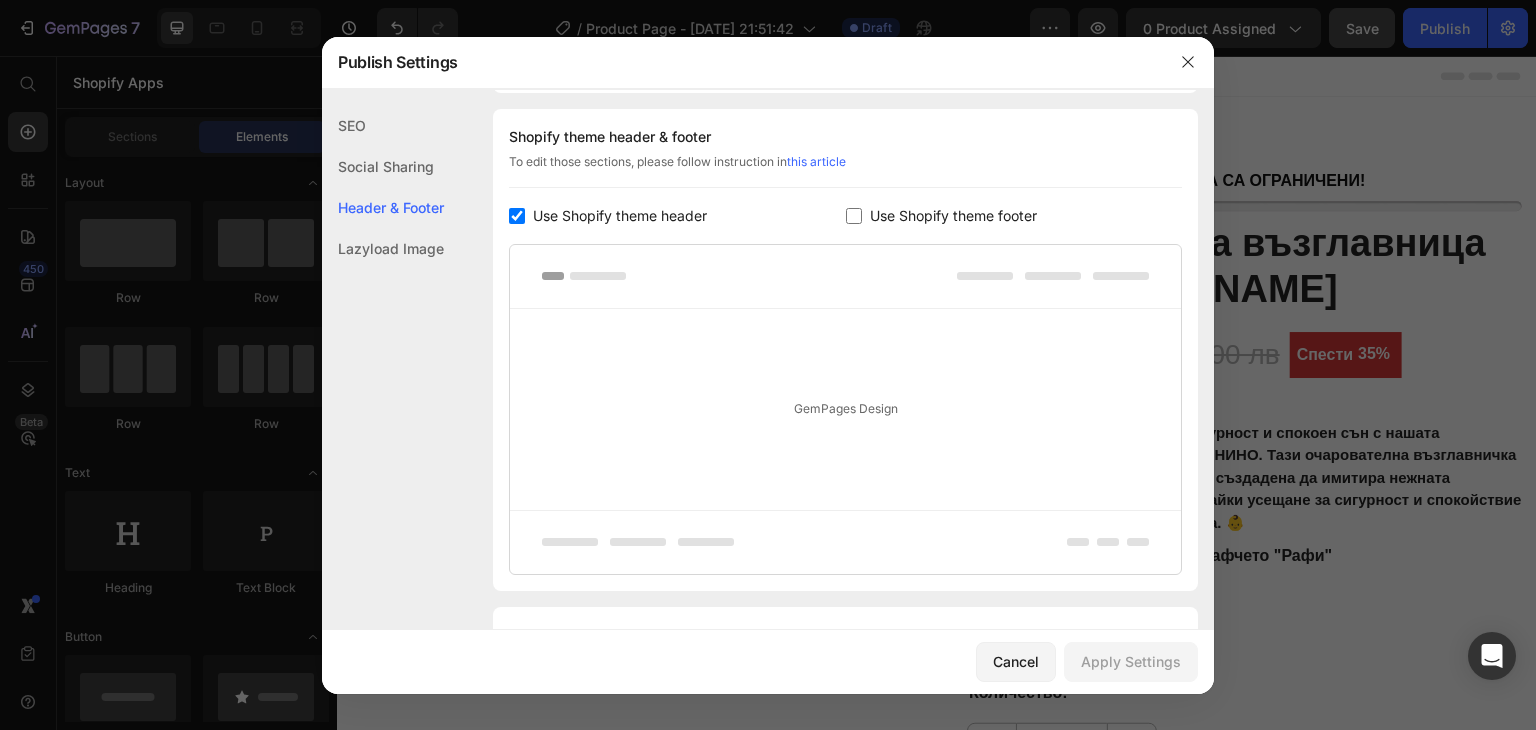 checkbox on "false" 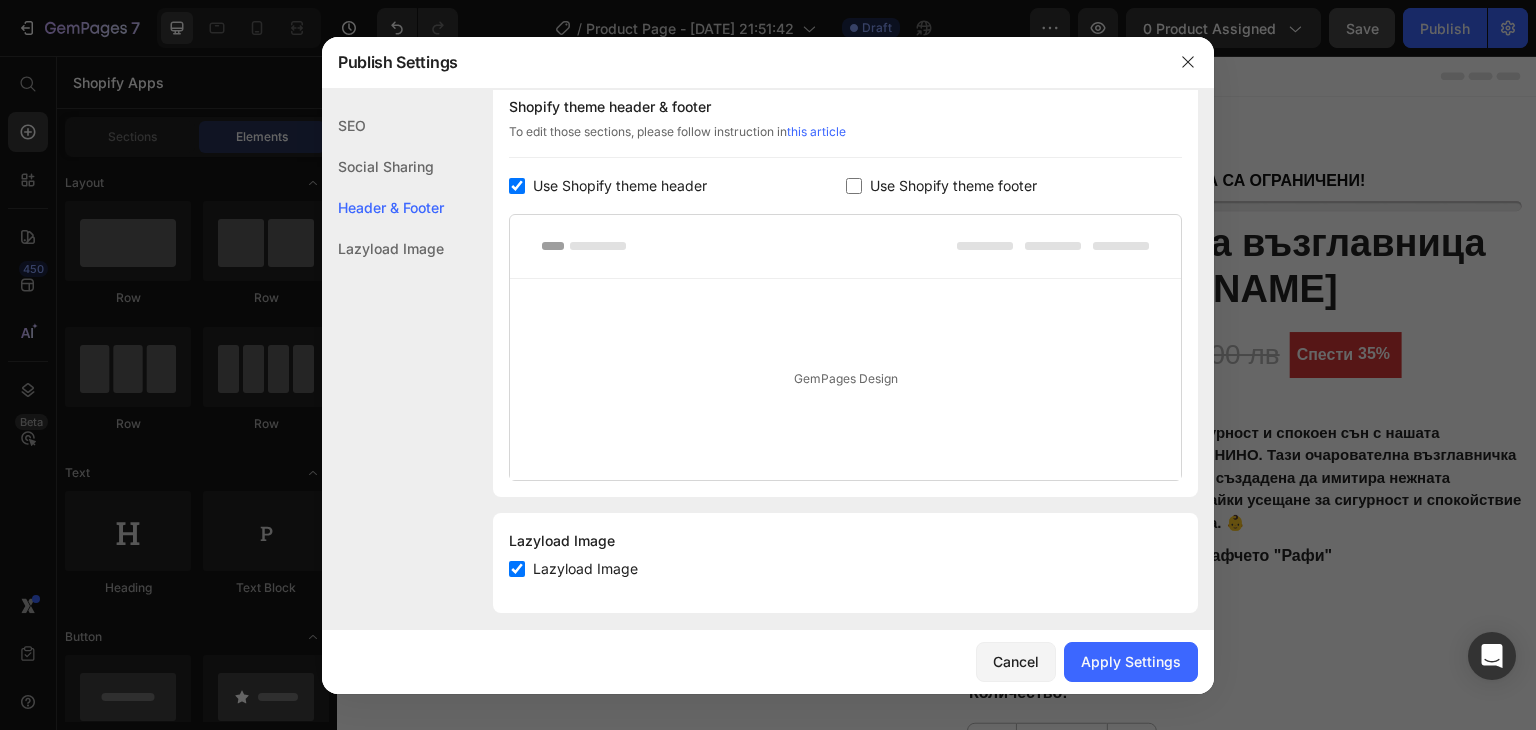 scroll, scrollTop: 336, scrollLeft: 0, axis: vertical 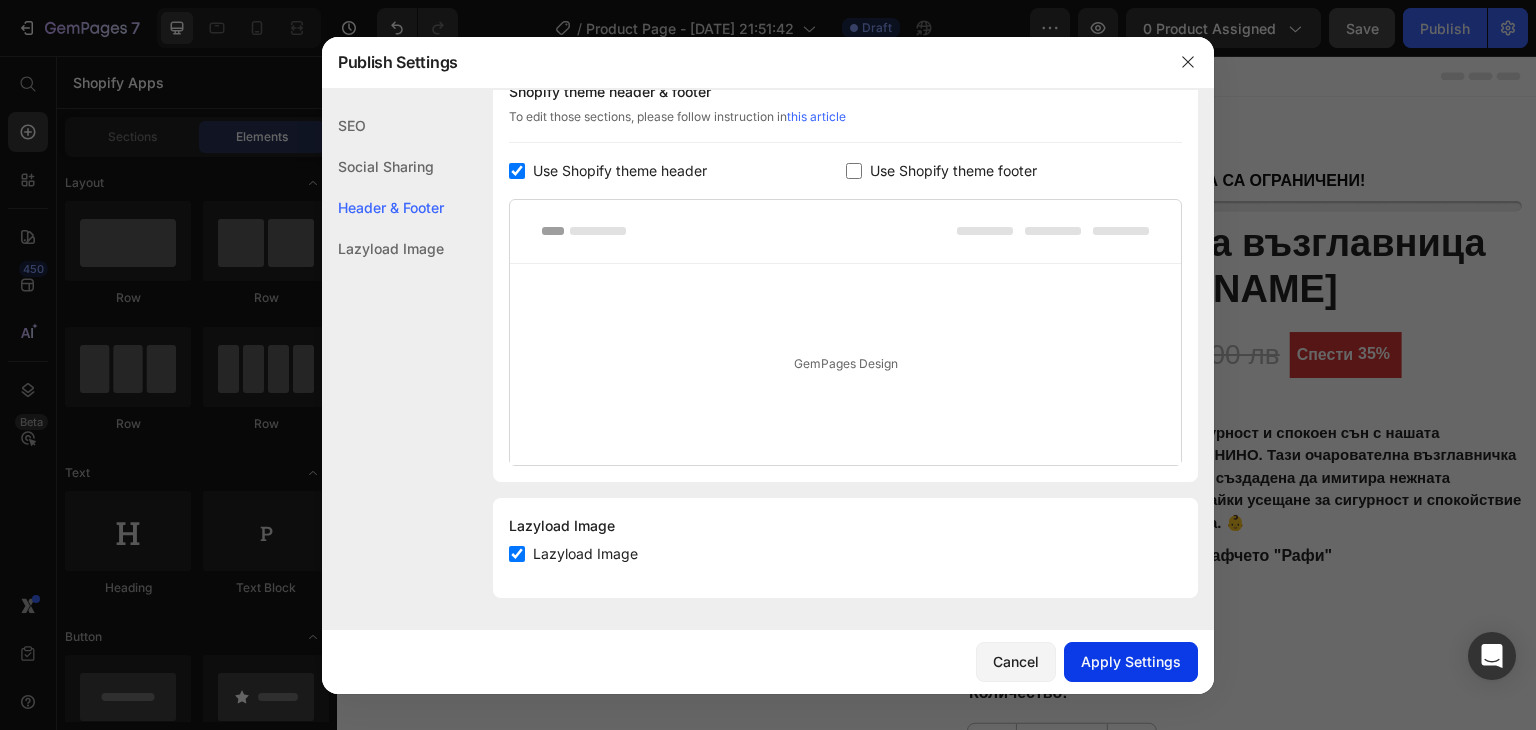 click on "Apply Settings" at bounding box center [1131, 661] 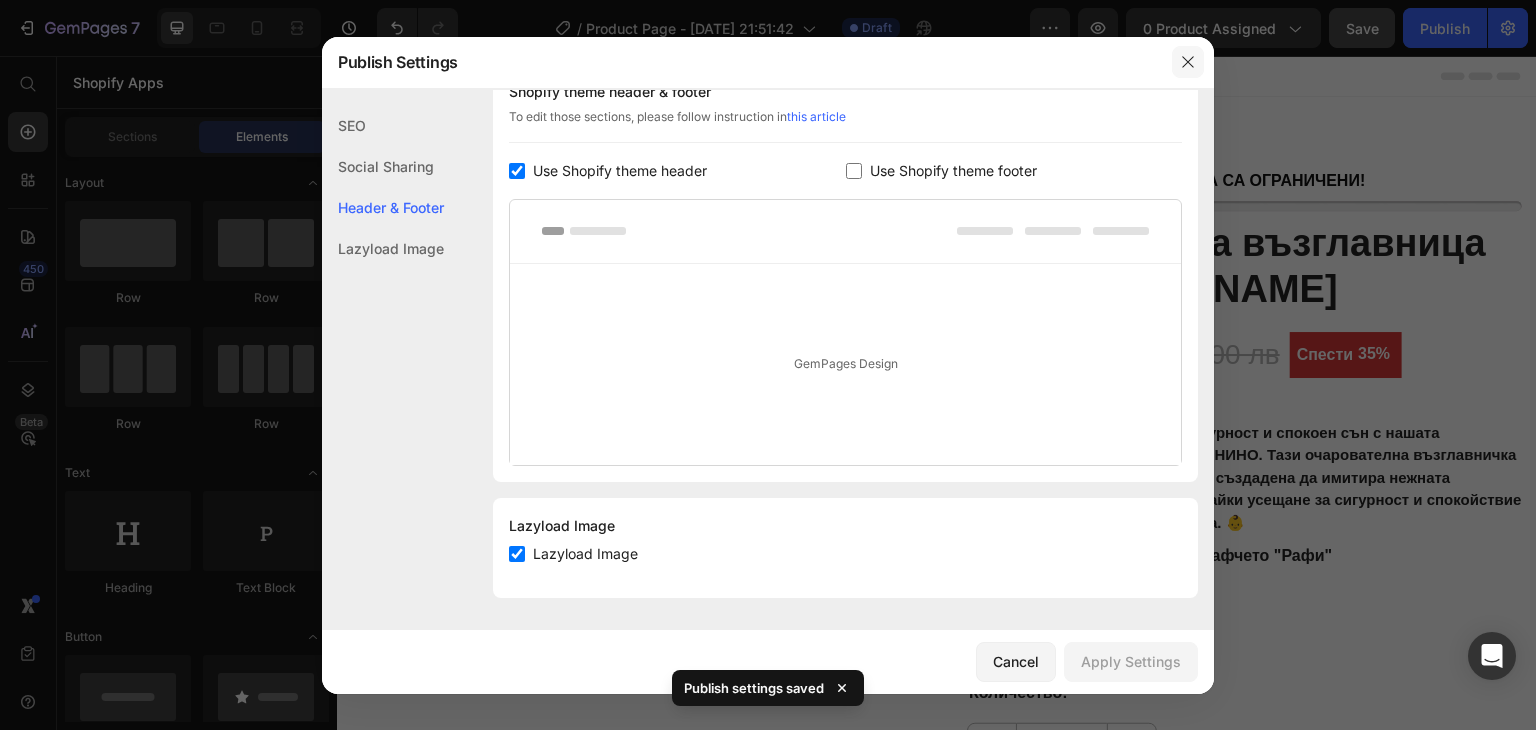 click 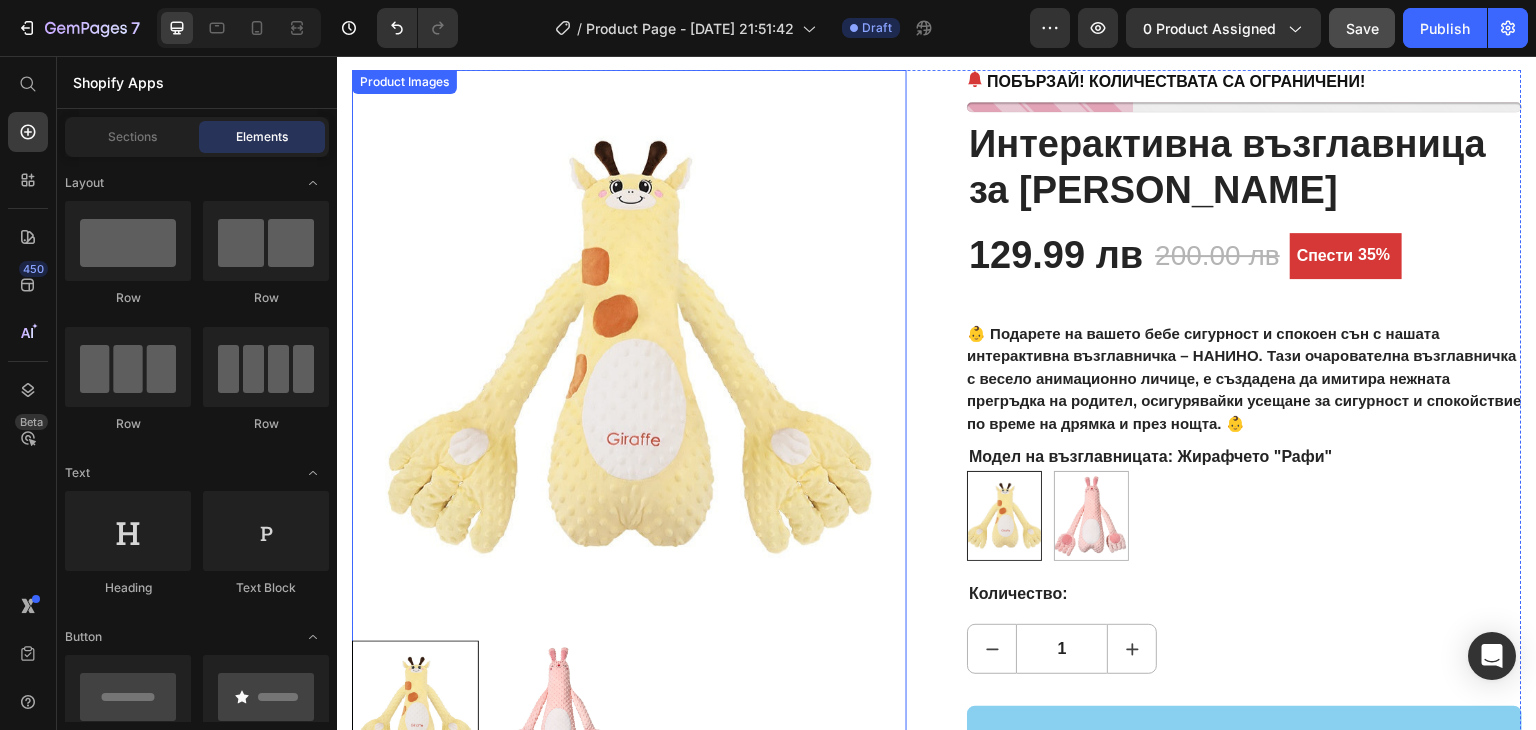 scroll, scrollTop: 0, scrollLeft: 0, axis: both 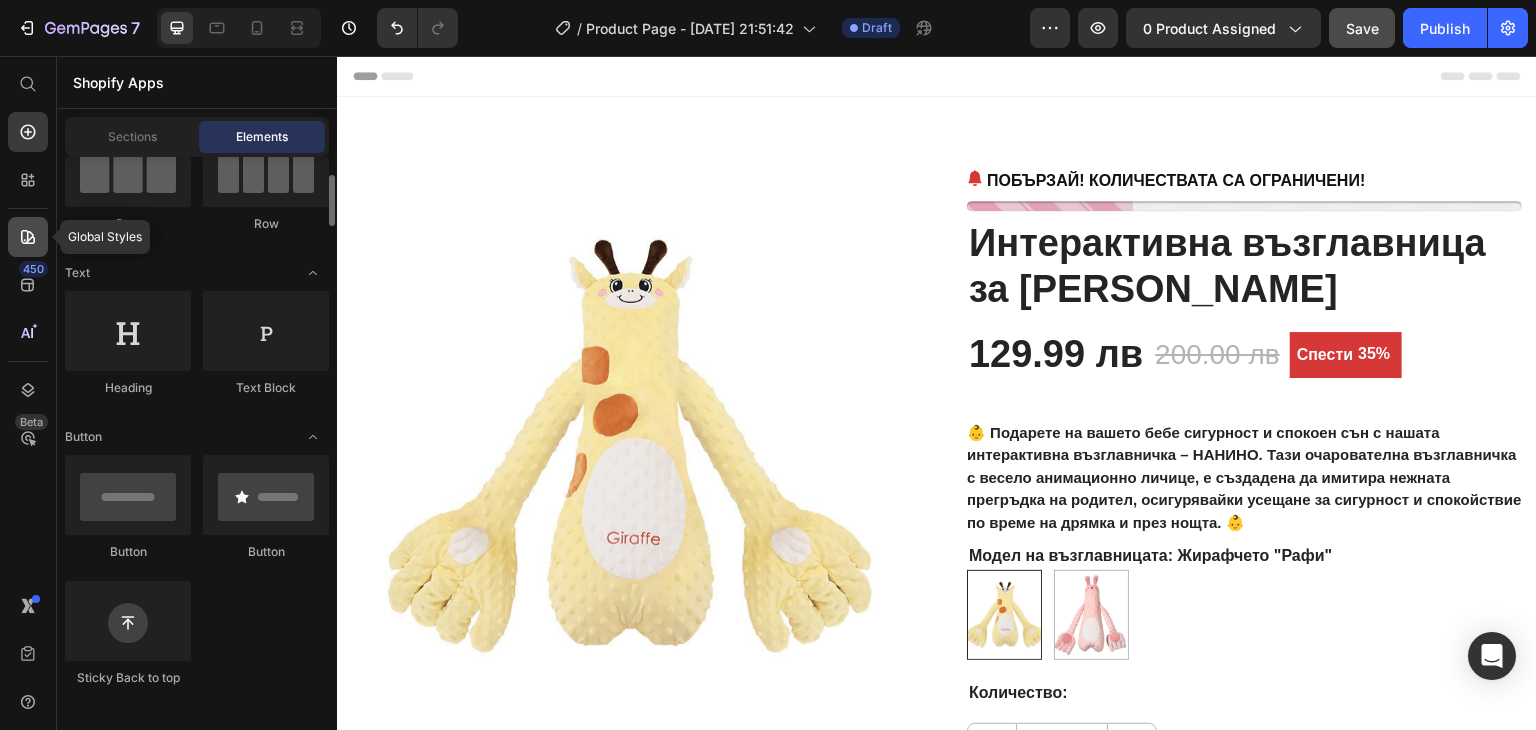 click 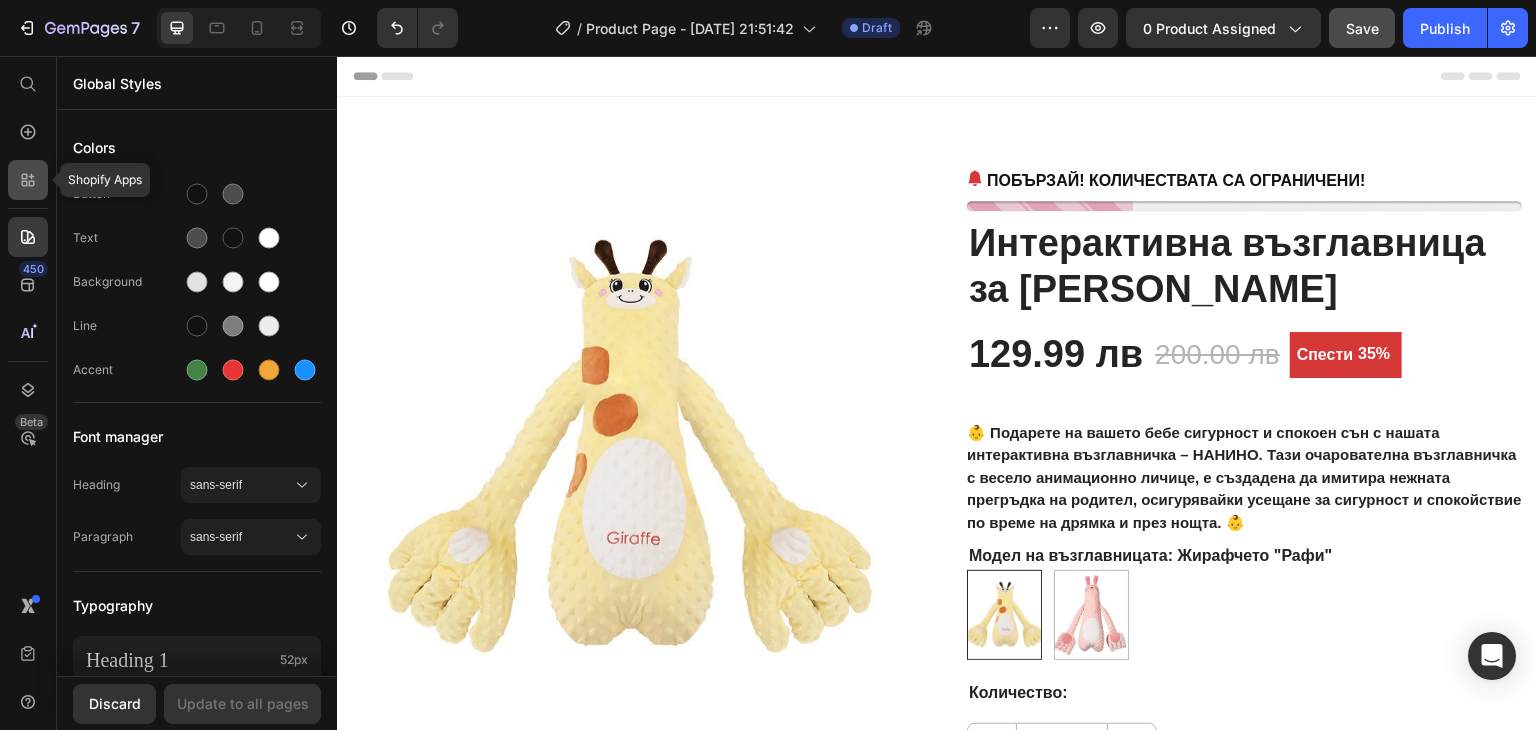 click 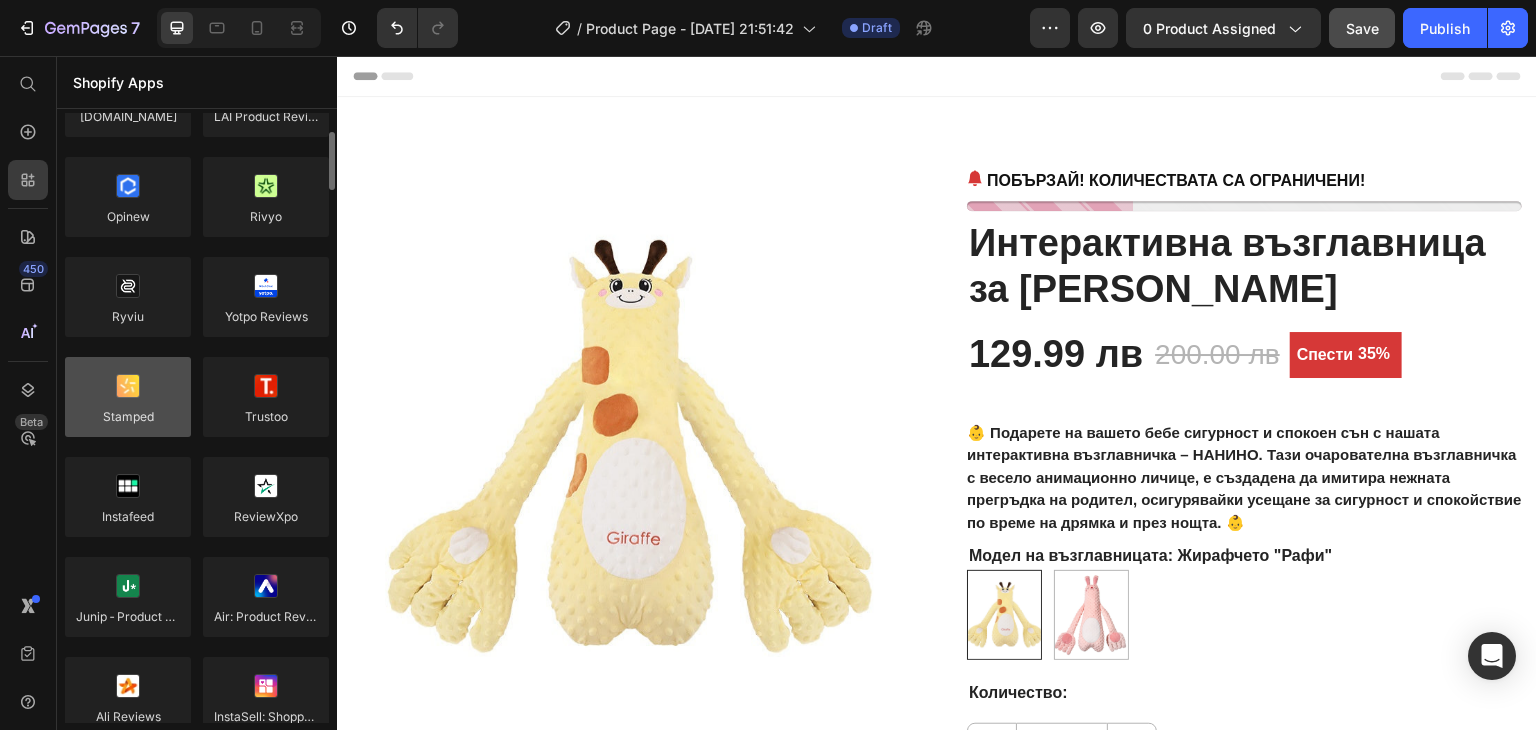 scroll, scrollTop: 0, scrollLeft: 0, axis: both 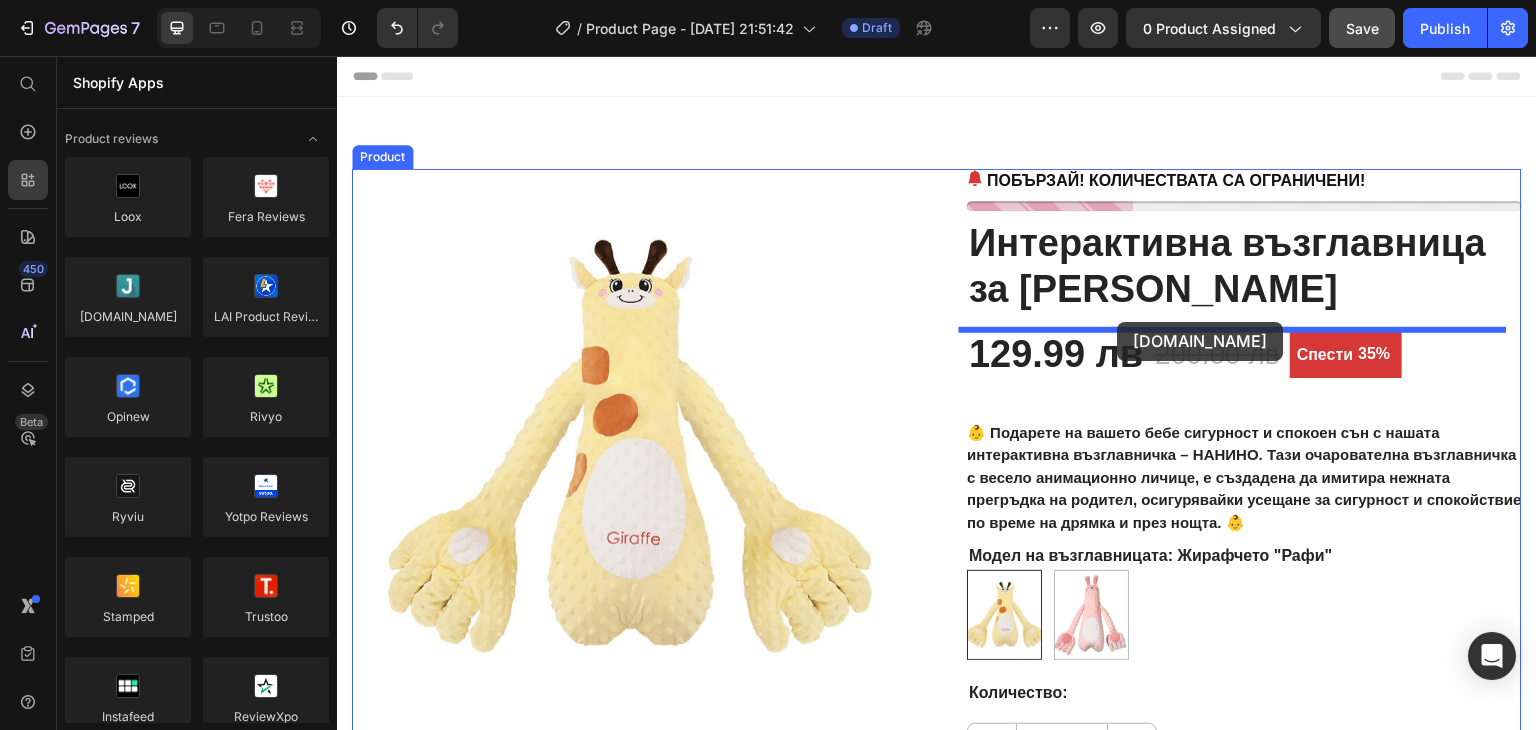 drag, startPoint x: 473, startPoint y: 363, endPoint x: 1118, endPoint y: 322, distance: 646.30176 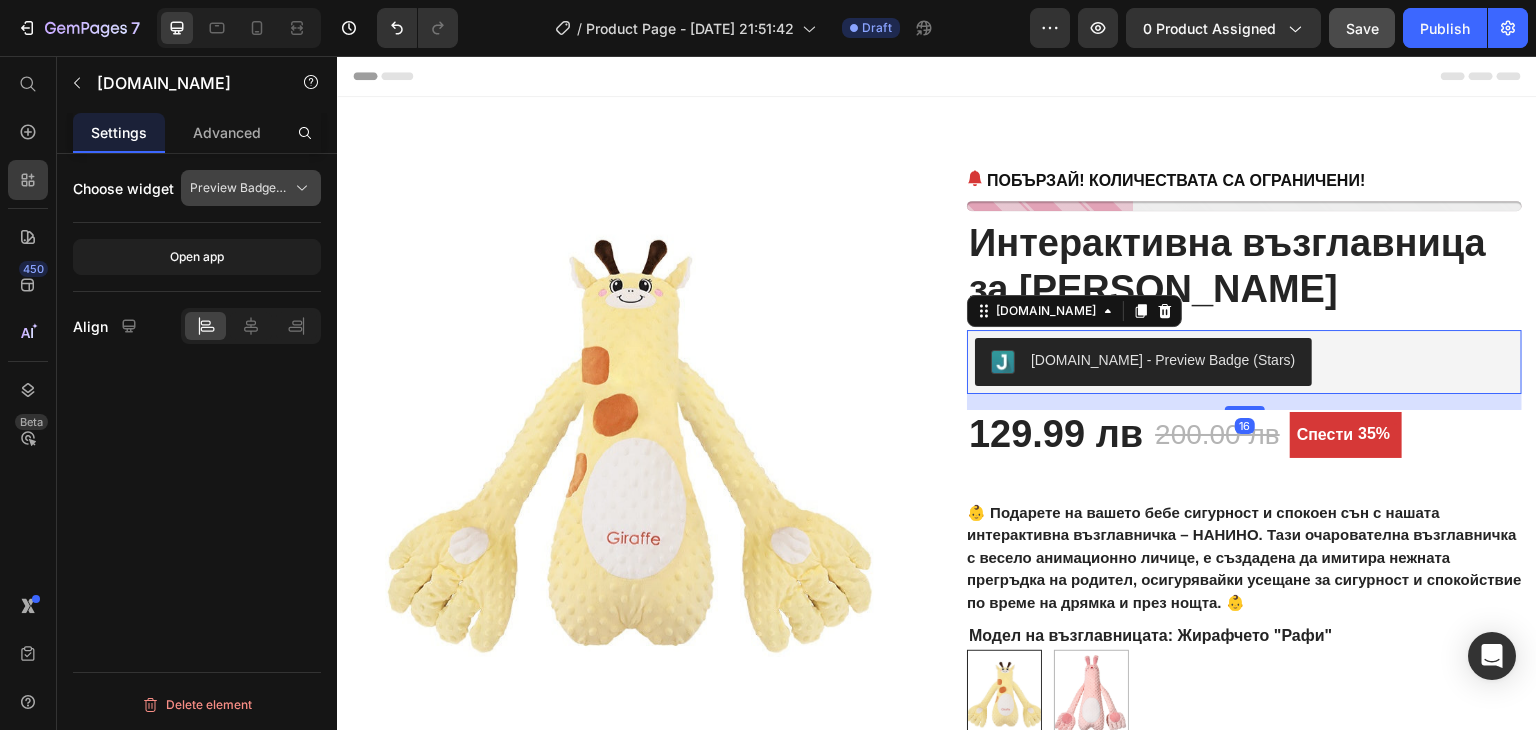 click on "Preview Badge (Stars)" at bounding box center (239, 188) 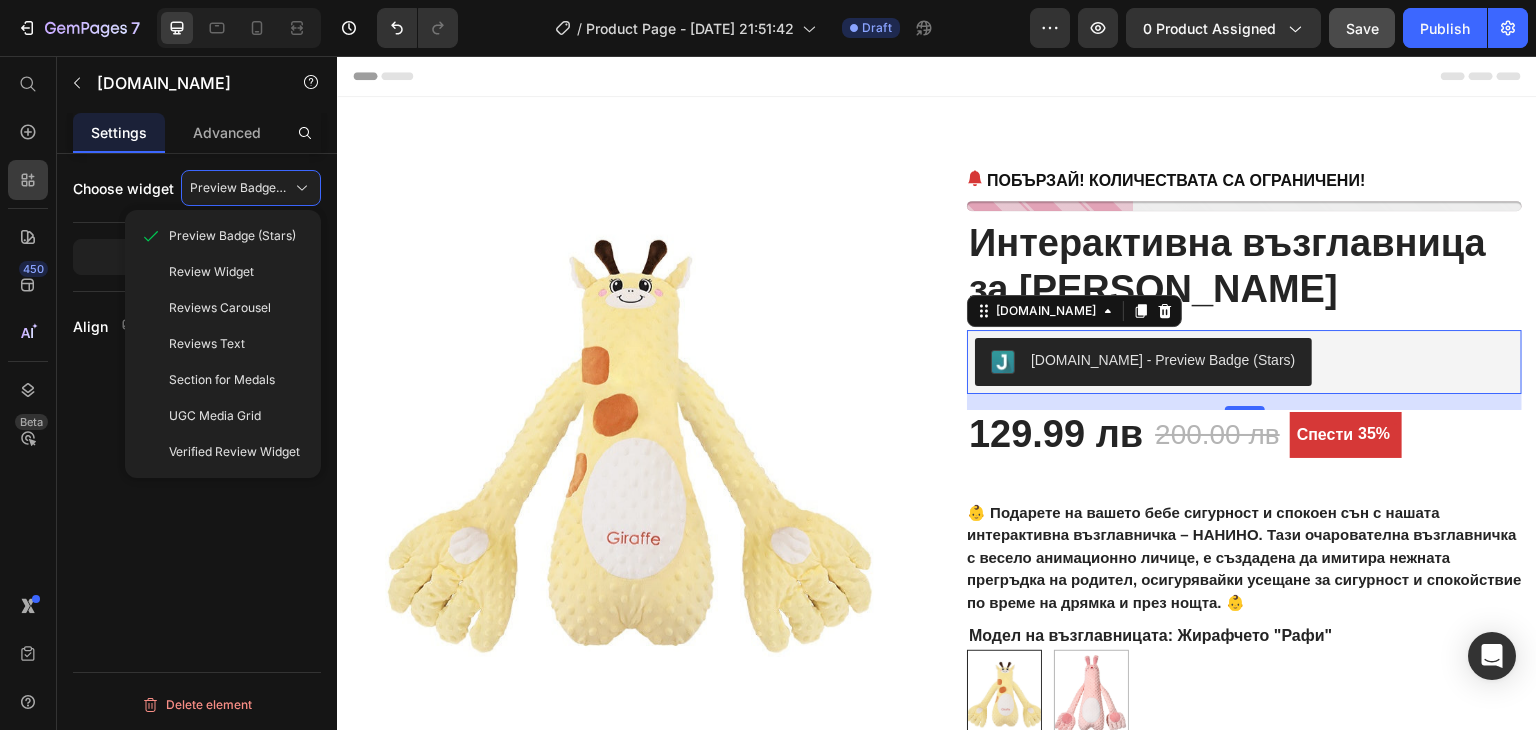 click on "Preview Badge (Stars)" at bounding box center (232, 236) 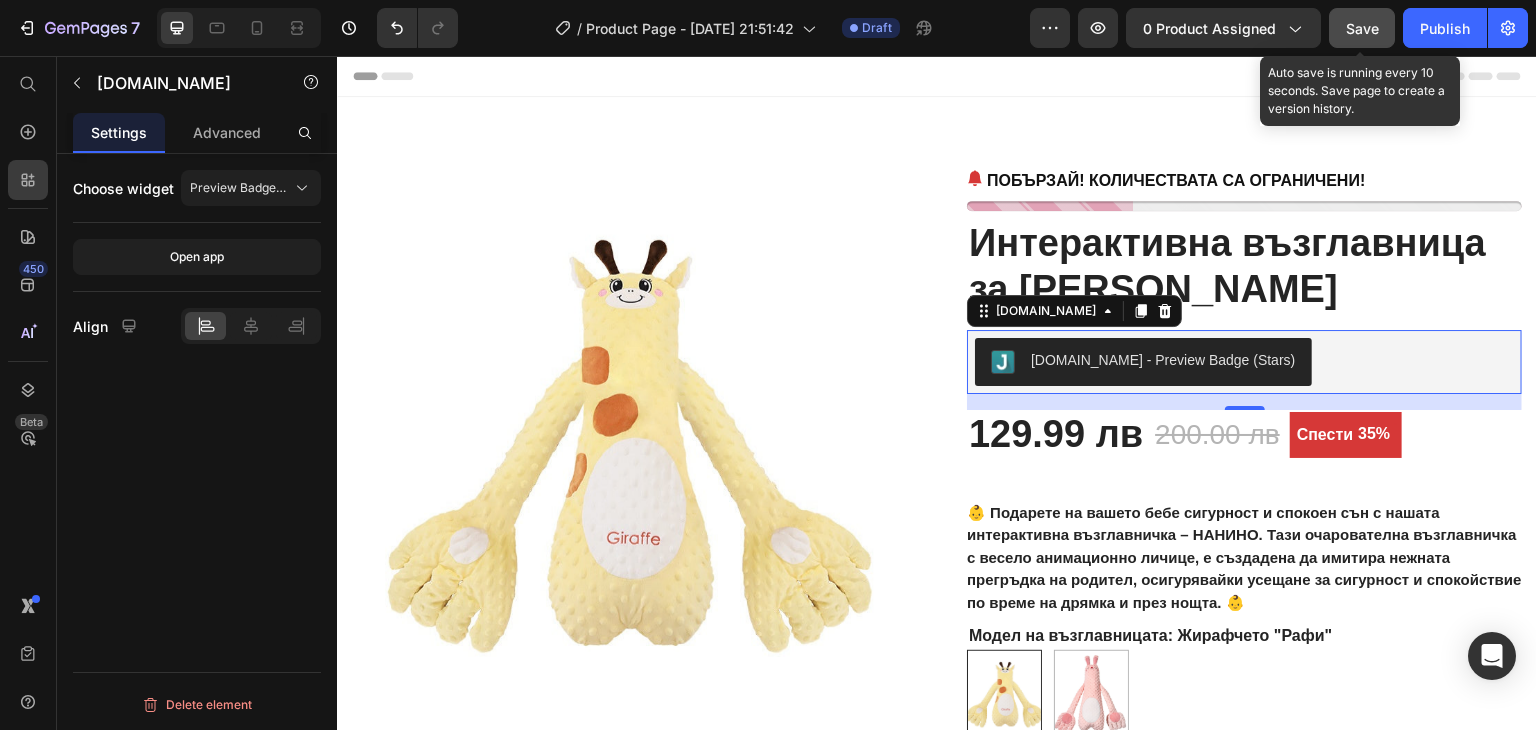 click on "Save" 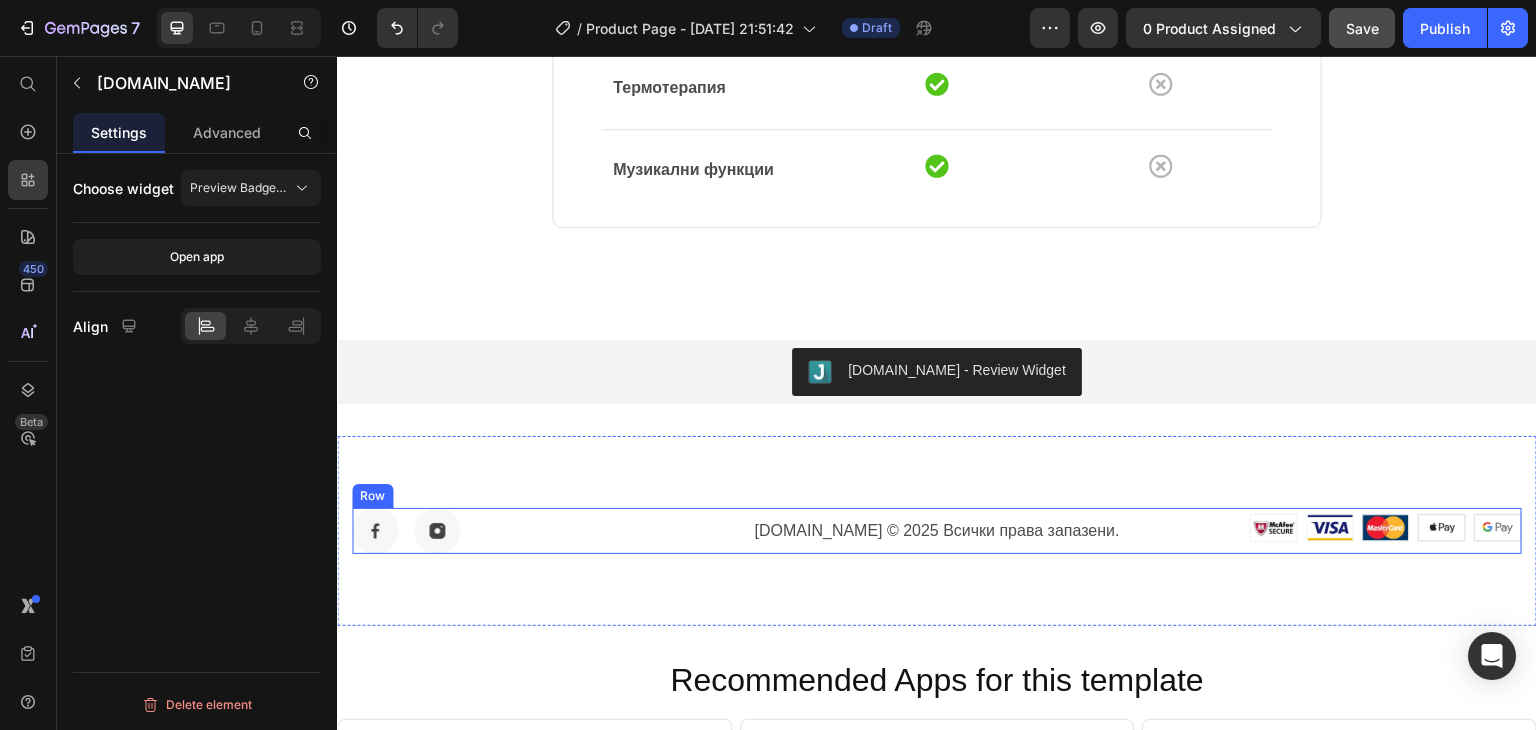 scroll, scrollTop: 5200, scrollLeft: 0, axis: vertical 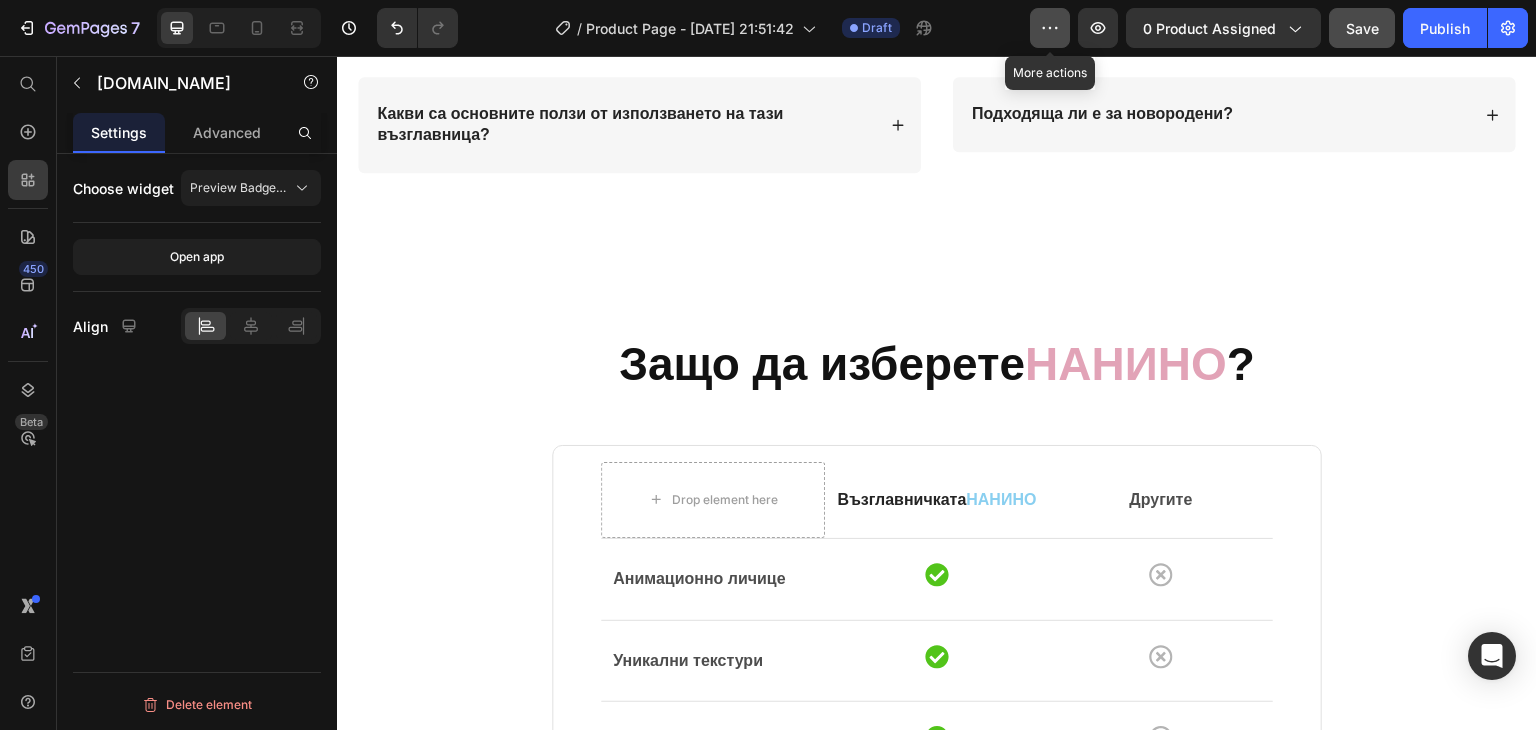 click 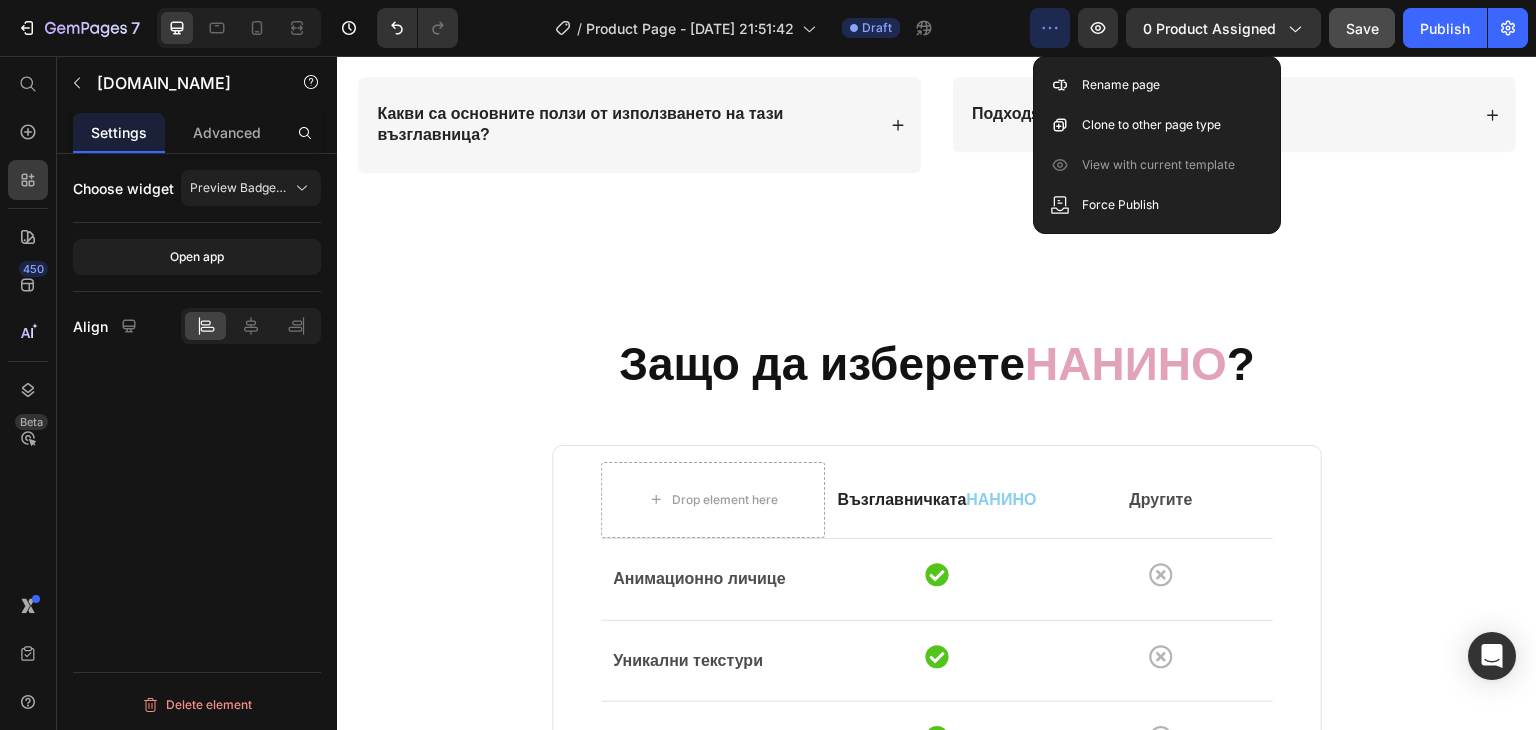 click 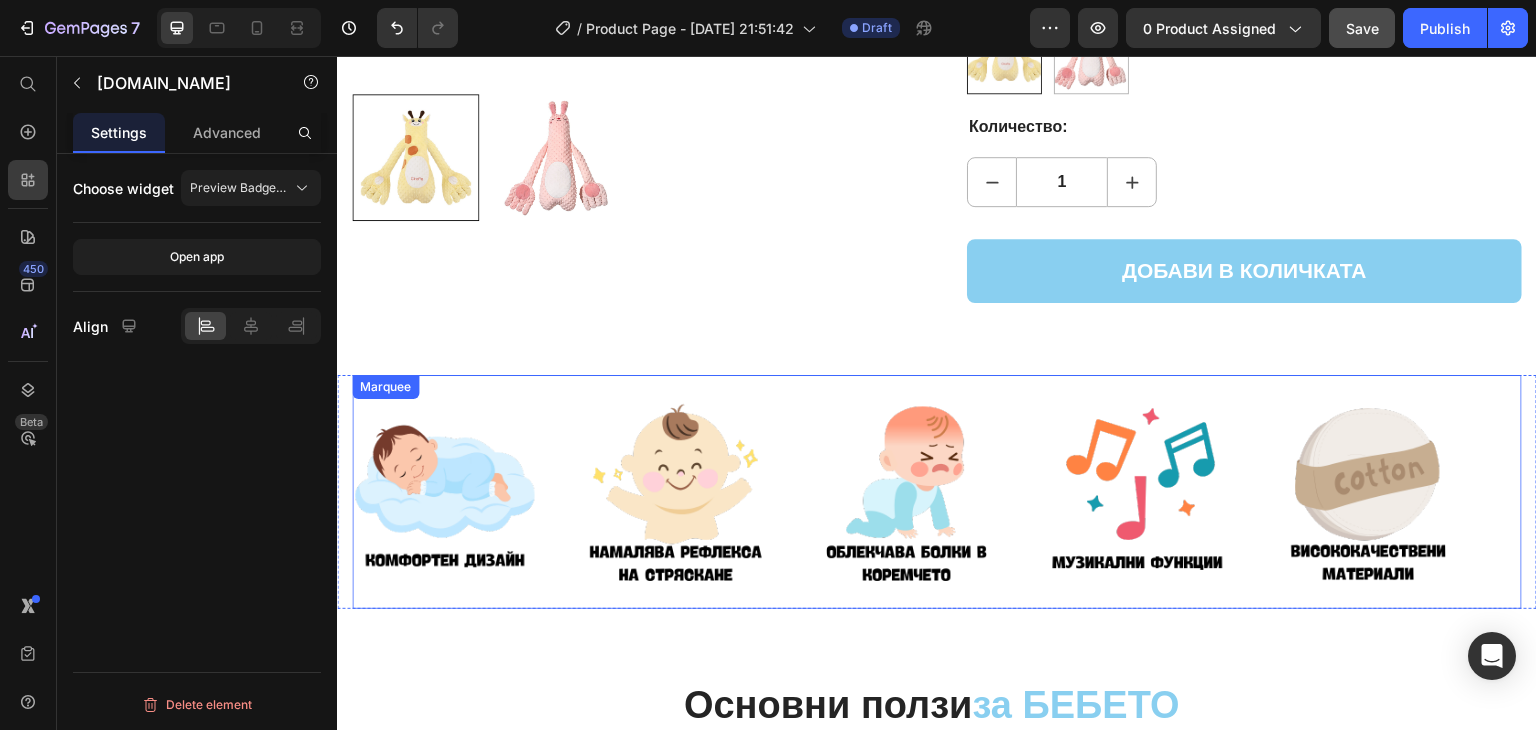scroll, scrollTop: 500, scrollLeft: 0, axis: vertical 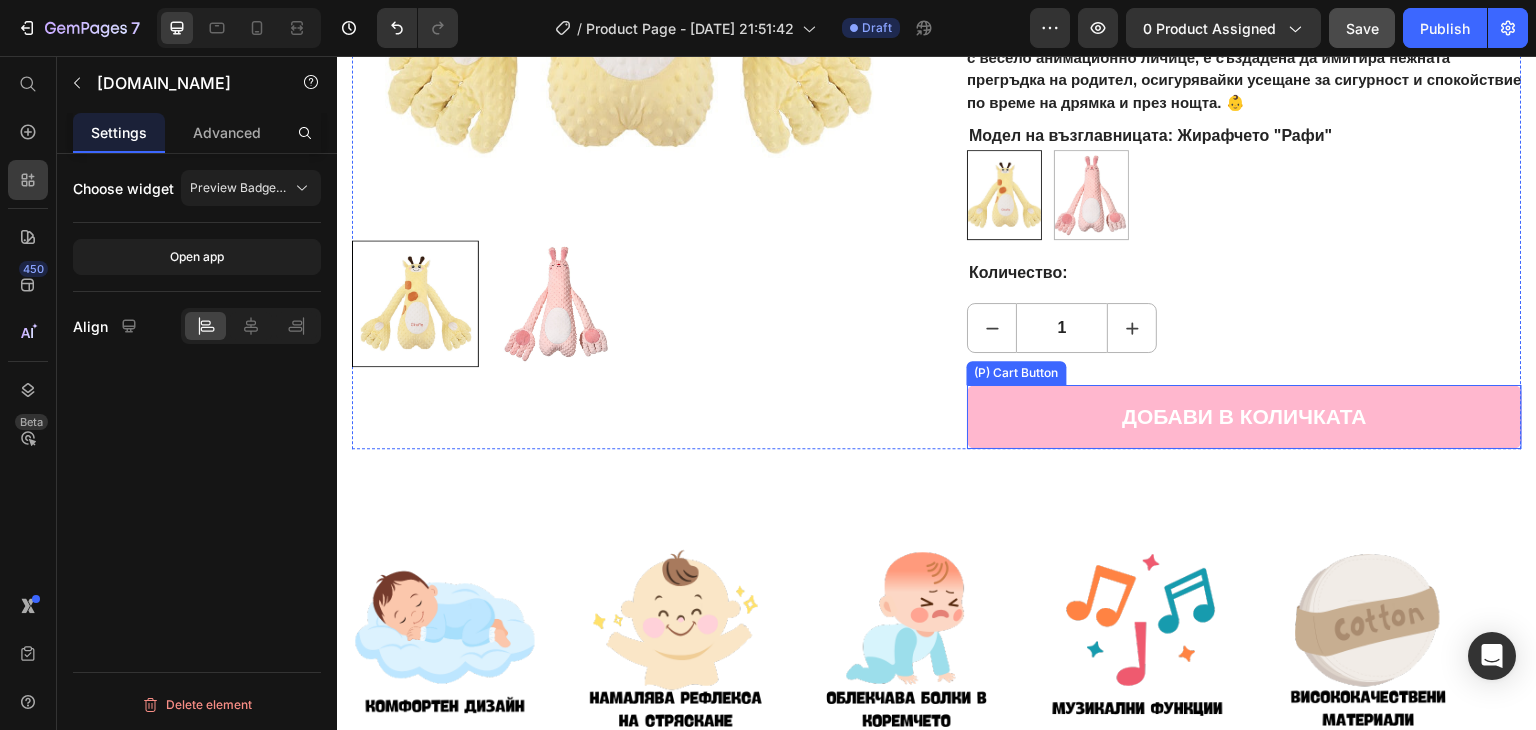 click on "ДОБАВИ В КОЛИЧКАТА" at bounding box center (1244, 417) 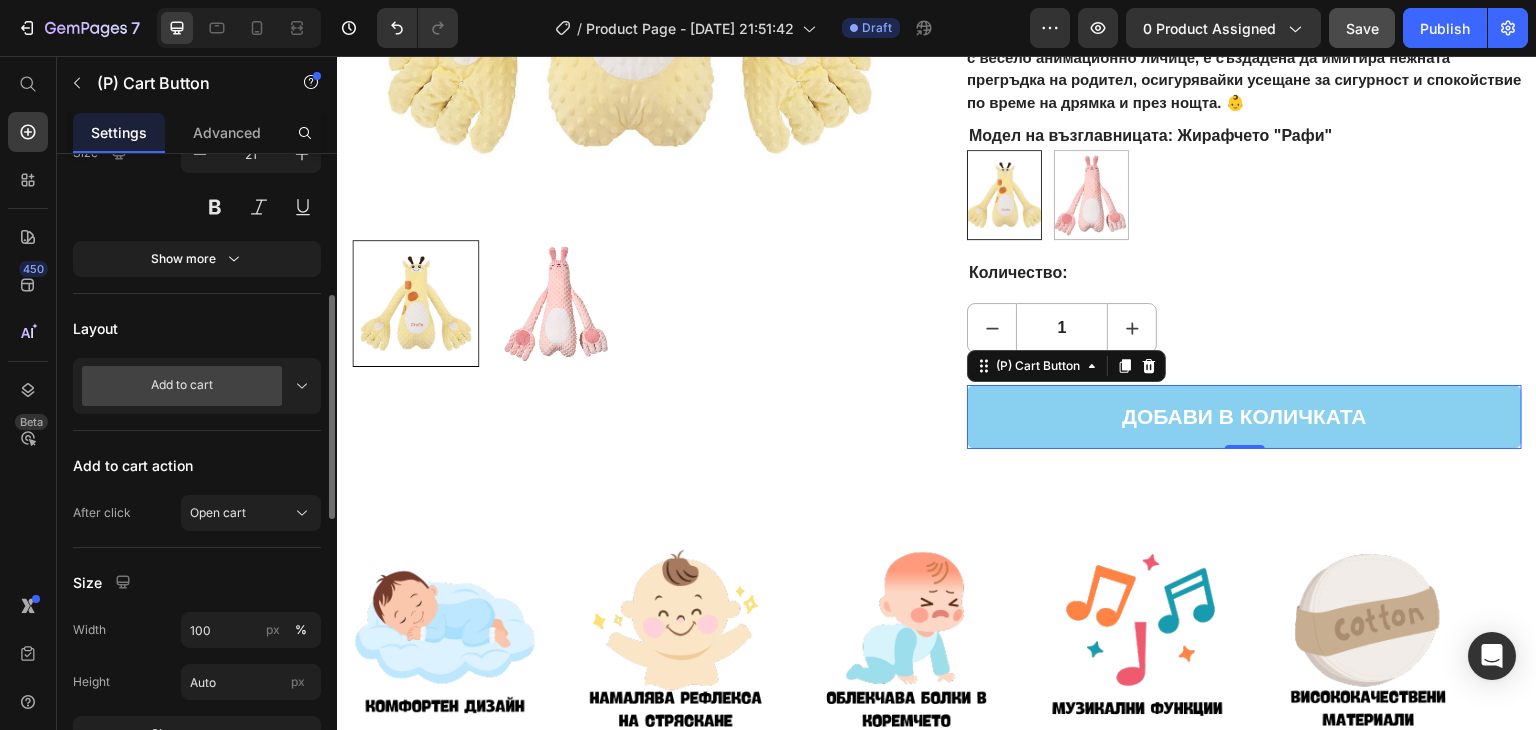 scroll, scrollTop: 500, scrollLeft: 0, axis: vertical 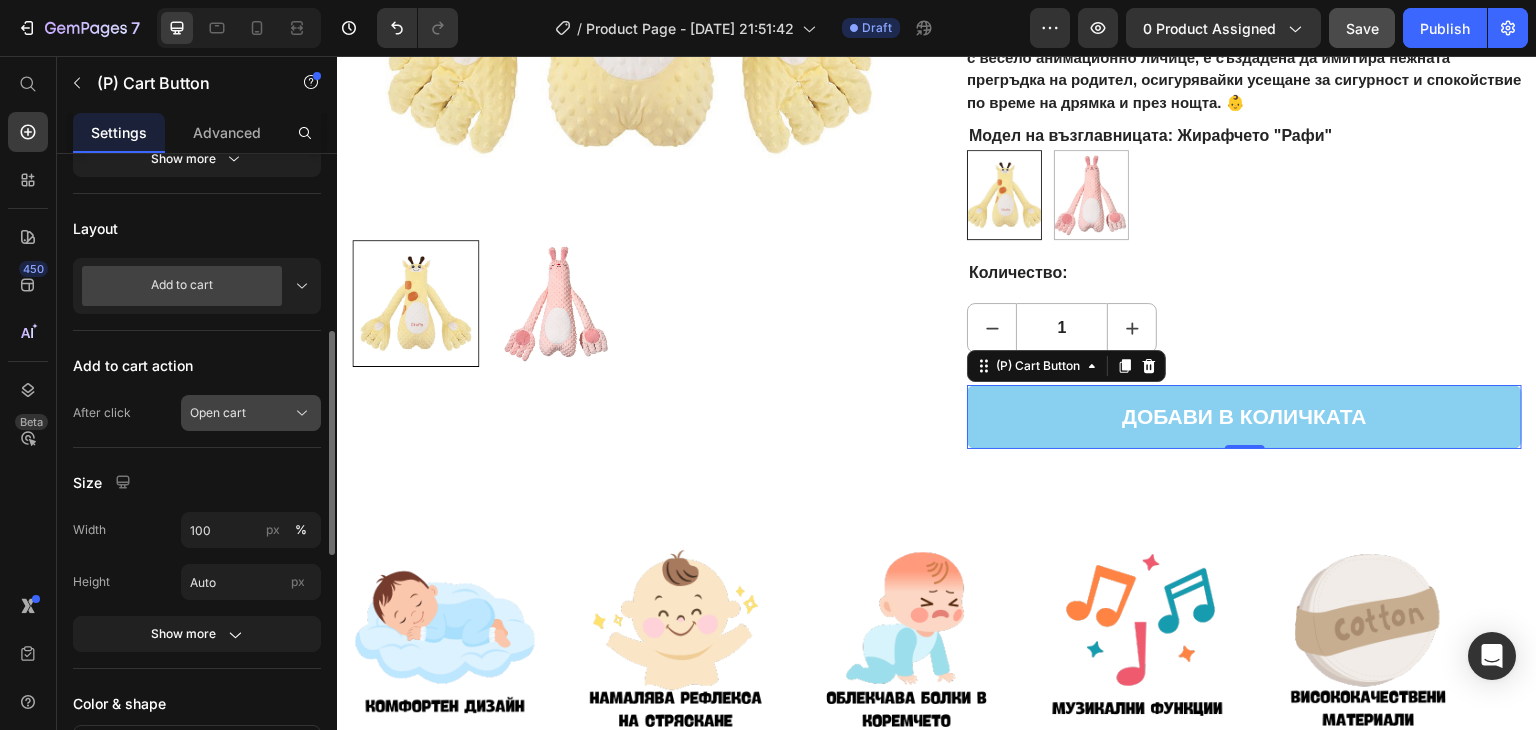 click on "Open cart" 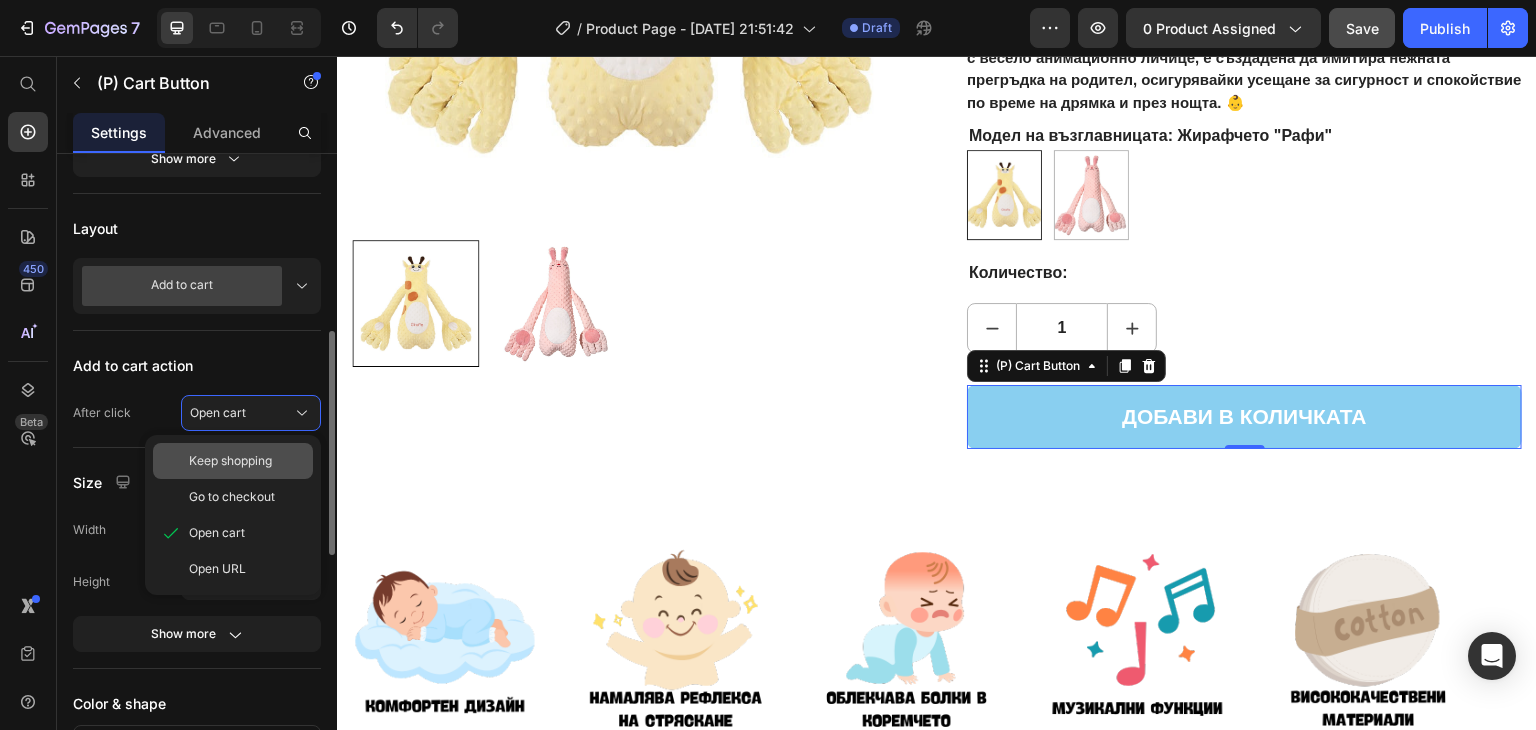 click on "Keep shopping" at bounding box center (230, 461) 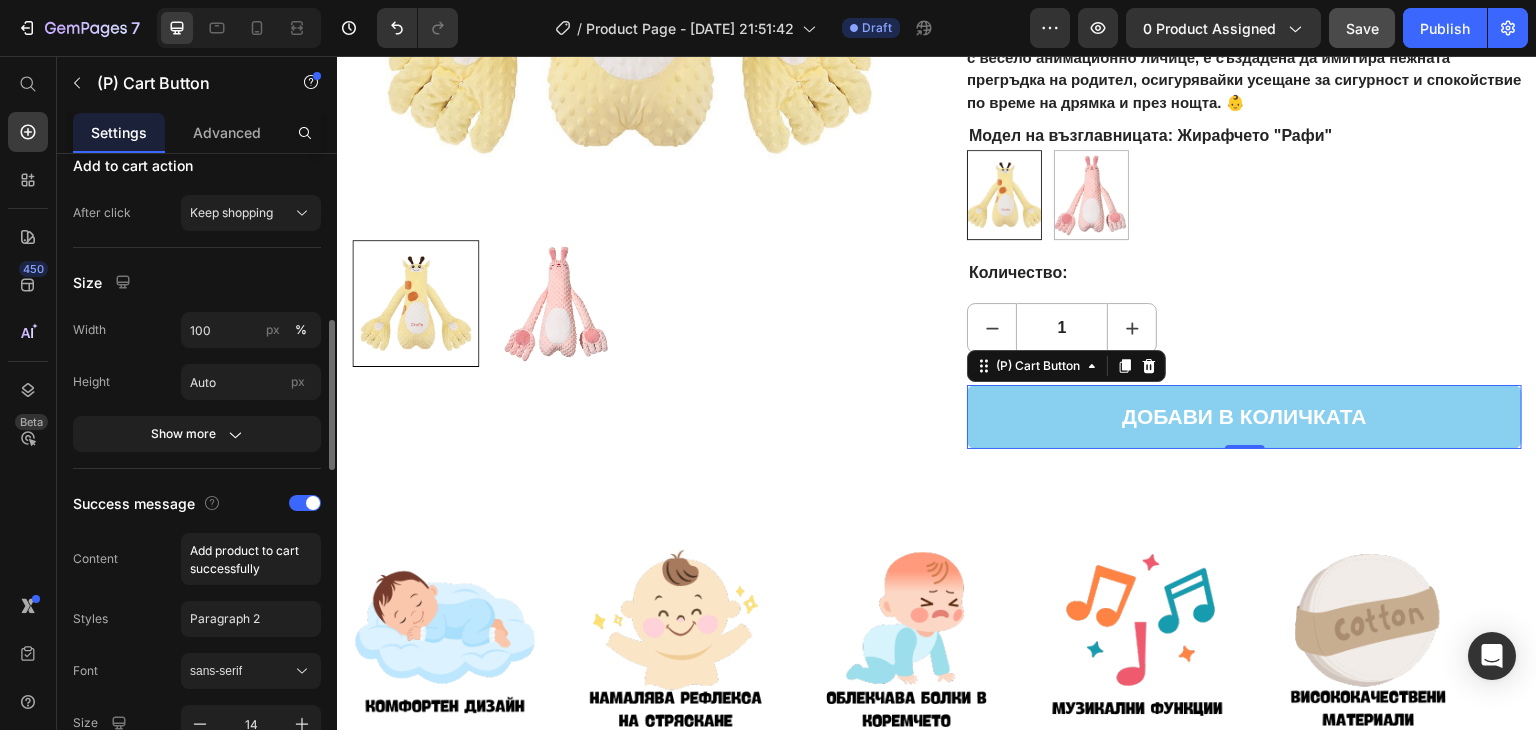 scroll, scrollTop: 800, scrollLeft: 0, axis: vertical 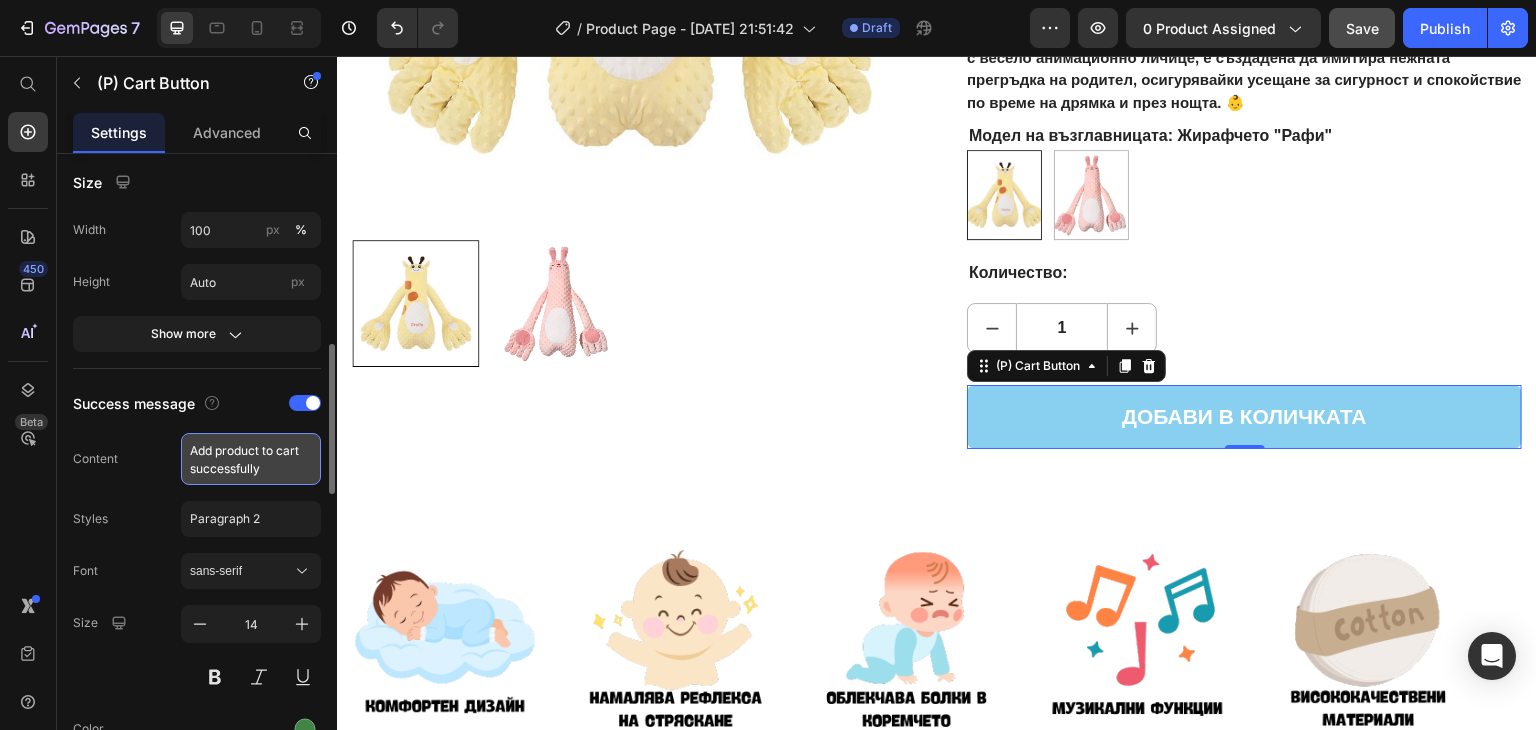 click on "Add product to cart successfully" at bounding box center (251, 459) 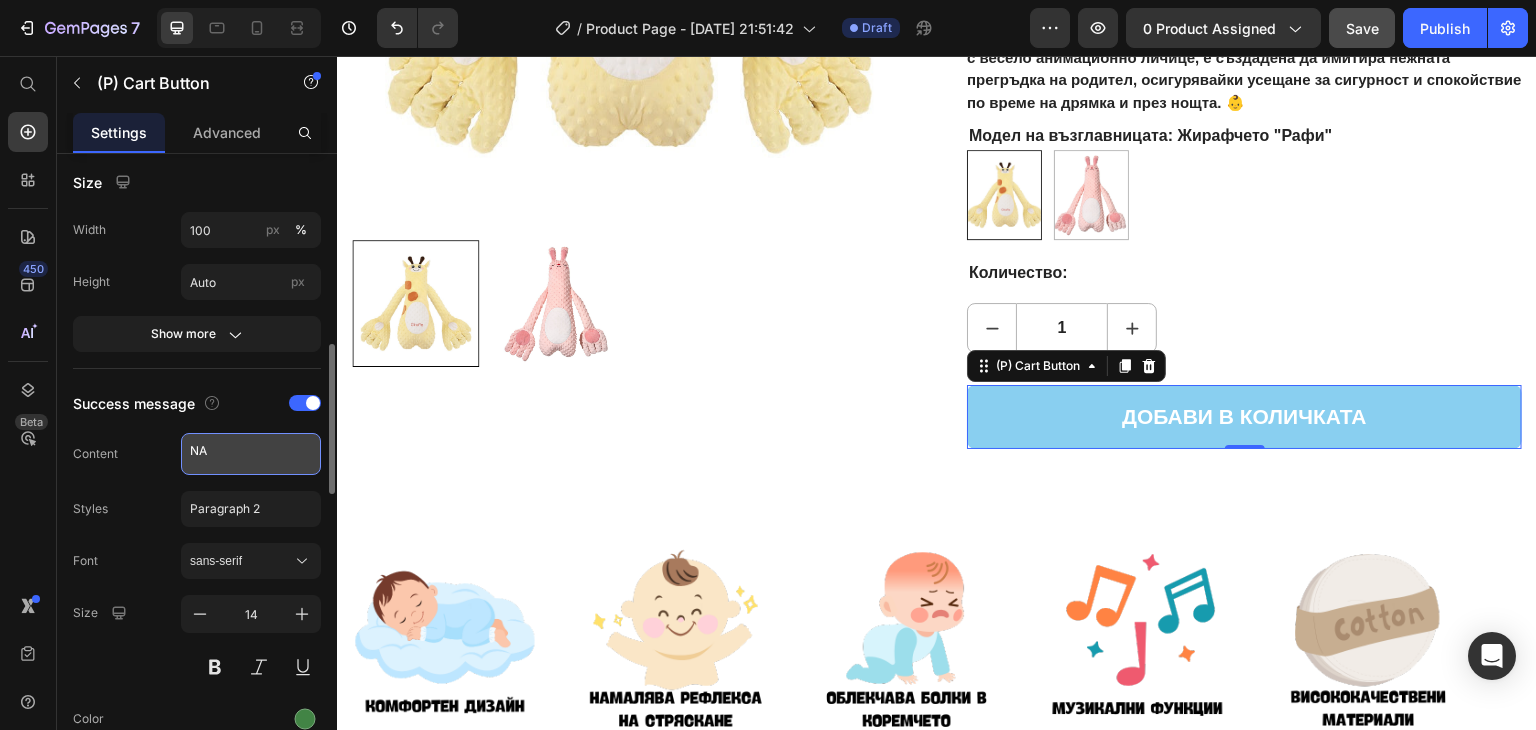 type on "N" 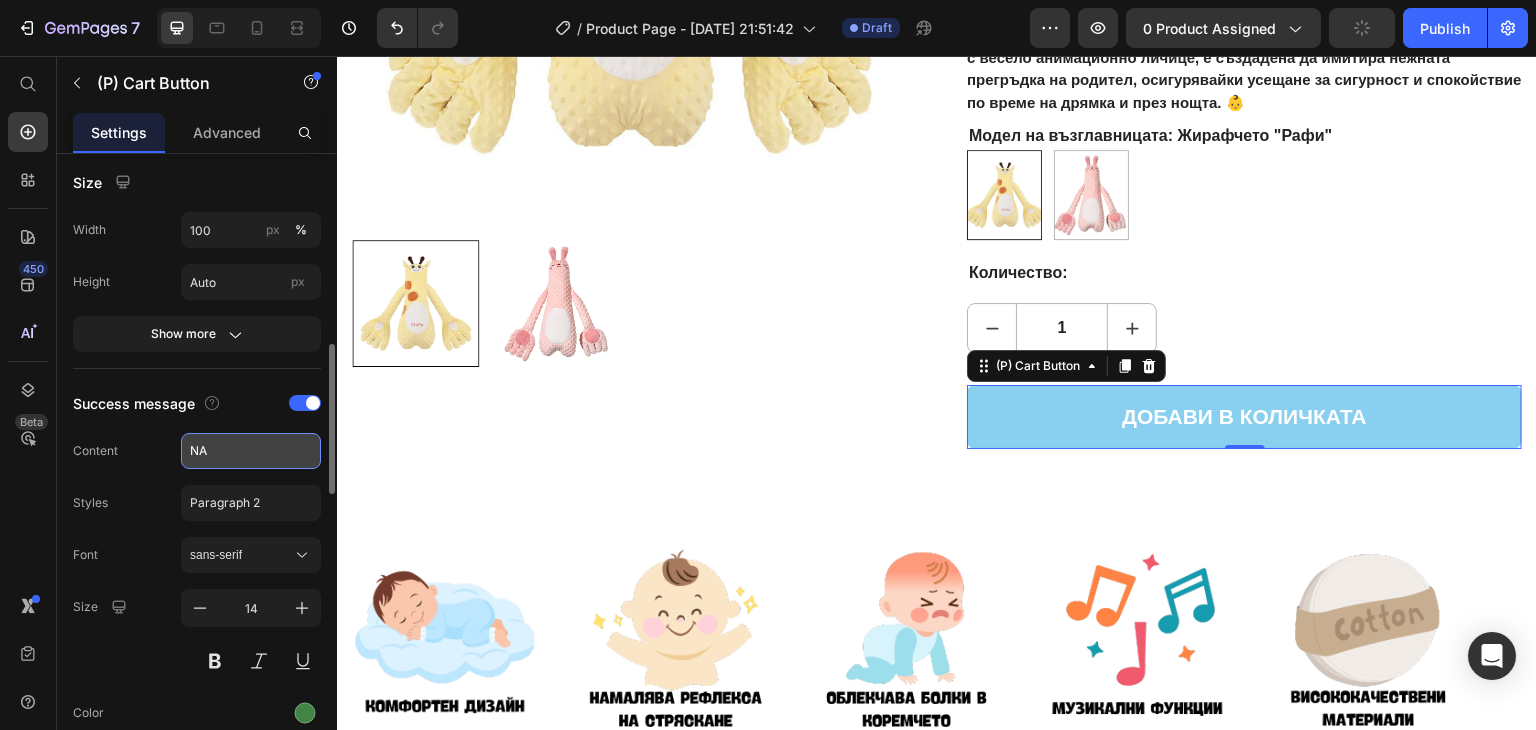 type on "N" 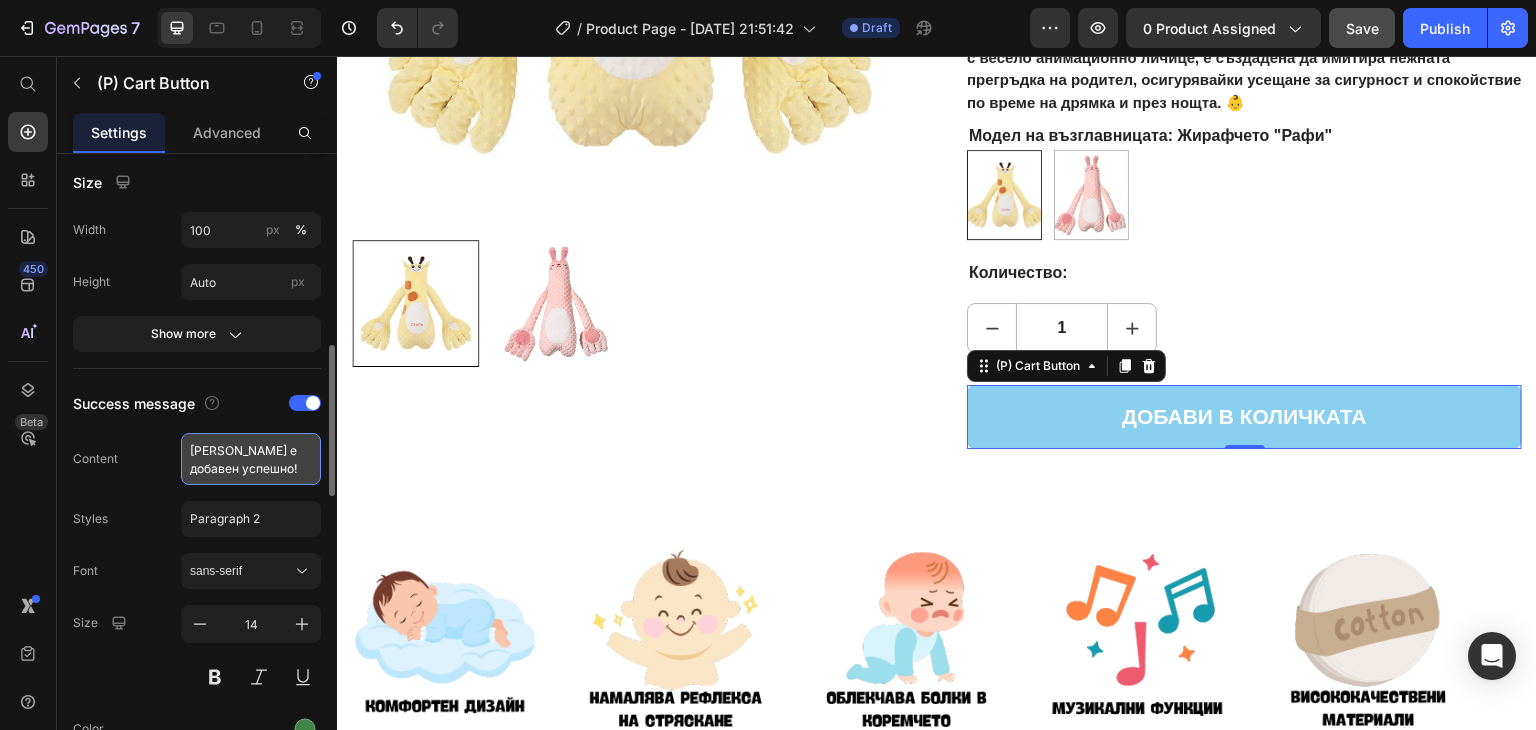 click on "НАНИНО е добавен успешно!" at bounding box center (251, 459) 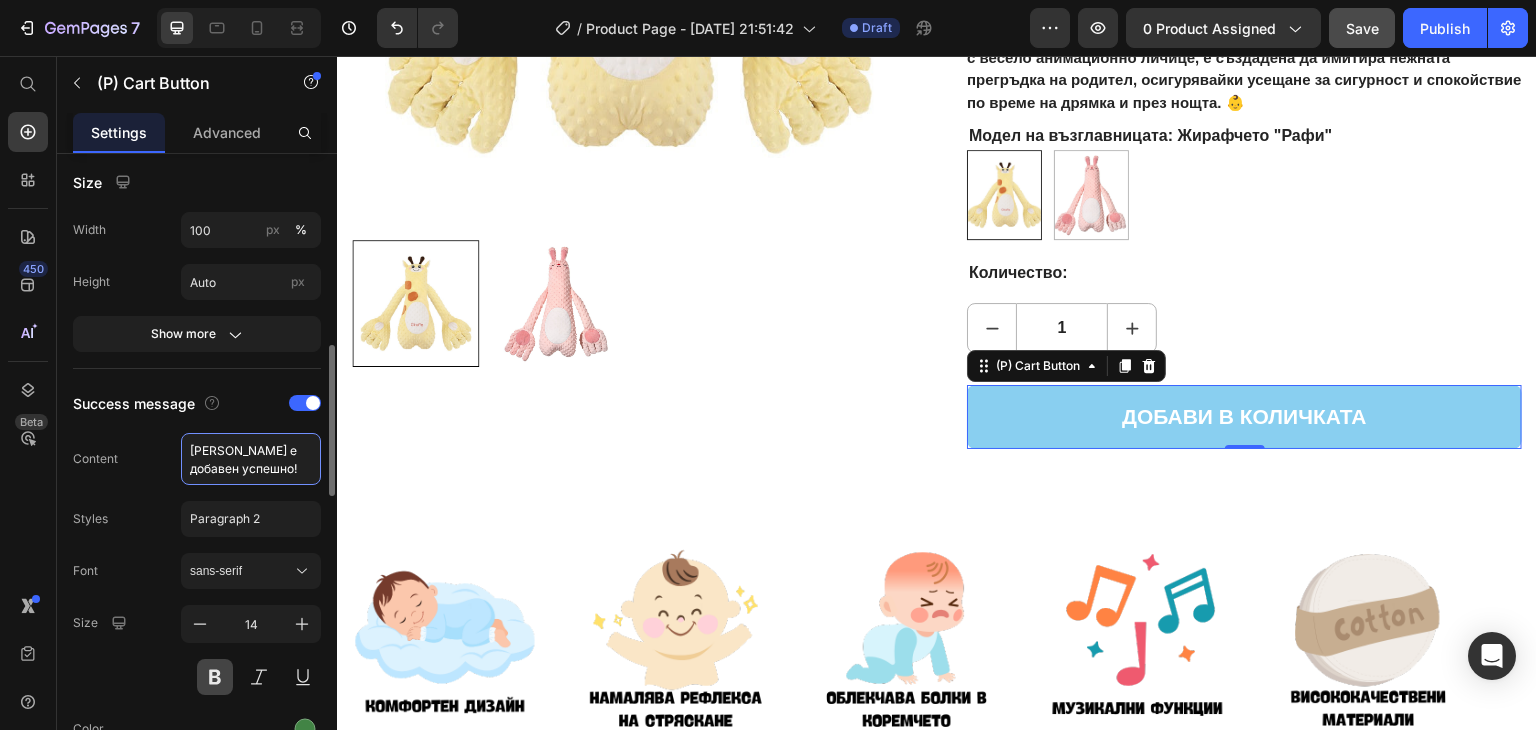 type on "НАНИНО е добавен успешно!" 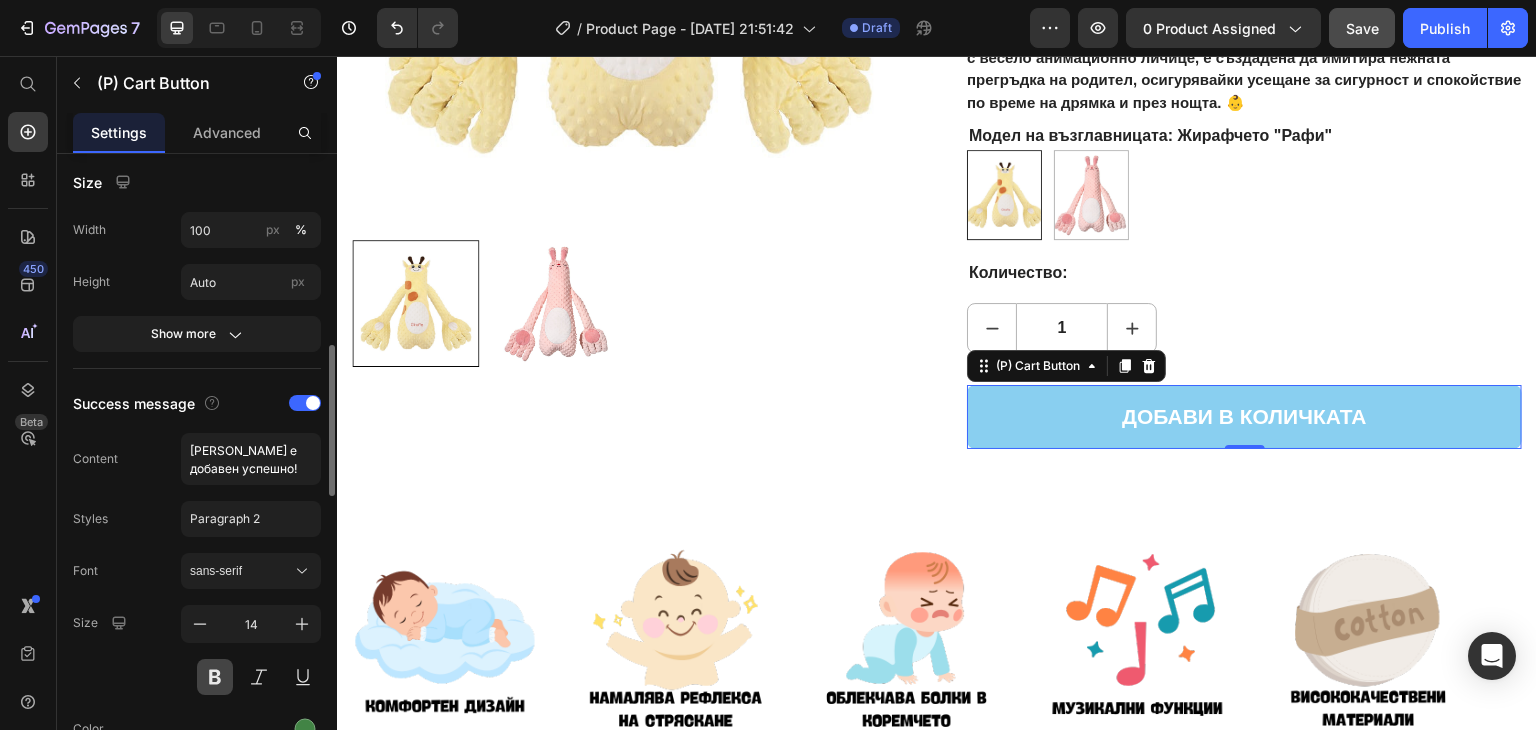 click at bounding box center (215, 677) 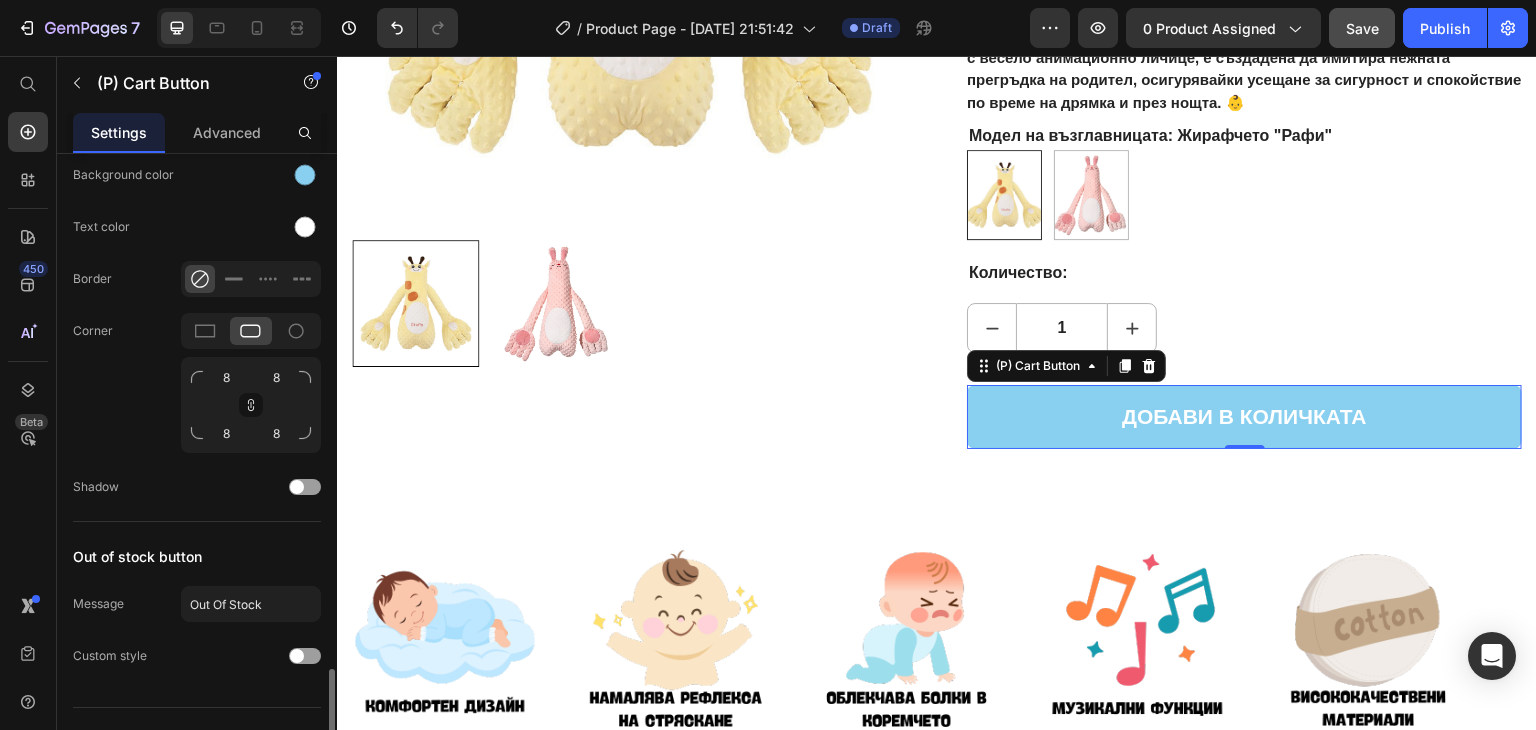 scroll, scrollTop: 2032, scrollLeft: 0, axis: vertical 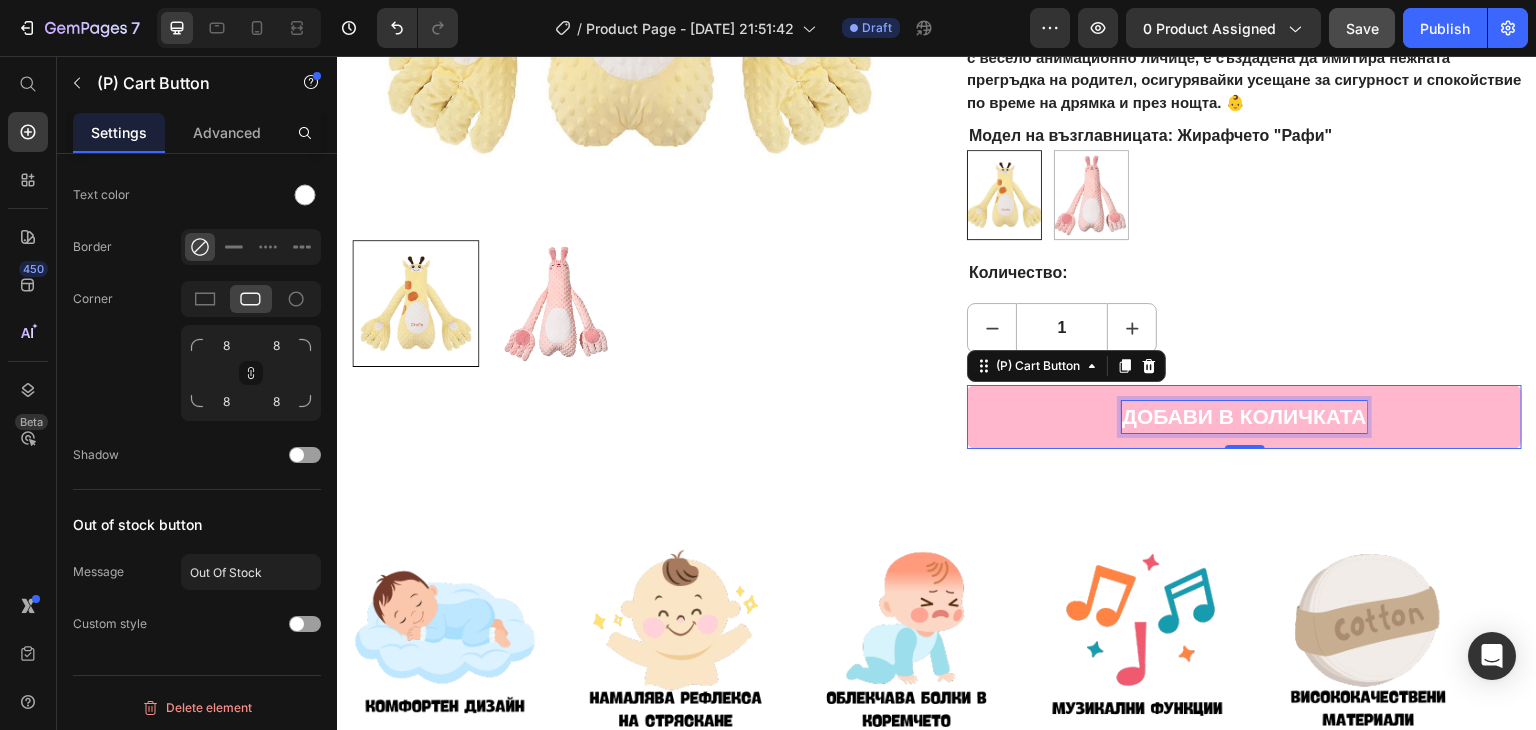 click on "ДОБАВИ В КОЛИЧКАТА" at bounding box center [1244, 417] 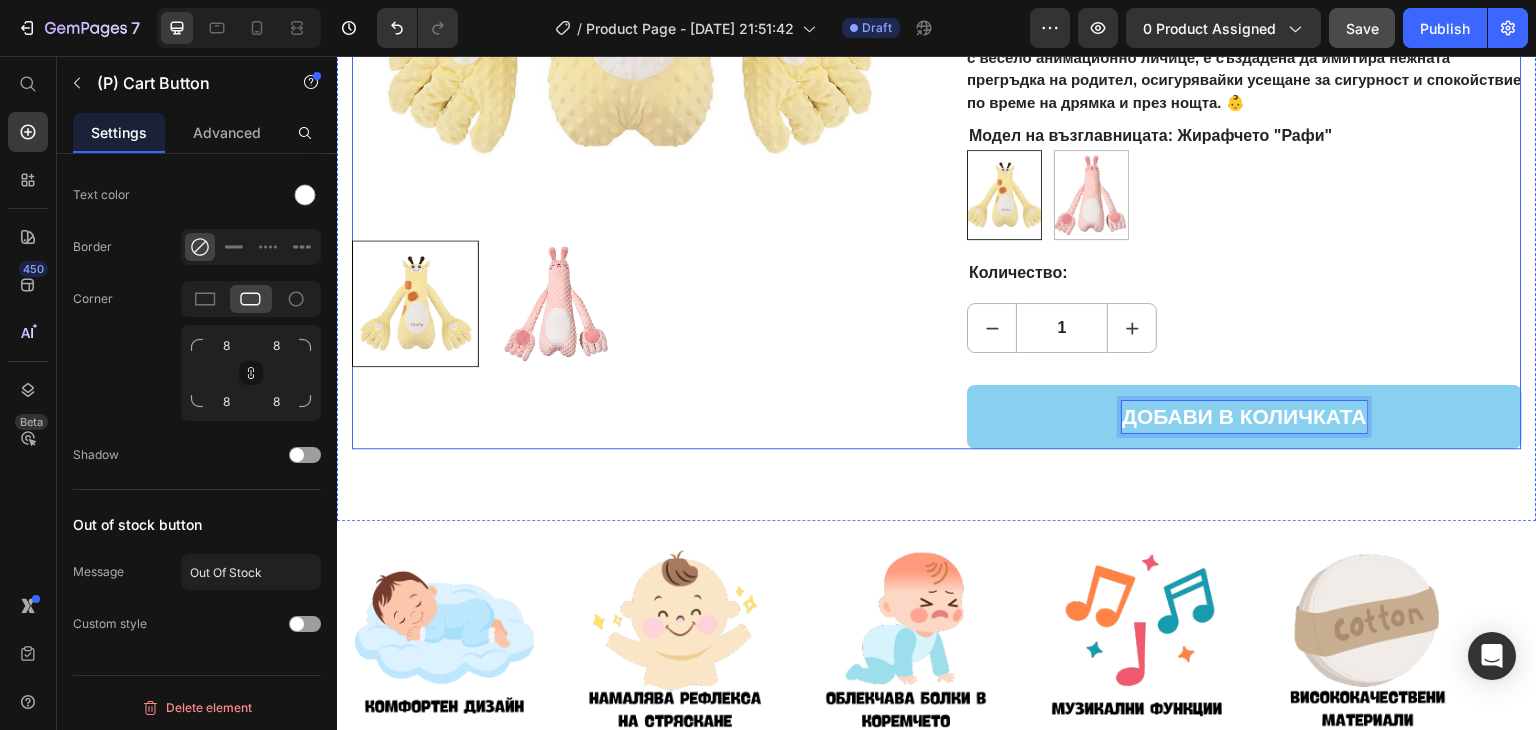scroll, scrollTop: 0, scrollLeft: 0, axis: both 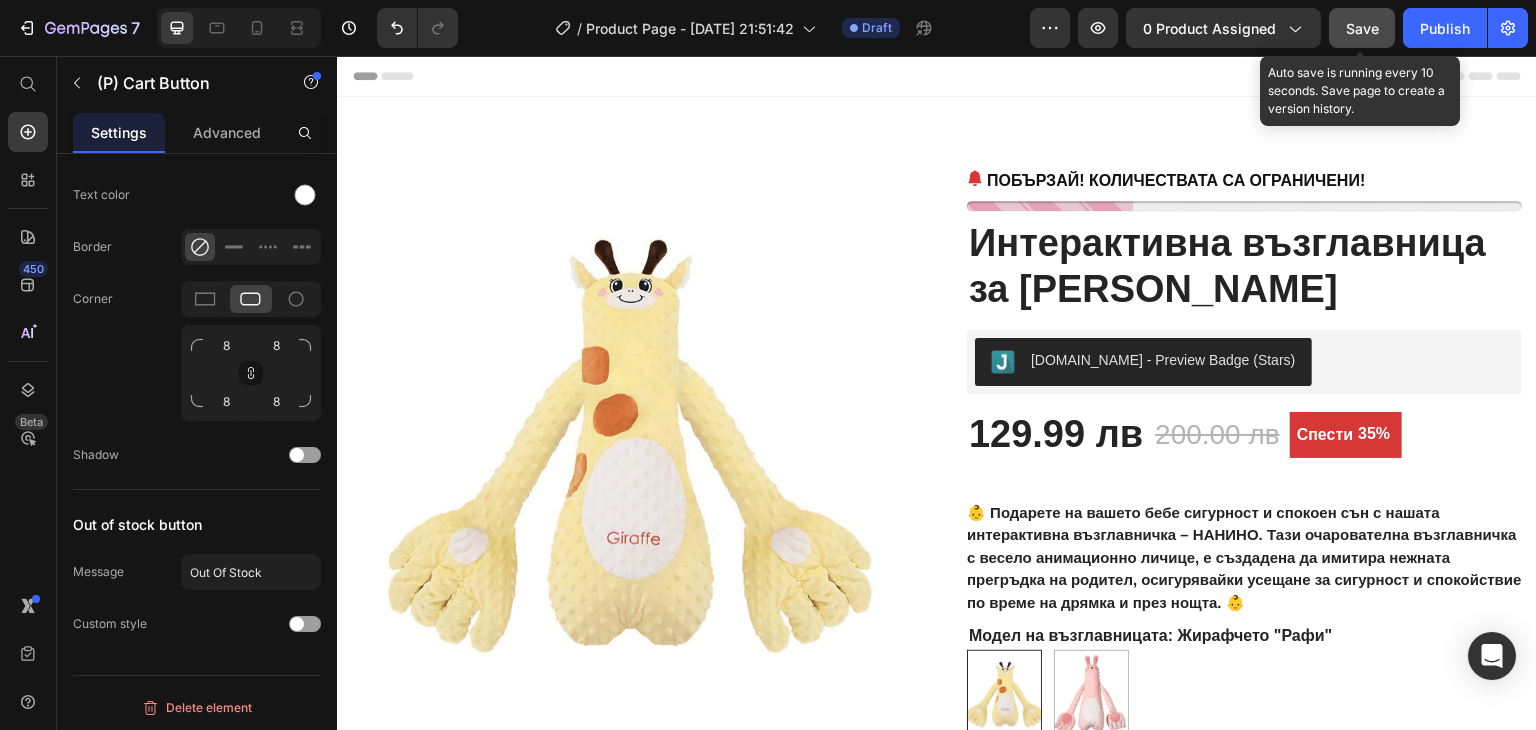 click on "Save" at bounding box center [1362, 28] 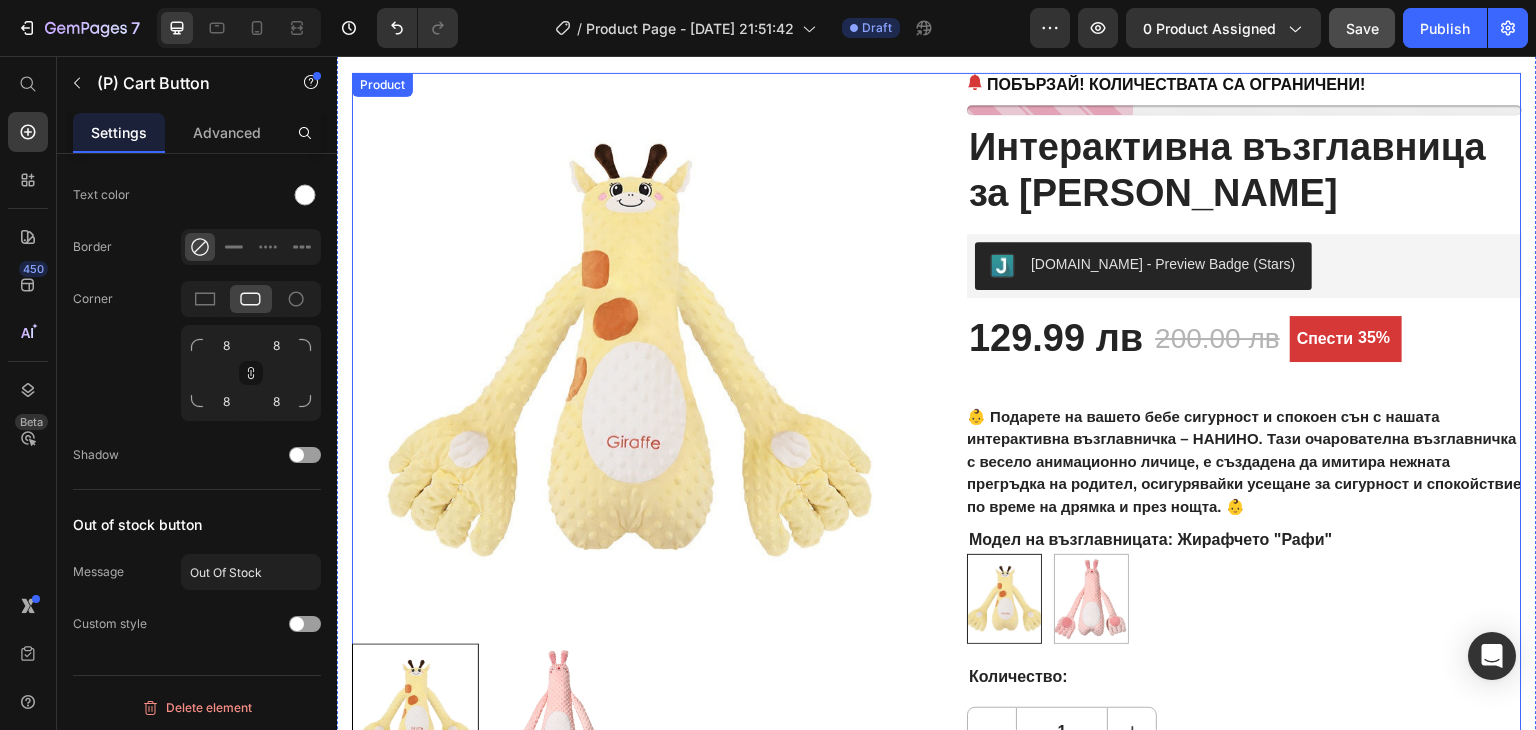 scroll, scrollTop: 0, scrollLeft: 0, axis: both 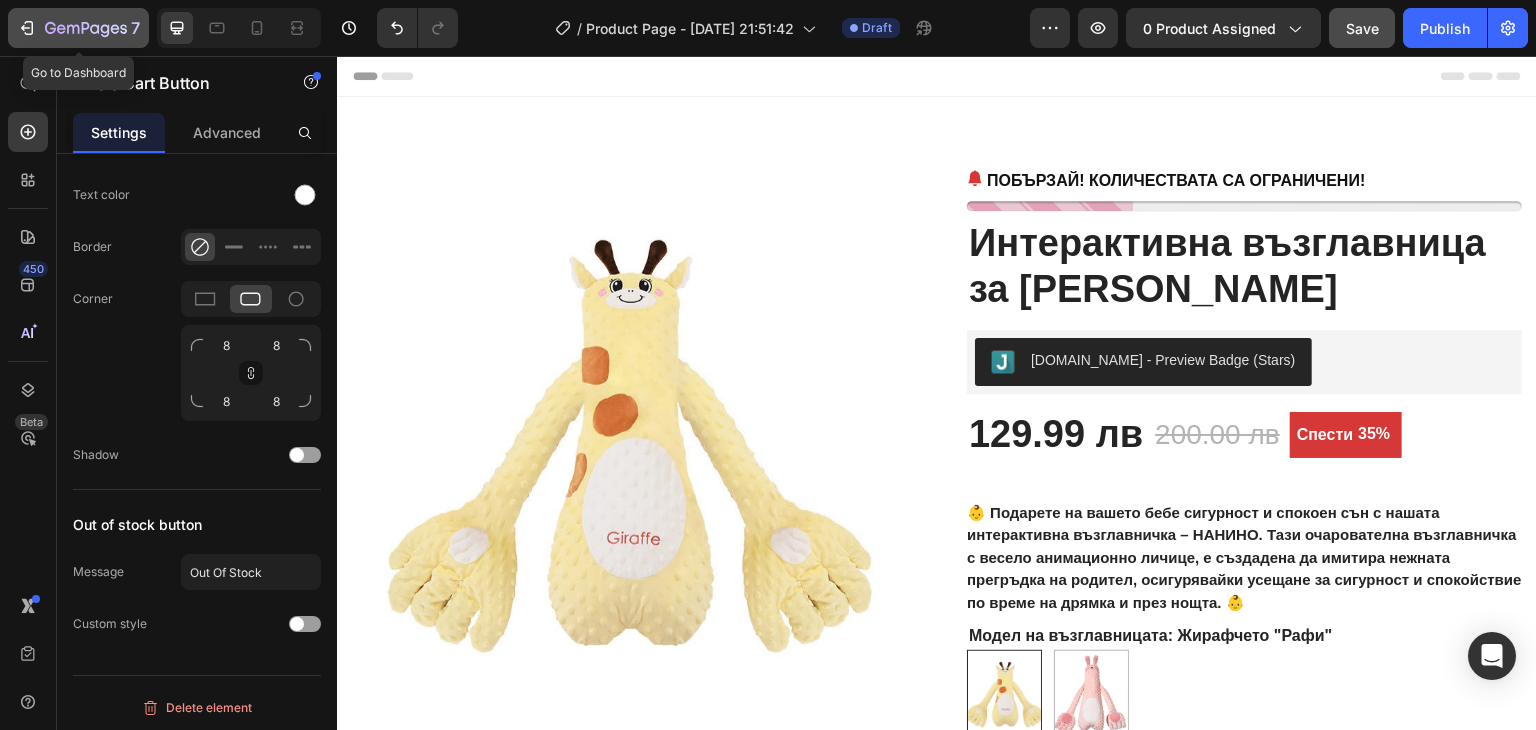 click 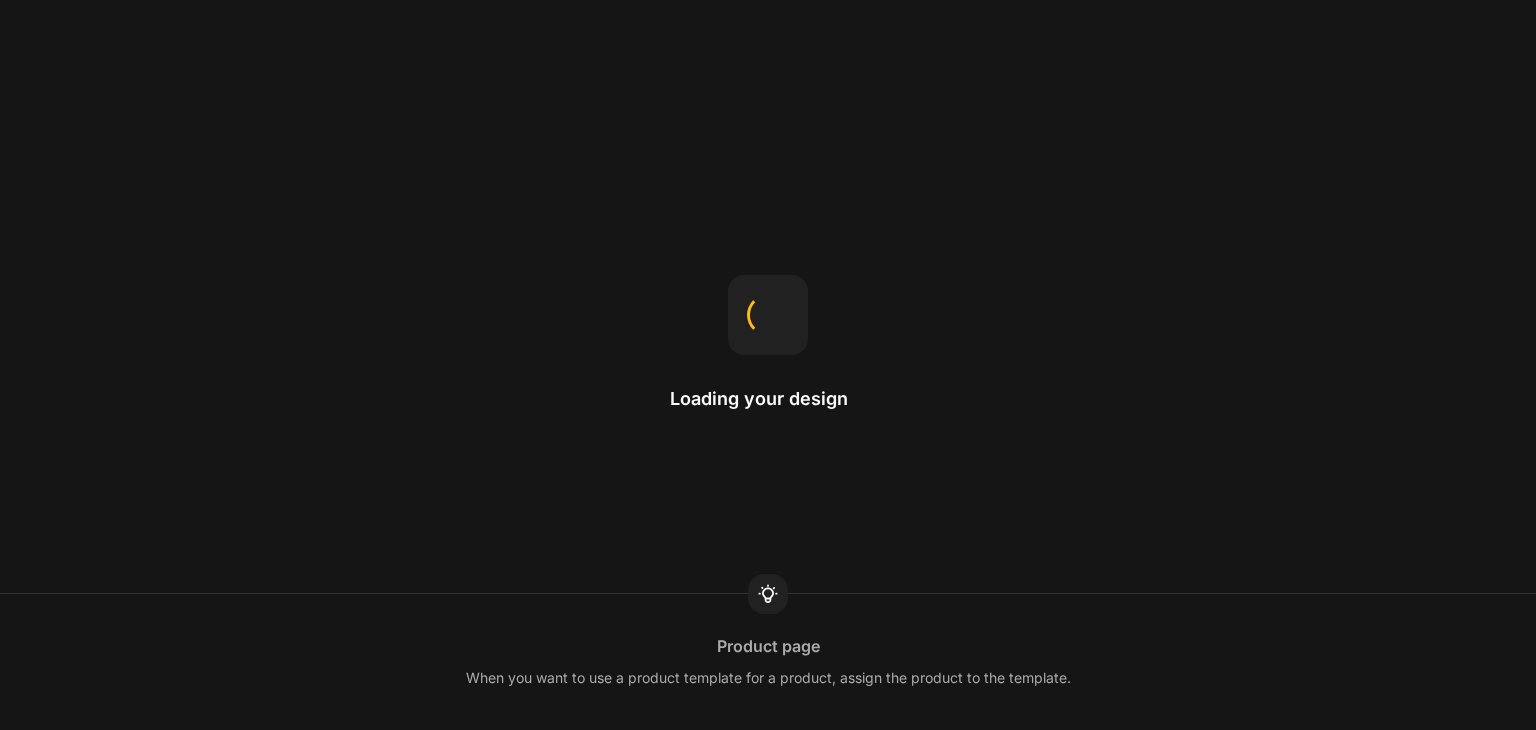 scroll, scrollTop: 0, scrollLeft: 0, axis: both 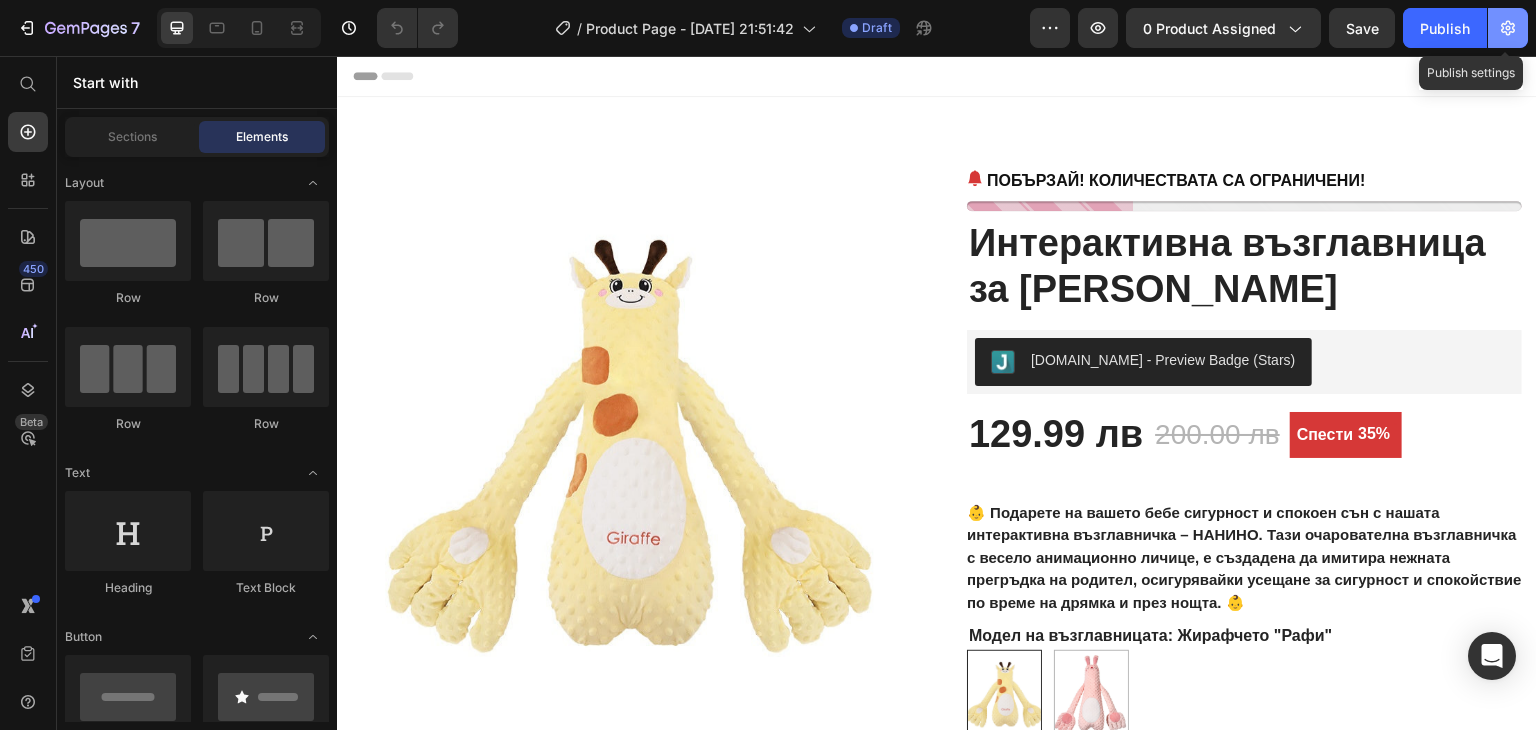 click 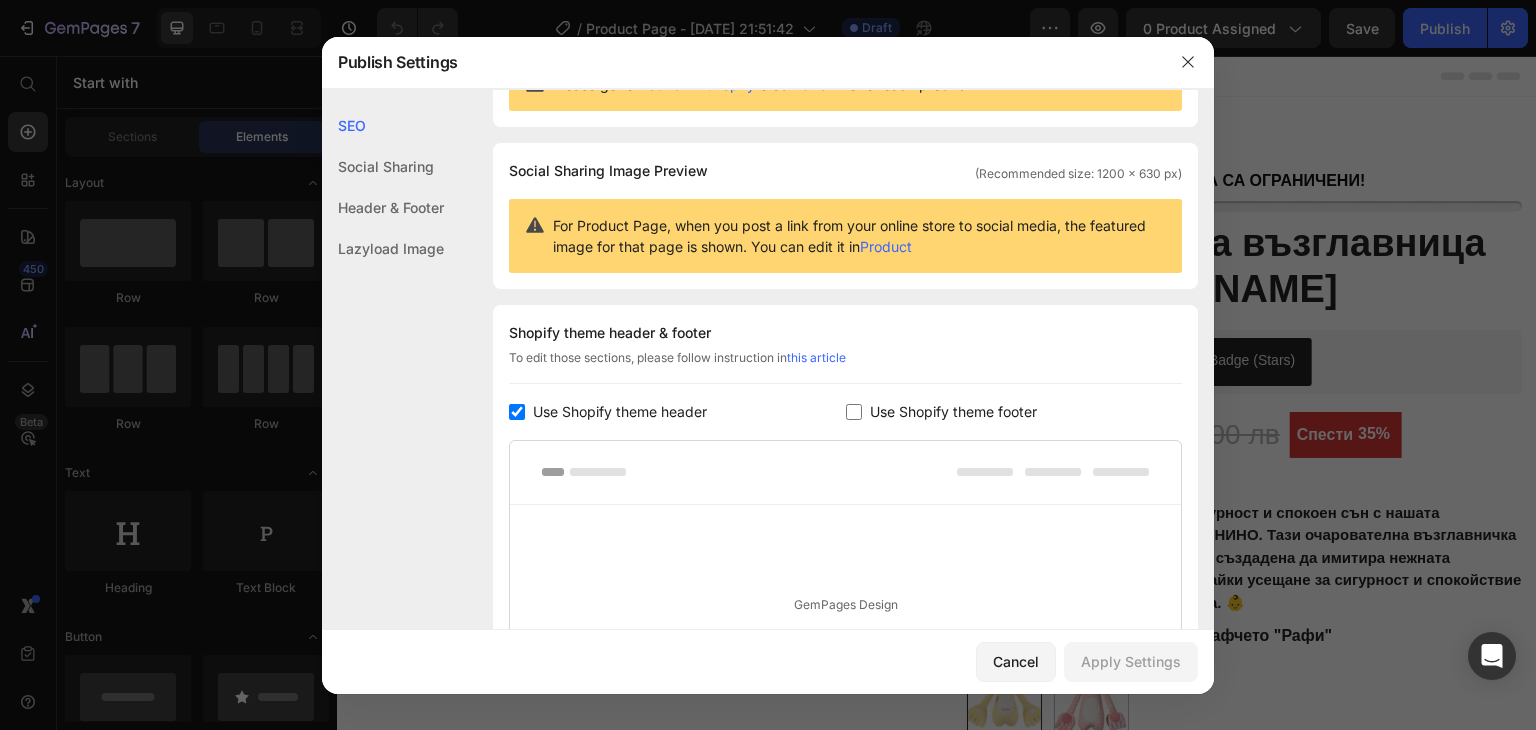 scroll, scrollTop: 0, scrollLeft: 0, axis: both 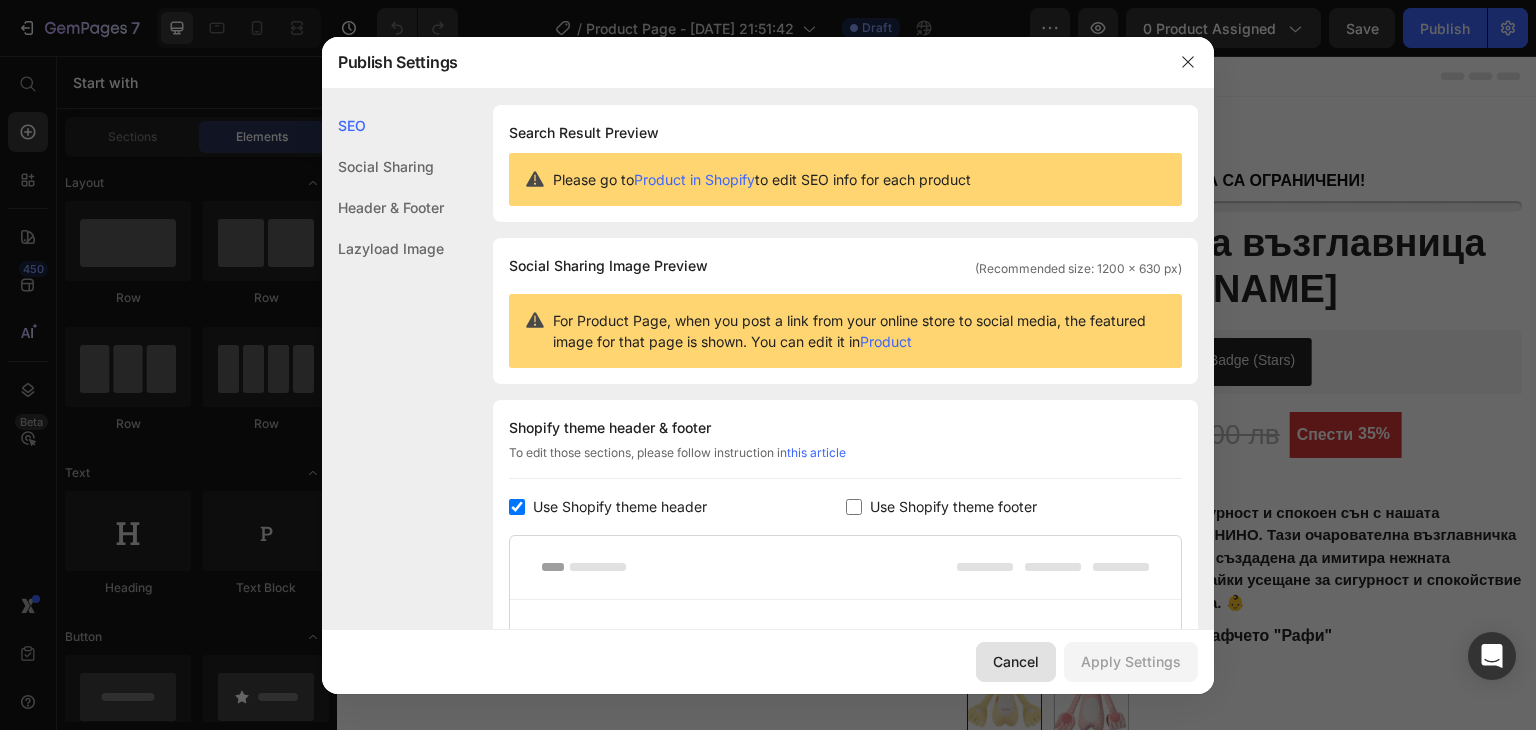 drag, startPoint x: 1031, startPoint y: 660, endPoint x: 693, endPoint y: 604, distance: 342.60764 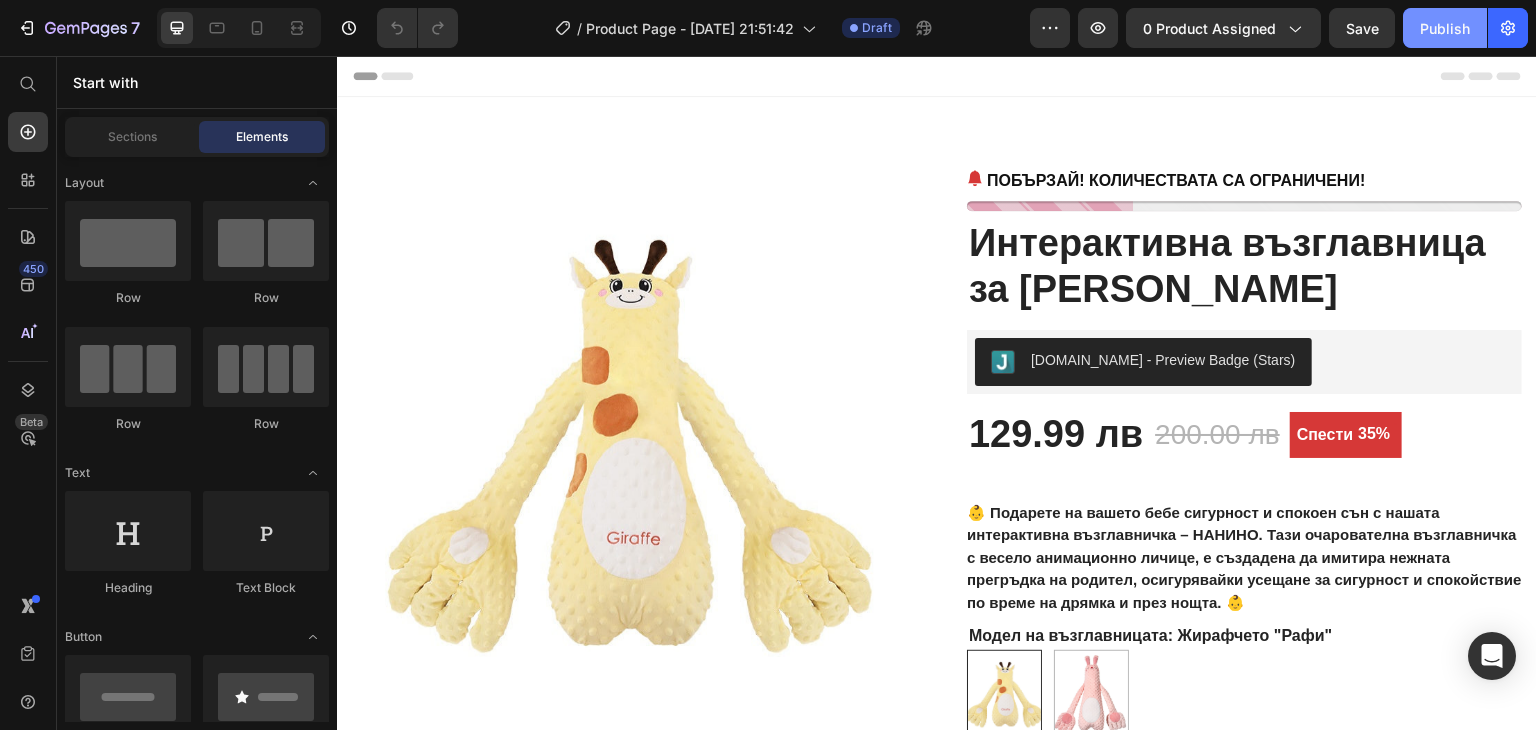 click on "Publish" at bounding box center (1445, 28) 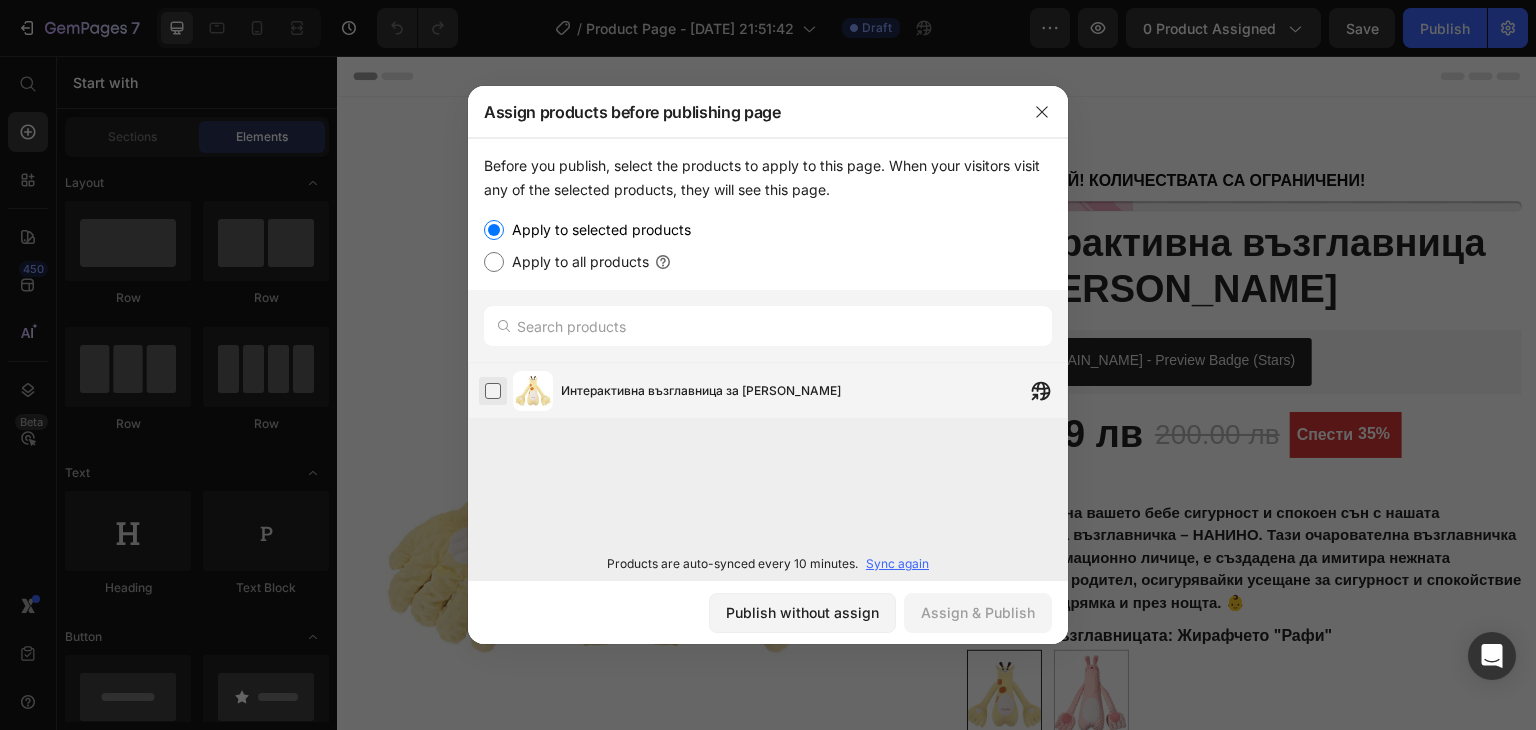 click at bounding box center (493, 391) 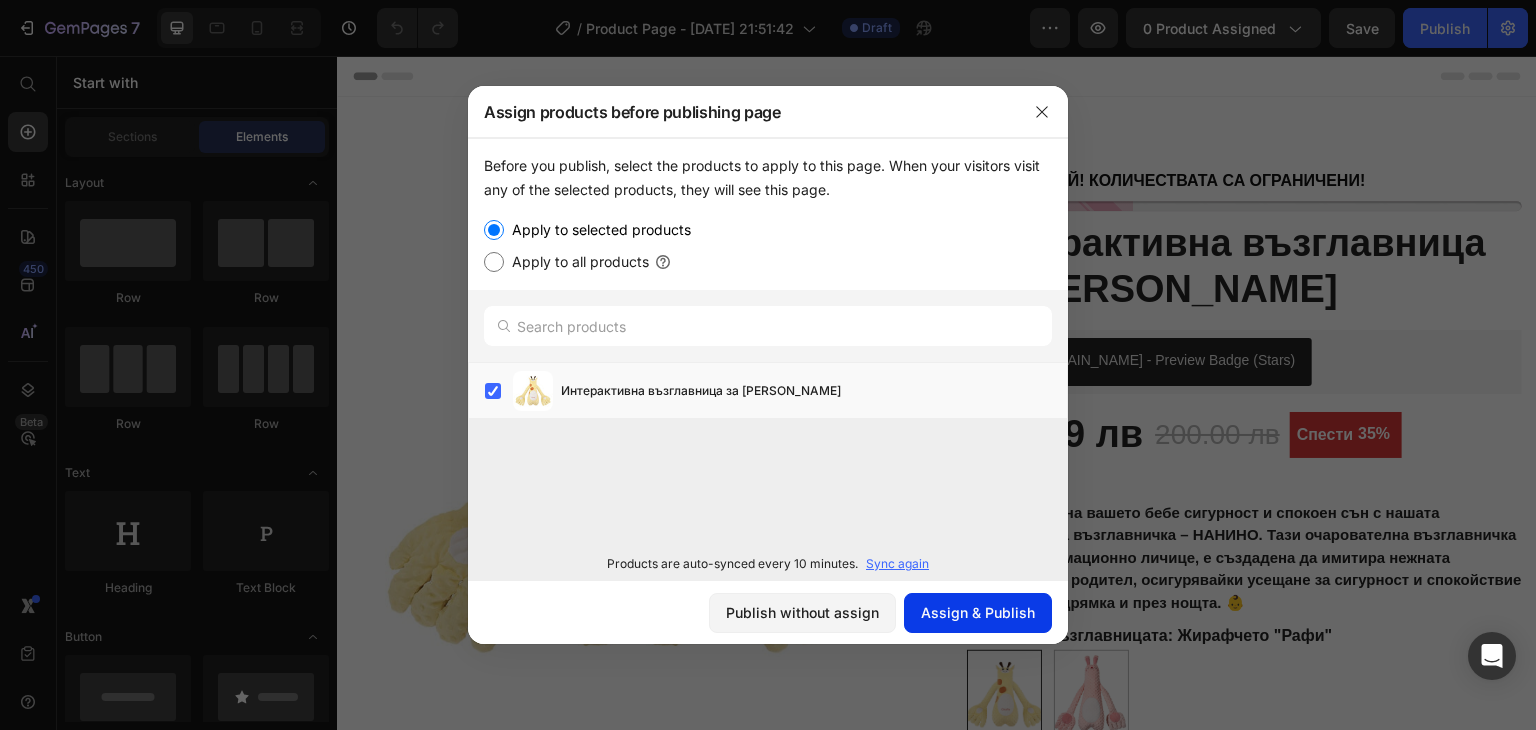 click on "Assign & Publish" at bounding box center (978, 612) 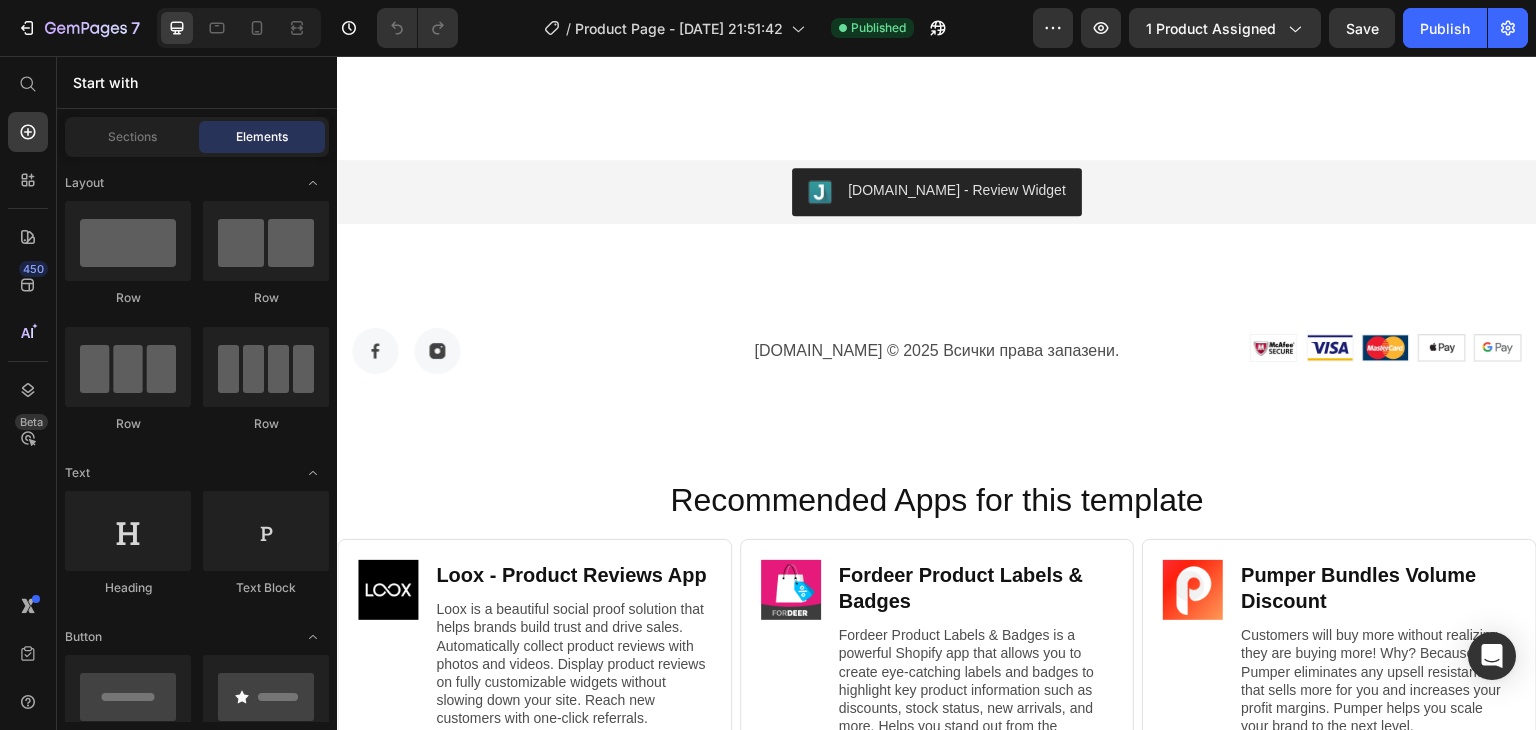 scroll, scrollTop: 5600, scrollLeft: 0, axis: vertical 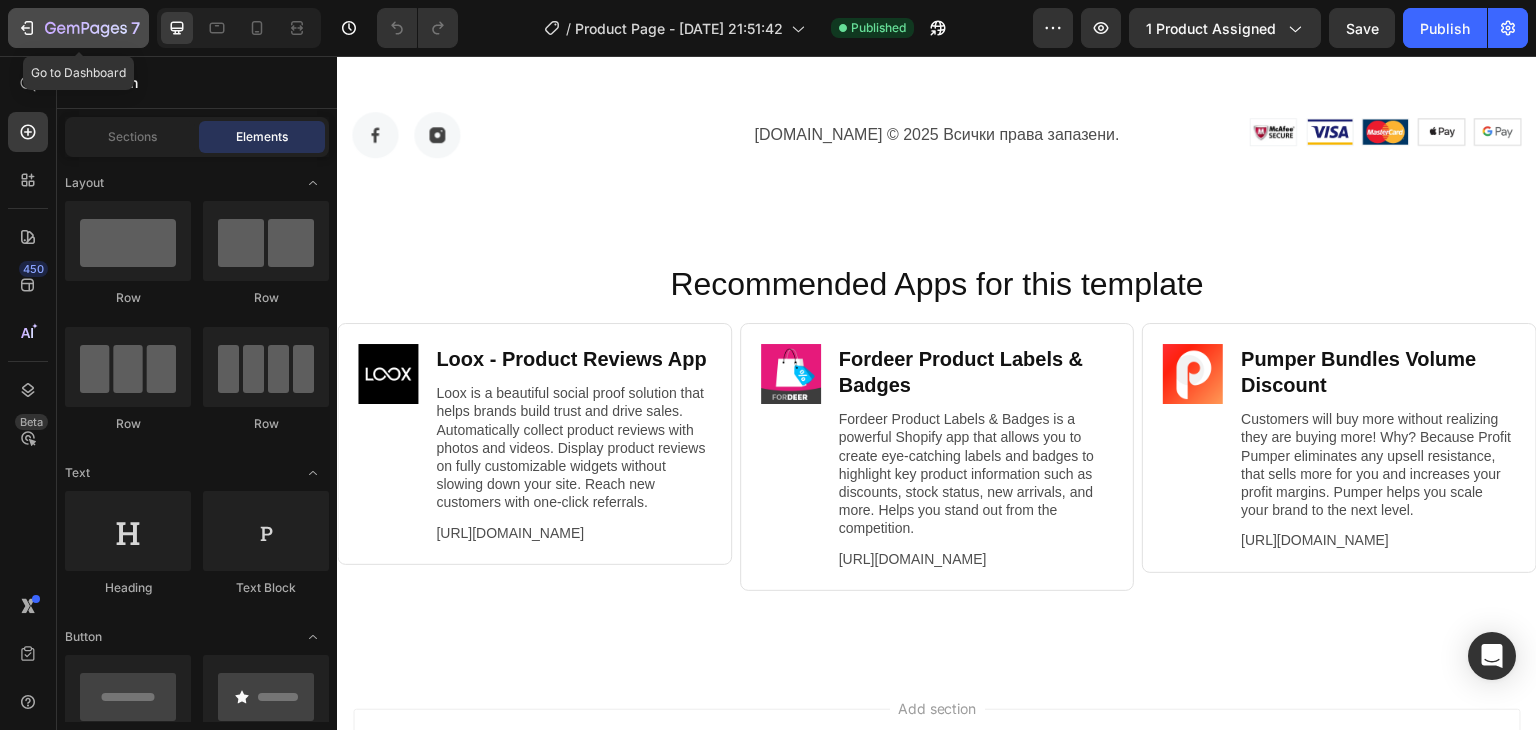 click 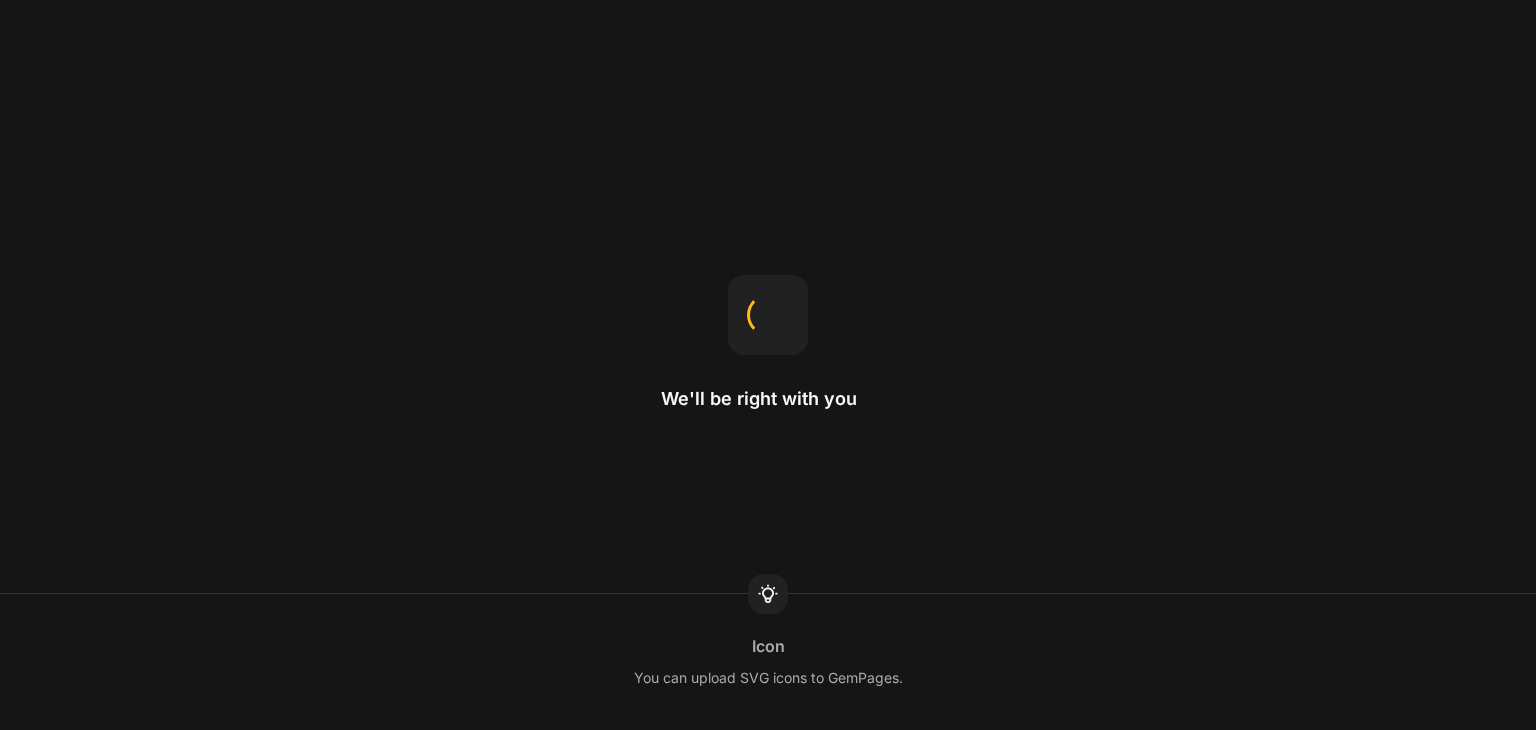 scroll, scrollTop: 0, scrollLeft: 0, axis: both 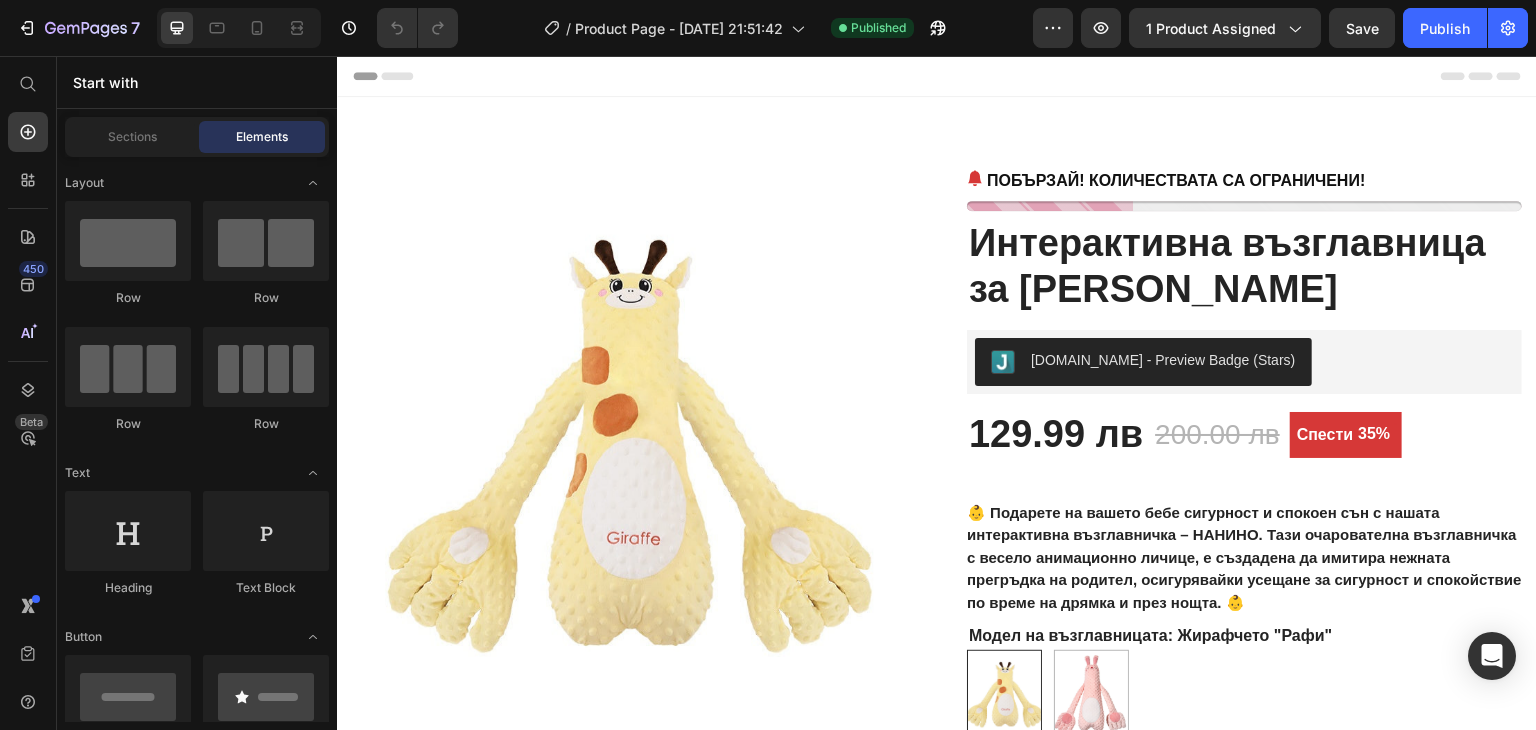 click on "Header" at bounding box center (383, 76) 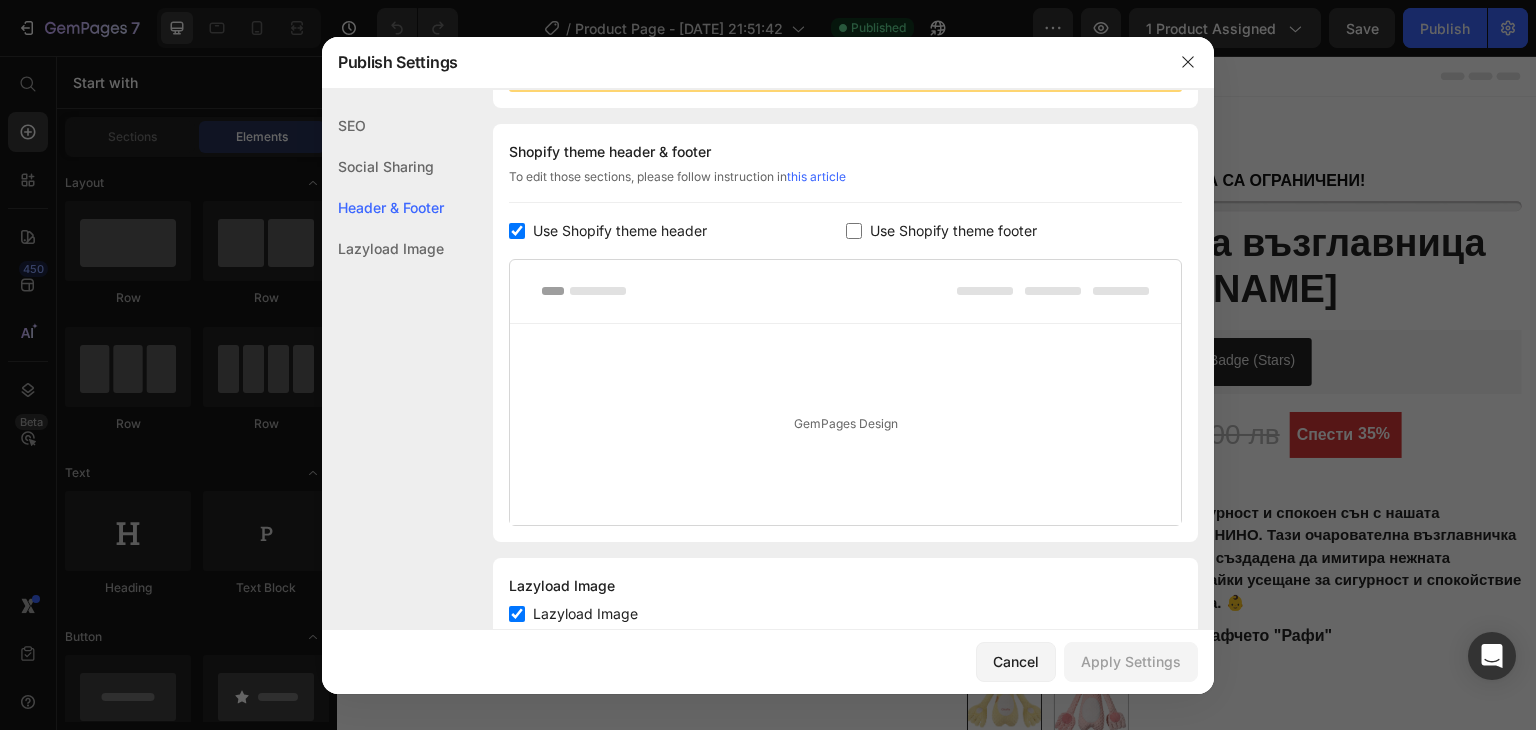 scroll, scrollTop: 291, scrollLeft: 0, axis: vertical 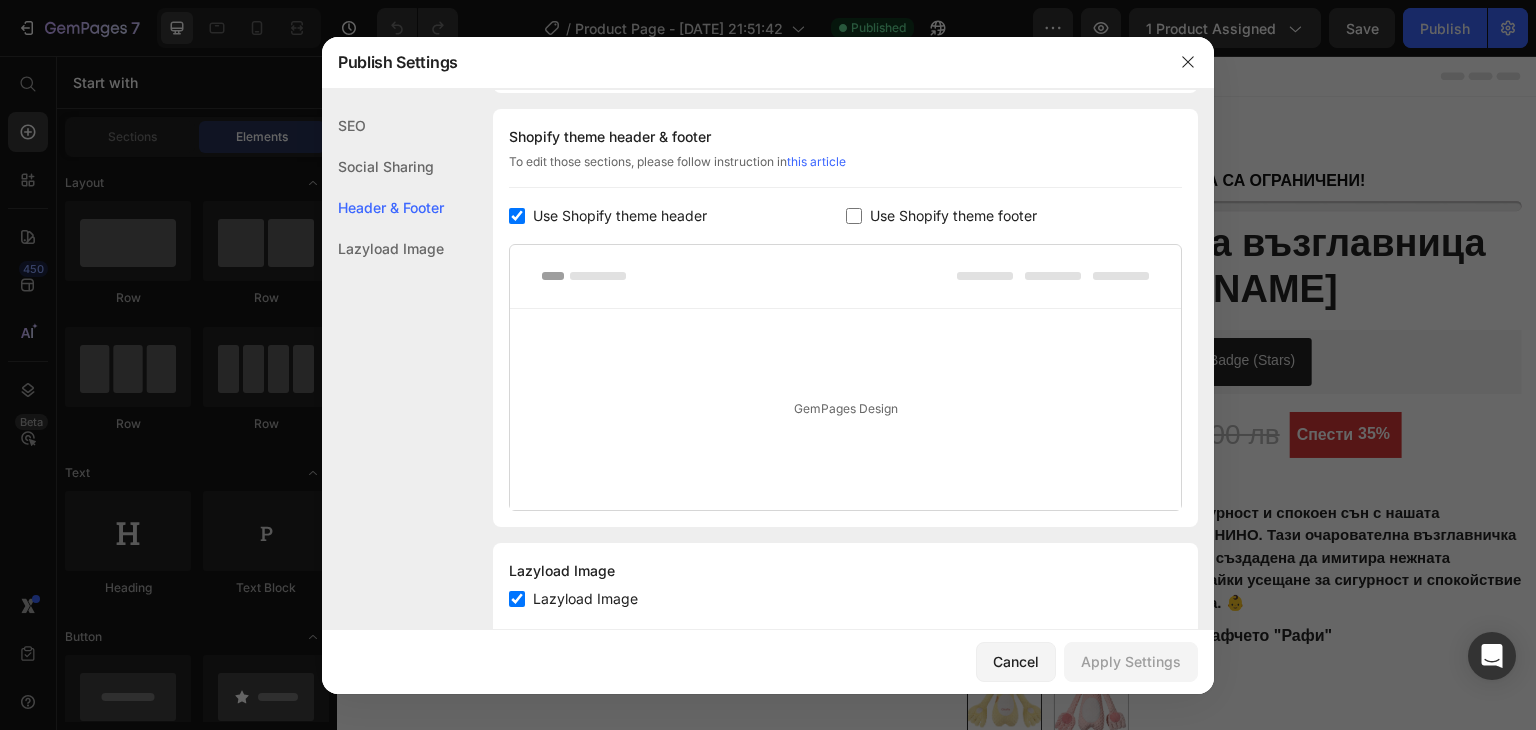 click at bounding box center (517, 216) 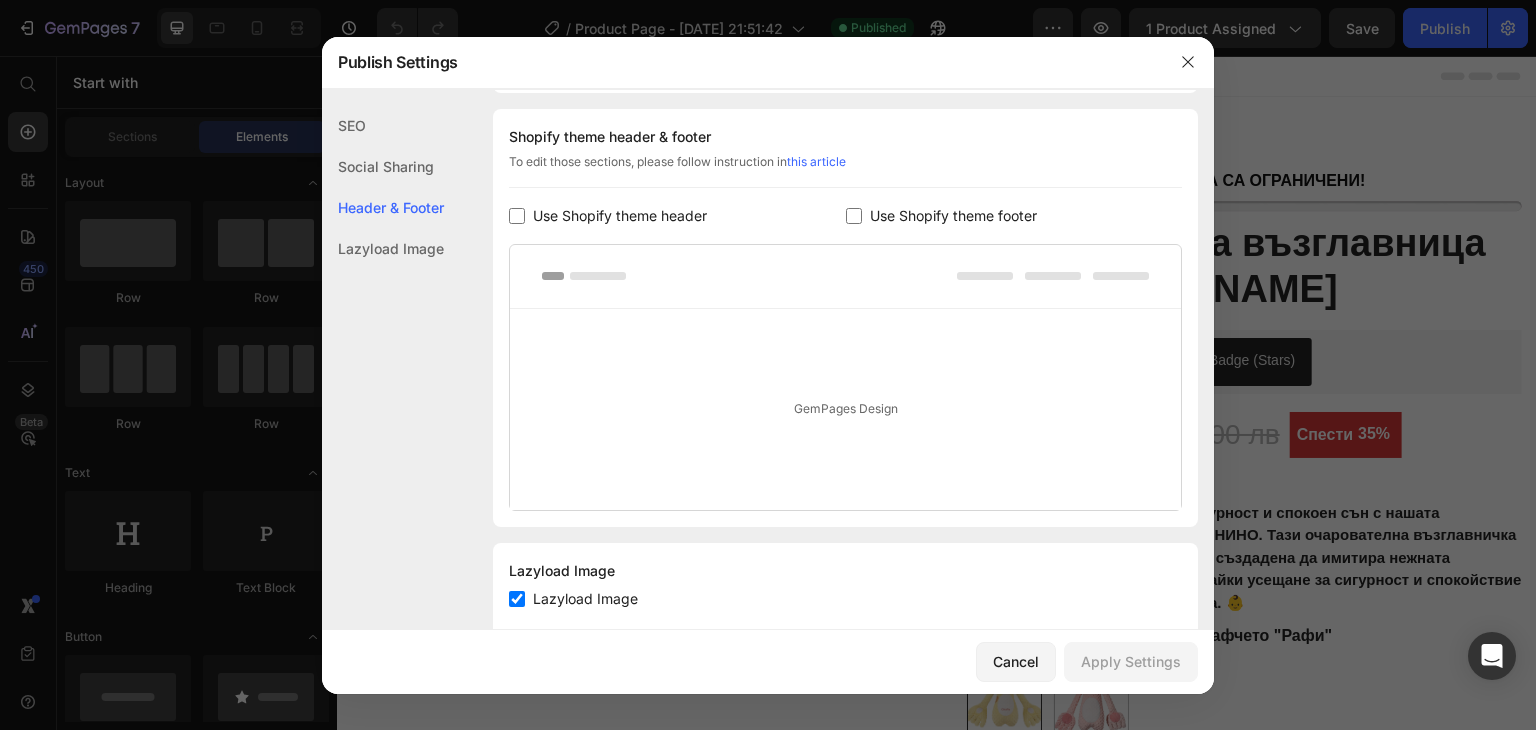checkbox on "false" 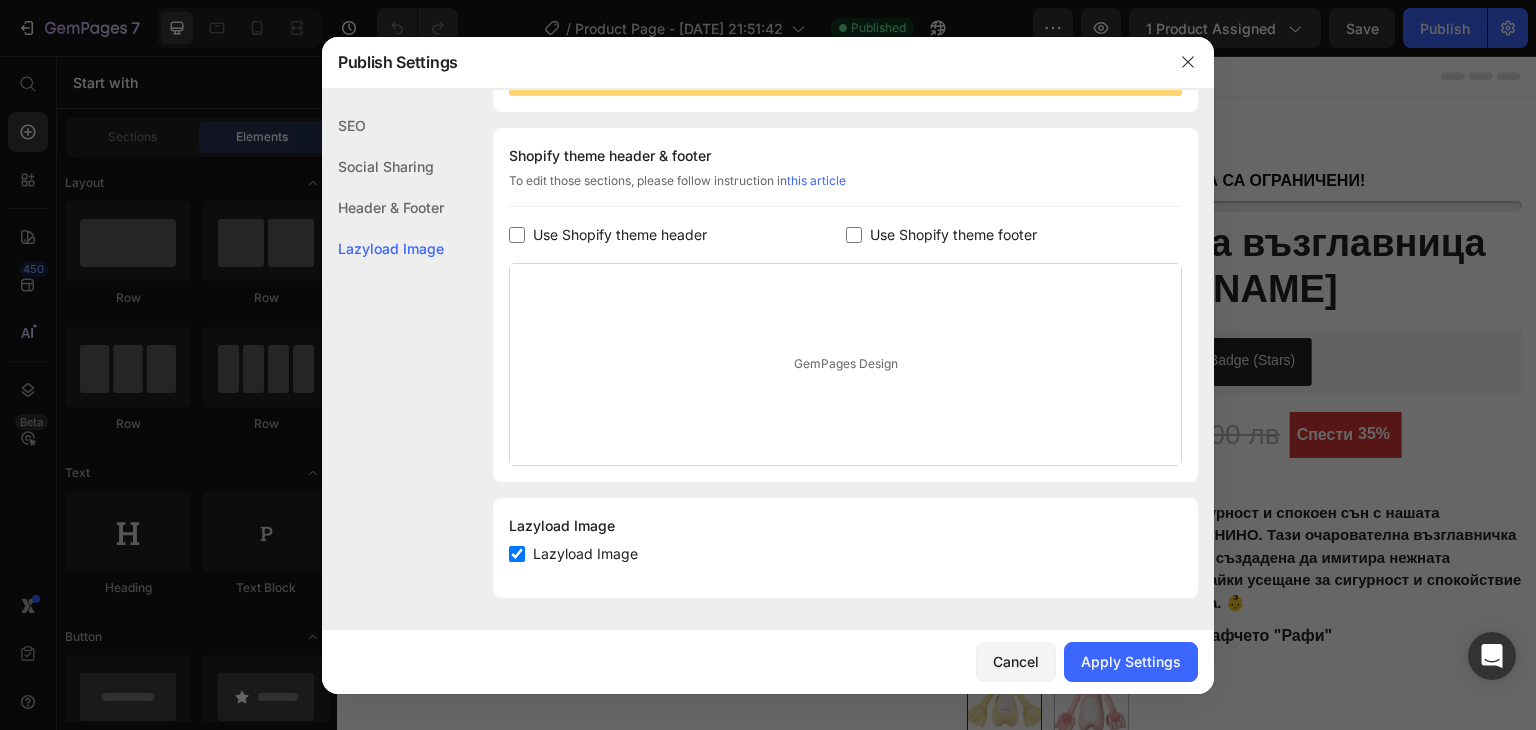 scroll, scrollTop: 0, scrollLeft: 0, axis: both 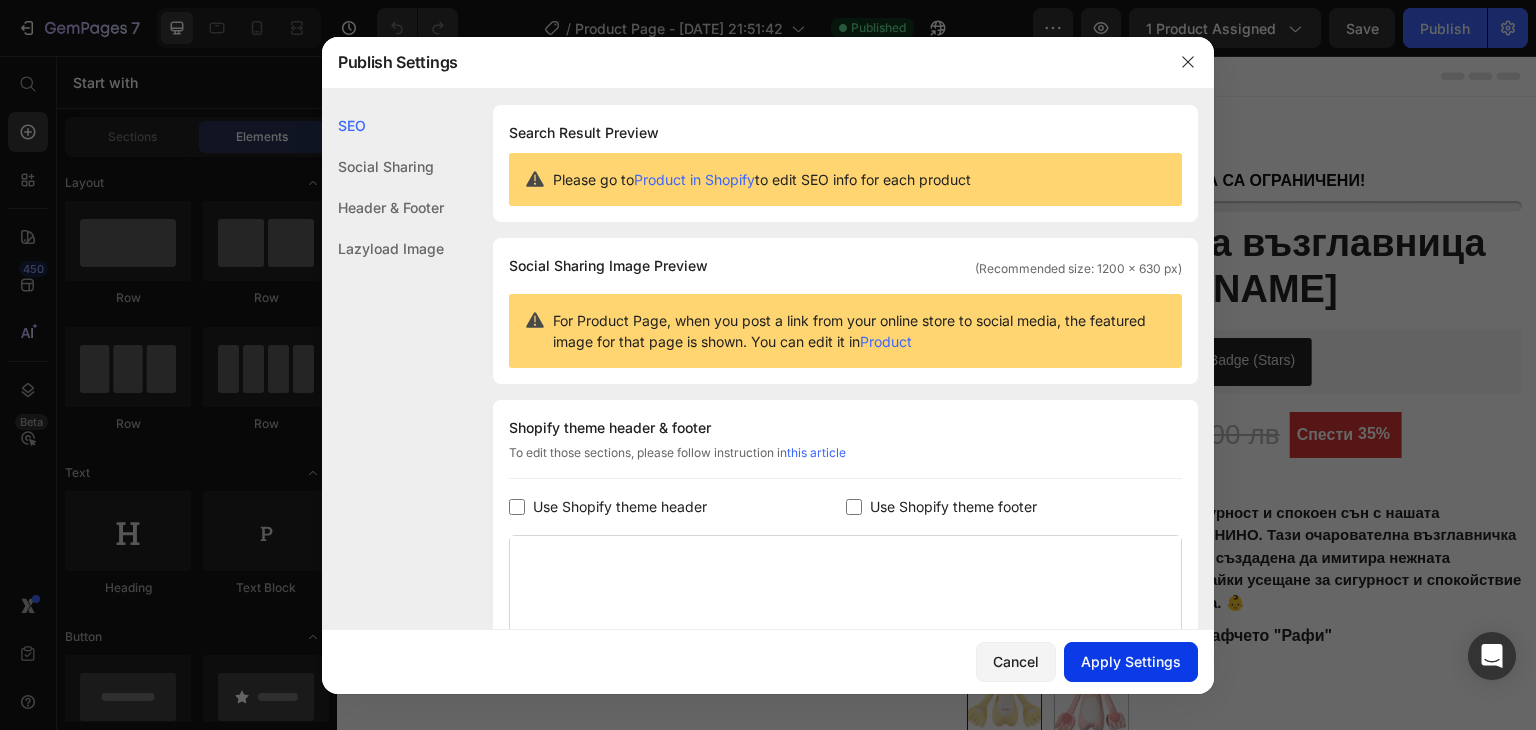 click on "Apply Settings" at bounding box center (1131, 661) 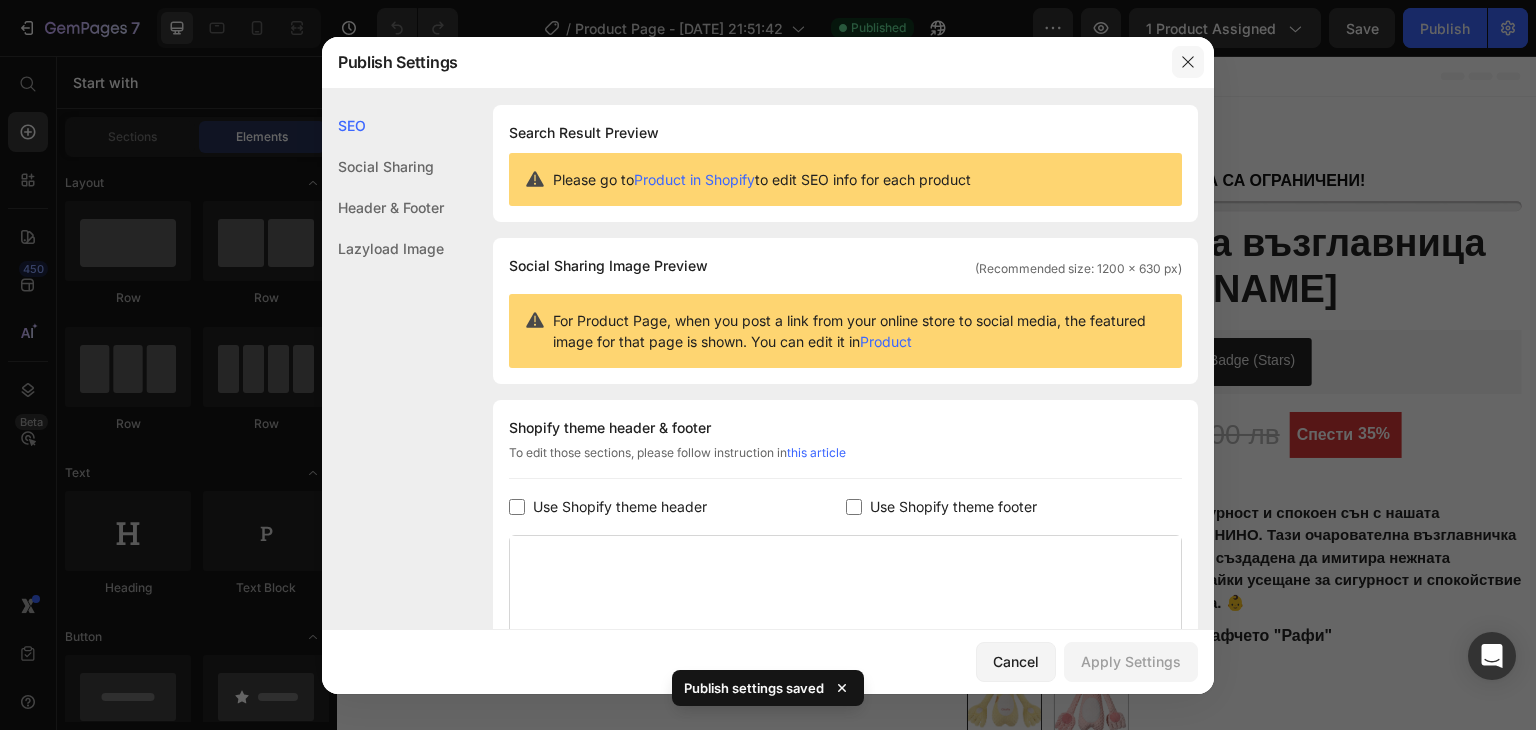click 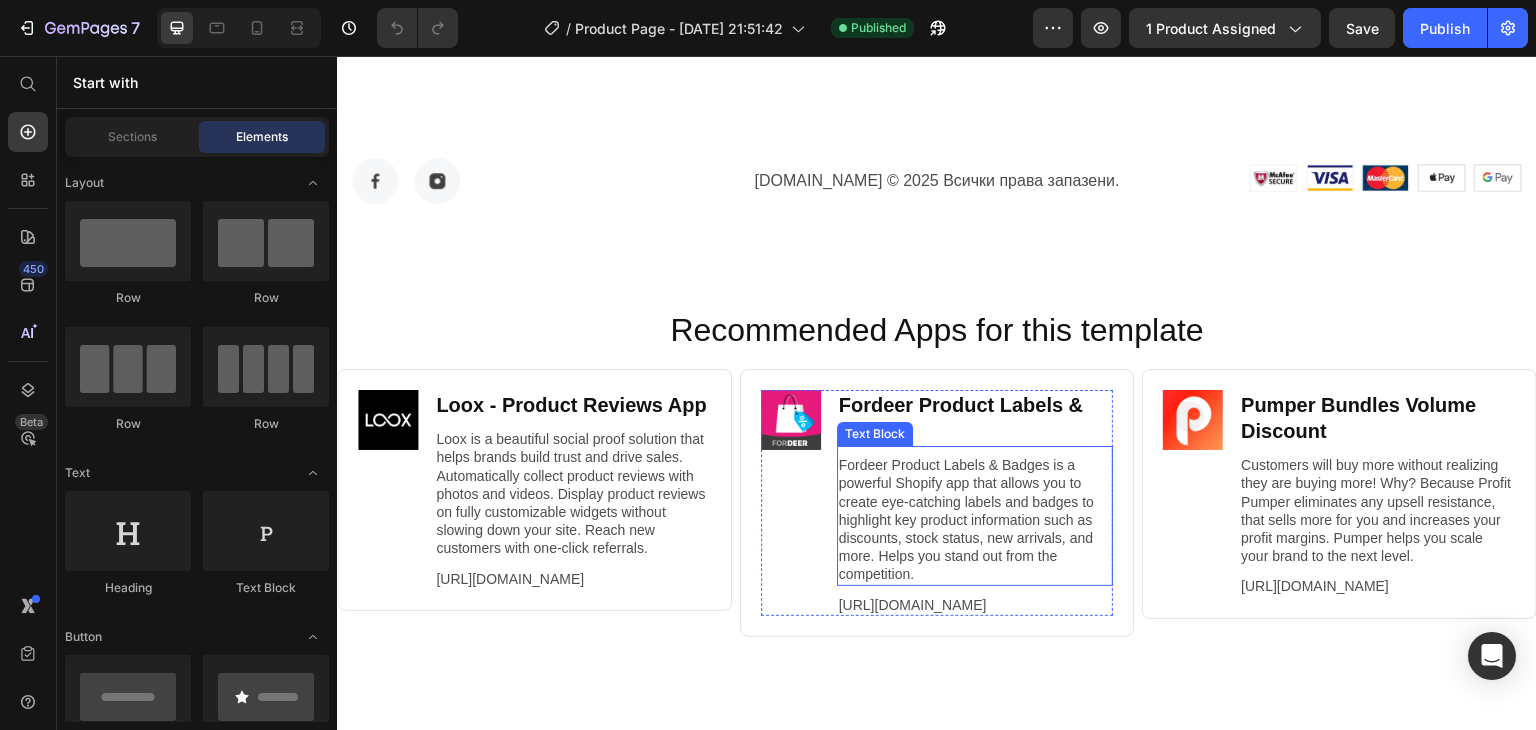 scroll, scrollTop: 5400, scrollLeft: 0, axis: vertical 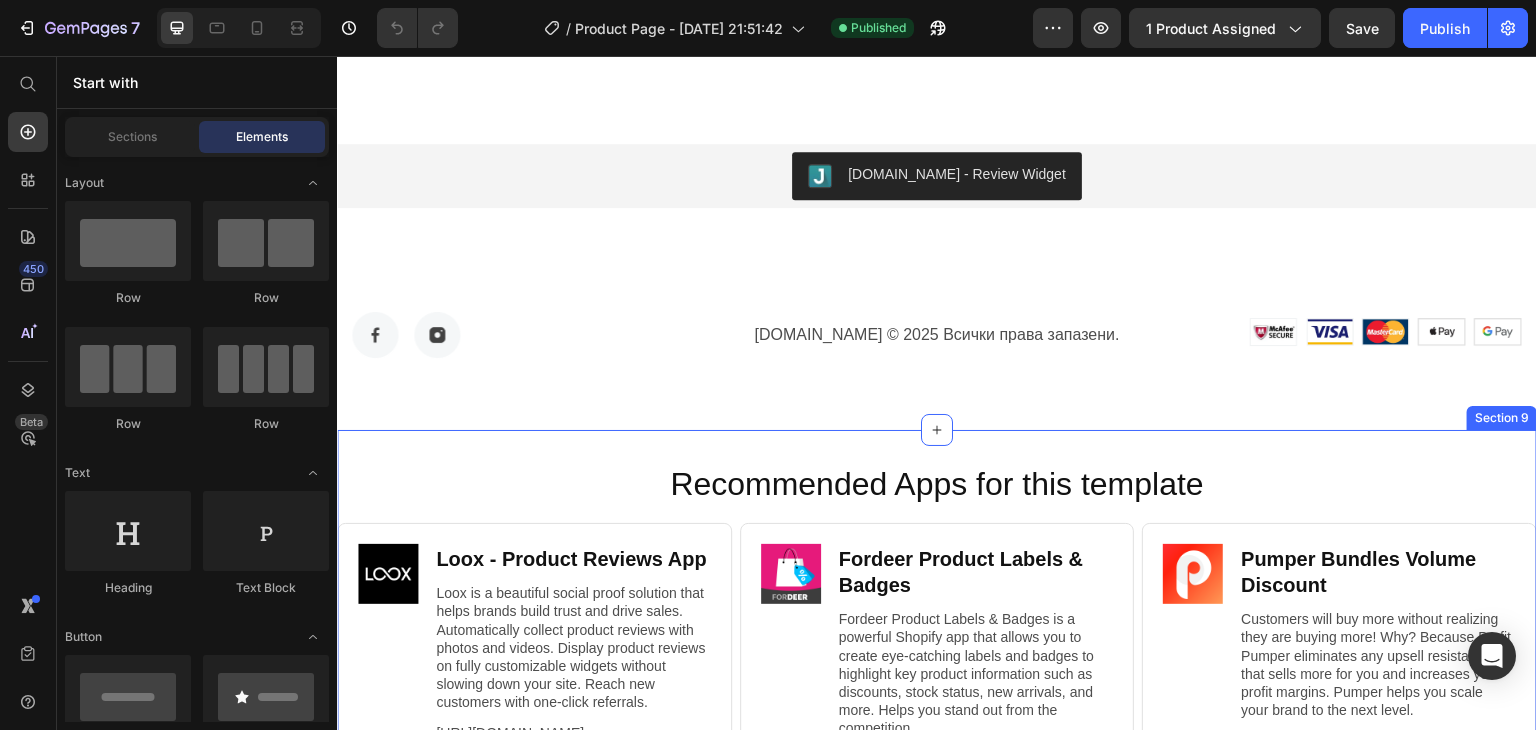 click on "Recommended Apps for this template Heading Image Loox ‑ Product Reviews App Heading Loox is a beautiful social proof solution that helps brands build trust and drive sales. Automatically collect product reviews with photos and videos. Display product reviews on fully customizable widgets without slowing down your site. Reach new customers with one-click referrals. Text Block https://gempages.co/loox Text Block Row Row Image Fordeer Product Labels & Badges Heading Fordeer Product Labels & Badges is a powerful Shopify app that allows you to create eye-catching labels and badges to highlight key product information such as discounts, stock status, new arrivals, and more. Helps you stand out from the competition. Text Block https://gempages.co/fodeer-product-badges-label-design Text Block Row Row Image Pumper Bundles Volume Discount Heading Text Block https://gempages.co/pumper-quantity-breaks-product-bundles-discounts Text Block Row Row Row Section 9" at bounding box center [937, 649] 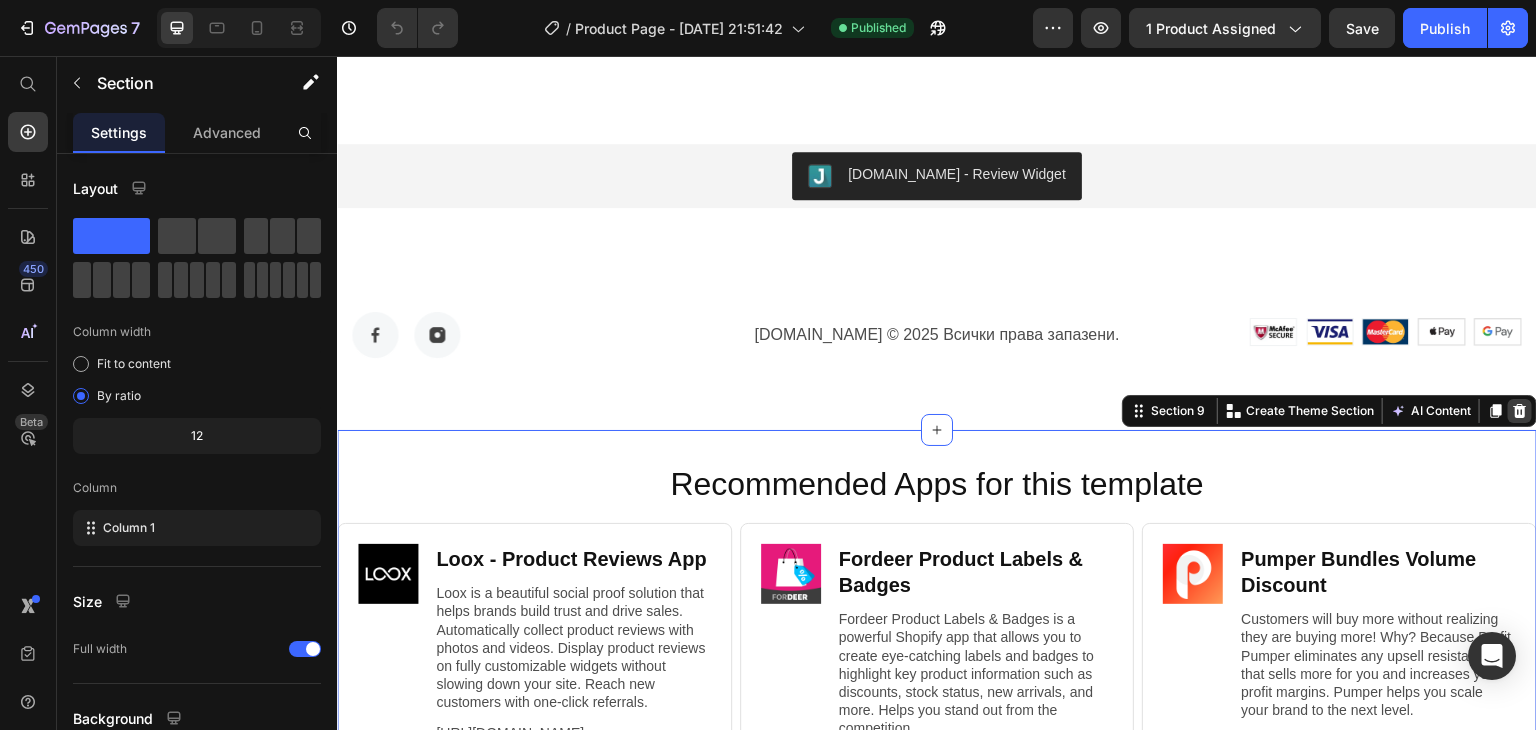 click 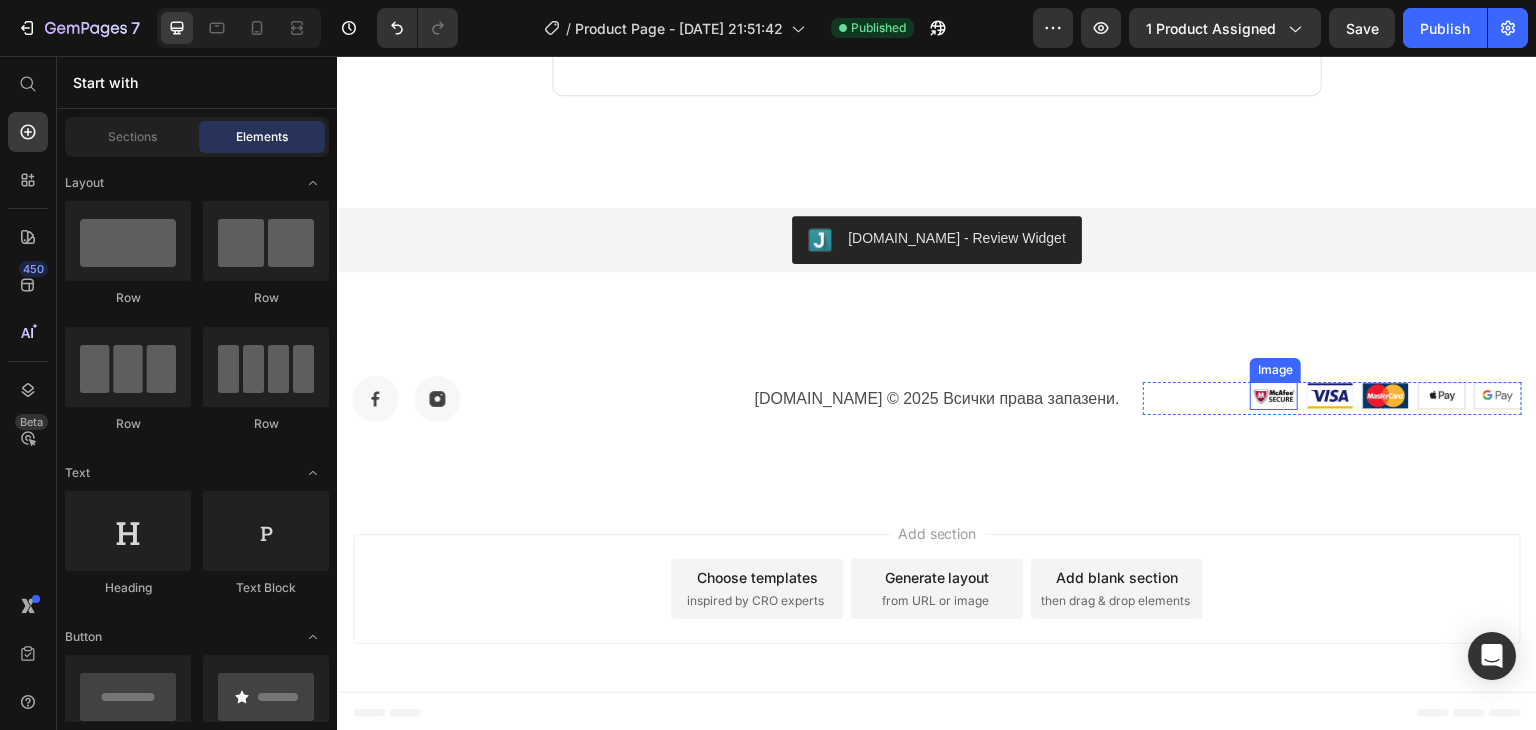 click at bounding box center [1274, 395] 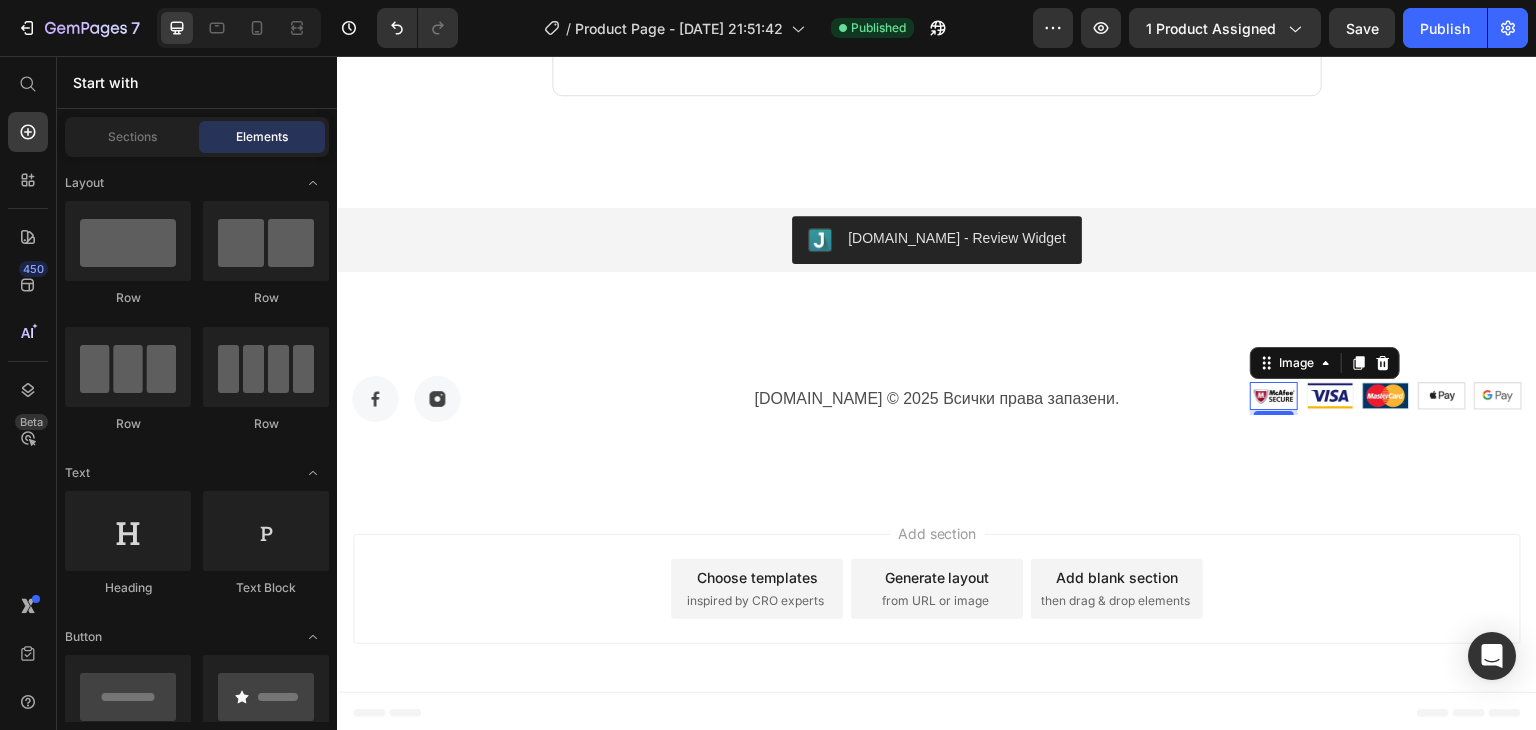 click on "Add section Choose templates inspired by CRO experts Generate layout from URL or image Add blank section then drag & drop elements" at bounding box center [937, 593] 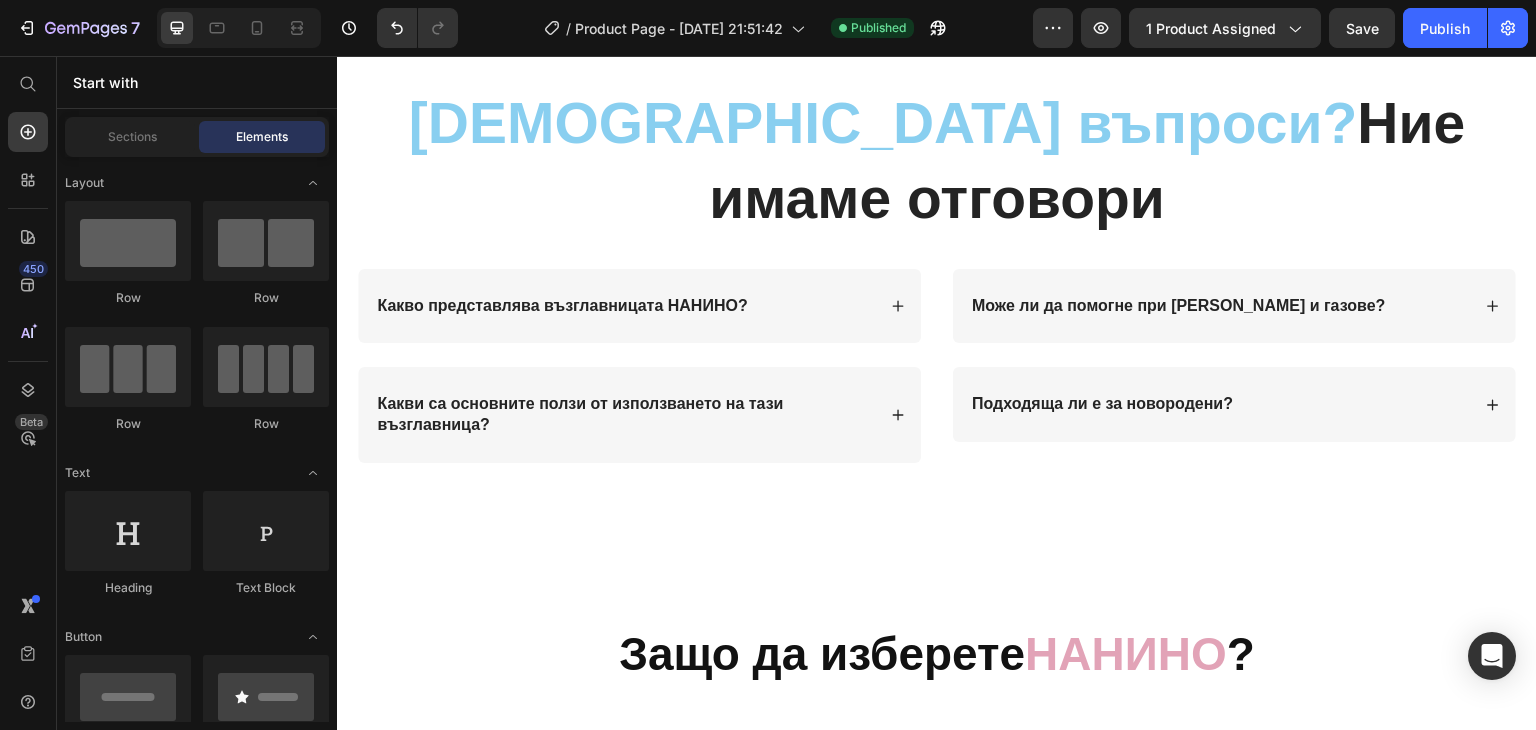 scroll, scrollTop: 3638, scrollLeft: 0, axis: vertical 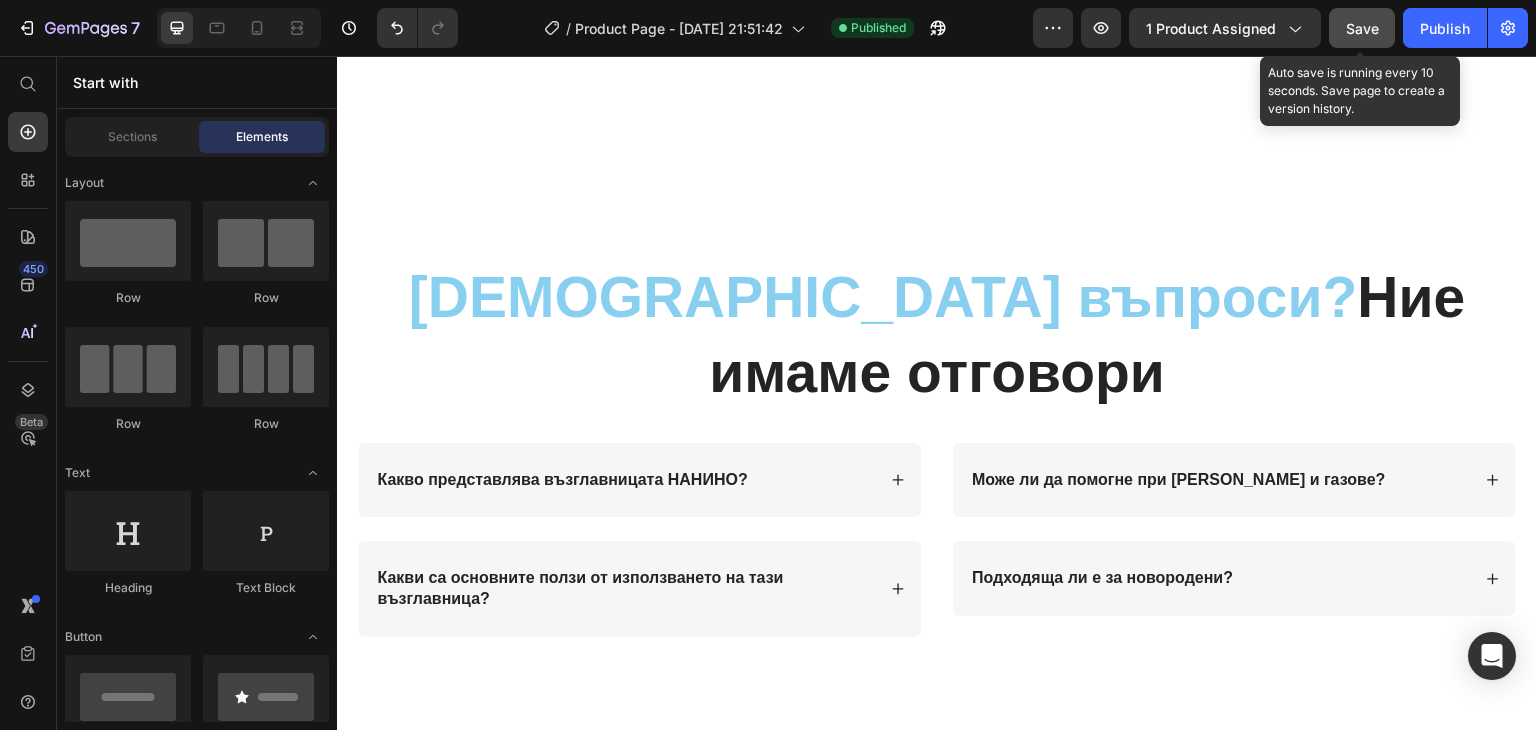 click on "Save" at bounding box center (1362, 28) 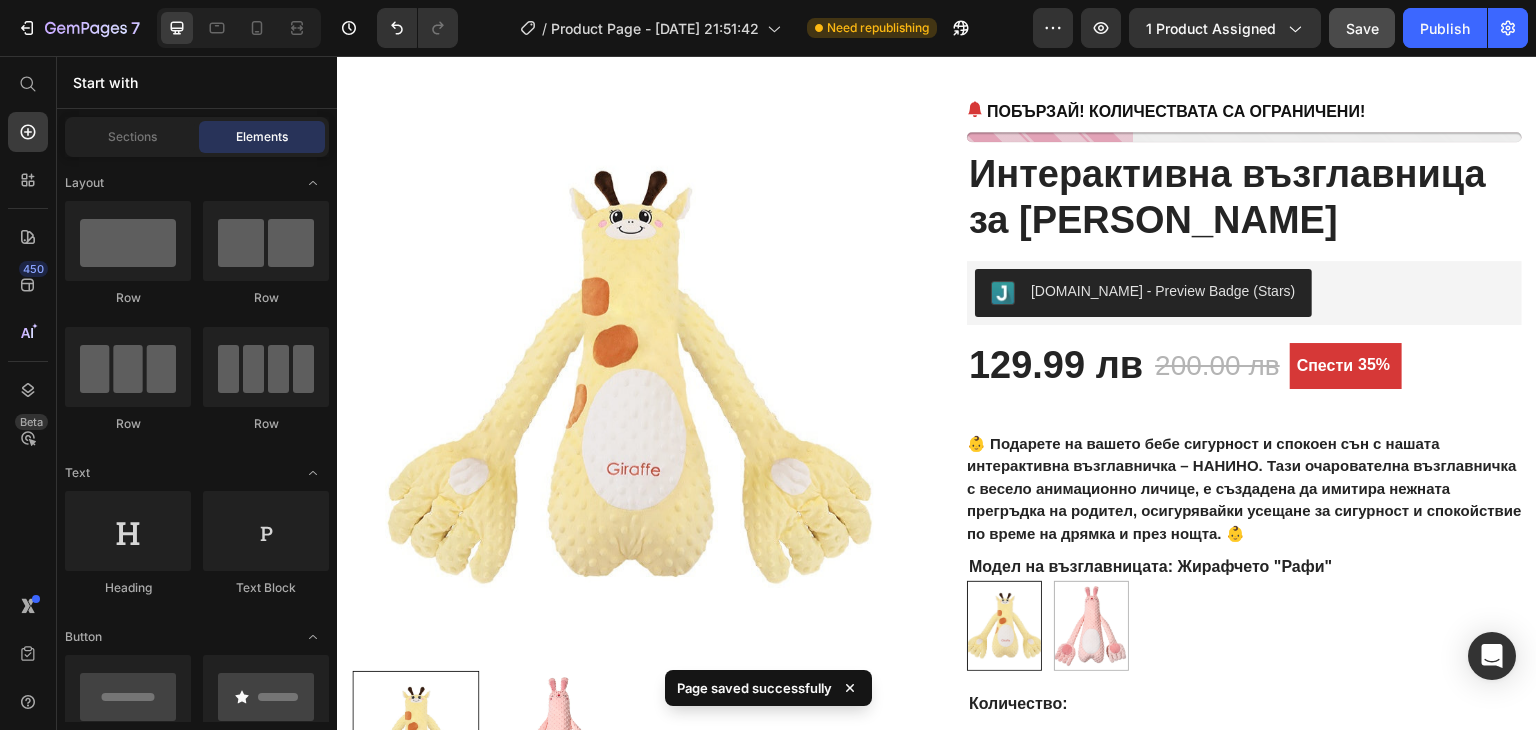 scroll, scrollTop: 0, scrollLeft: 0, axis: both 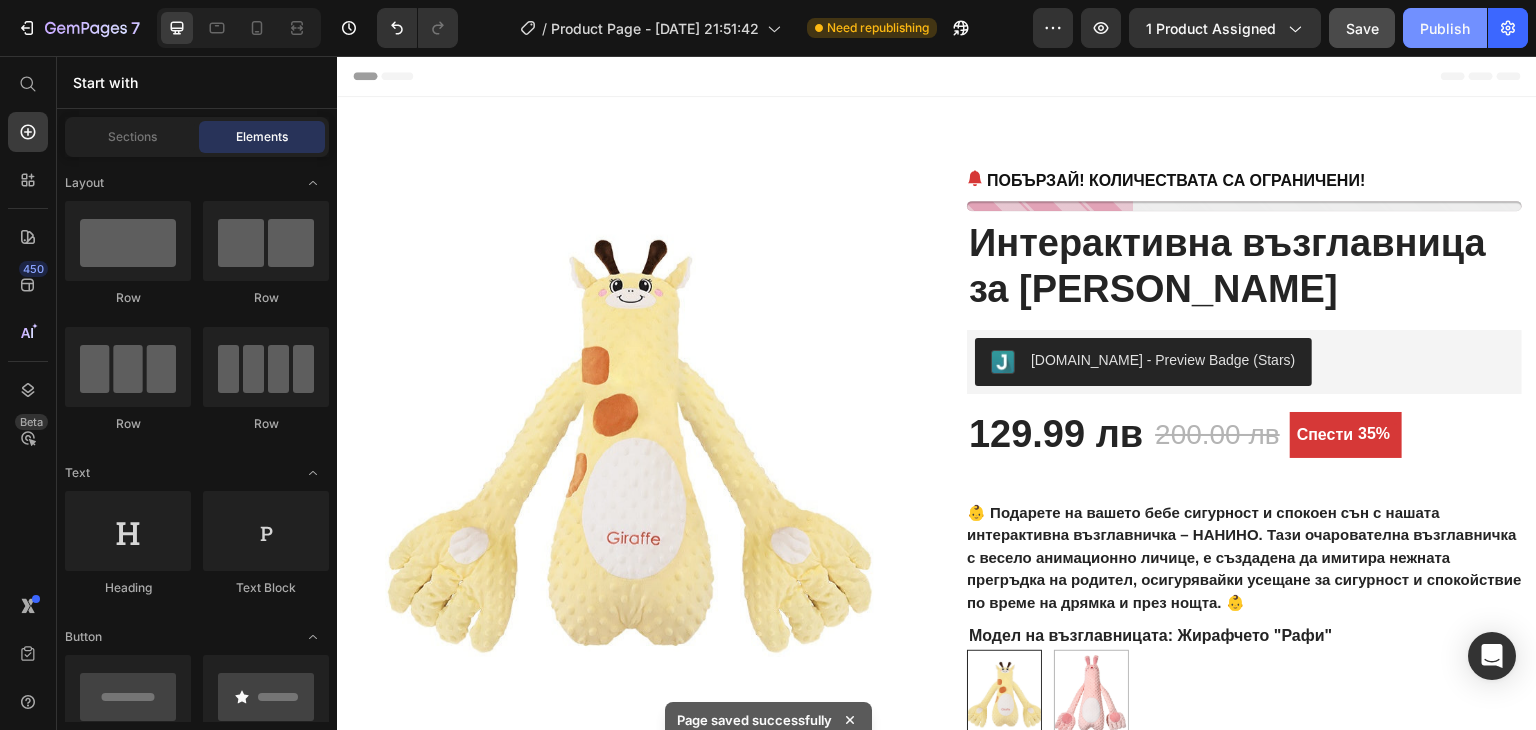 click on "Publish" at bounding box center (1445, 28) 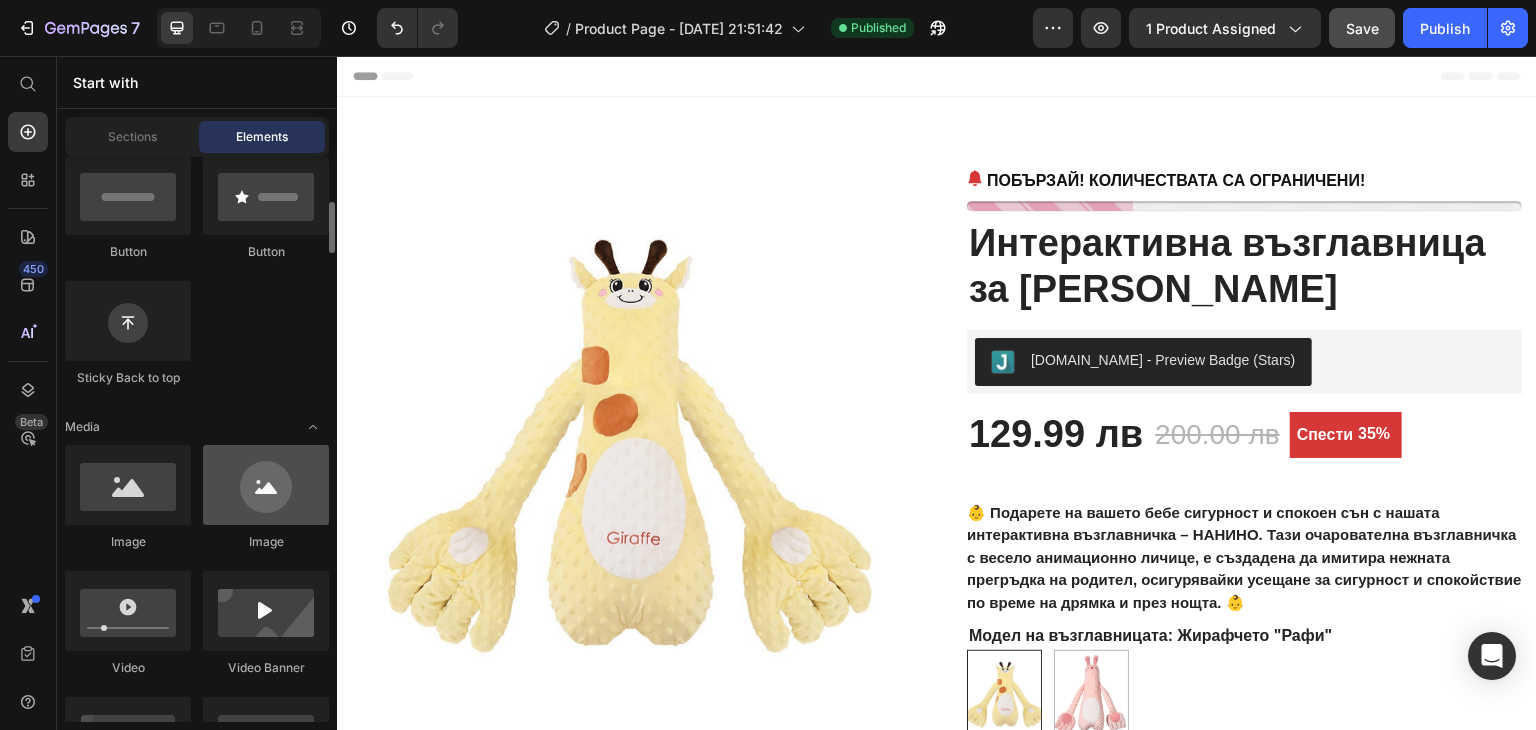 scroll, scrollTop: 800, scrollLeft: 0, axis: vertical 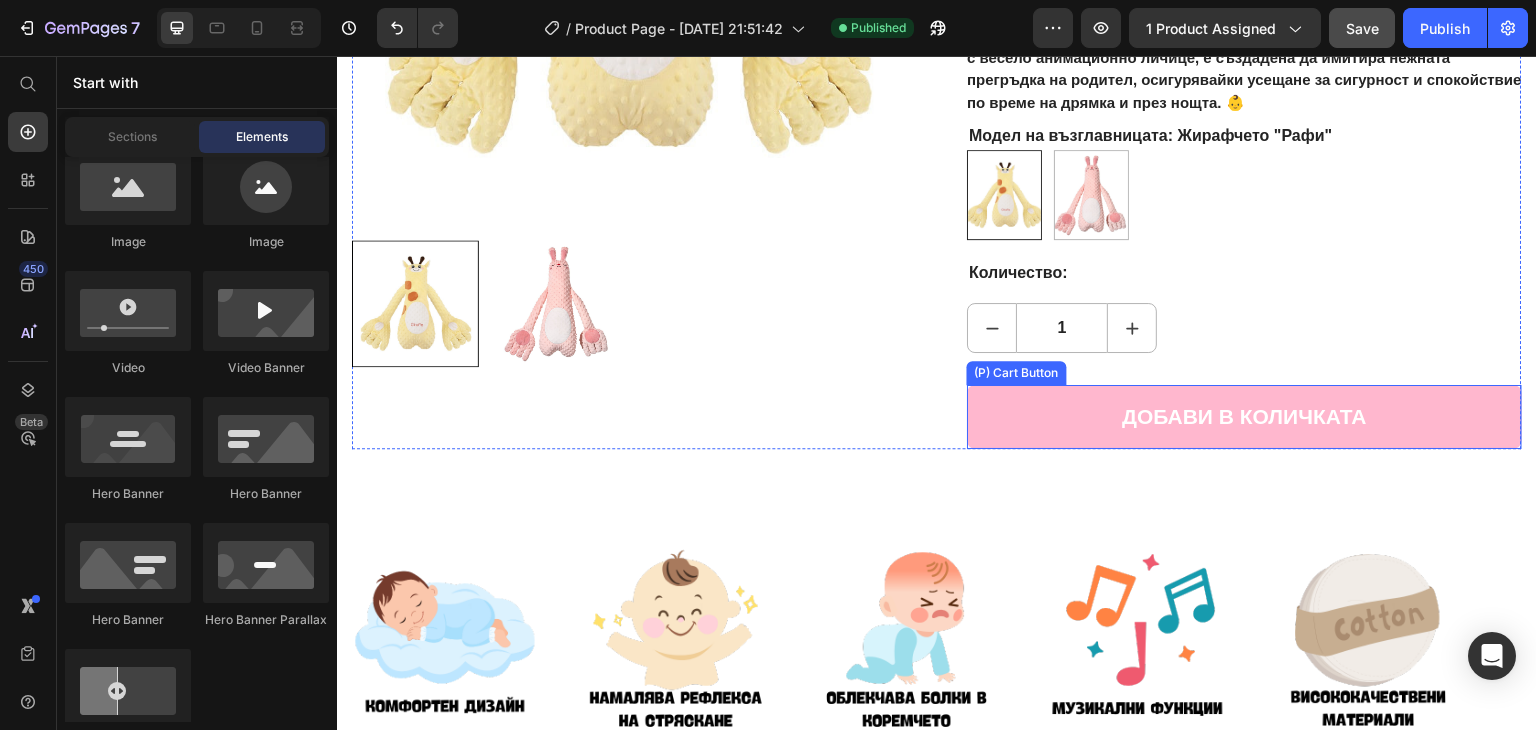 click on "ДОБАВИ В КОЛИЧКАТА" at bounding box center [1244, 417] 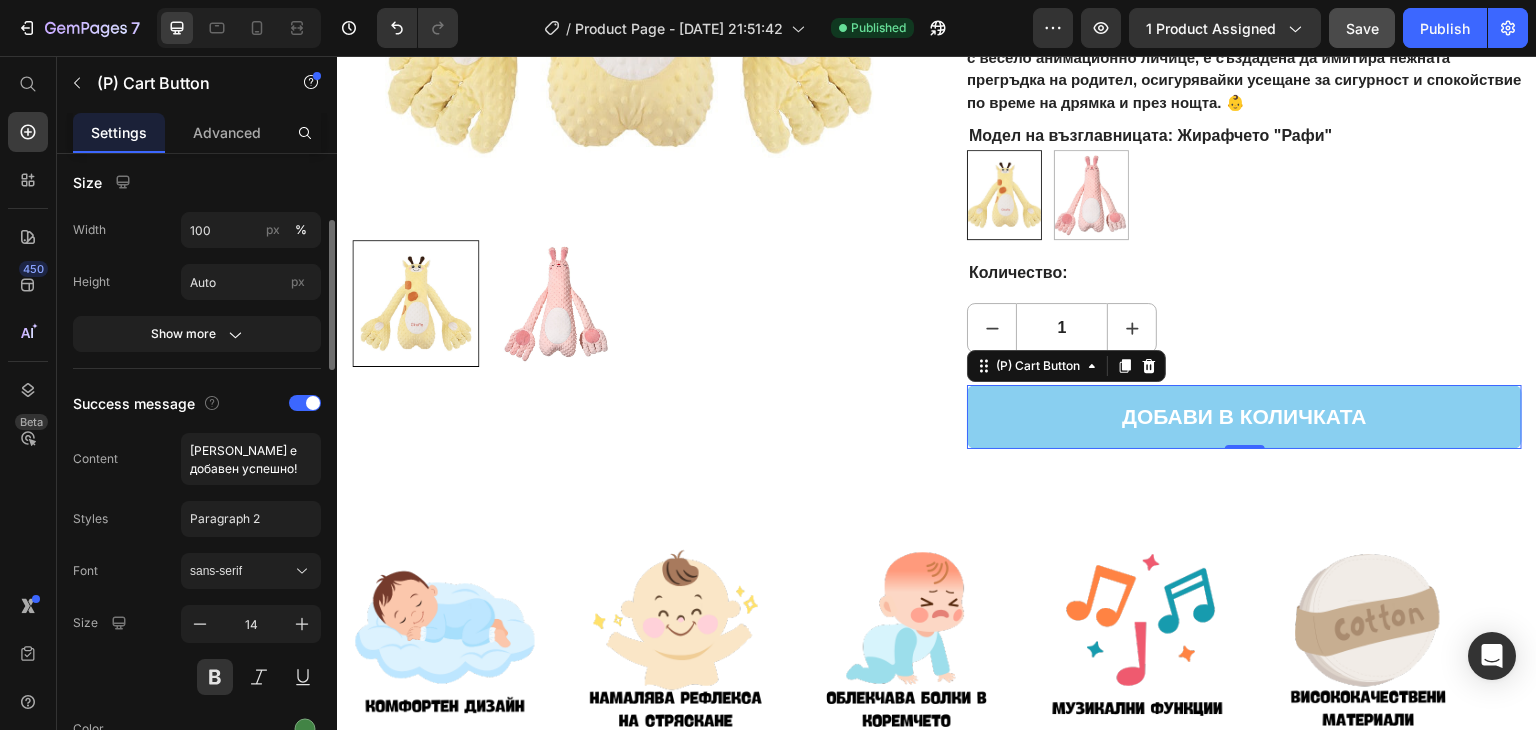 scroll, scrollTop: 500, scrollLeft: 0, axis: vertical 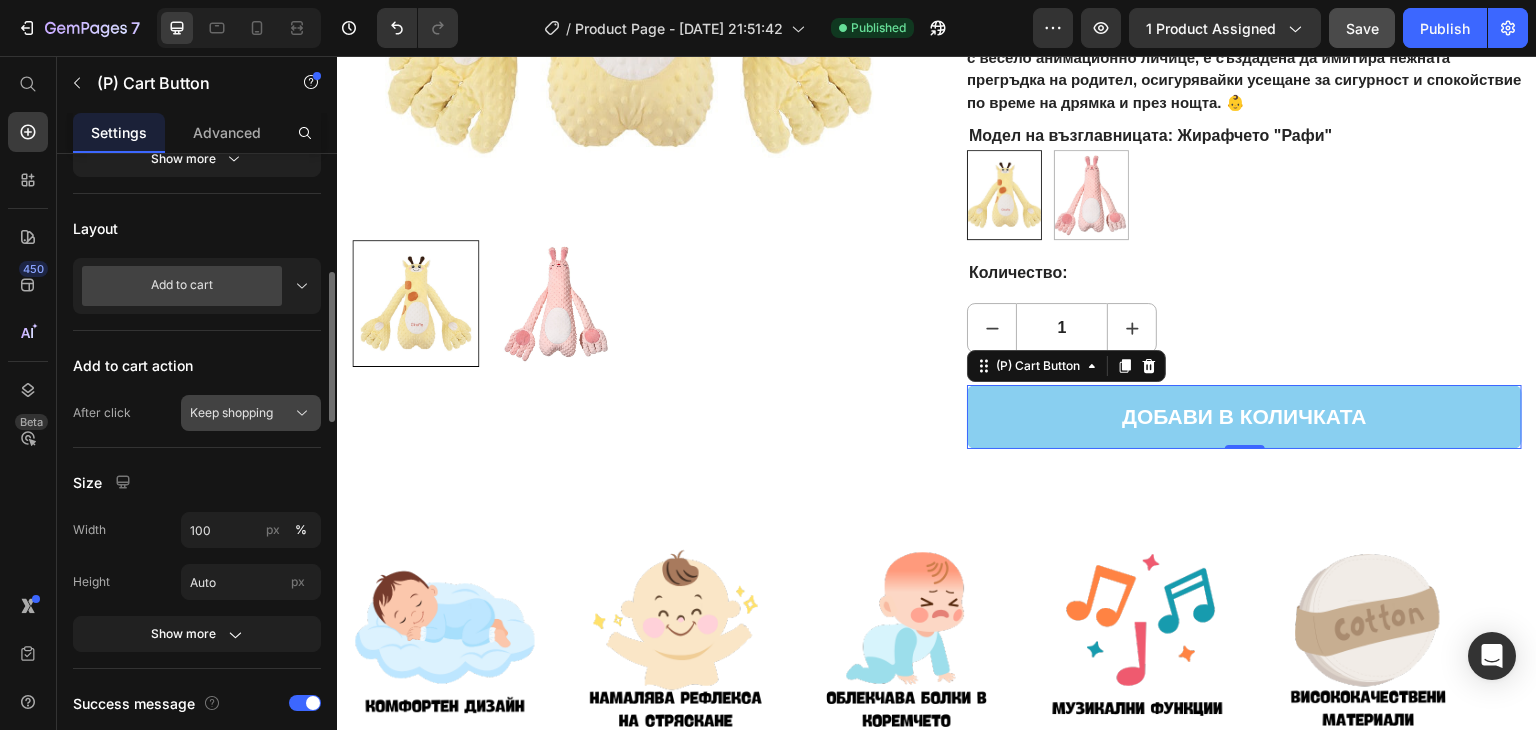 click 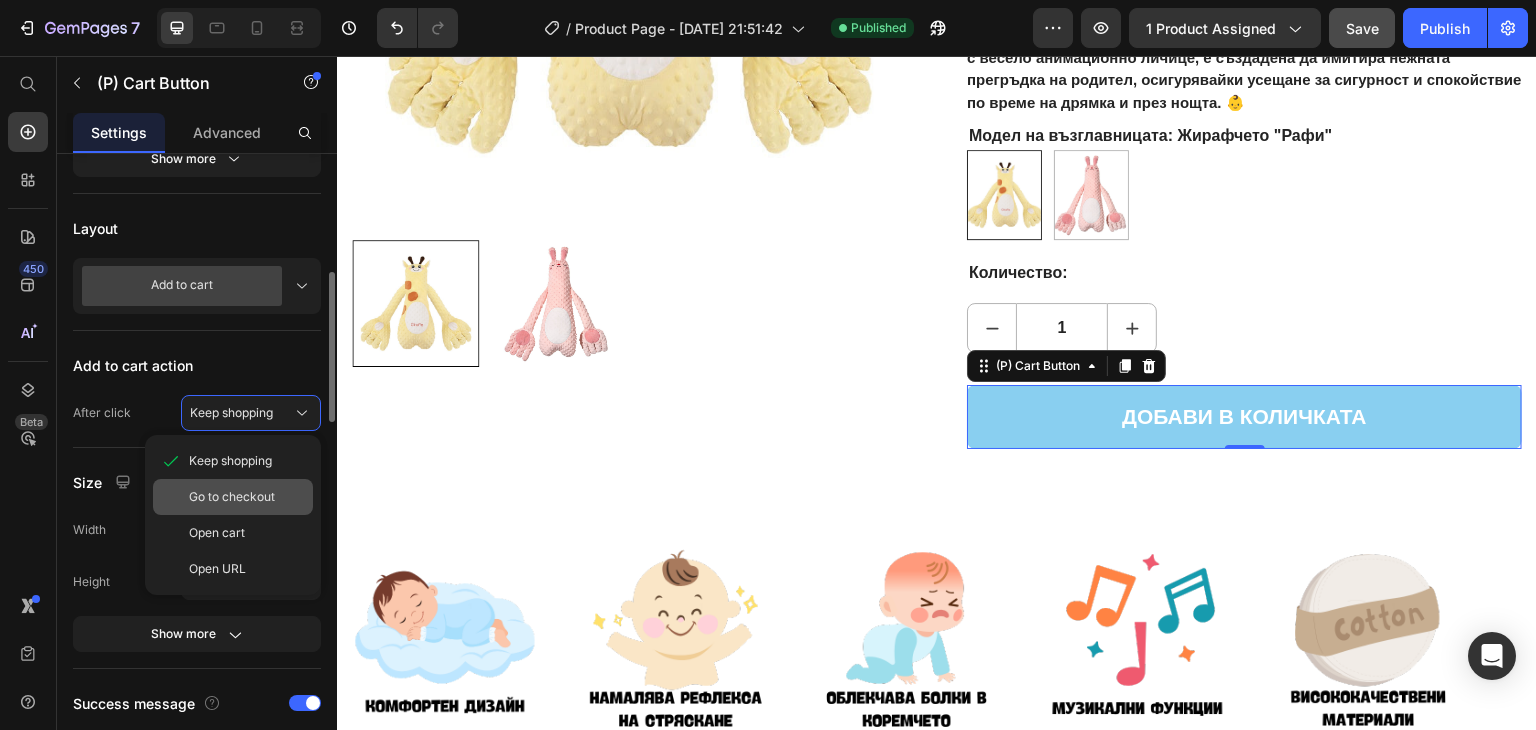 scroll, scrollTop: 600, scrollLeft: 0, axis: vertical 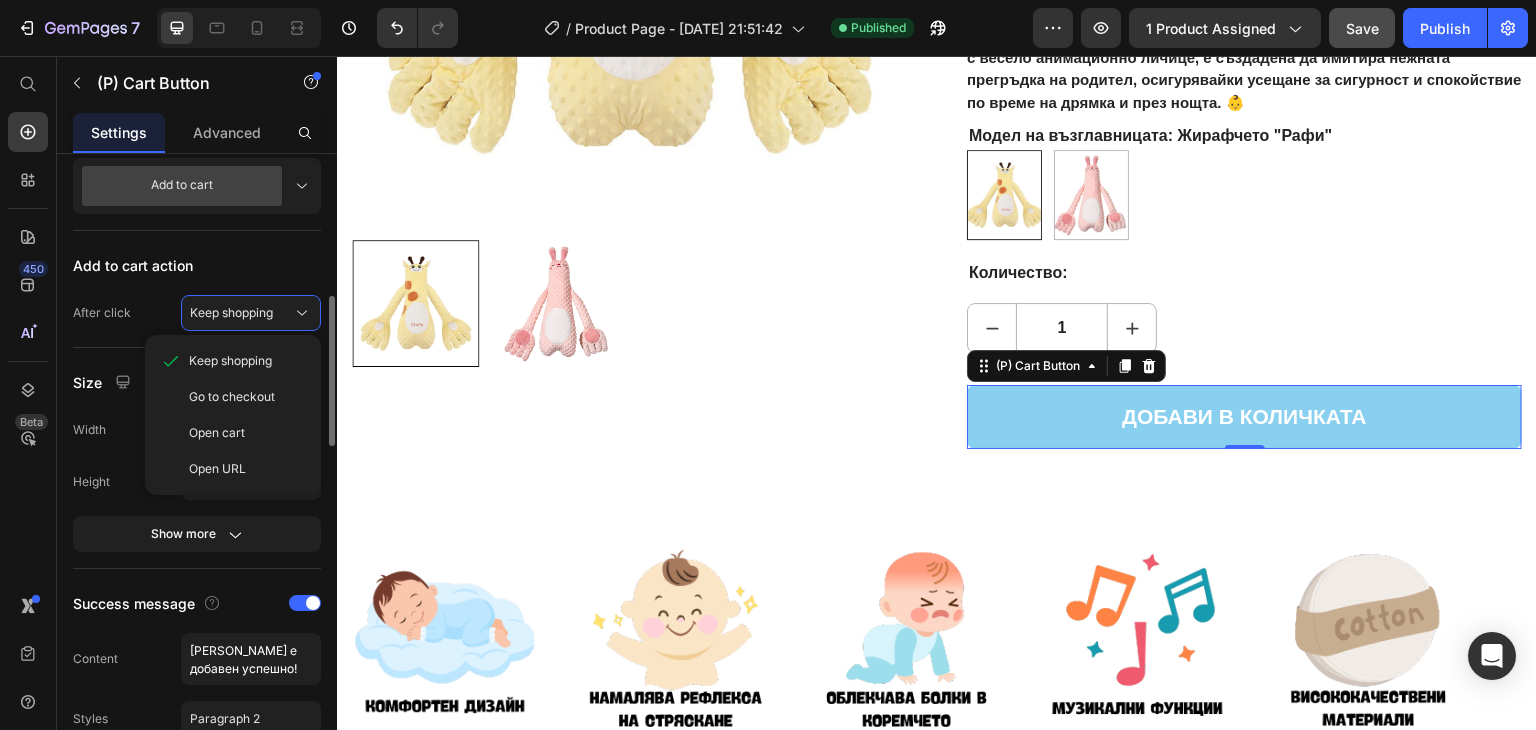 click on "Product Source Интерактивна възглавница за бебета НАНИНО  You can manage it in   Product element  Content Label ДОБАВИ В КОЛИЧКАТА Styles Paragraph 1* Font sans-serif Size 21 Show more Layout Add to cart Add to cart action After click Keep shopping Keep shopping Go to checkout Open cart Open URL Size Width 100 px % Height Auto px Show more Success message Content НАНИНО е добавен успешно! Styles Paragraph 2 Font sans-serif Size 14 Color Show more Error message Source Shopify Custom Styles Paragraph 2 Font sans-serif Size 14 Color Show more Color & shape Normal Hover Background color Text color Border Corner 8 8 8 8 Shadow Out of stock button Message Out Of Stock Custom style" at bounding box center (197, 838) 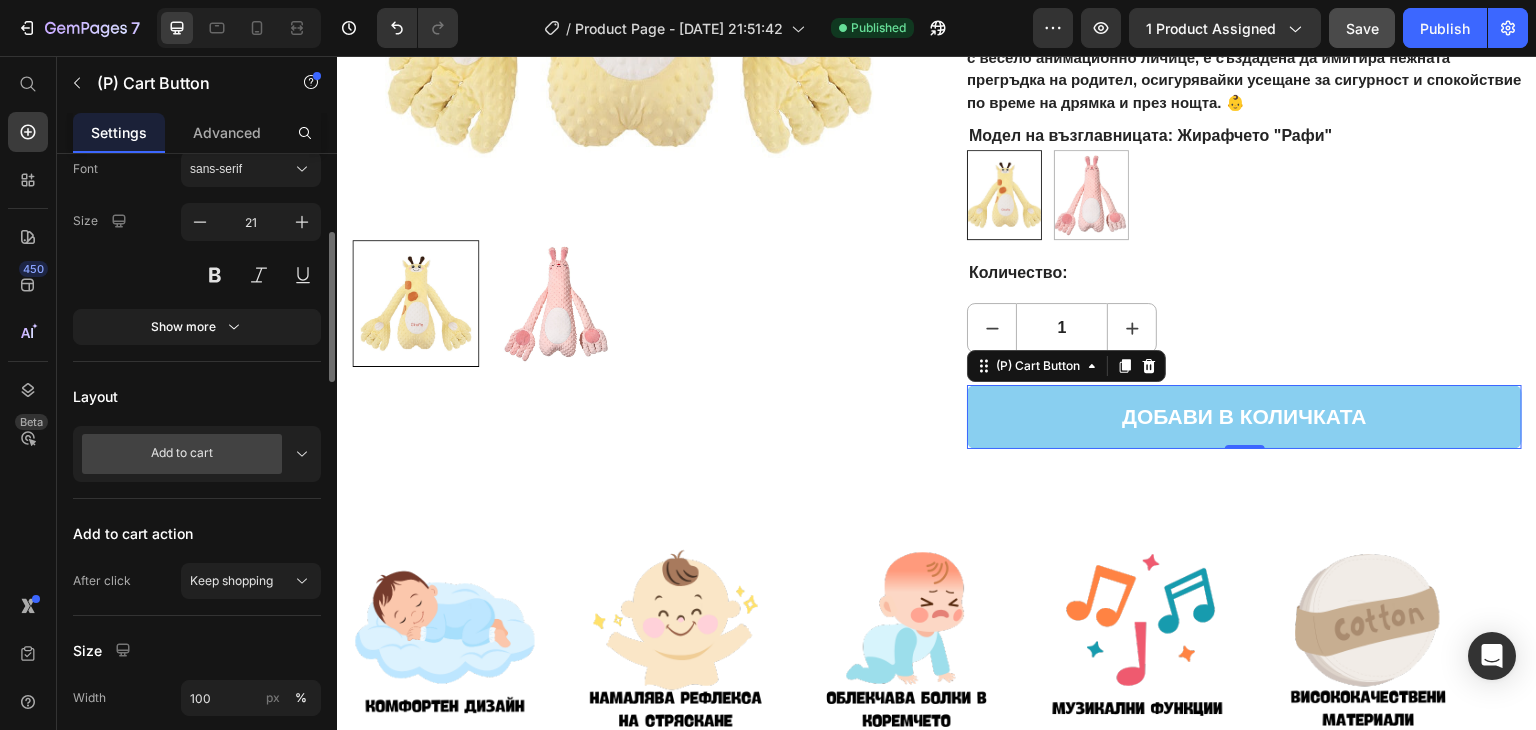 scroll, scrollTop: 0, scrollLeft: 0, axis: both 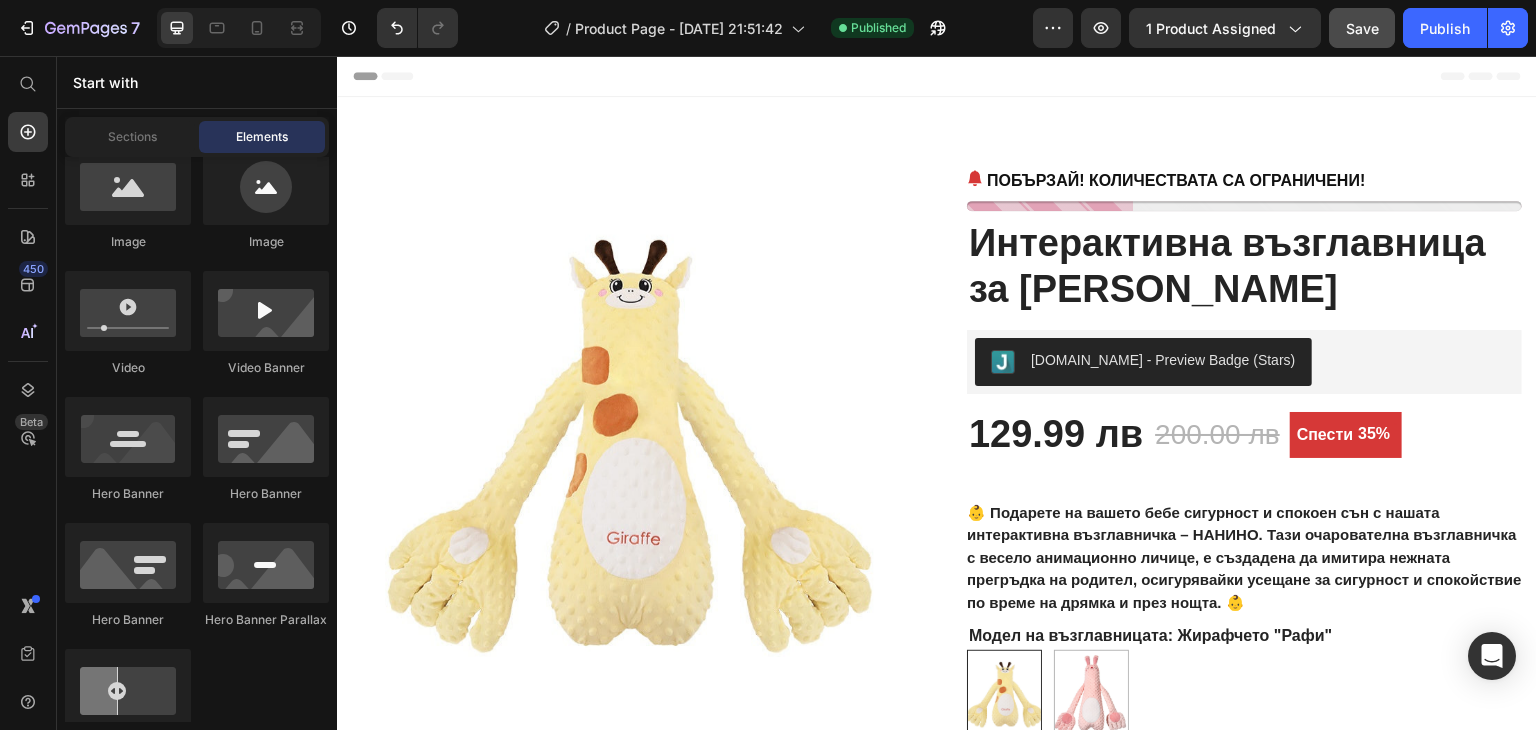 click on "Header" at bounding box center (394, 76) 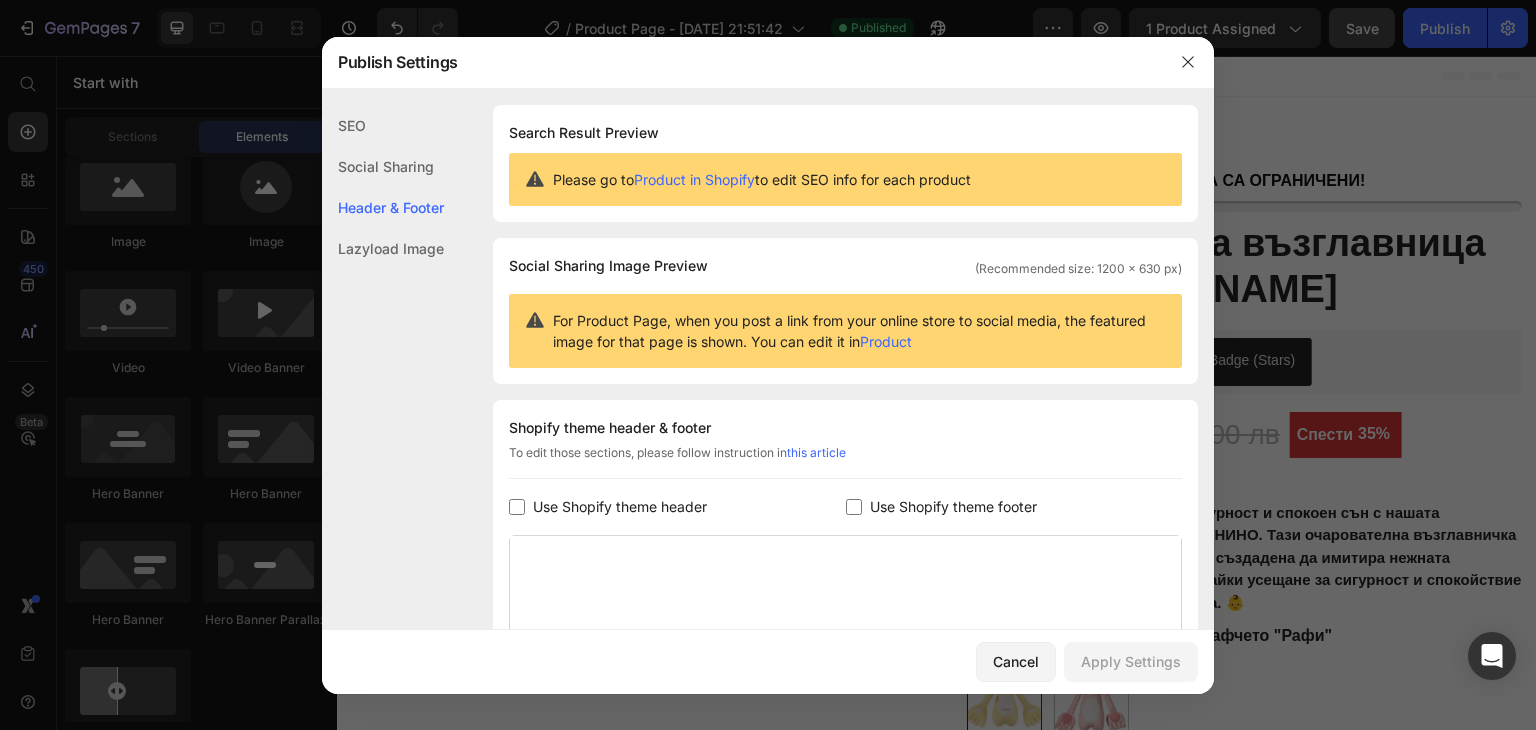 scroll, scrollTop: 272, scrollLeft: 0, axis: vertical 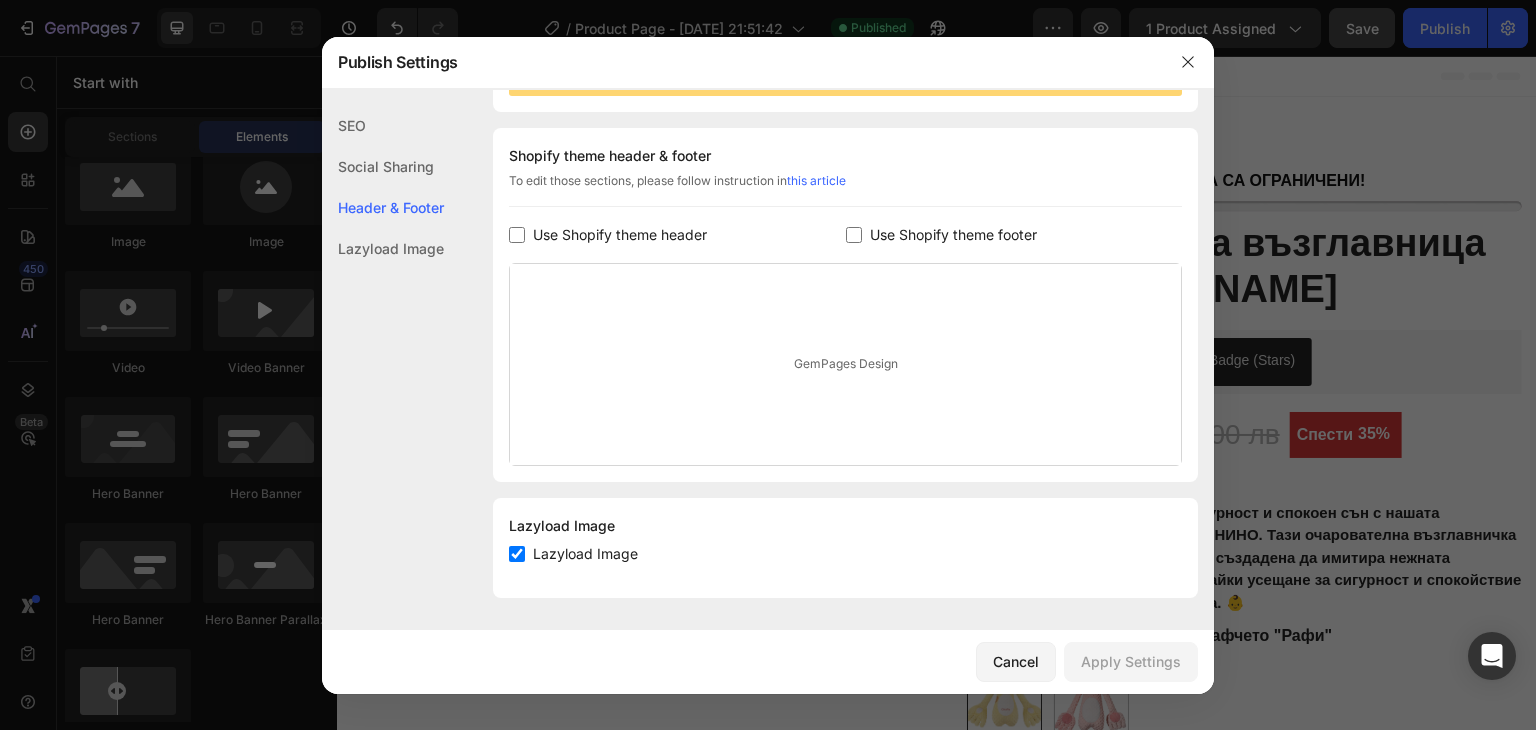 click on "Use Shopify theme header" at bounding box center [616, 235] 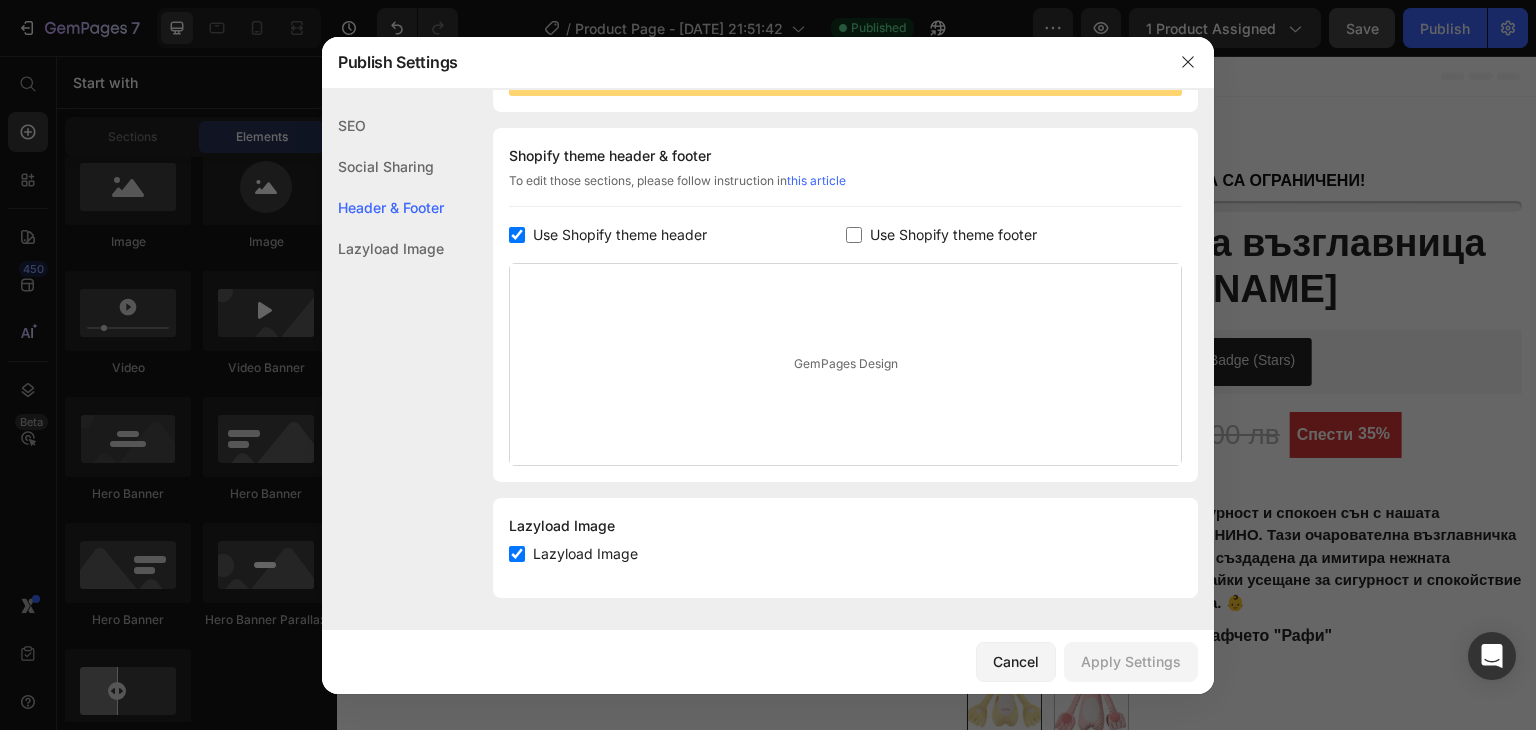 checkbox on "true" 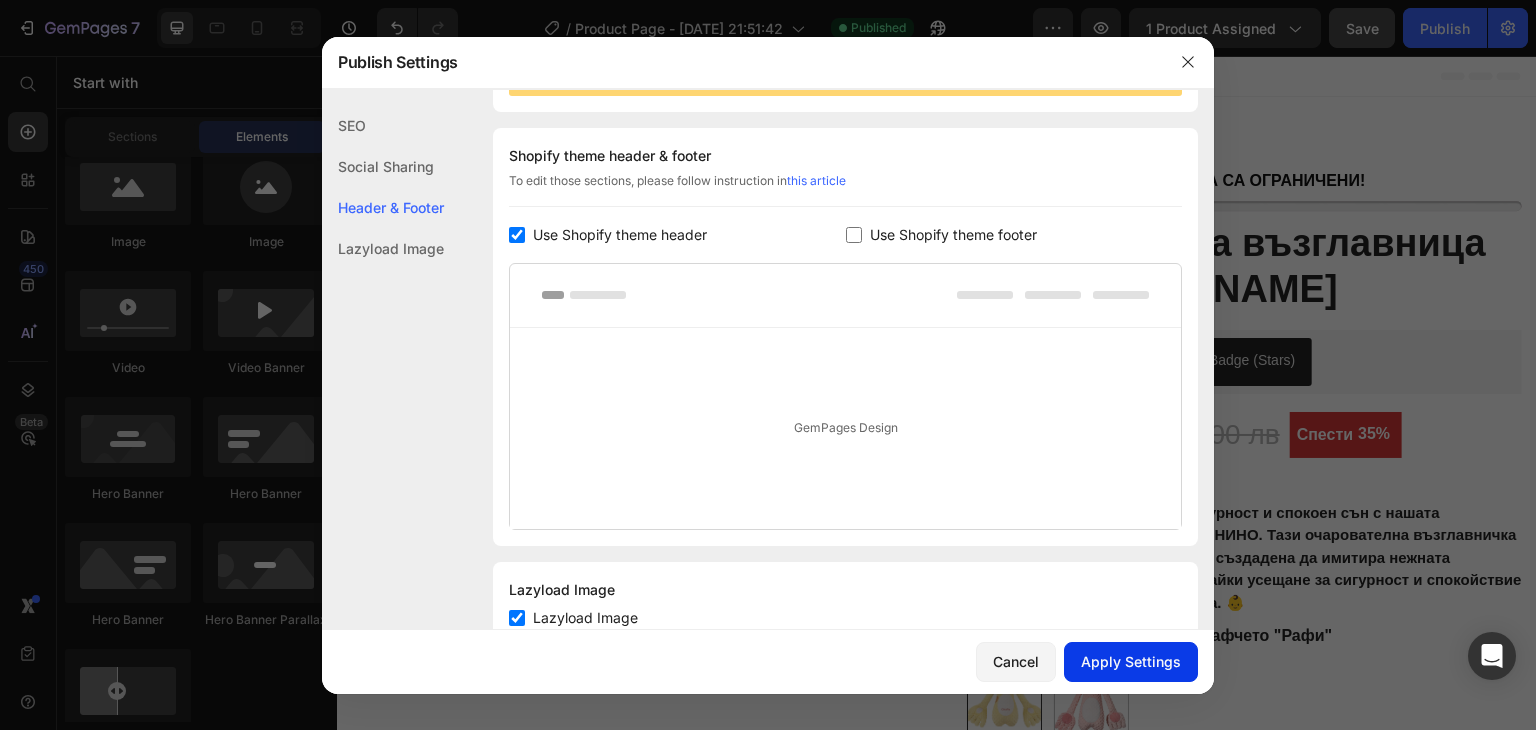 click on "Apply Settings" at bounding box center [1131, 661] 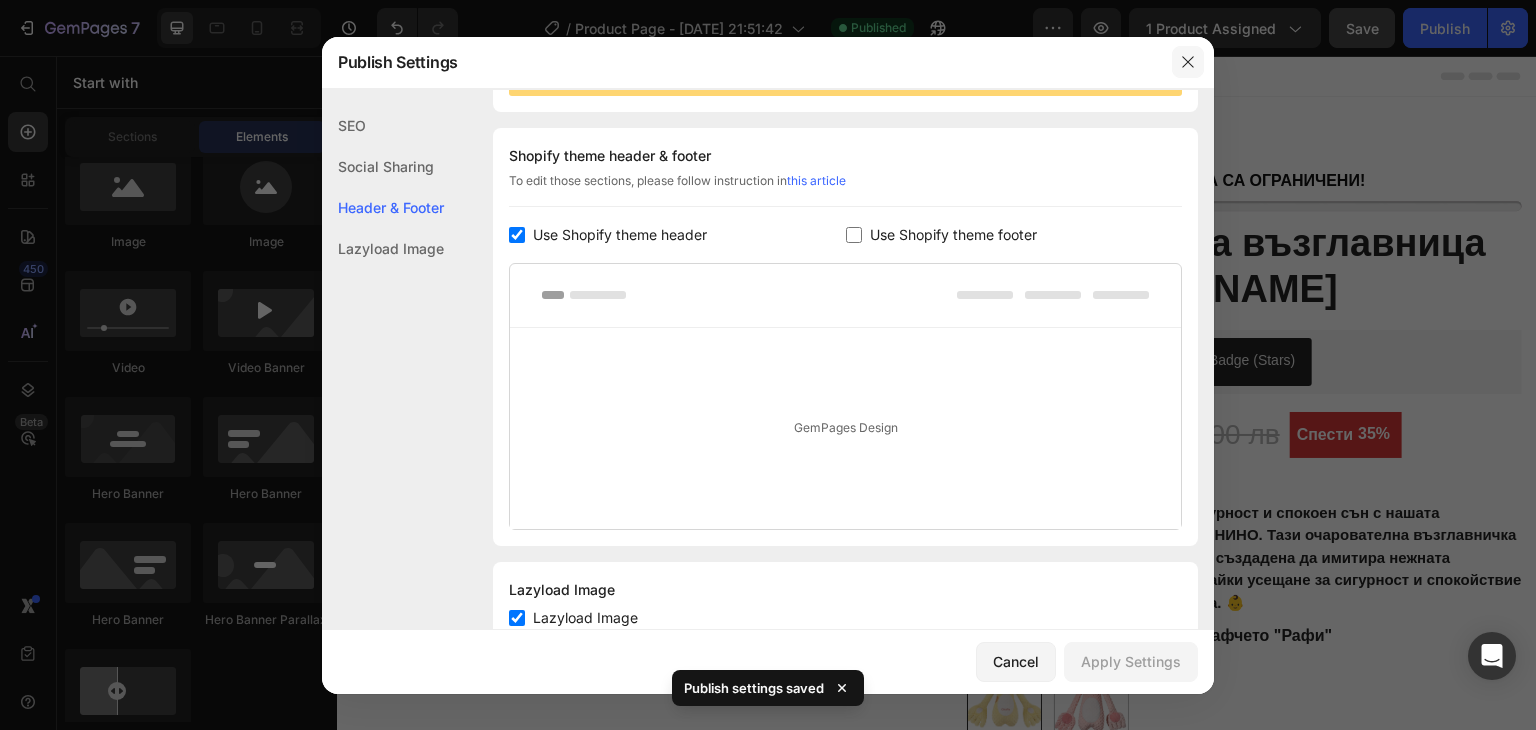 click 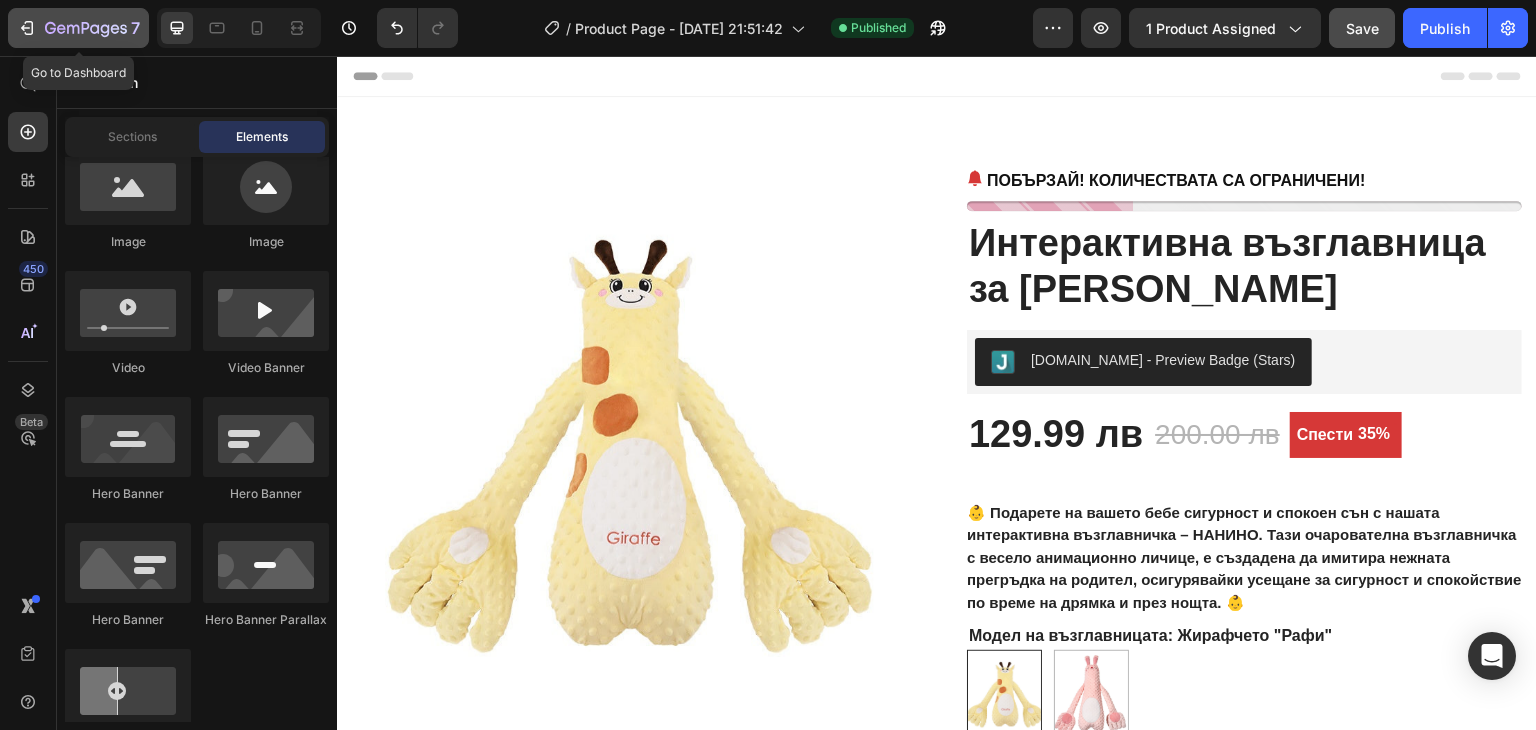 click 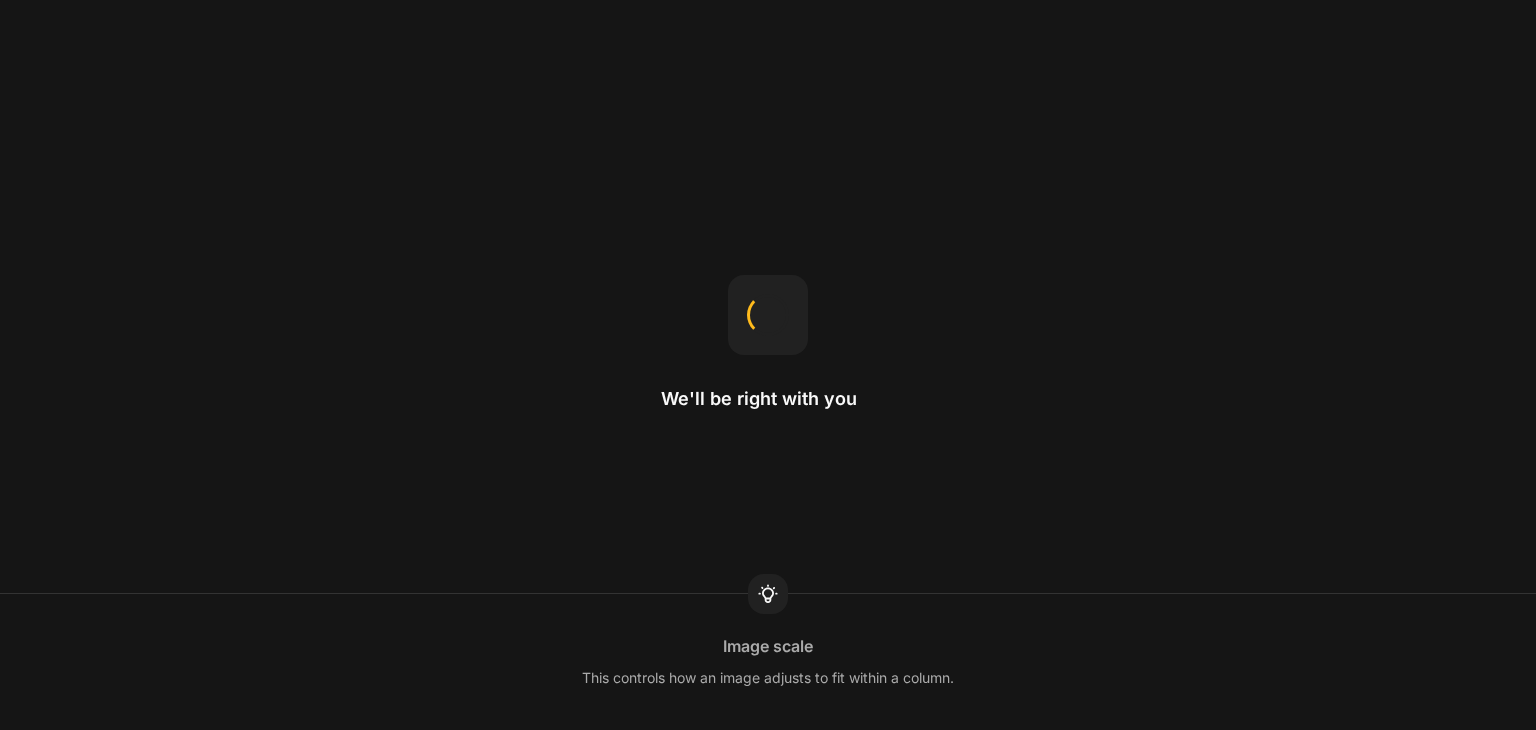 scroll, scrollTop: 0, scrollLeft: 0, axis: both 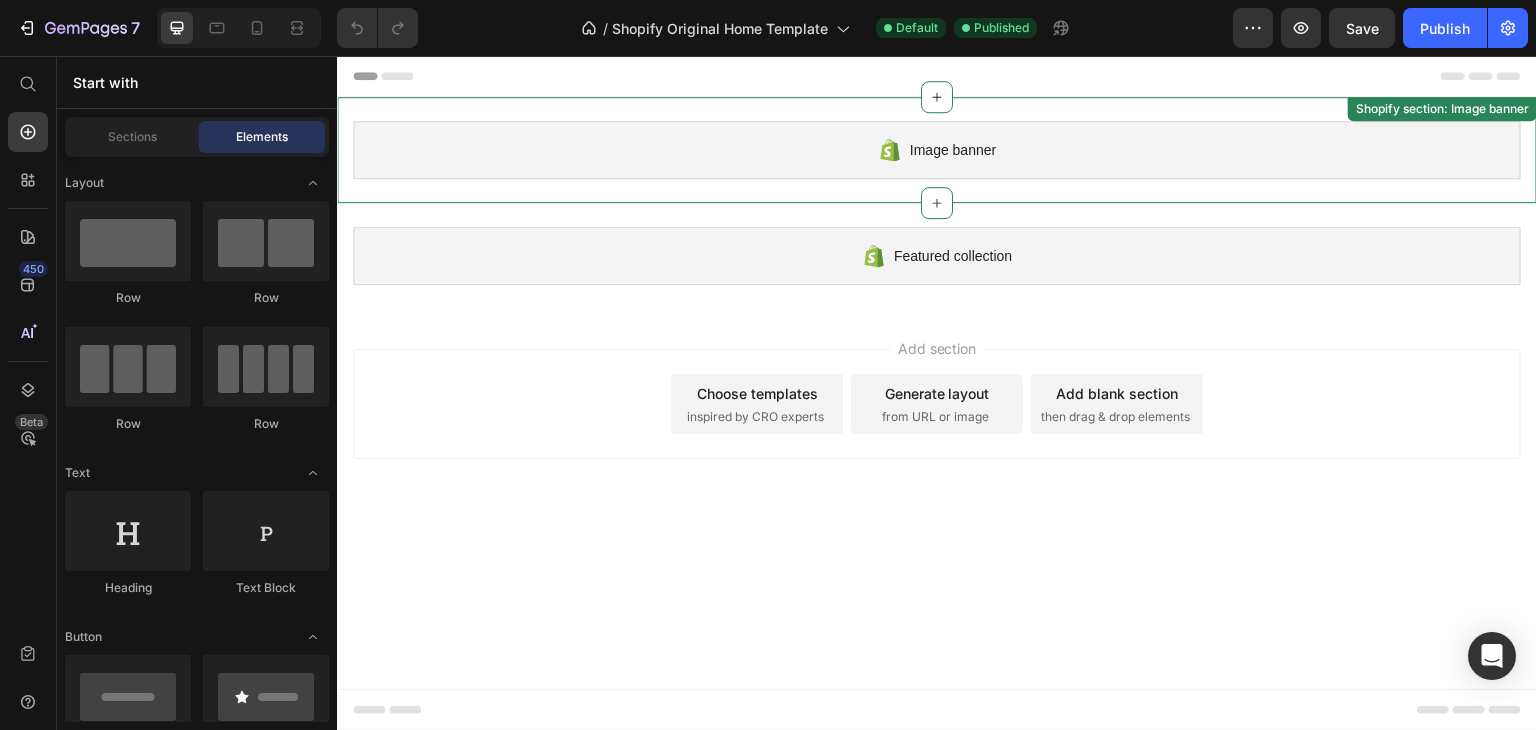 click on "Image banner" at bounding box center (953, 150) 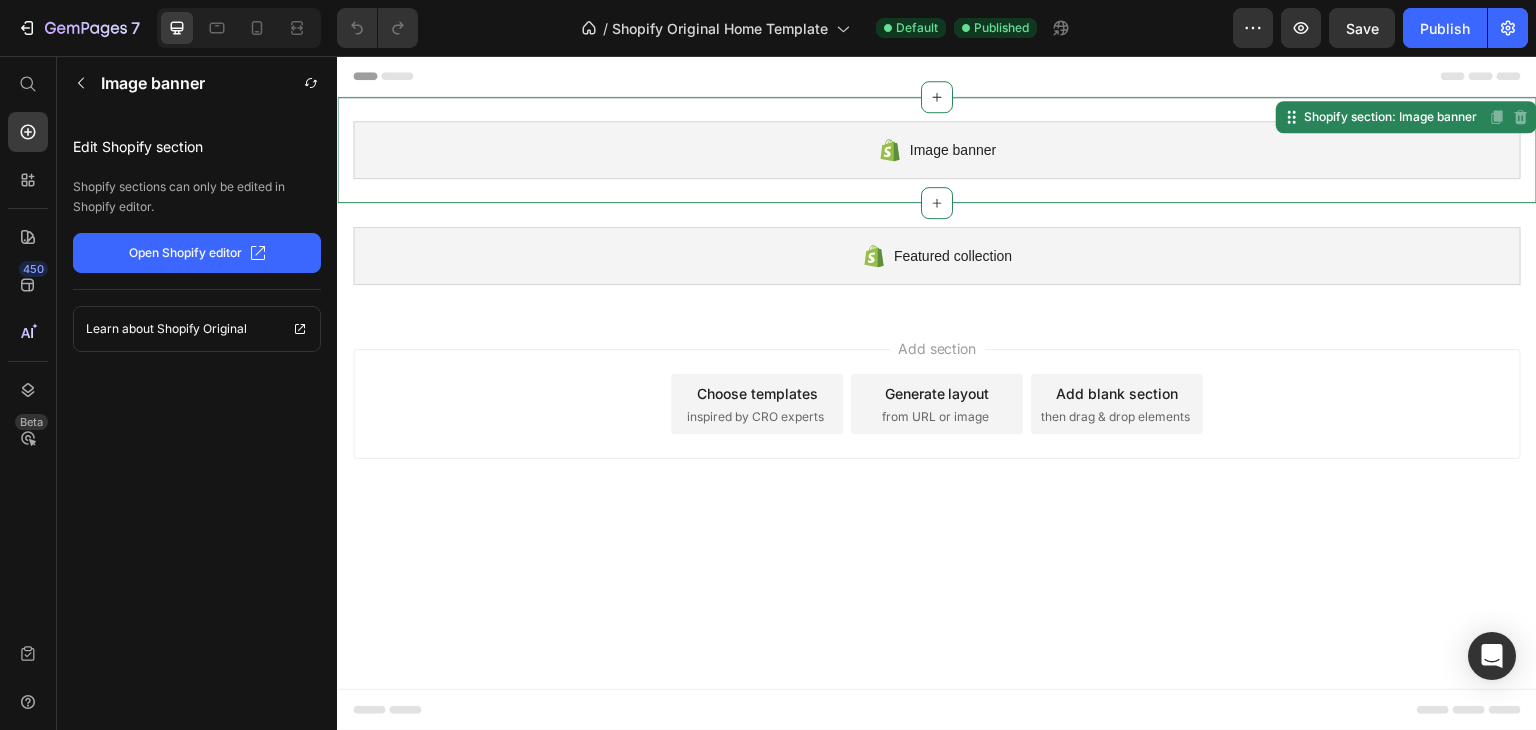 click on "Image banner" at bounding box center [953, 150] 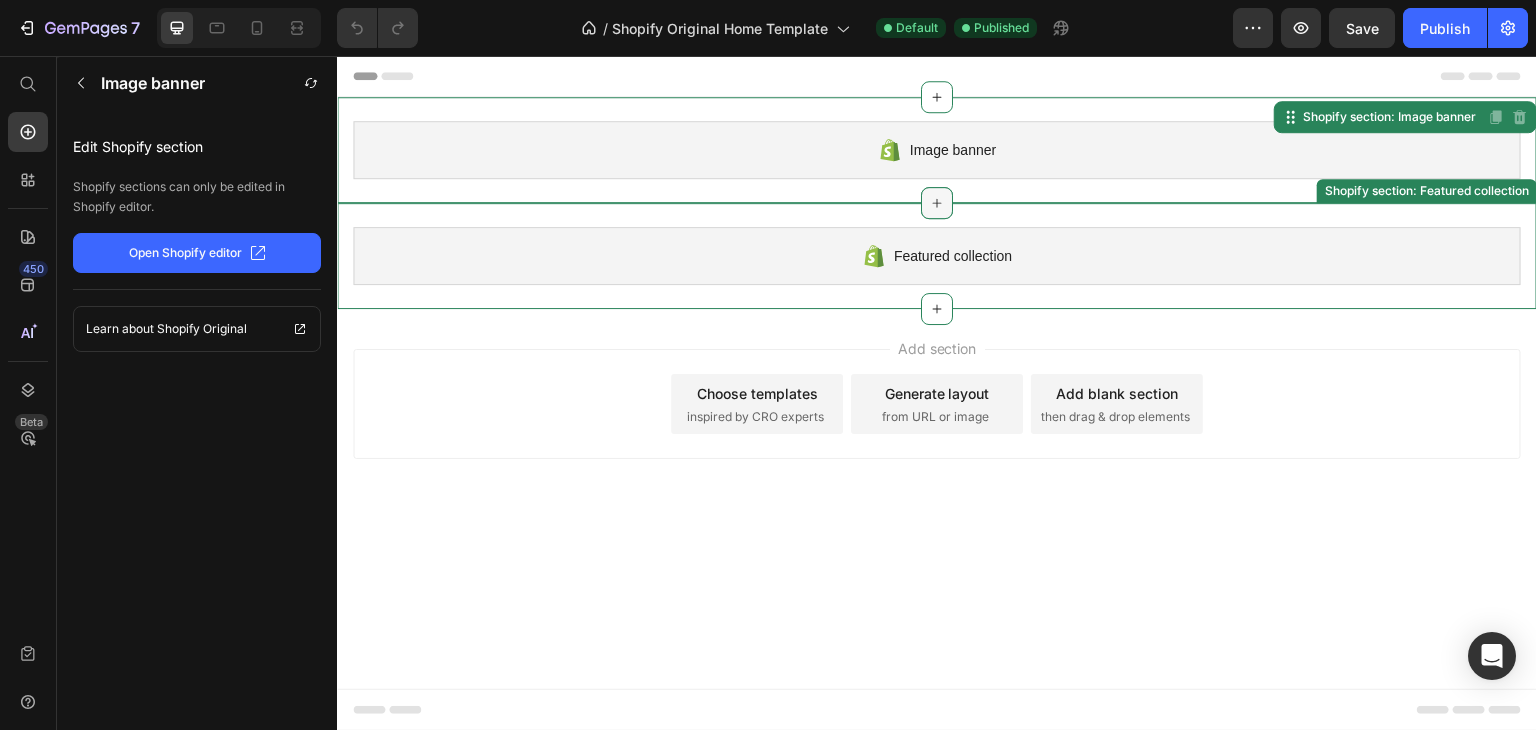 click 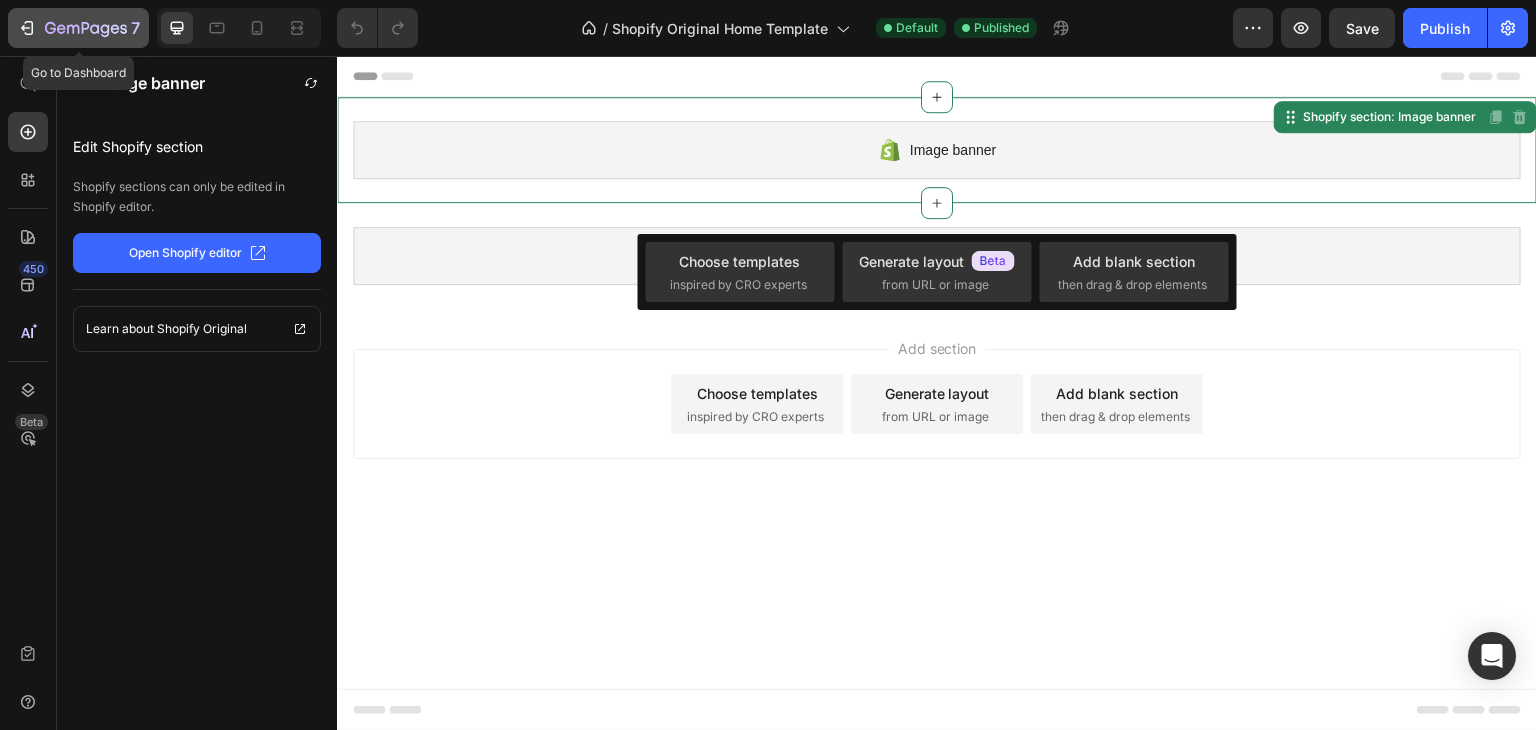 click 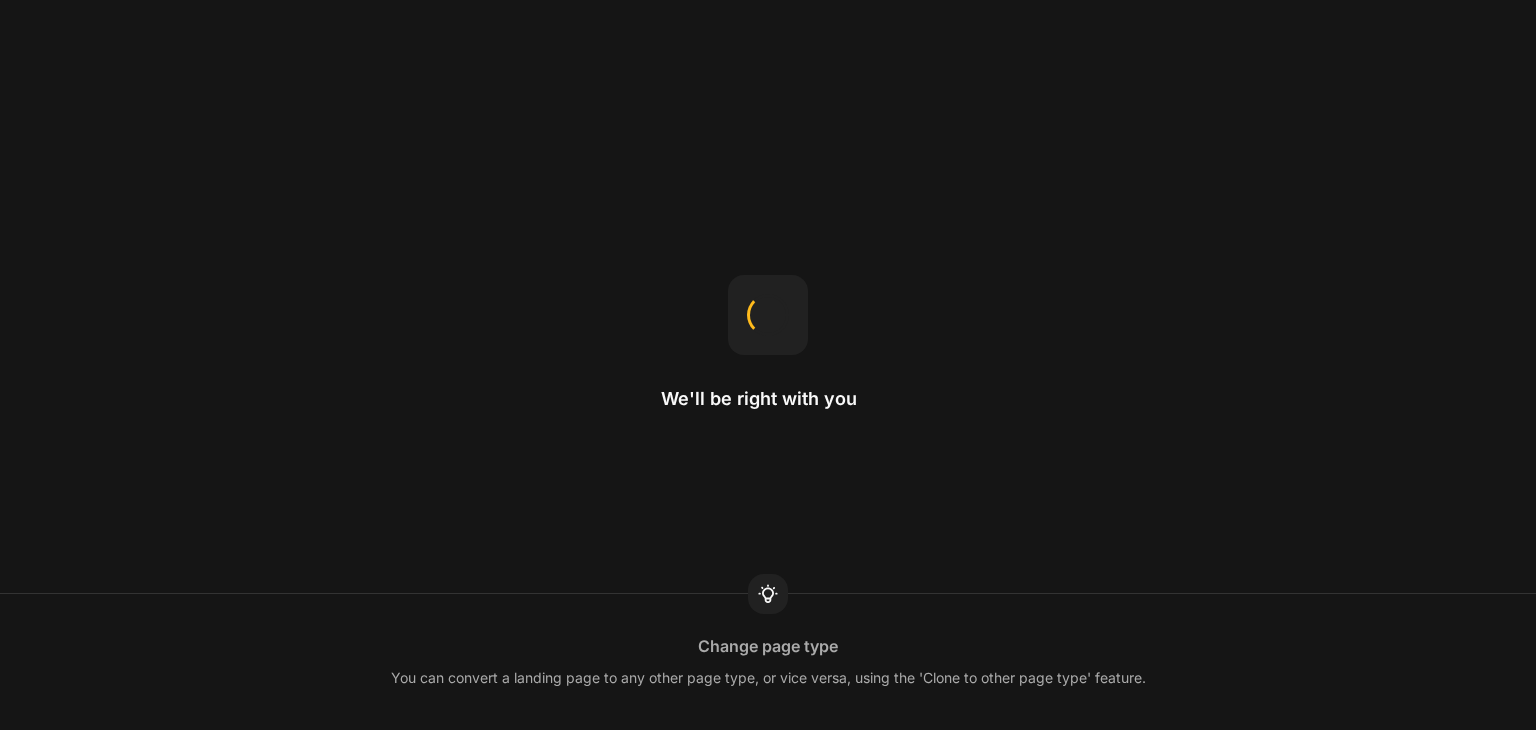 scroll, scrollTop: 0, scrollLeft: 0, axis: both 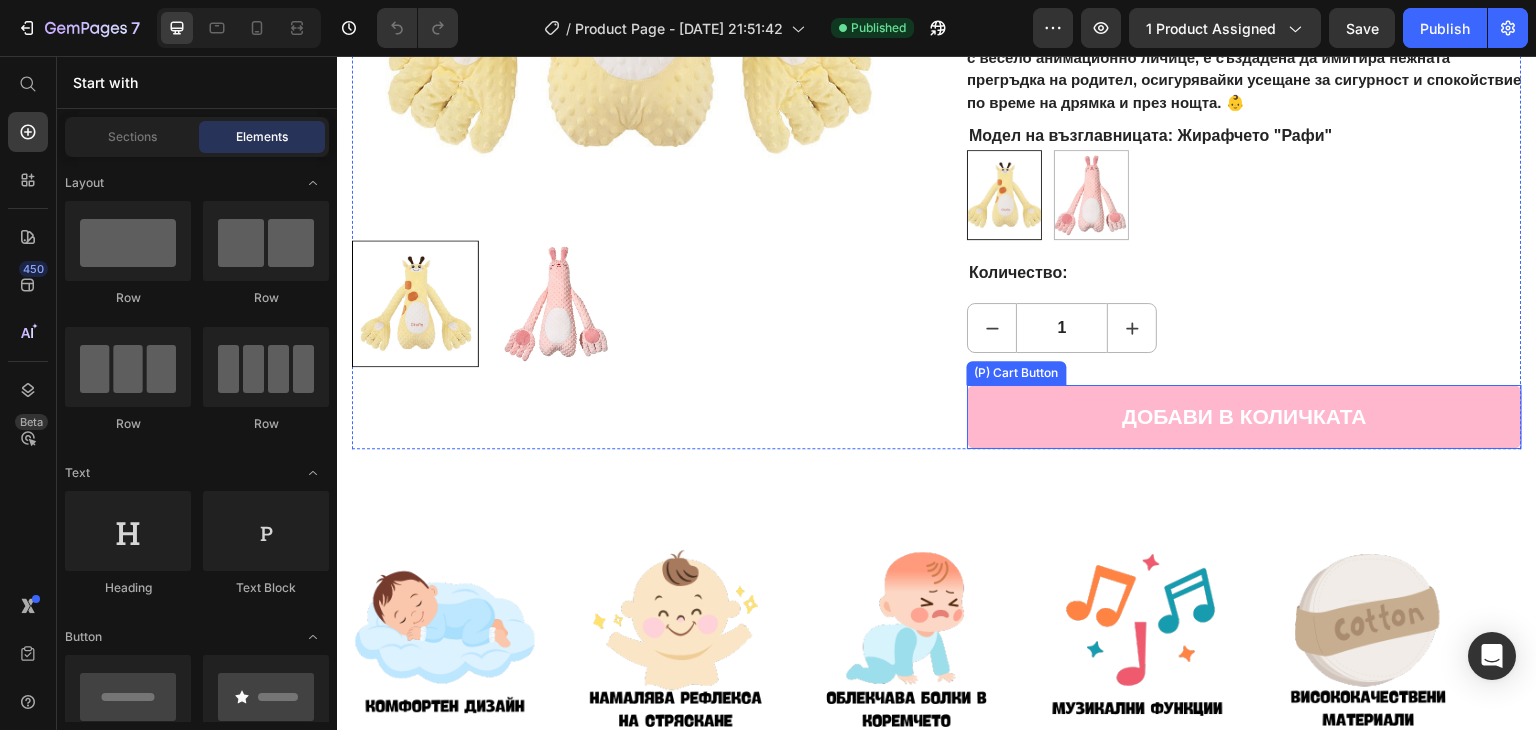 click on "ДОБАВИ В КОЛИЧКАТА" at bounding box center [1244, 417] 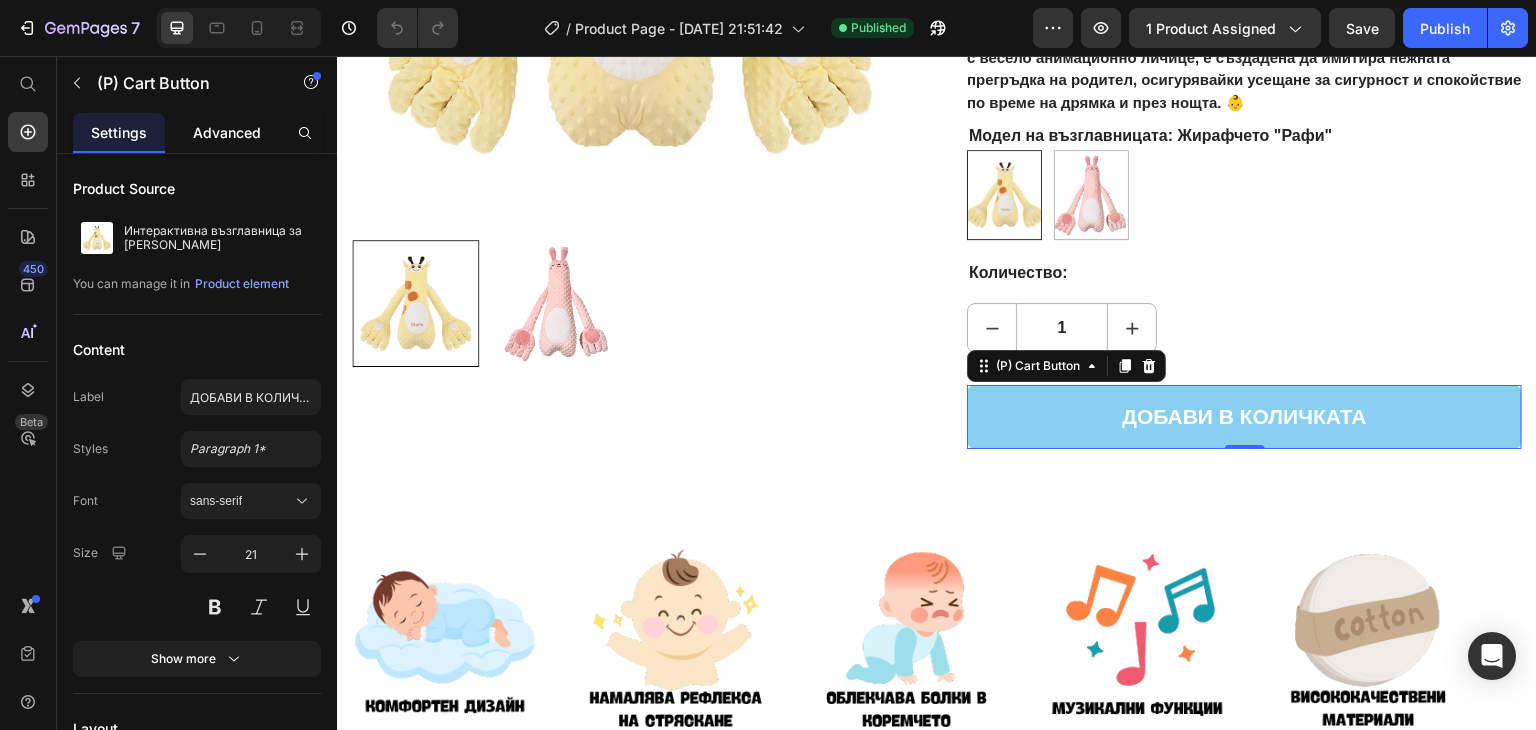 click on "Advanced" at bounding box center [227, 132] 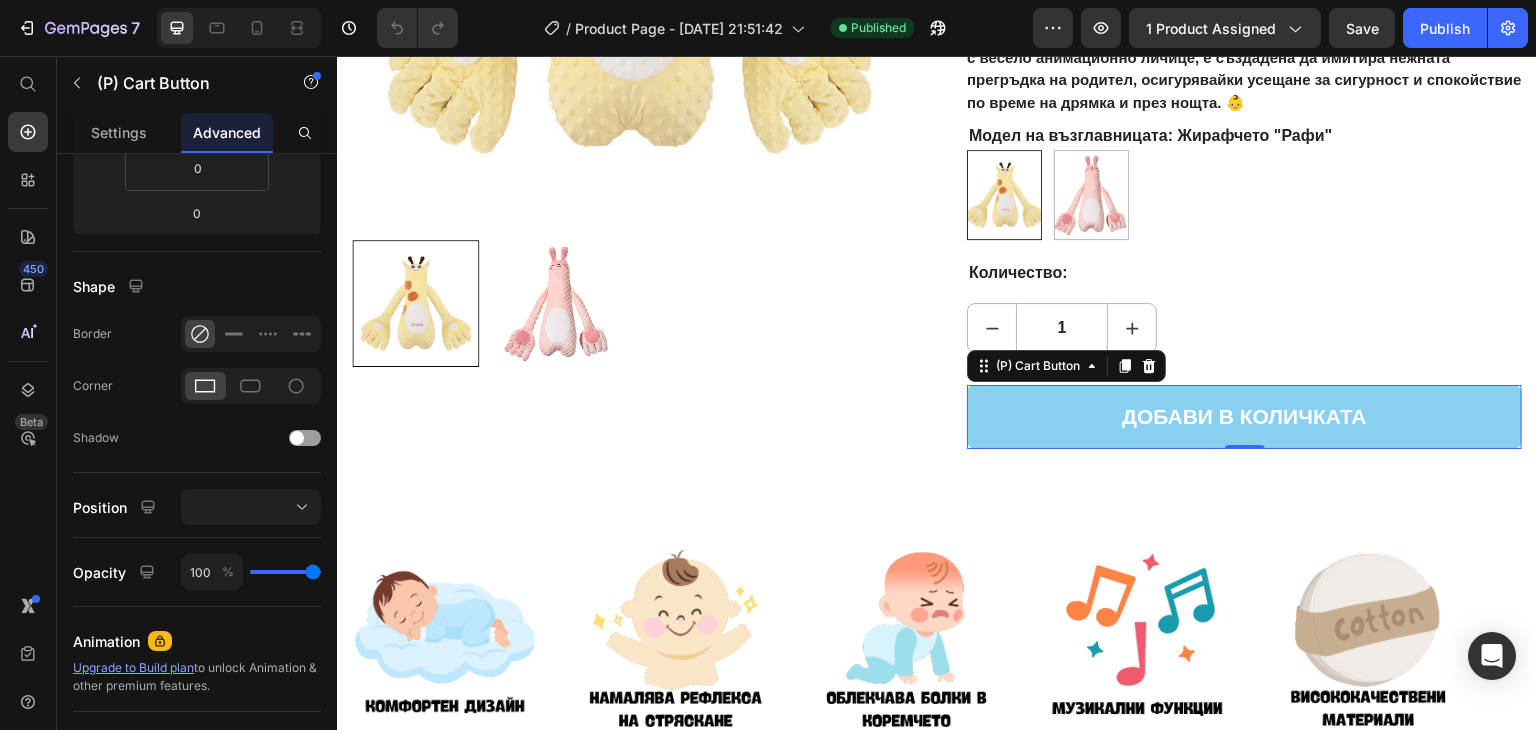 scroll, scrollTop: 670, scrollLeft: 0, axis: vertical 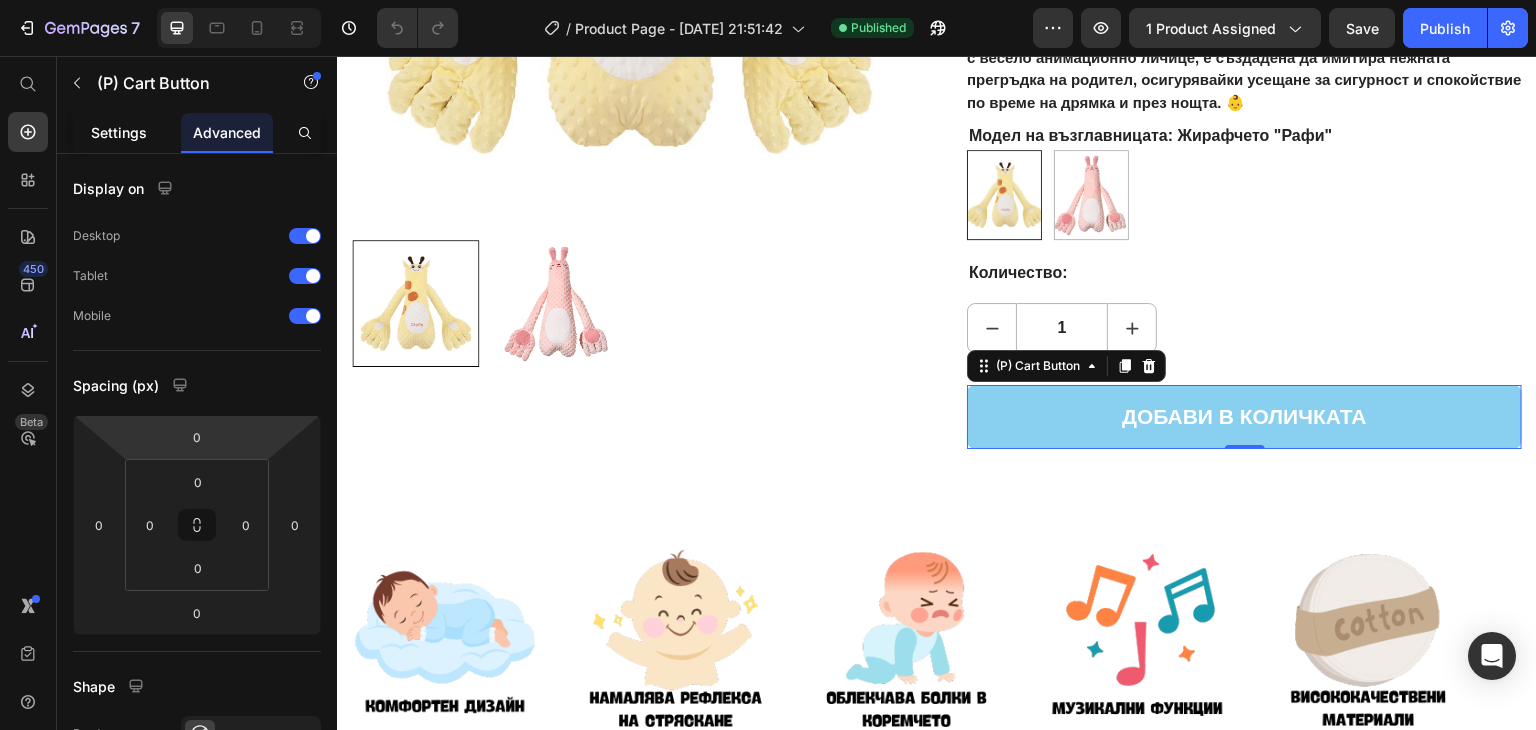 click on "Settings" at bounding box center (119, 132) 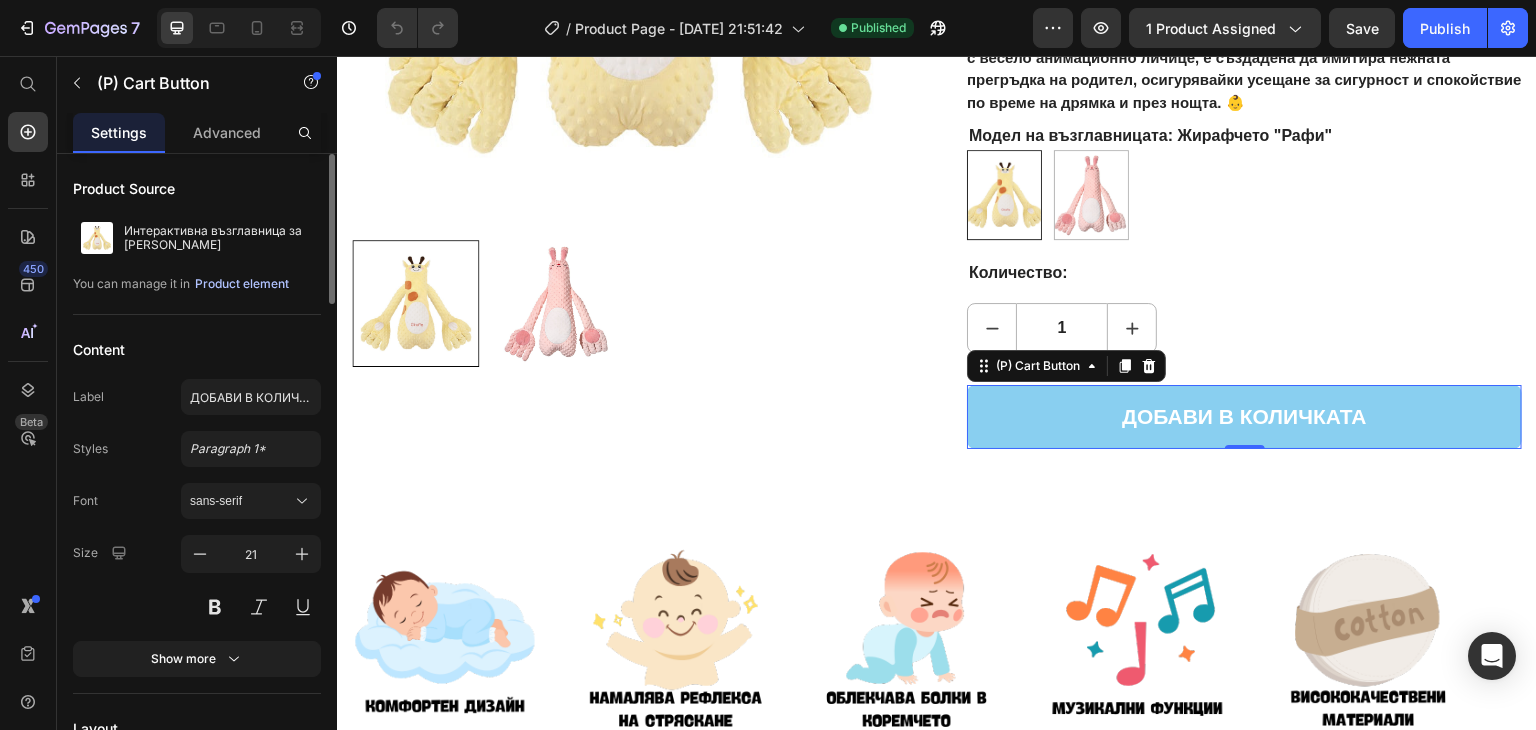 click on "Product element" at bounding box center [242, 284] 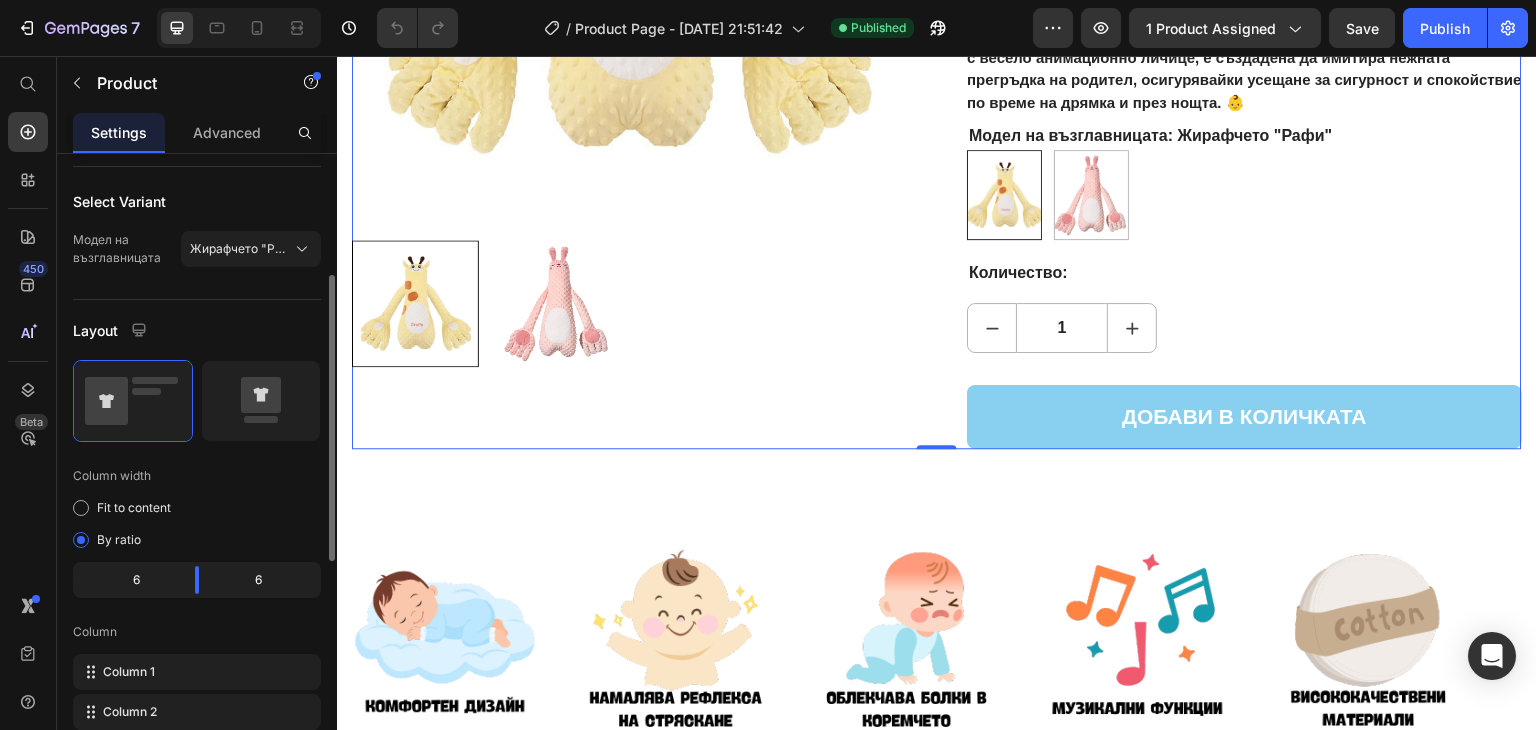 scroll, scrollTop: 0, scrollLeft: 0, axis: both 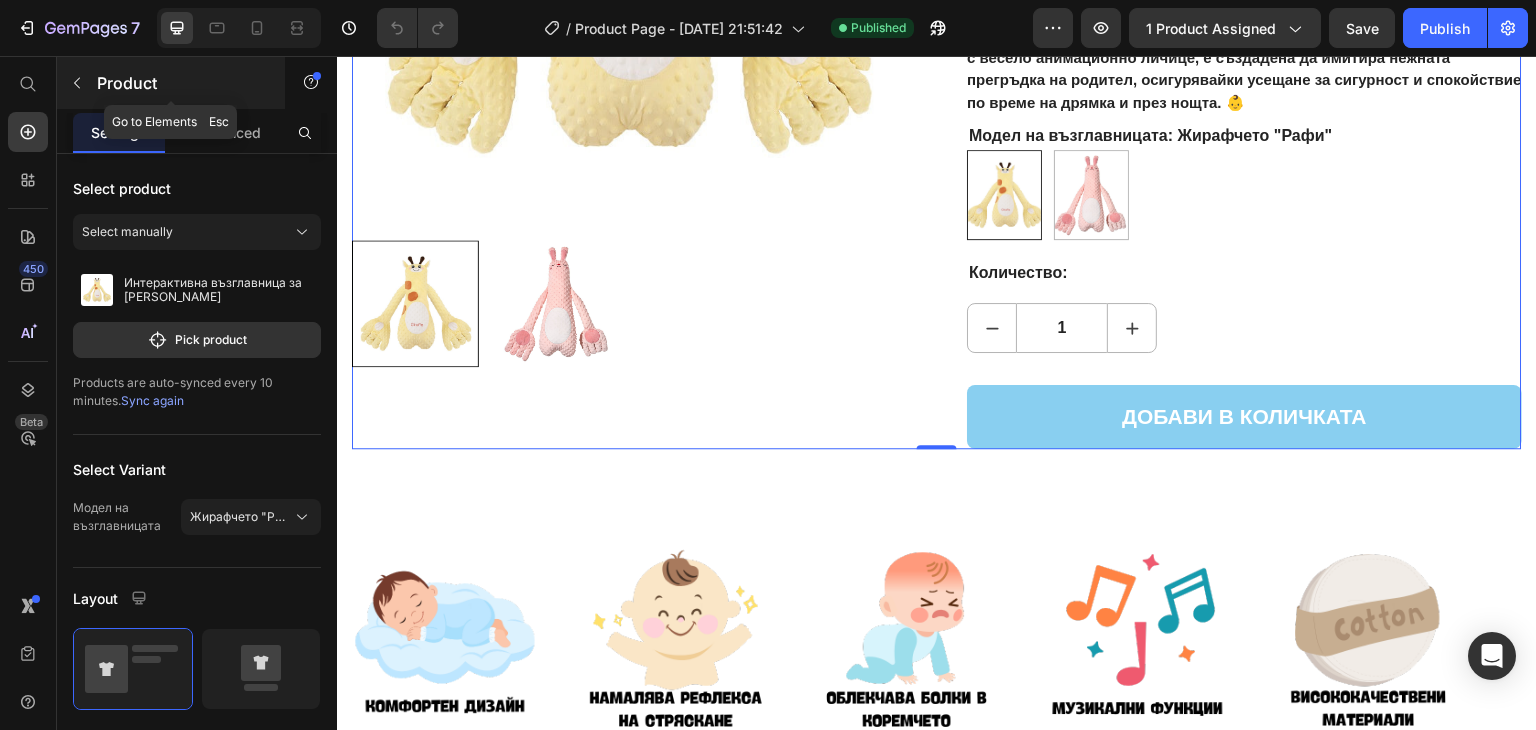 click 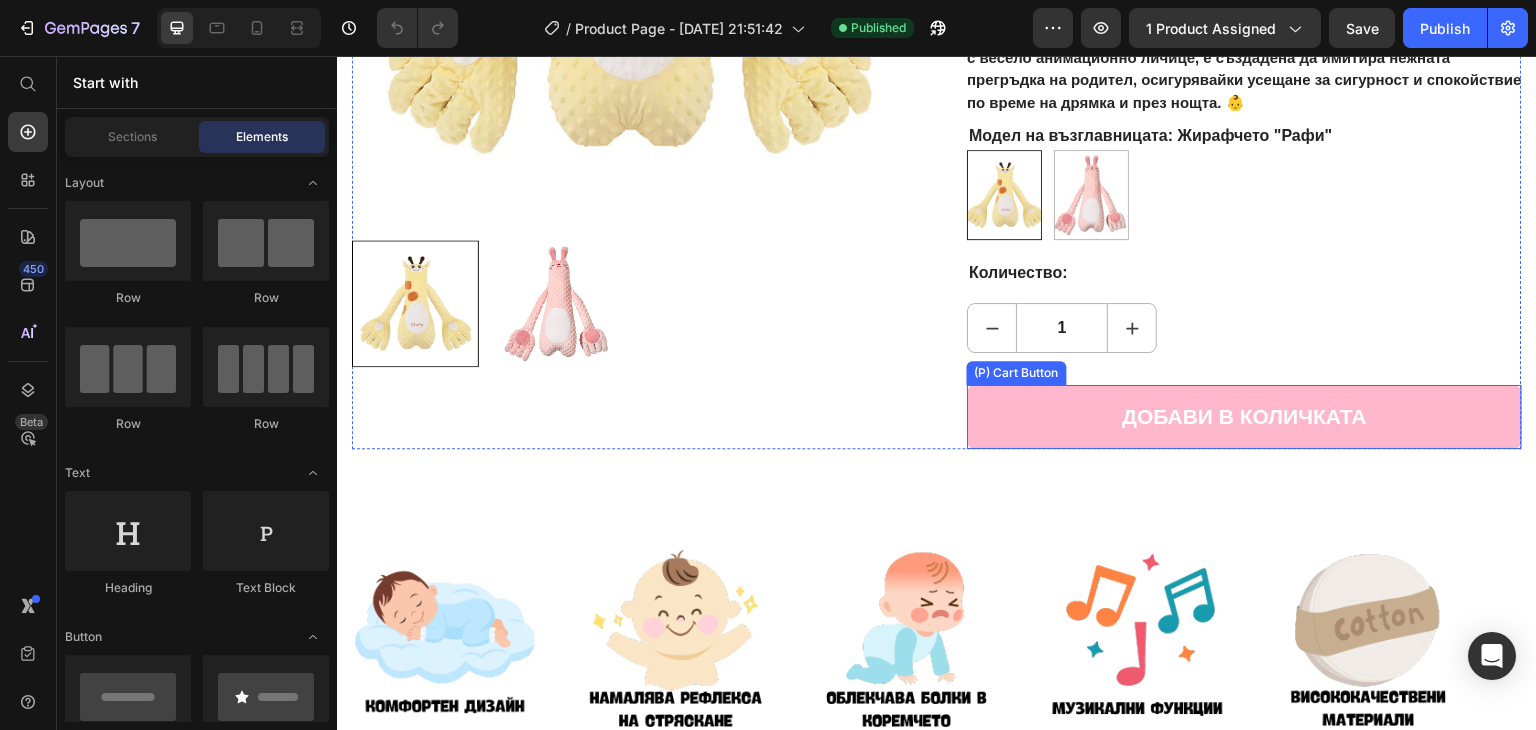 click on "ДОБАВИ В КОЛИЧКАТА" at bounding box center [1244, 417] 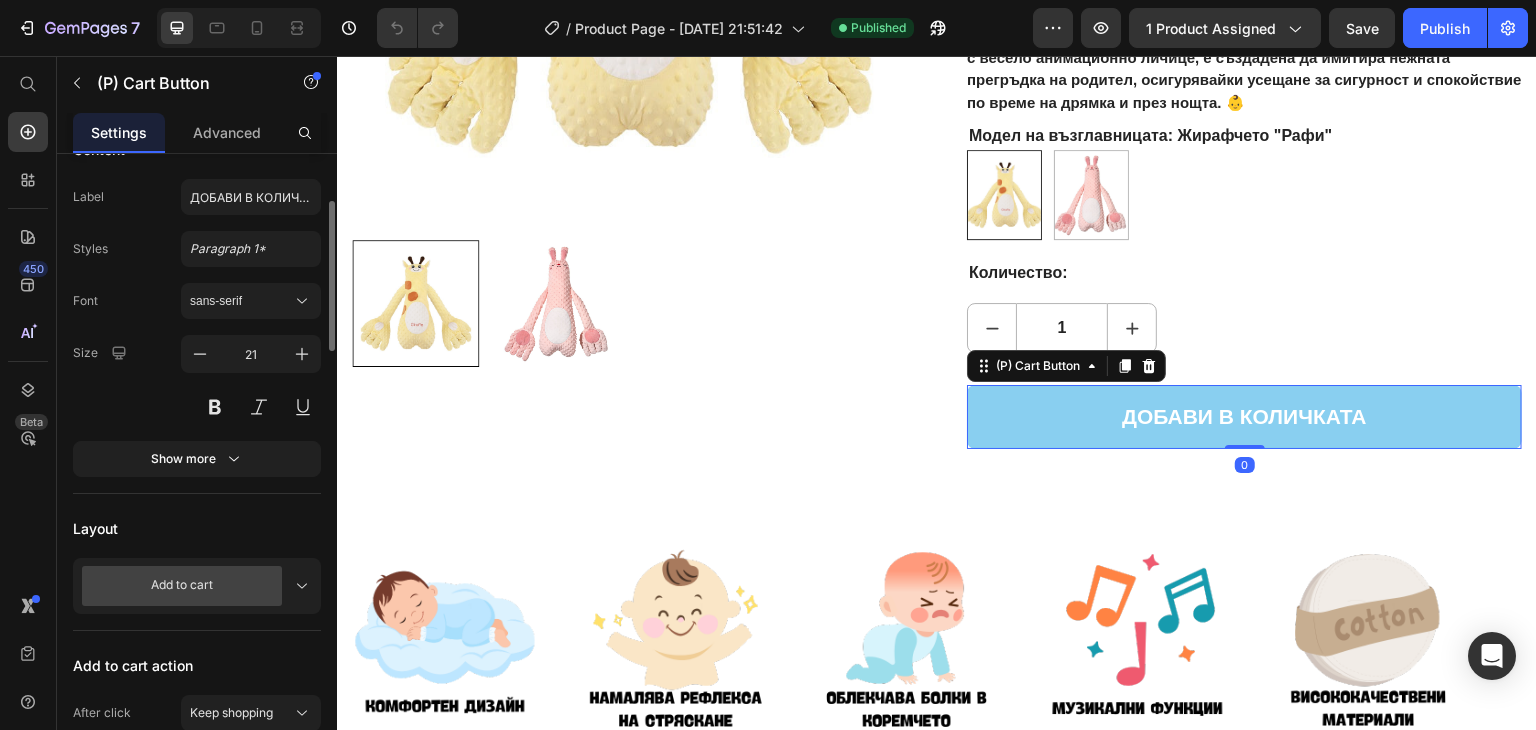 scroll, scrollTop: 400, scrollLeft: 0, axis: vertical 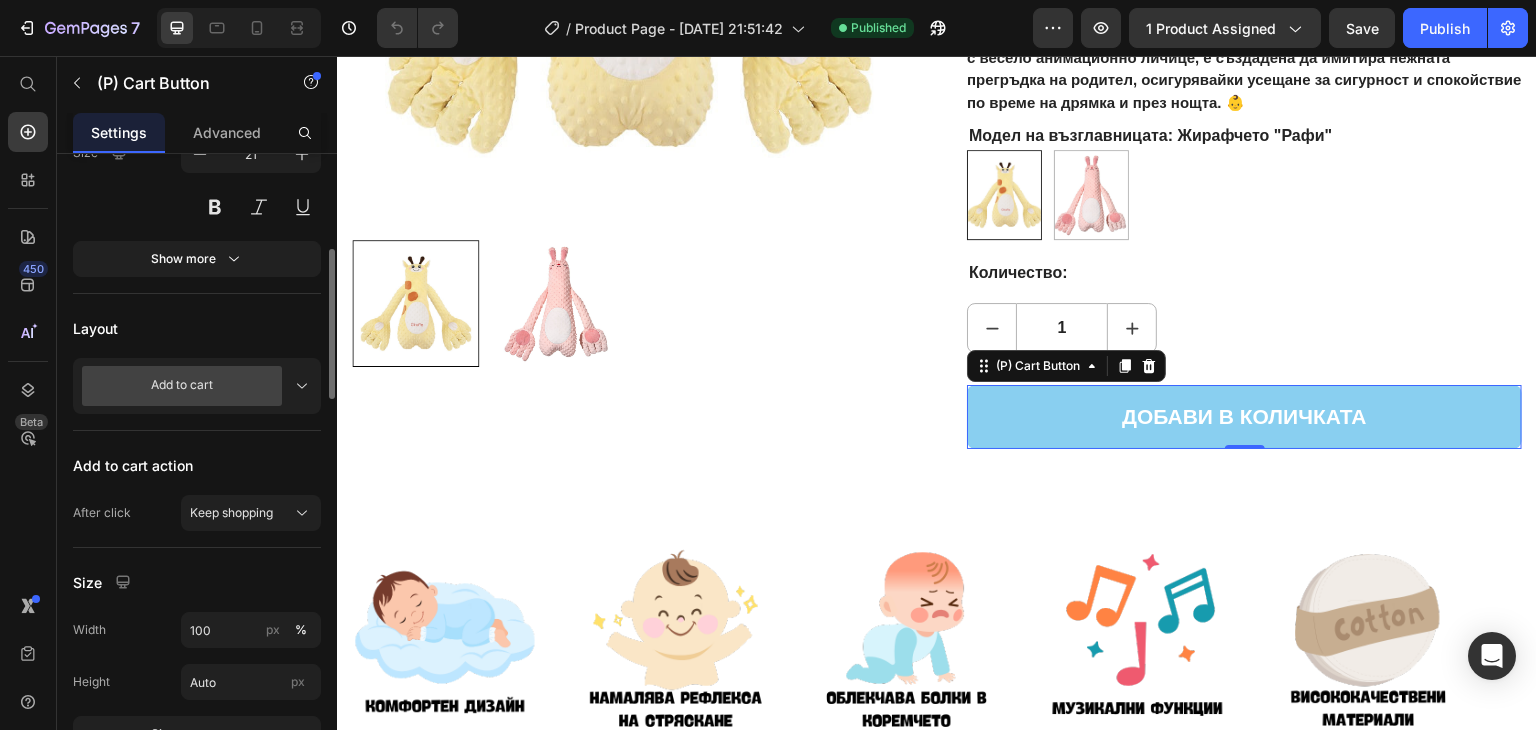 click on "Add to cart" at bounding box center [185, 386] 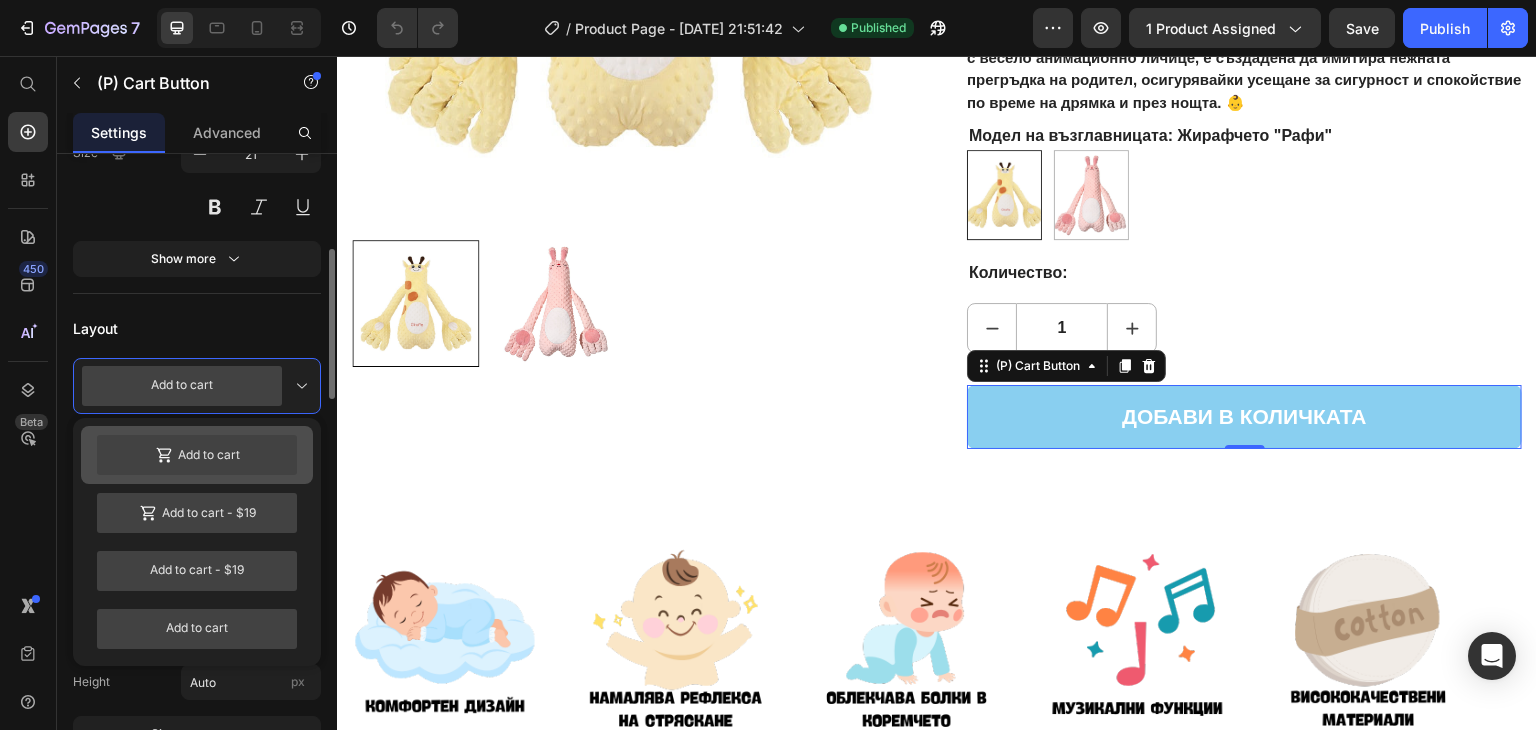 click on "Add to cart" at bounding box center (197, 455) 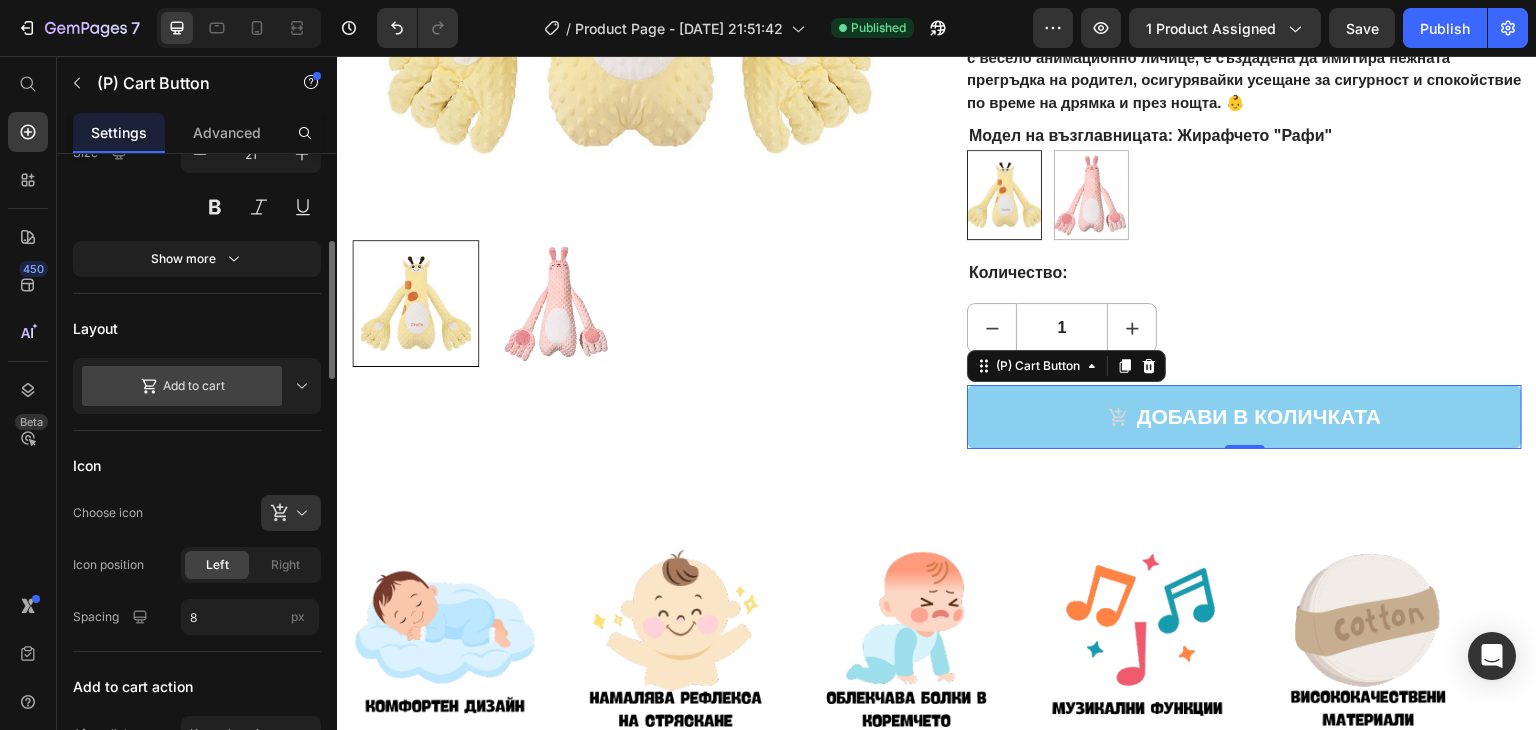 scroll, scrollTop: 500, scrollLeft: 0, axis: vertical 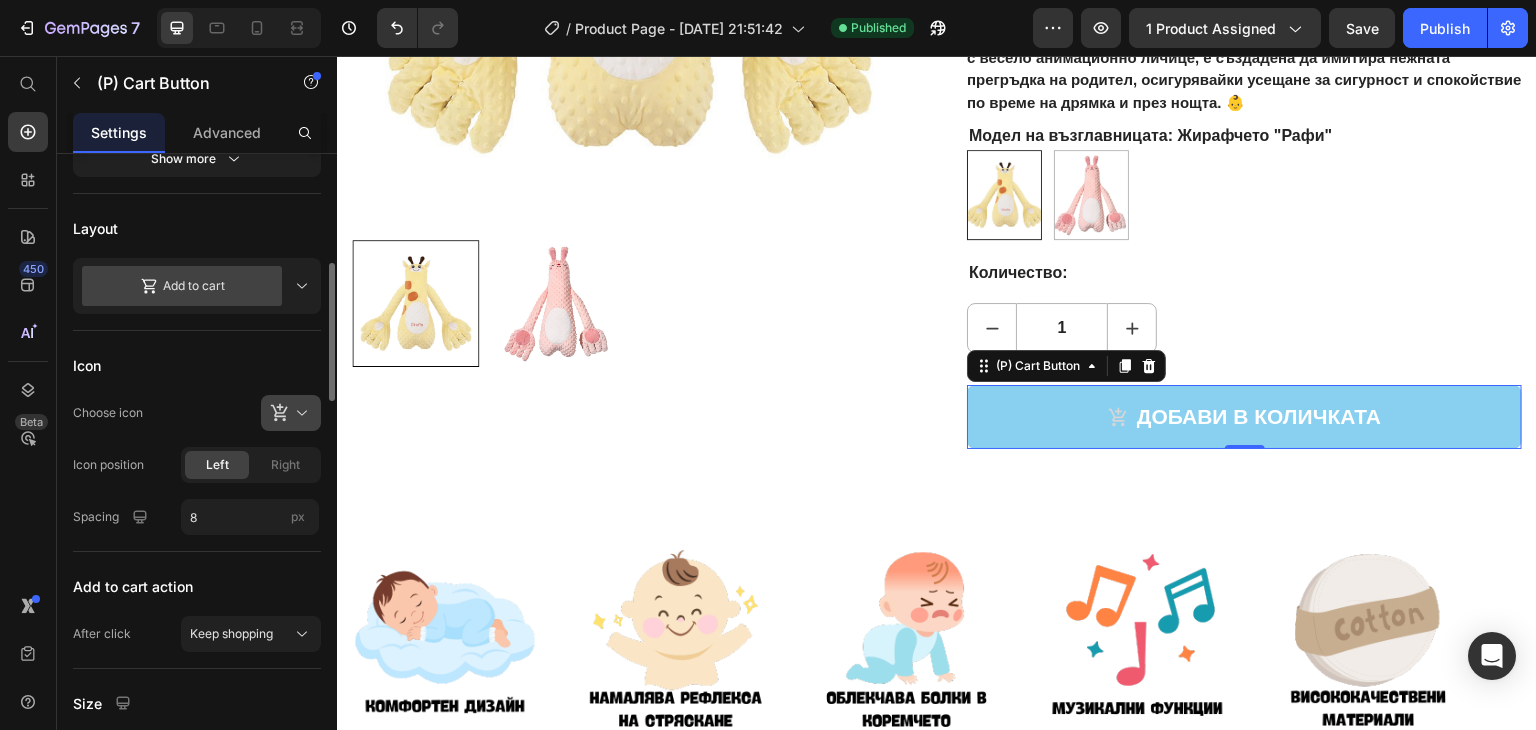 click at bounding box center [299, 413] 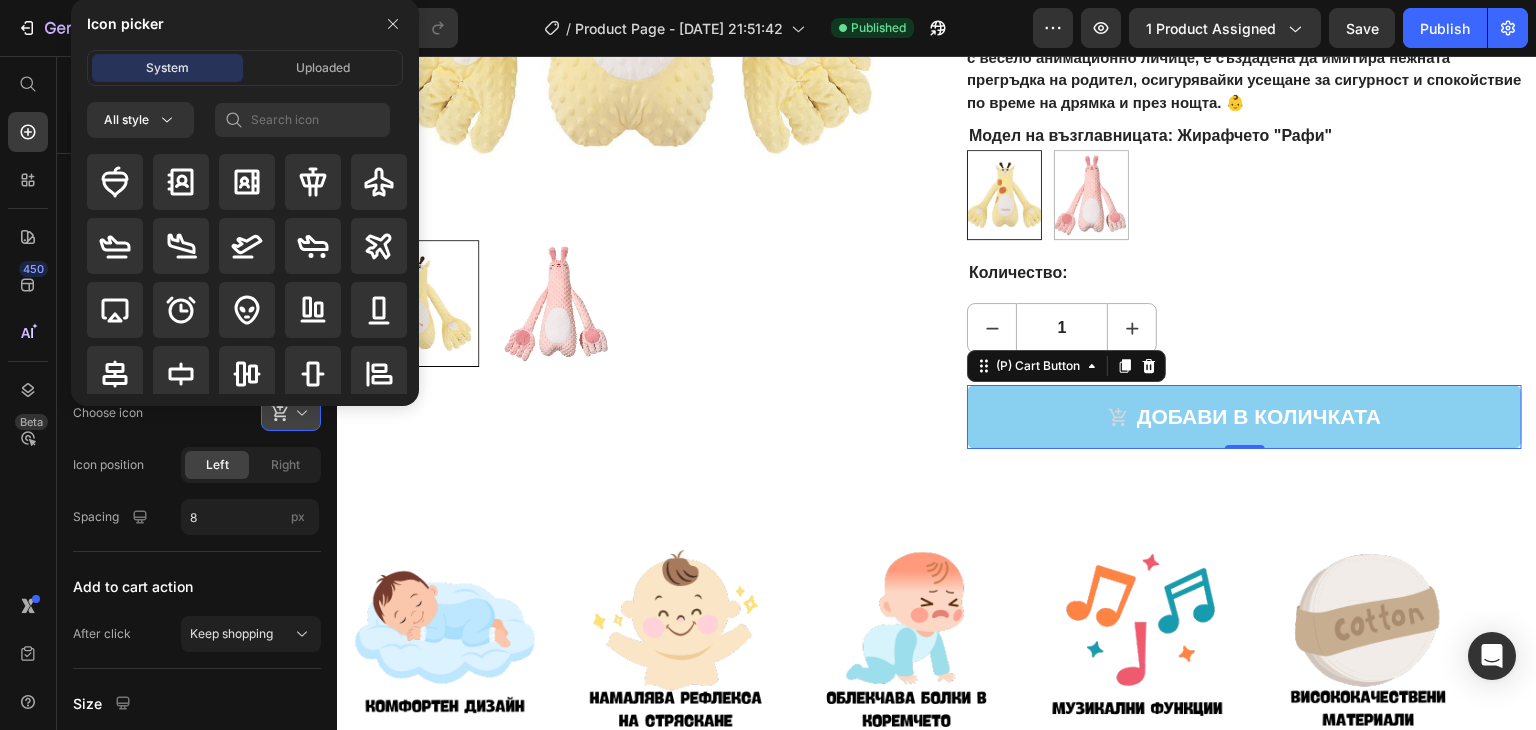 click at bounding box center (299, 413) 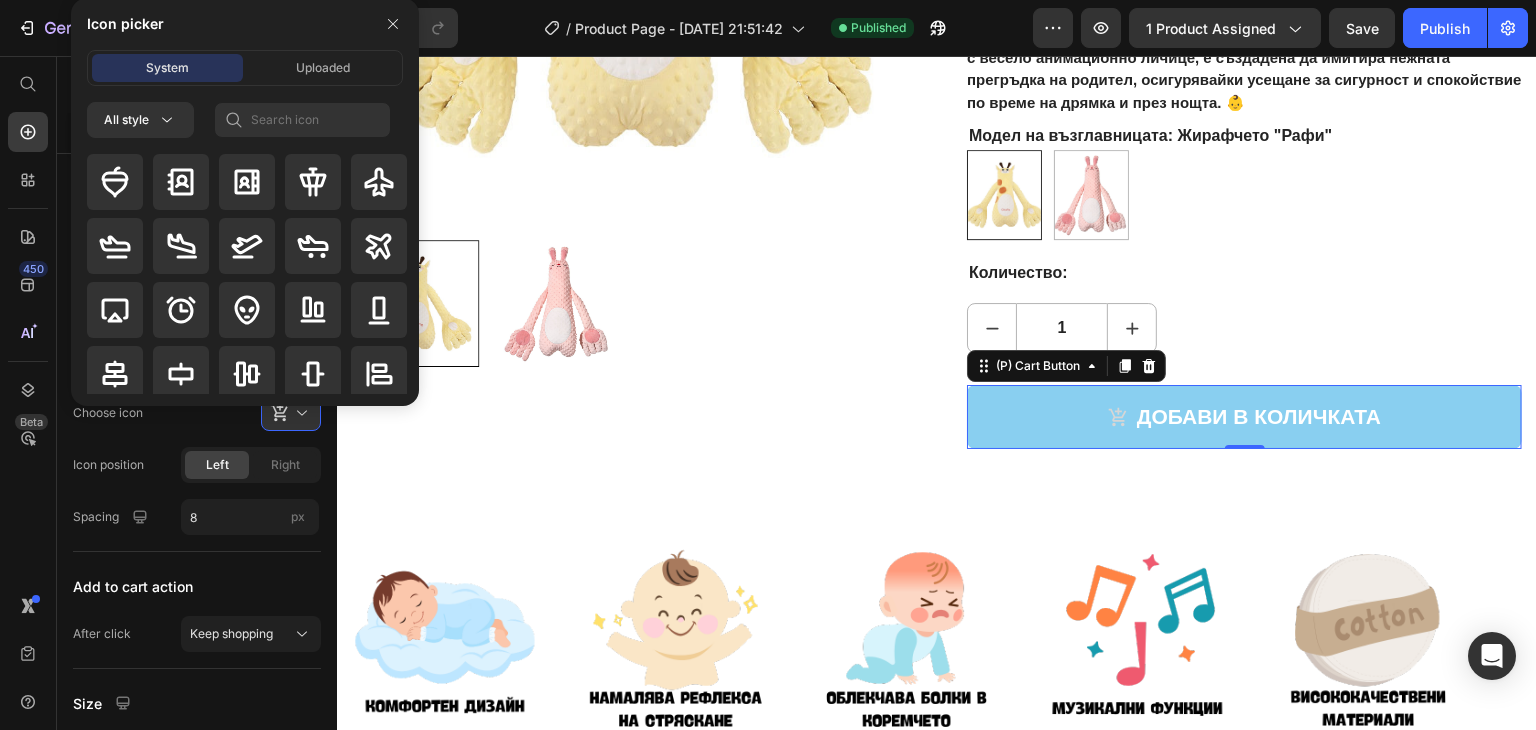 click on "Choose icon" 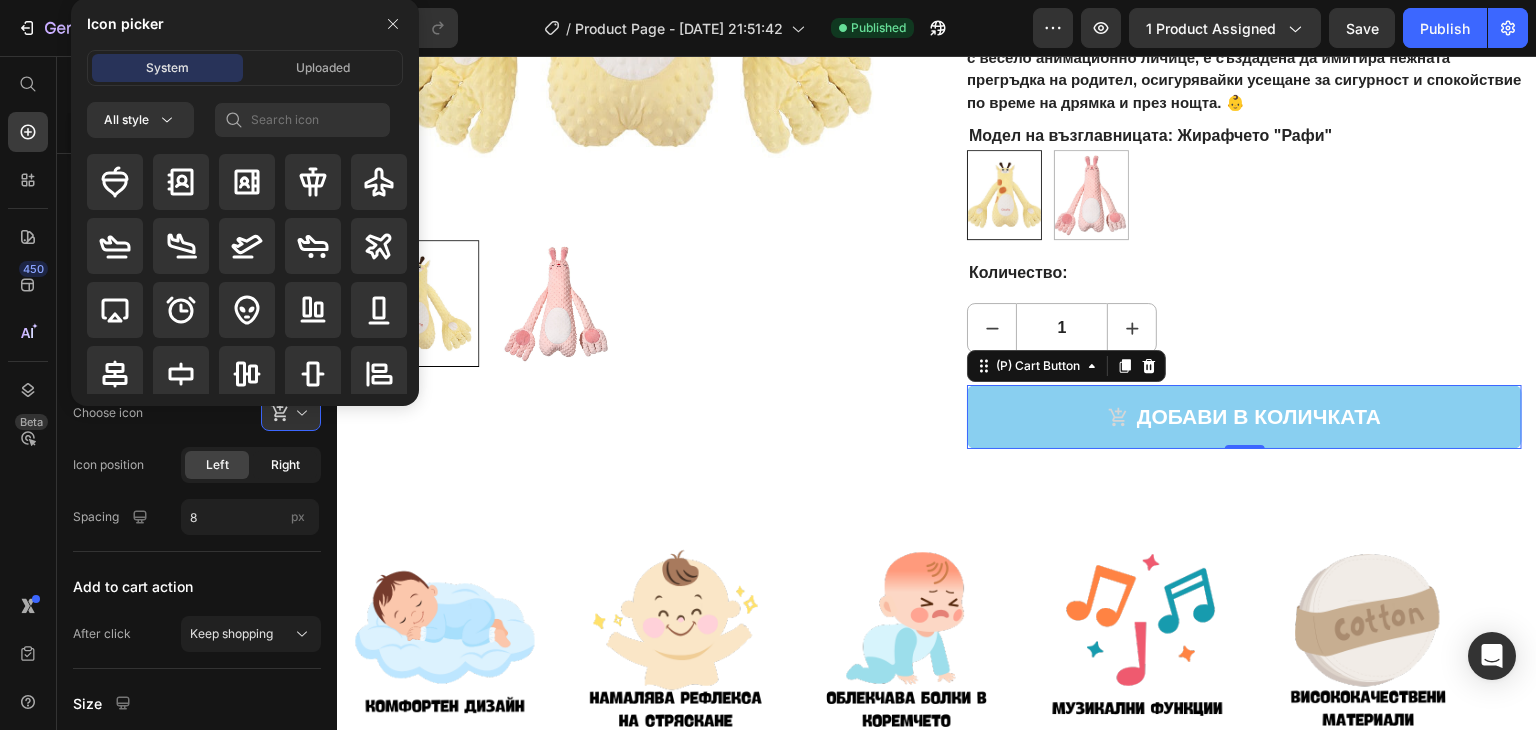 click on "Right" 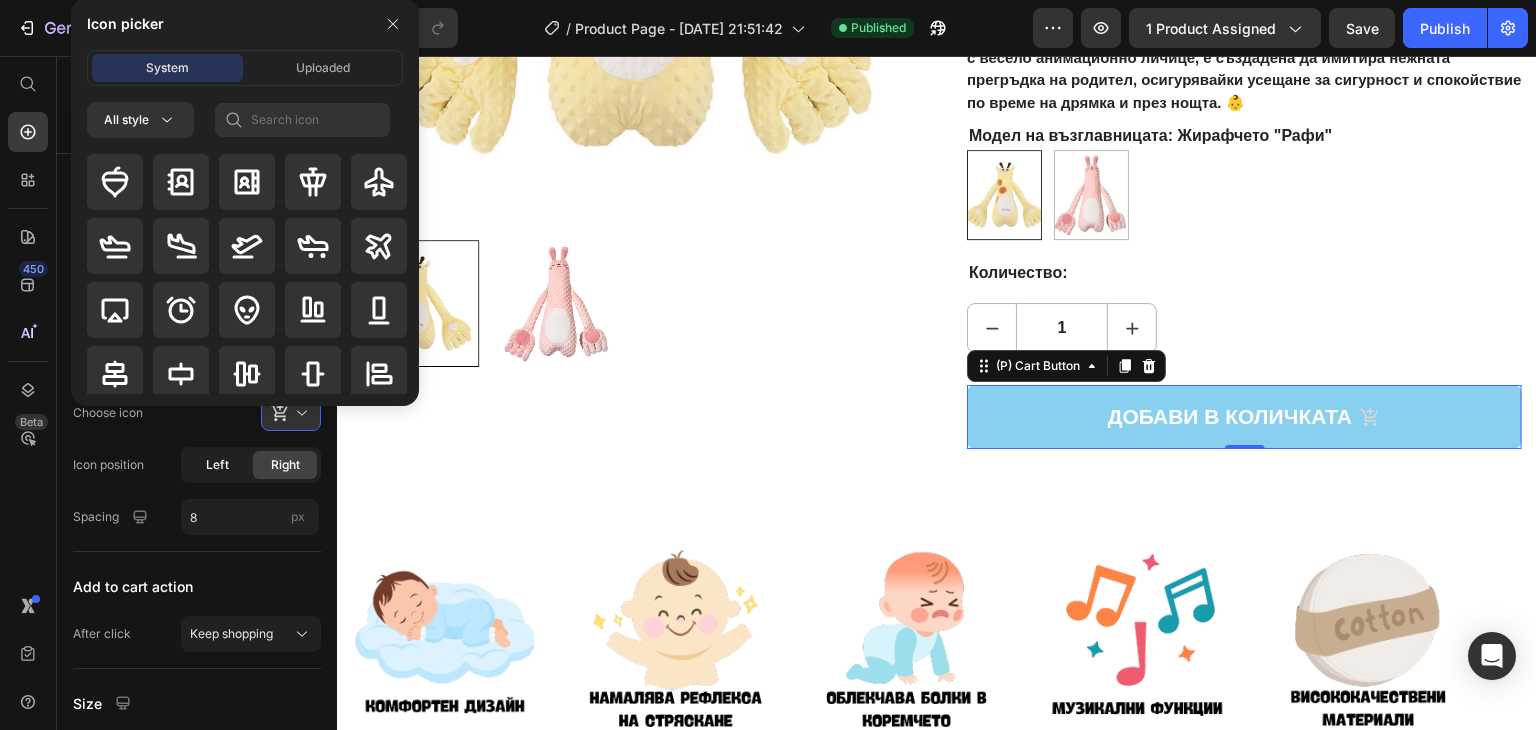 click on "Left" 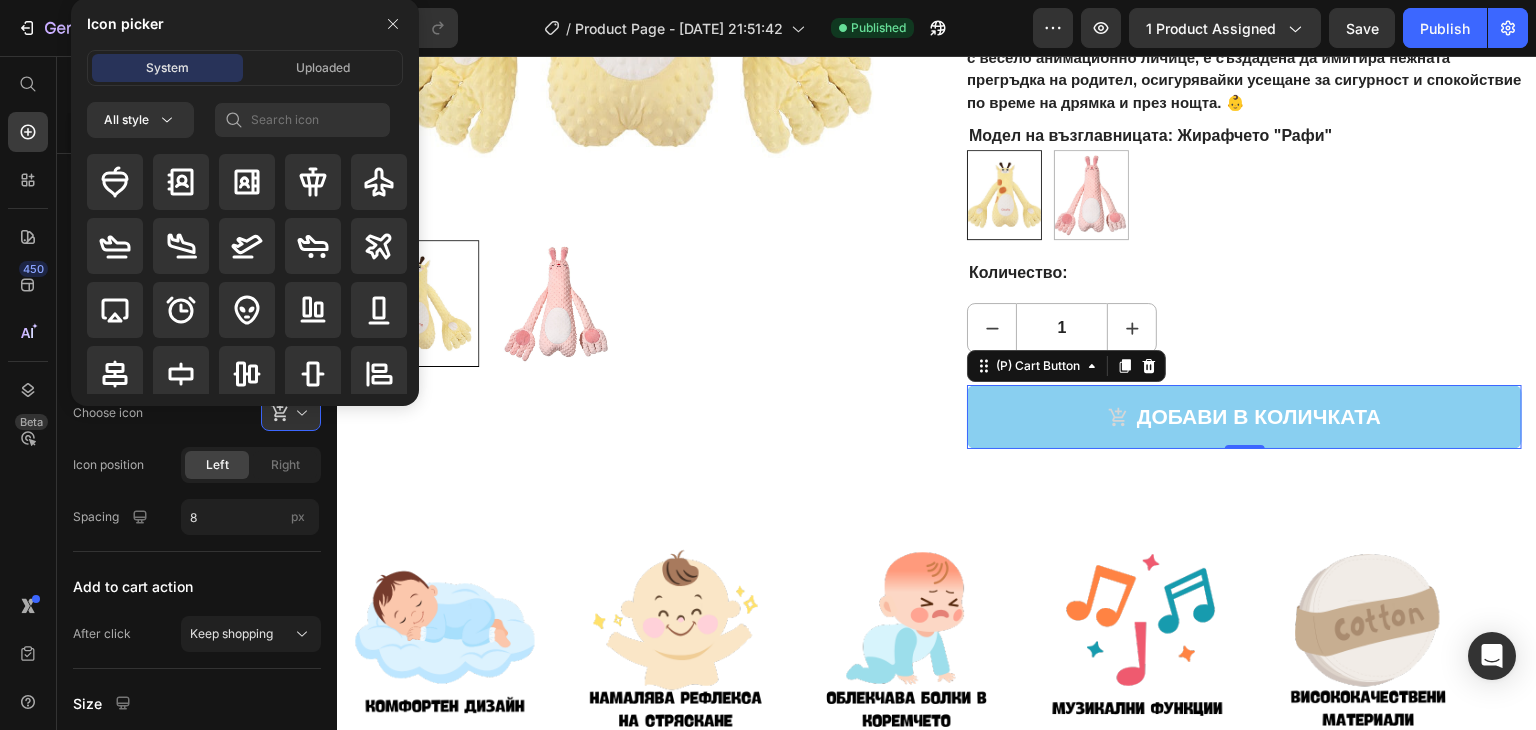 click on "Icon Choose icon Icon position Left Right Spacing 8 px" 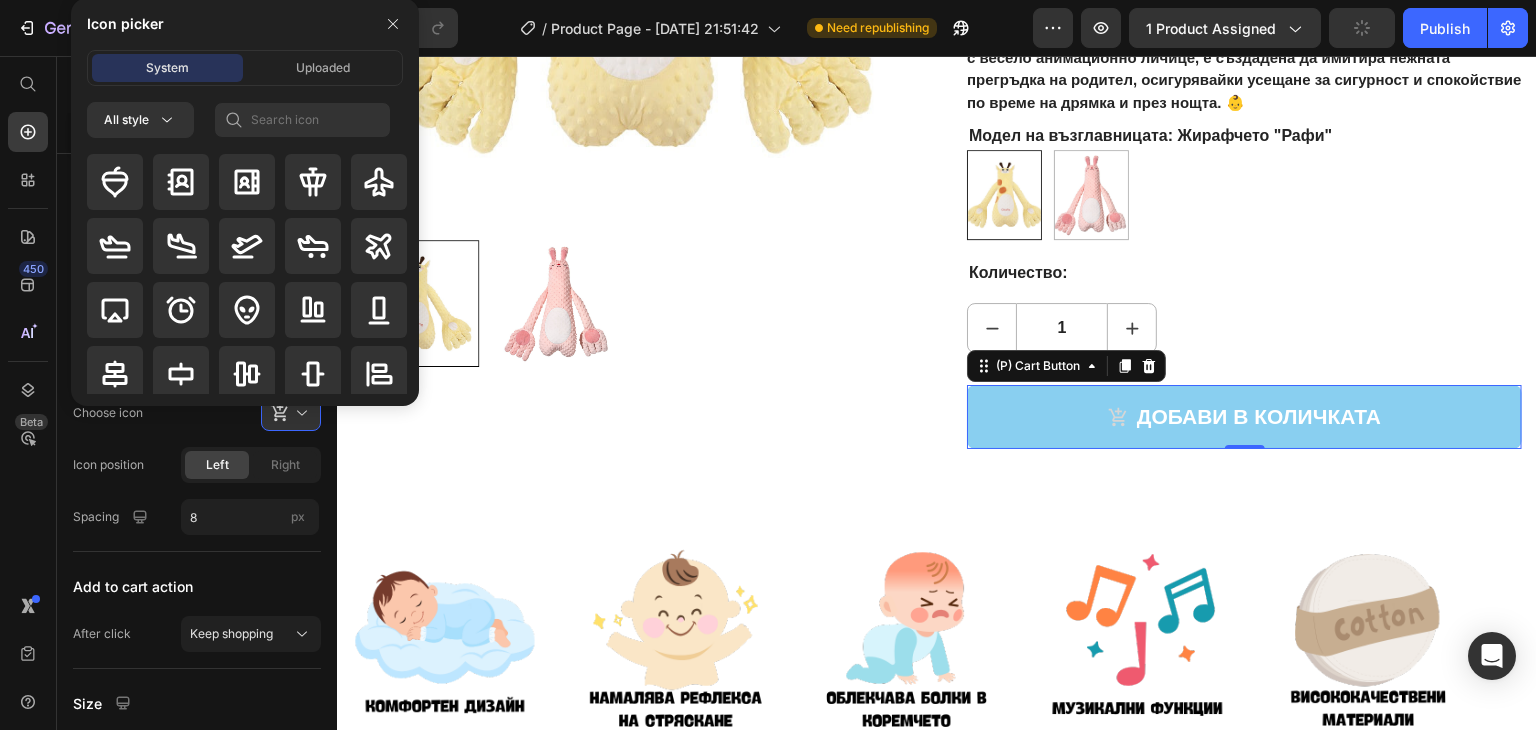 click on "450 Beta" at bounding box center [28, 325] 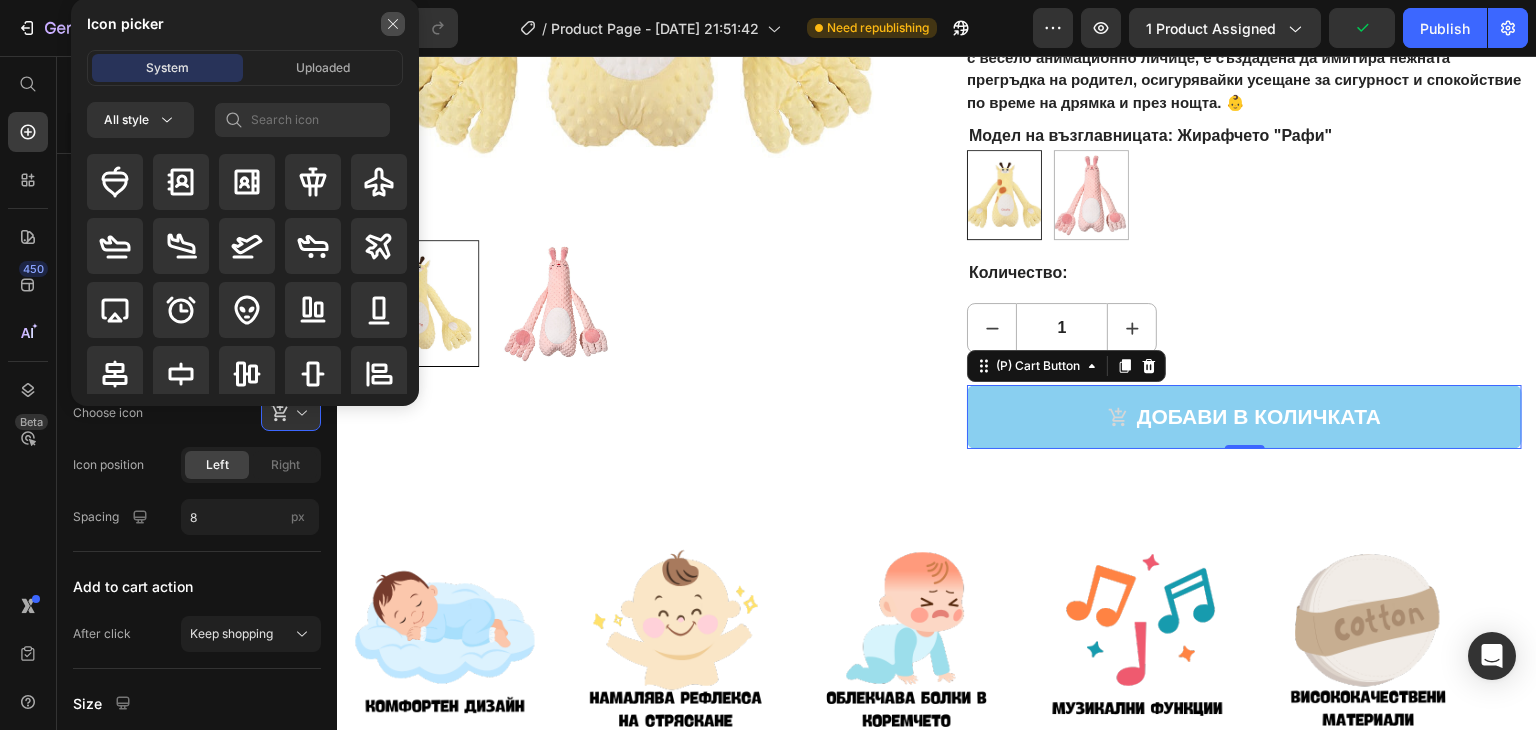click 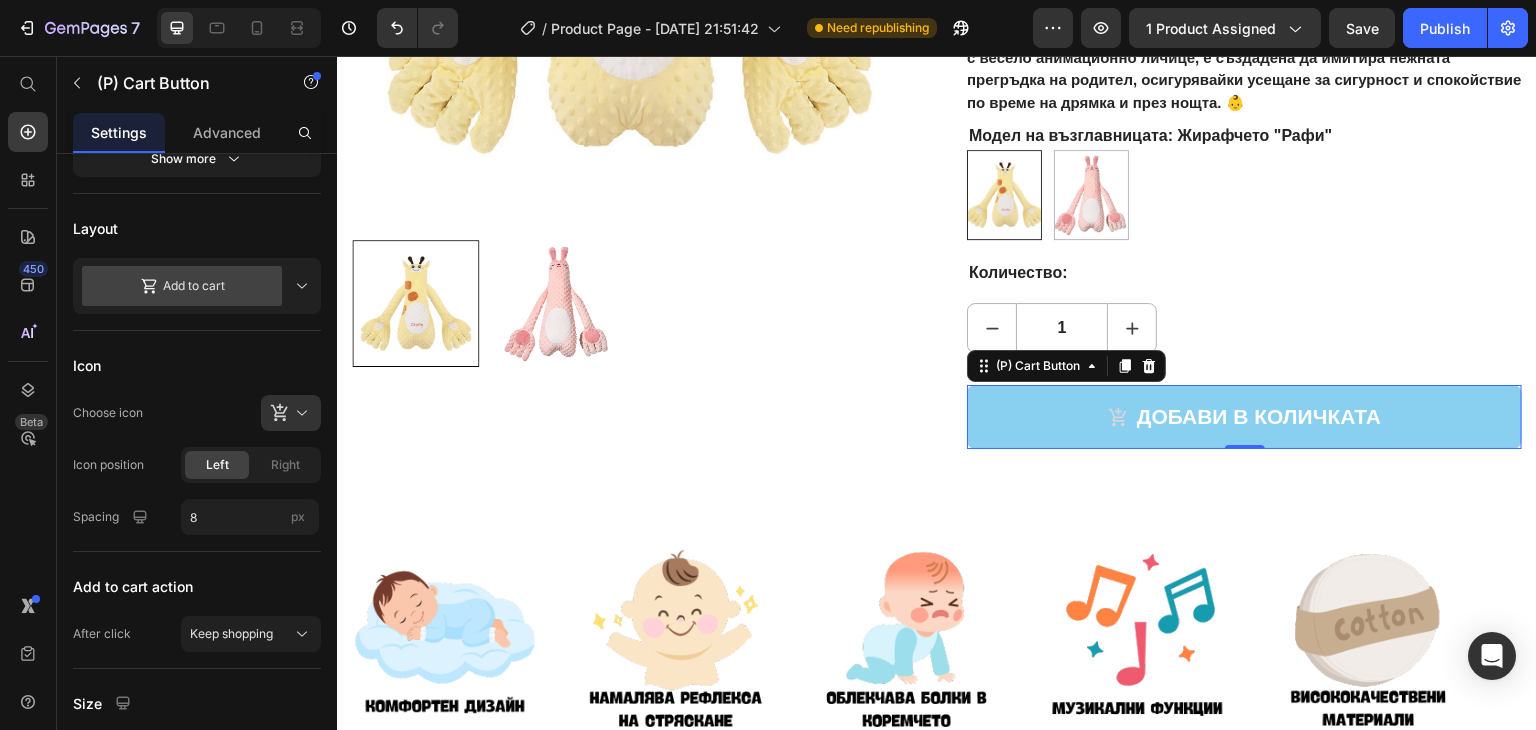 click 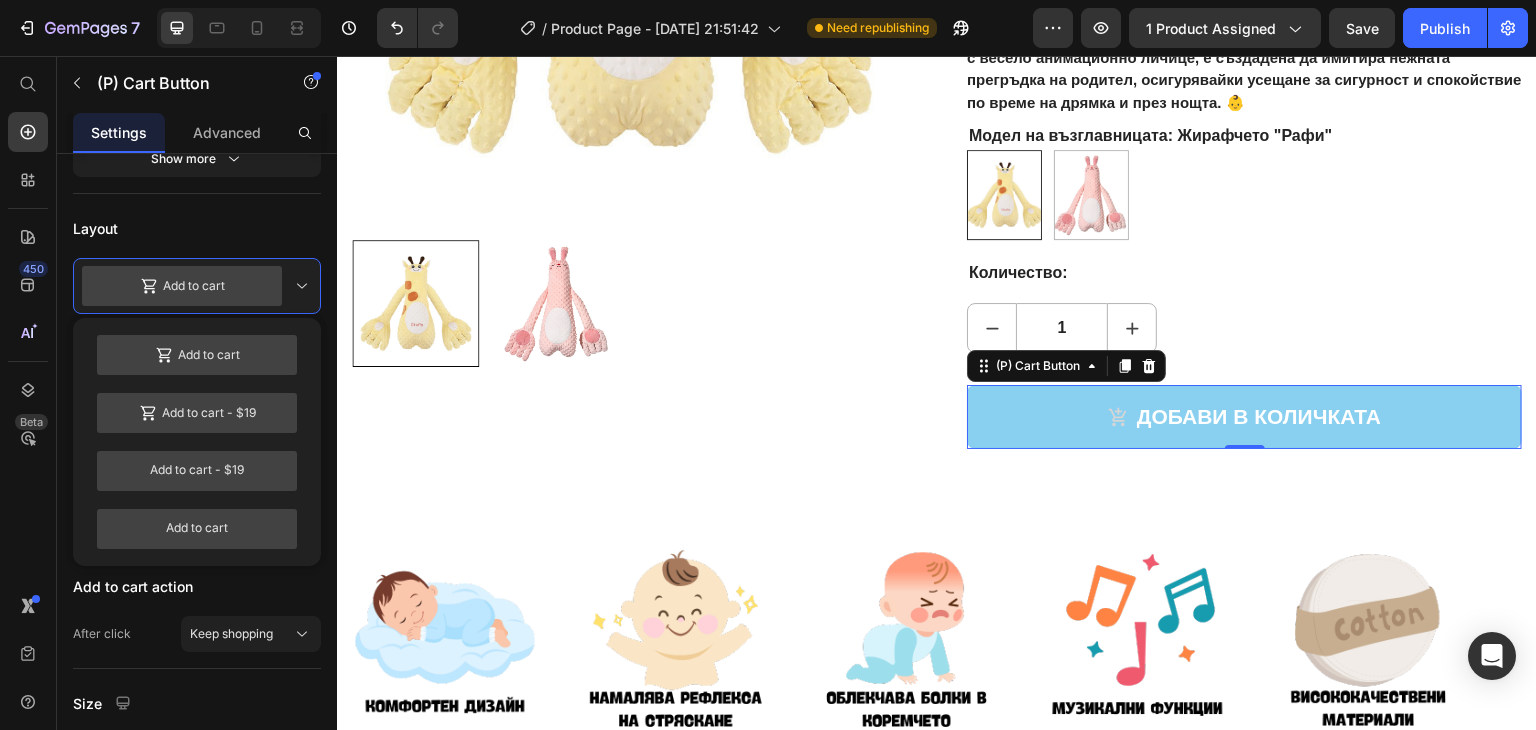 click on "Add to cart" at bounding box center (197, 529) 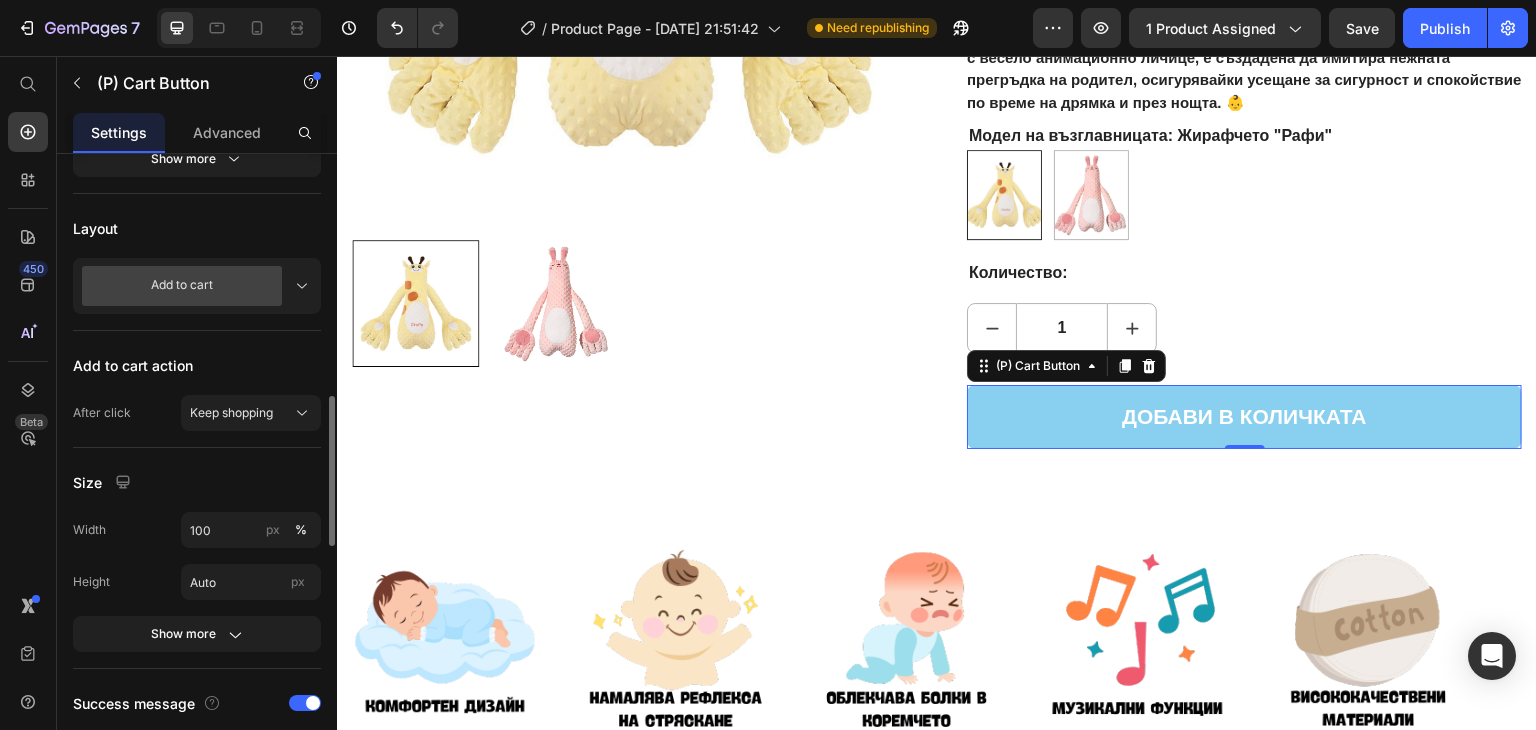 scroll, scrollTop: 600, scrollLeft: 0, axis: vertical 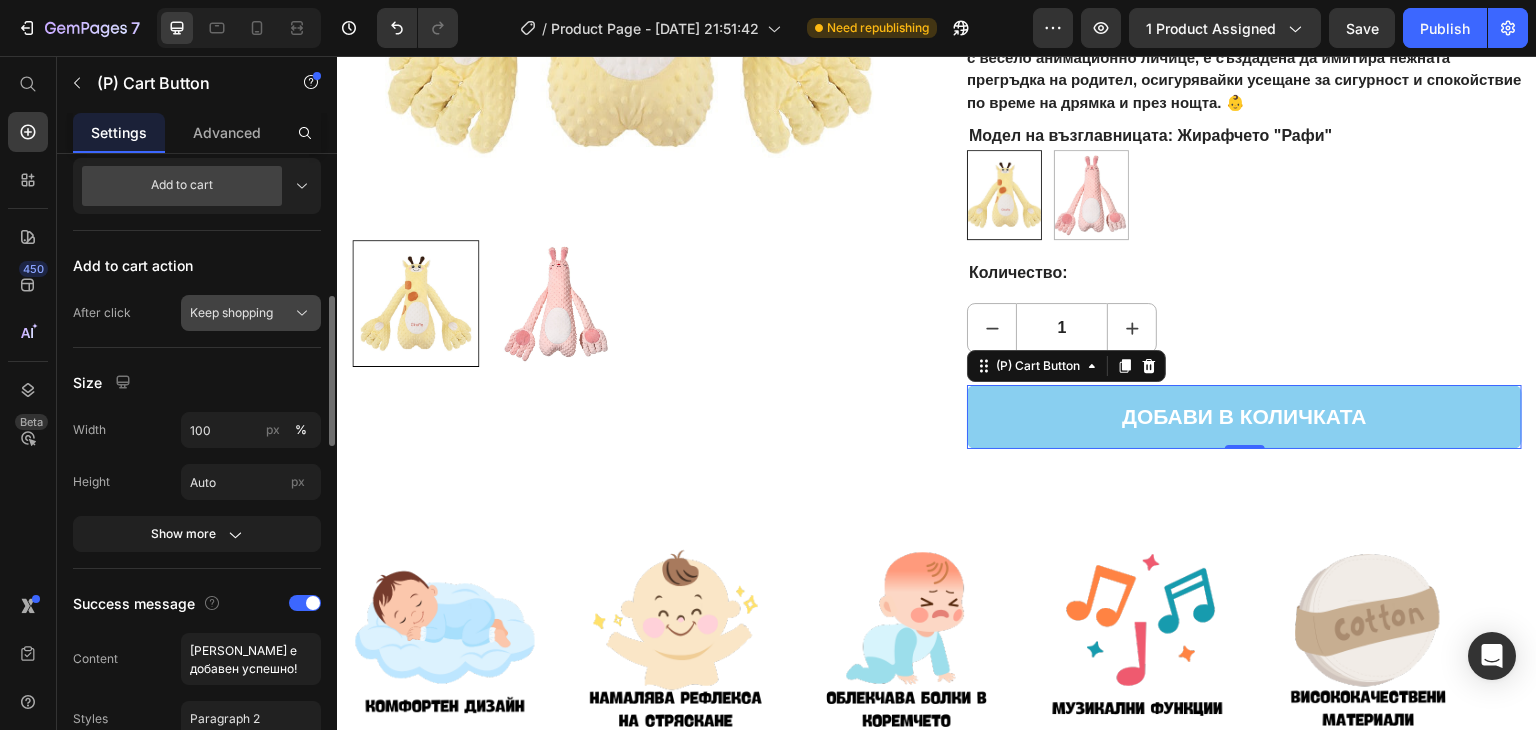 click on "Keep shopping" at bounding box center (231, 313) 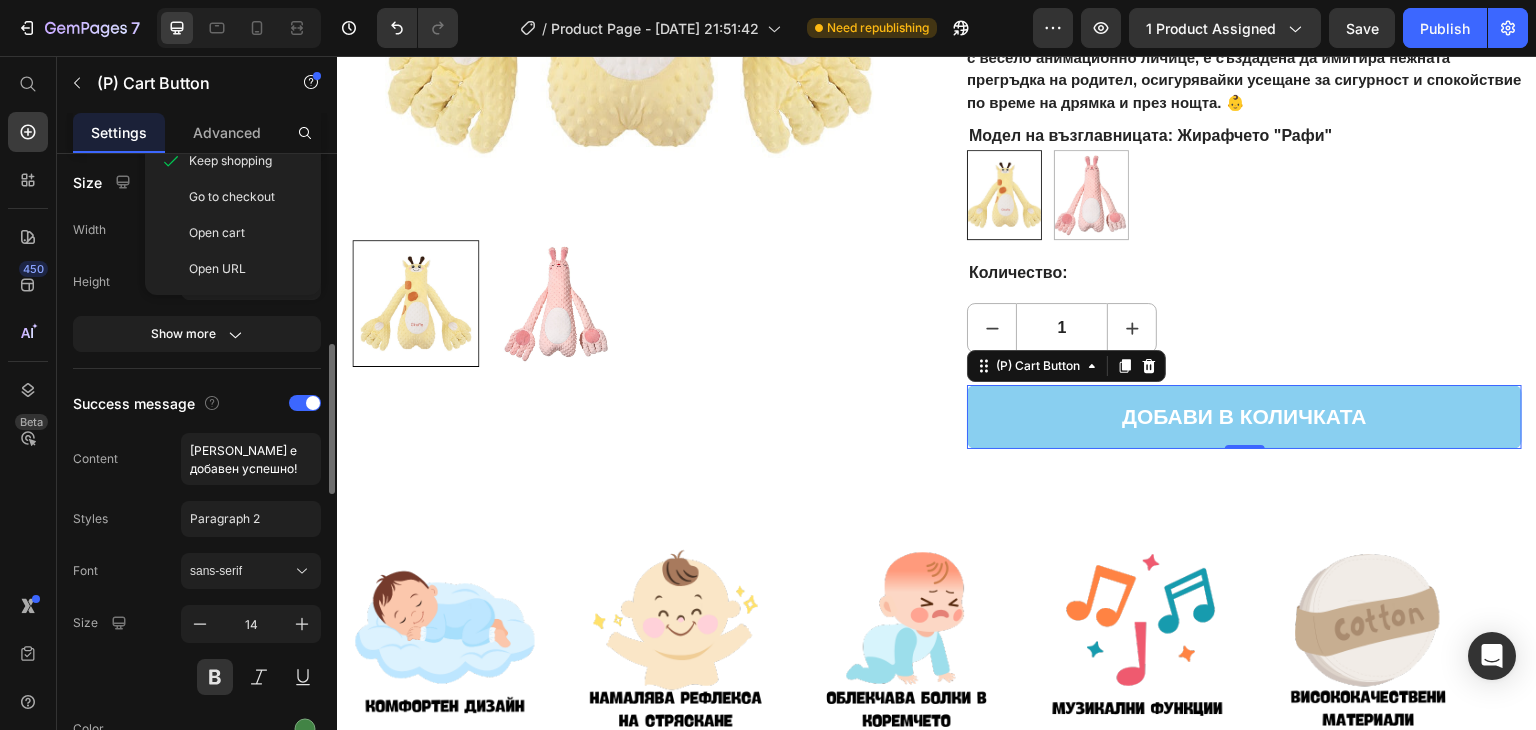 scroll, scrollTop: 500, scrollLeft: 0, axis: vertical 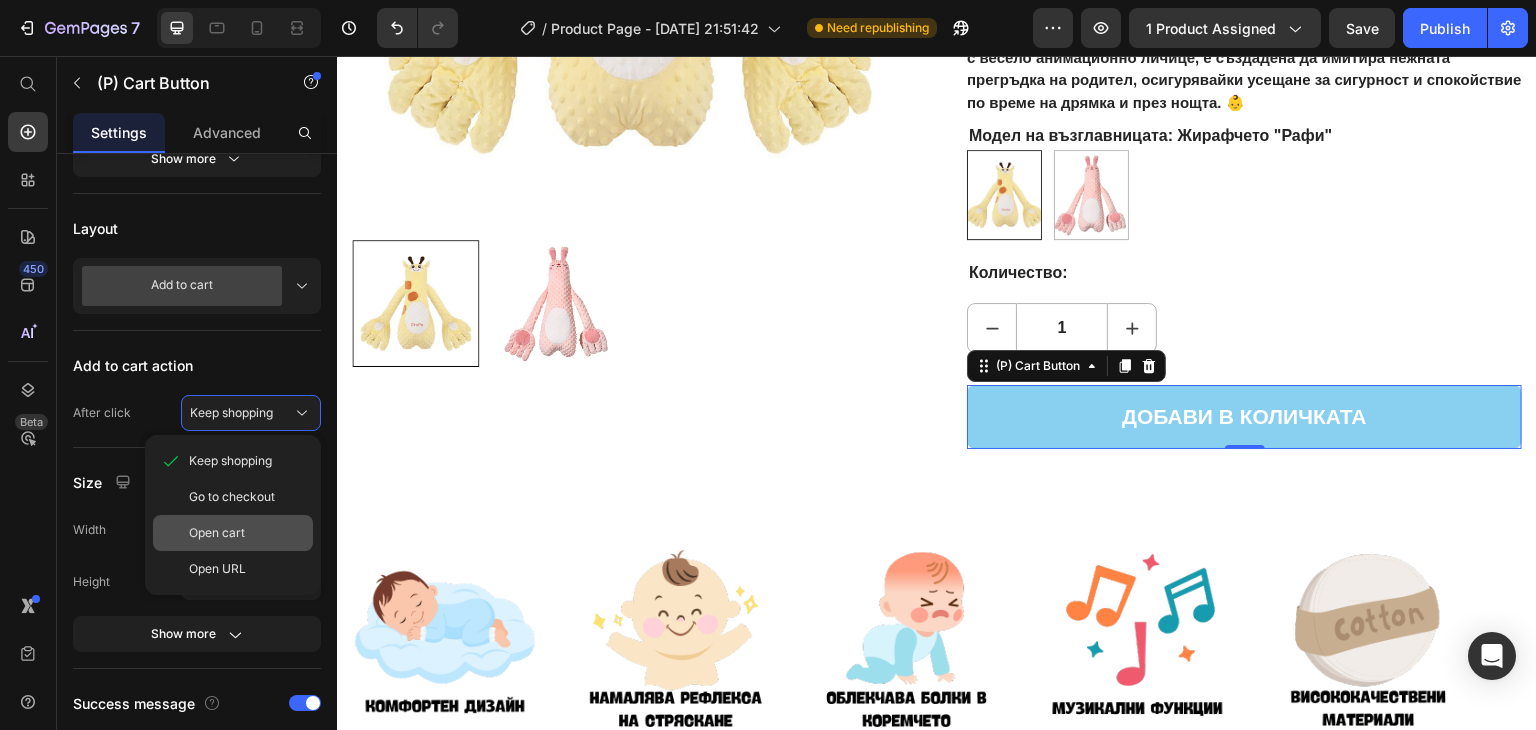 click on "Open cart" at bounding box center [247, 533] 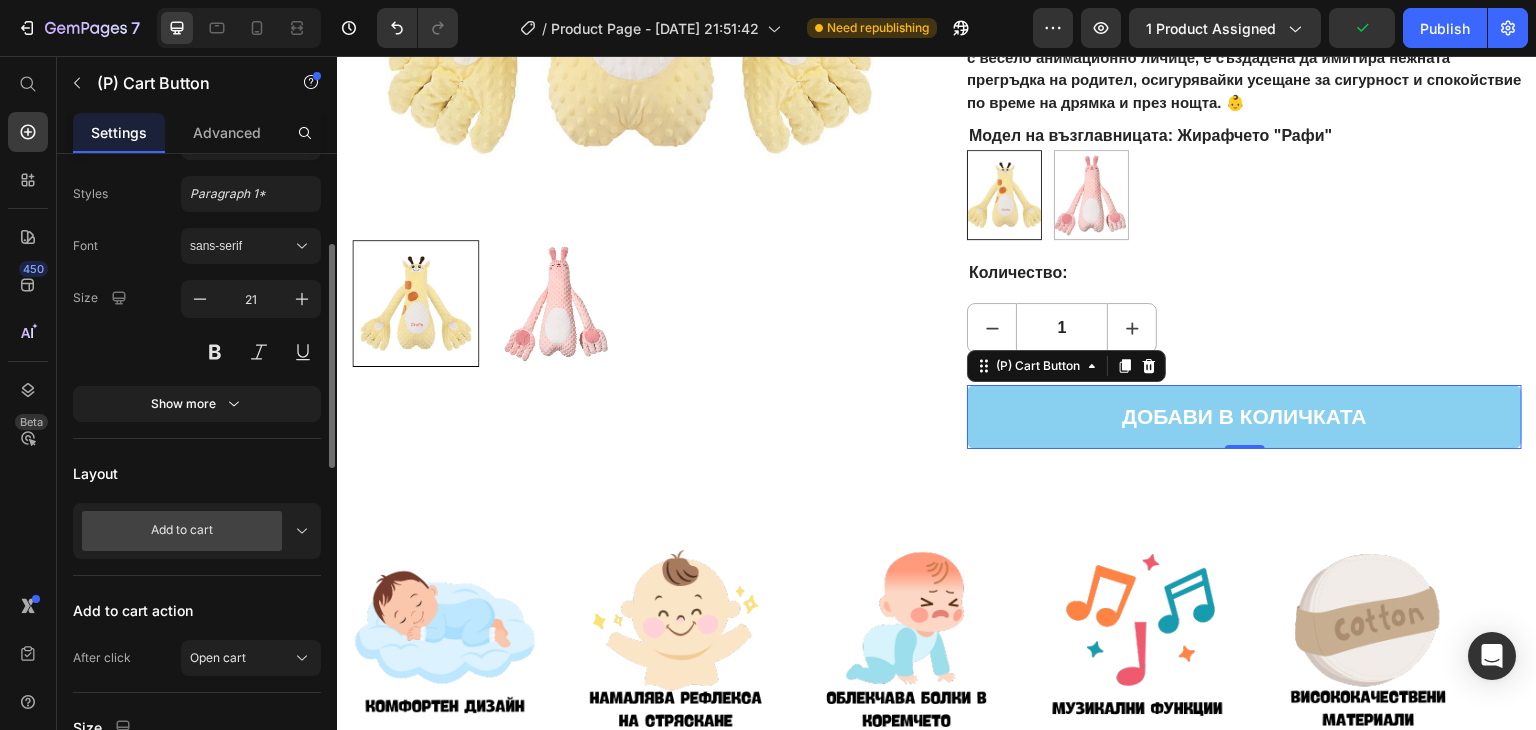 scroll, scrollTop: 0, scrollLeft: 0, axis: both 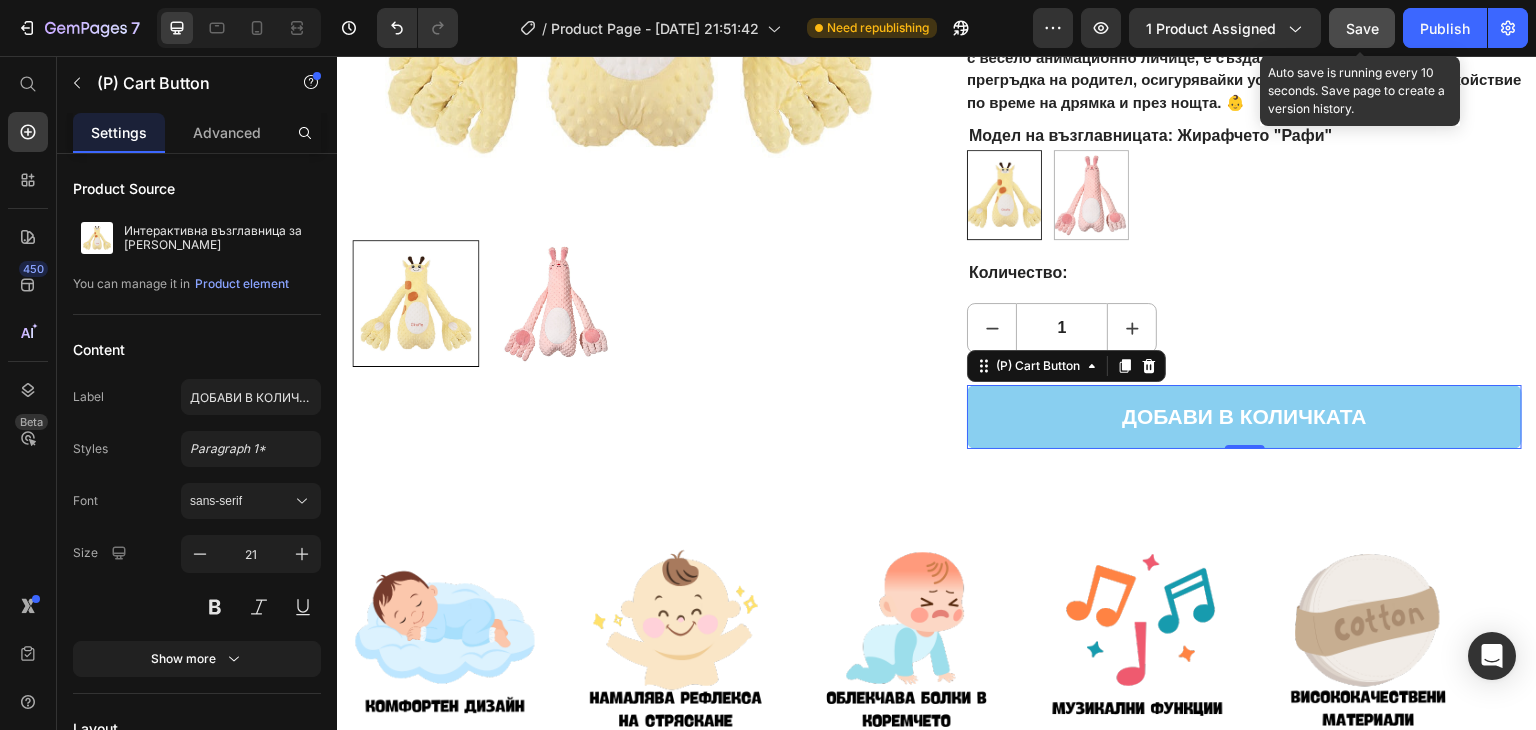 click on "Save" at bounding box center (1362, 28) 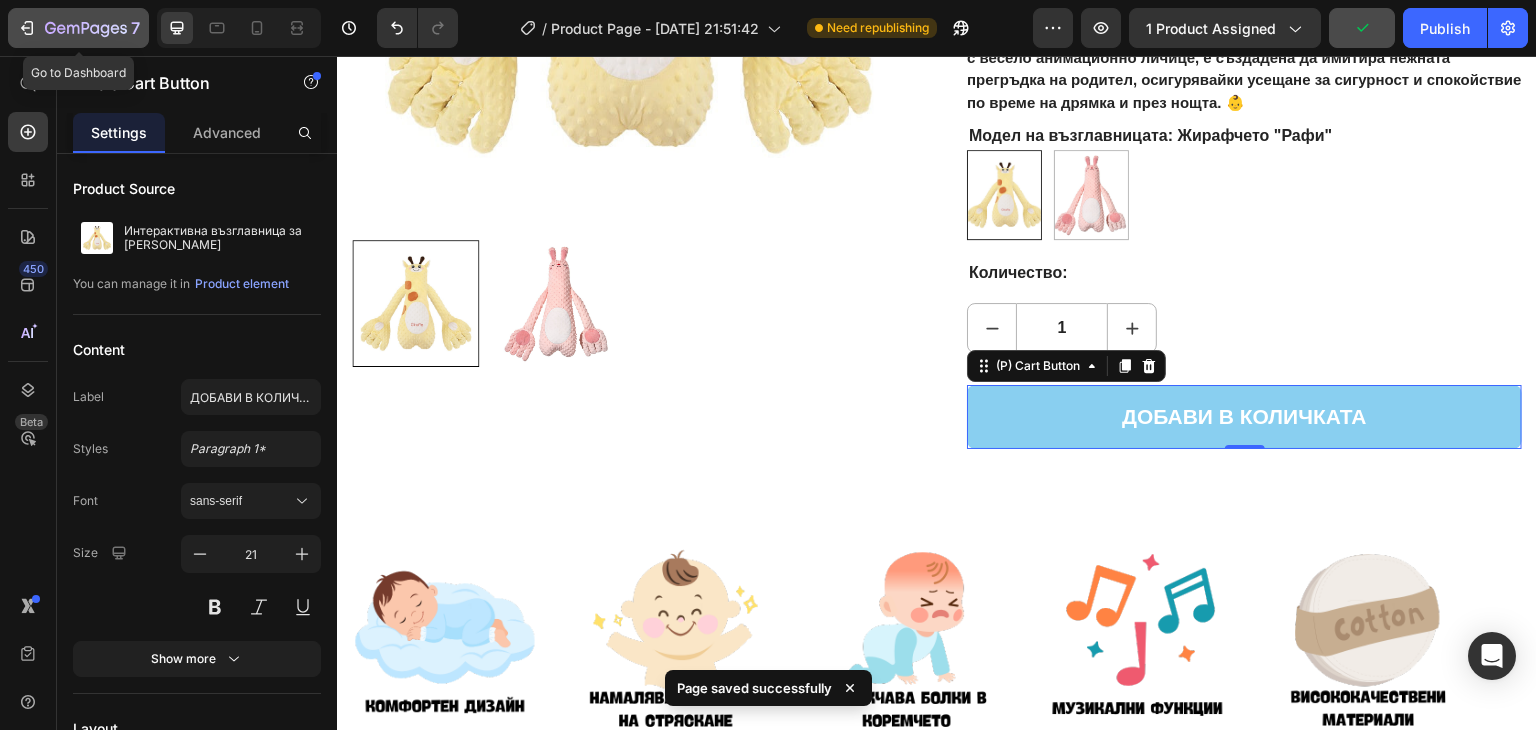 click 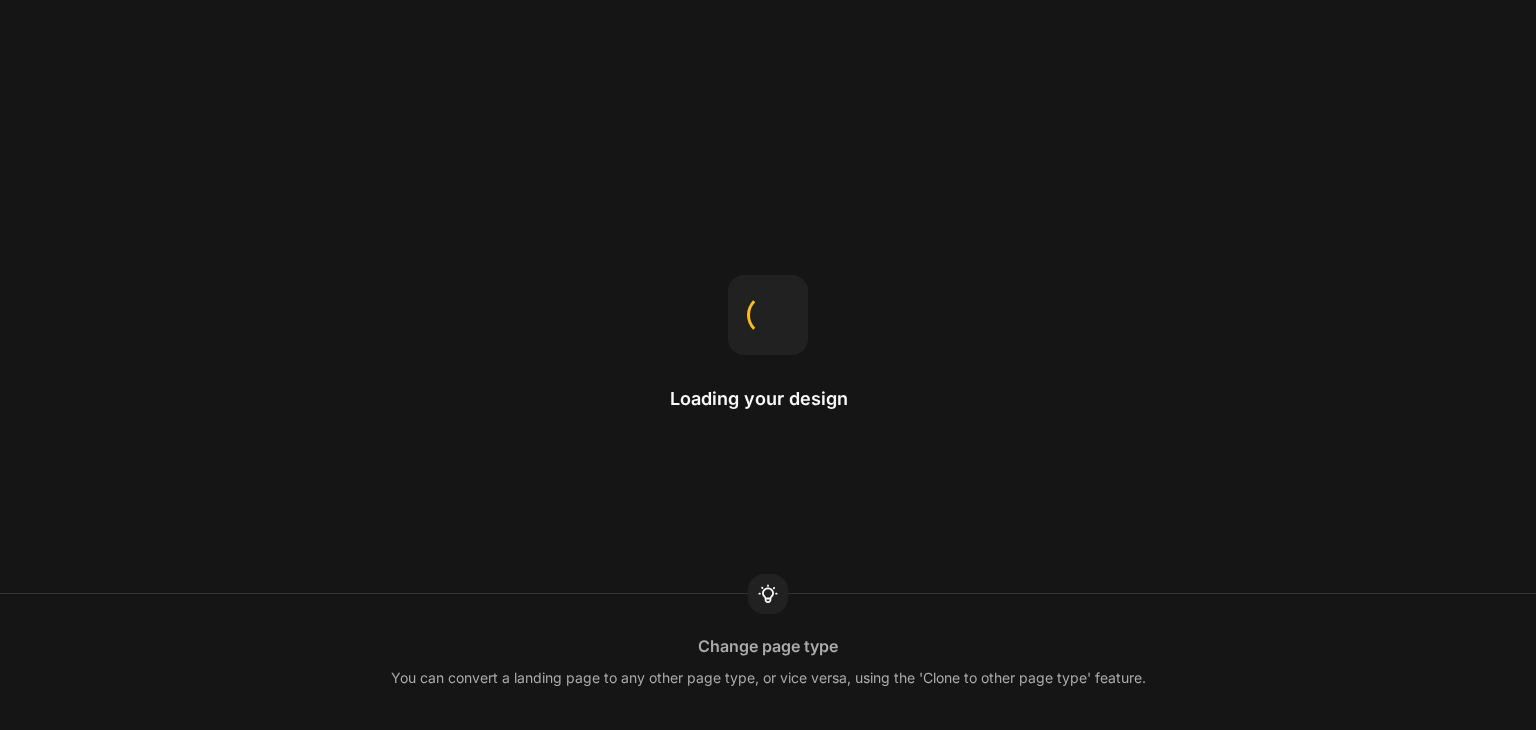 scroll, scrollTop: 0, scrollLeft: 0, axis: both 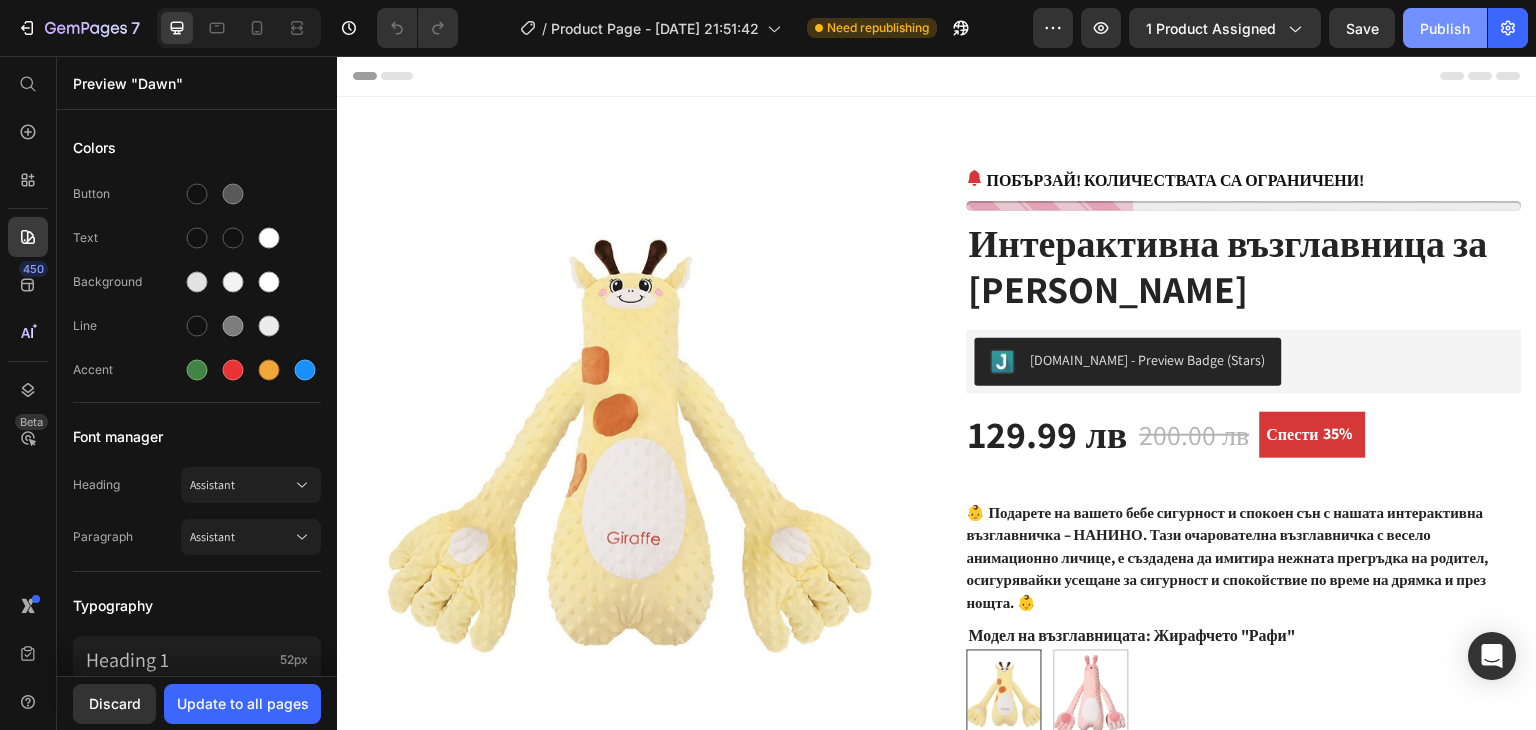 click on "Publish" at bounding box center (1445, 28) 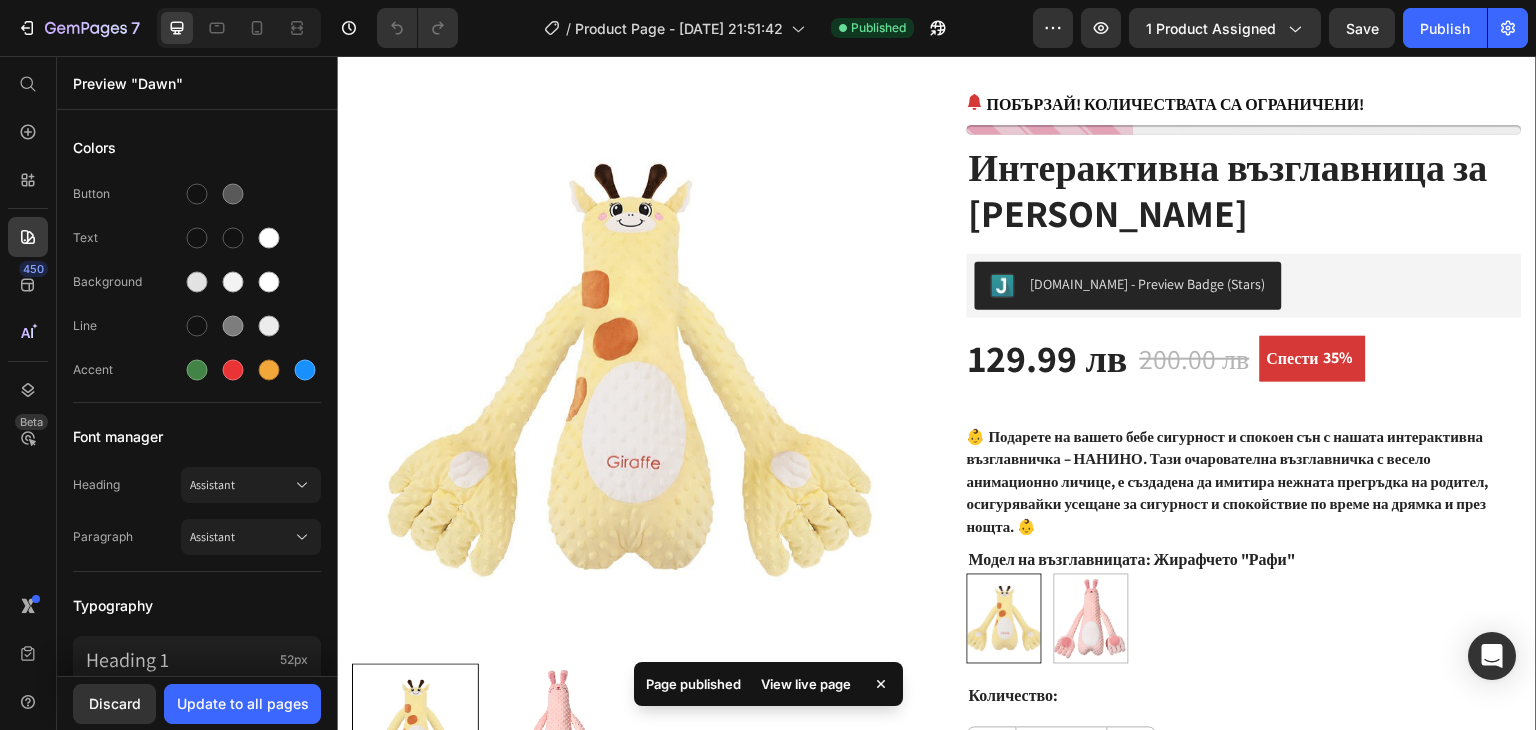 scroll, scrollTop: 0, scrollLeft: 0, axis: both 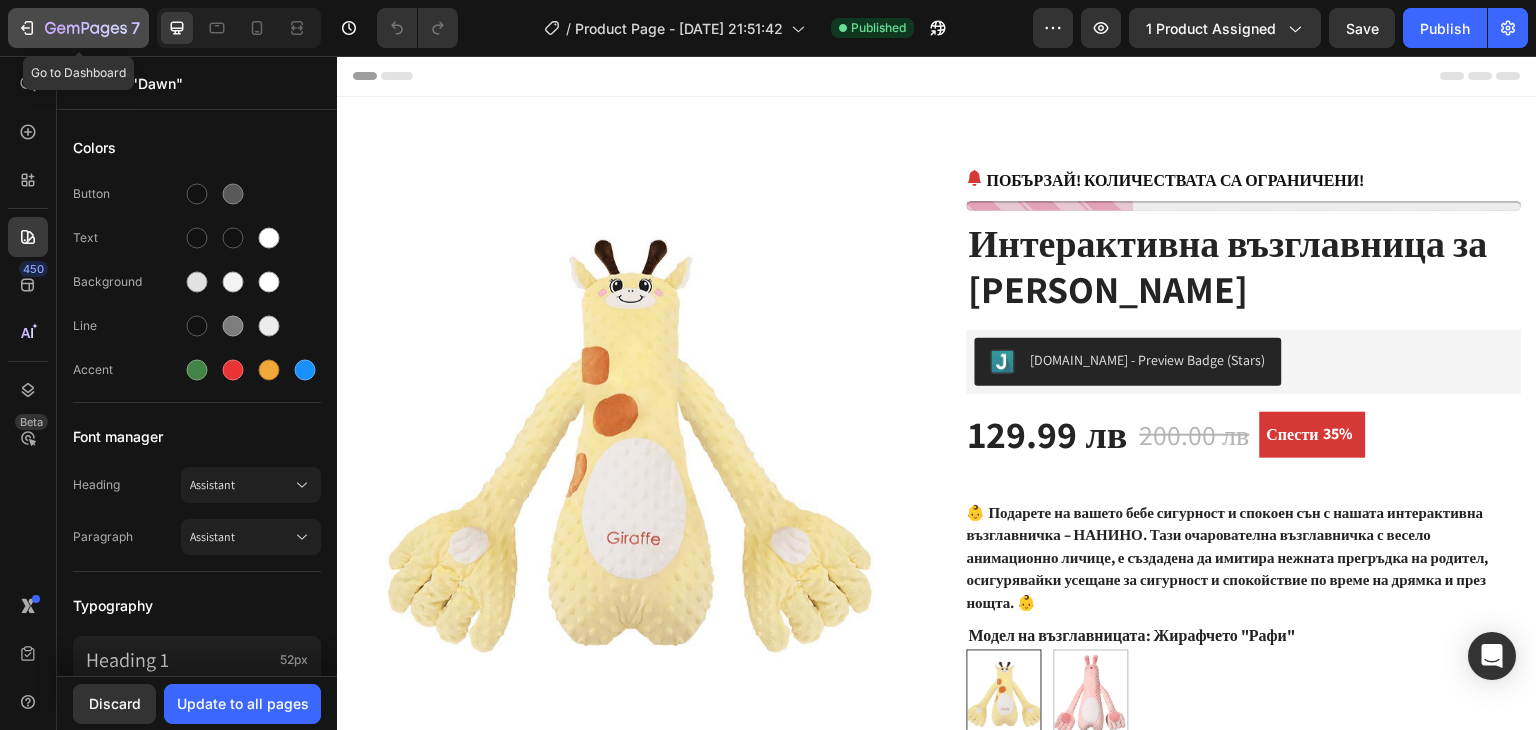 click 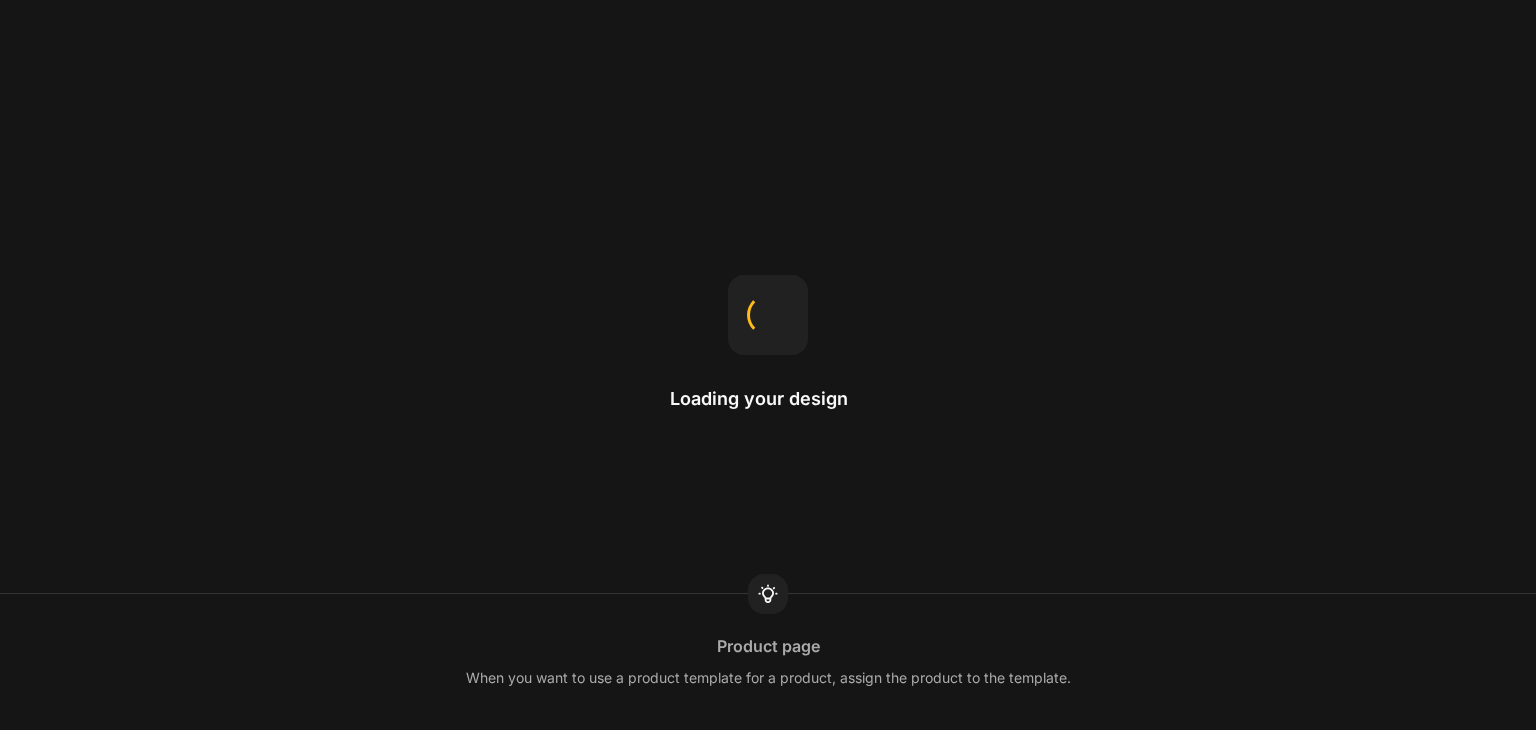 scroll, scrollTop: 0, scrollLeft: 0, axis: both 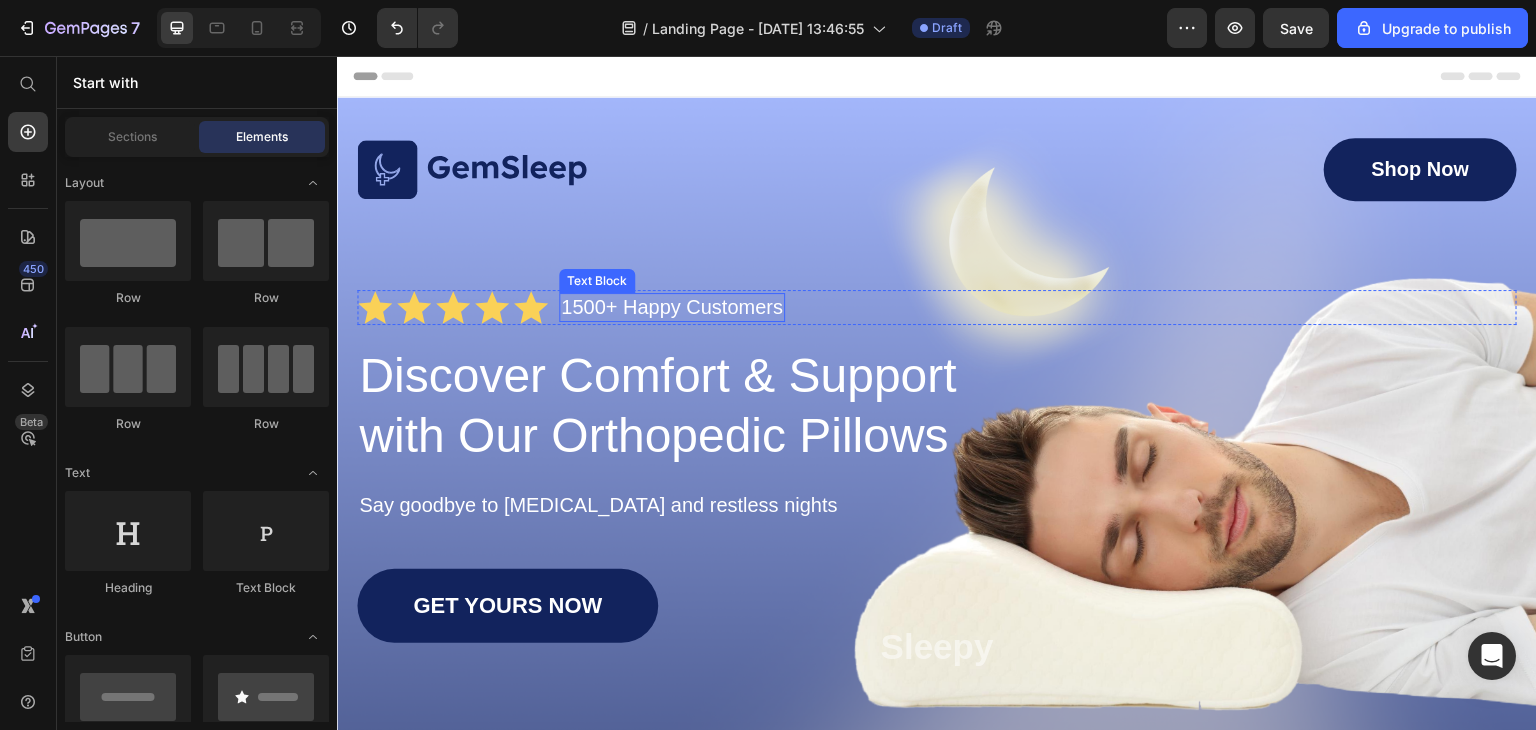 click on "1500+ Happy Customers" at bounding box center [672, 307] 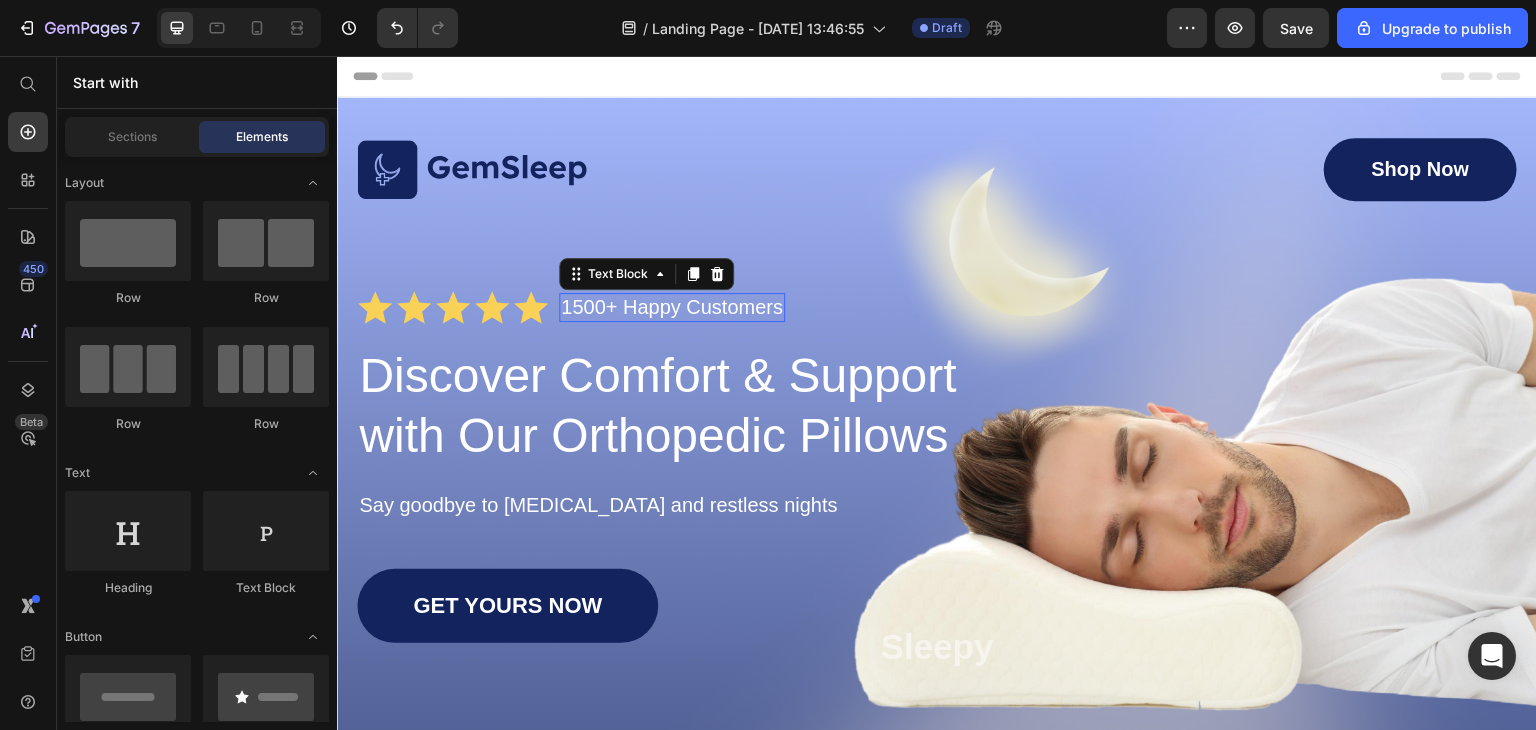 click on "1500+ Happy Customers" at bounding box center (672, 307) 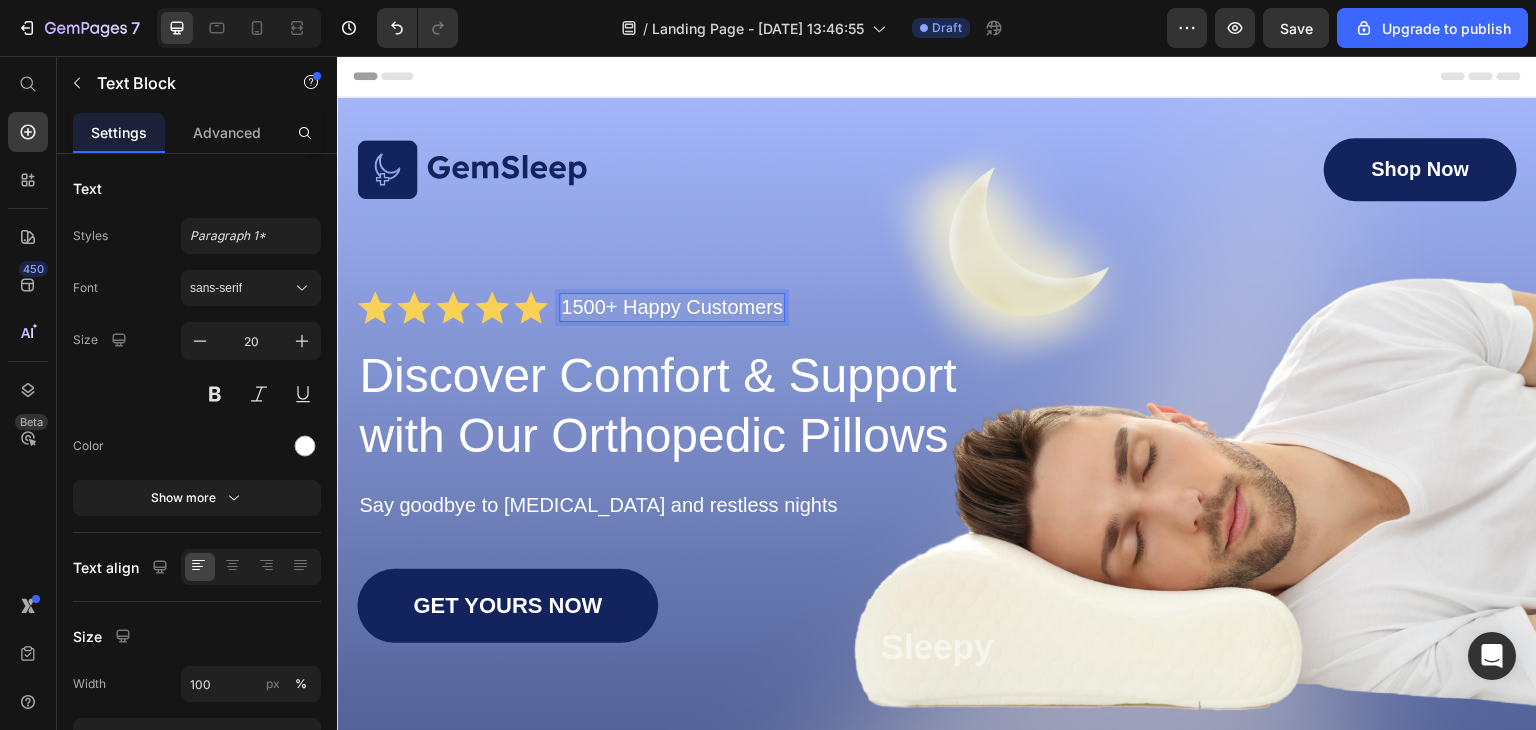 click on "1500+ Happy Customers" at bounding box center [672, 307] 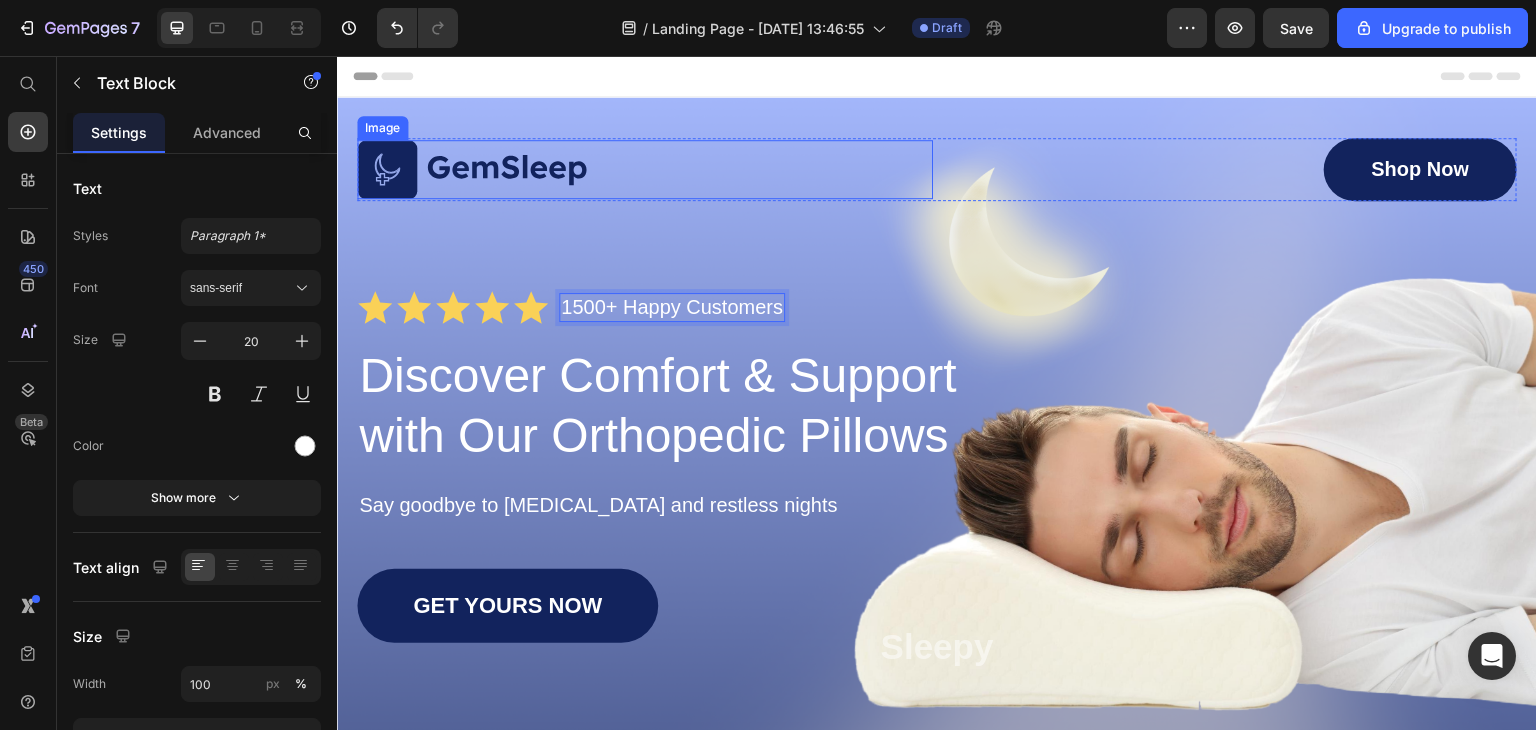 click at bounding box center (645, 170) 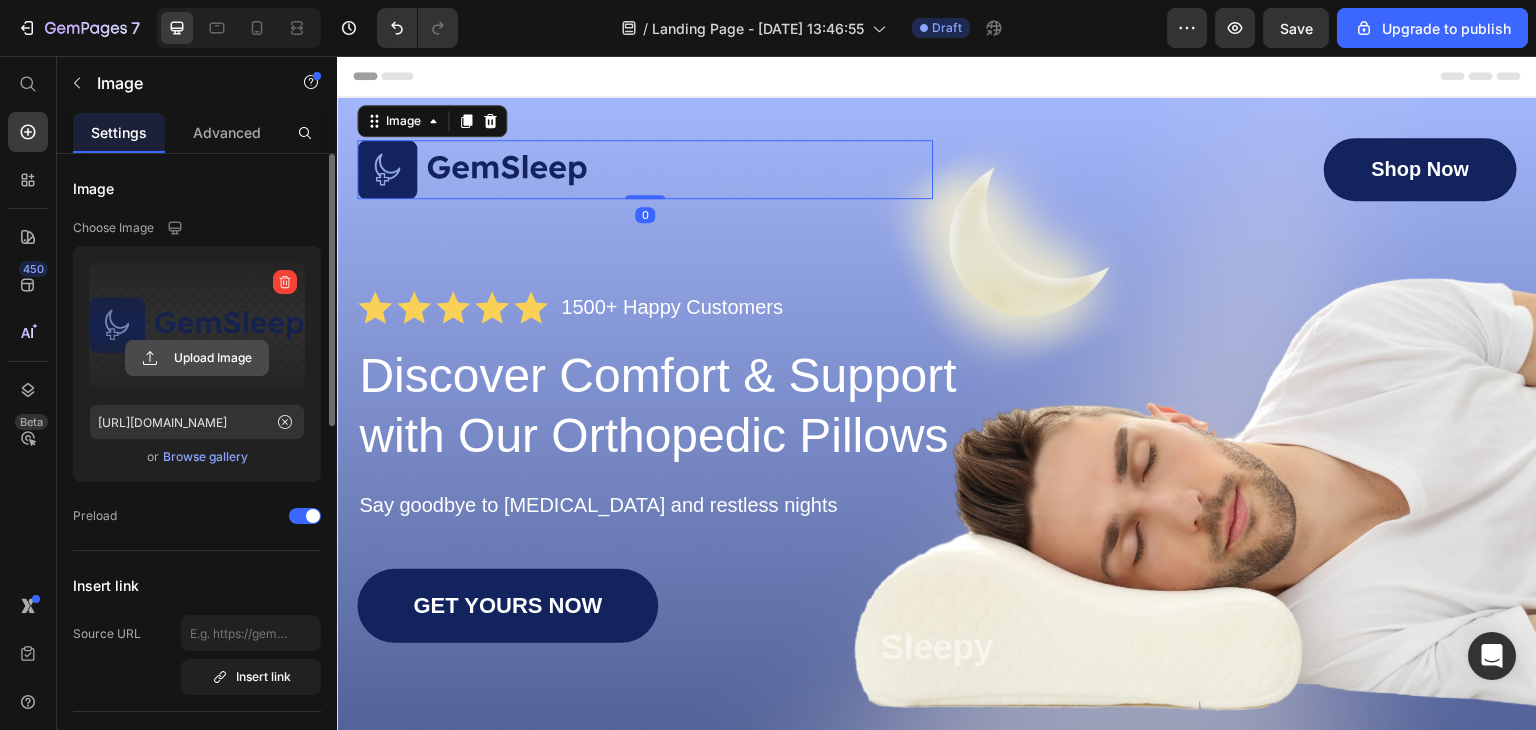 click 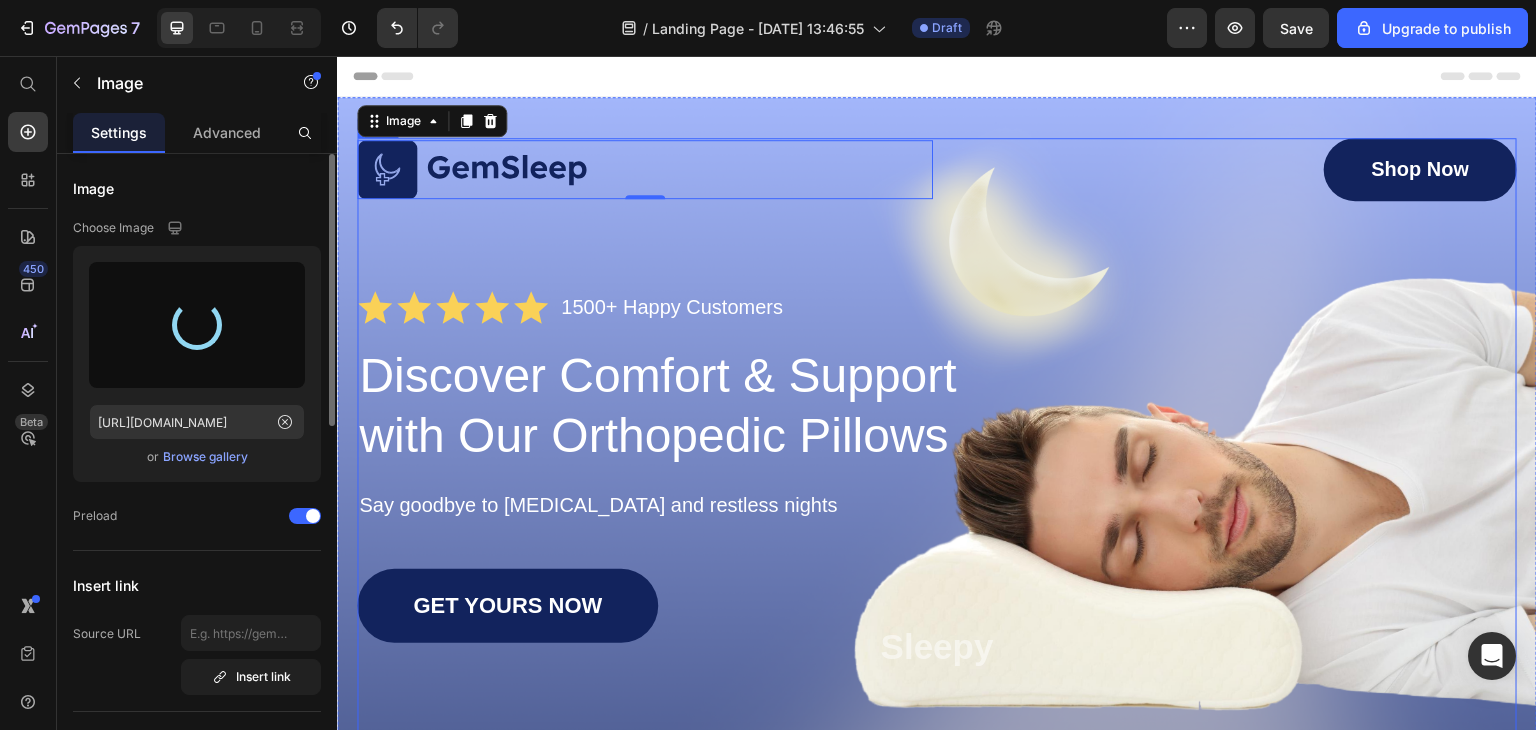 type on "https://cdn.shopify.com/s/files/1/0914/7442/8290/files/gempages_574535818257892196-53df924c-0e98-4cd8-a0c1-15dfe142c2b4.png" 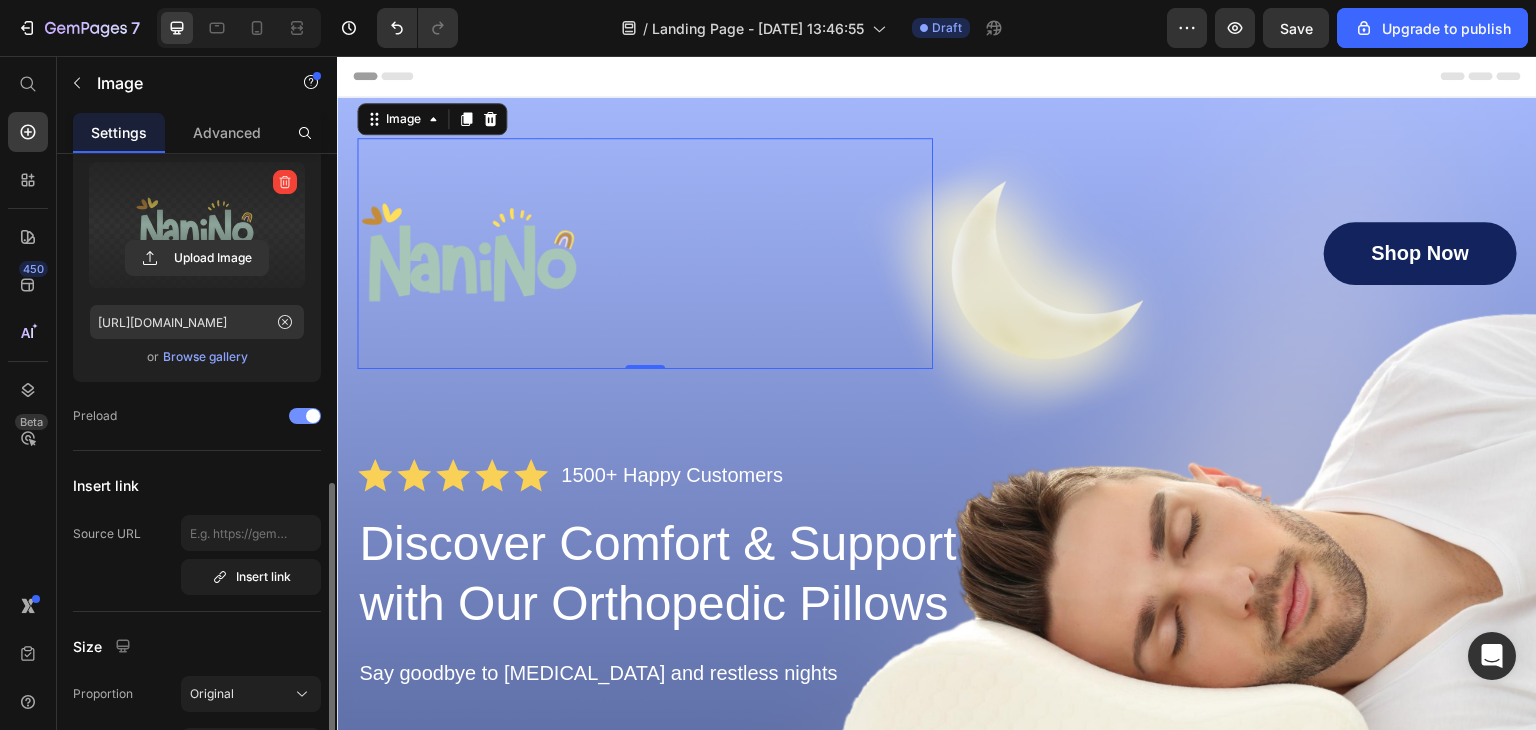 scroll, scrollTop: 300, scrollLeft: 0, axis: vertical 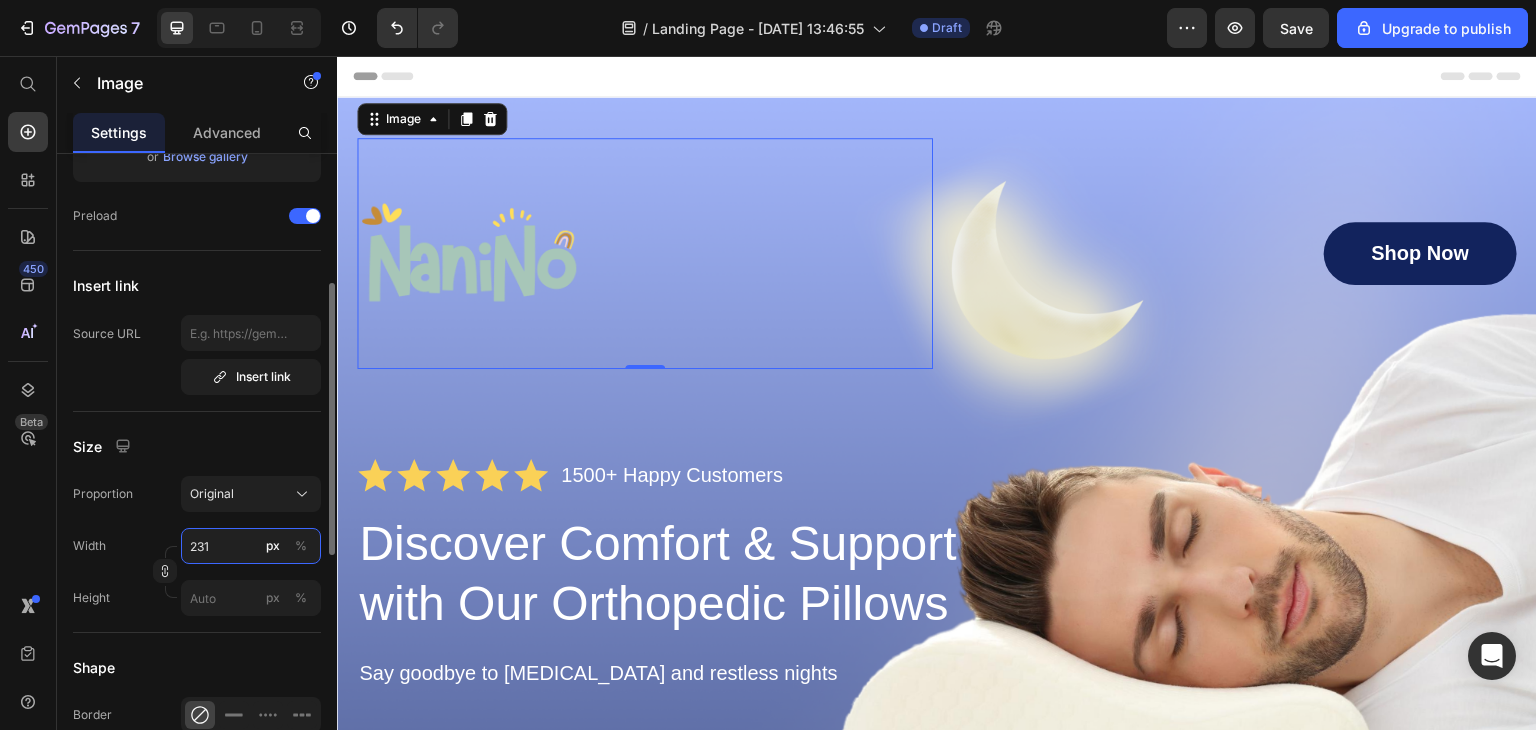 click on "231" at bounding box center (251, 546) 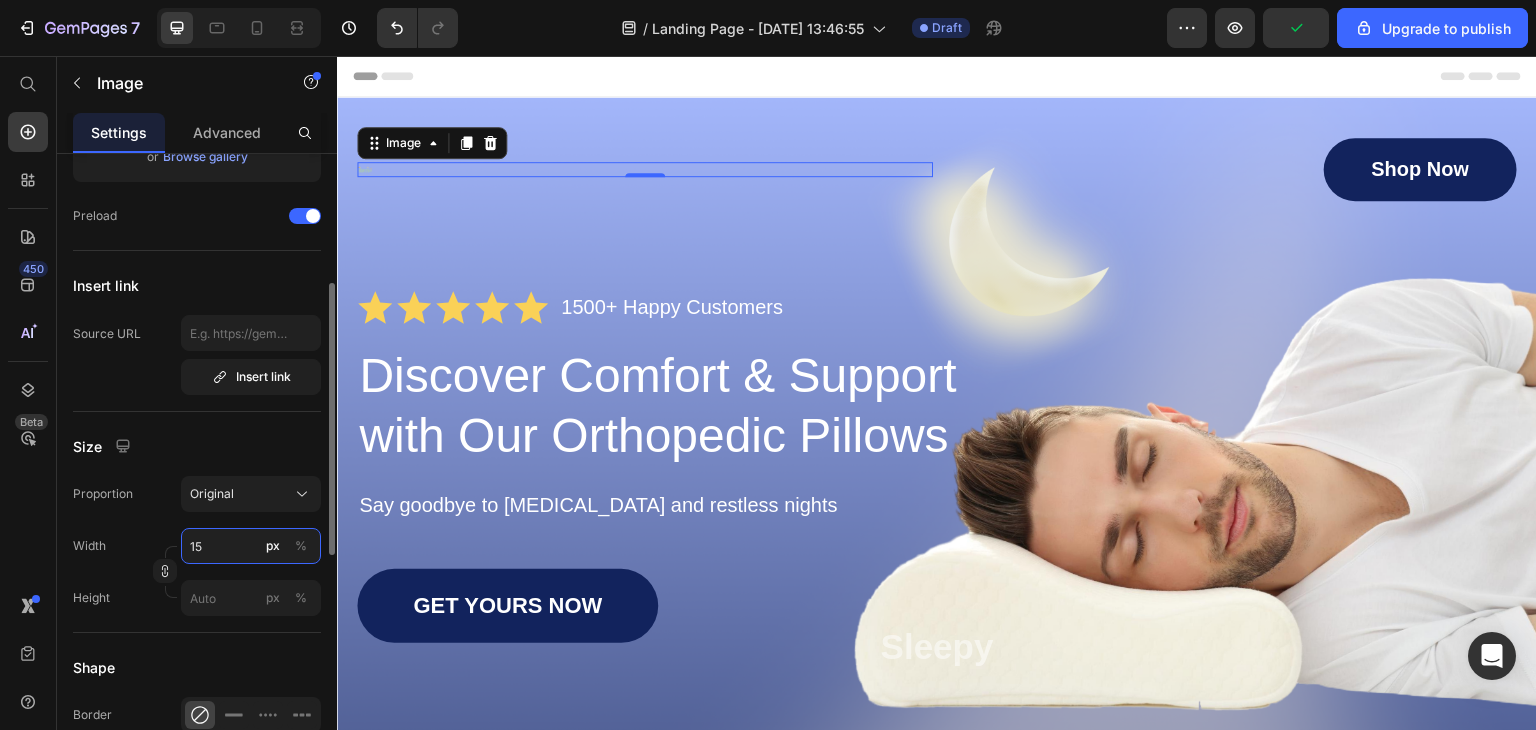 type on "1" 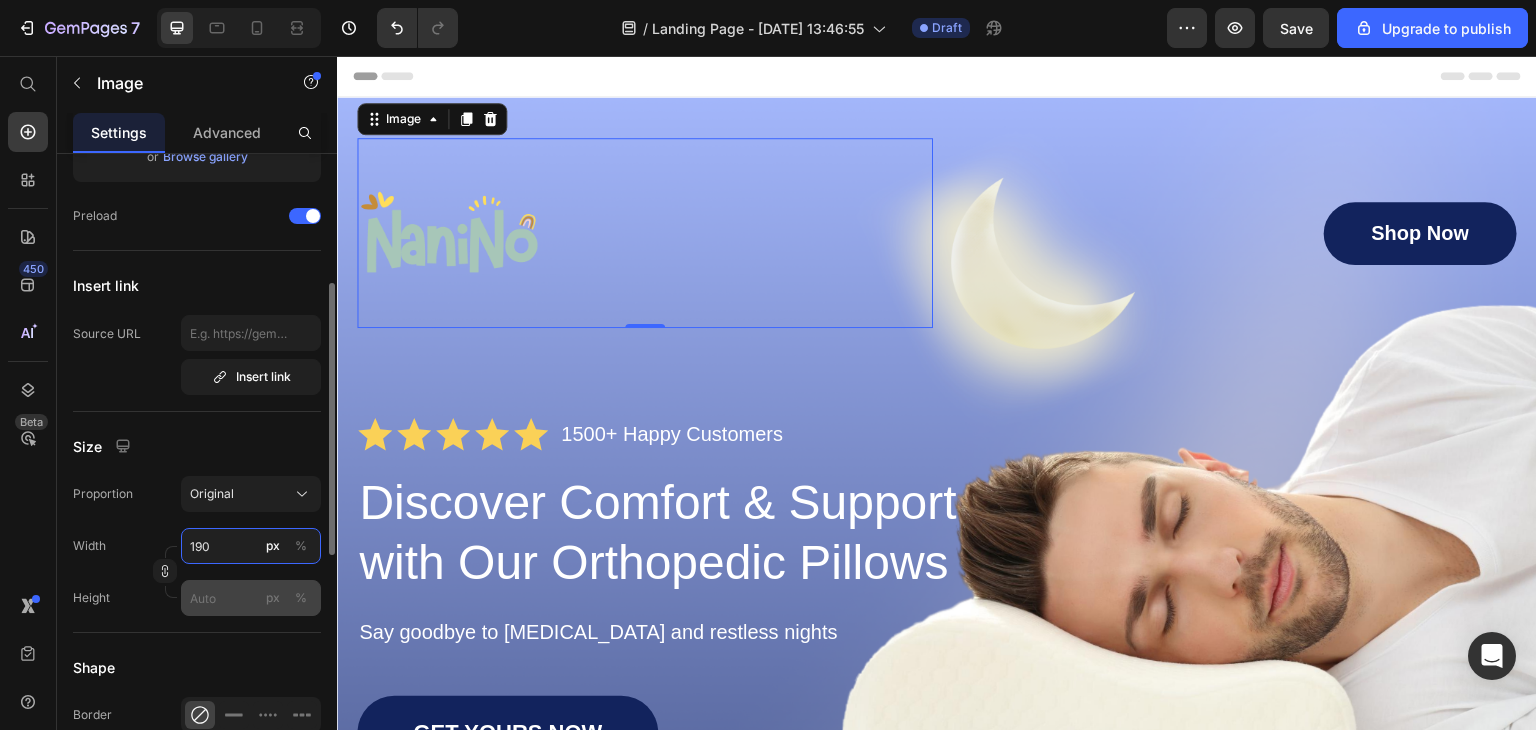 type on "190" 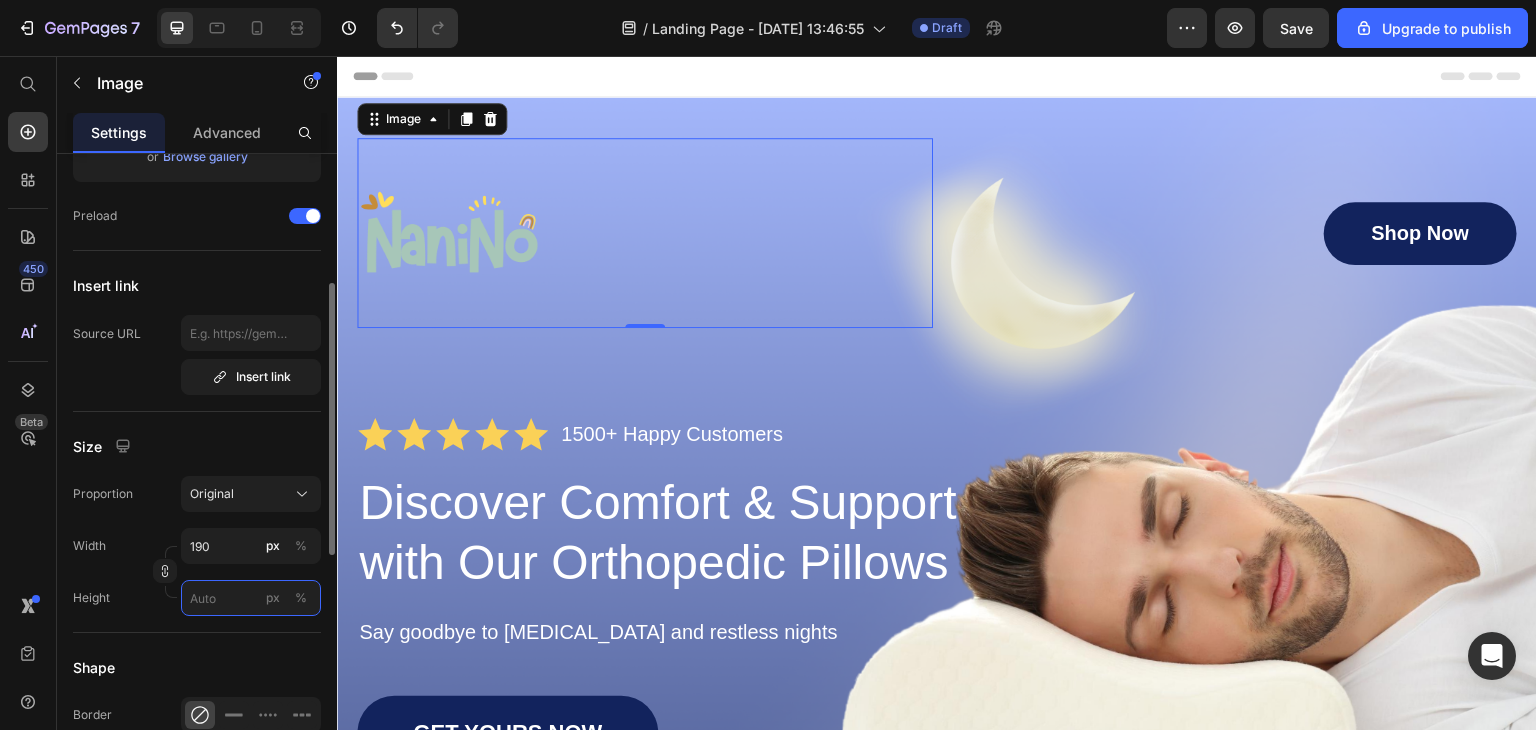 click on "px %" at bounding box center [251, 598] 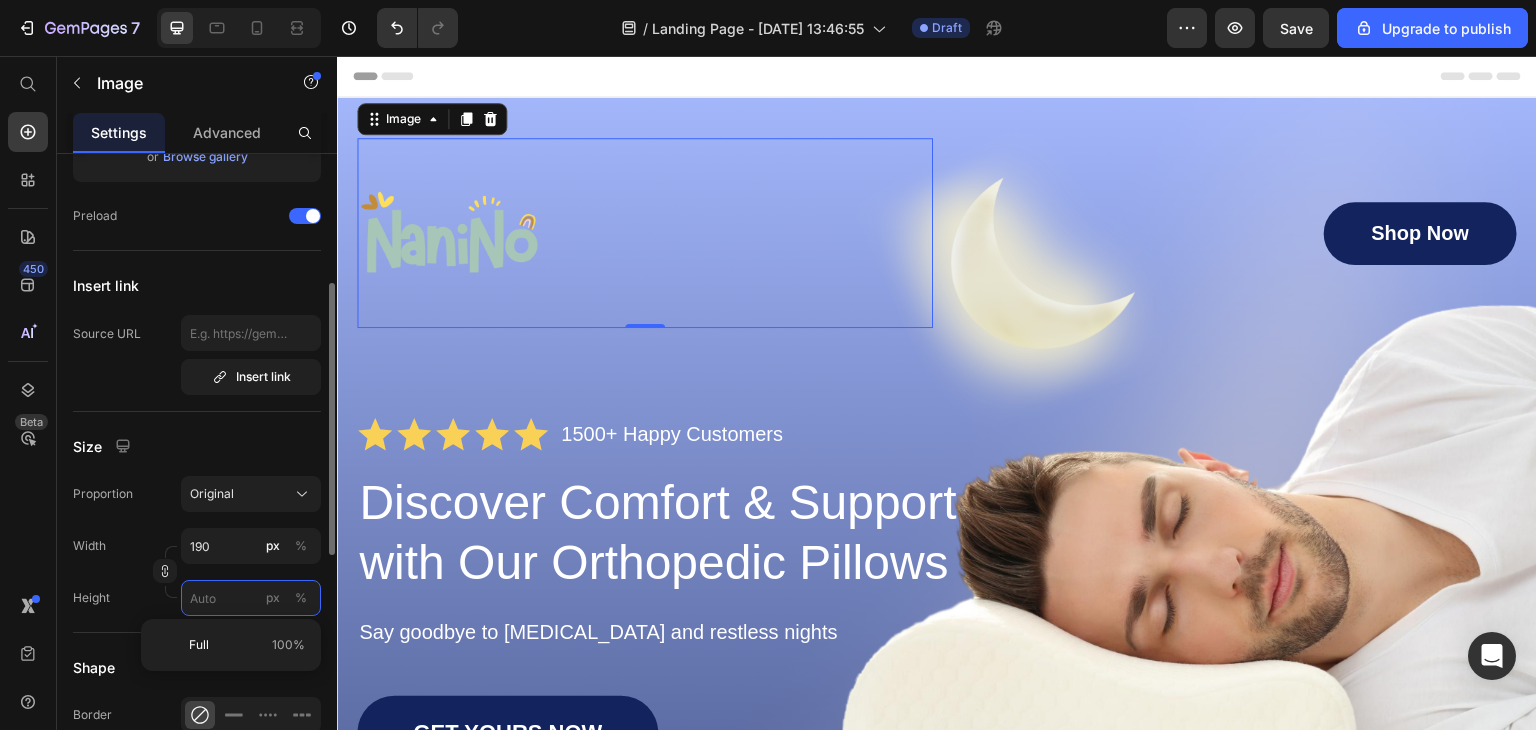 type 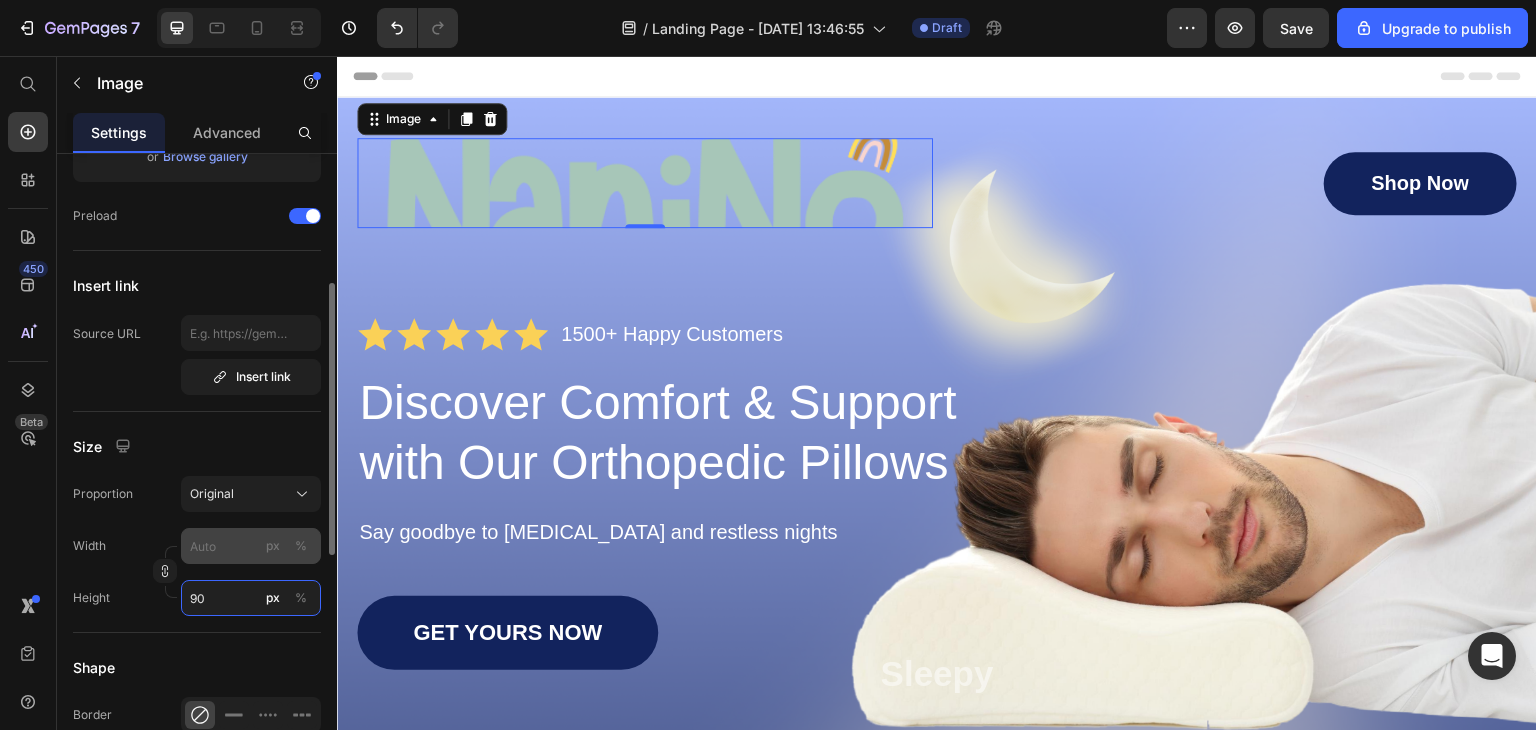 type on "90" 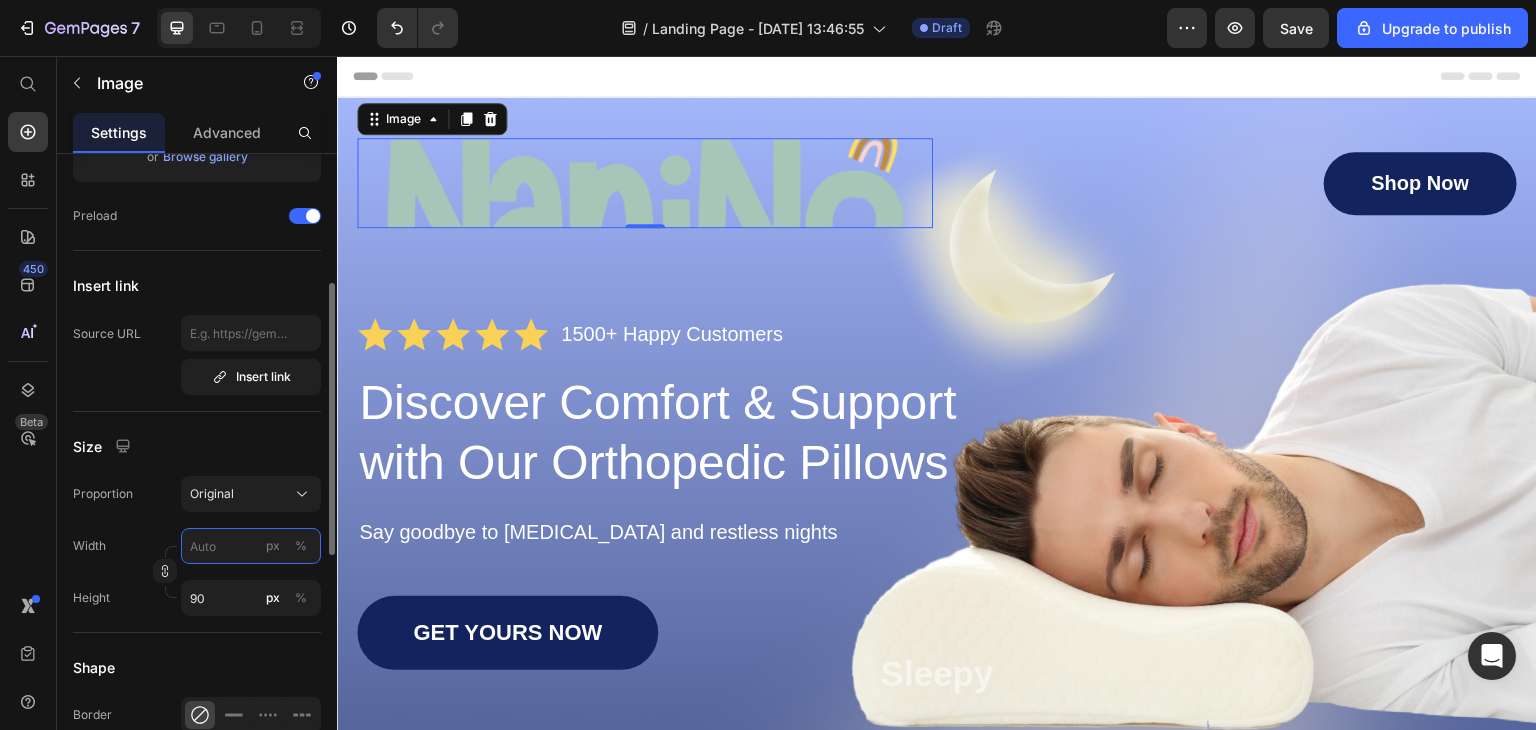 click on "px %" at bounding box center [251, 546] 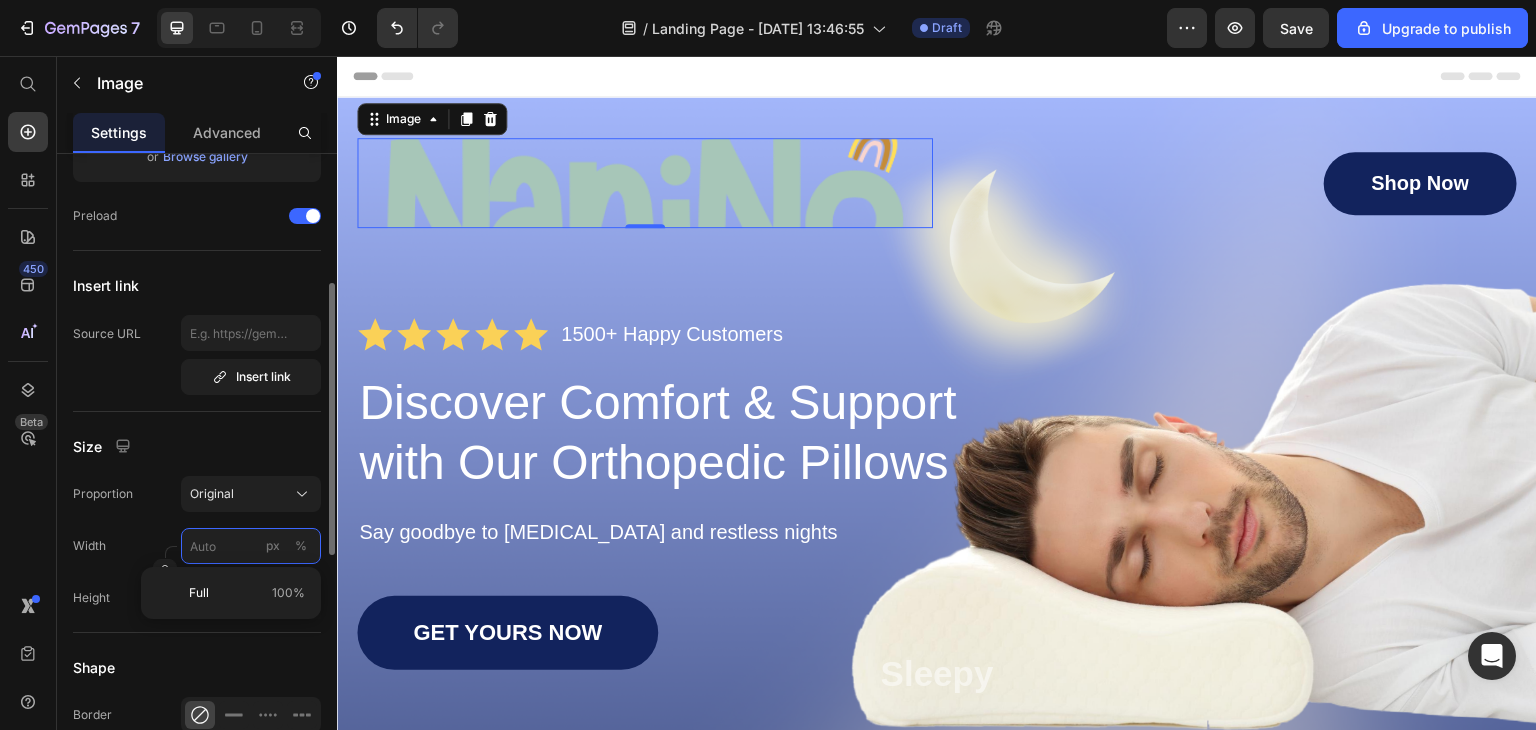 type on "1" 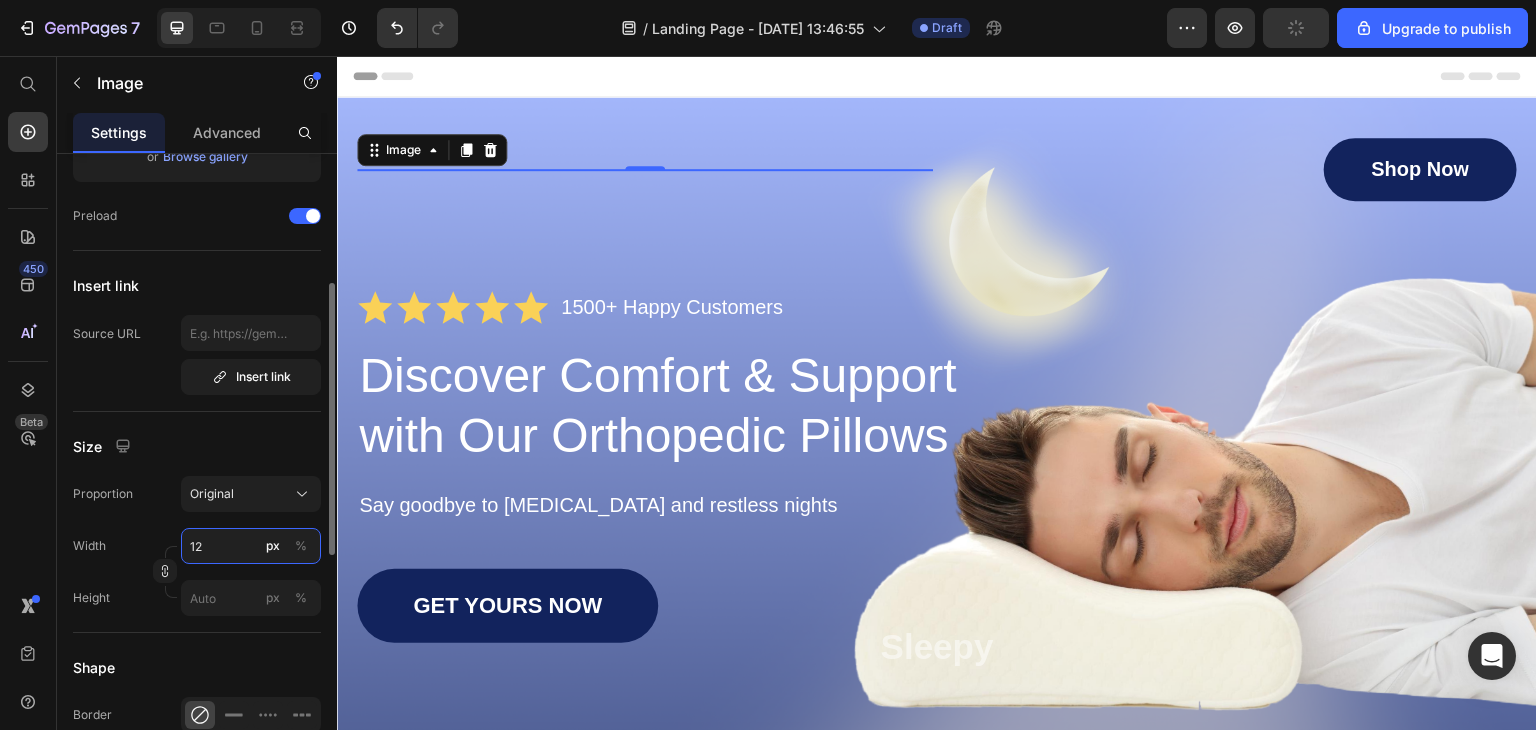 type on "120" 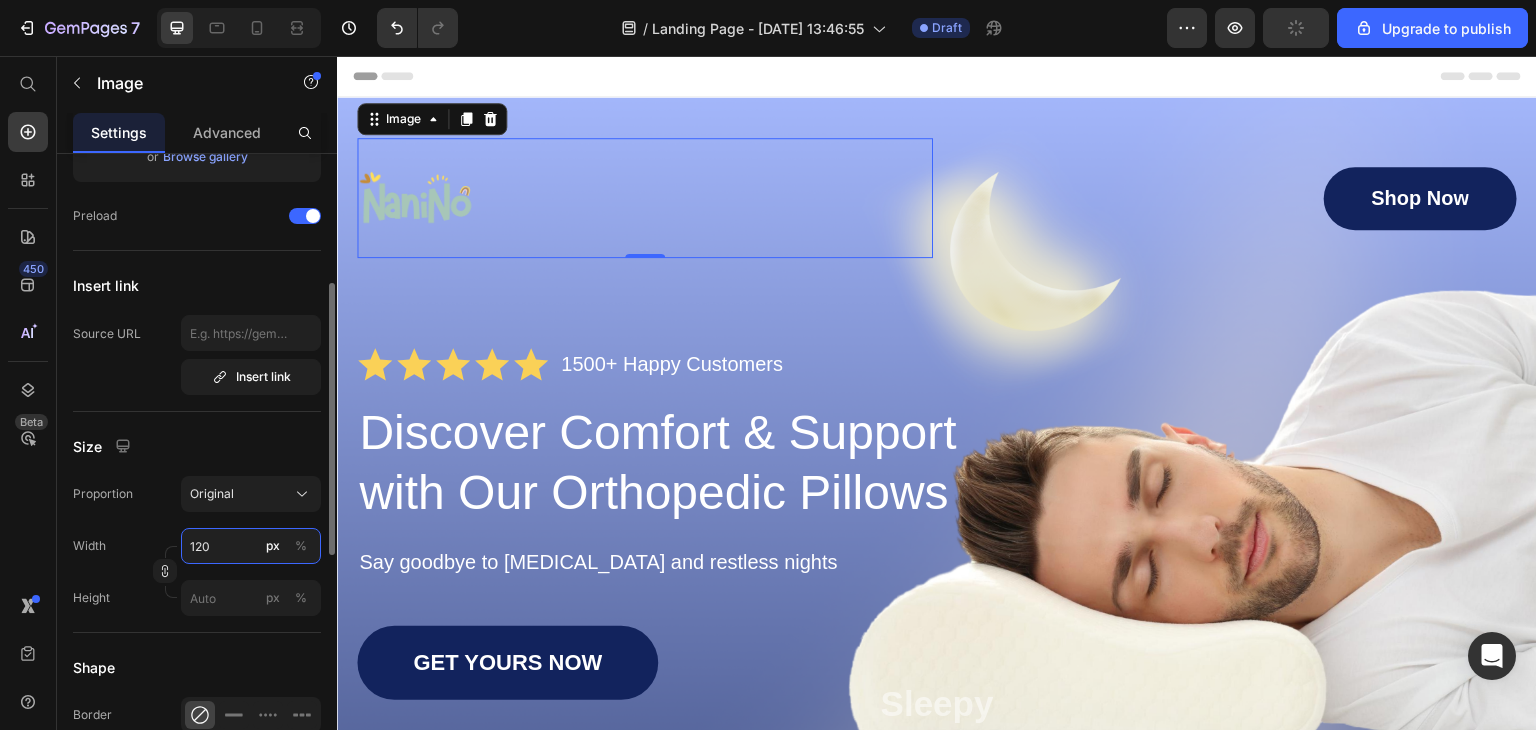 type 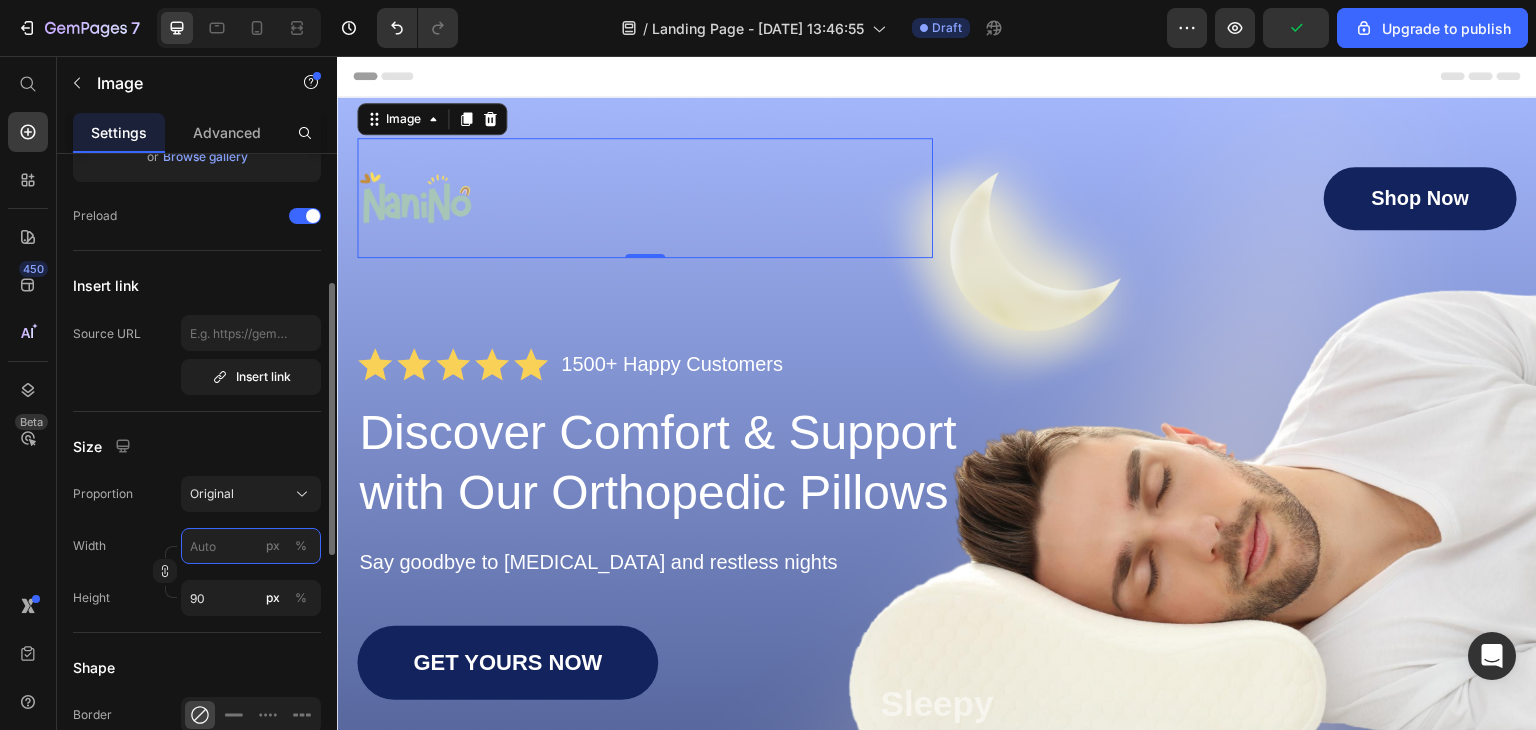type on "120" 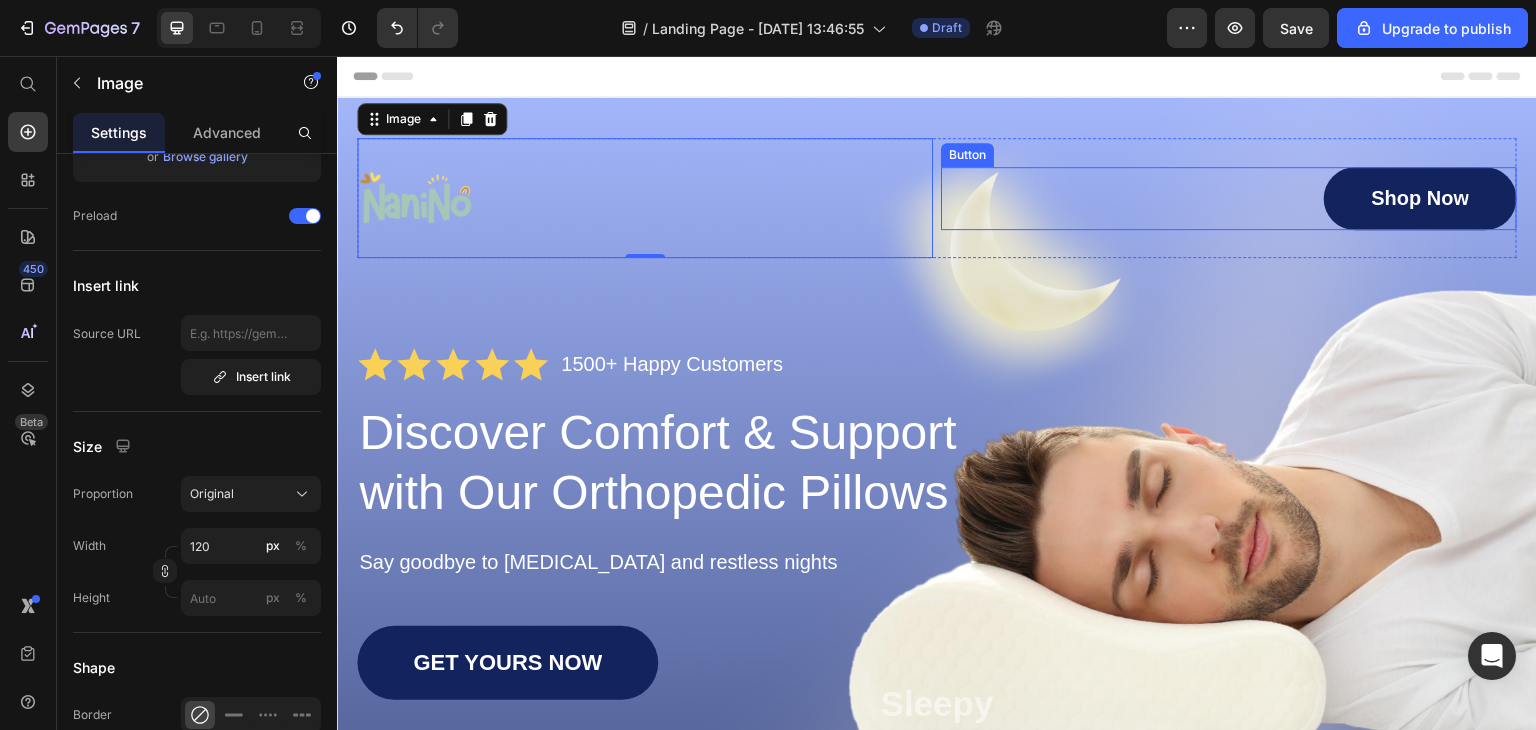 click on "Shop Now Button" at bounding box center [1229, 198] 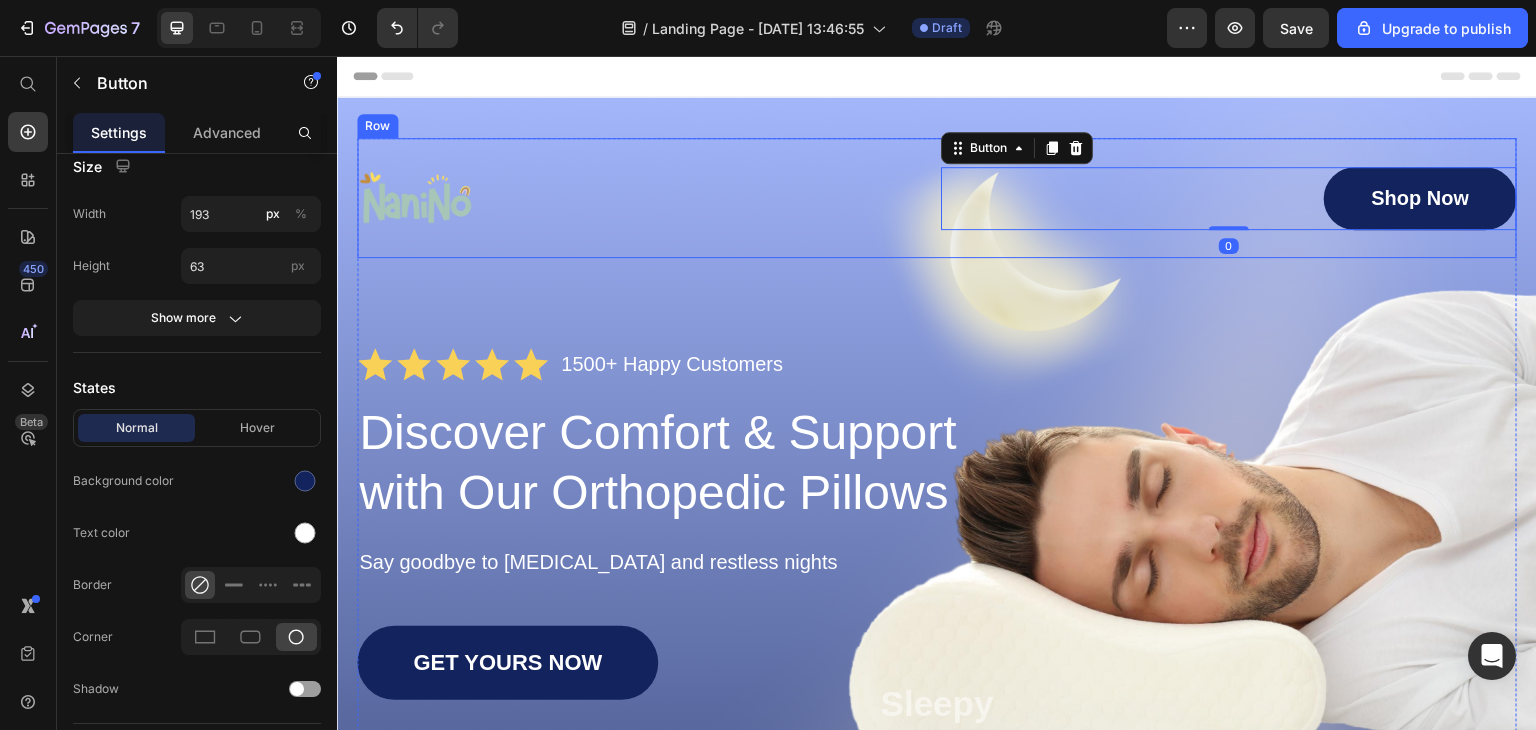 scroll, scrollTop: 0, scrollLeft: 0, axis: both 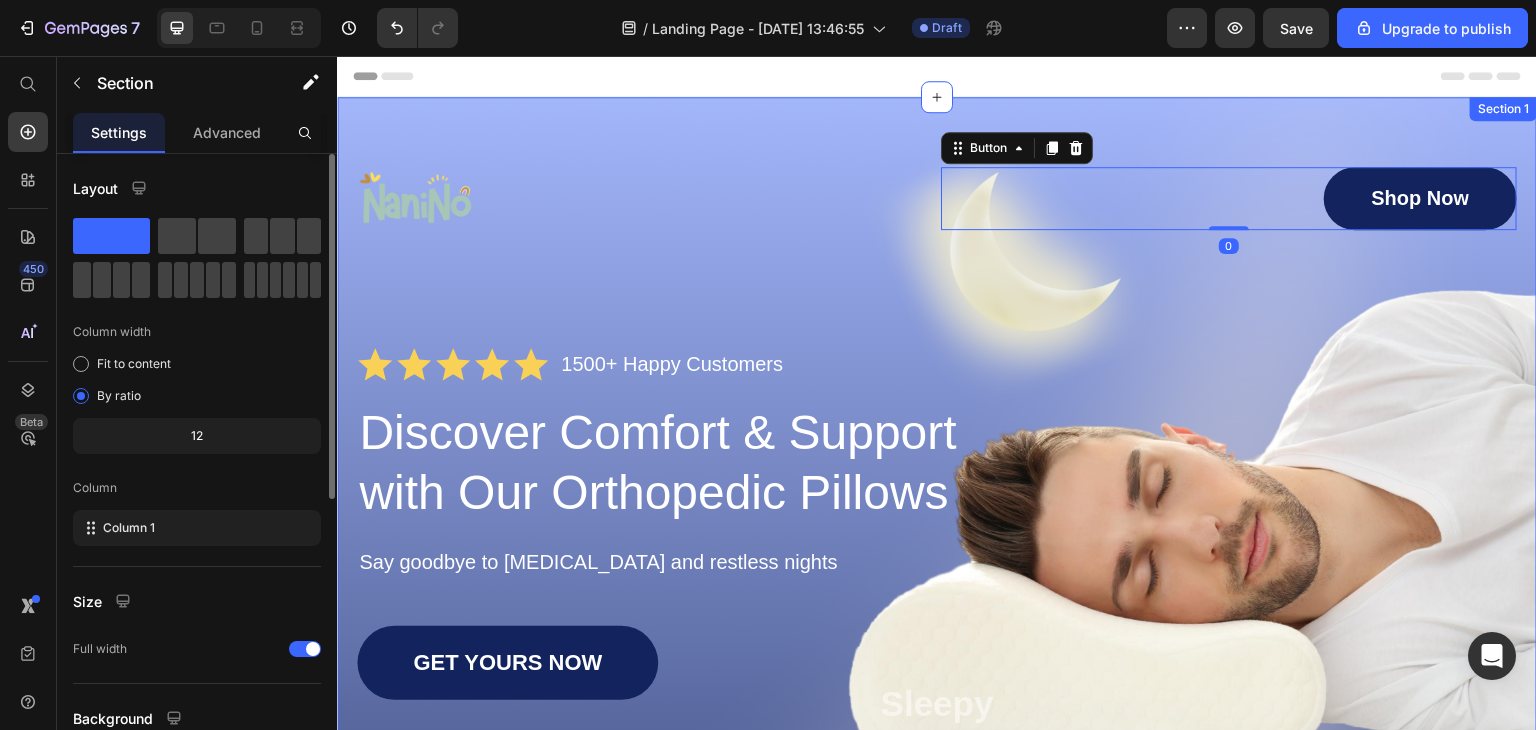 click on "Image Shop Now Button   0 Row
Icon
Icon
Icon
Icon
Icon Icon List 1500+ Happy Customers Text Block Row Discover Comfort & Support with Our Orthopedic Pillows Heading Say goodbye to neck pain and restless nights Text Block GET YOURS NOW Button Sleepy Text Block As Featured In Text Block Image Image Image Row Row Section 1" at bounding box center [937, 552] 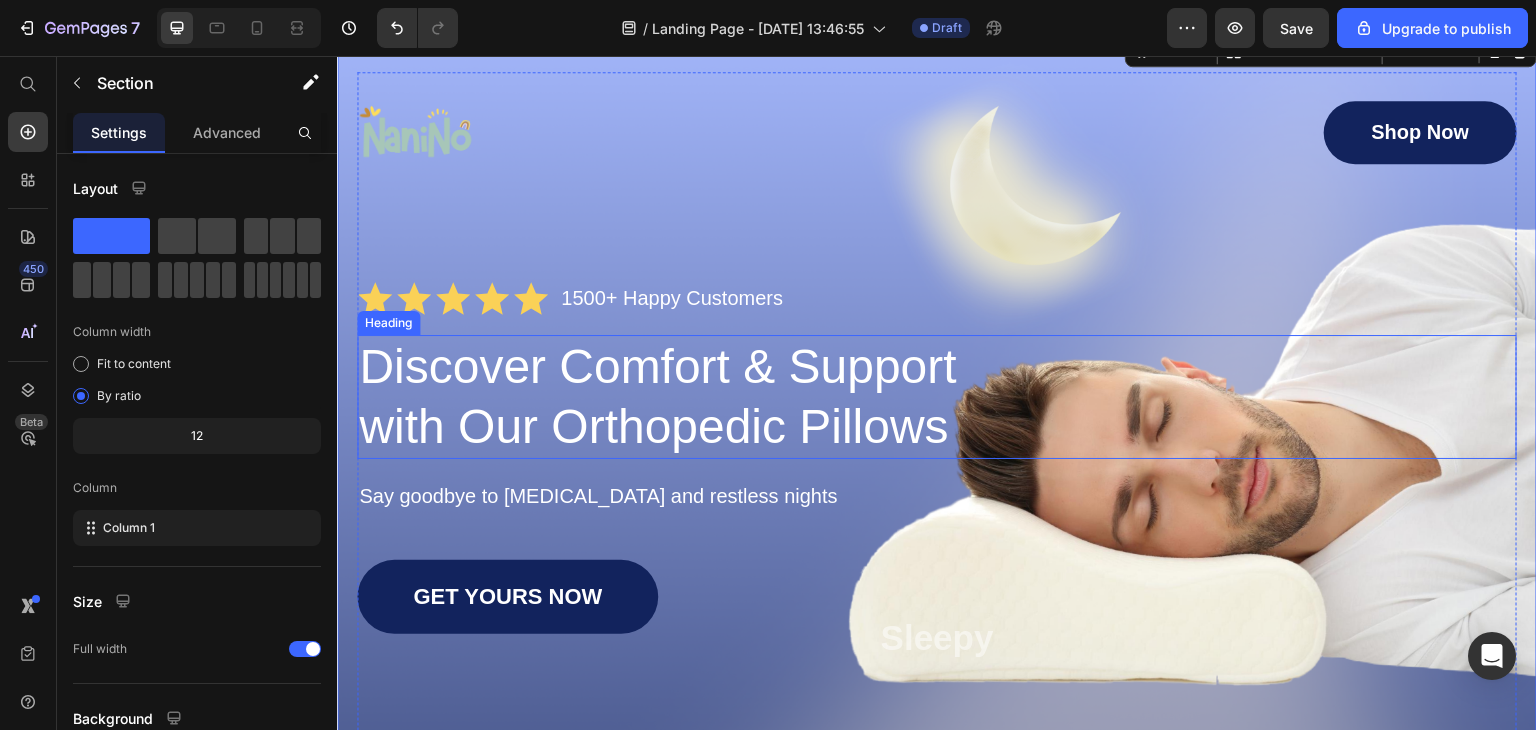 scroll, scrollTop: 100, scrollLeft: 0, axis: vertical 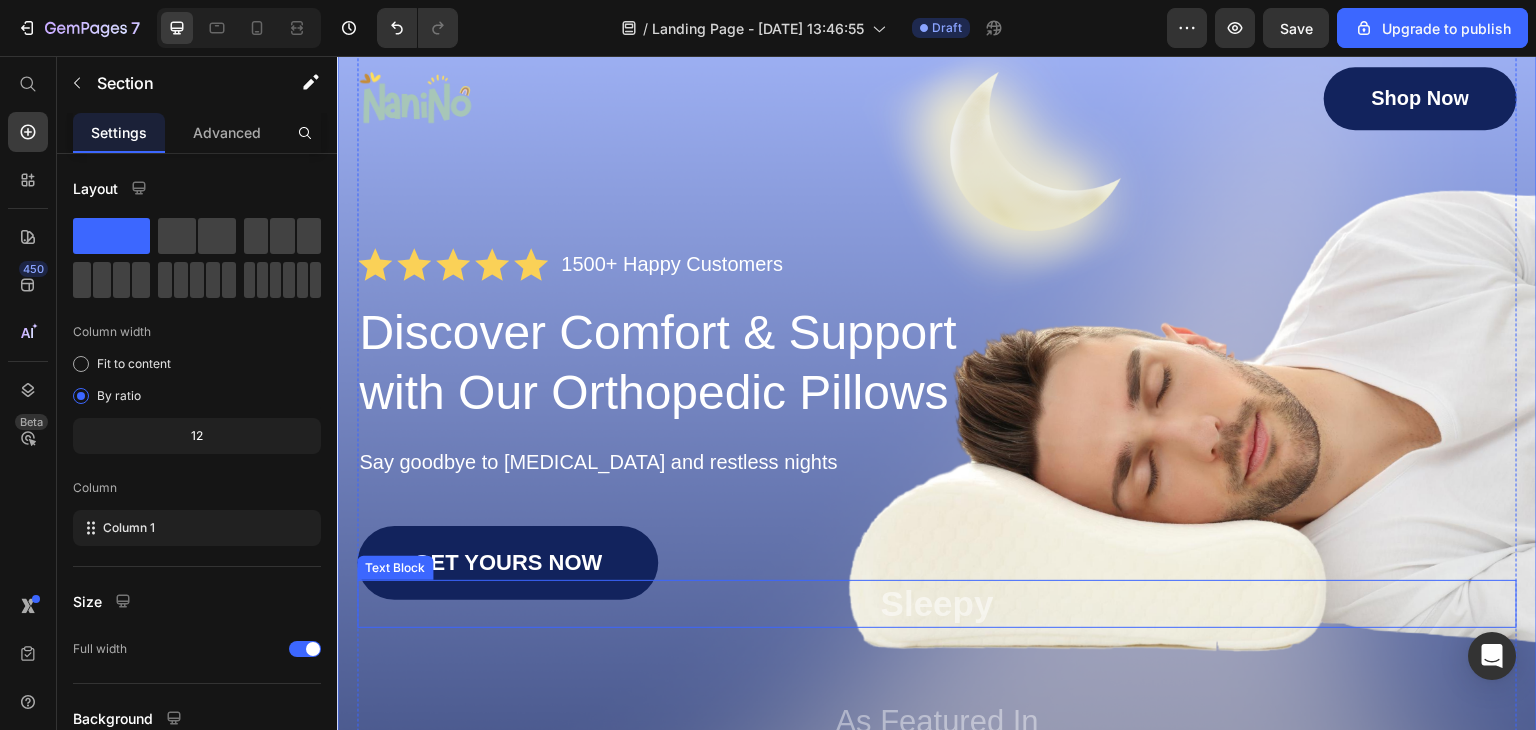 click on "Sleepy" at bounding box center [937, 604] 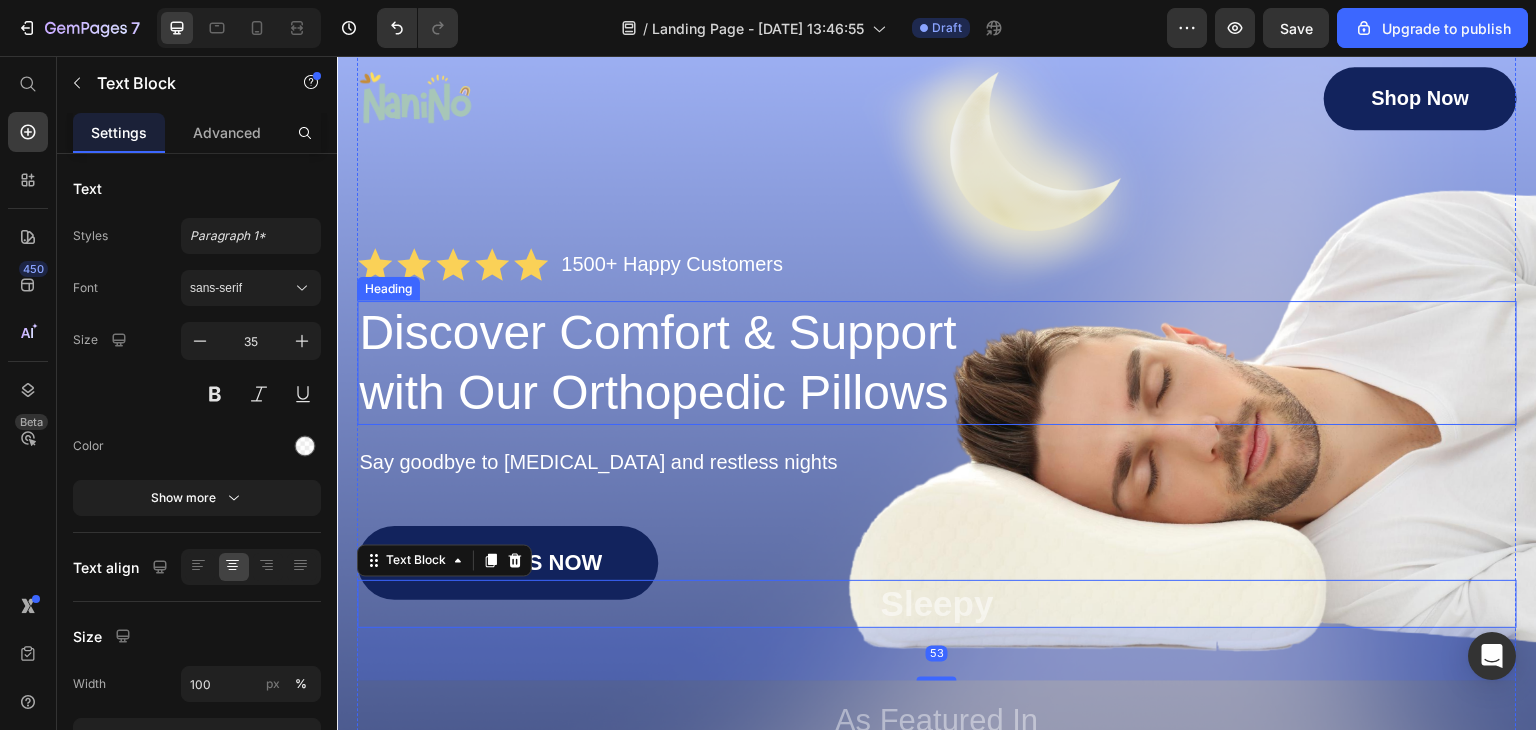 click on "Discover Comfort & Support with Our Orthopedic Pillows" at bounding box center (937, 363) 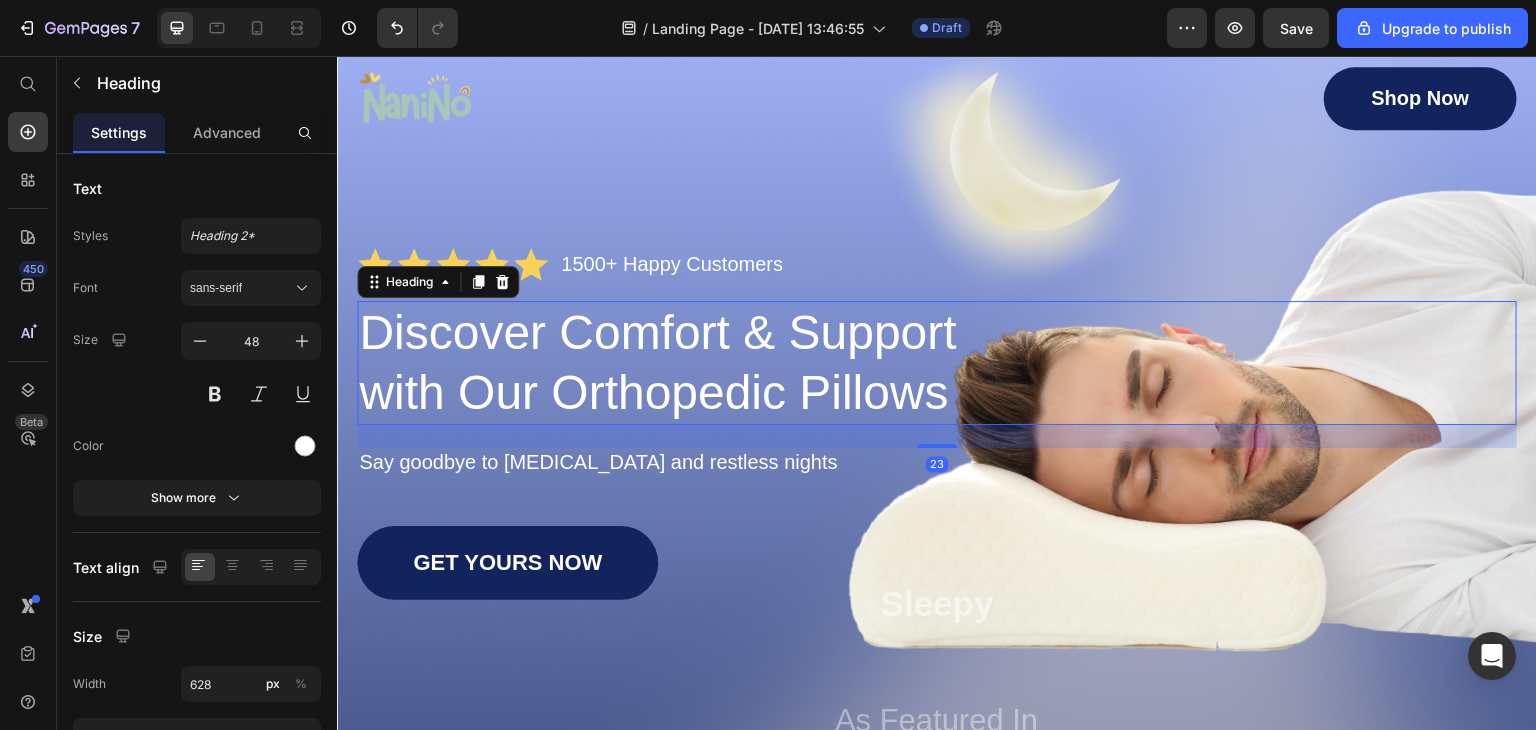 click on "Say goodbye to neck pain and restless nights" at bounding box center (937, 462) 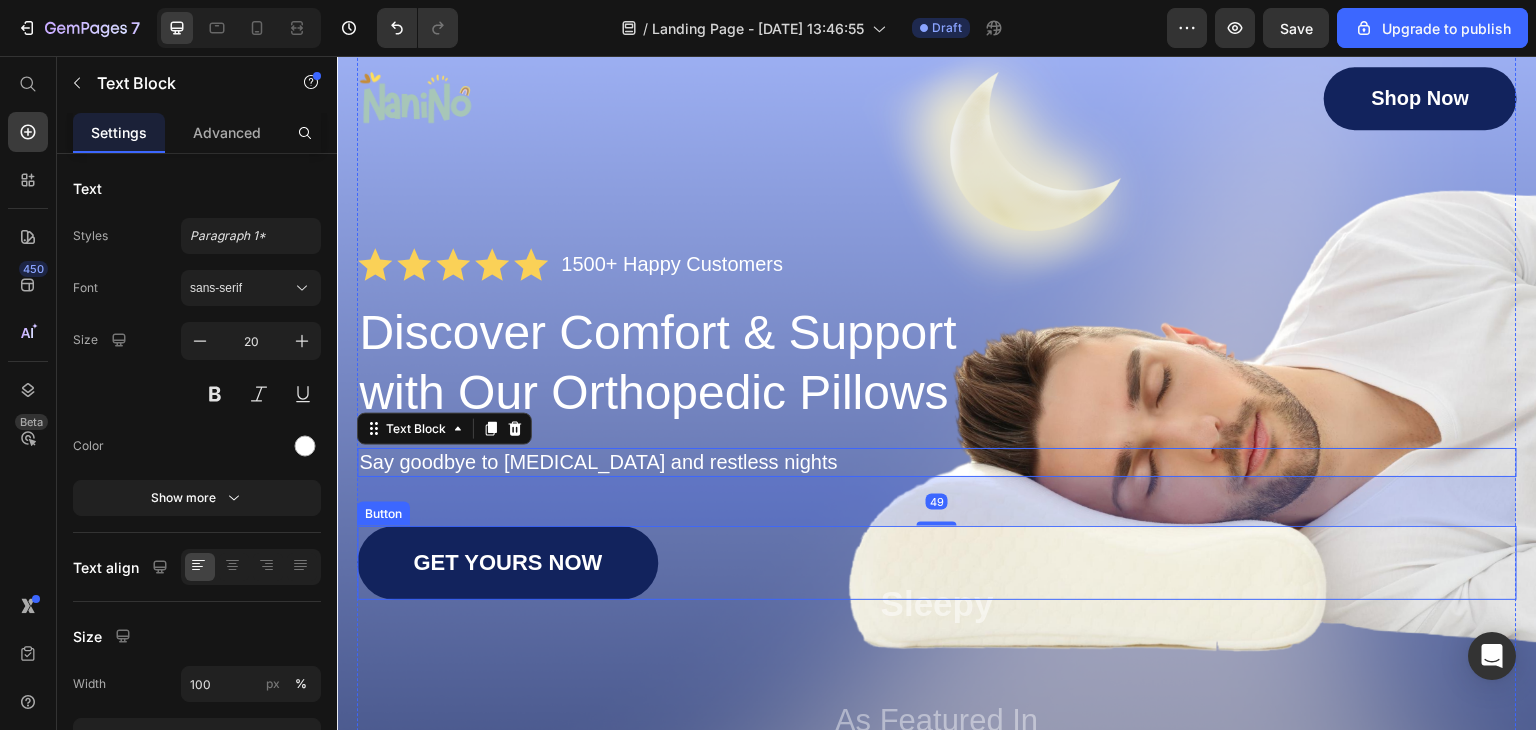 click on "GET YOURS NOW Button" at bounding box center [937, 563] 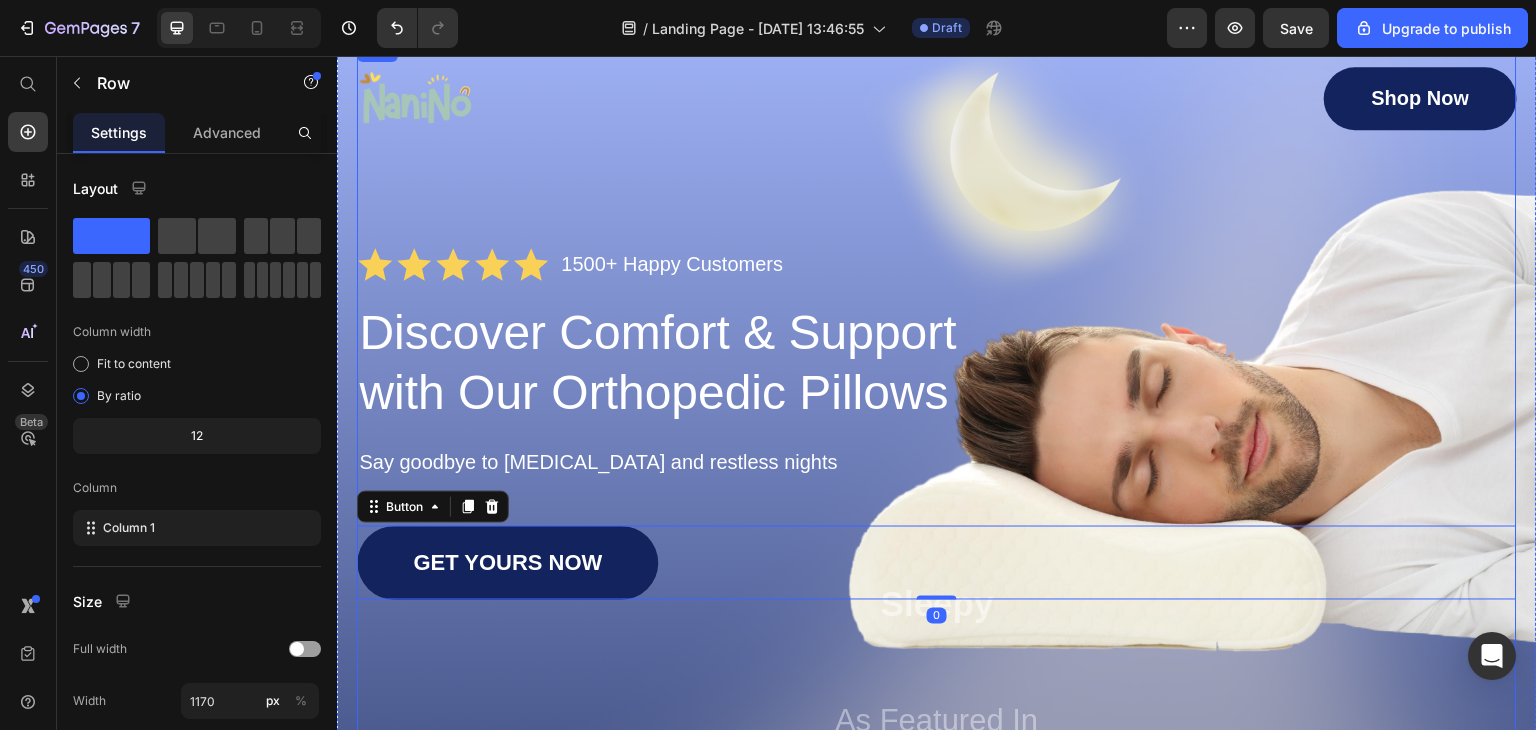 click on "Image Shop Now Button Row
Icon
Icon
Icon
Icon
Icon Icon List 1500+ Happy Customers Text Block Row Discover Comfort & Support with Our Orthopedic Pillows Heading Say goodbye to neck pain and restless nights Text Block GET YOURS NOW Button   0 Sleepy Text Block As Featured In Text Block Image Image Image Row" at bounding box center (937, 437) 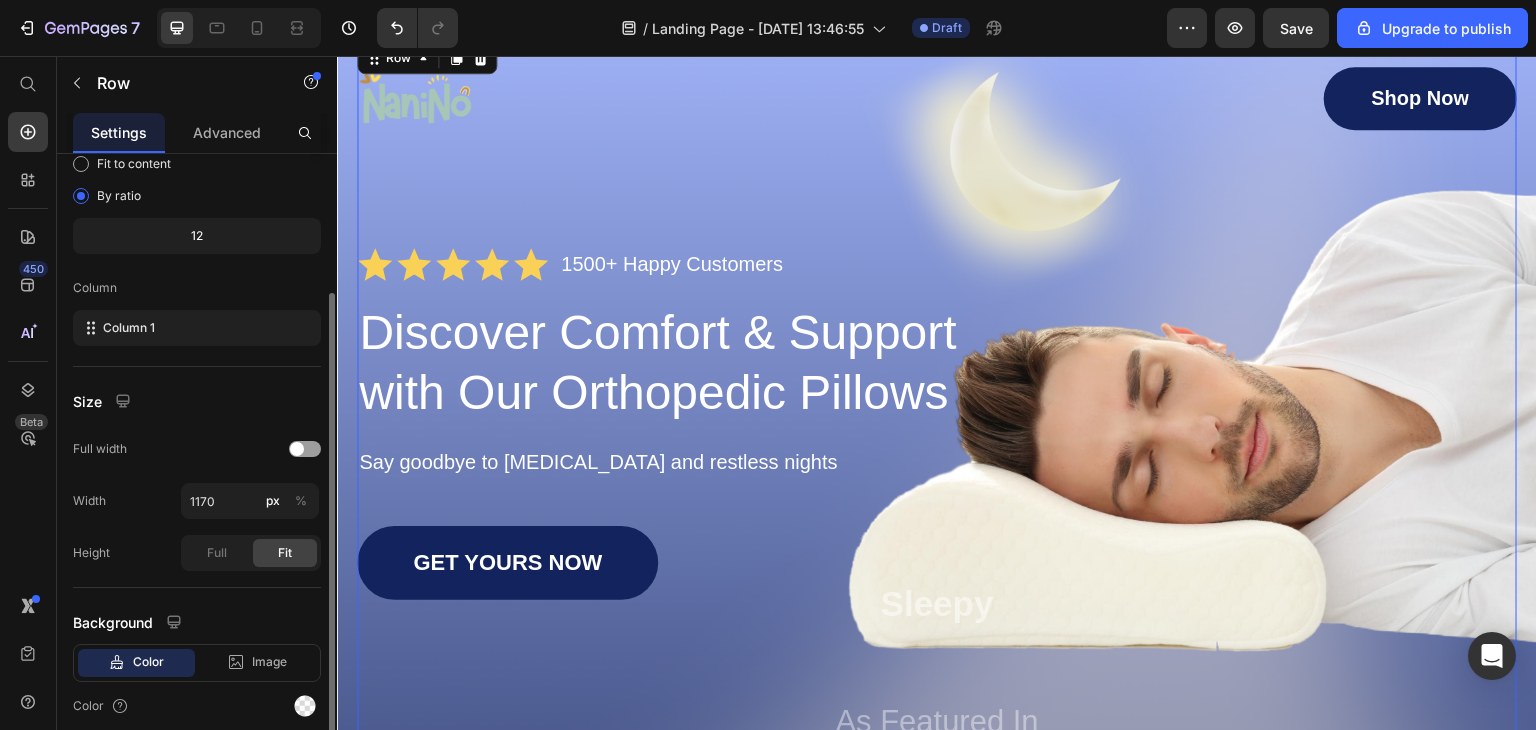 scroll, scrollTop: 277, scrollLeft: 0, axis: vertical 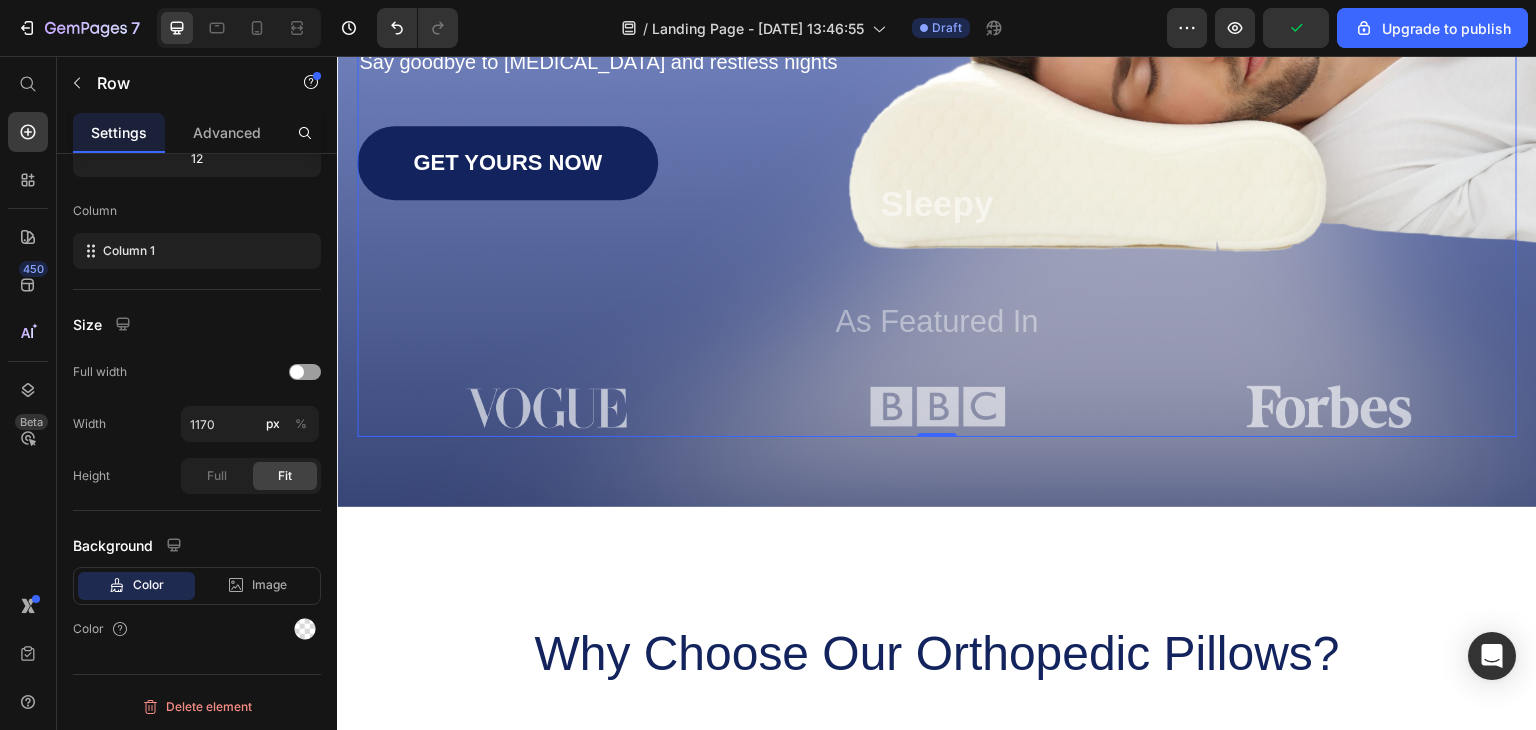click on "Image Shop Now Button Row
Icon
Icon
Icon
Icon
Icon Icon List 1500+ Happy Customers Text Block Row Discover Comfort & Support with Our Orthopedic Pillows Heading Say goodbye to neck pain and restless nights Text Block GET YOURS NOW Button Sleepy Text Block As Featured In Text Block Image Image Image Row" at bounding box center (937, 37) 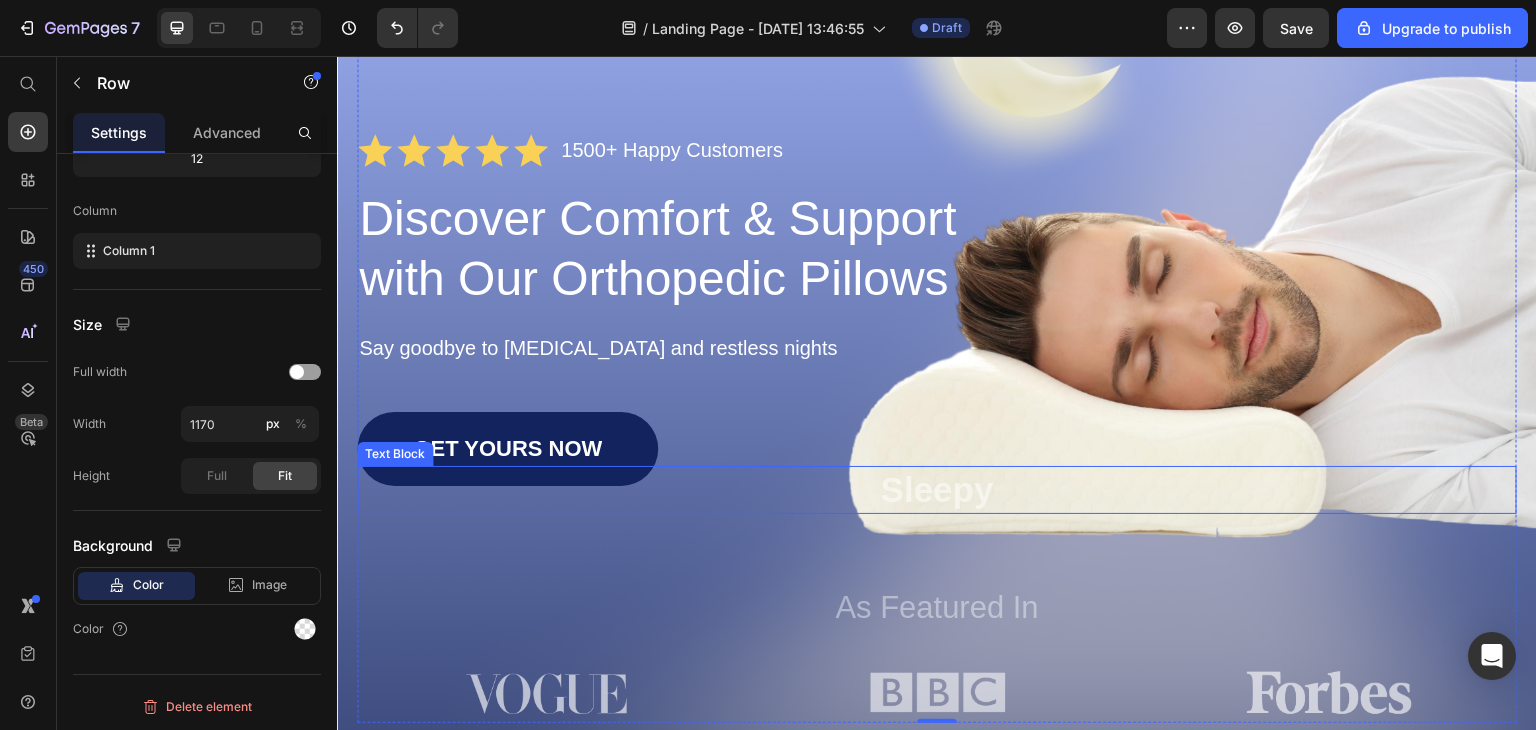 scroll, scrollTop: 0, scrollLeft: 0, axis: both 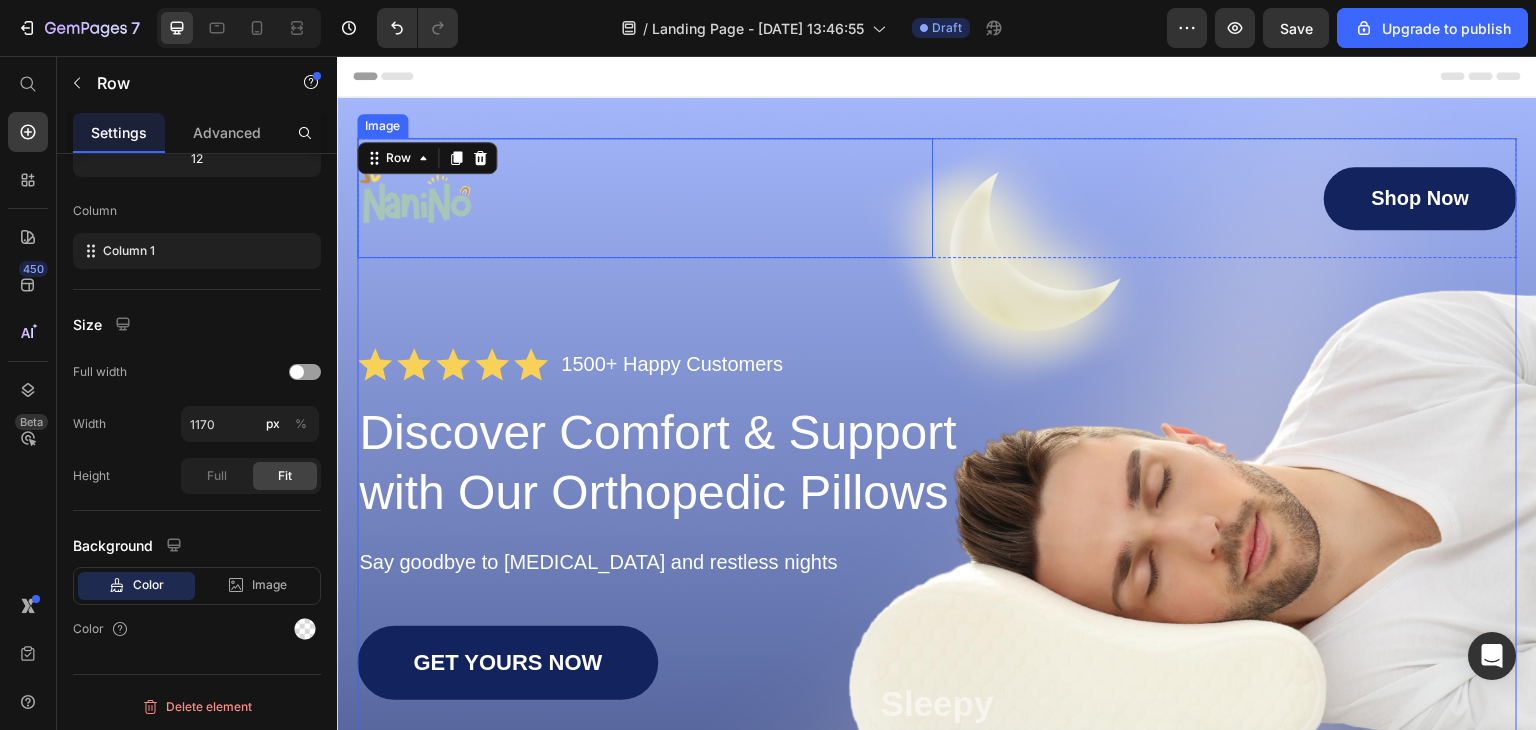 click at bounding box center (645, 198) 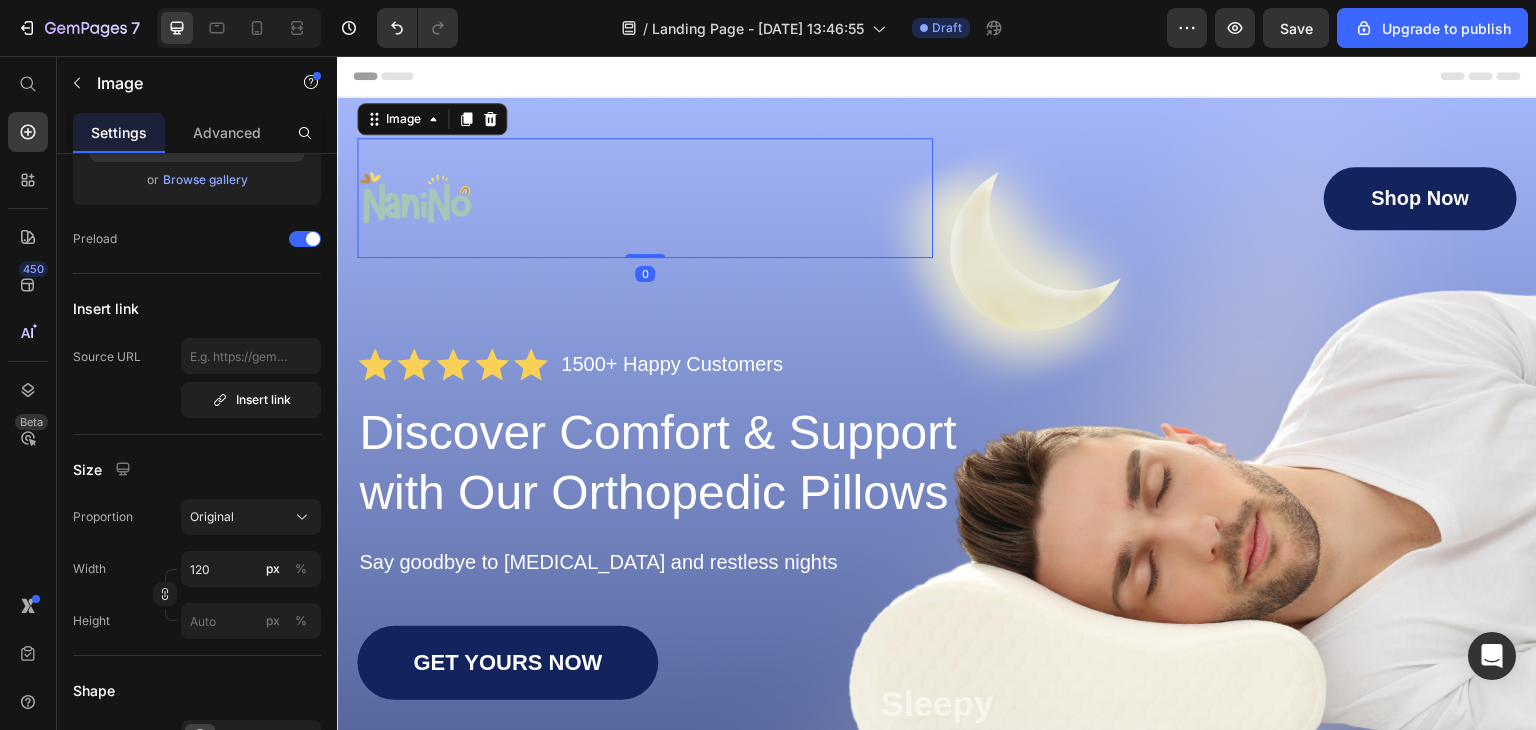 scroll, scrollTop: 0, scrollLeft: 0, axis: both 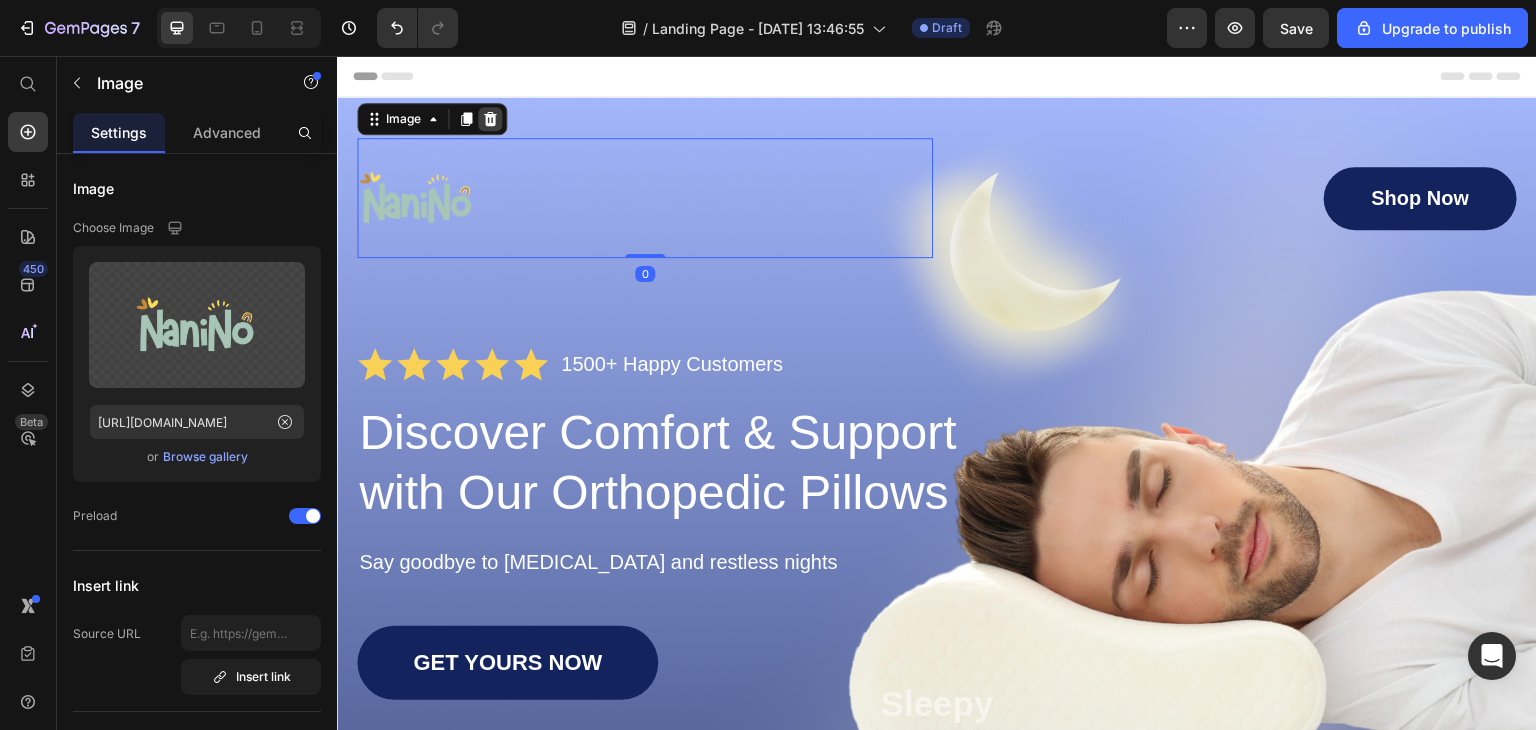 click 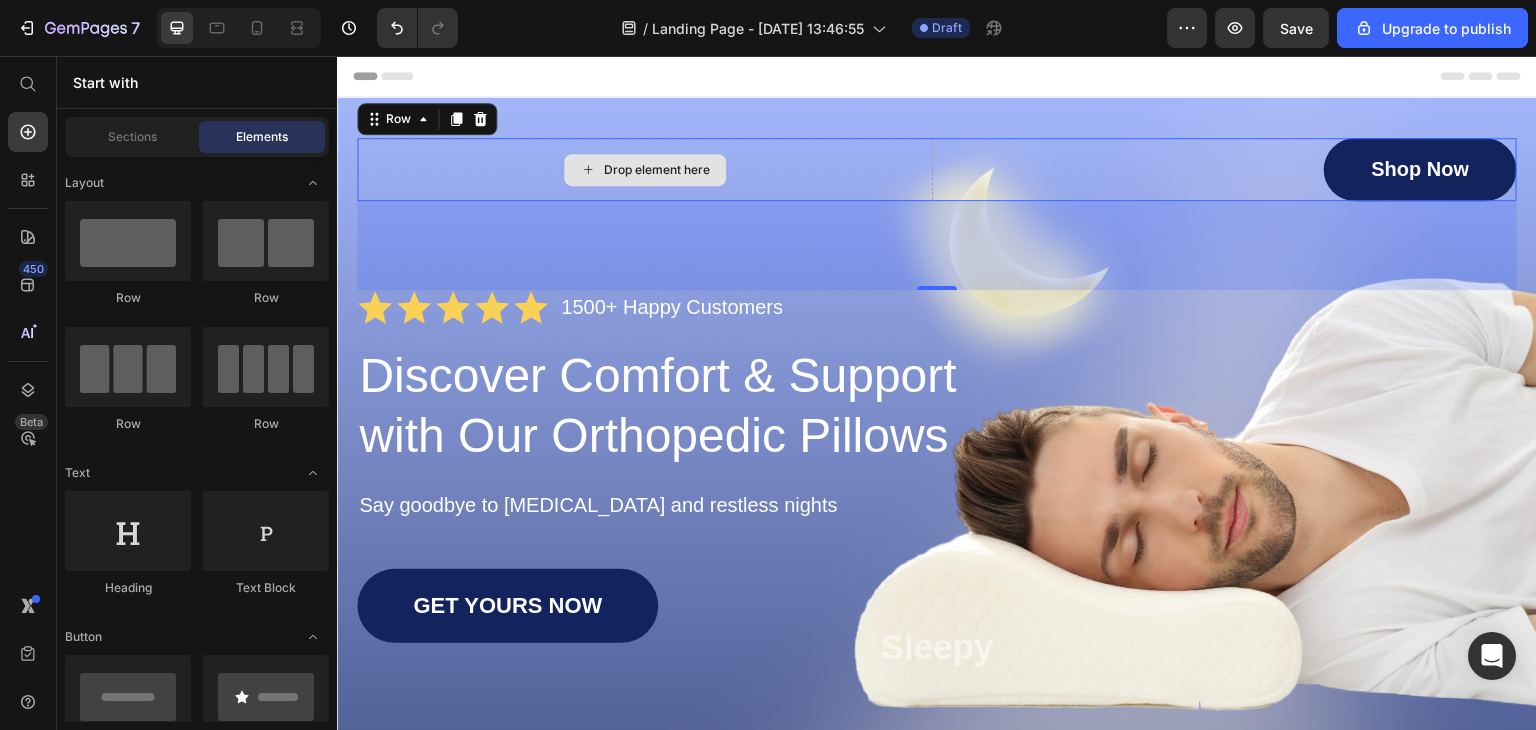 click on "Drop element here" at bounding box center (645, 169) 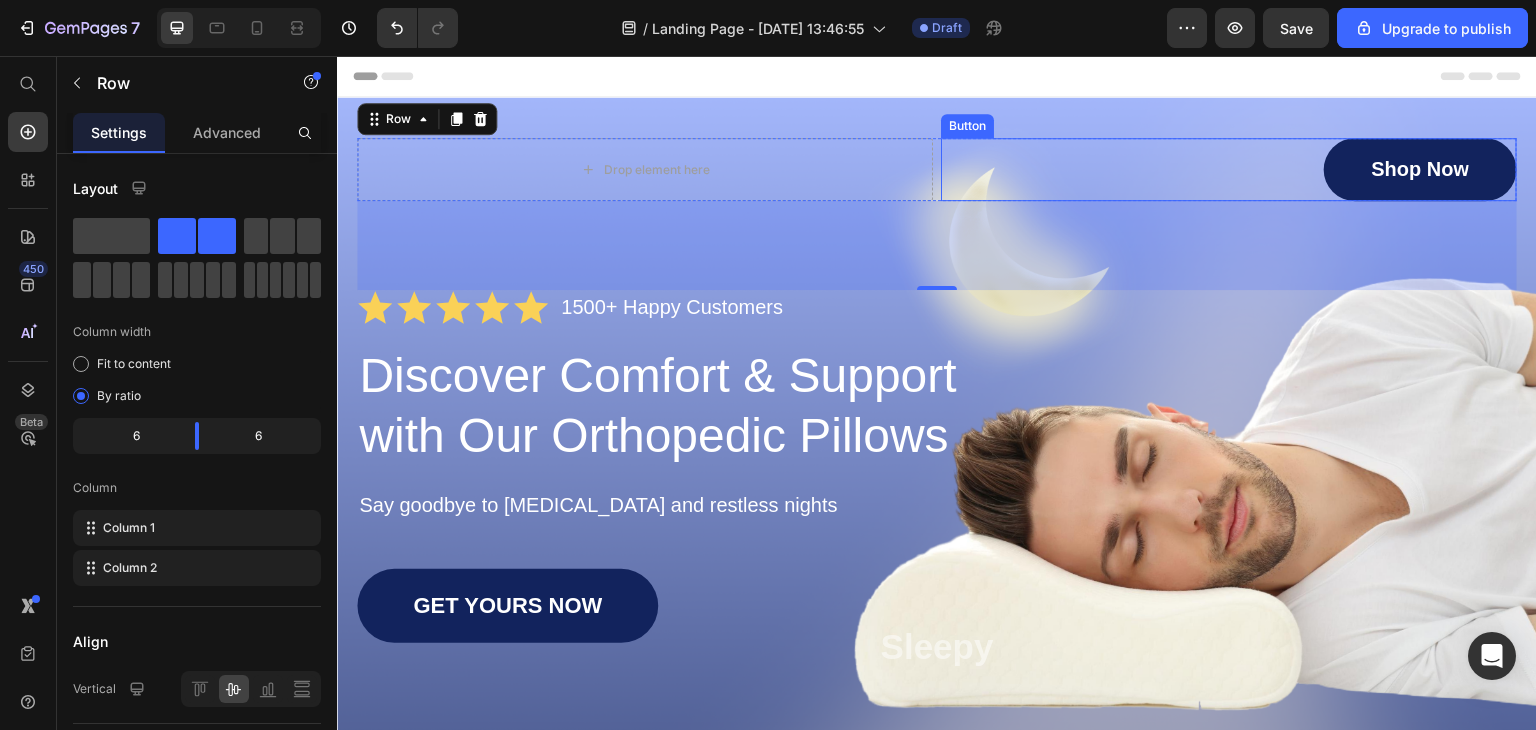 click on "Shop Now" at bounding box center (1420, 169) 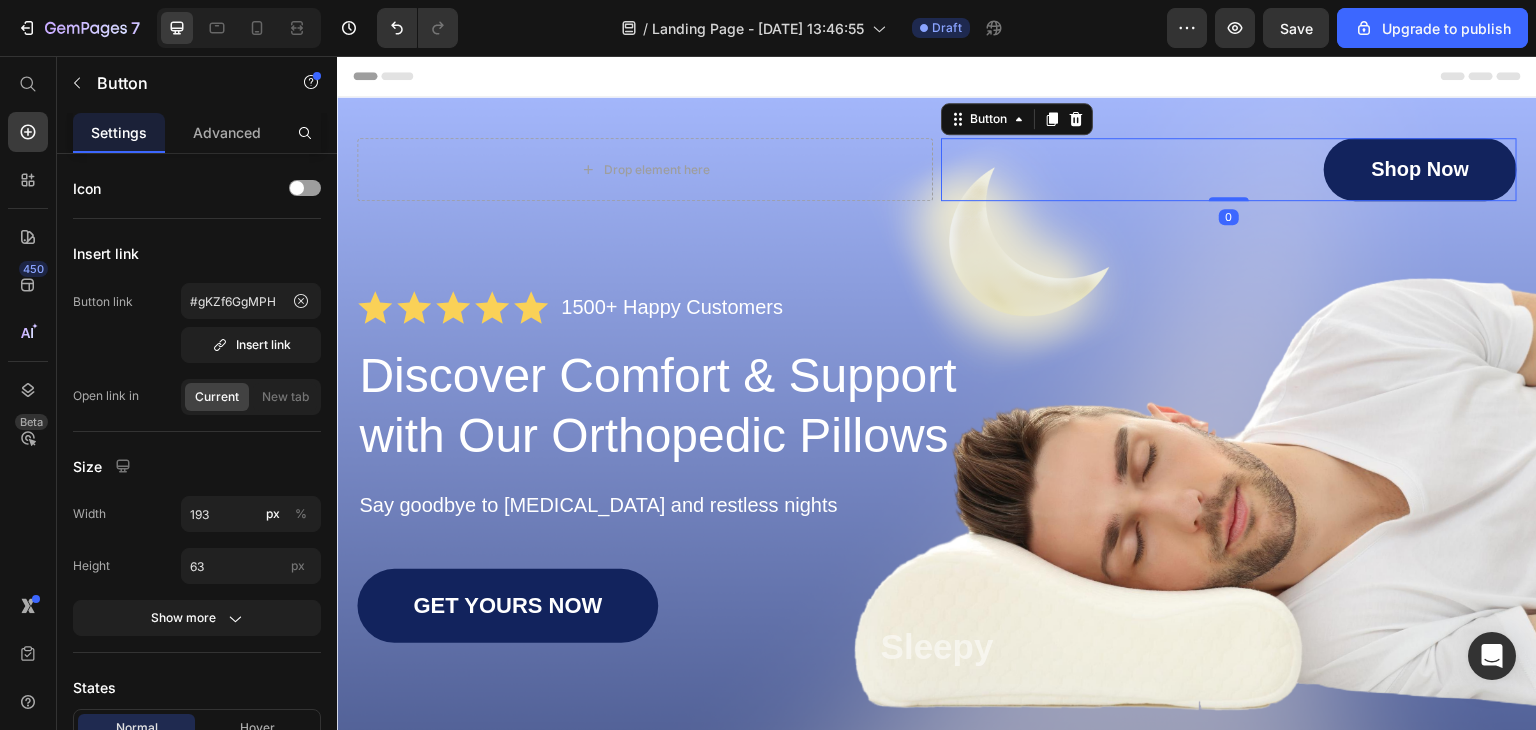 click 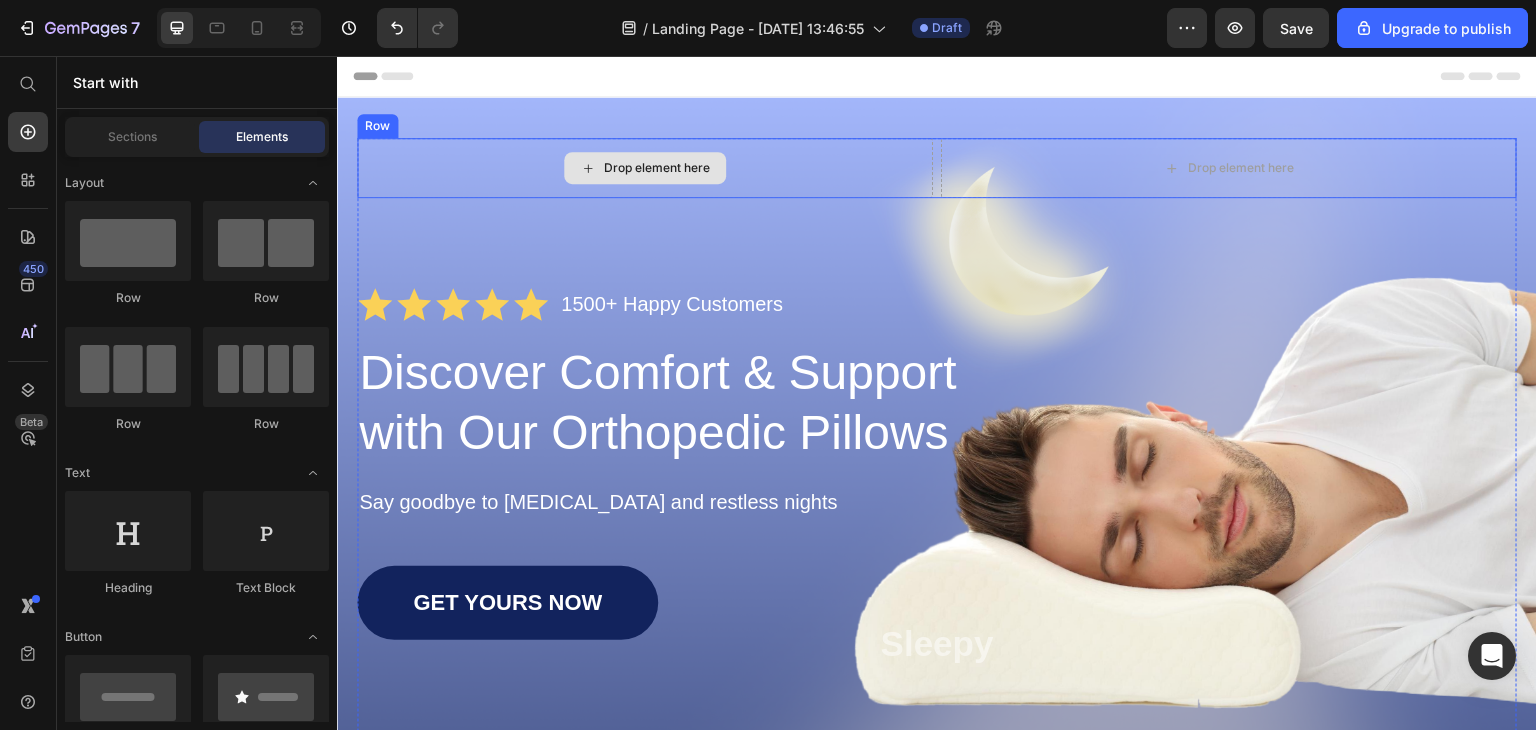 click on "Drop element here" at bounding box center (645, 168) 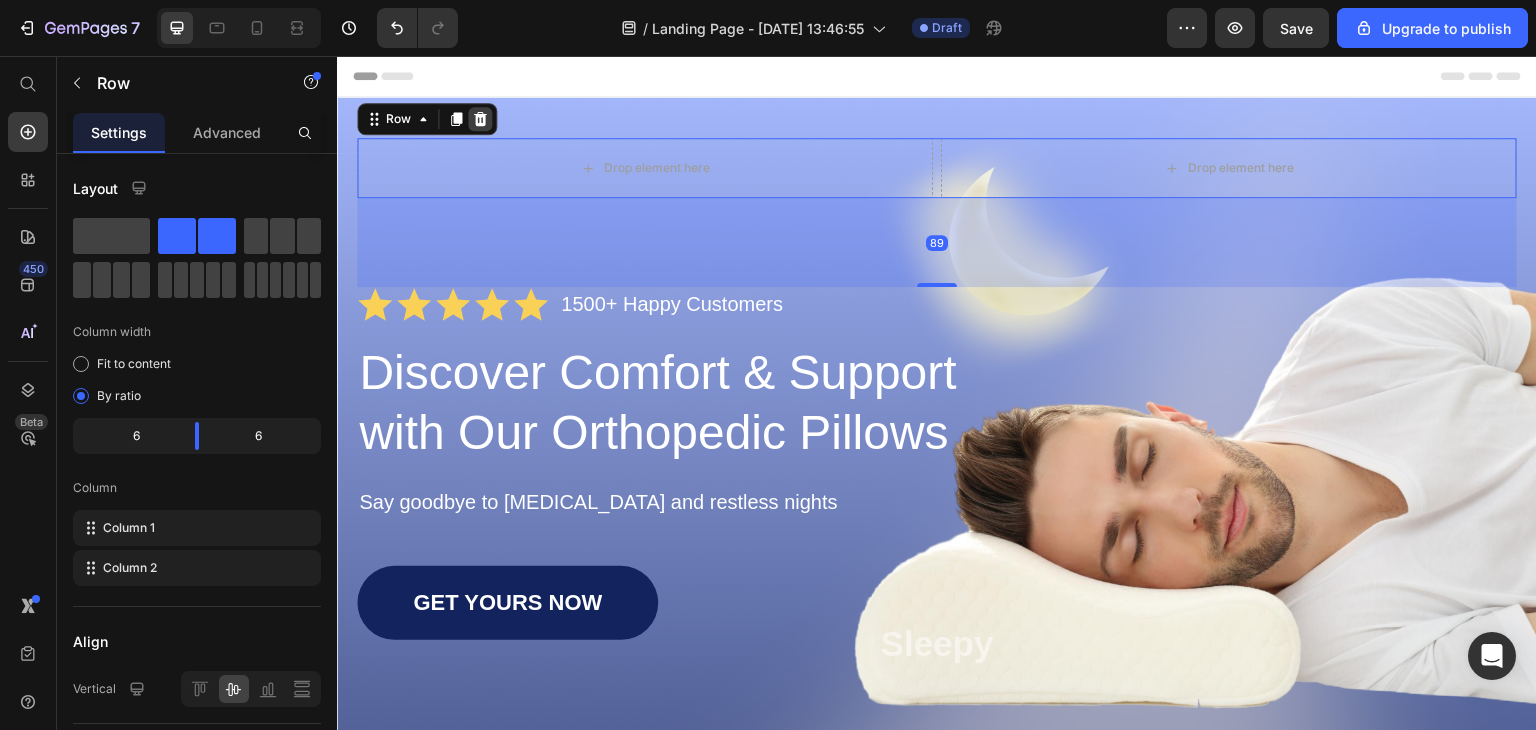 click 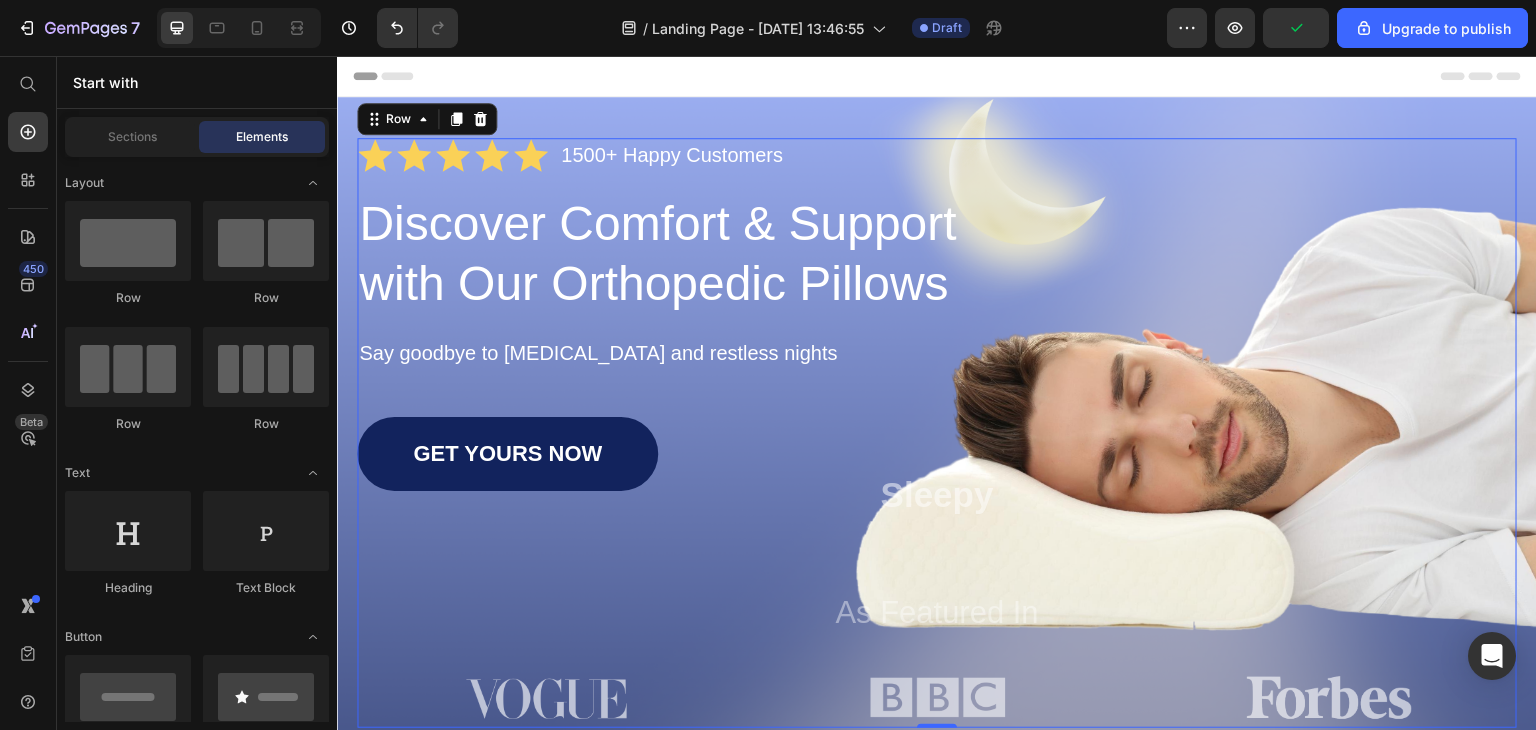 click on "Icon
Icon
Icon
Icon
Icon Icon List 1500+ Happy Customers Text Block Row Discover Comfort & Support with Our Orthopedic Pillows Heading Say goodbye to neck pain and restless nights Text Block GET YOURS NOW Button Sleepy Text Block As Featured In Text Block Image Image Image Row" at bounding box center [937, 433] 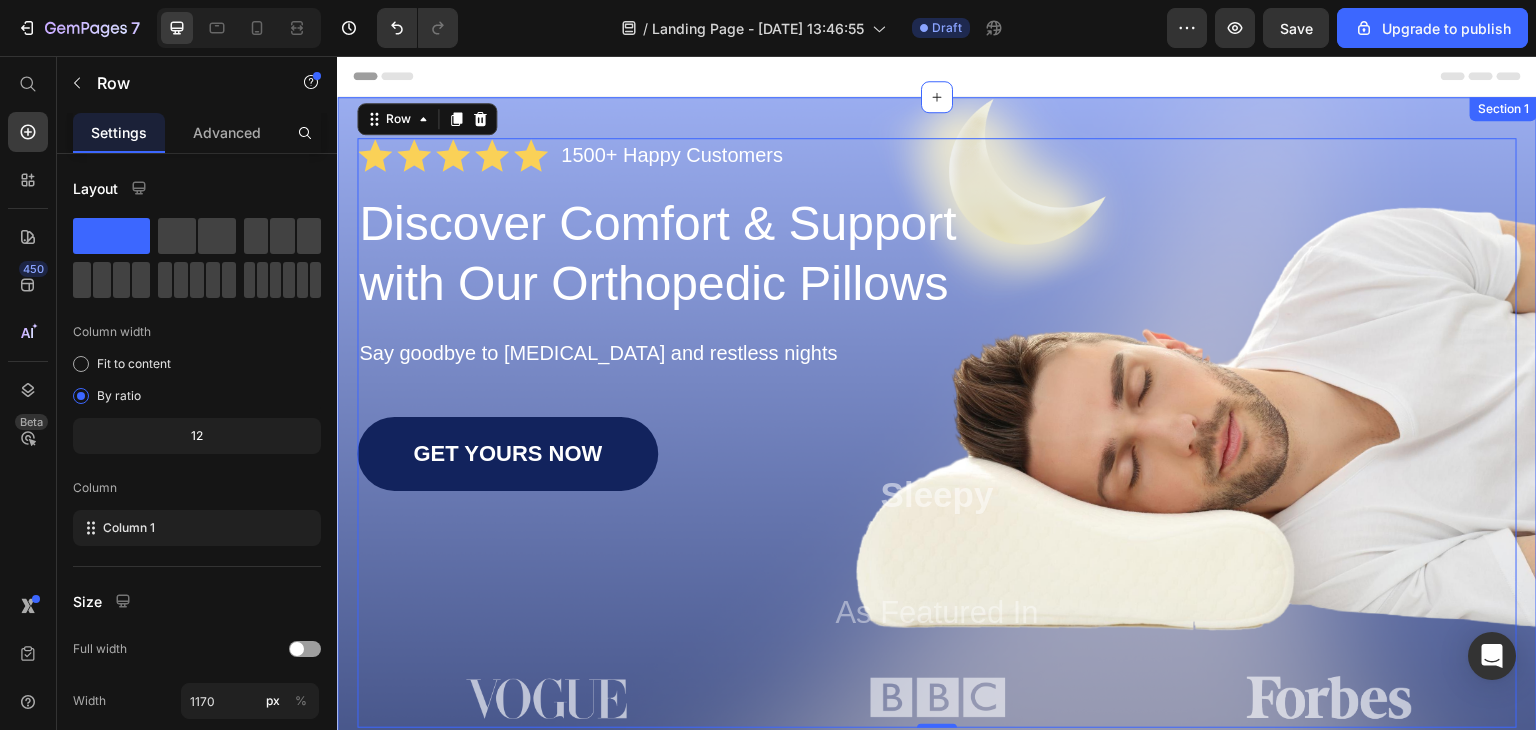 click on "Icon
Icon
Icon
Icon
Icon Icon List 1500+ Happy Customers Text Block Row Discover Comfort & Support with Our Orthopedic Pillows Heading Say goodbye to neck pain and restless nights Text Block GET YOURS NOW Button Sleepy Text Block As Featured In Text Block Image Image Image Row Row   0 Section 1" at bounding box center (937, 447) 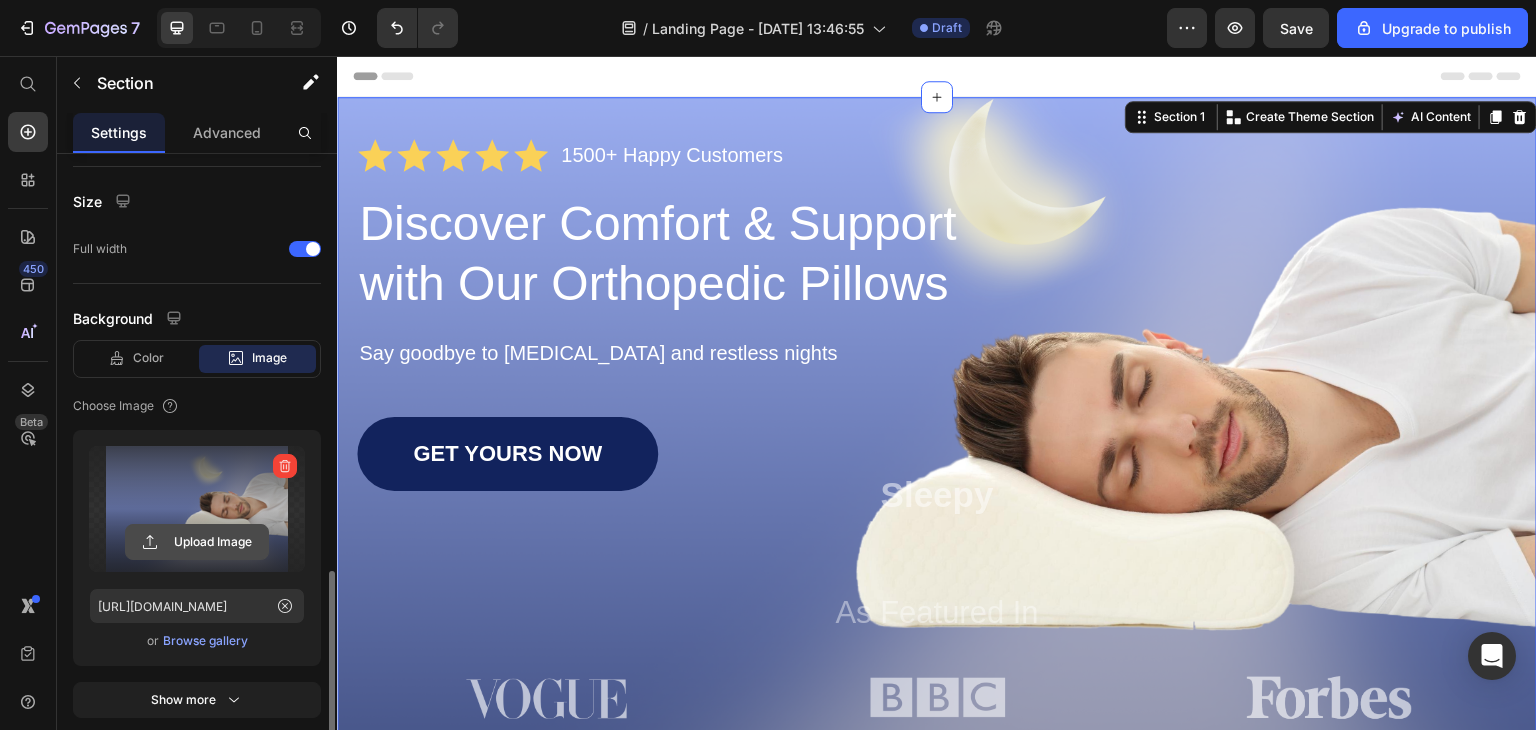 scroll, scrollTop: 529, scrollLeft: 0, axis: vertical 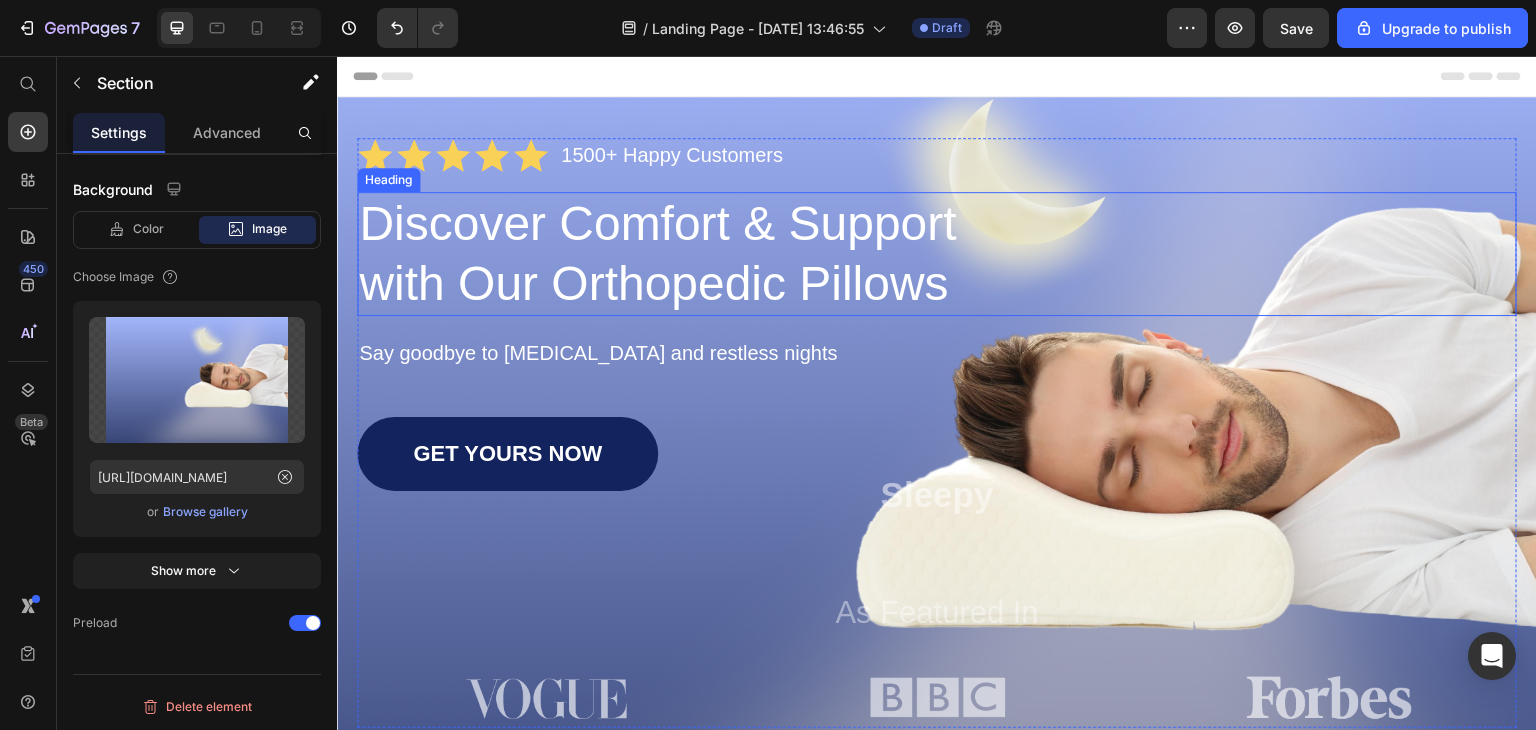 click on "Discover Comfort & Support with Our Orthopedic Pillows" at bounding box center (671, 254) 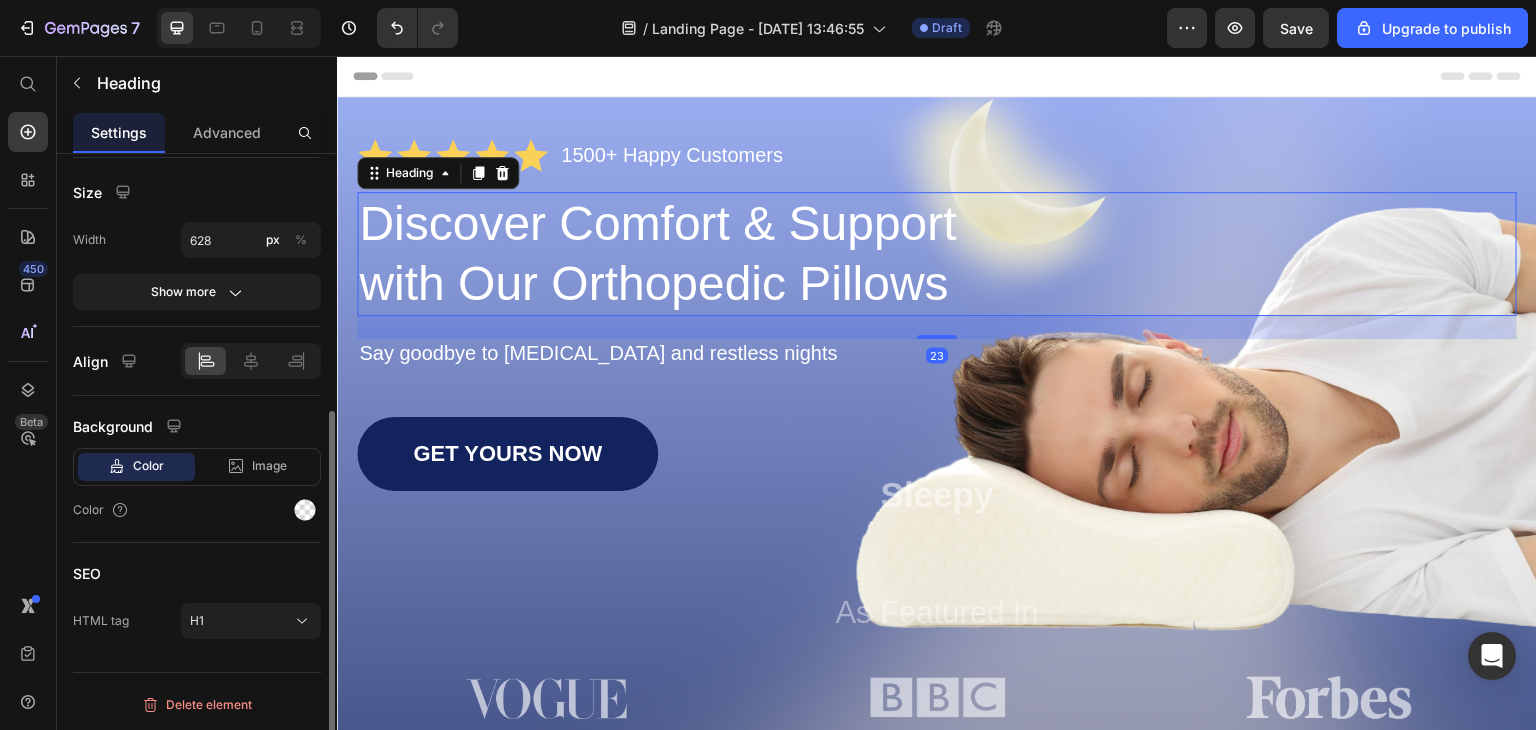scroll, scrollTop: 0, scrollLeft: 0, axis: both 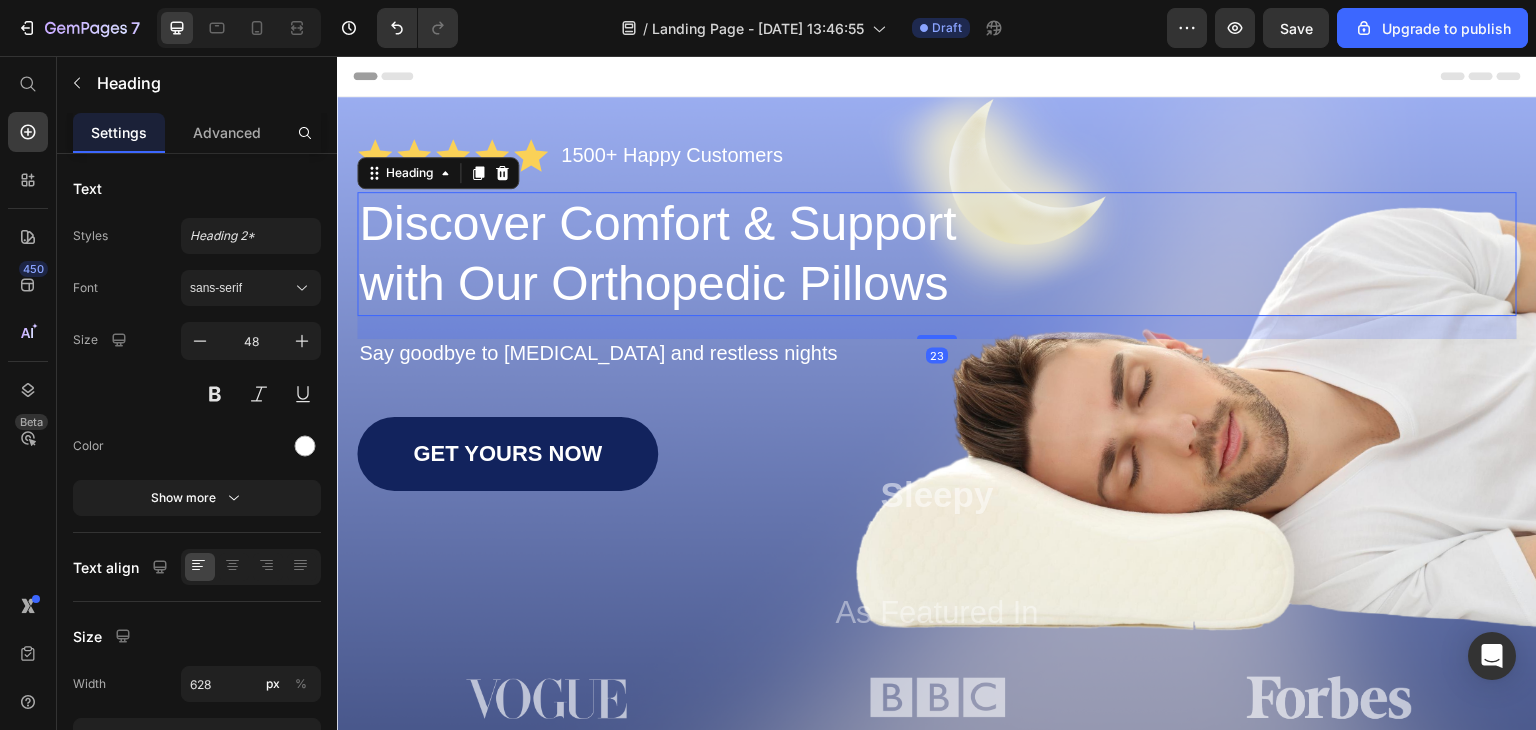 click on "Discover Comfort & Support with Our Orthopedic Pillows" at bounding box center (671, 254) 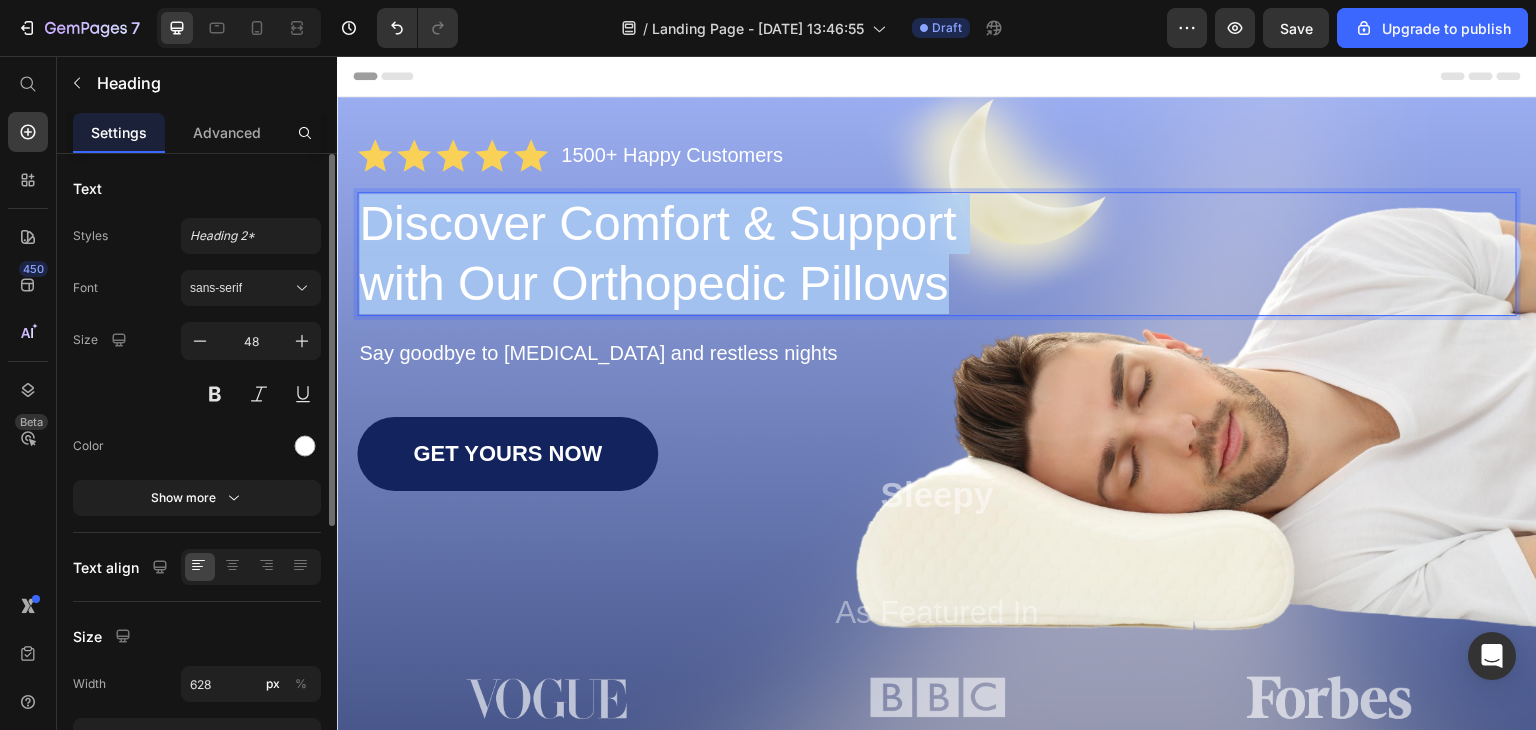 click on "Discover Comfort & Support with Our Orthopedic Pillows" at bounding box center [671, 254] 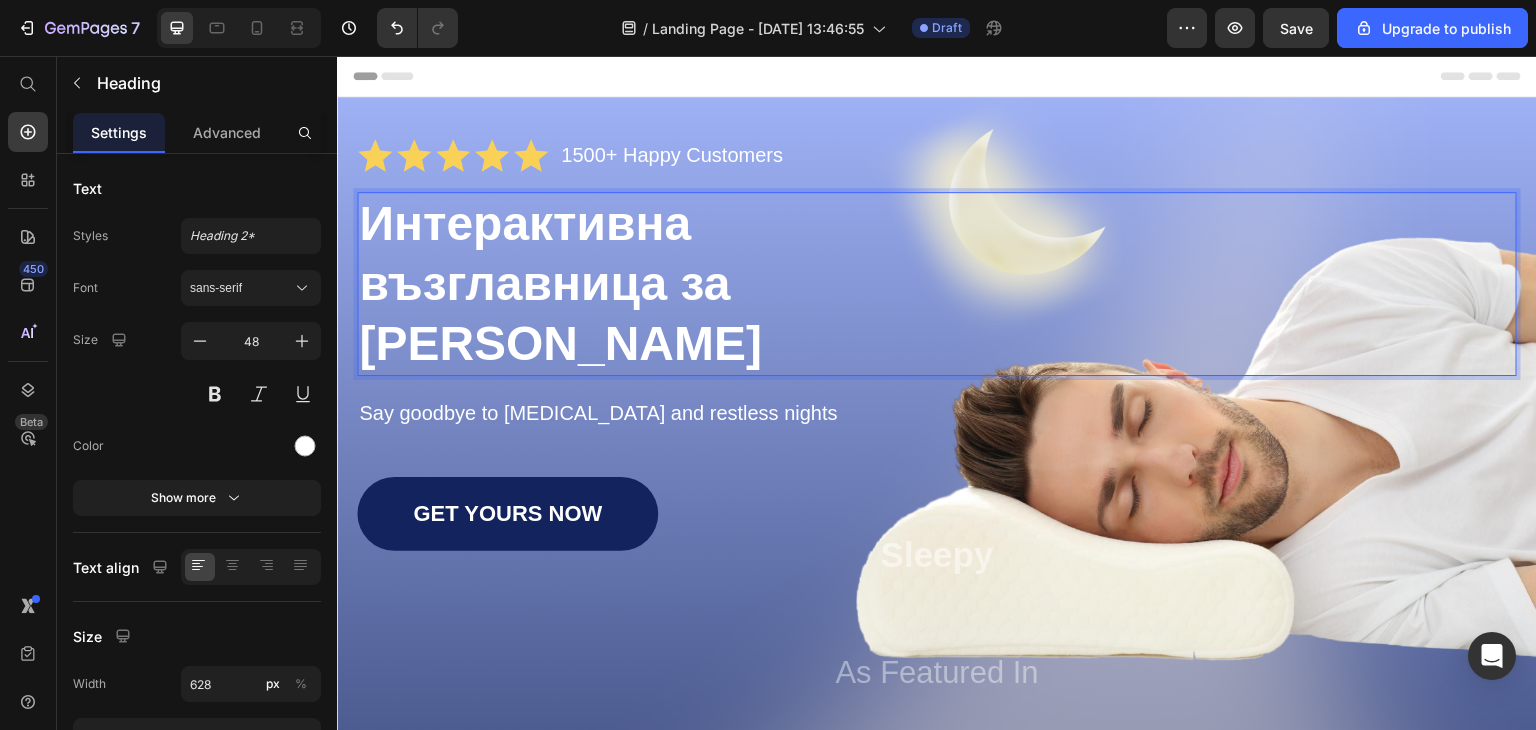 click on "Интерактивна възглавница за [PERSON_NAME]" at bounding box center (560, 283) 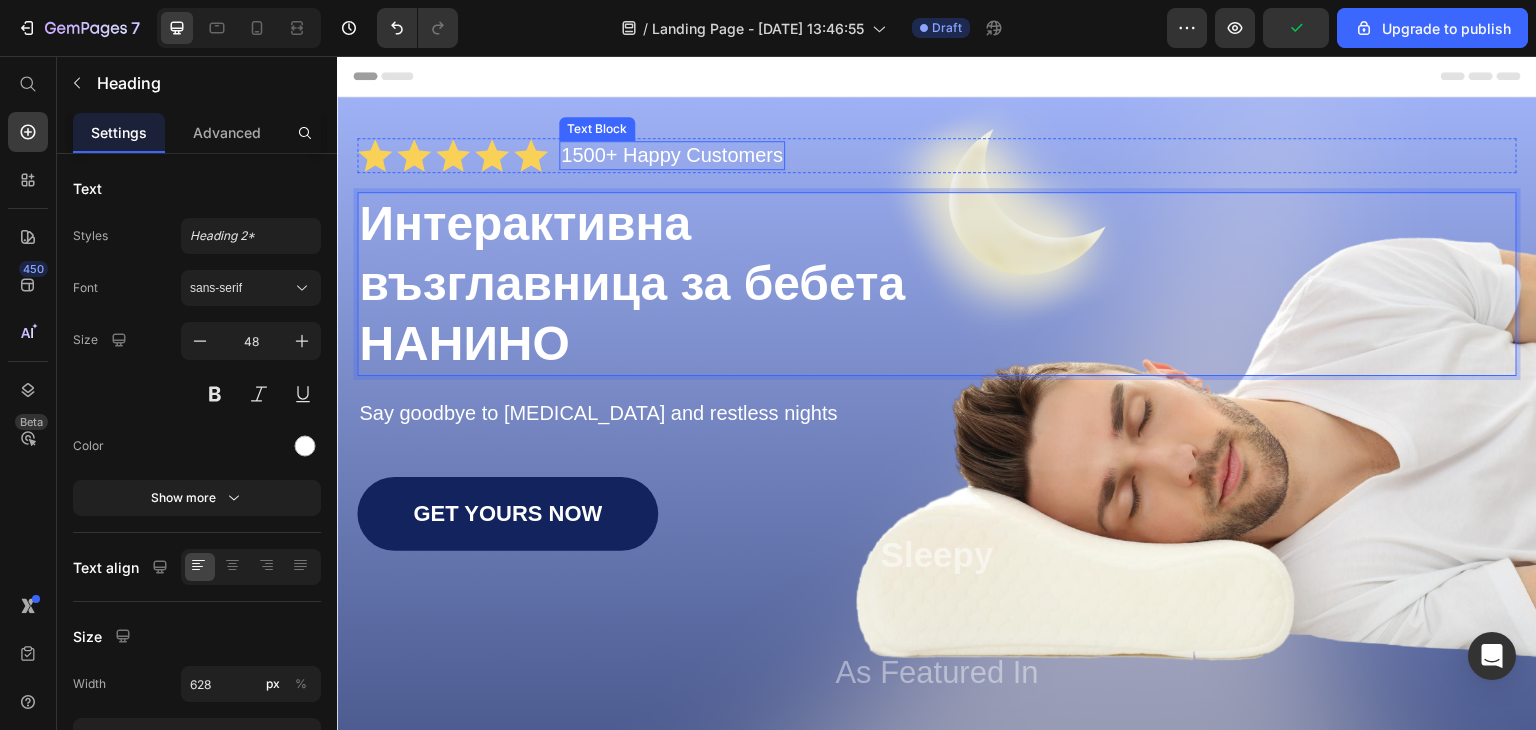 click on "1500+ Happy Customers" at bounding box center [672, 155] 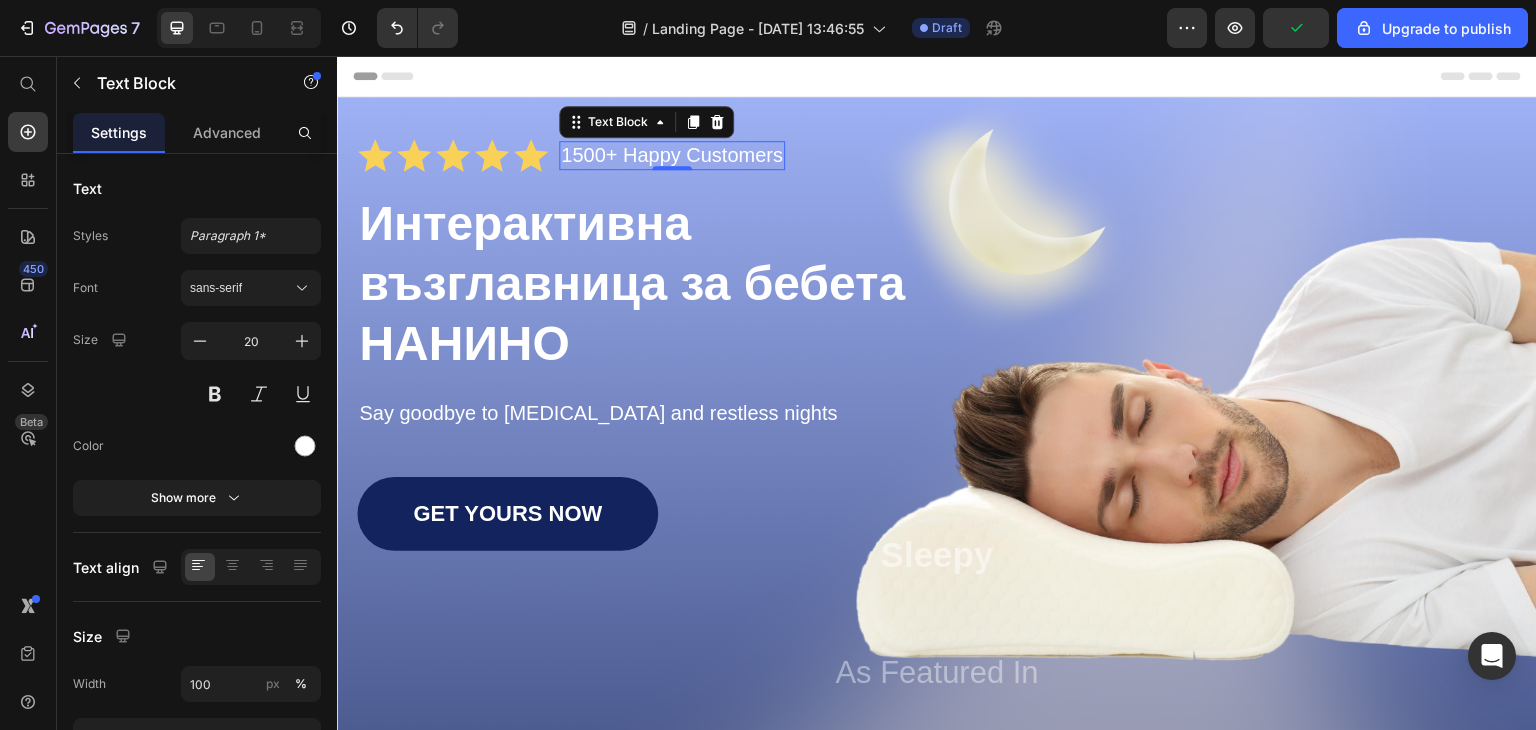 click on "1500+ Happy Customers" at bounding box center (672, 155) 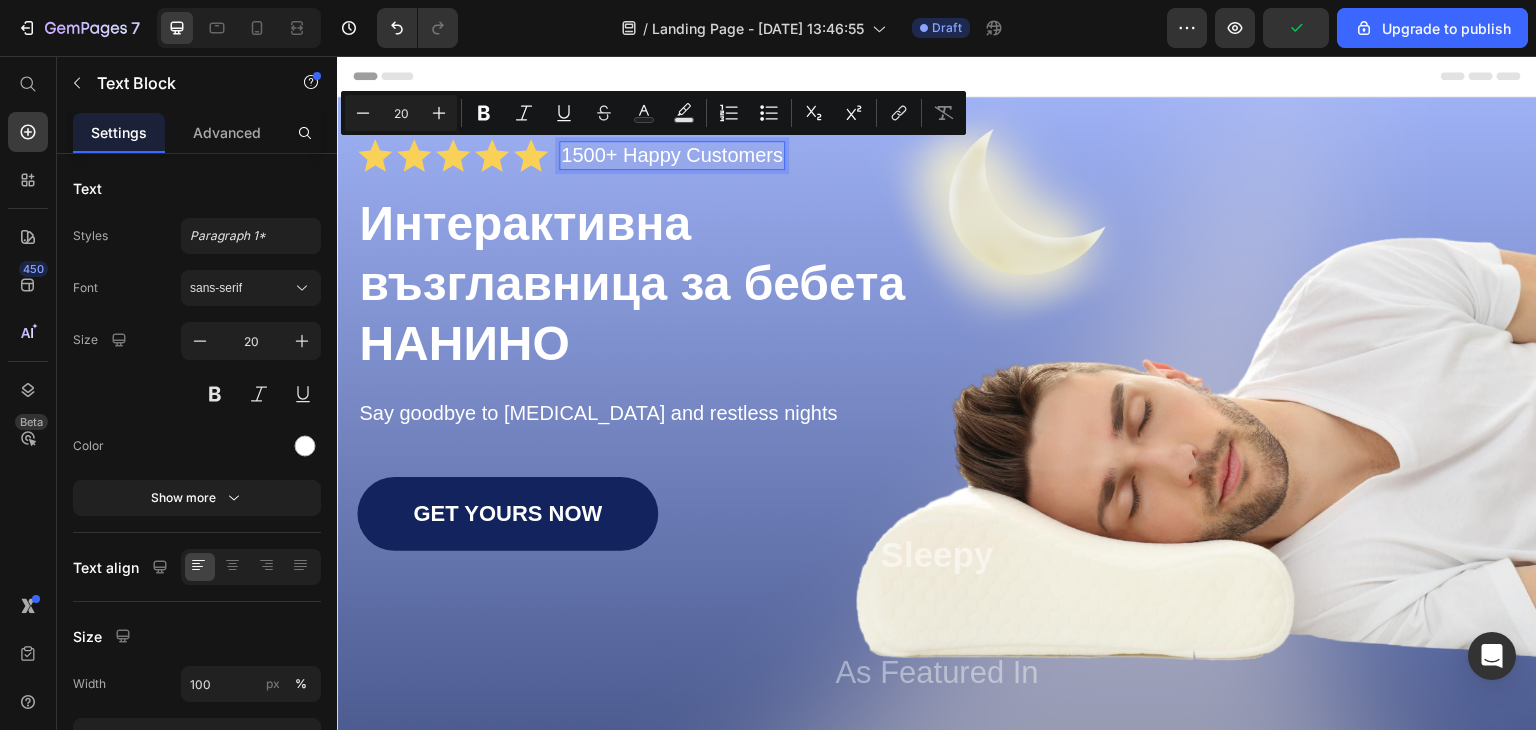 click on "1500+ Happy Customers" at bounding box center [672, 155] 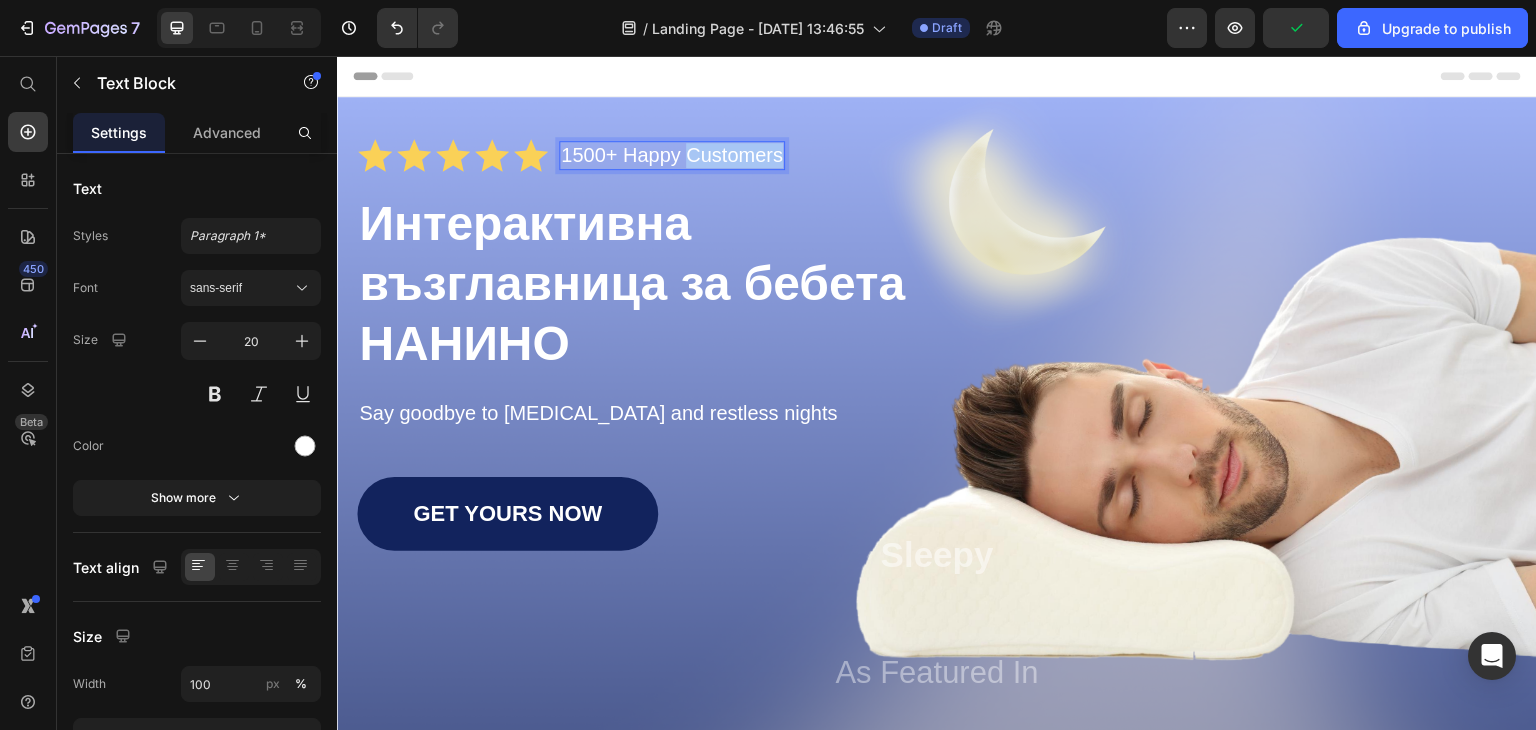 click on "1500+ Happy Customers" at bounding box center (672, 155) 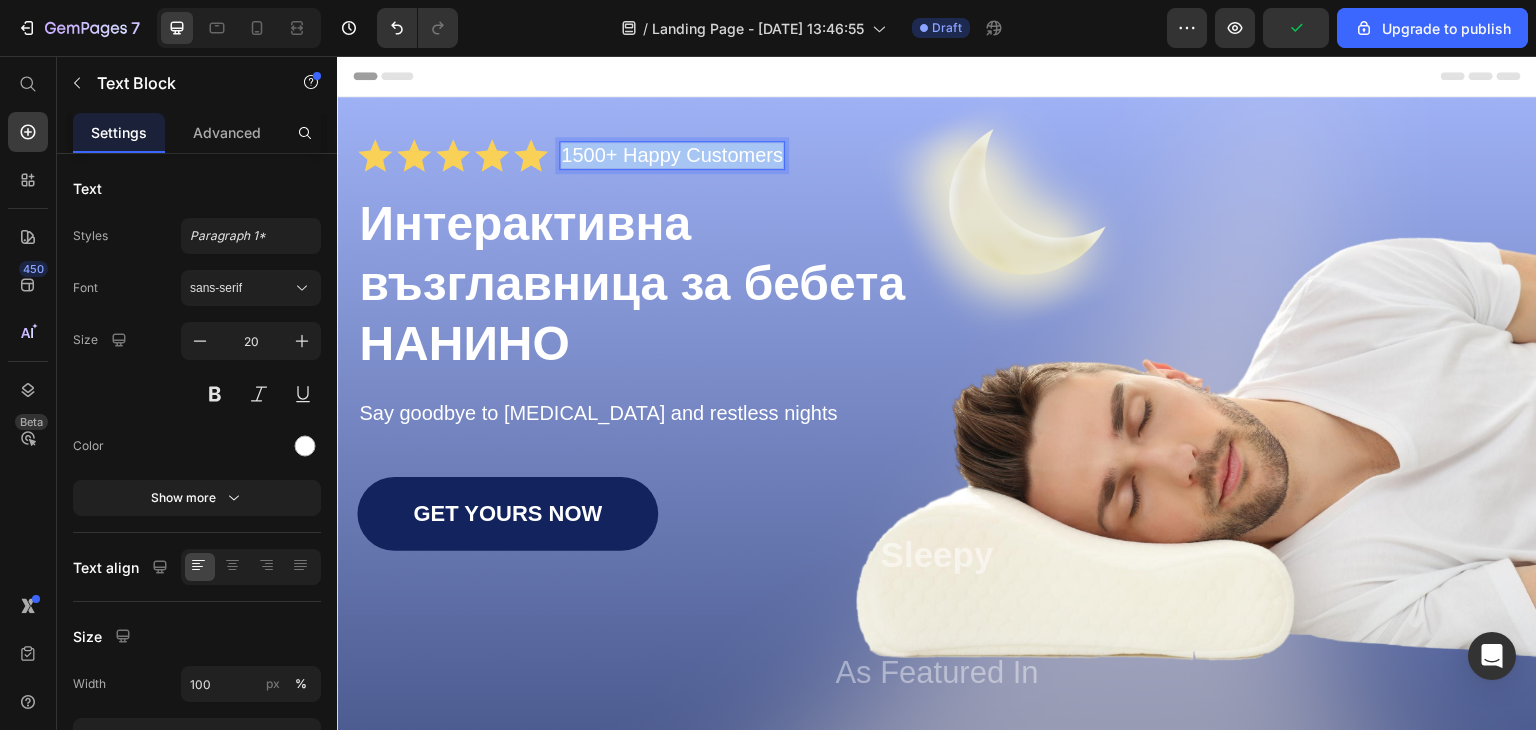 click on "1500+ Happy Customers" at bounding box center [672, 155] 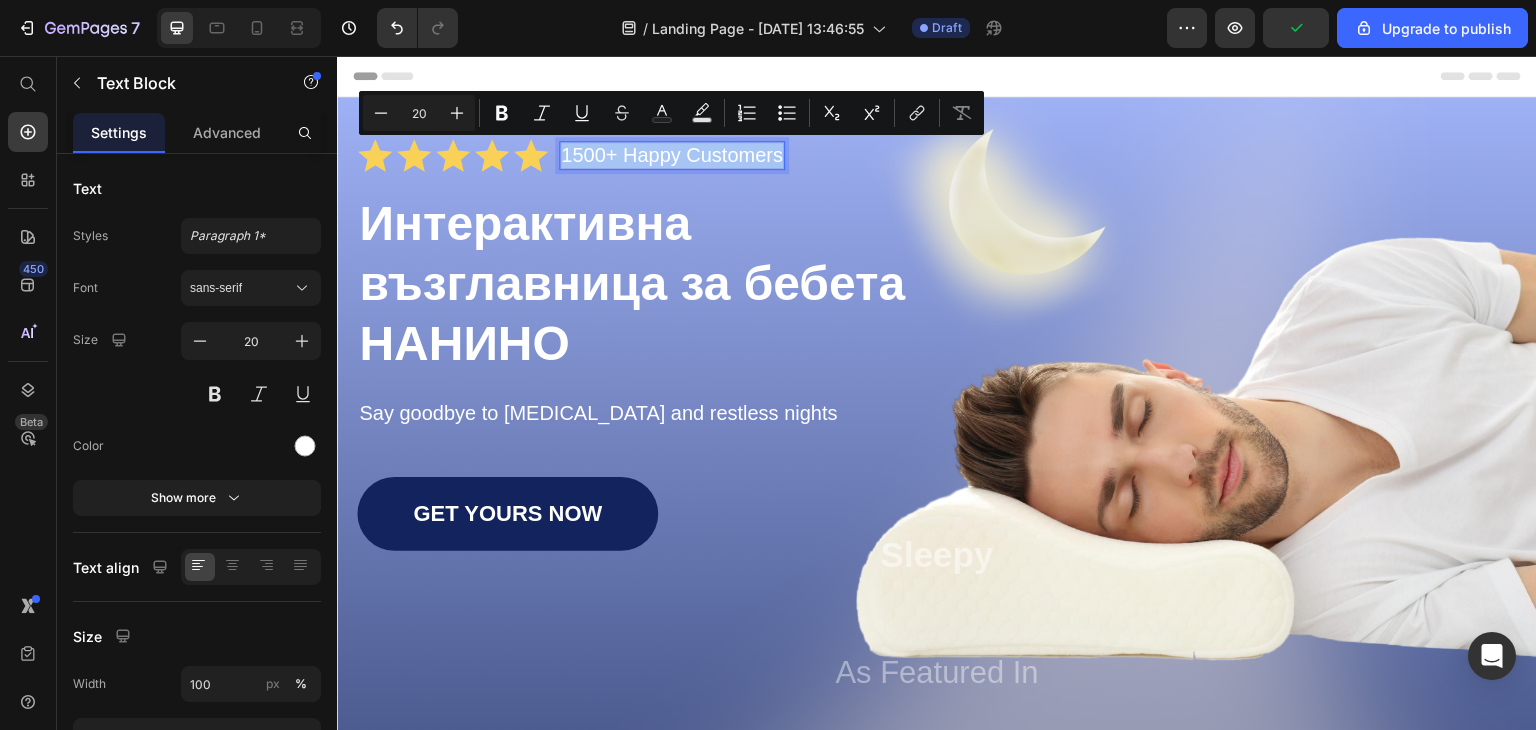 click on "1500+ Happy Customers" at bounding box center (672, 155) 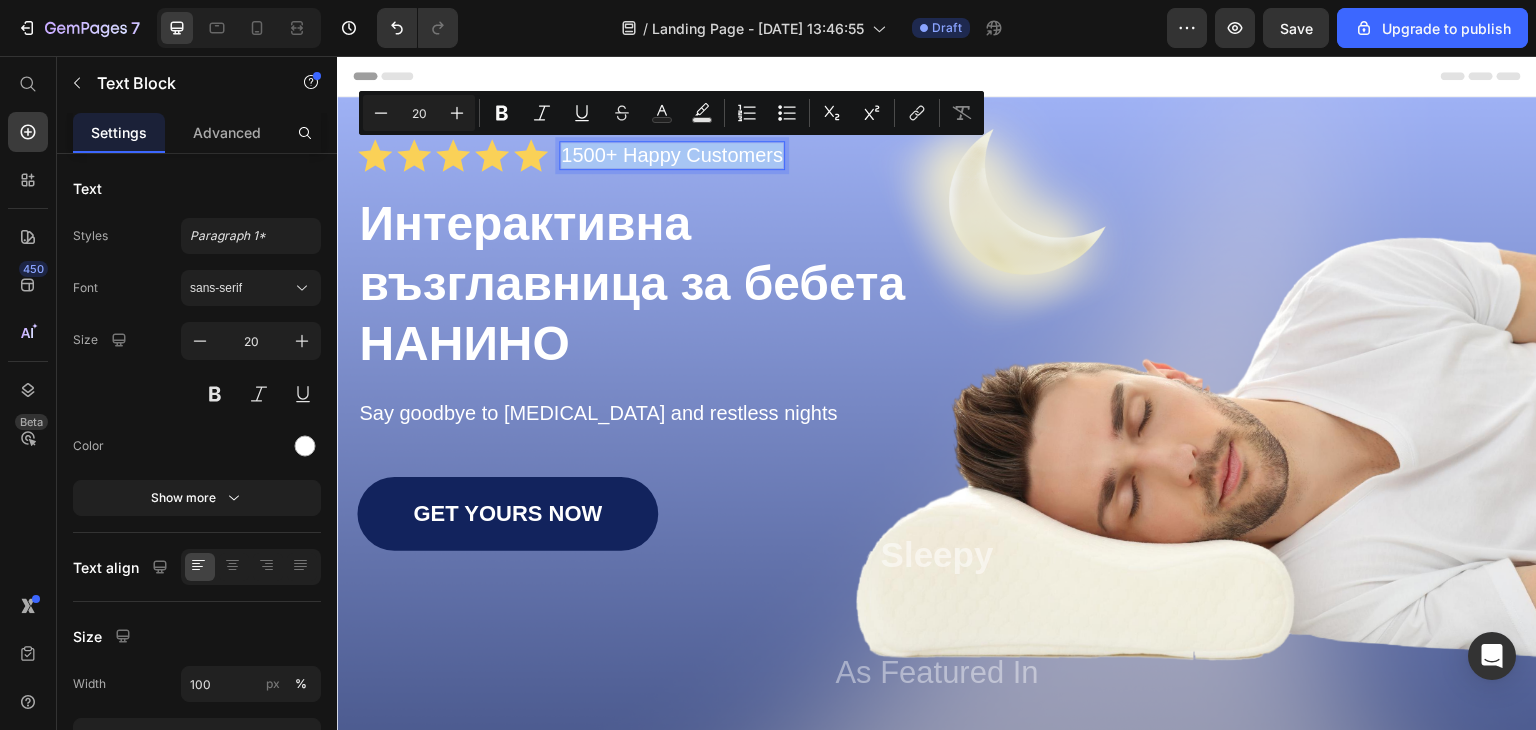 drag, startPoint x: 613, startPoint y: 157, endPoint x: 624, endPoint y: 157, distance: 11 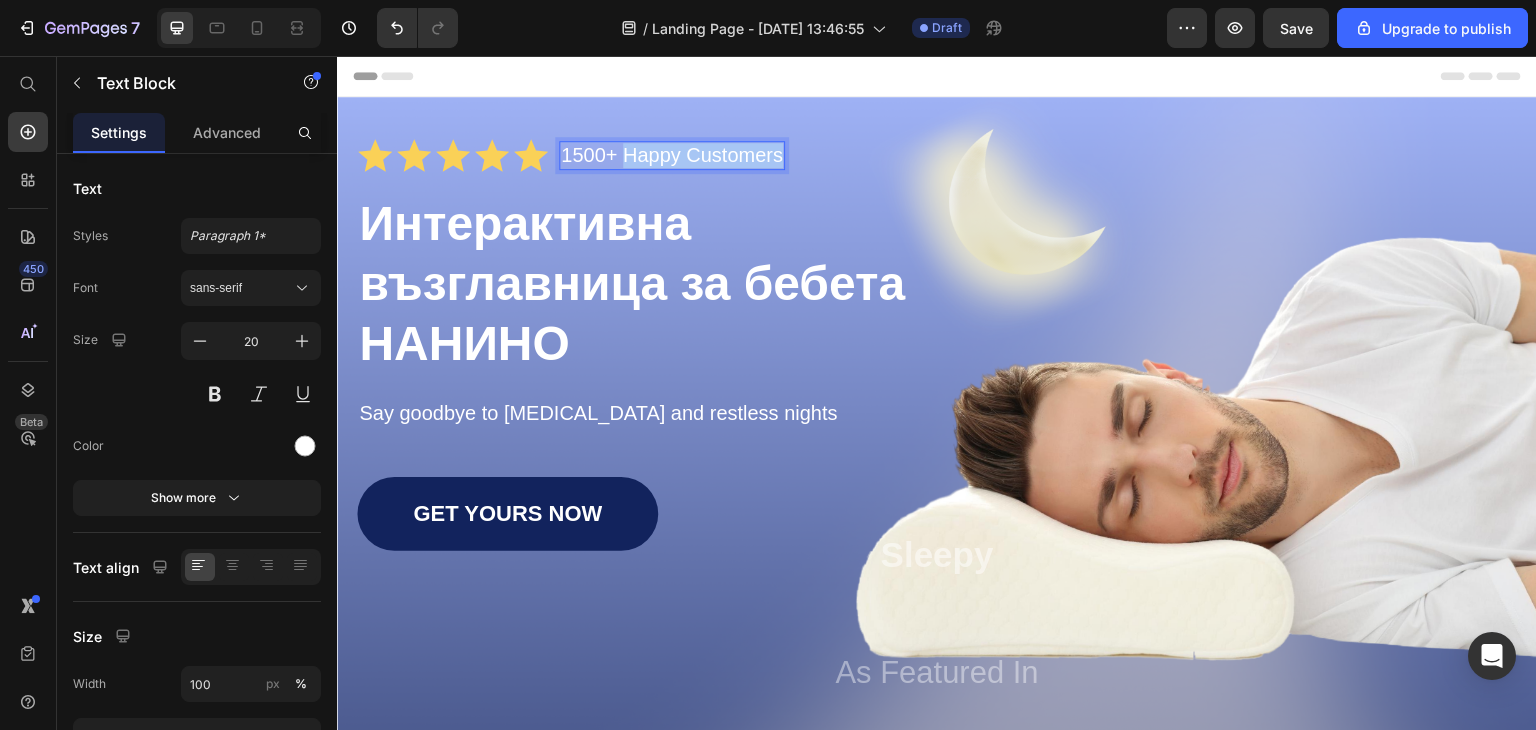 drag, startPoint x: 625, startPoint y: 157, endPoint x: 778, endPoint y: 159, distance: 153.01308 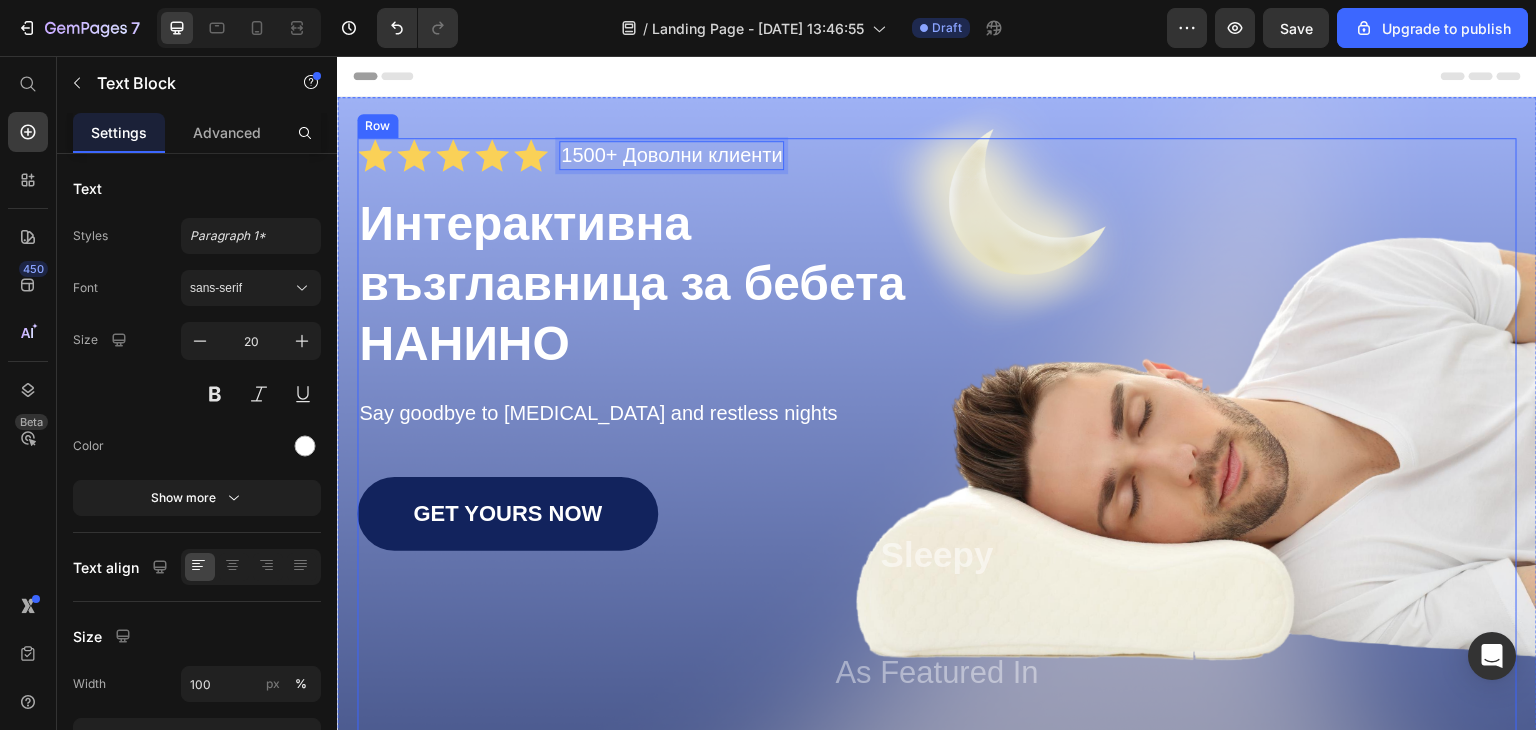 click on "Icon
Icon
Icon
Icon
Icon Icon List 1500+ Доволни клиенти Text Block   0 Row ⁠⁠⁠⁠⁠⁠⁠ Интерактивна възглавница за бебета  НАНИНО Heading Say goodbye to neck pain and restless nights Text Block GET YOURS NOW Button Sleepy Text Block As Featured In Text Block Image Image Image Row" at bounding box center [937, 463] 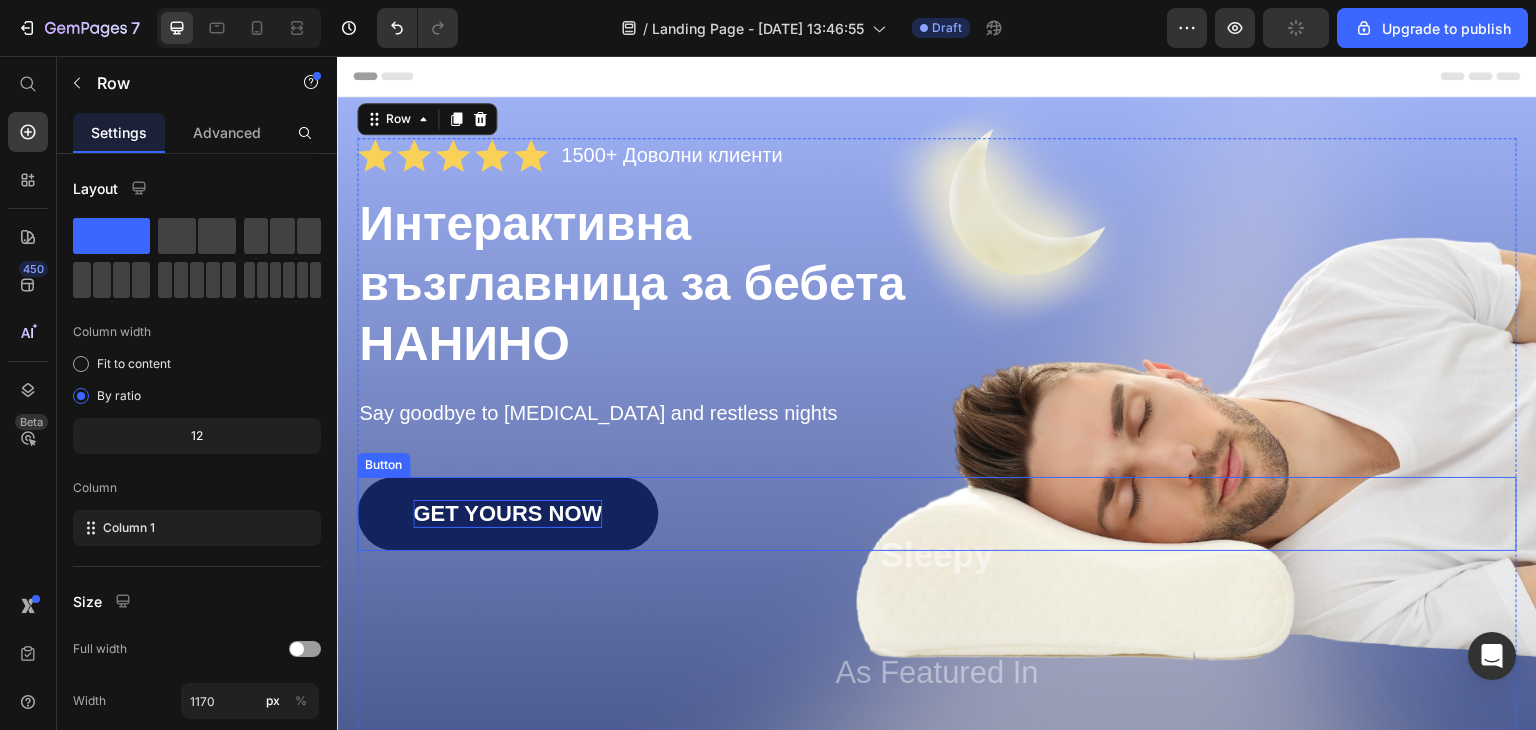 click on "GET YOURS NOW" at bounding box center [507, 514] 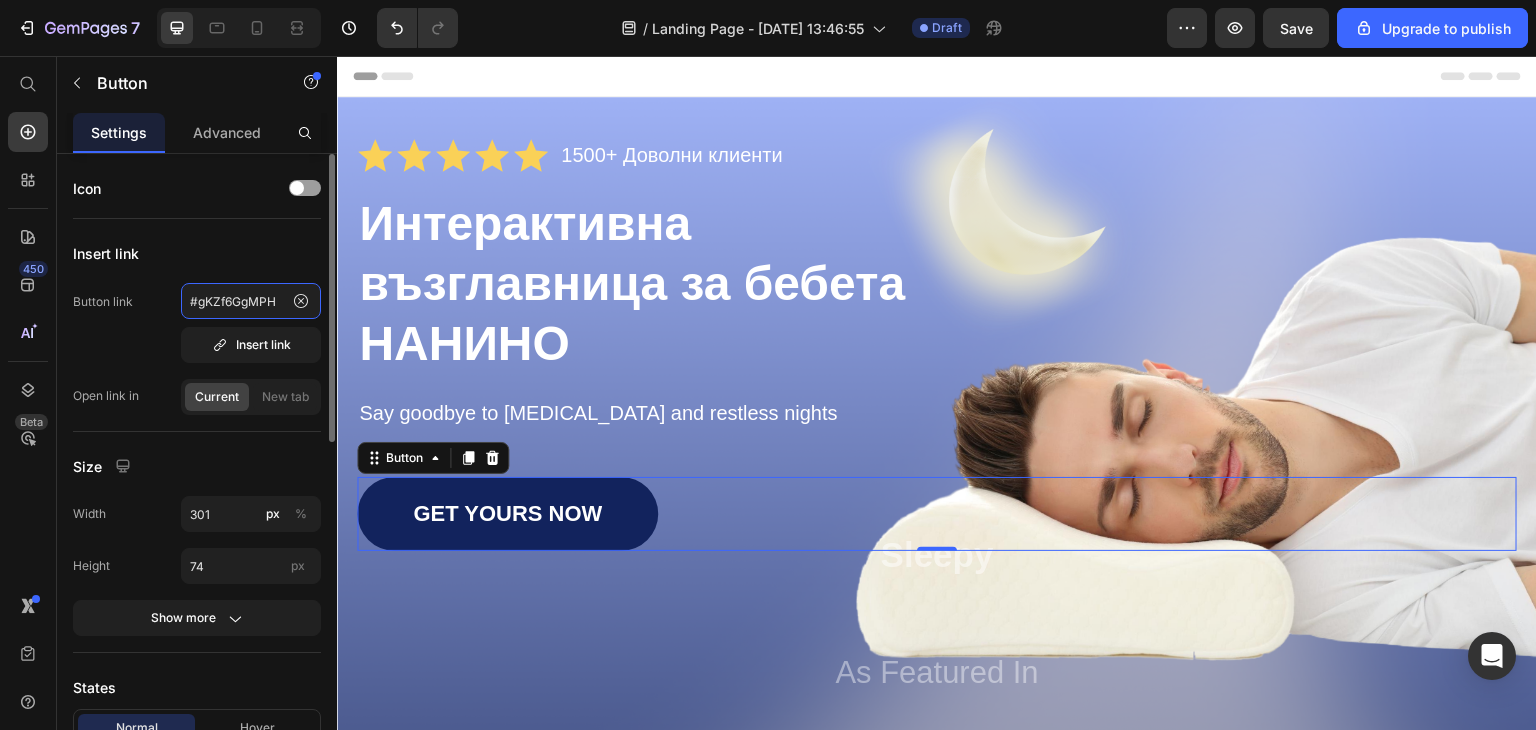 click on "#gKZf6GgMPH" 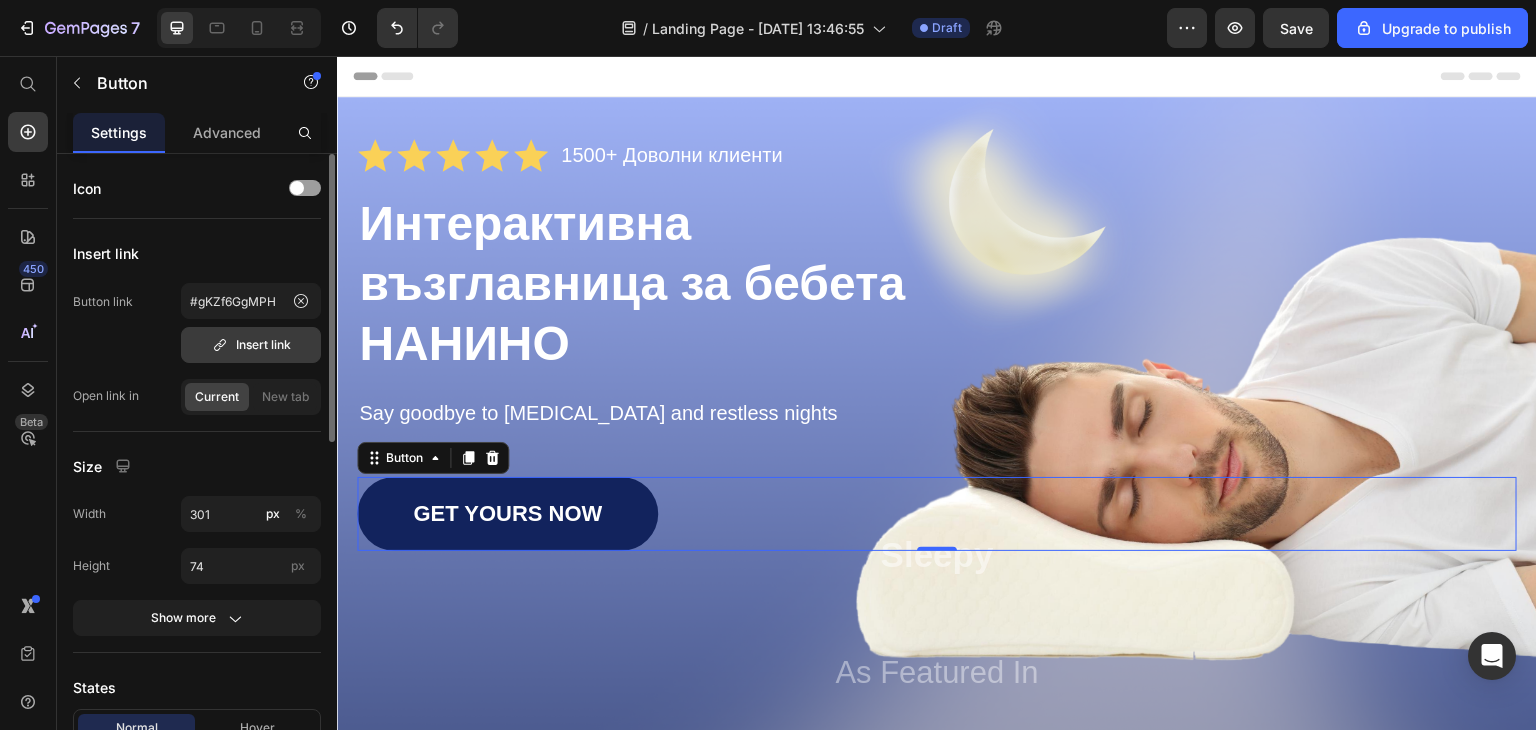click on "Insert link" at bounding box center [251, 345] 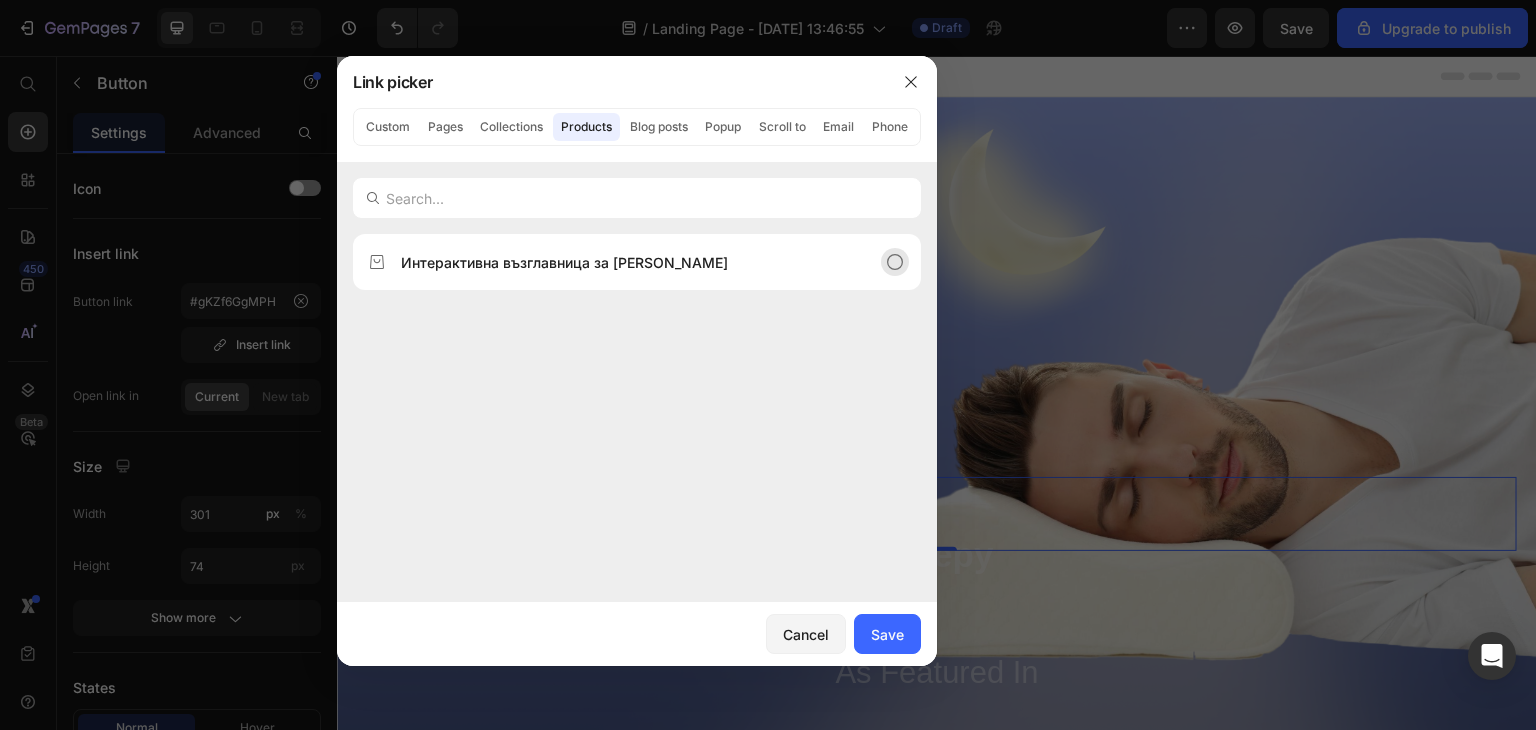 click on "Интерактивна възглавница за [PERSON_NAME]" at bounding box center (564, 262) 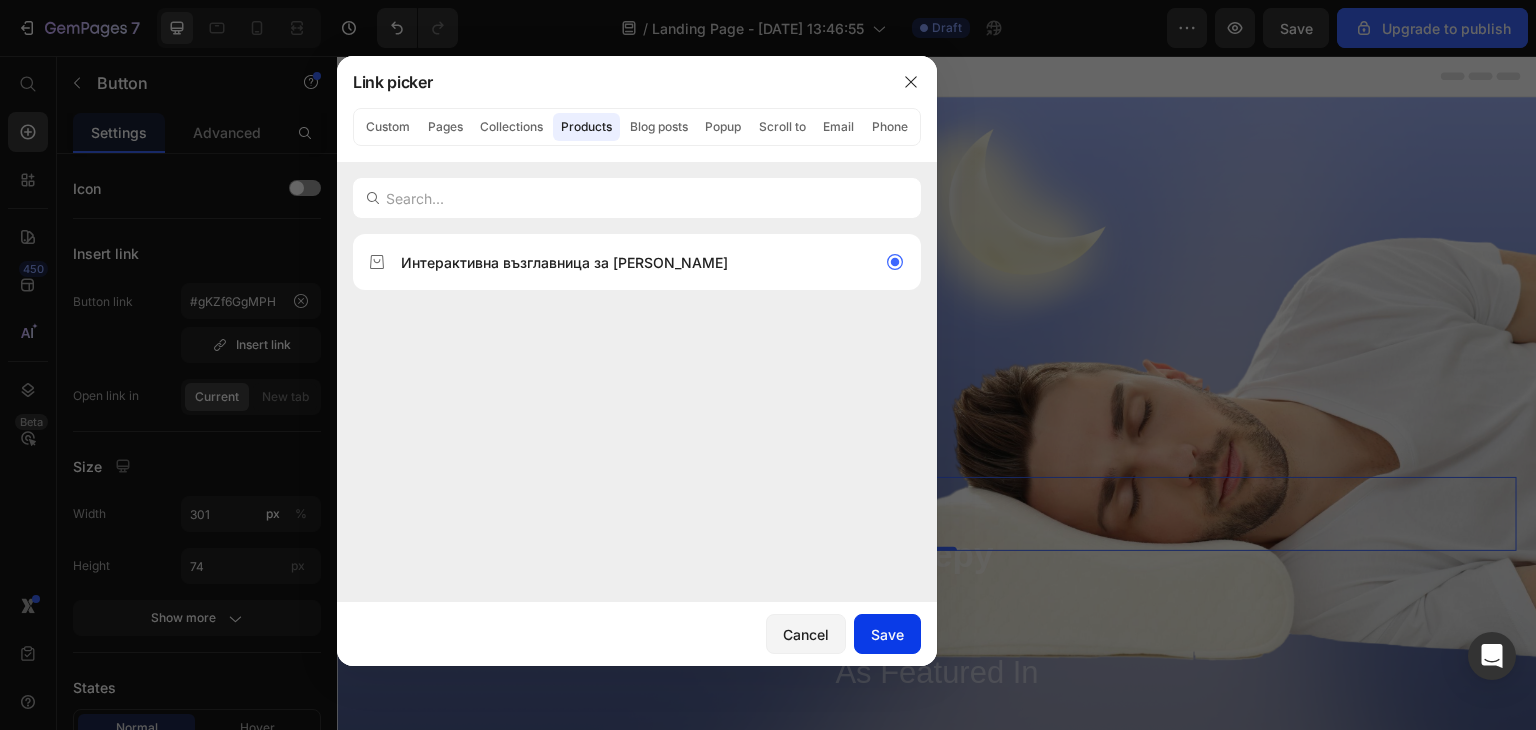 click on "Save" at bounding box center (887, 634) 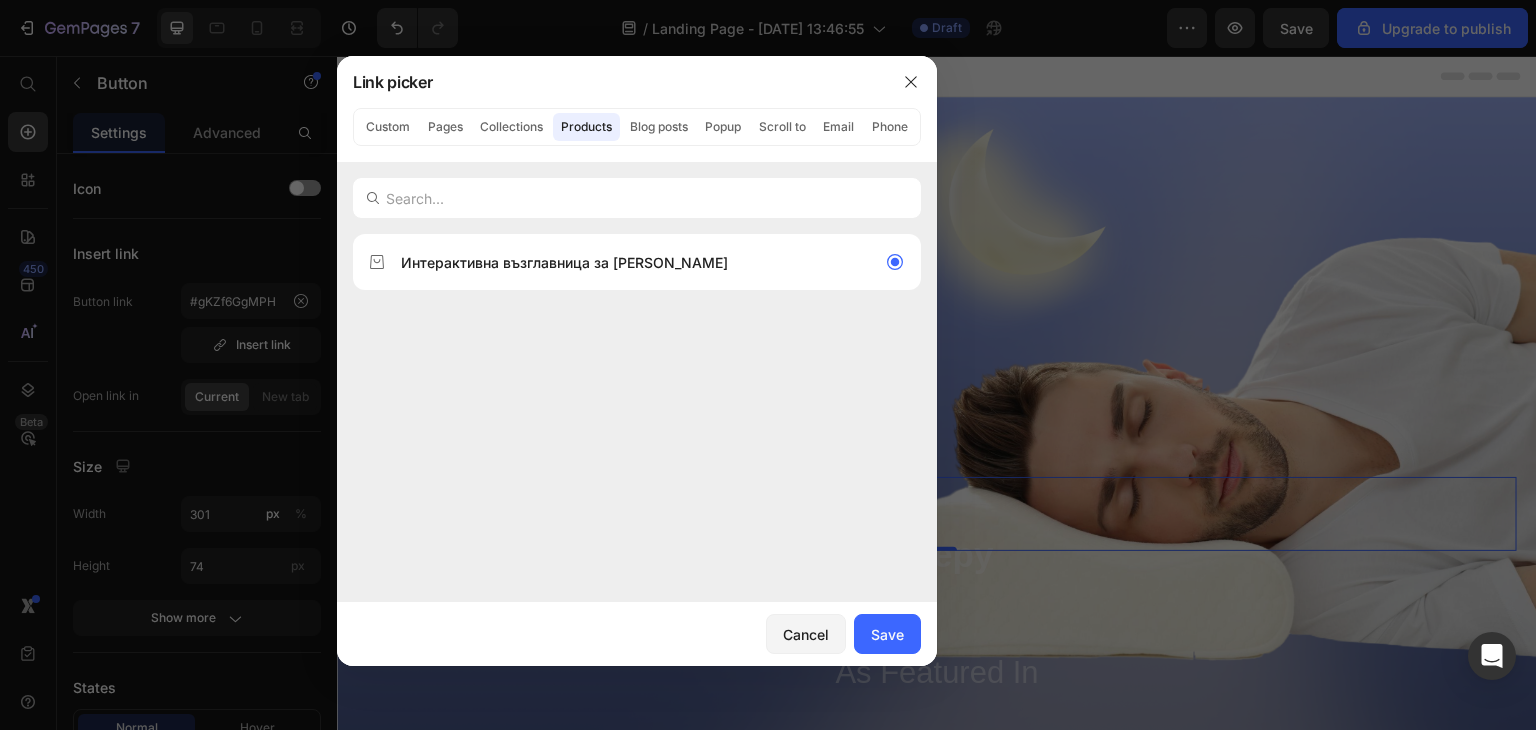type on "/products/nanino-baby" 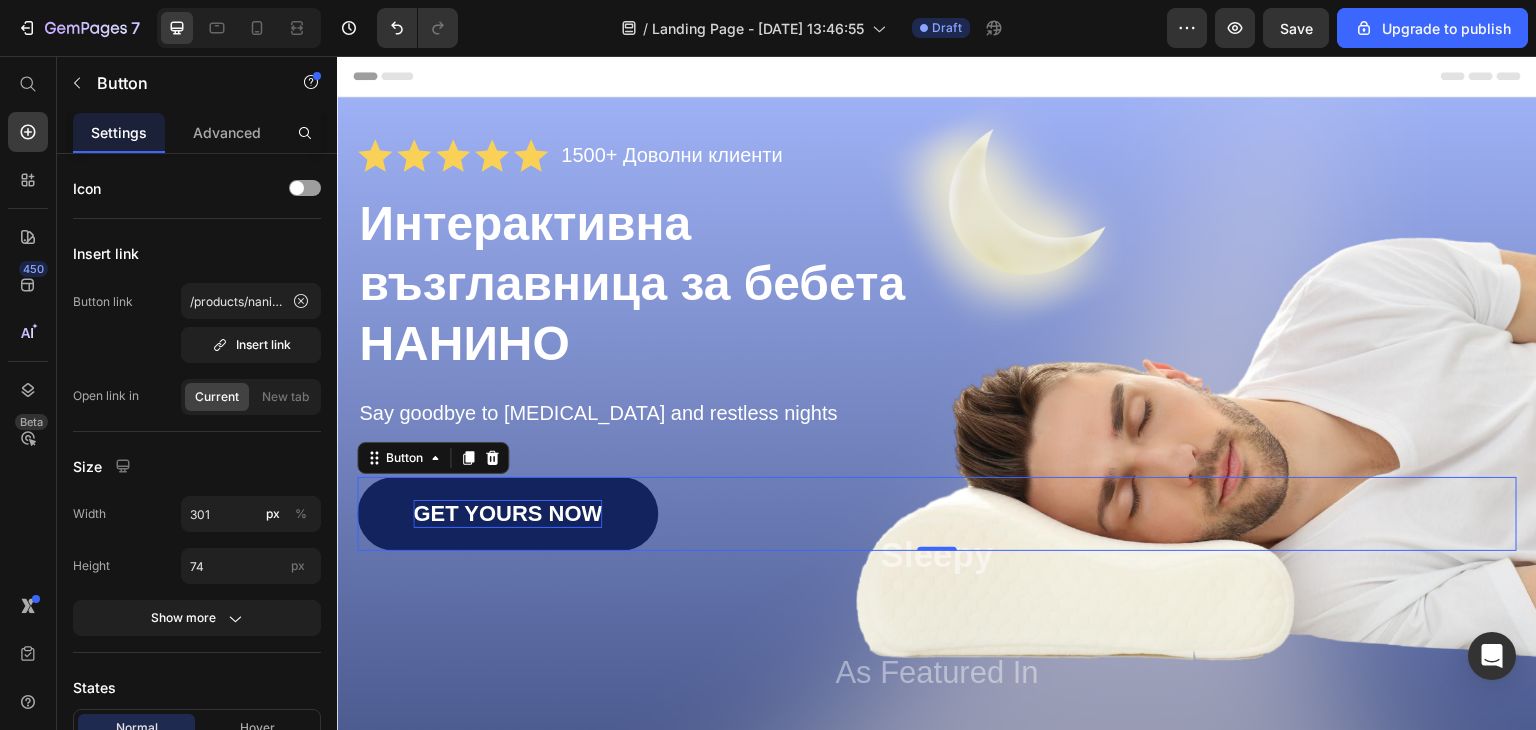 click on "GET YOURS NOW" at bounding box center [507, 514] 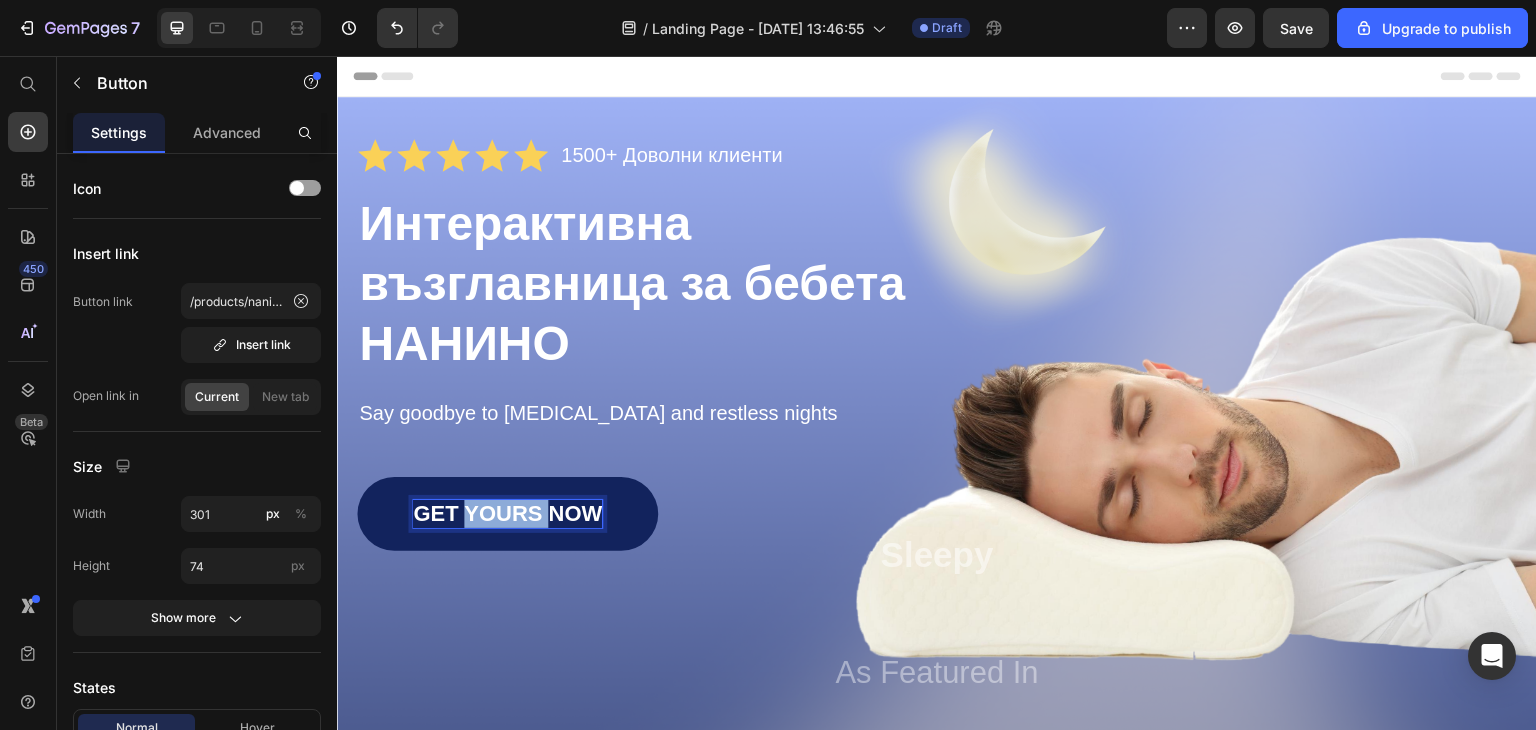 click on "GET YOURS NOW" at bounding box center (507, 514) 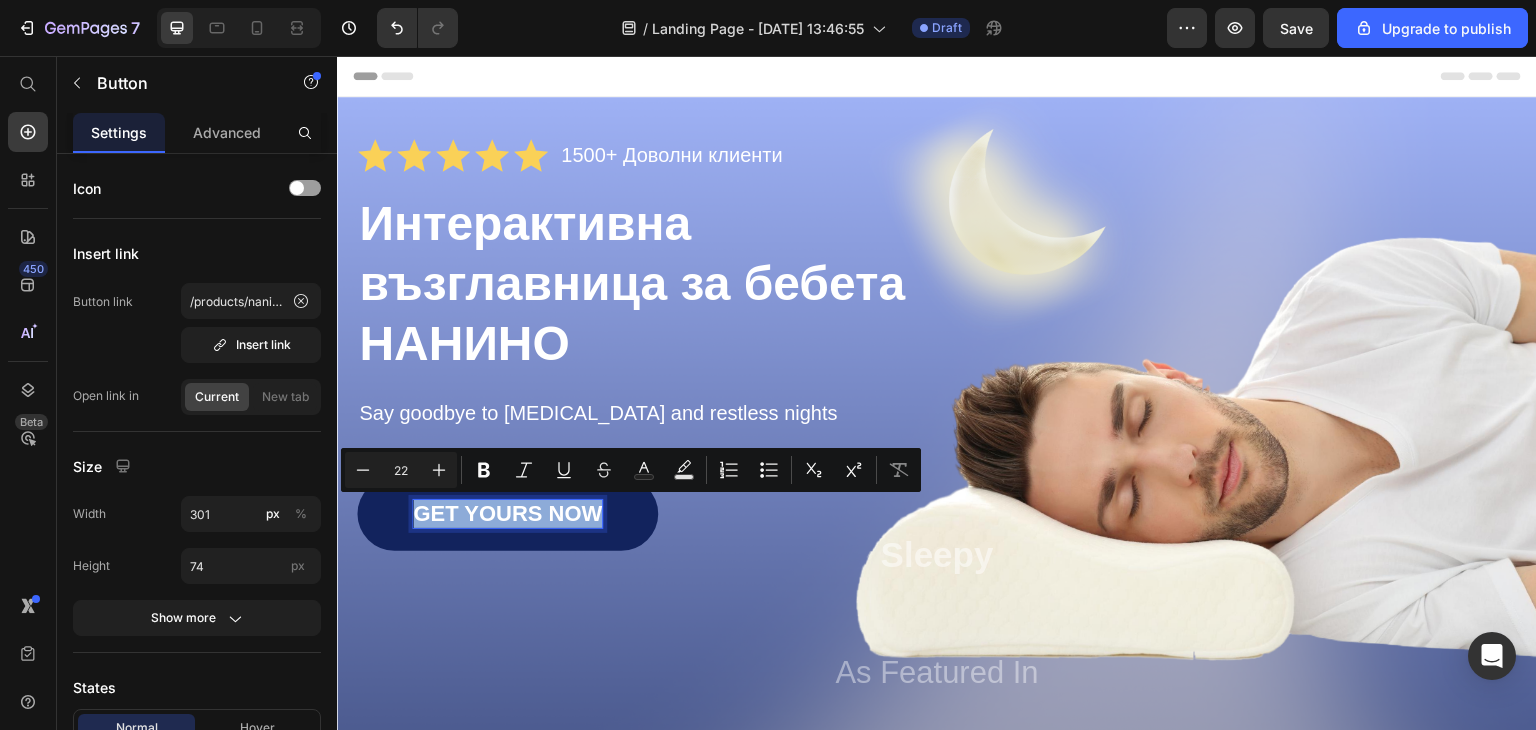 click on "GET YOURS NOW" at bounding box center (507, 514) 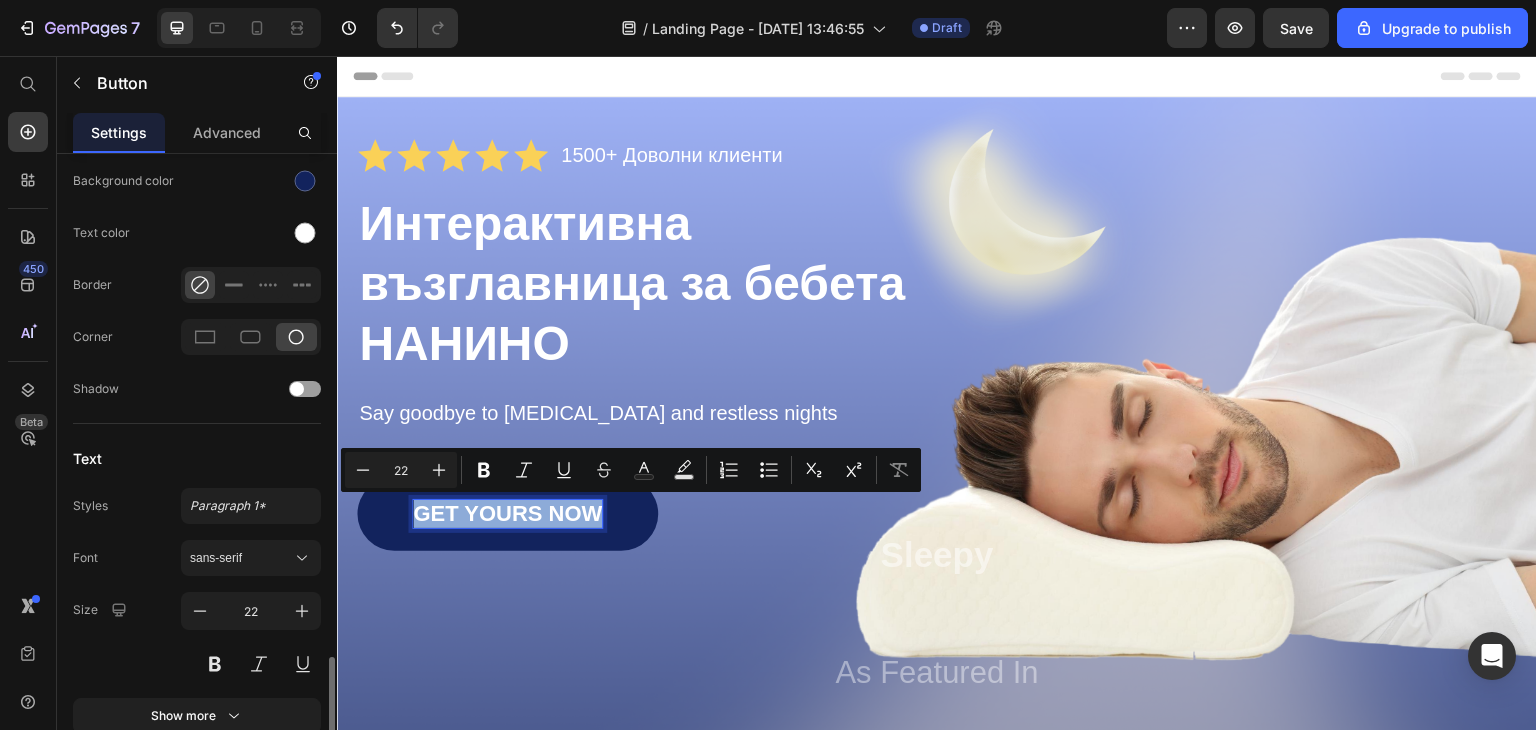 scroll, scrollTop: 758, scrollLeft: 0, axis: vertical 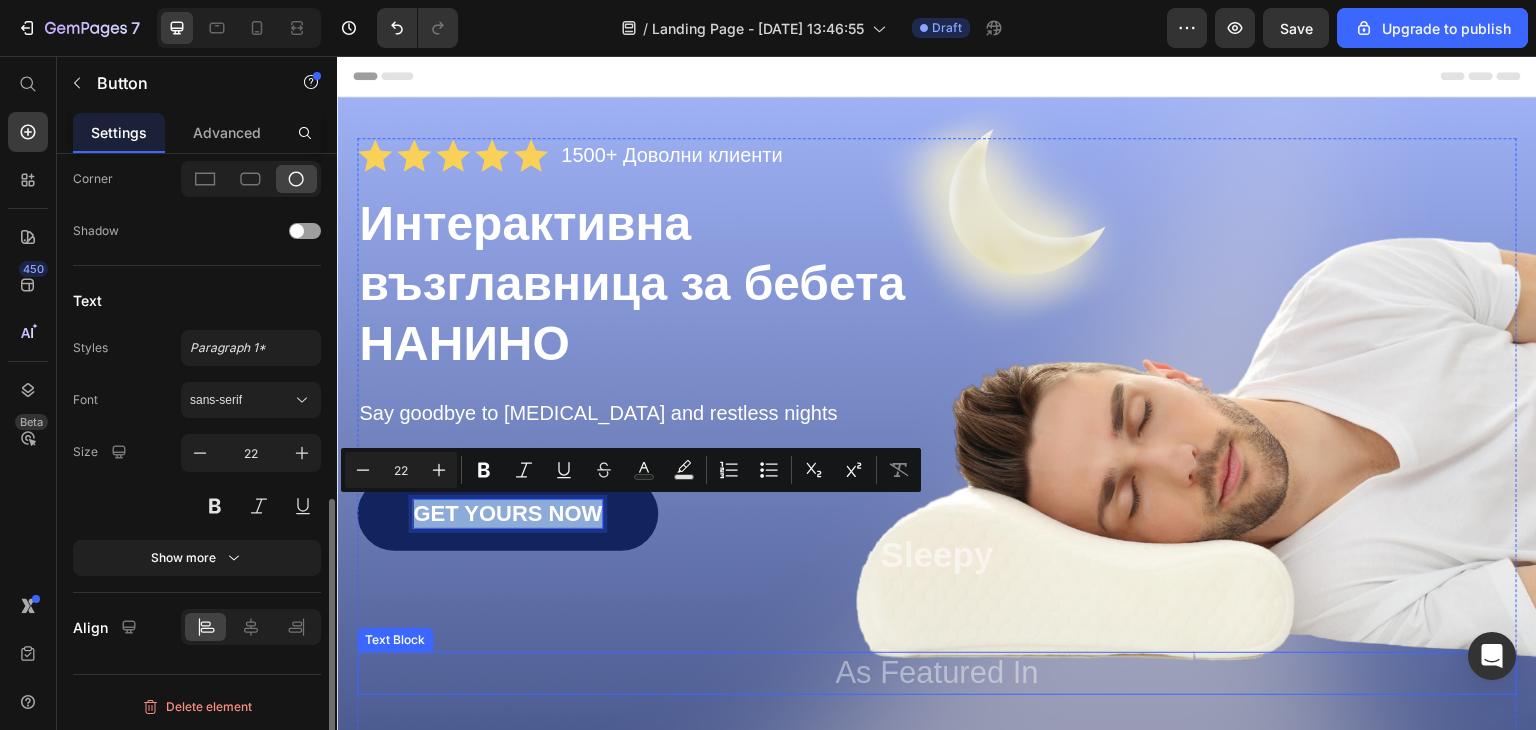 click on "As Featured In" at bounding box center (937, 673) 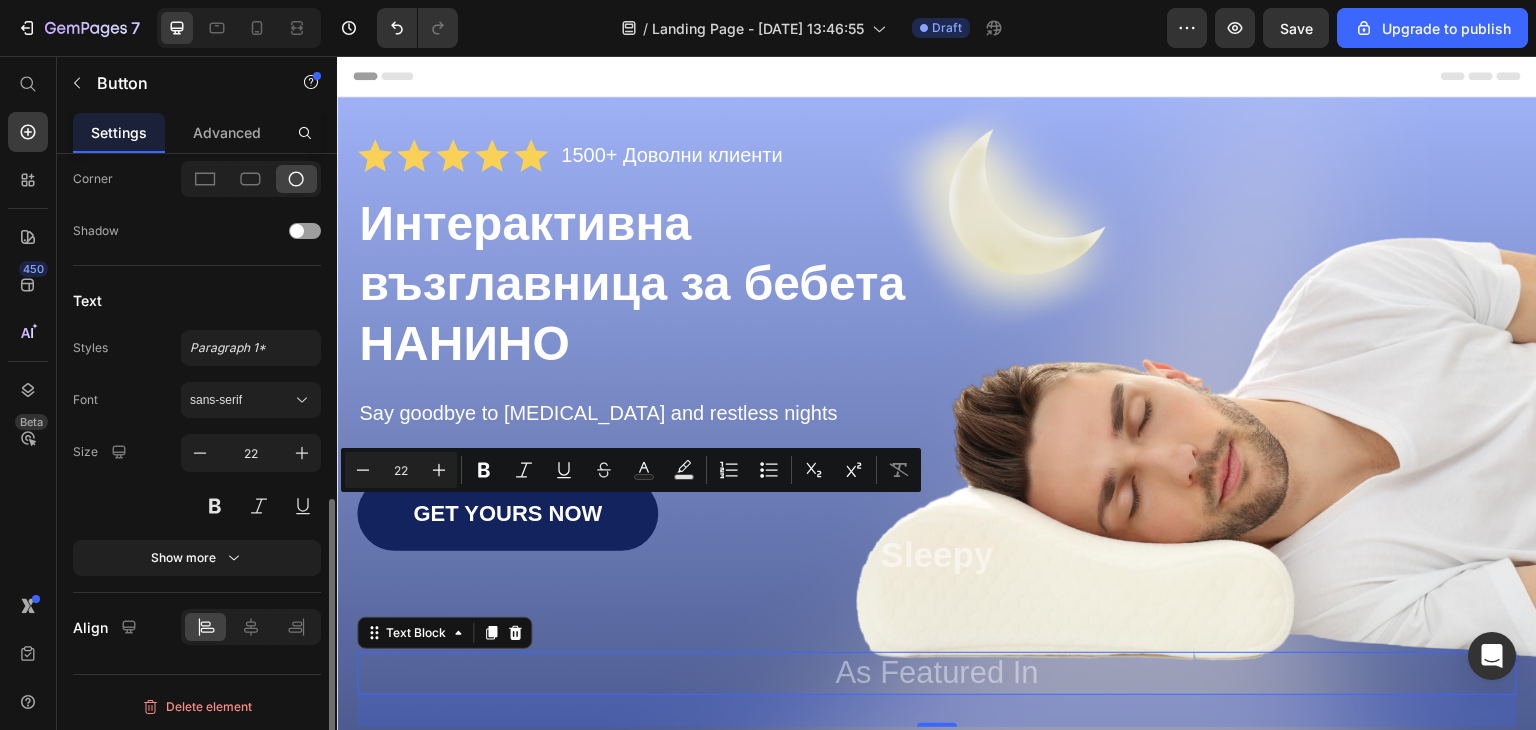 scroll, scrollTop: 0, scrollLeft: 0, axis: both 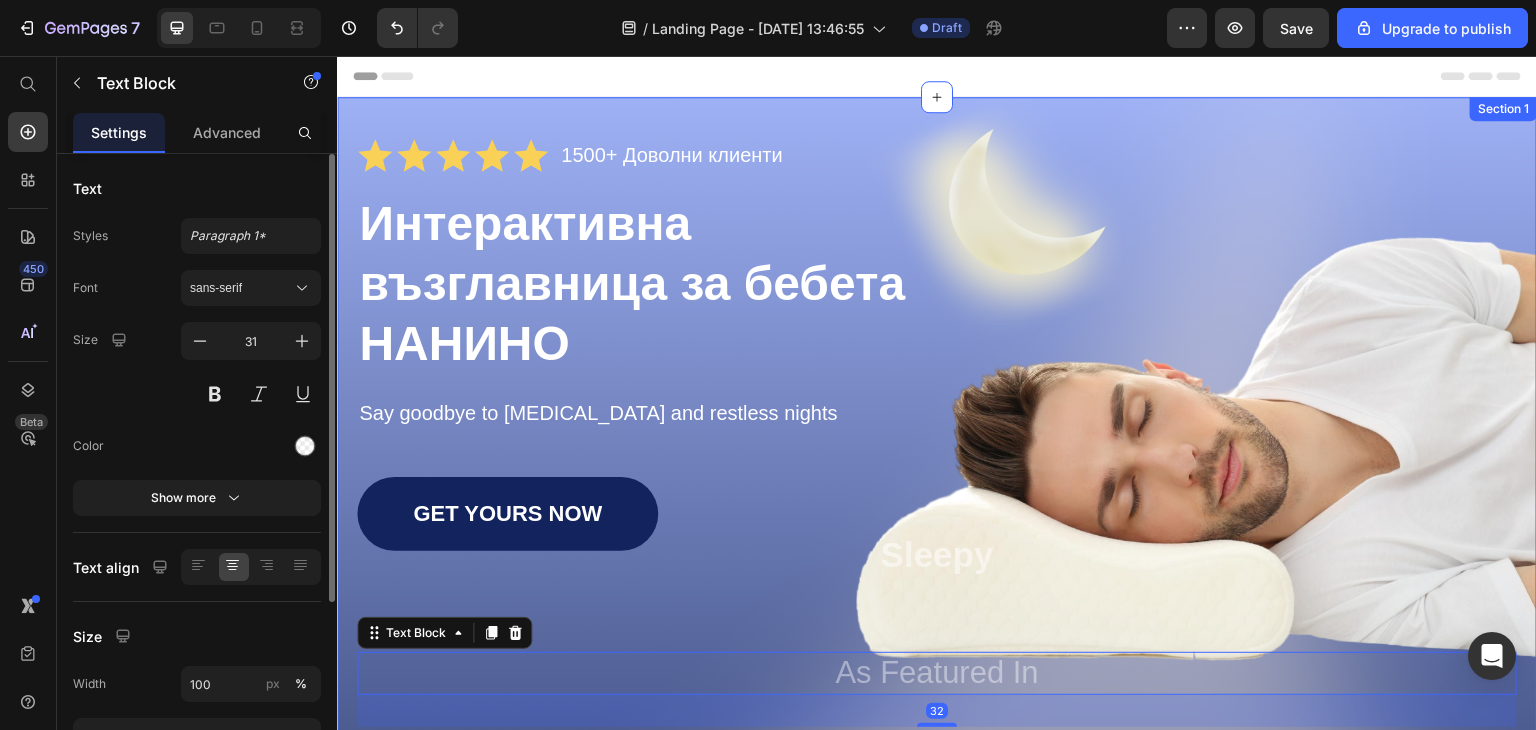 click on "Icon
Icon
Icon
Icon
Icon Icon List 1500+ Доволни клиенти Text Block Row ⁠⁠⁠⁠⁠⁠⁠ Интерактивна възглавница за бебета  НАНИНО Heading Say goodbye to neck pain and restless nights Text Block GET YOURS NOW Button Sleepy Text Block As Featured In Text Block   32 Image Image Image Row Row Section 1" at bounding box center [937, 477] 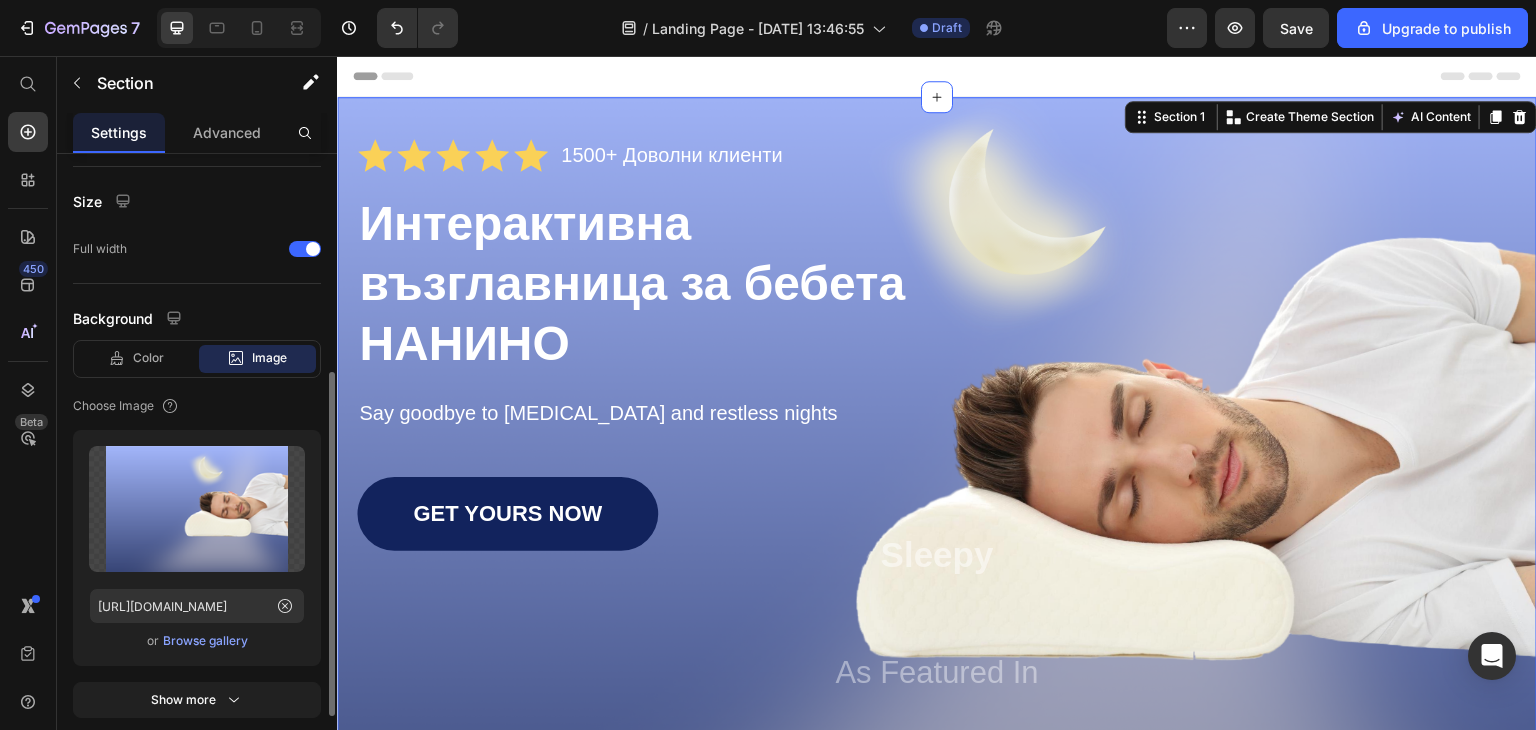 scroll, scrollTop: 529, scrollLeft: 0, axis: vertical 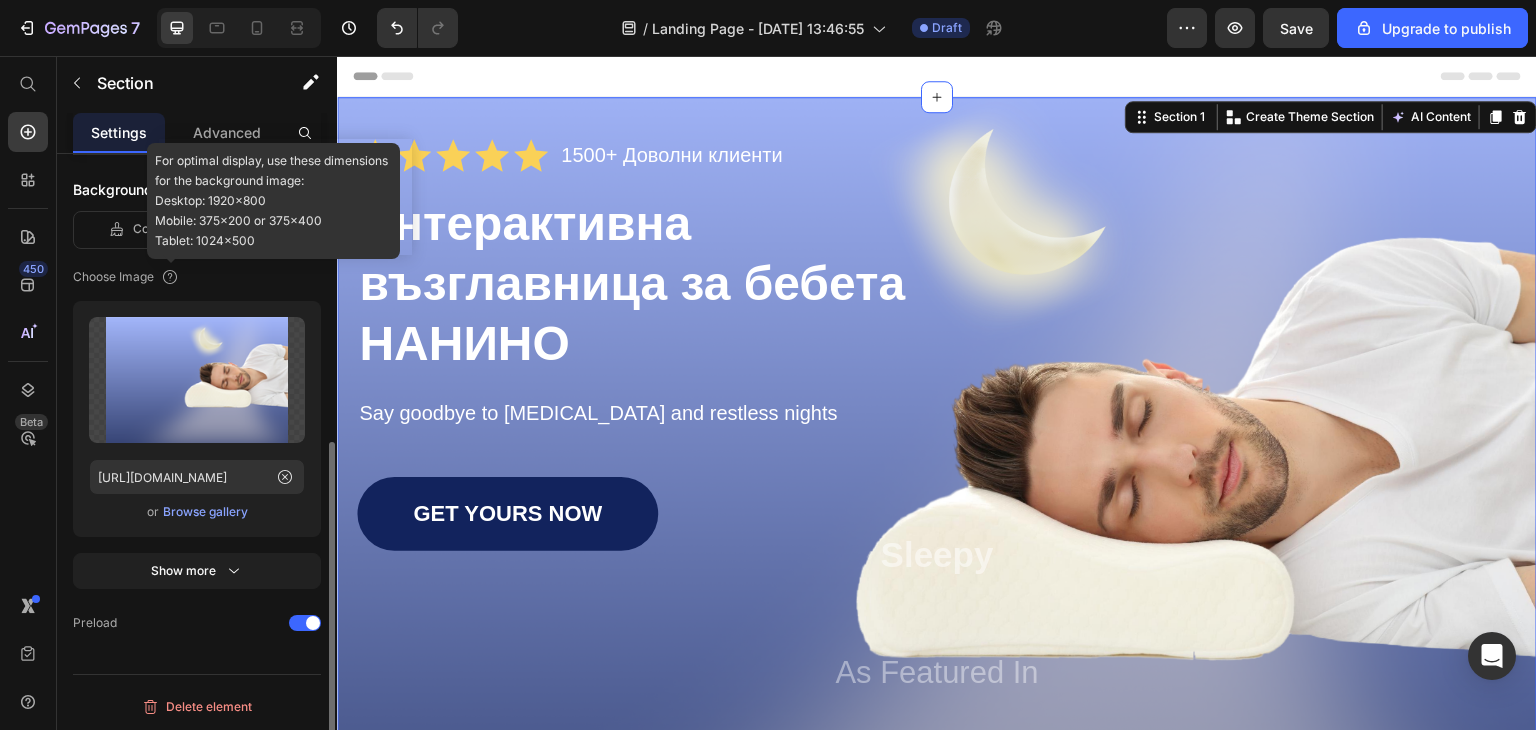 click 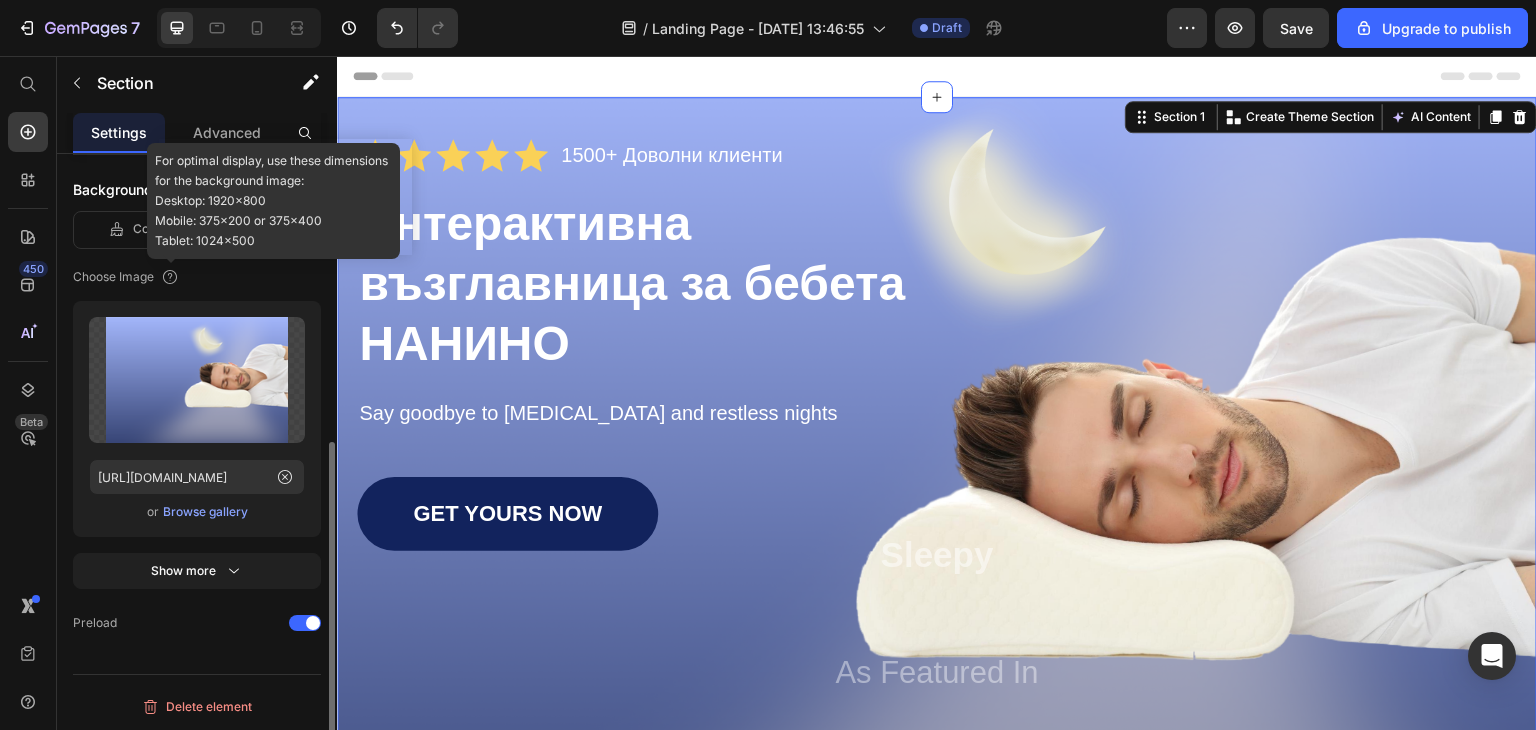click 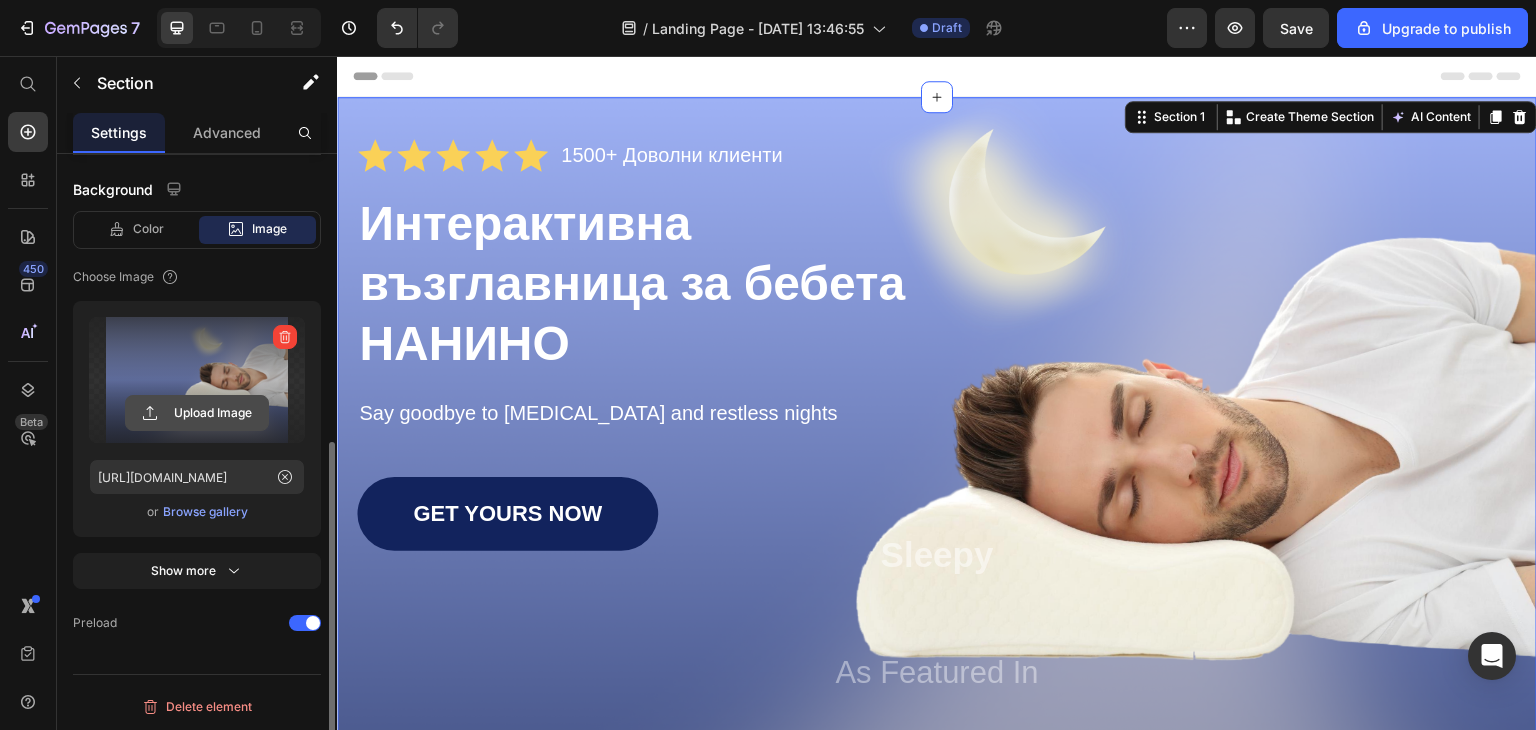 click 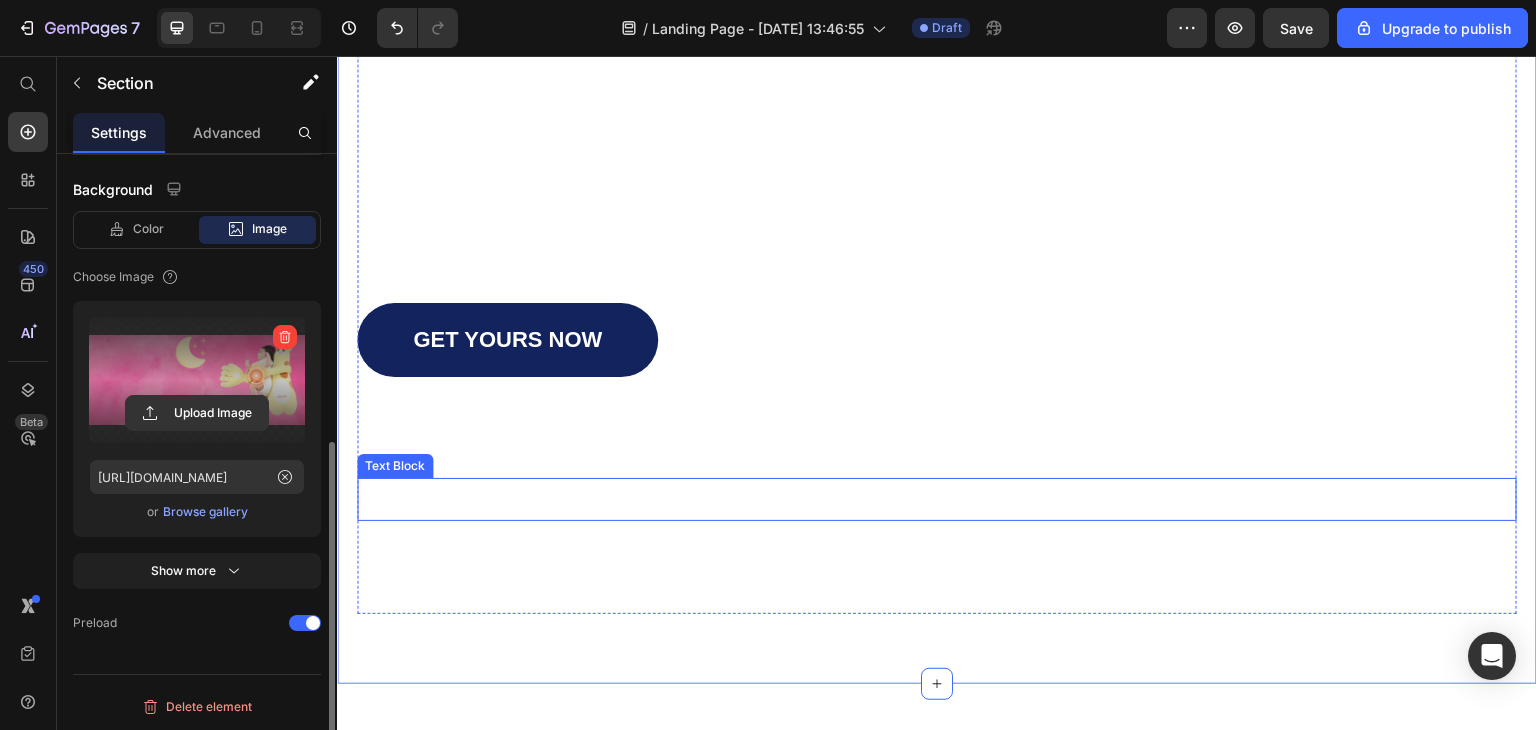 scroll, scrollTop: 0, scrollLeft: 0, axis: both 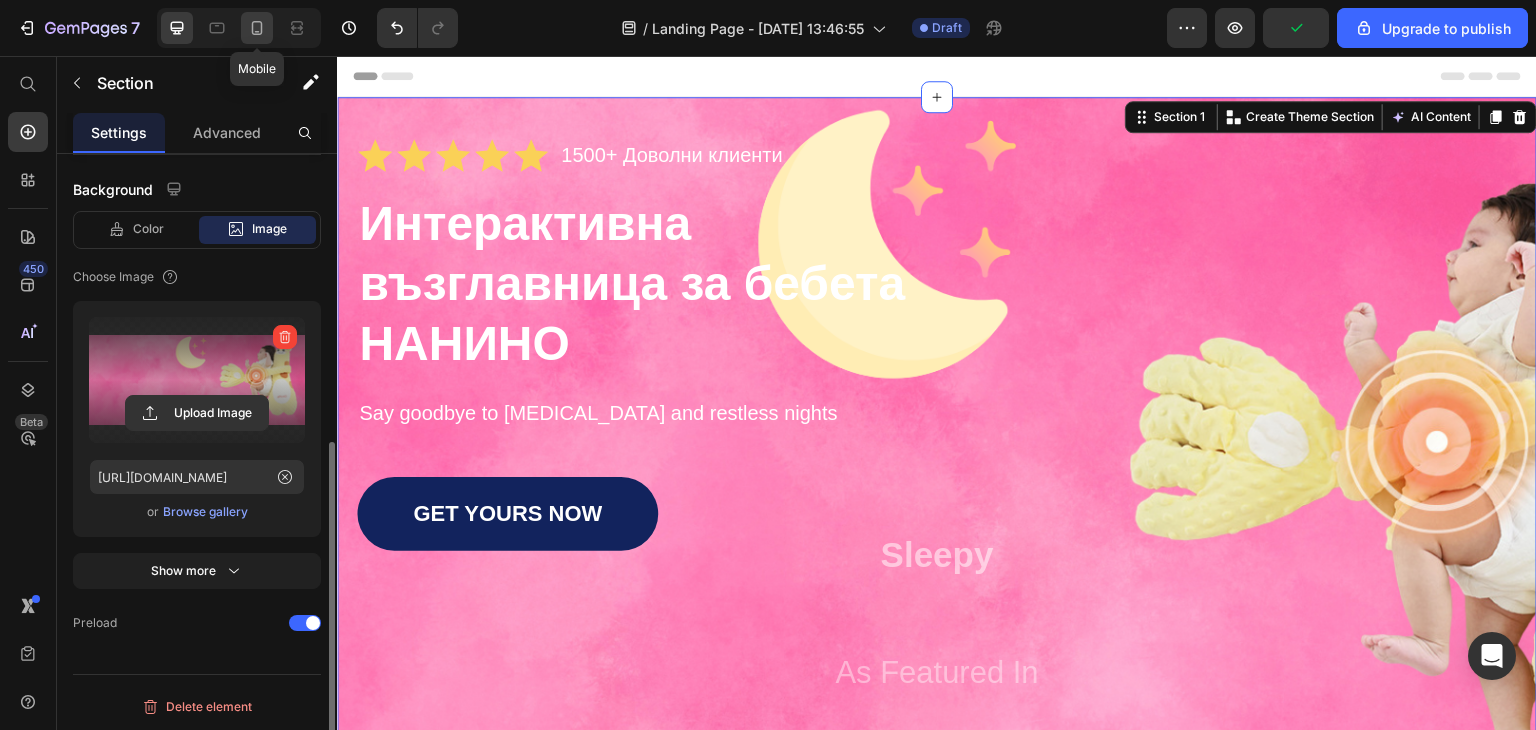 click 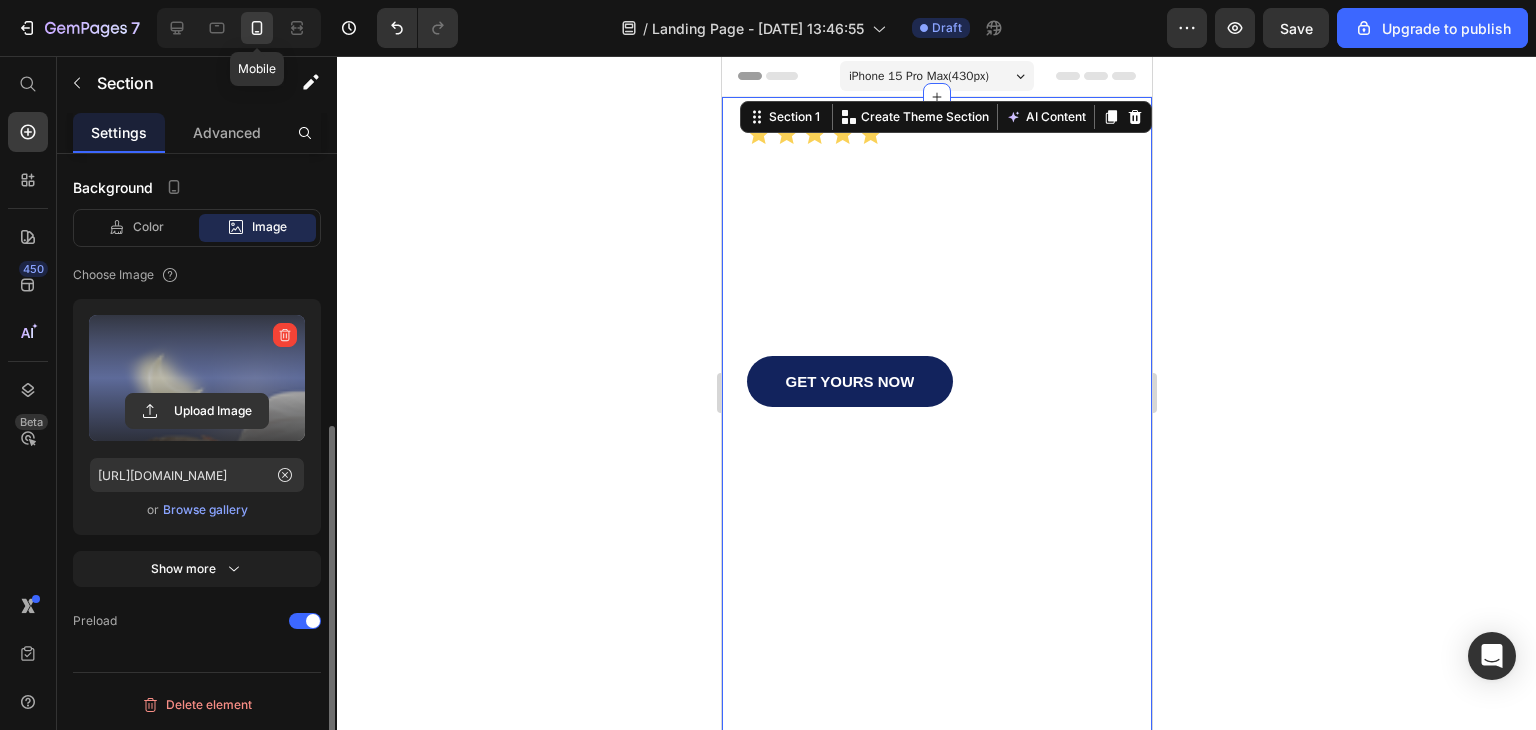 scroll, scrollTop: 485, scrollLeft: 0, axis: vertical 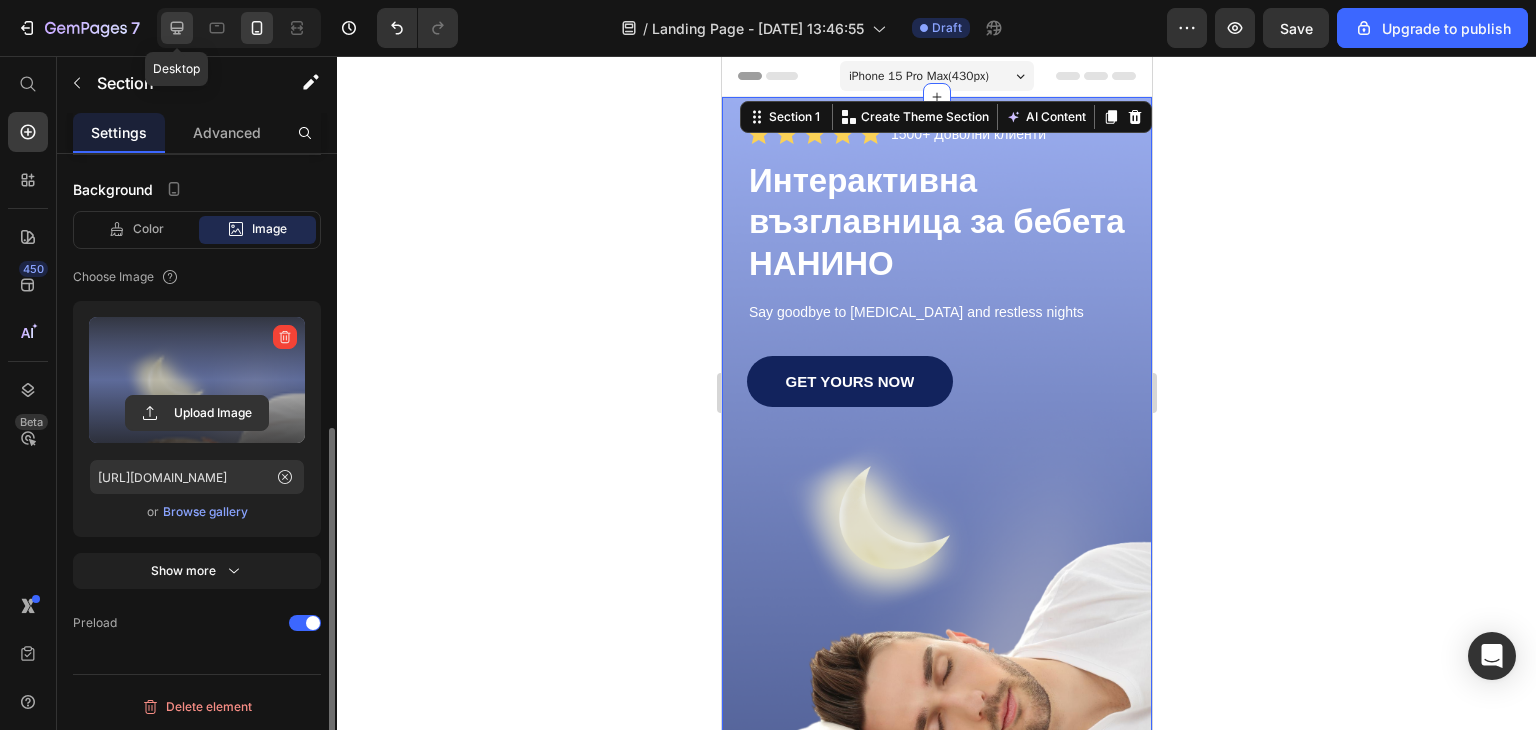 click 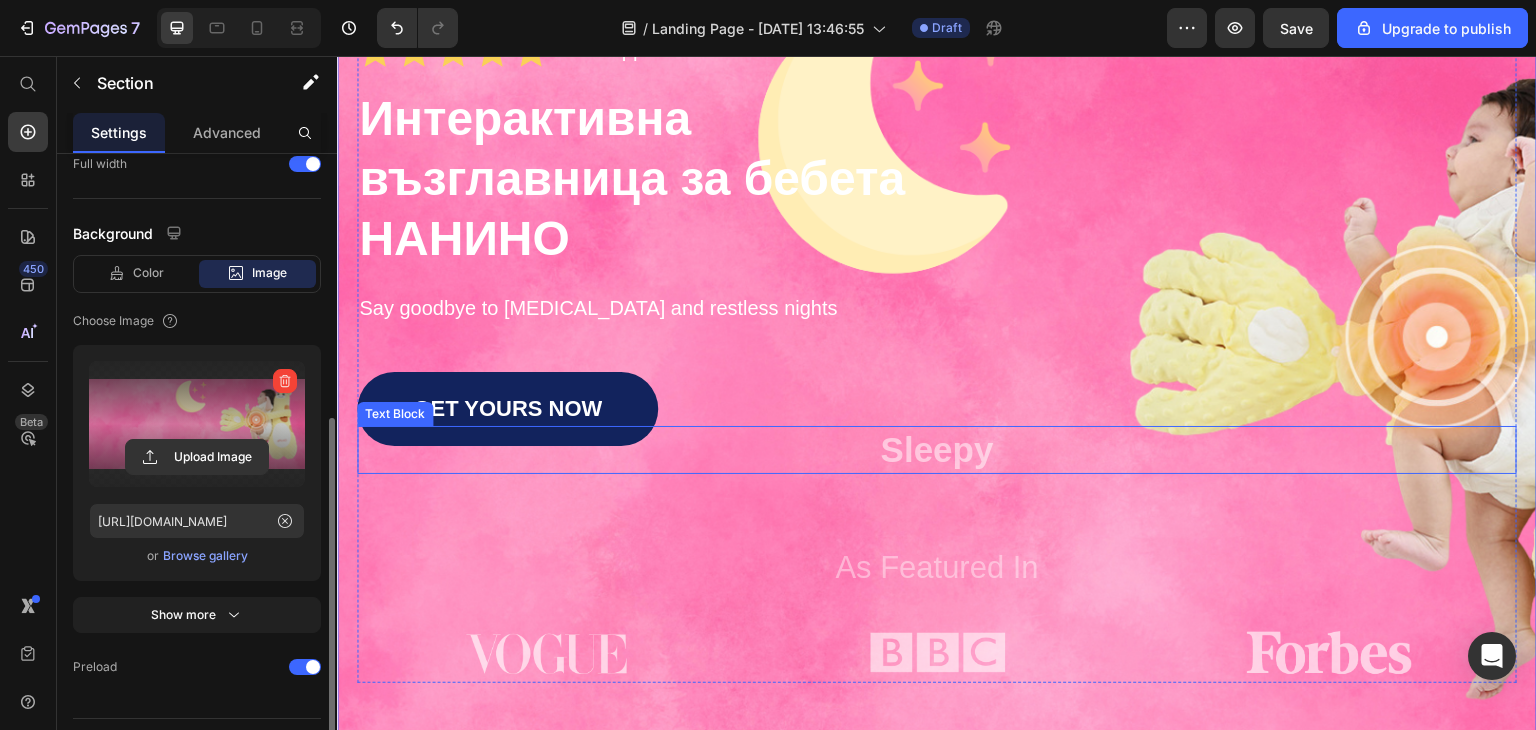 scroll, scrollTop: 0, scrollLeft: 0, axis: both 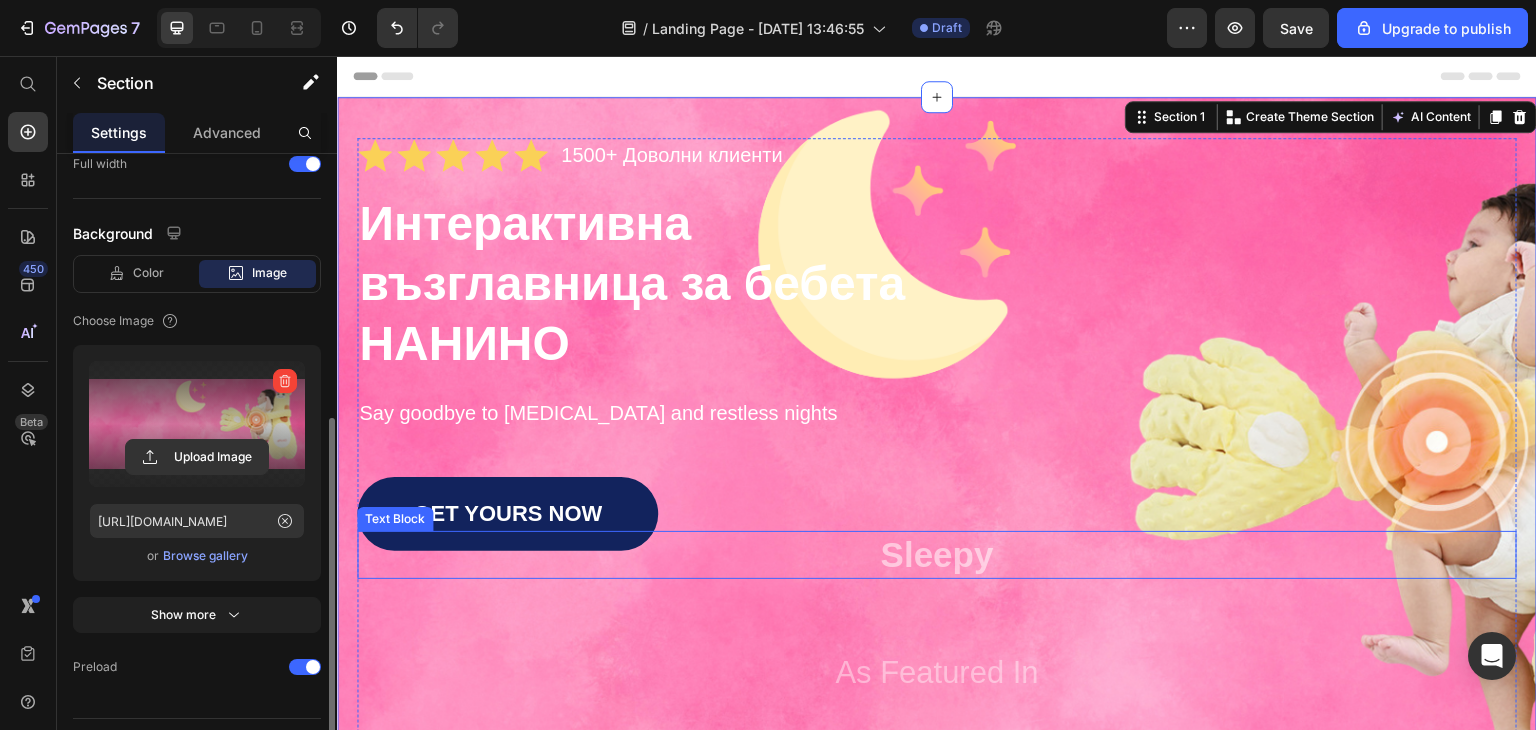 click on "Sleepy" at bounding box center [937, 555] 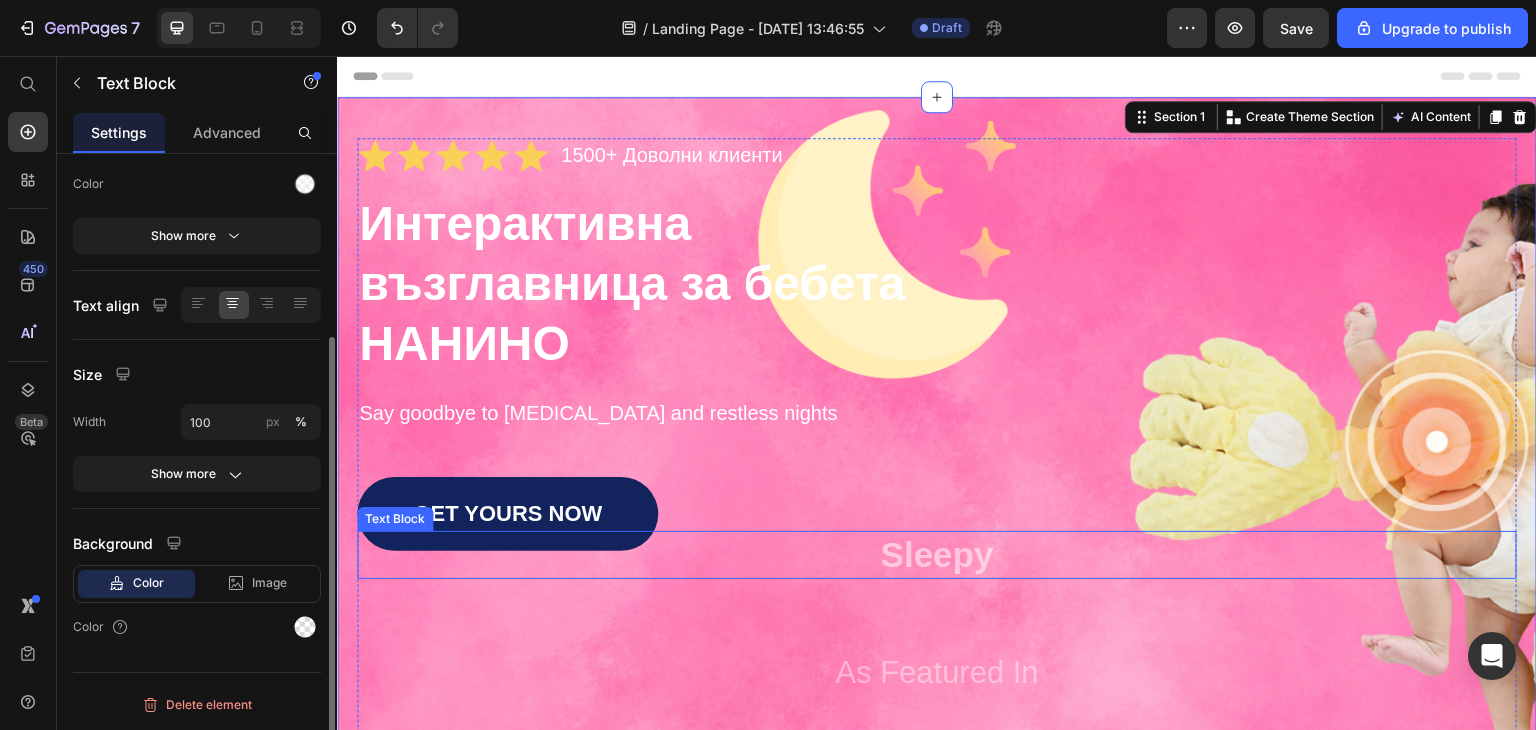 scroll, scrollTop: 0, scrollLeft: 0, axis: both 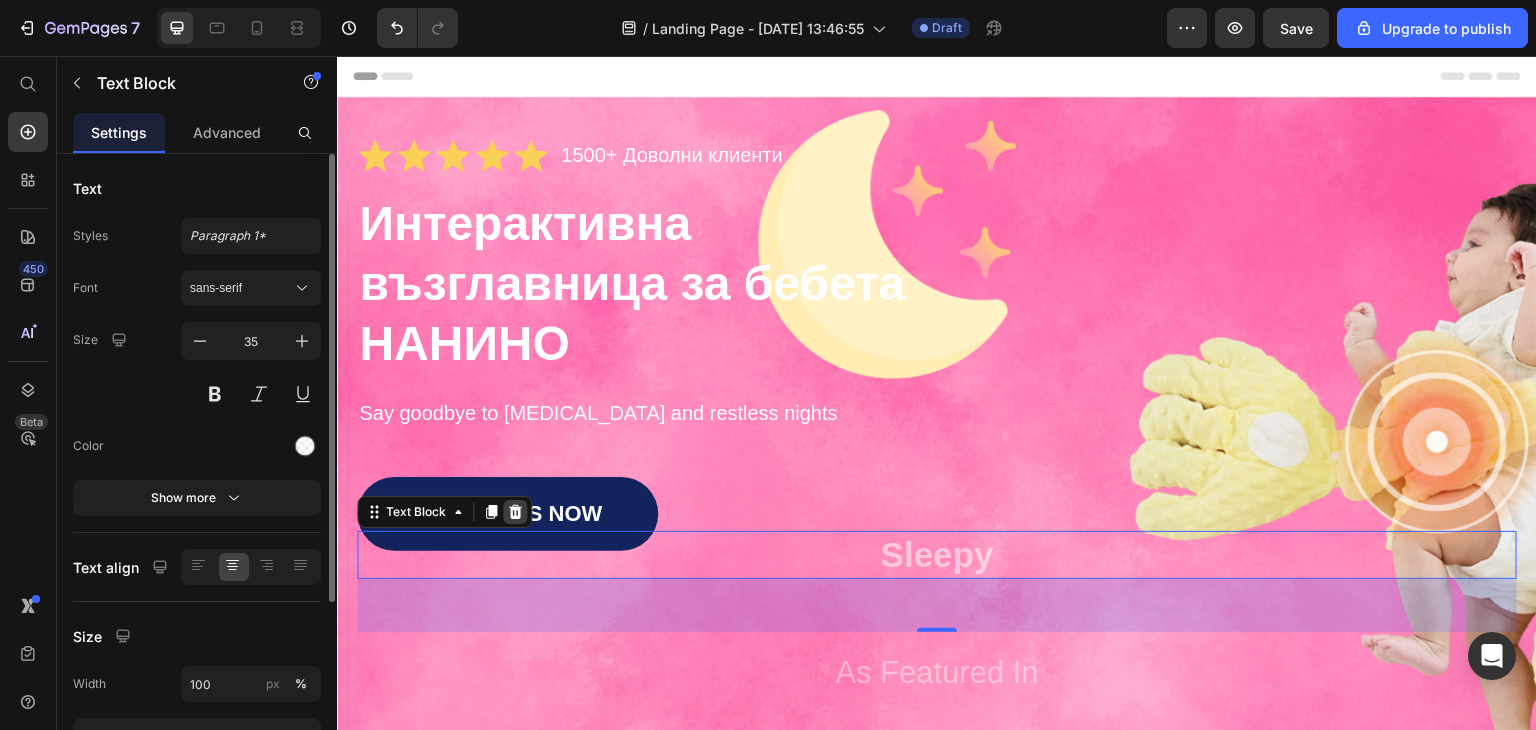 click 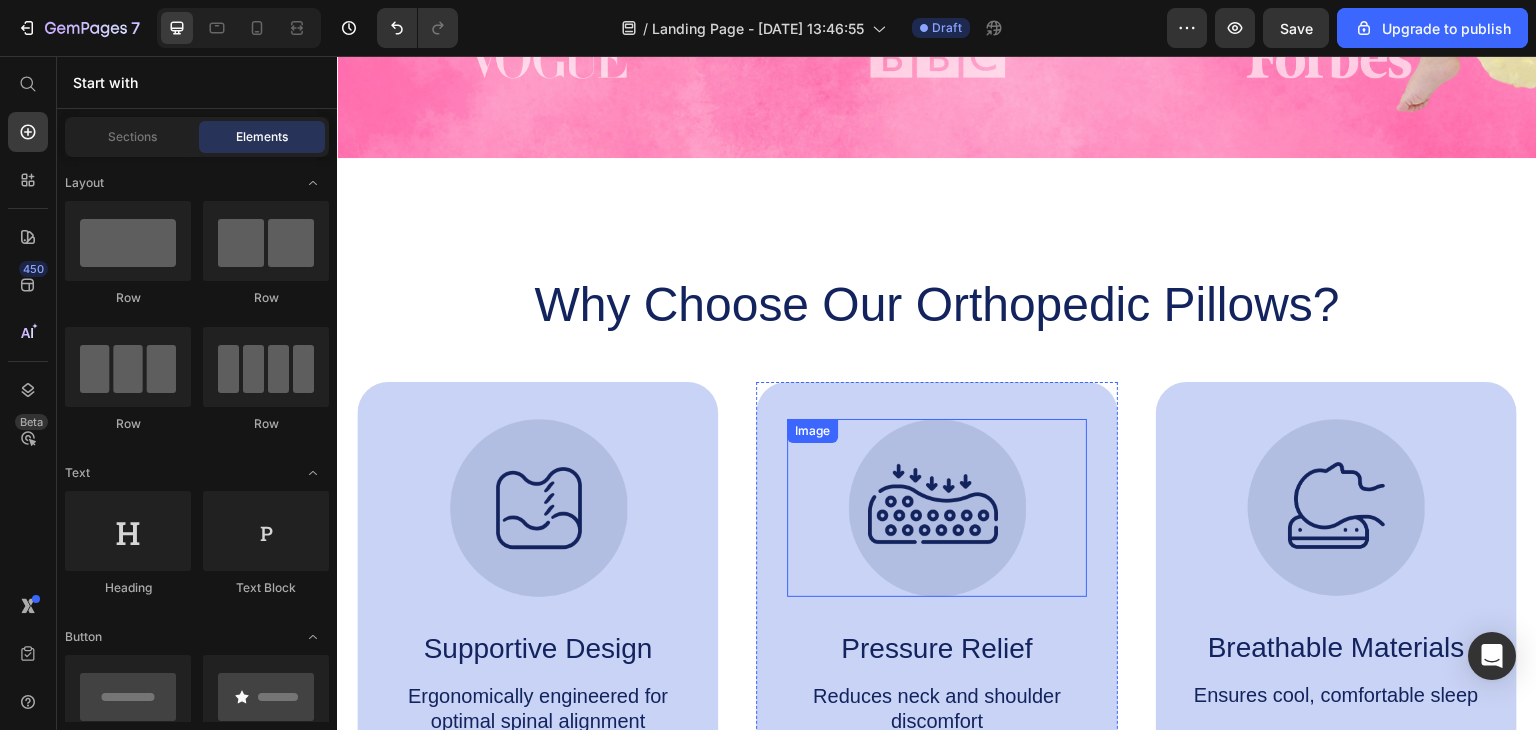 scroll, scrollTop: 0, scrollLeft: 0, axis: both 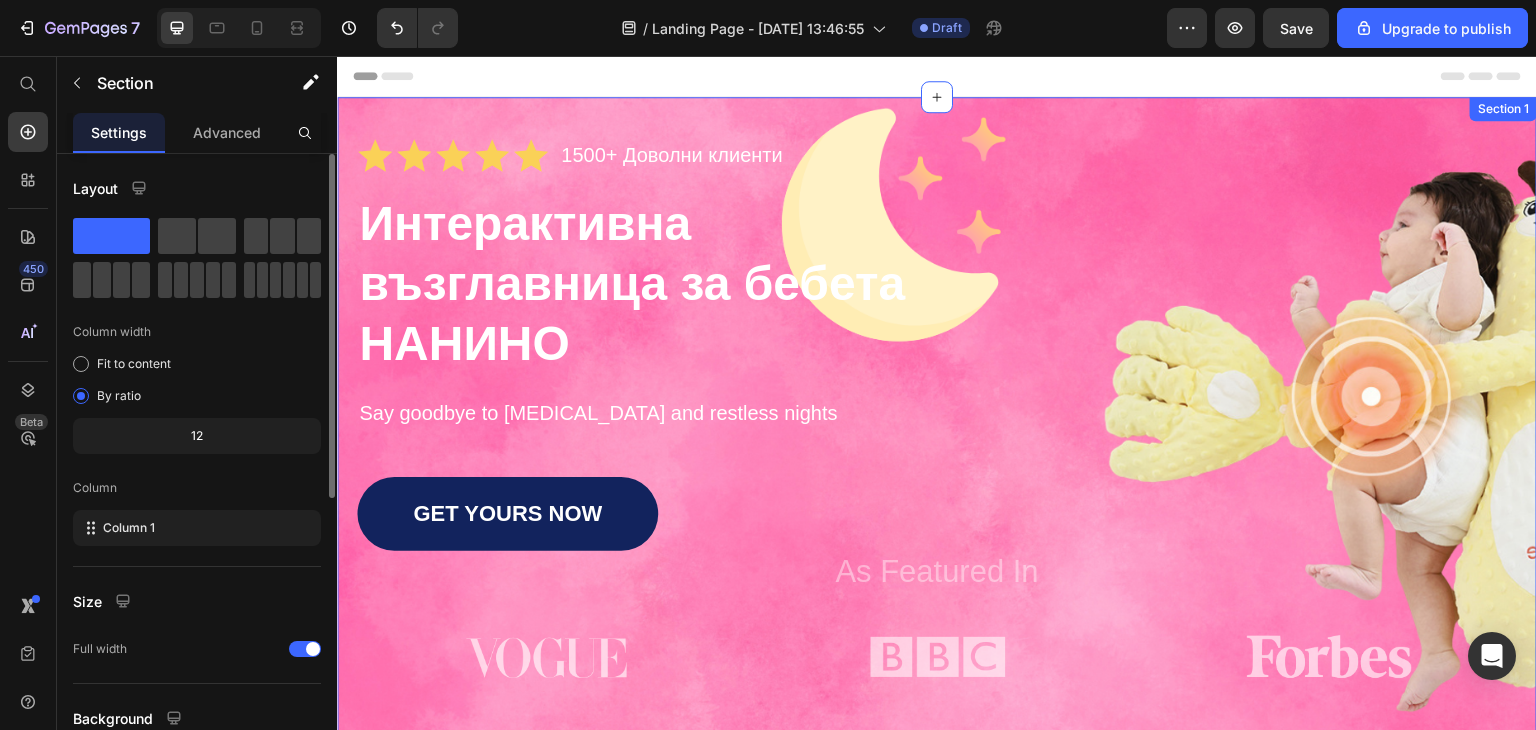 click on "Icon
Icon
Icon
Icon
Icon Icon List 1500+ Доволни клиенти Text Block Row ⁠⁠⁠⁠⁠⁠⁠ Интерактивна възглавница за бебета  НАНИНО Heading Say goodbye to neck pain and restless nights Text Block GET YOURS NOW Button As Featured In Text Block Image Image Image Row Row Section 1" at bounding box center [937, 427] 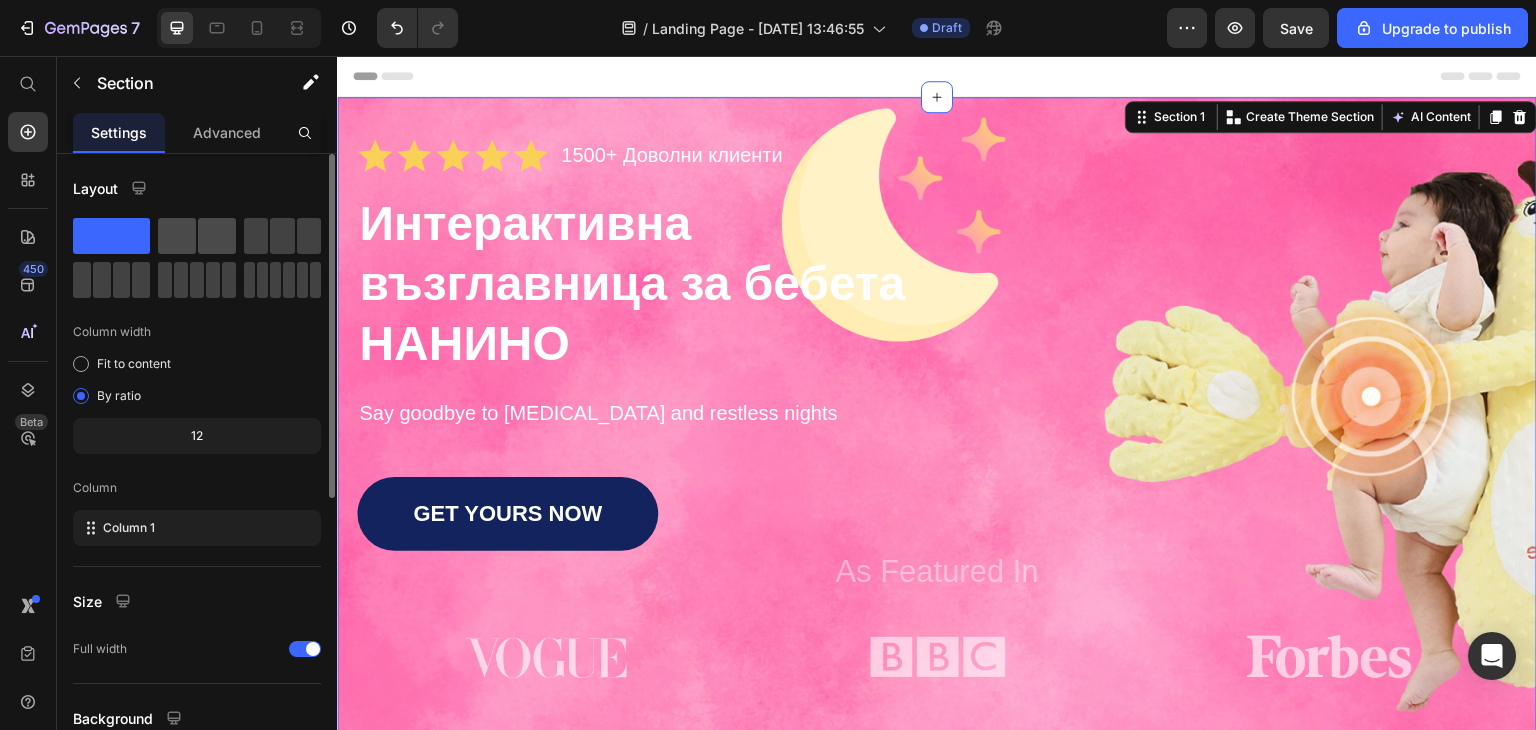 click 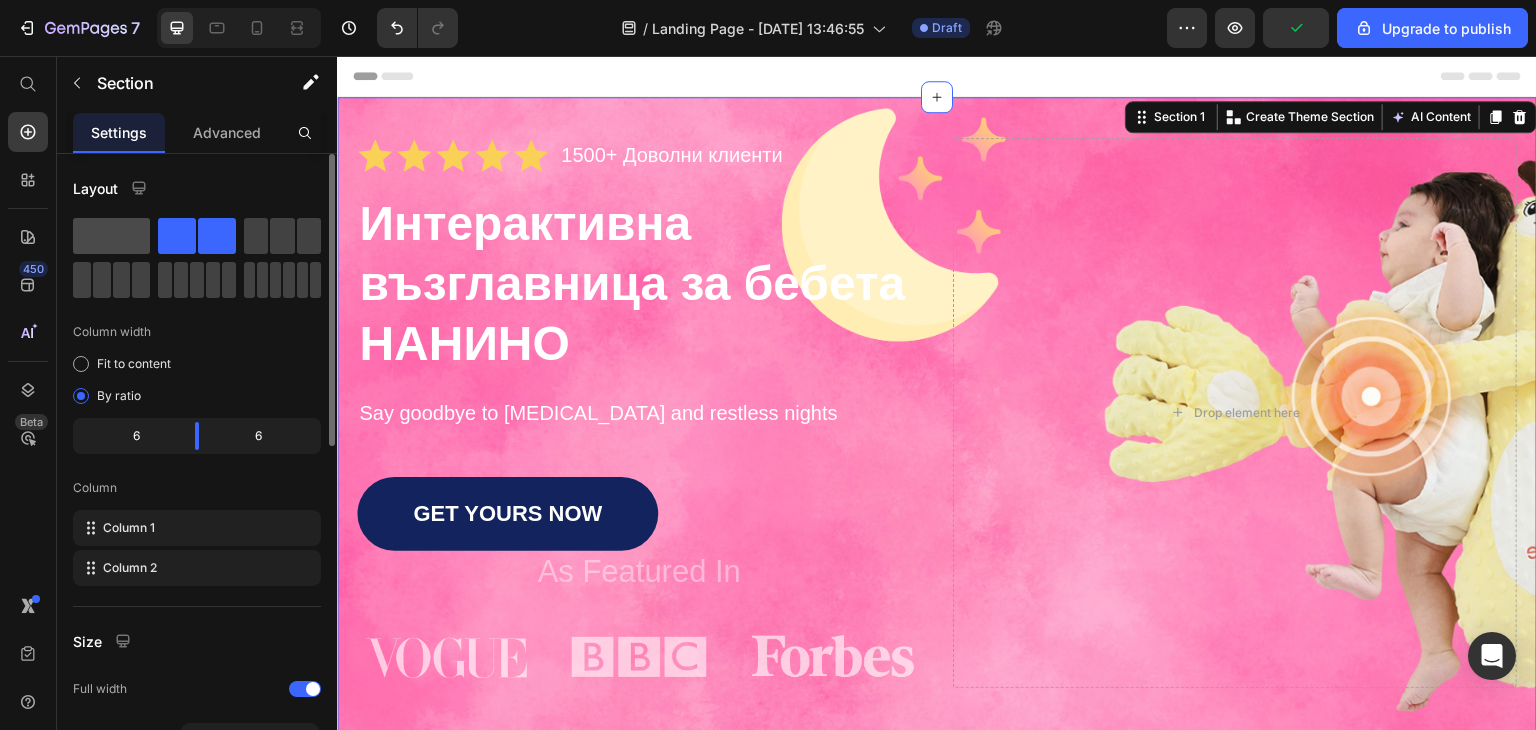 click 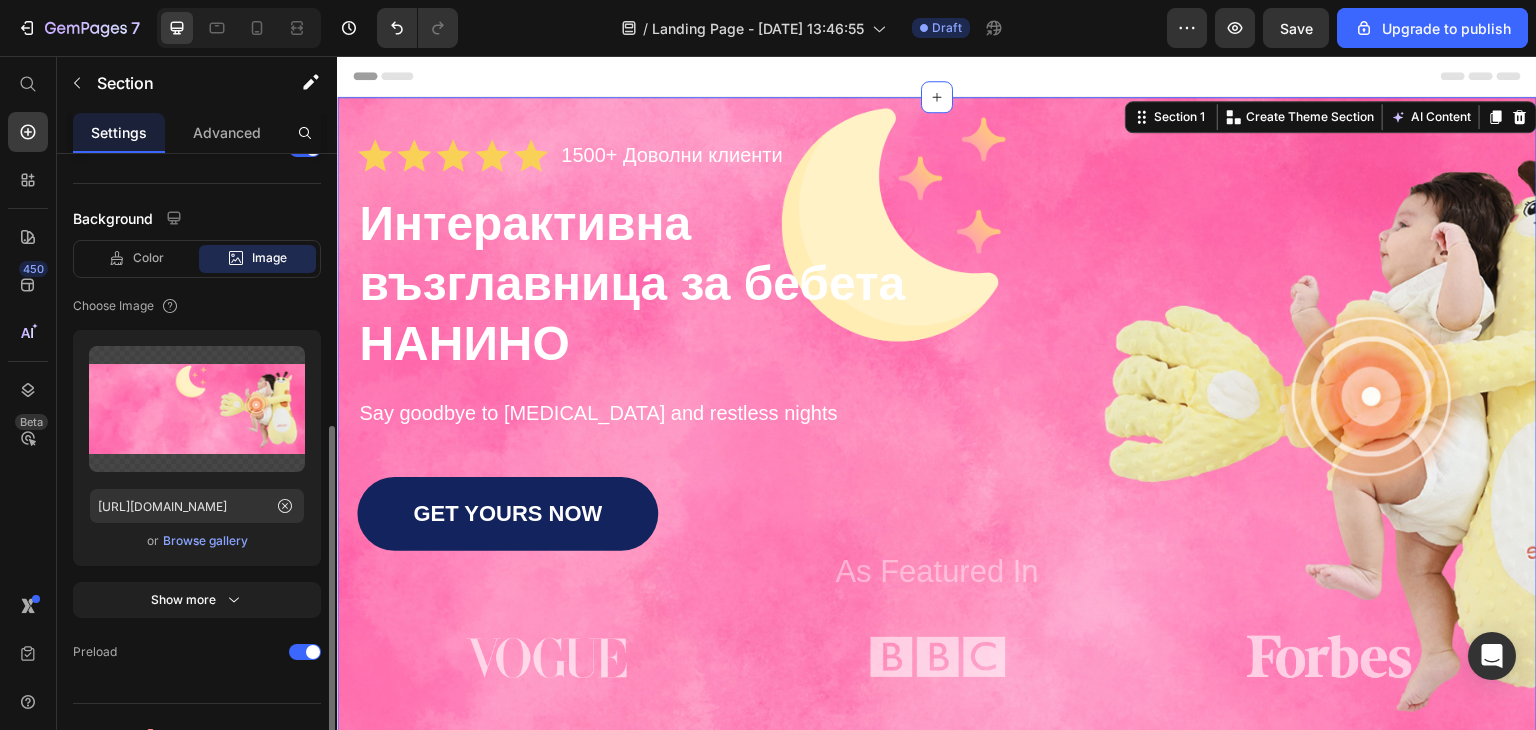 scroll, scrollTop: 529, scrollLeft: 0, axis: vertical 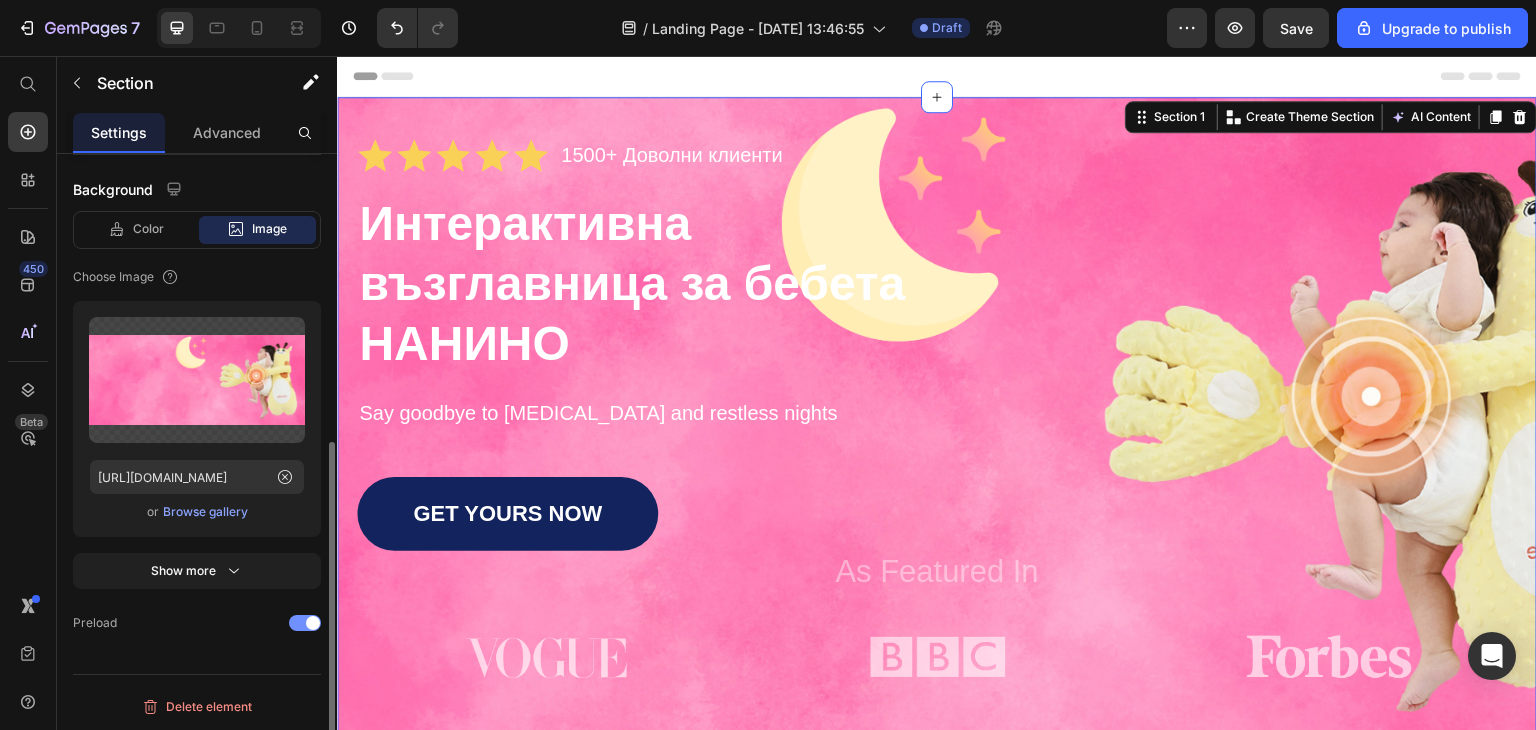 click at bounding box center [305, 623] 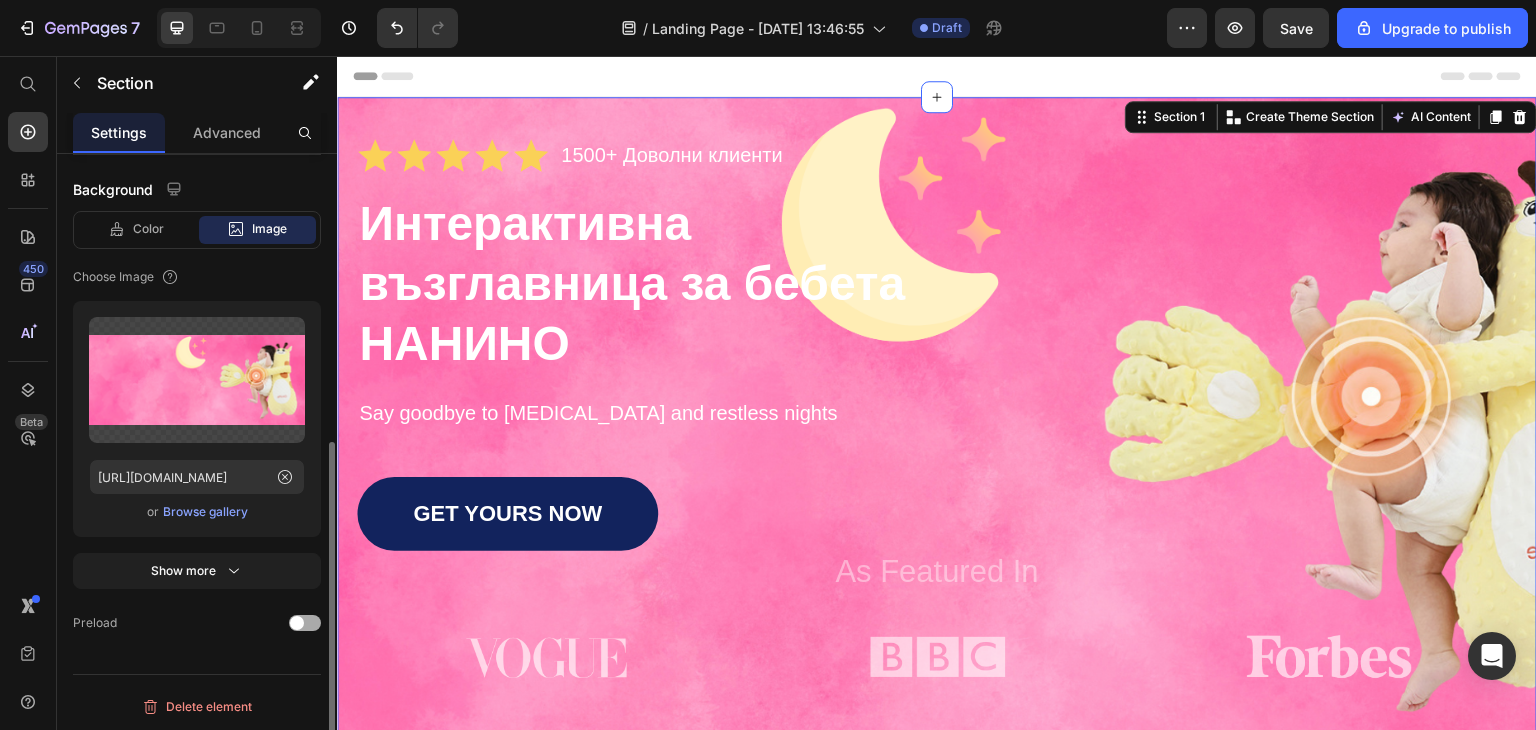 click at bounding box center [297, 623] 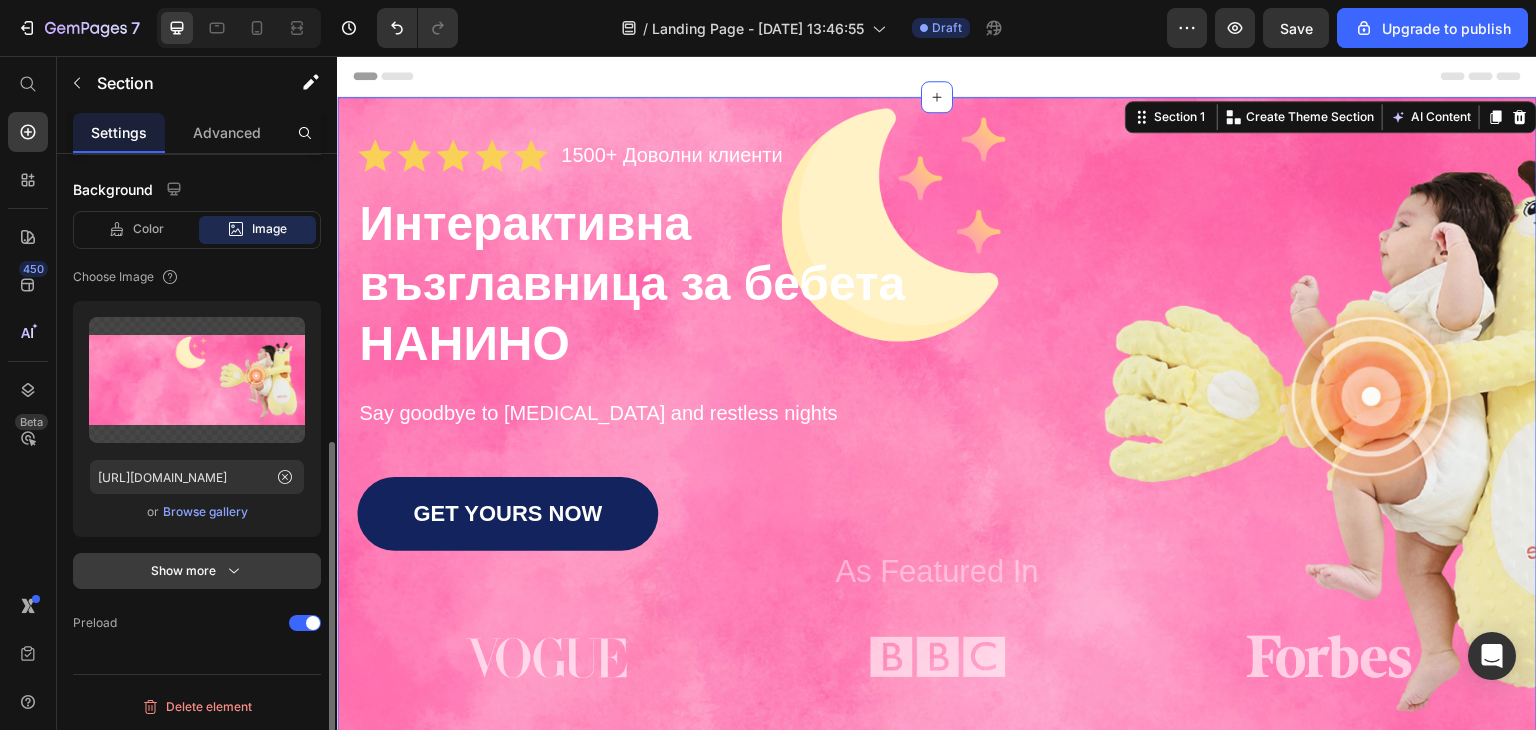 click on "Show more" at bounding box center [197, 571] 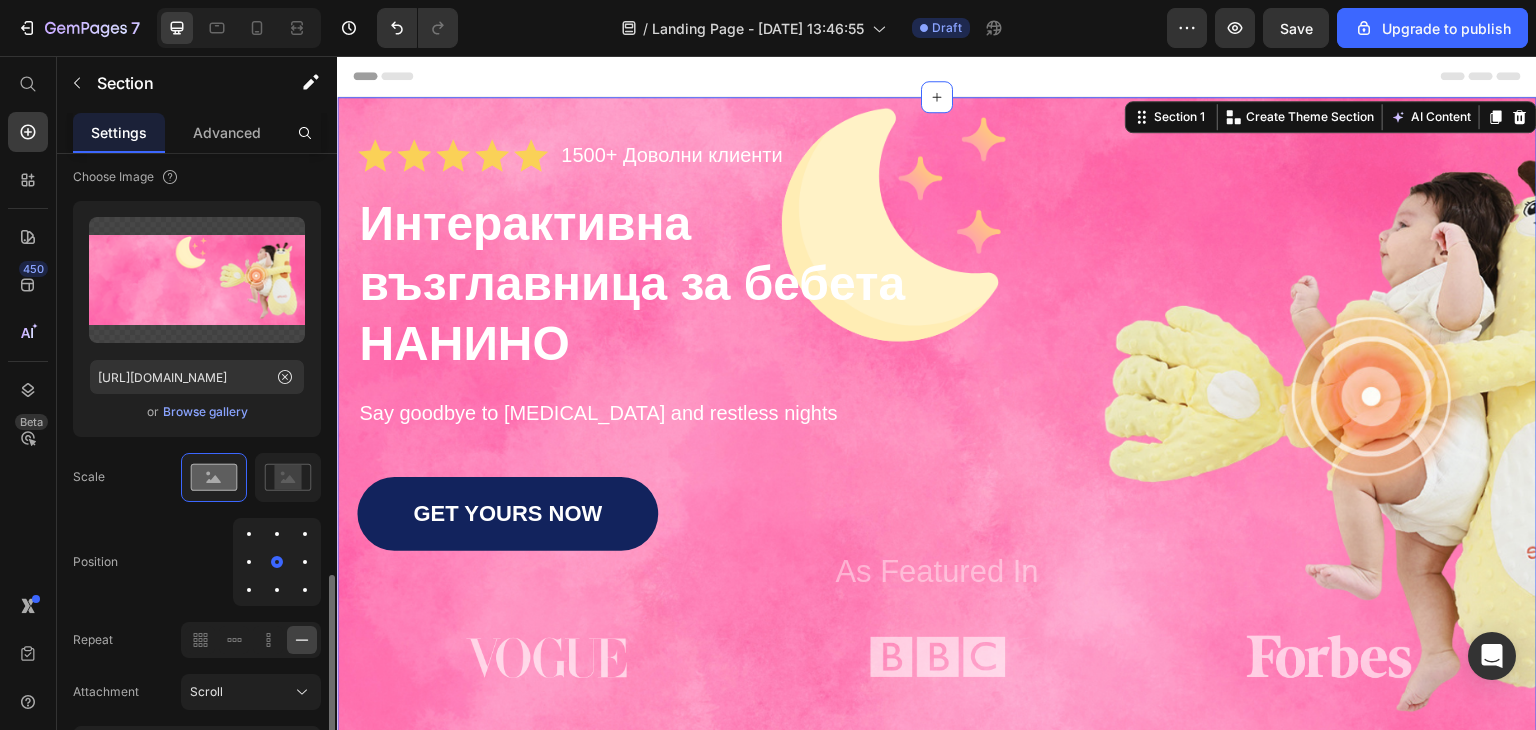 scroll, scrollTop: 729, scrollLeft: 0, axis: vertical 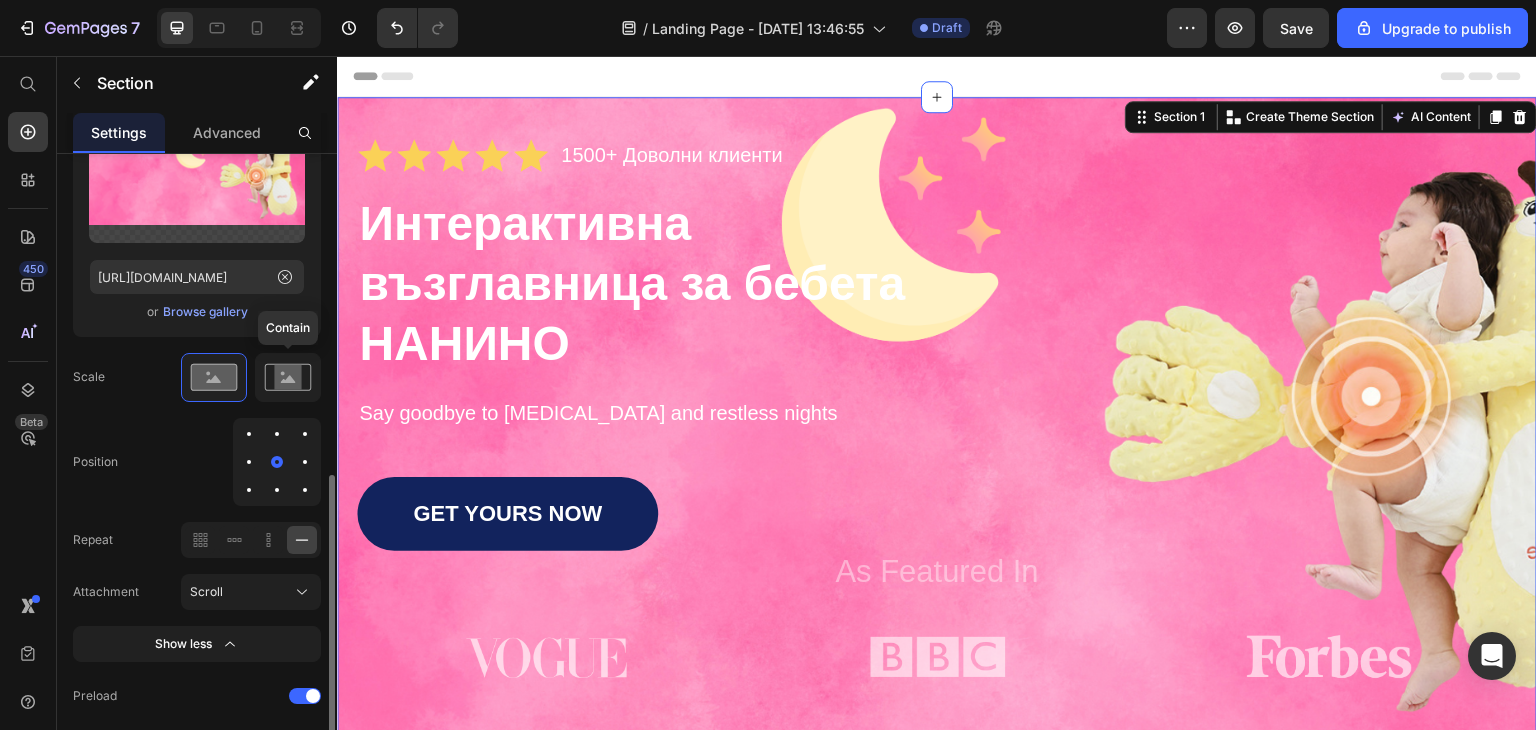 click 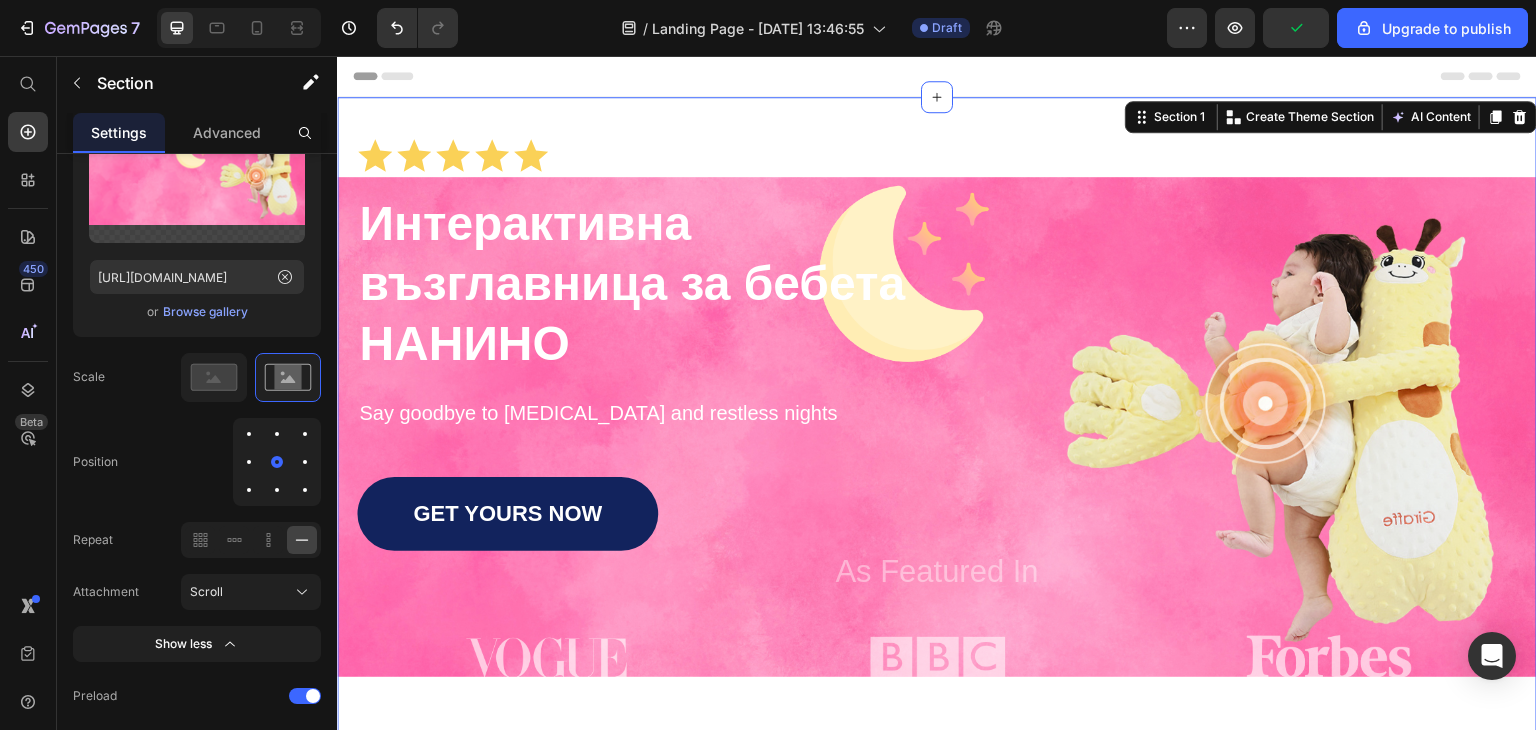 click on "Icon
Icon
Icon
Icon
Icon Icon List 1500+ Доволни клиенти Text Block Row ⁠⁠⁠⁠⁠⁠⁠ Интерактивна възглавница за бебета  НАНИНО Heading Say goodbye to neck pain and restless nights Text Block GET YOURS NOW Button As Featured In Text Block Image Image Image Row Row Section 1   You can create reusable sections Create Theme Section AI Content Write with GemAI What would you like to describe here? Tone and Voice Persuasive Product Интерактивна възглавница за бебета НАНИНО Show more Generate" at bounding box center (937, 427) 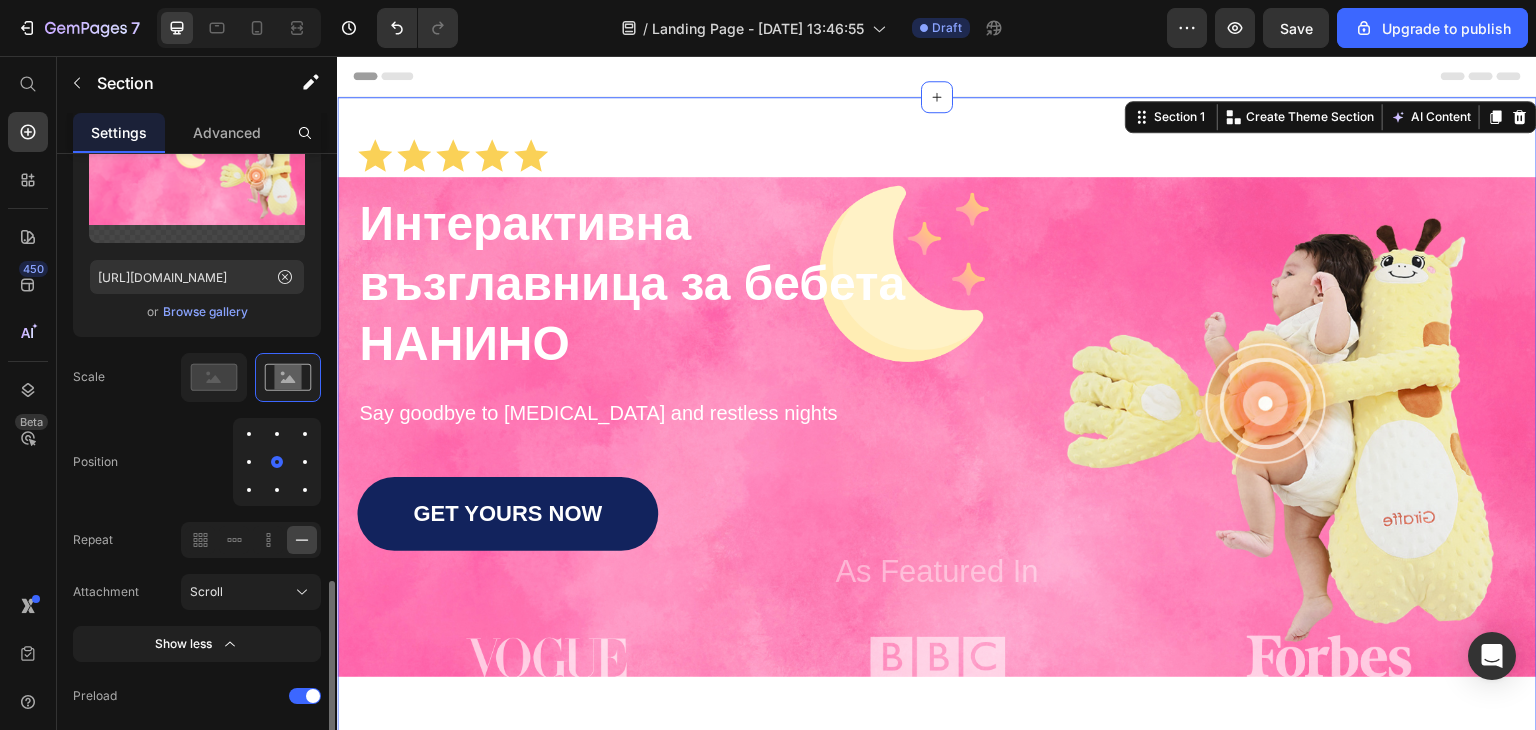 scroll, scrollTop: 802, scrollLeft: 0, axis: vertical 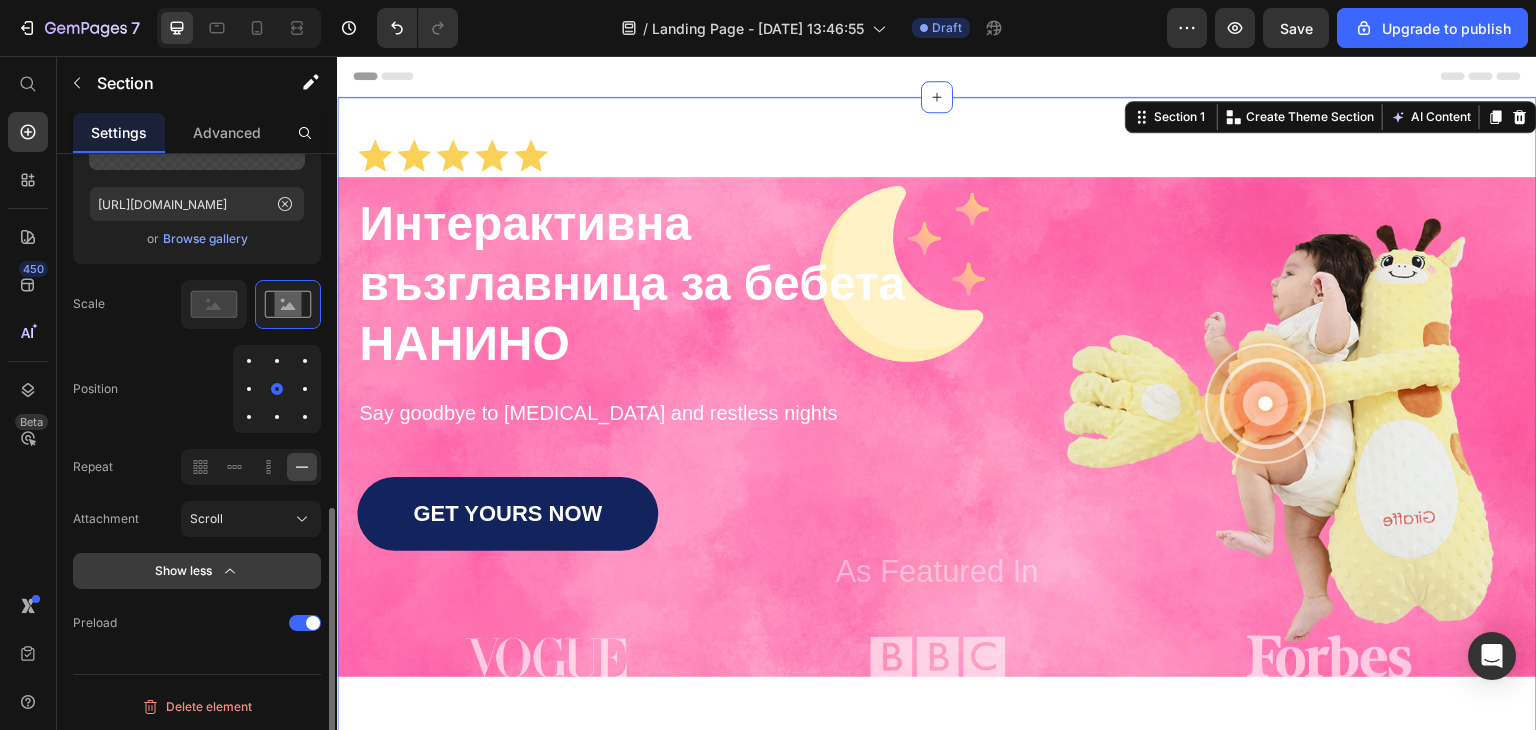 click on "Show less" at bounding box center (197, 571) 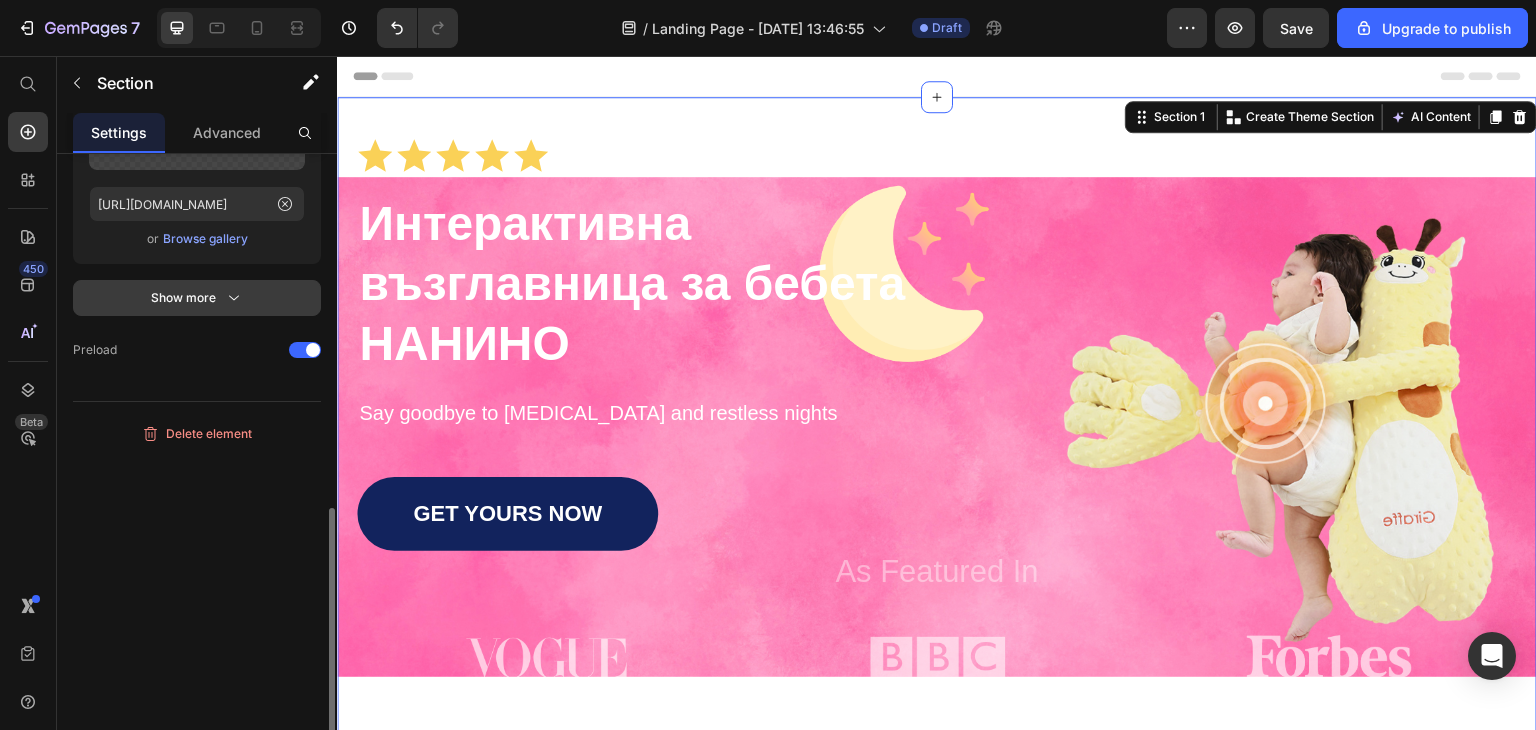 click on "Show more" at bounding box center (197, 298) 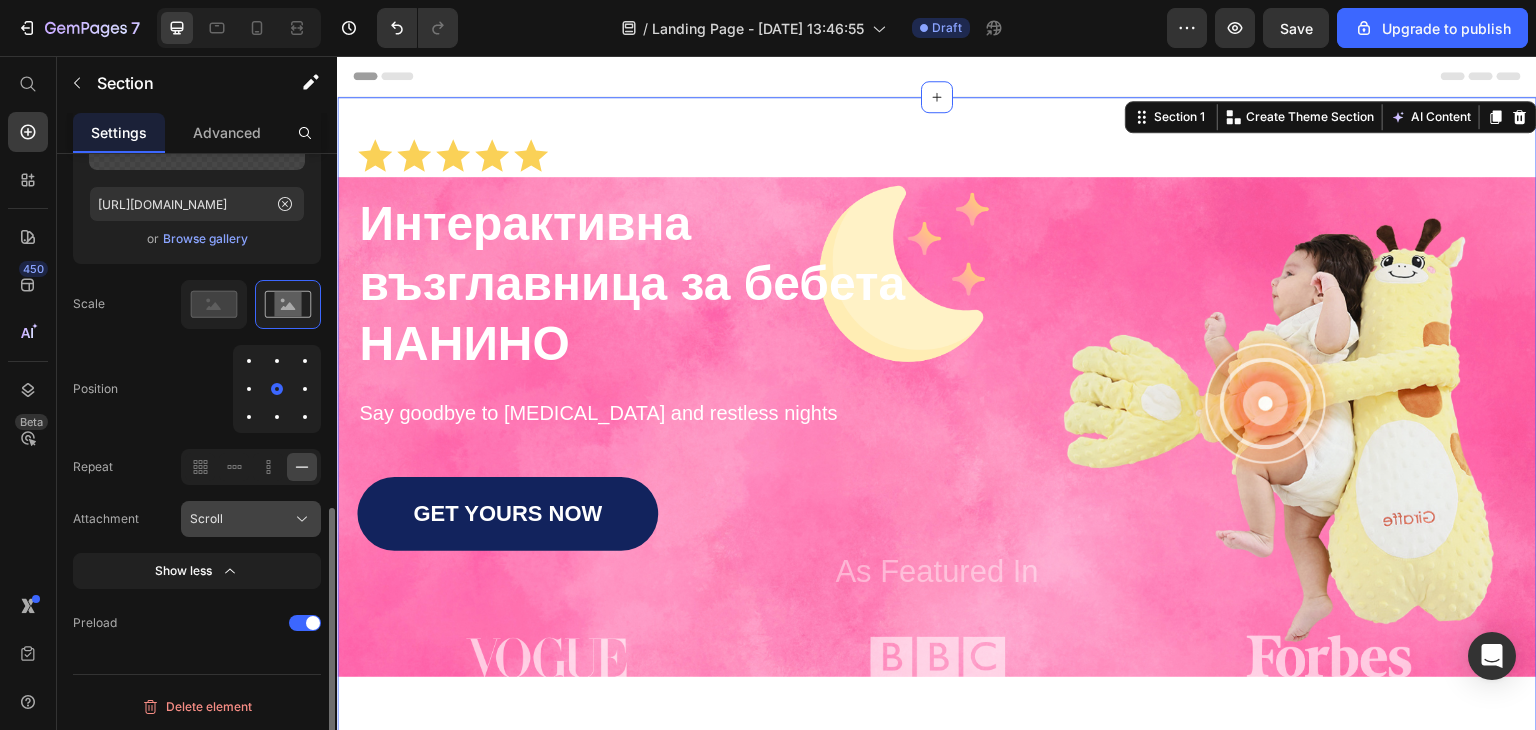click on "Scroll" at bounding box center [251, 519] 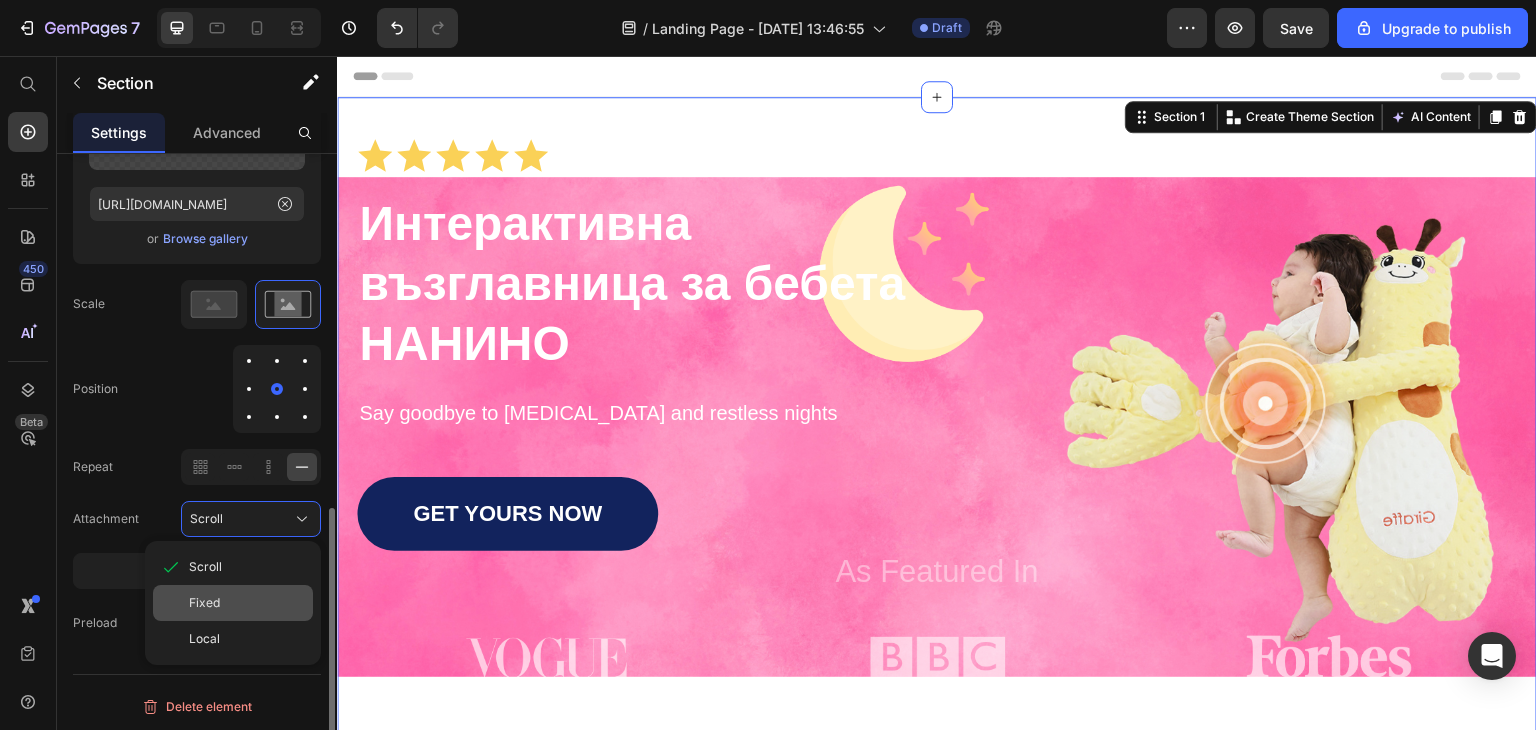 click on "Fixed" at bounding box center (247, 603) 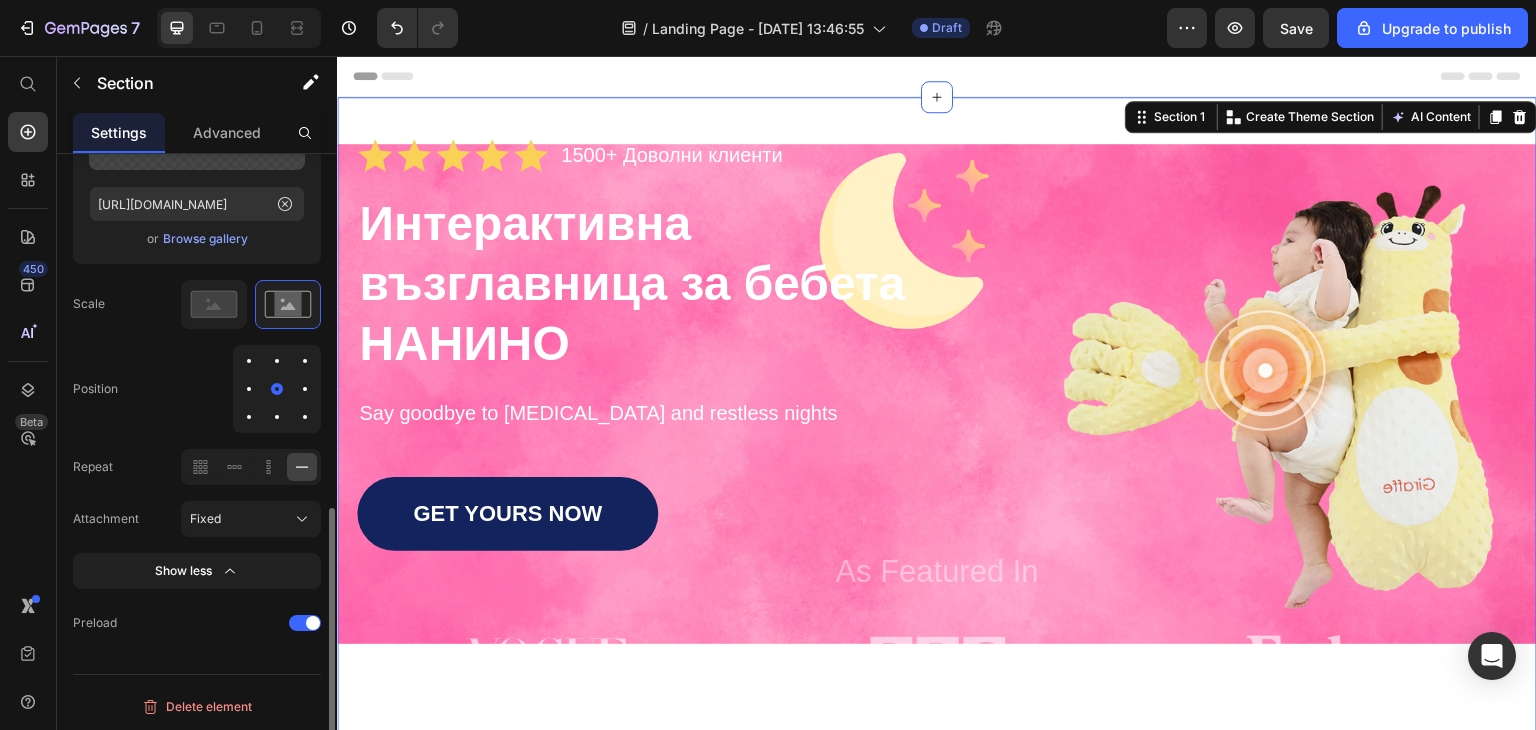 click on "Color Image Video  Choose Image  Upload Image https://cdn.shopify.com/s/files/1/0914/7442/8290/files/gempages_574535818257892196-e51466ab-0c13-462e-9a37-e44aa223a41a.png  or   Browse gallery   Scale   Position   Repeat
Attachment  Fixed Show less" 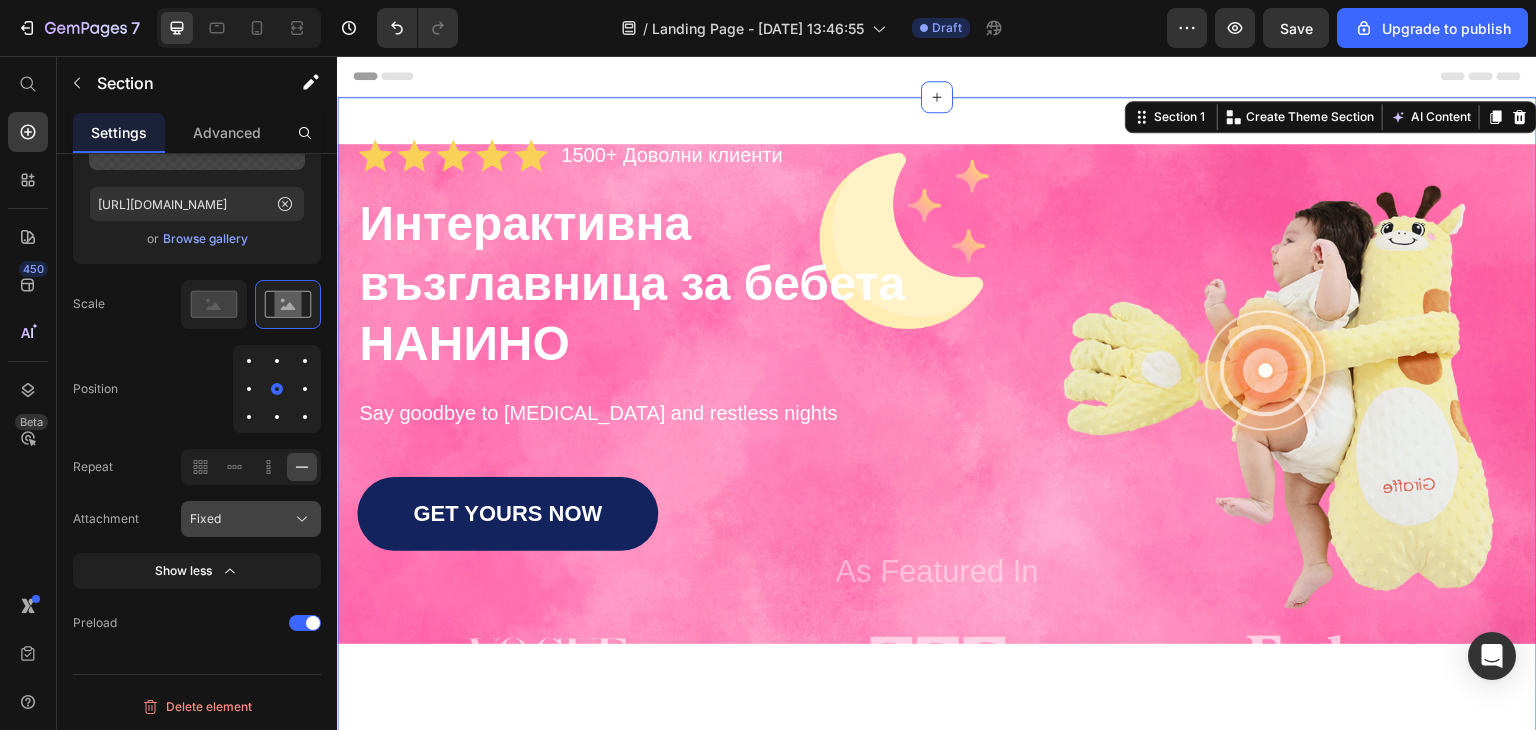 click on "Fixed" at bounding box center [251, 519] 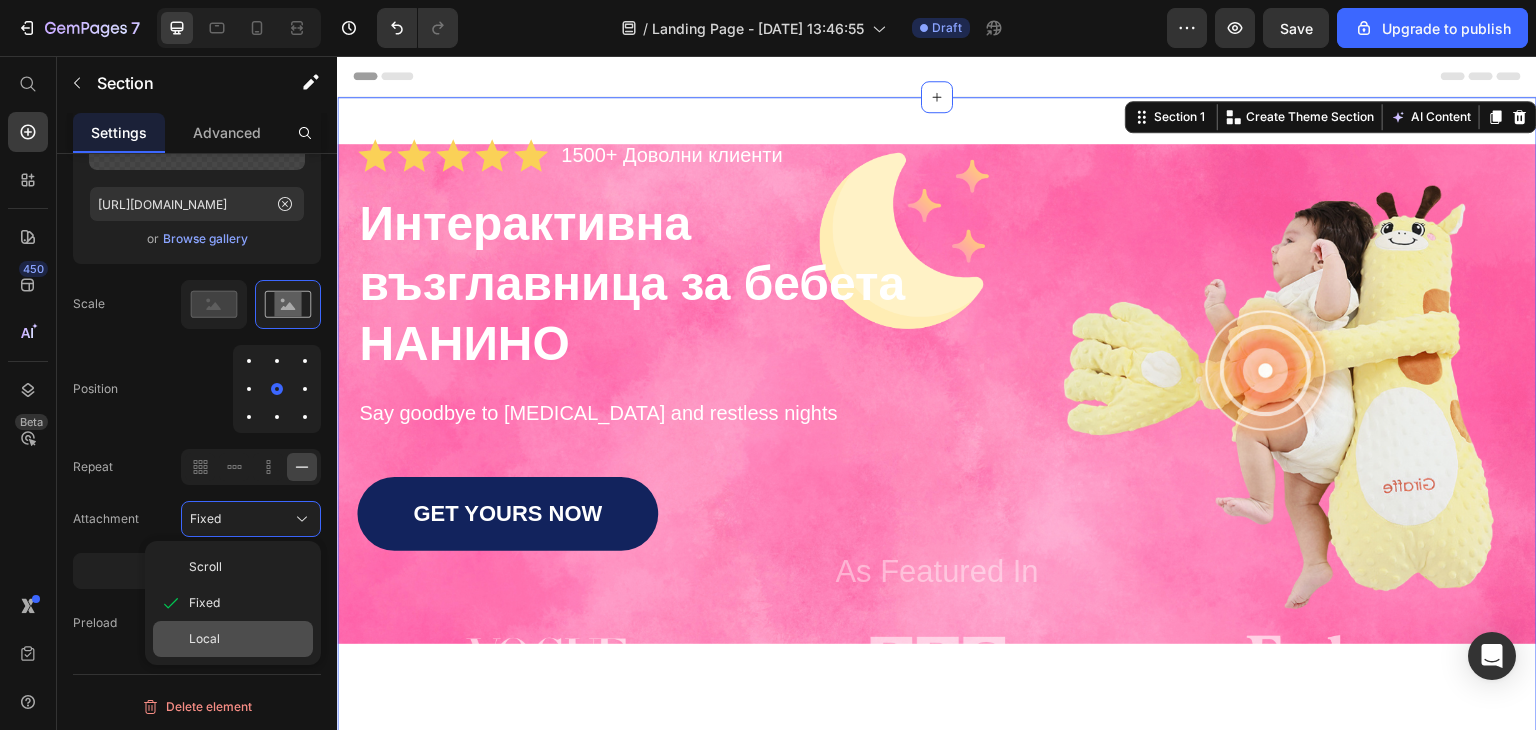click on "Local" 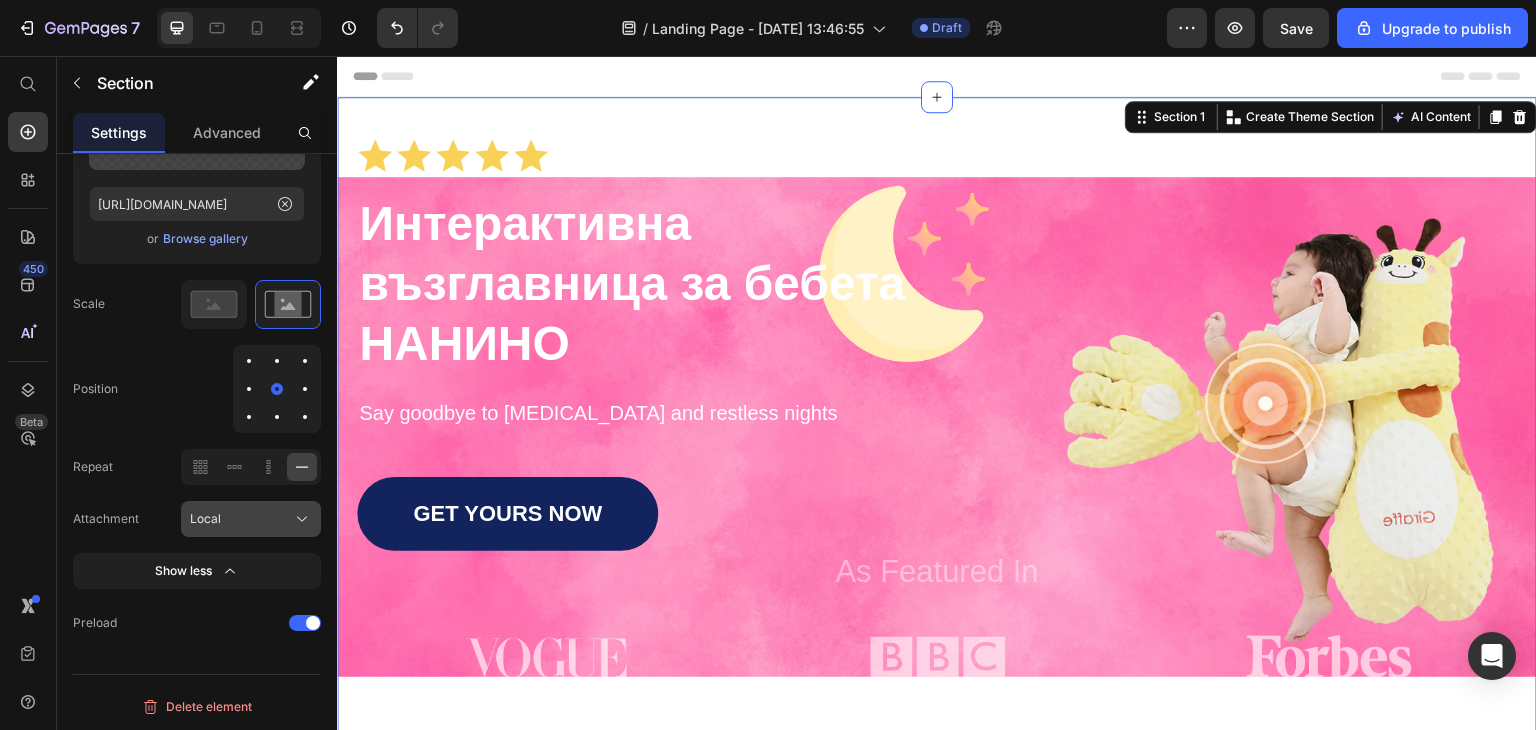 click on "Local" at bounding box center [251, 519] 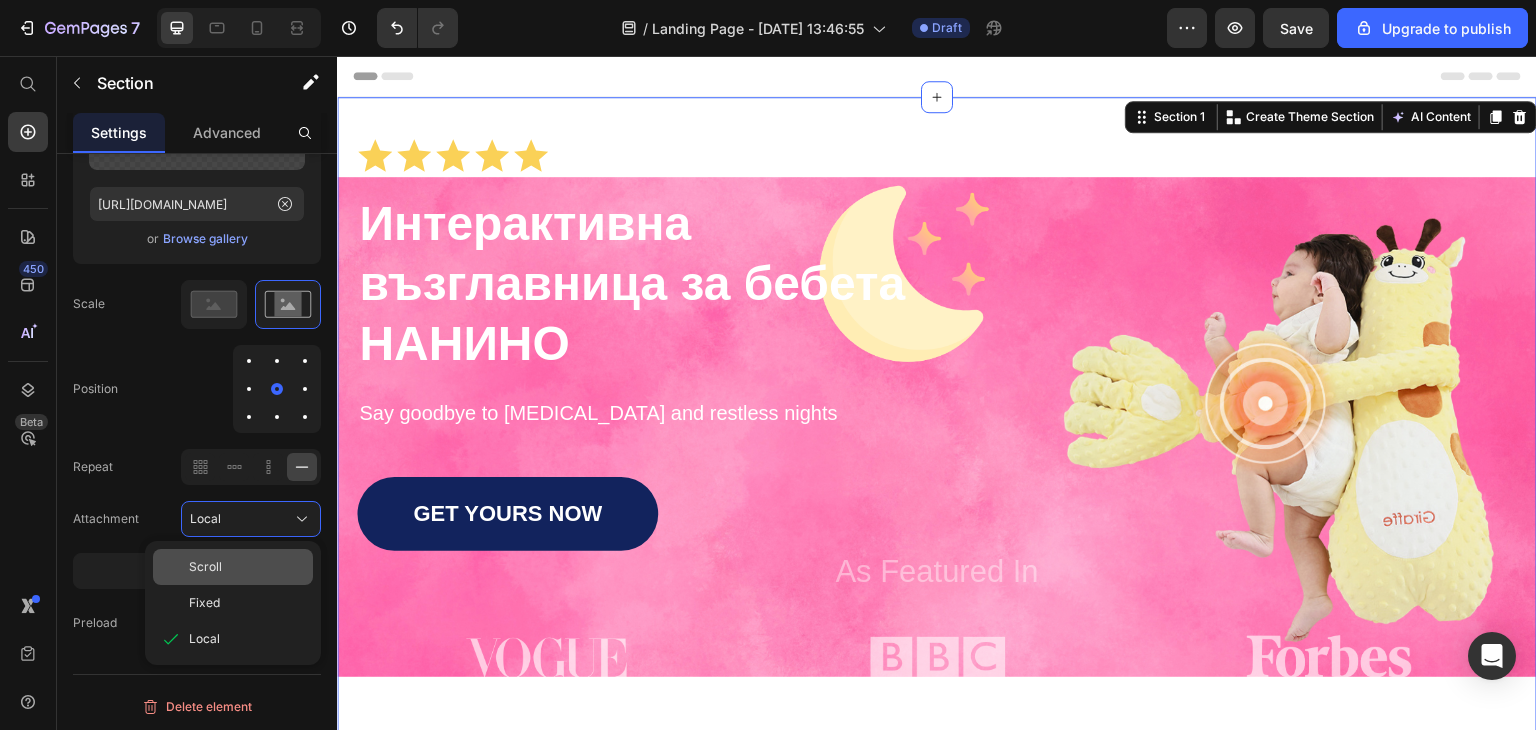 click on "Scroll" at bounding box center (247, 567) 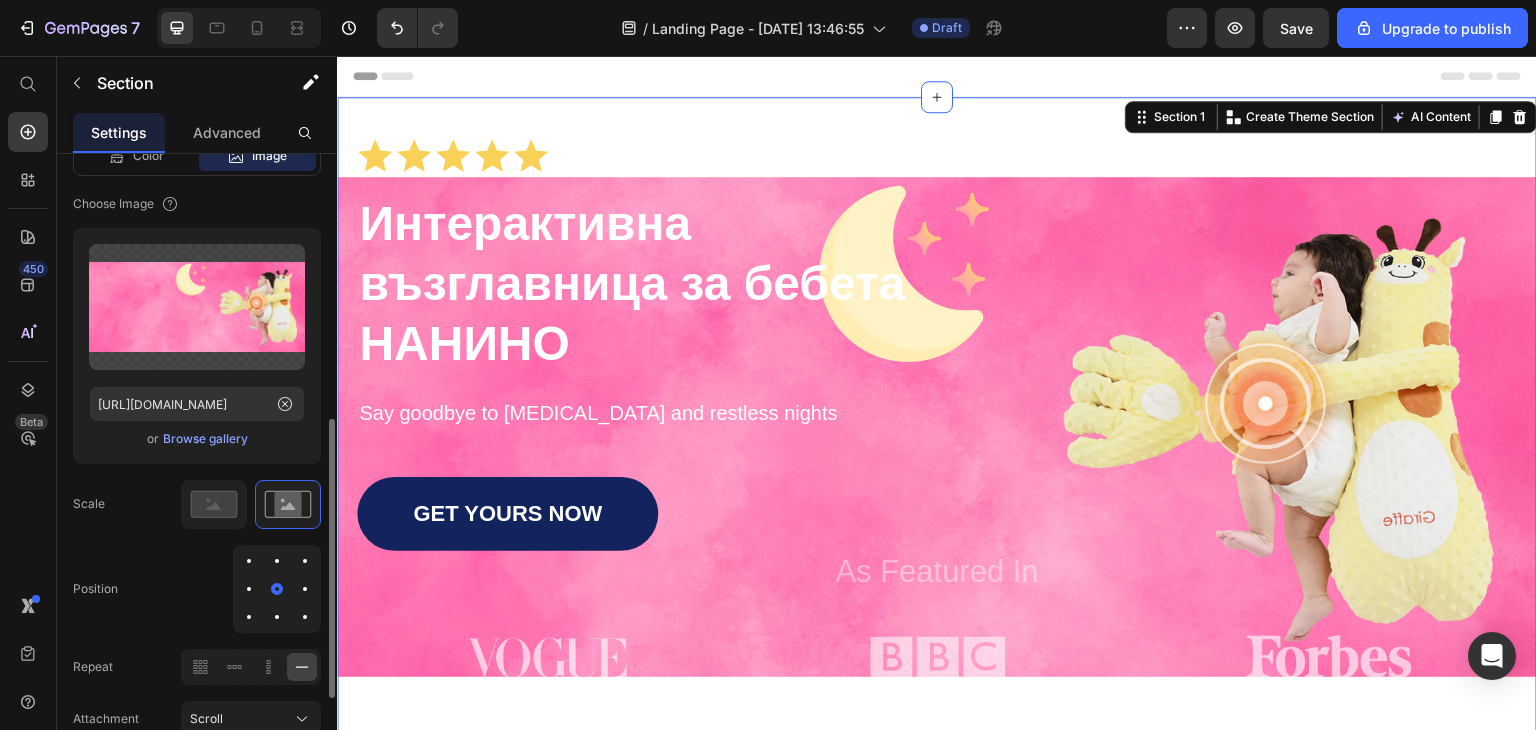 scroll, scrollTop: 502, scrollLeft: 0, axis: vertical 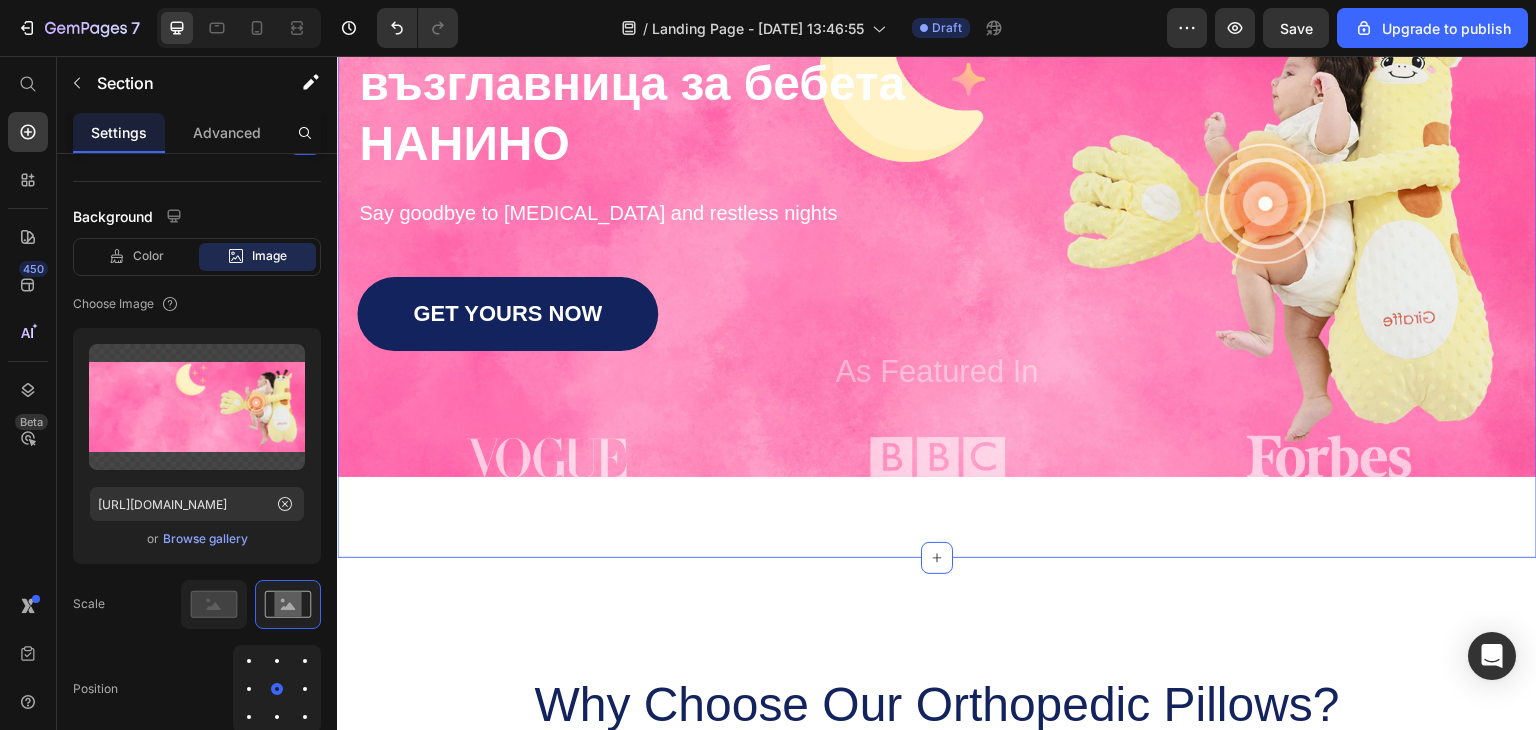 click on "Icon
Icon
Icon
Icon
Icon Icon List 1500+ Доволни клиенти Text Block Row ⁠⁠⁠⁠⁠⁠⁠ Интерактивна възглавница за бебета  НАНИНО Heading Say goodbye to neck pain and restless nights Text Block GET YOURS NOW Button As Featured In Text Block Image Image Image Row Row Section 1   You can create reusable sections Create Theme Section AI Content Write with GemAI What would you like to describe here? Tone and Voice Persuasive Product Интерактивна възглавница за бебета НАНИНО Show more Generate" at bounding box center (937, 227) 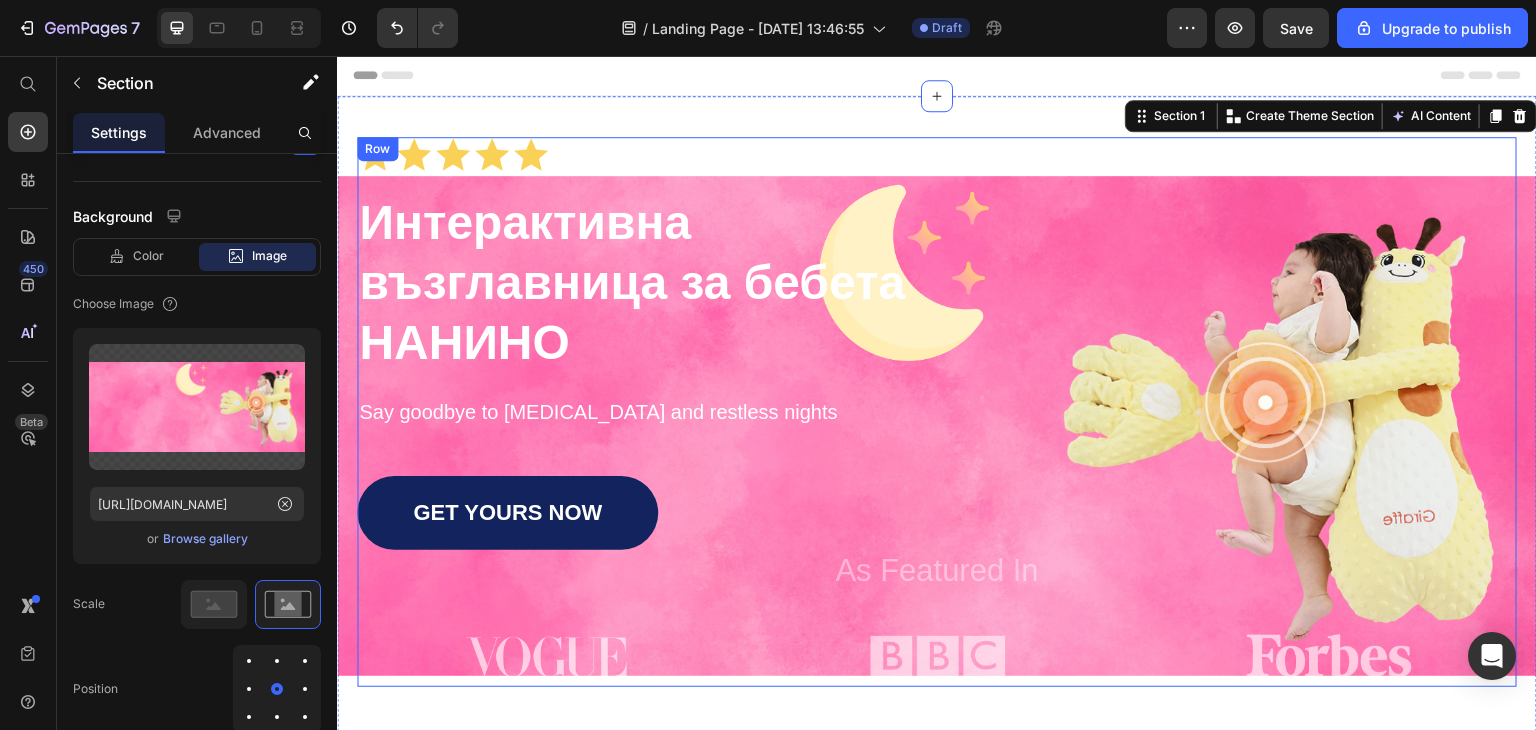 scroll, scrollTop: 0, scrollLeft: 0, axis: both 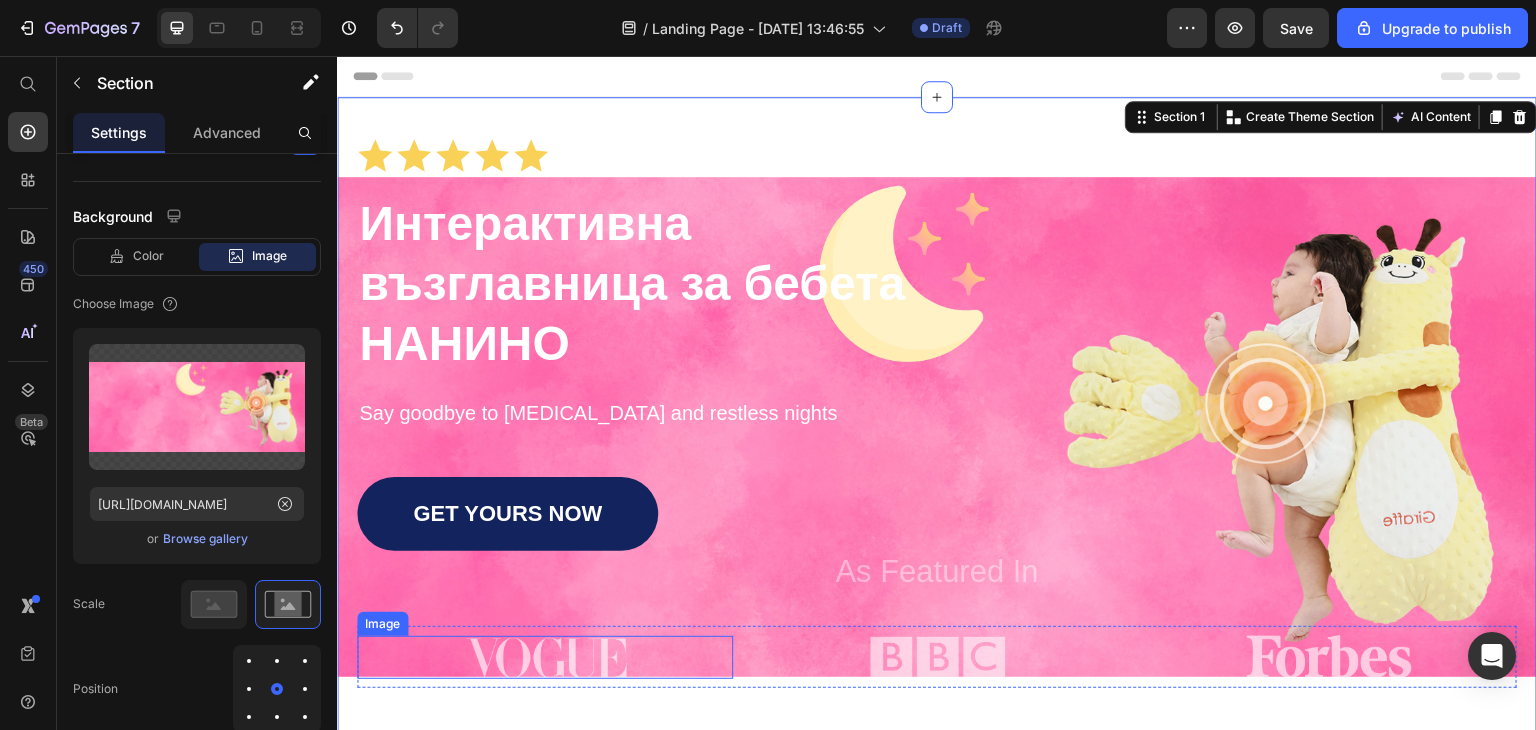 click at bounding box center (545, 657) 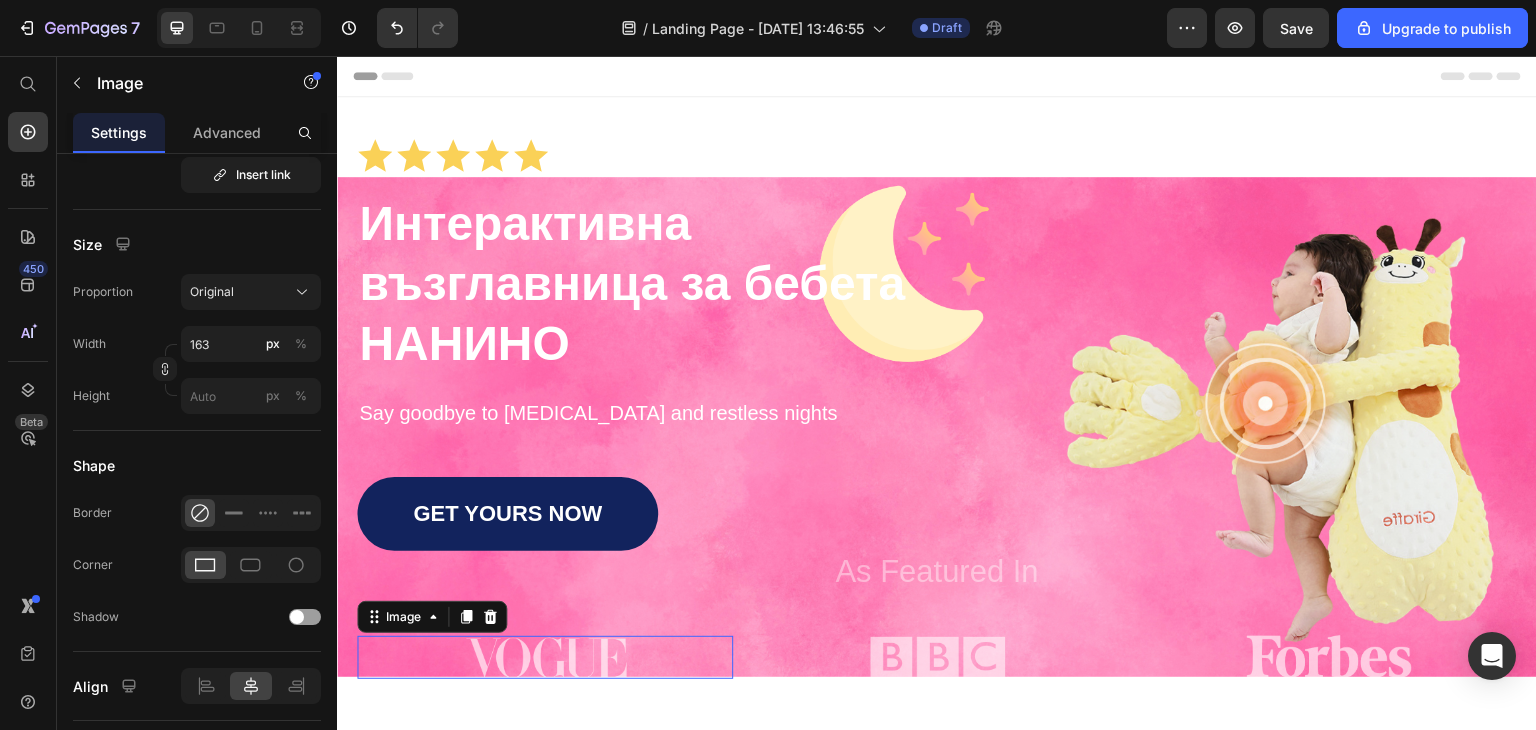 scroll, scrollTop: 0, scrollLeft: 0, axis: both 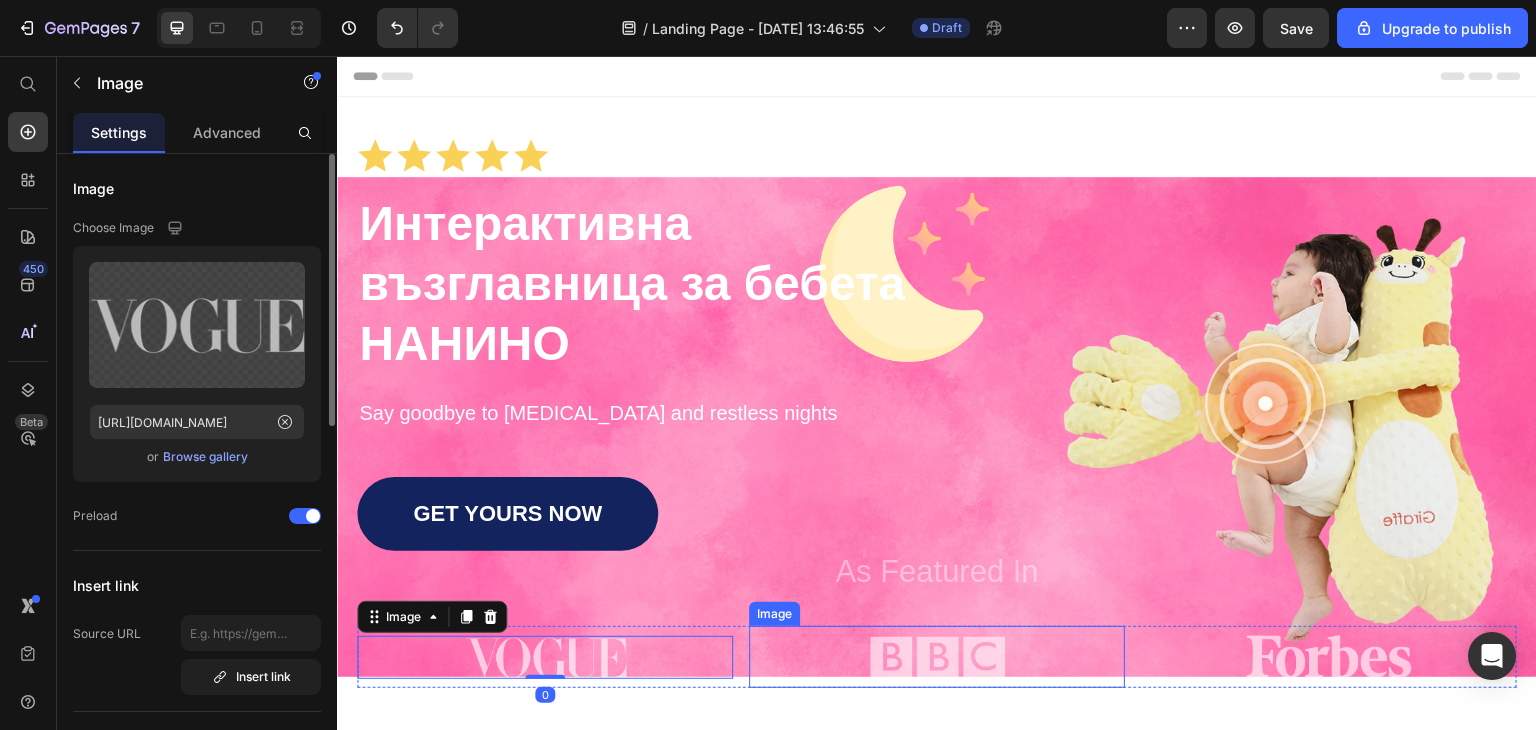 click at bounding box center (937, 657) 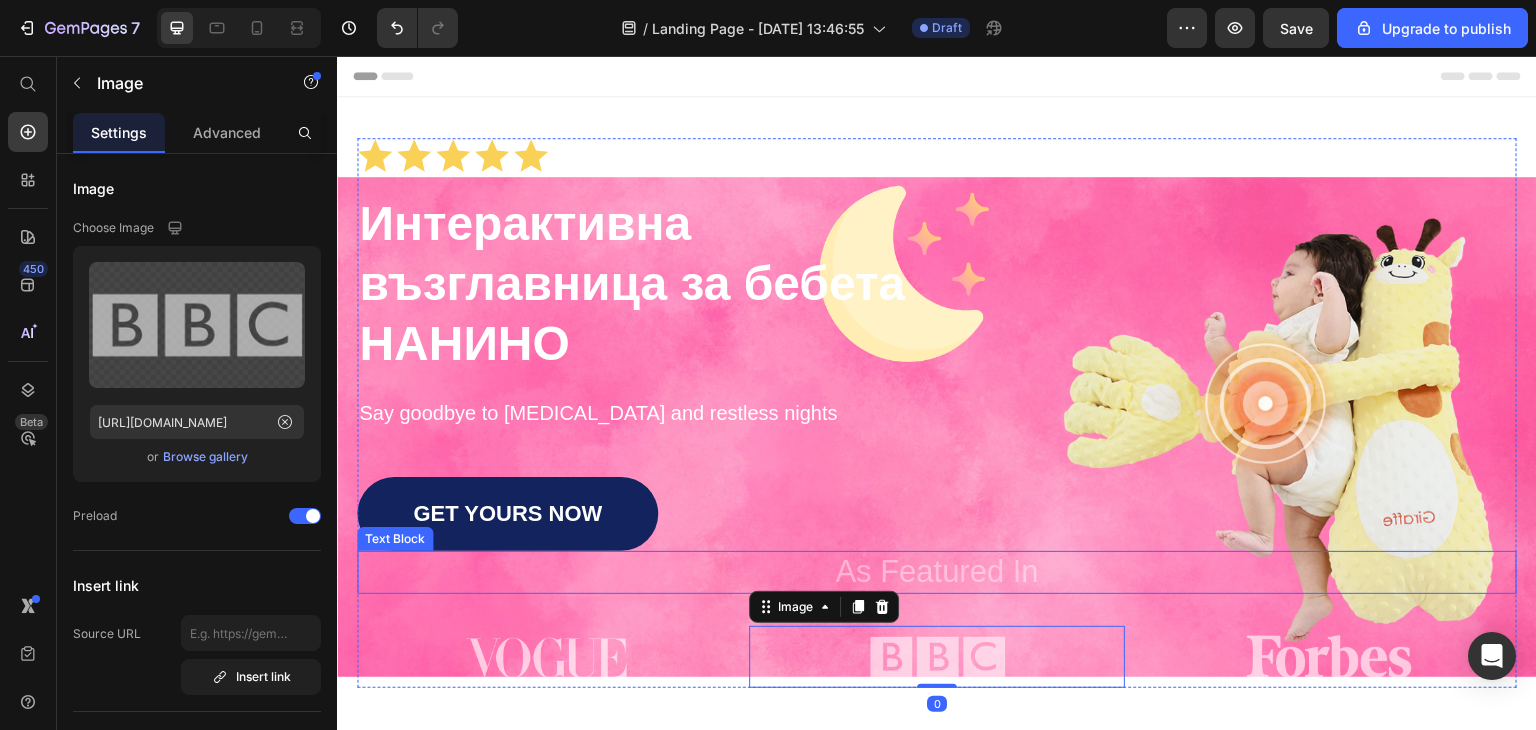 click on "As Featured In" at bounding box center (937, 572) 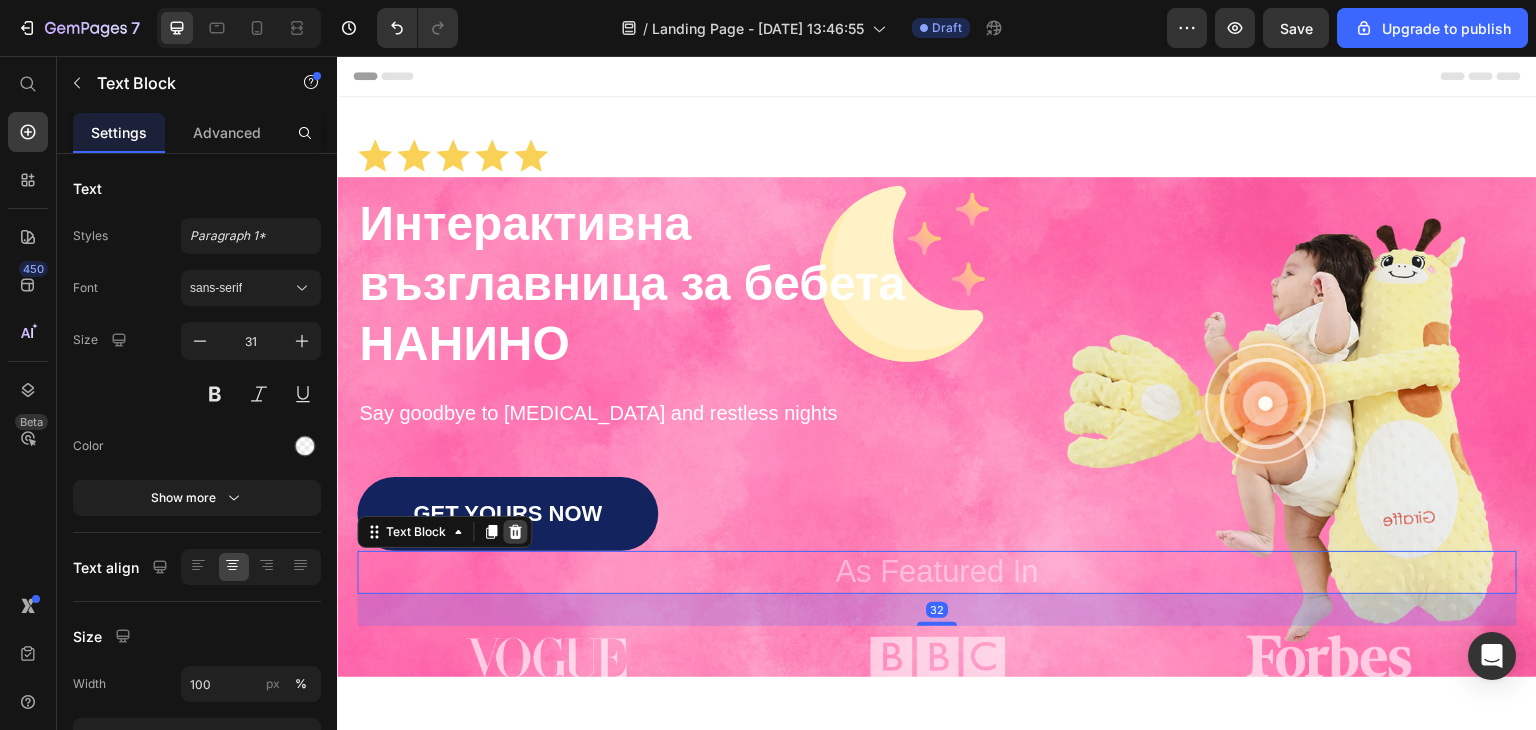 click 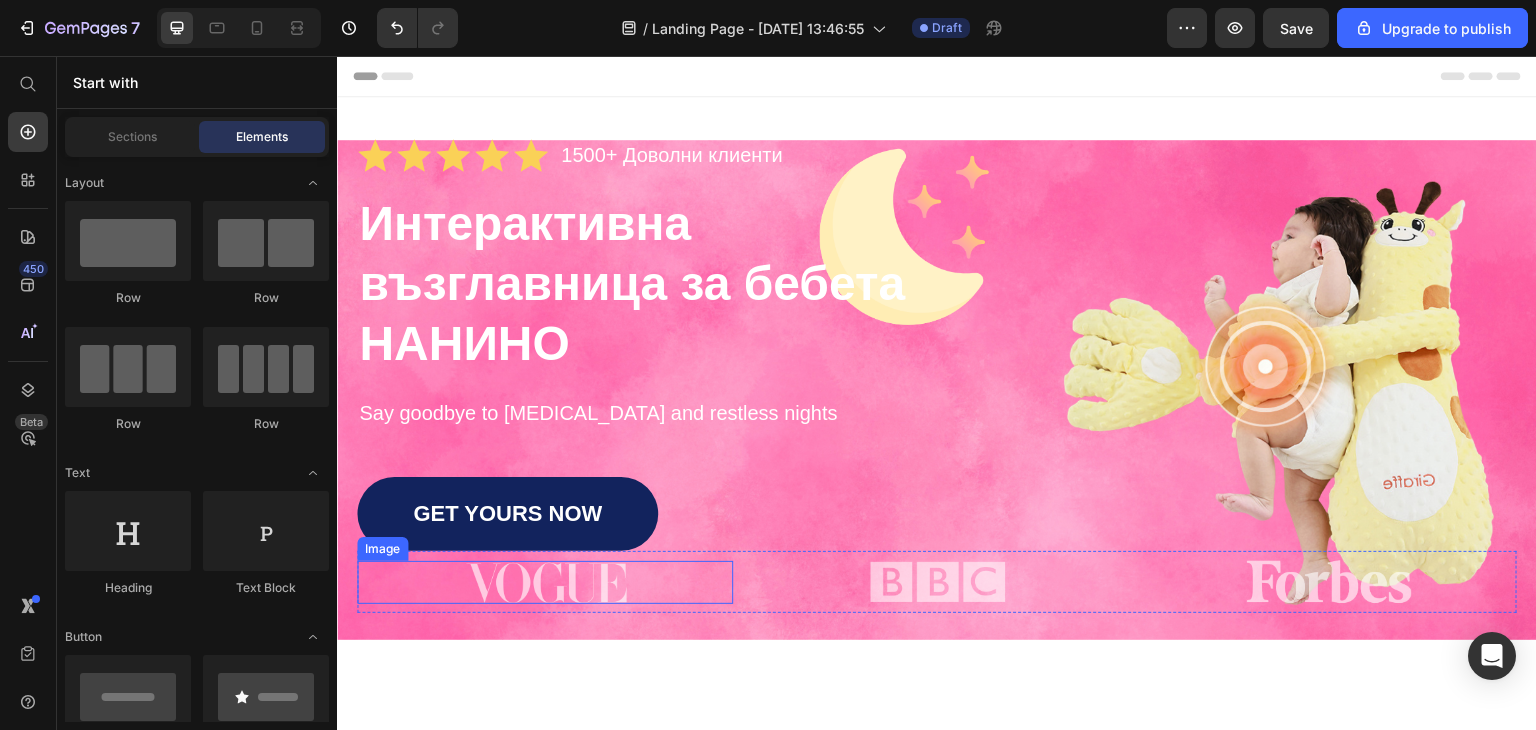click at bounding box center [545, 582] 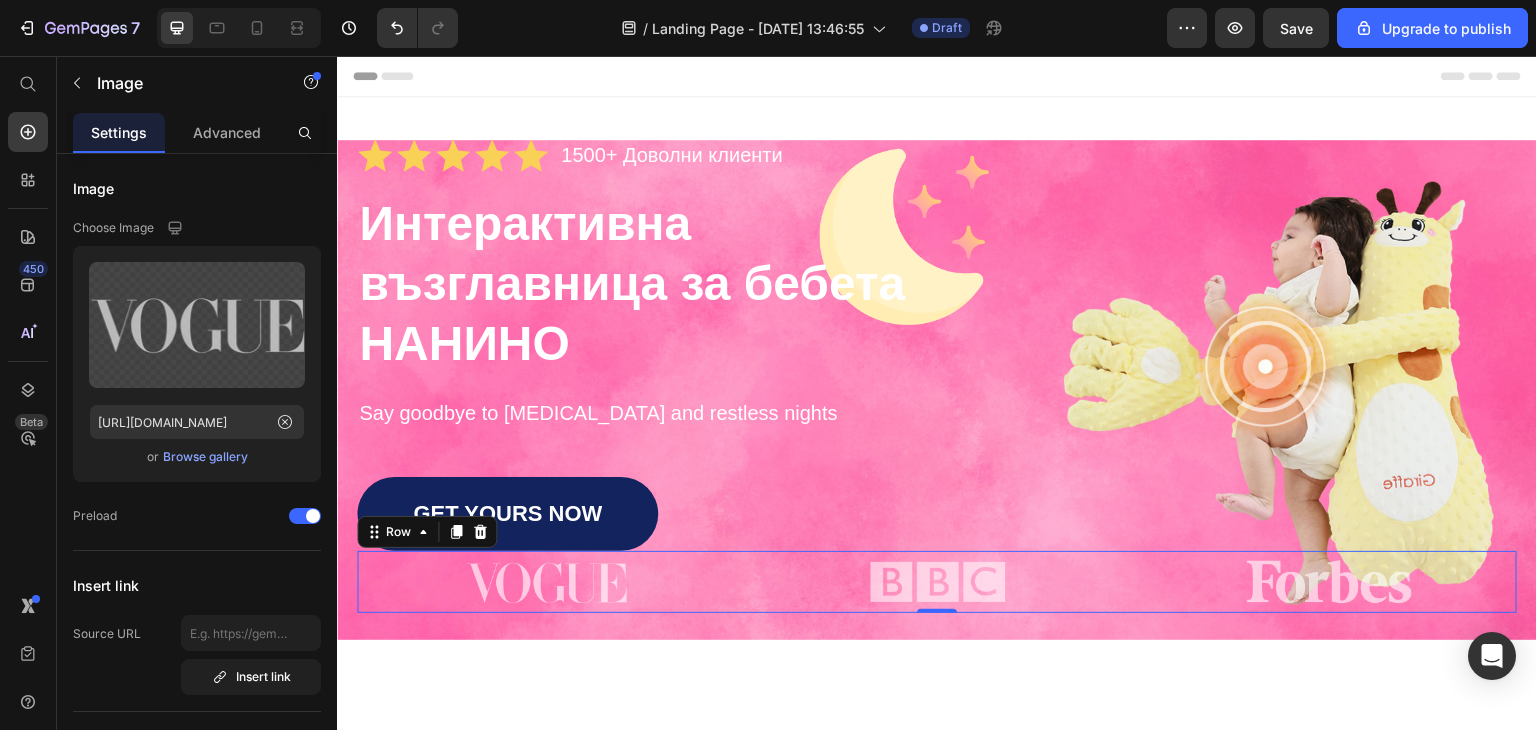 click on "Image Image Image Row   0" at bounding box center [937, 582] 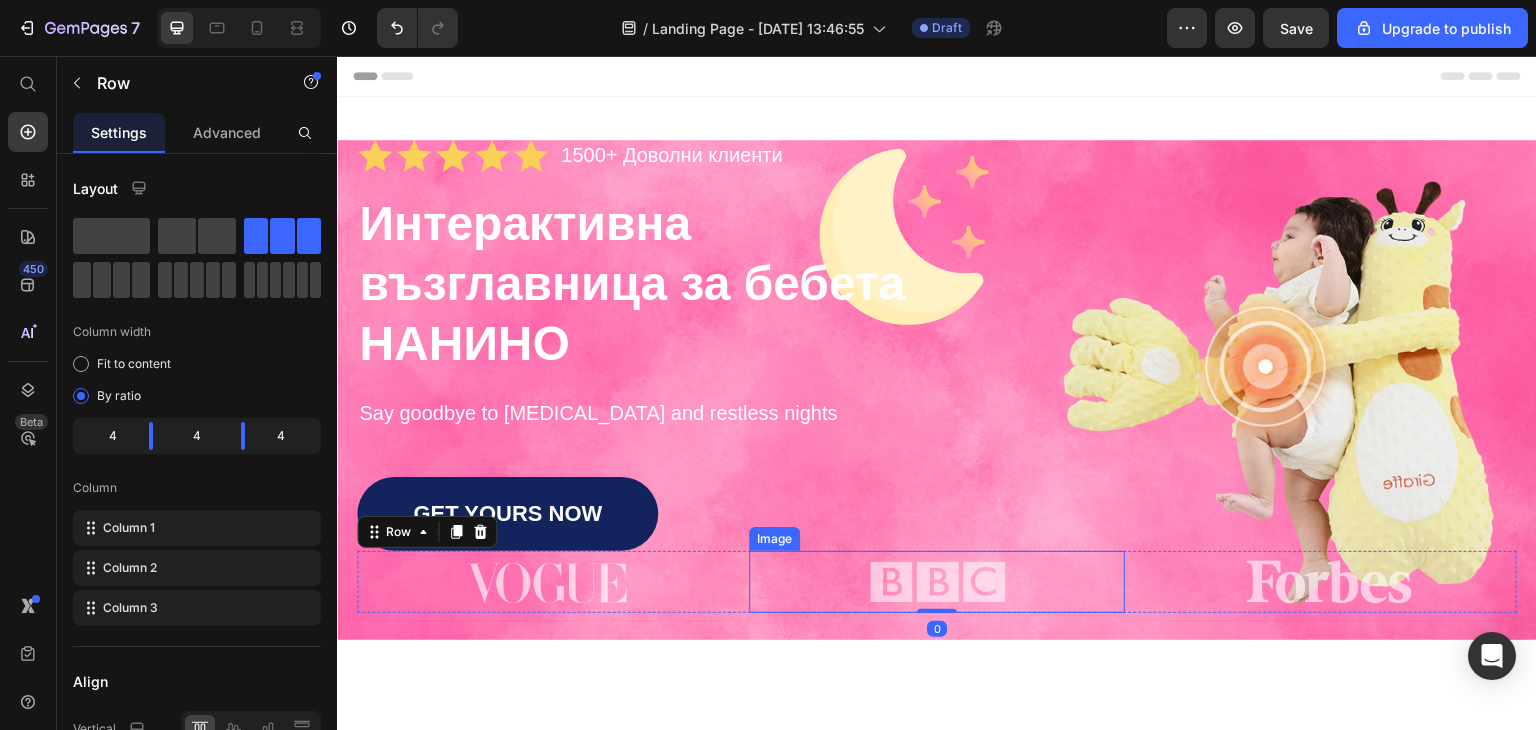 click at bounding box center (937, 582) 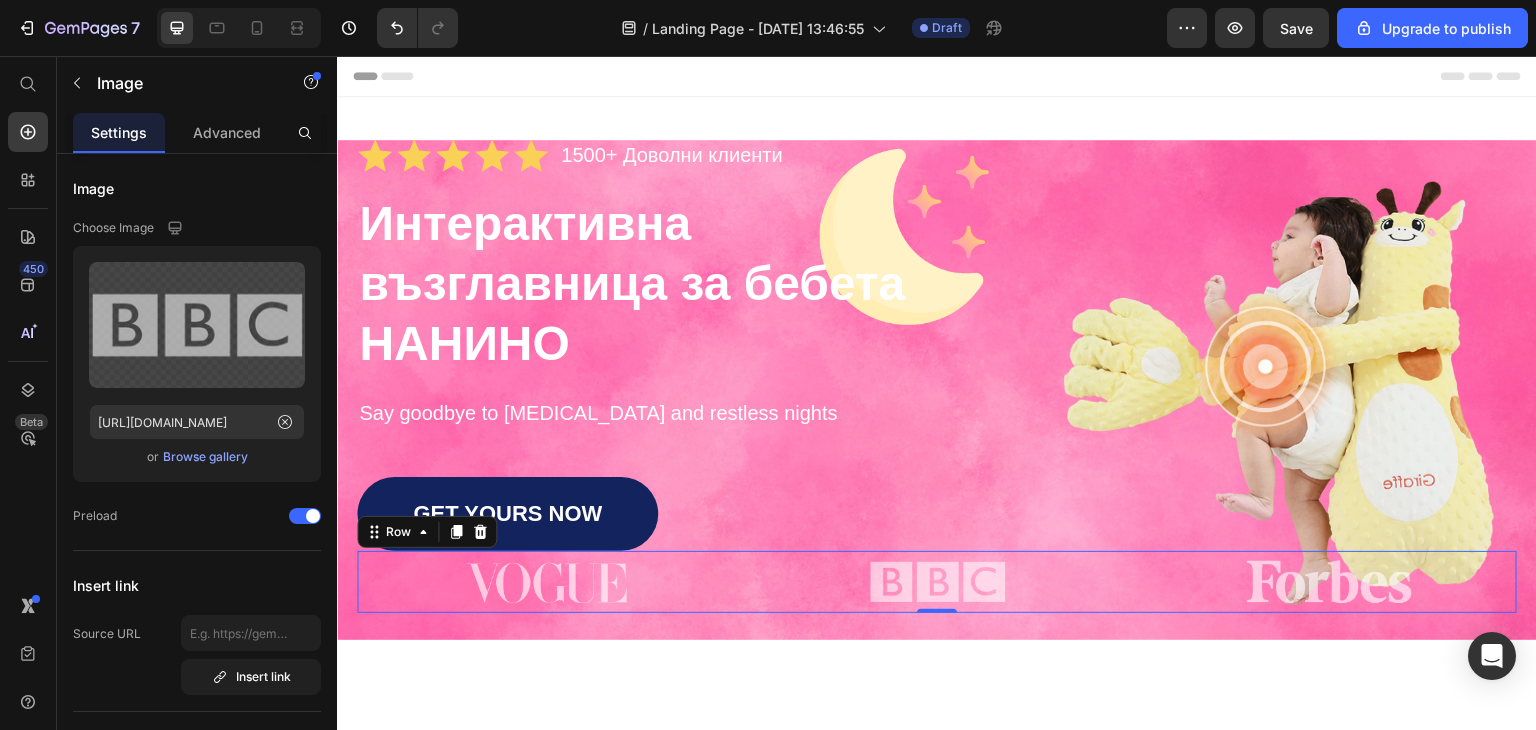 click on "Image" at bounding box center [545, 582] 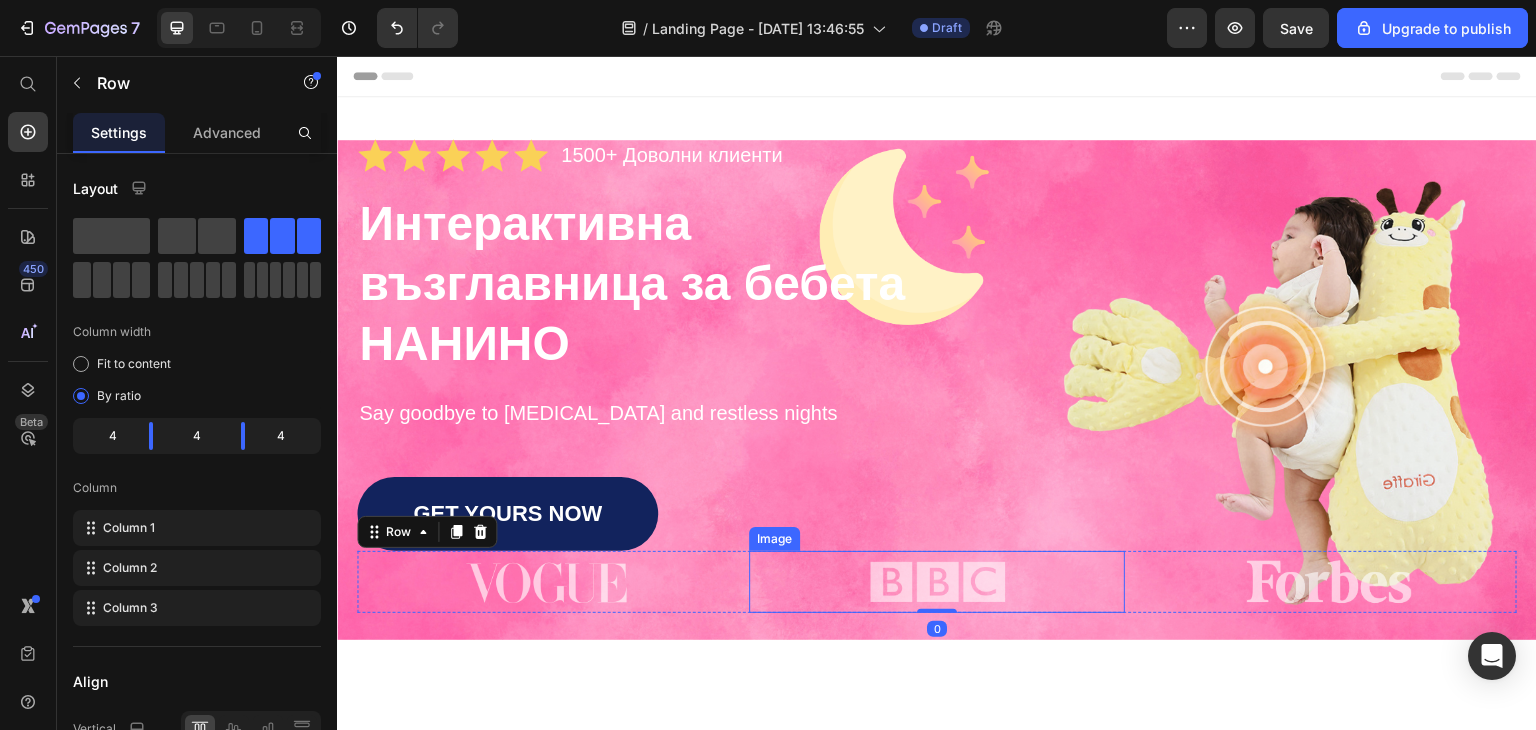 click at bounding box center (937, 582) 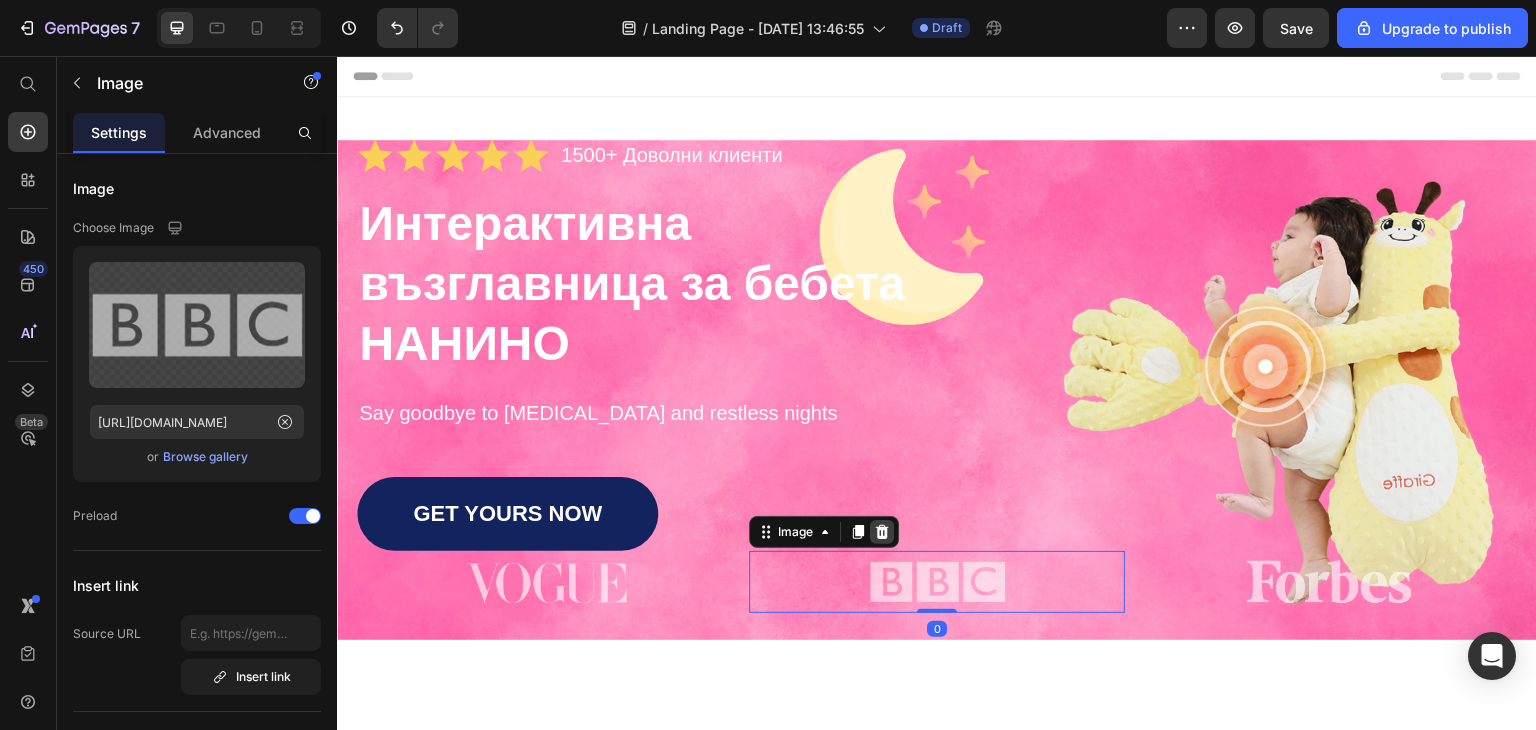 click 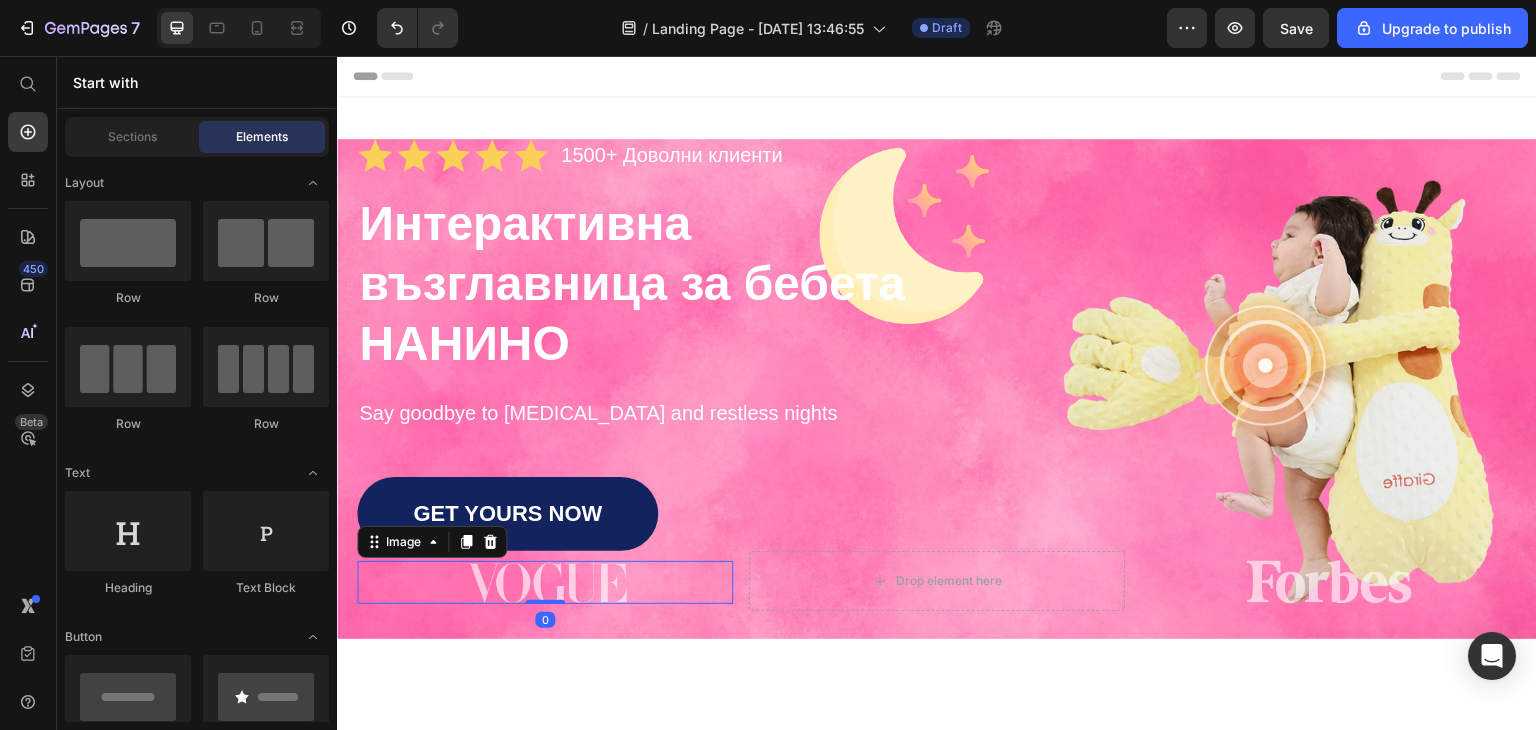 click at bounding box center [545, 582] 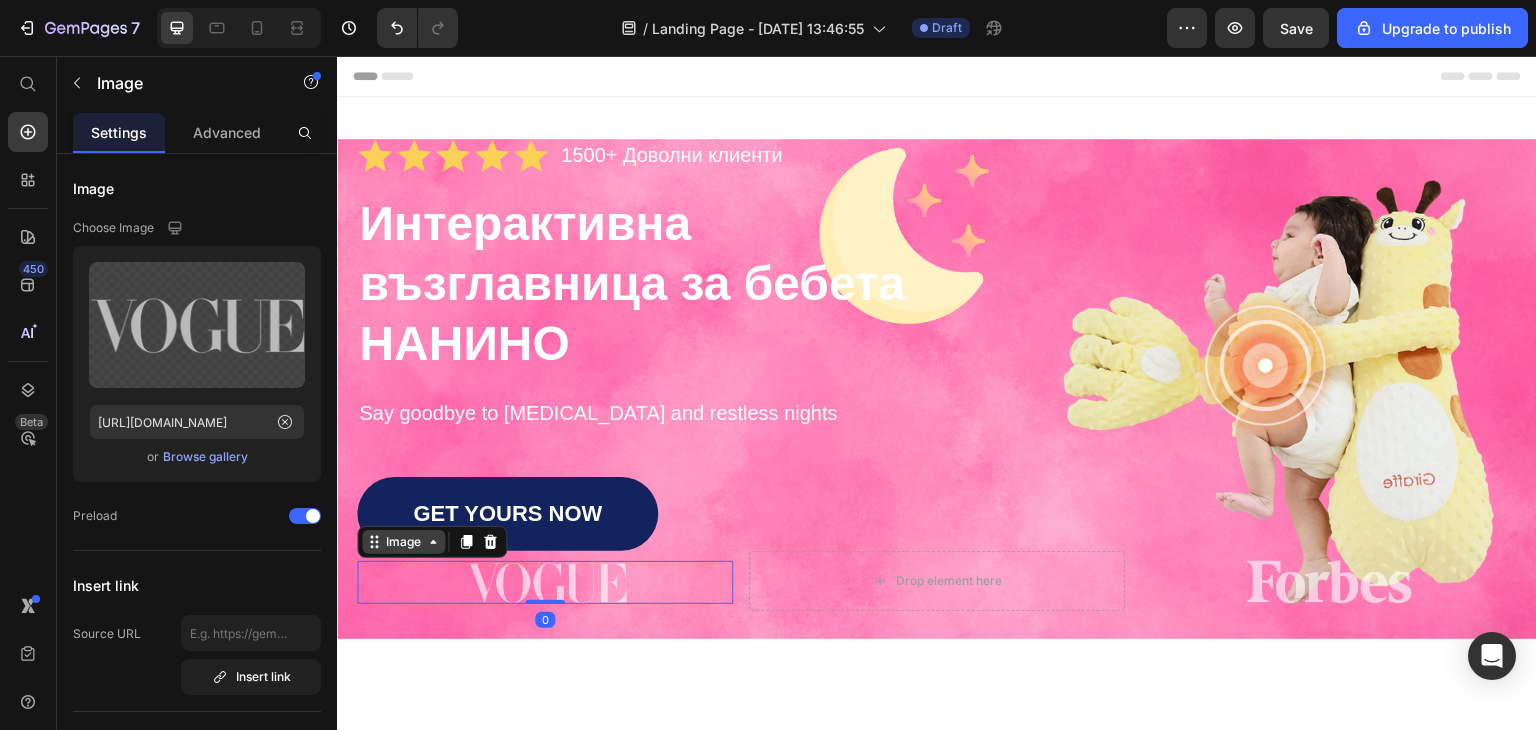 click on "Image" at bounding box center [403, 542] 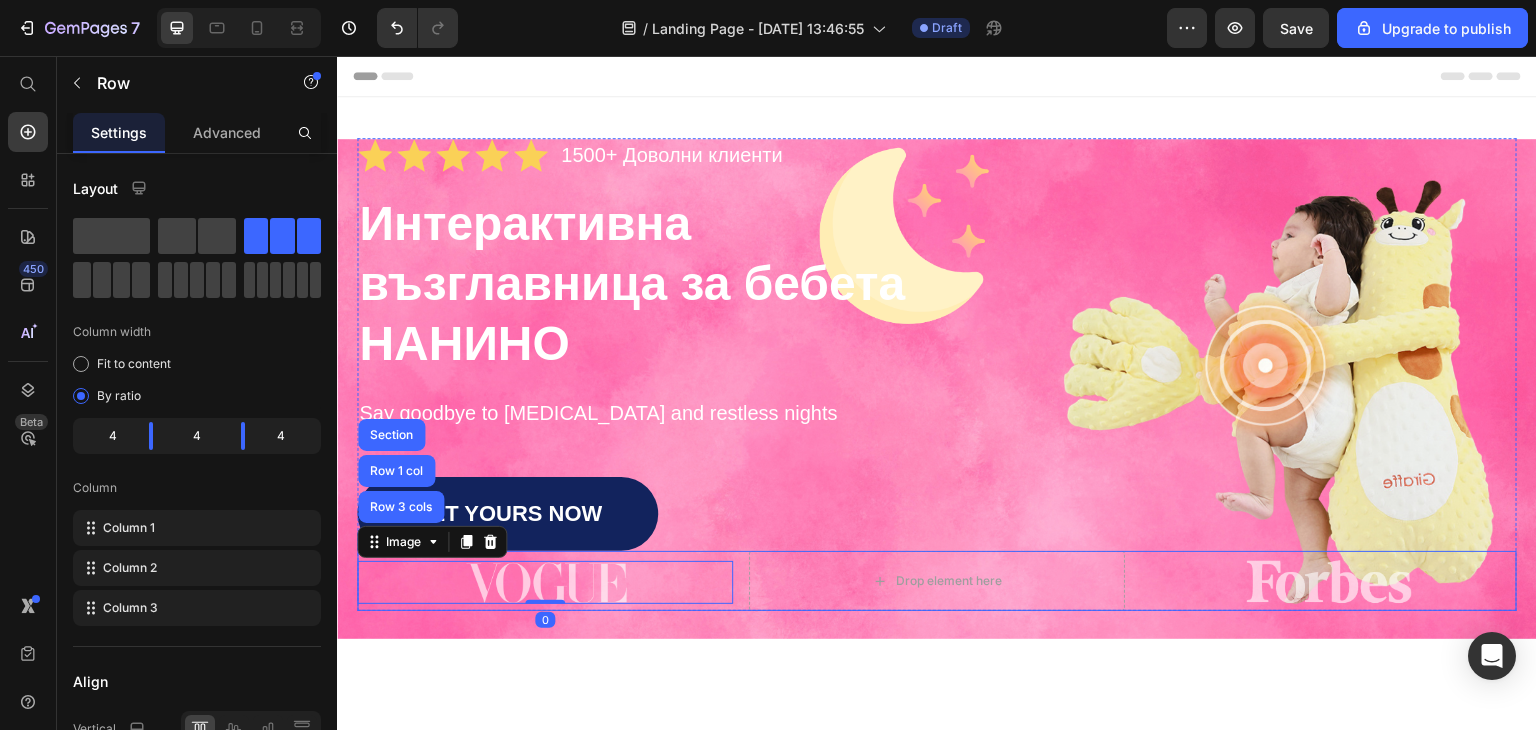 click on "Drop element here" at bounding box center [937, 581] 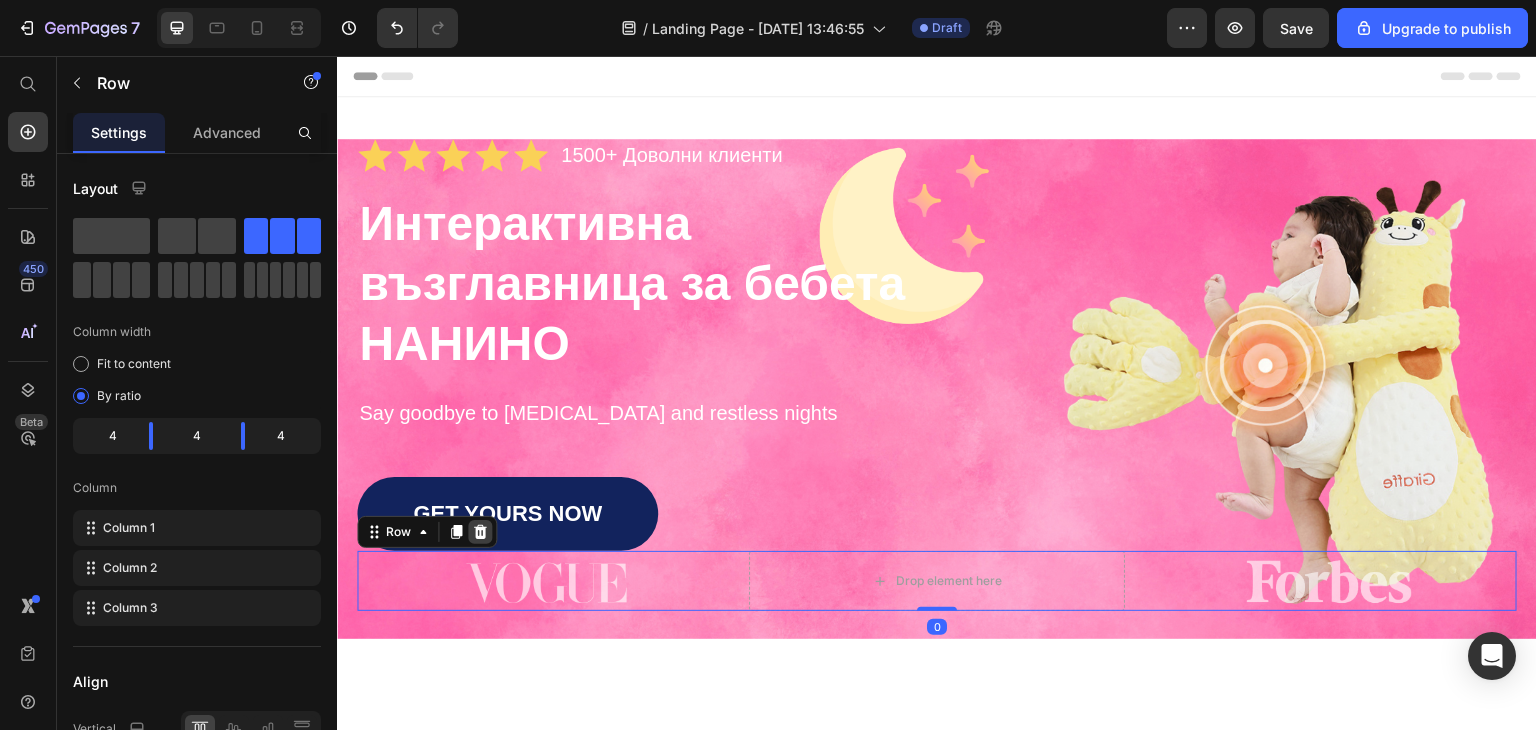 click 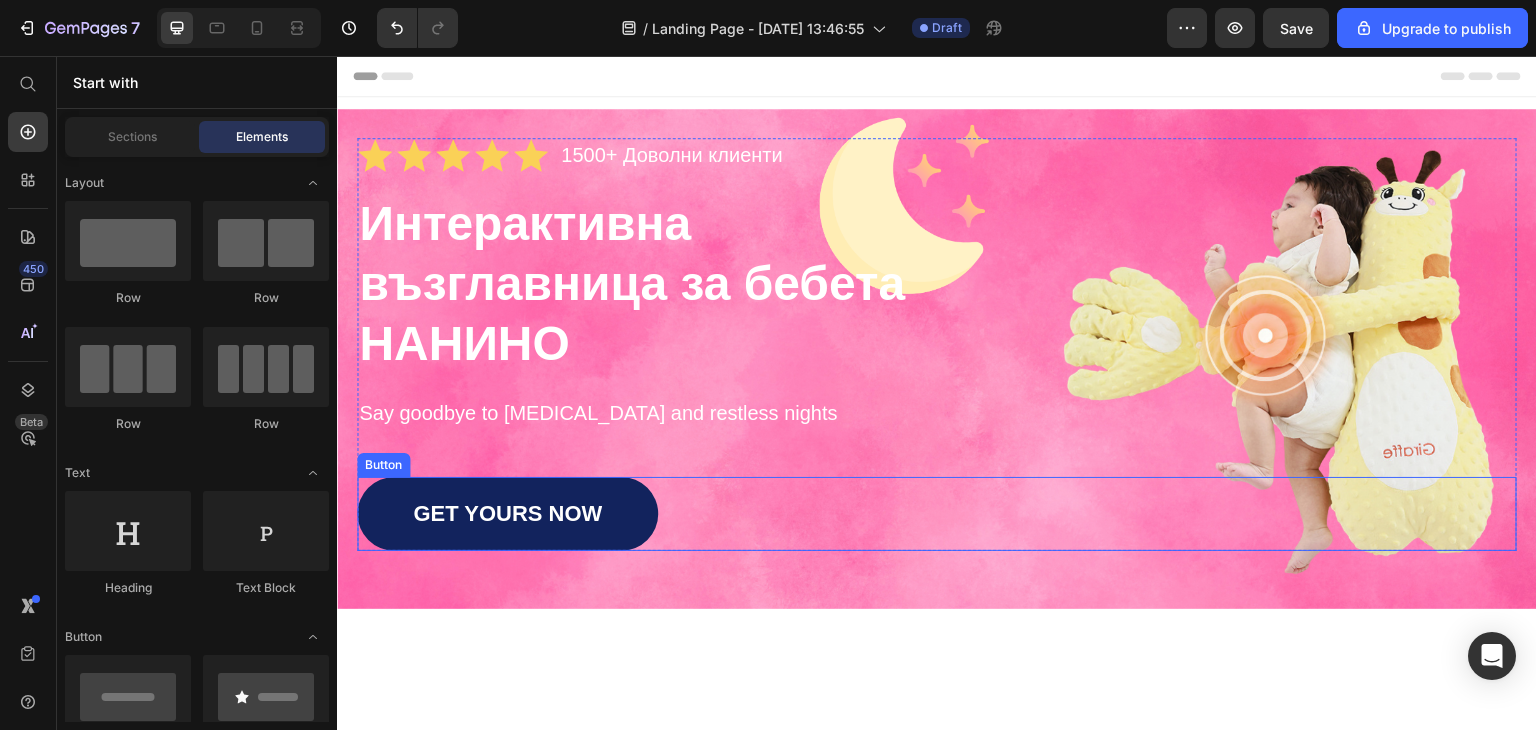 click on "GET YOURS NOW" at bounding box center (507, 514) 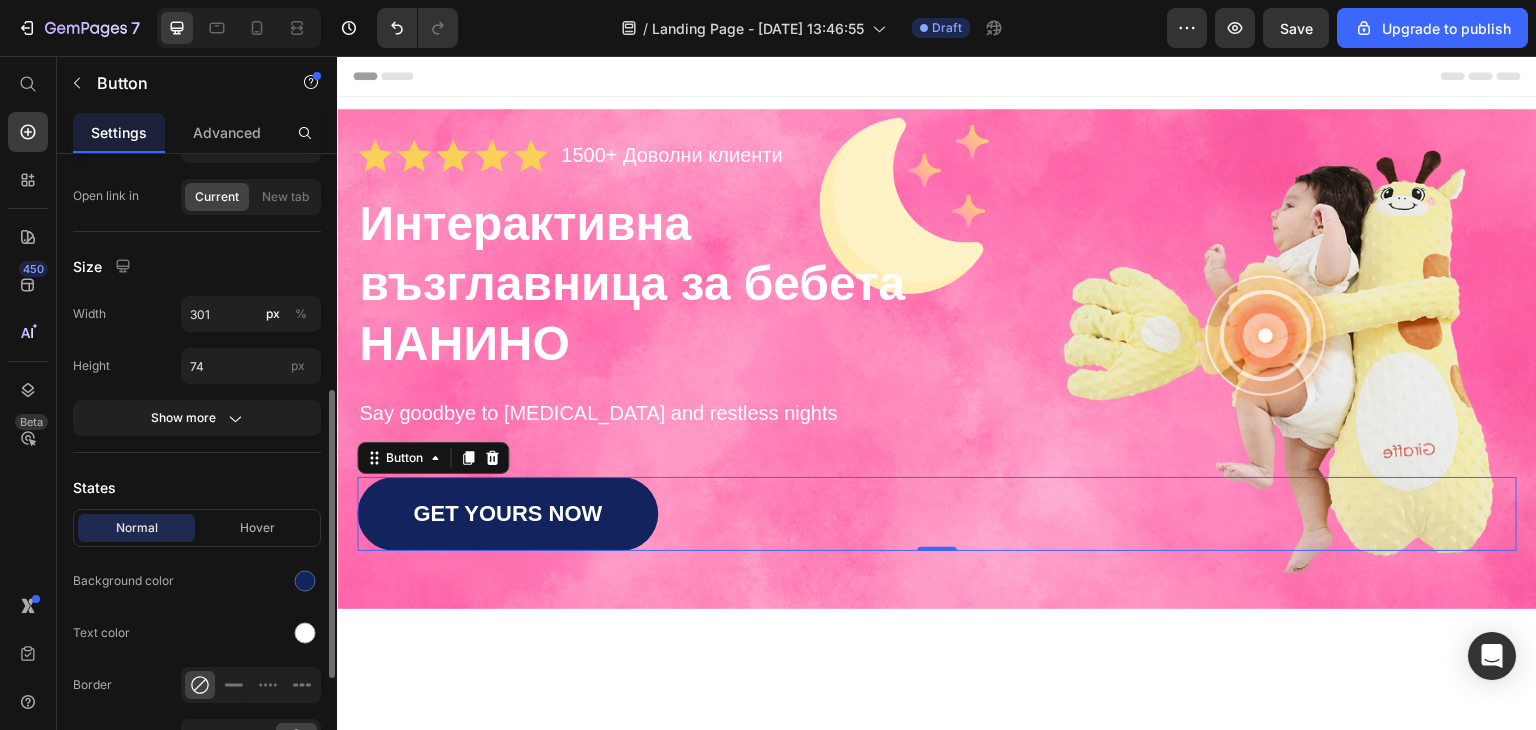 scroll, scrollTop: 300, scrollLeft: 0, axis: vertical 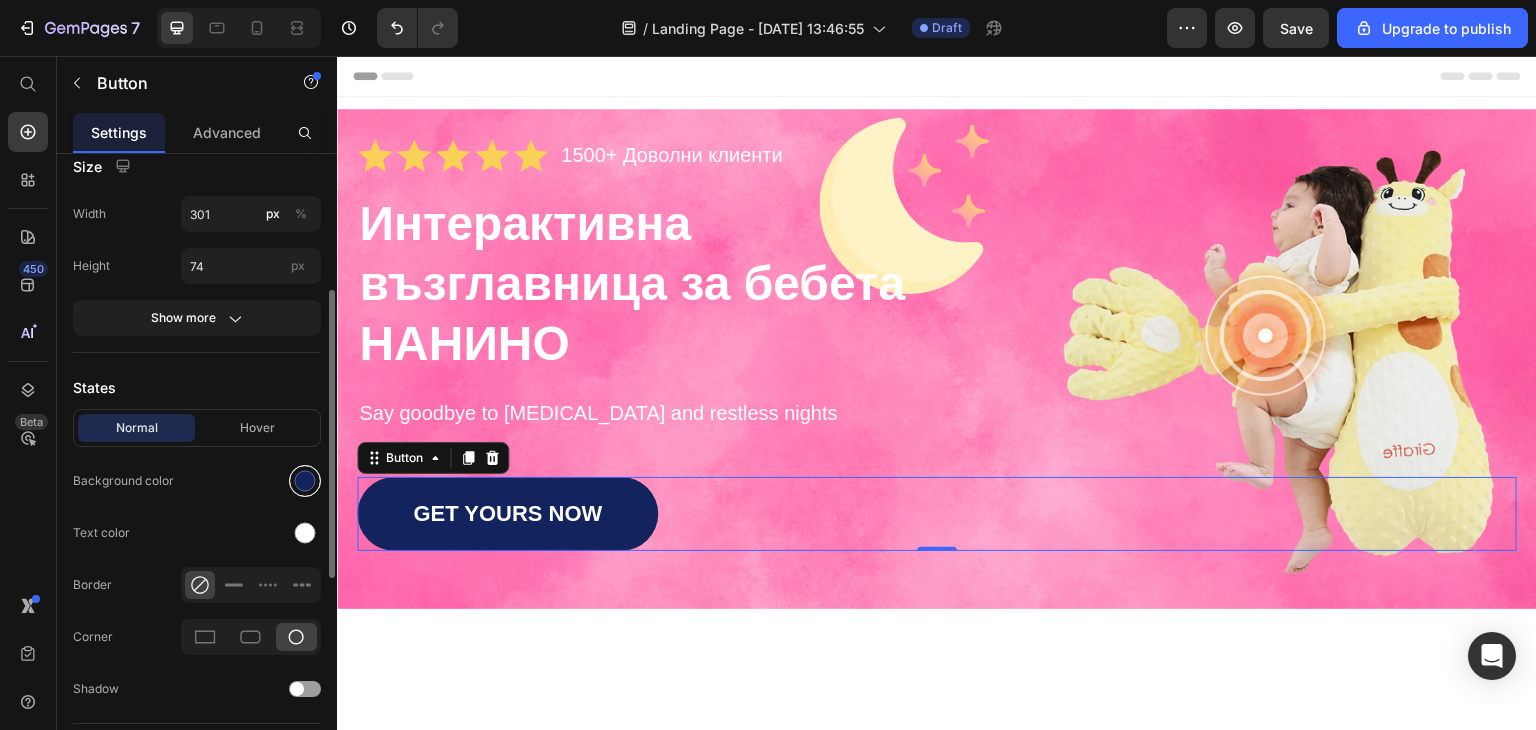 click at bounding box center (305, 481) 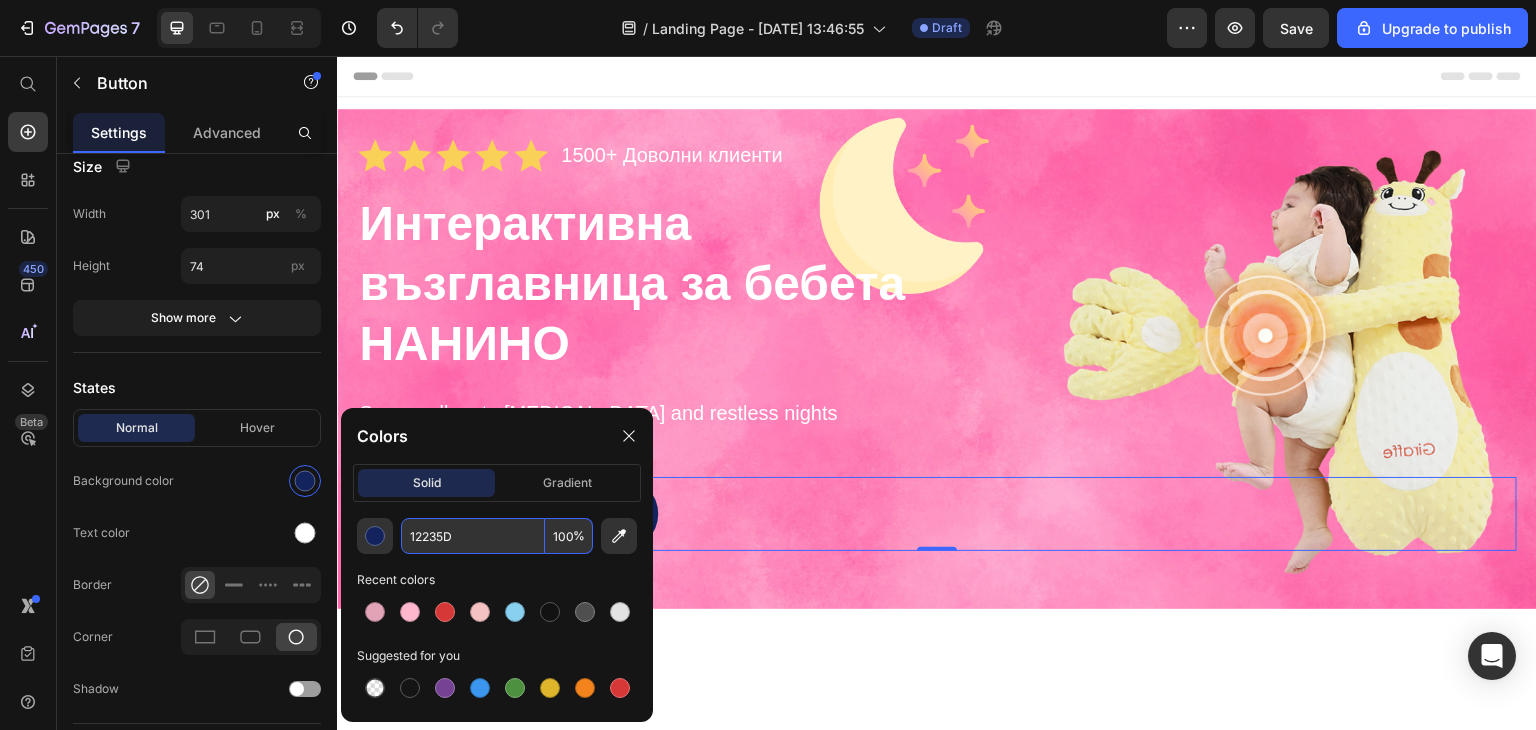 click on "12235D" at bounding box center (473, 536) 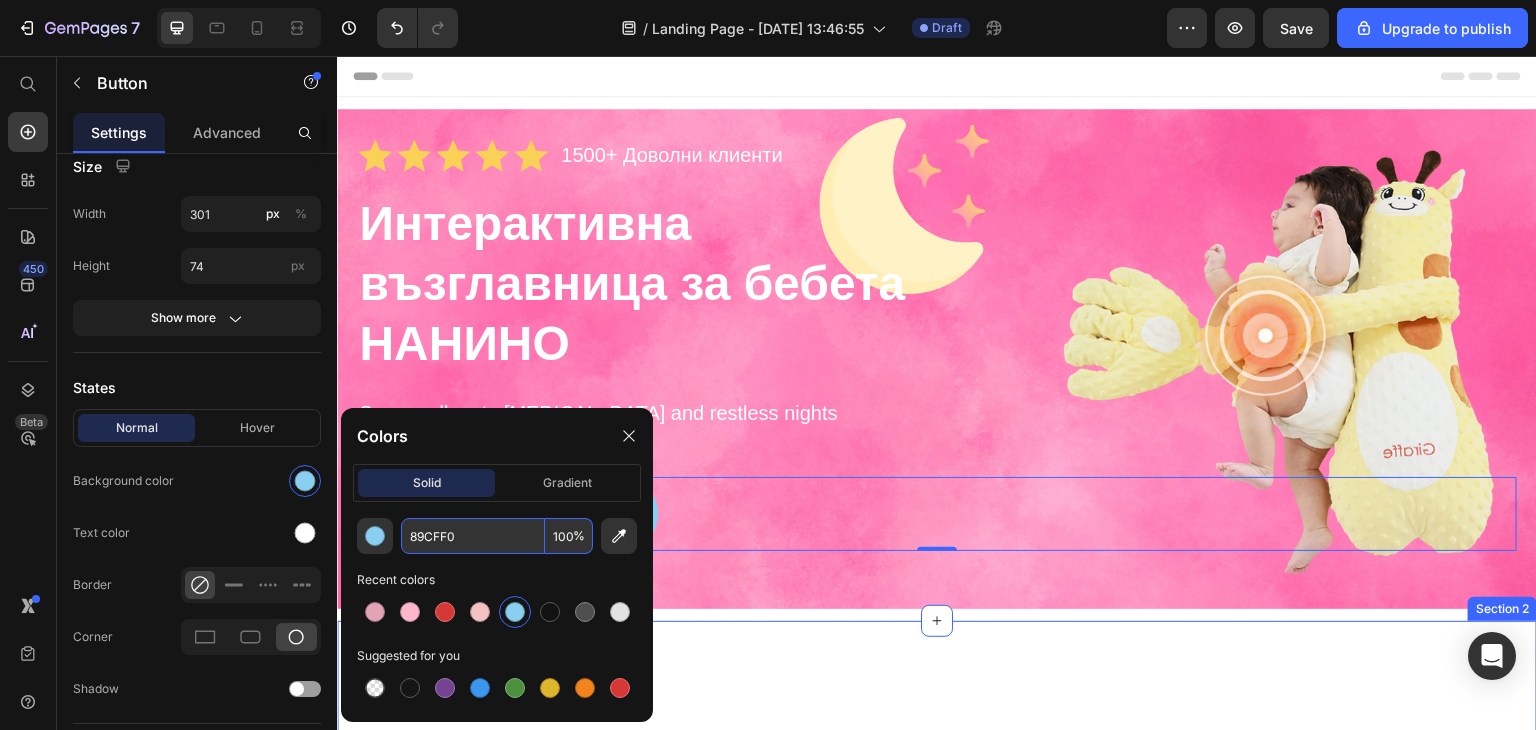 click on "Why Choose Our Orthopedic Pillows? Heading Image Supportive Design Text Block Ergonomically engineered for optimal spinal alignment Text Block Hero Banner Image Pressure Relief Text Block Reduces neck and shoulder discomfort Text Block Hero Banner Image Breathable Materials Text Block Ensures cool, comfortable sleep Text Block Hero Banner Row Image Supportive Design Text Block Ergonomically engineered for optimal spinal alignment Text Block Hero Banner Image Pressure Relief Text Block Reduces neck and shoulder discomfort Text Block Hero Banner Row Image Breathable Materials Text Block Ensures cool, comfortable sleep Text Block Hero Banner Row Section 2" at bounding box center (937, 991) 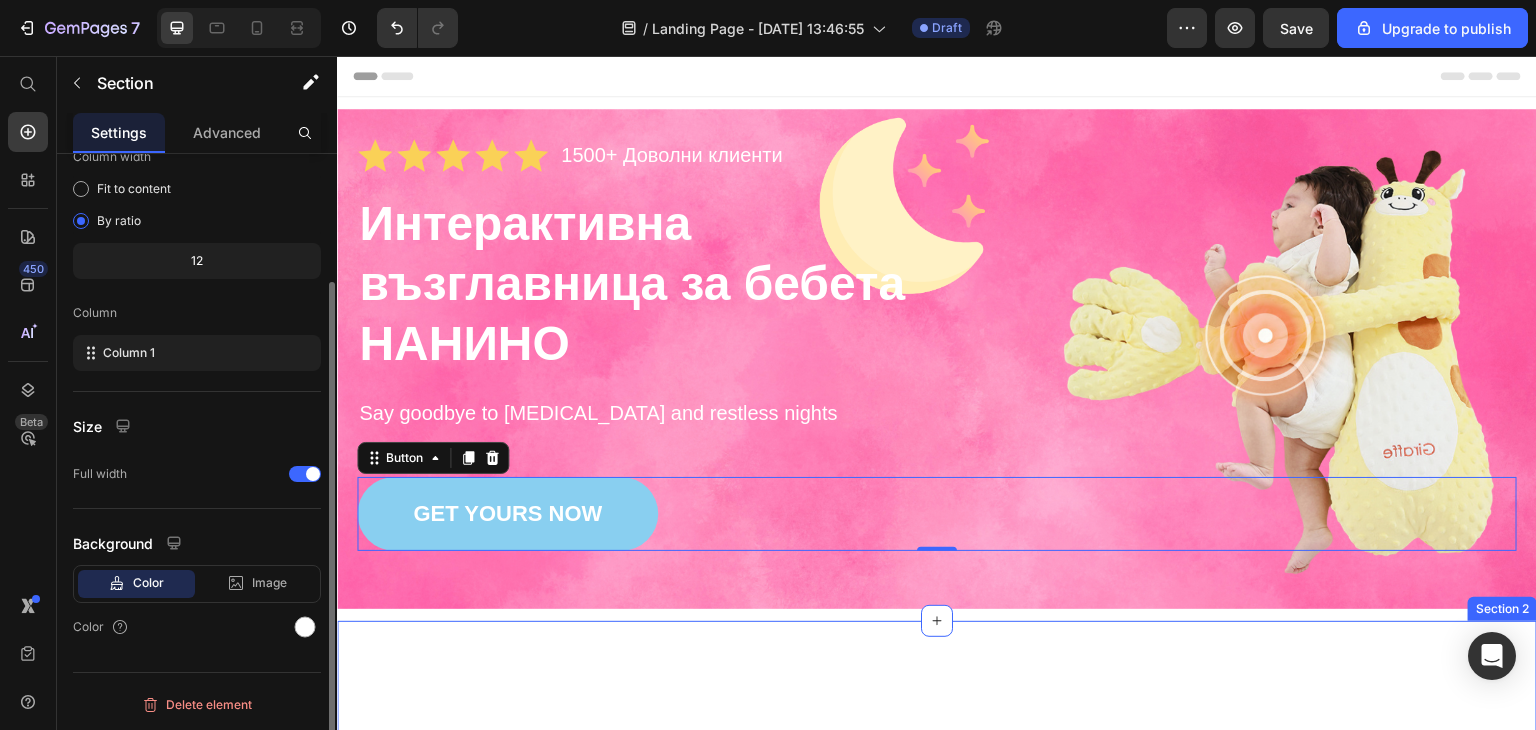 scroll, scrollTop: 0, scrollLeft: 0, axis: both 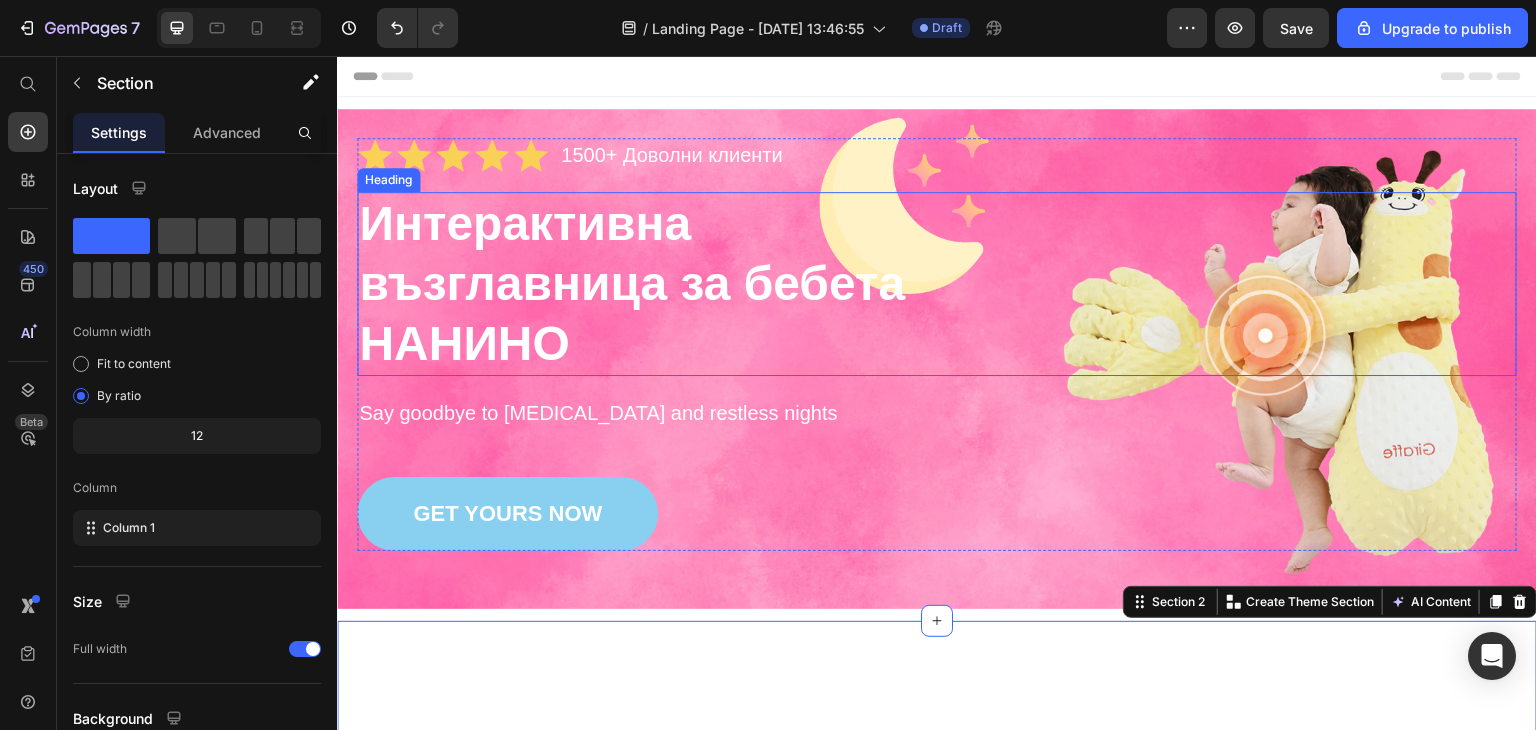 click on "⁠⁠⁠⁠⁠⁠⁠ Интерактивна възглавница за бебета  НАНИНО" at bounding box center [671, 284] 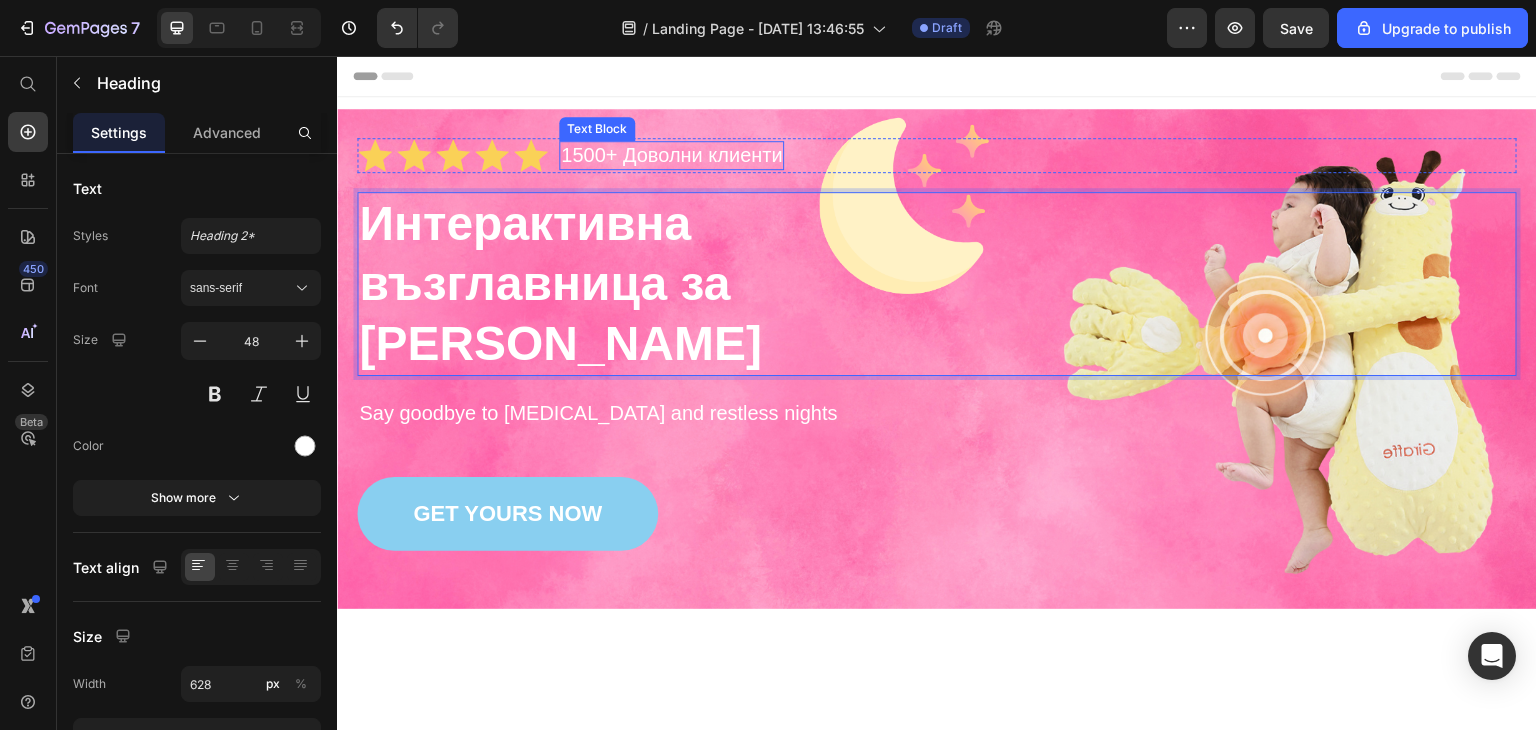 click on "1500+ Доволни клиенти" at bounding box center (671, 155) 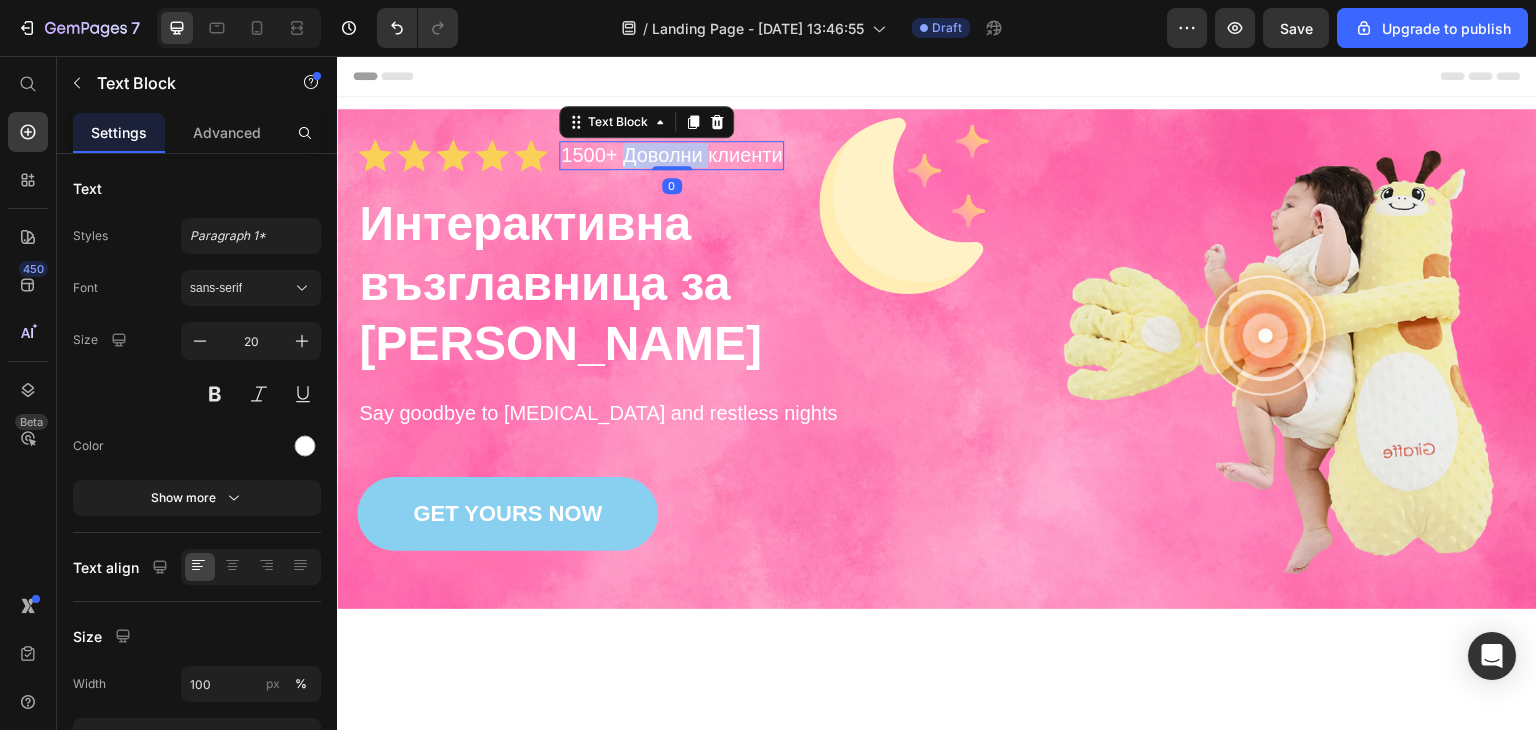 click on "1500+ Доволни клиенти" at bounding box center [671, 155] 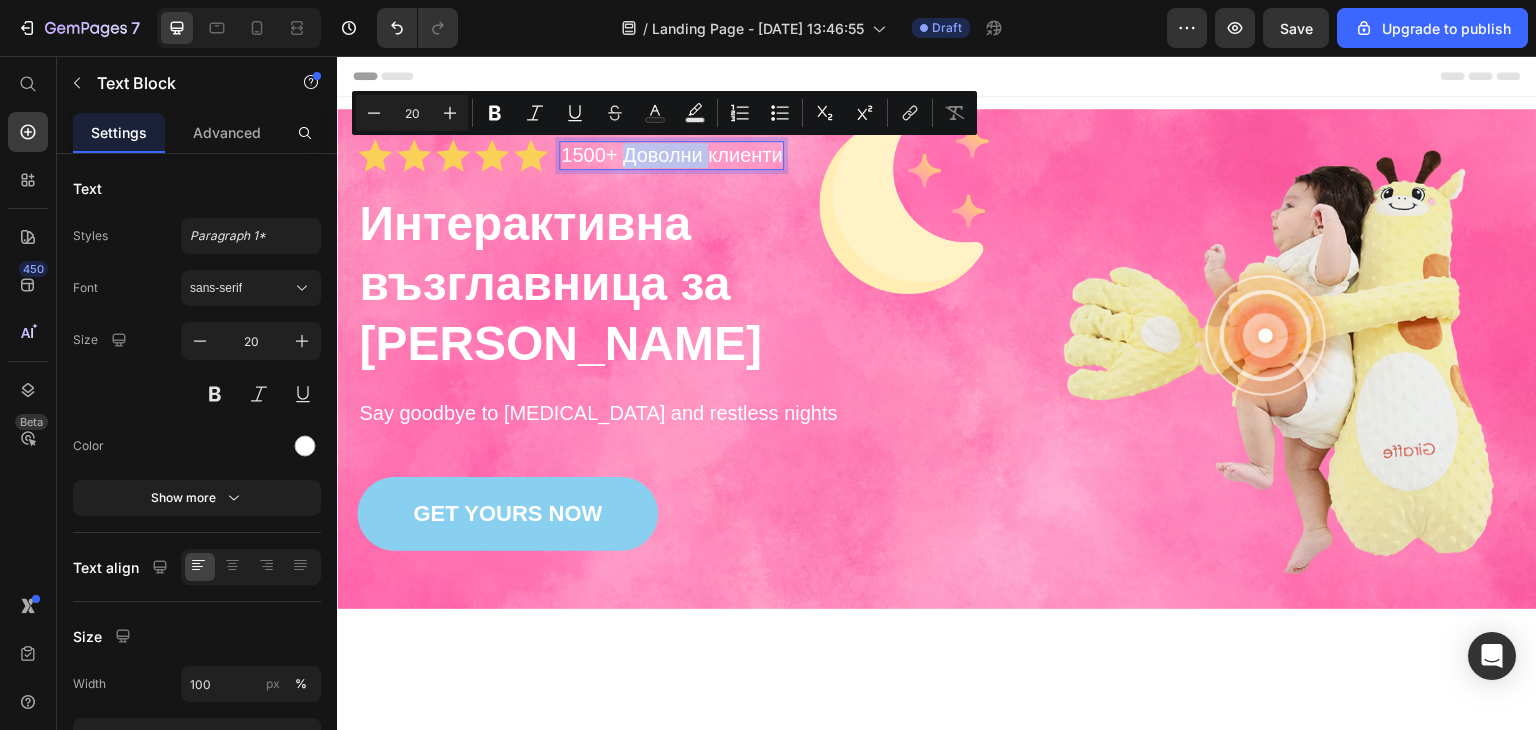 click on "1500+ Доволни клиенти" at bounding box center (671, 155) 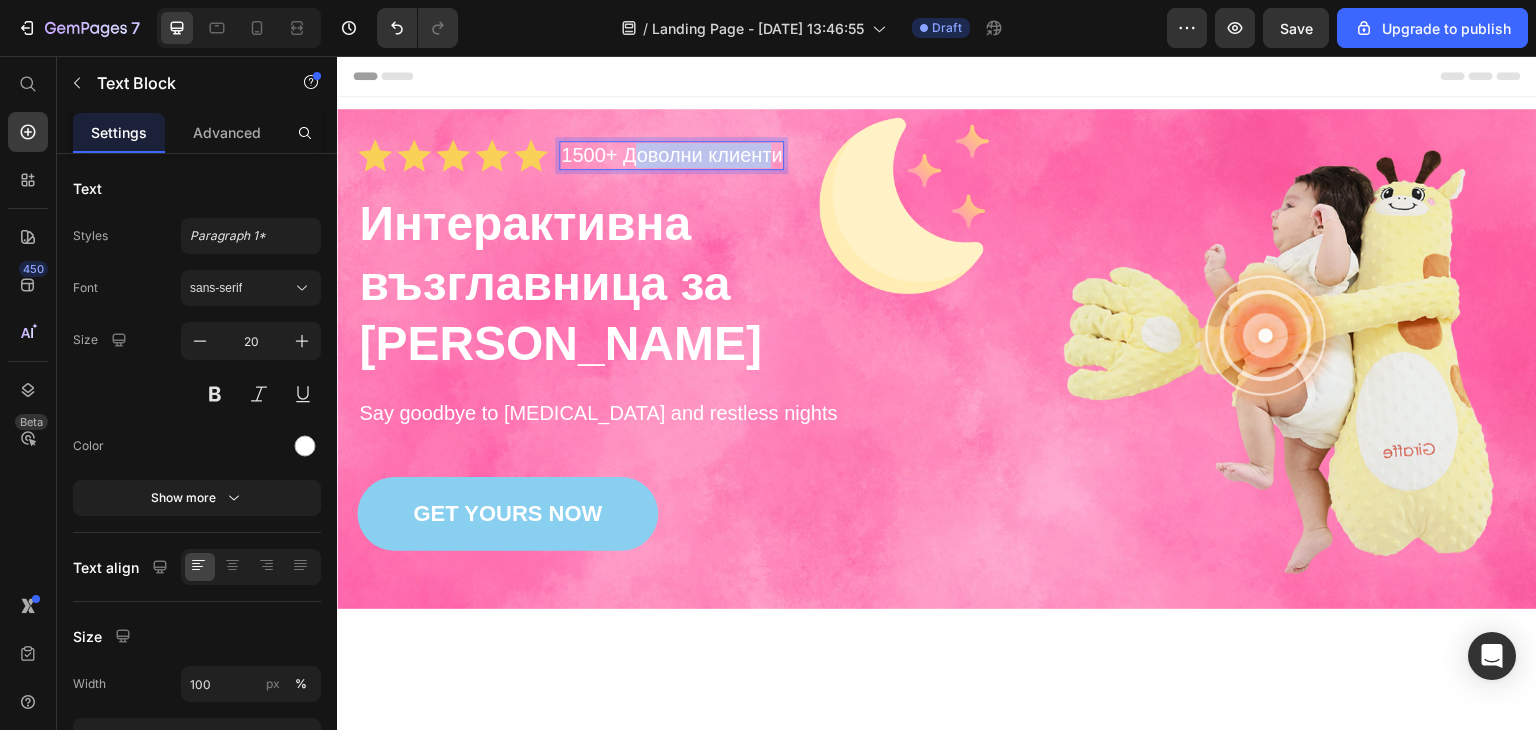 drag, startPoint x: 641, startPoint y: 154, endPoint x: 769, endPoint y: 155, distance: 128.0039 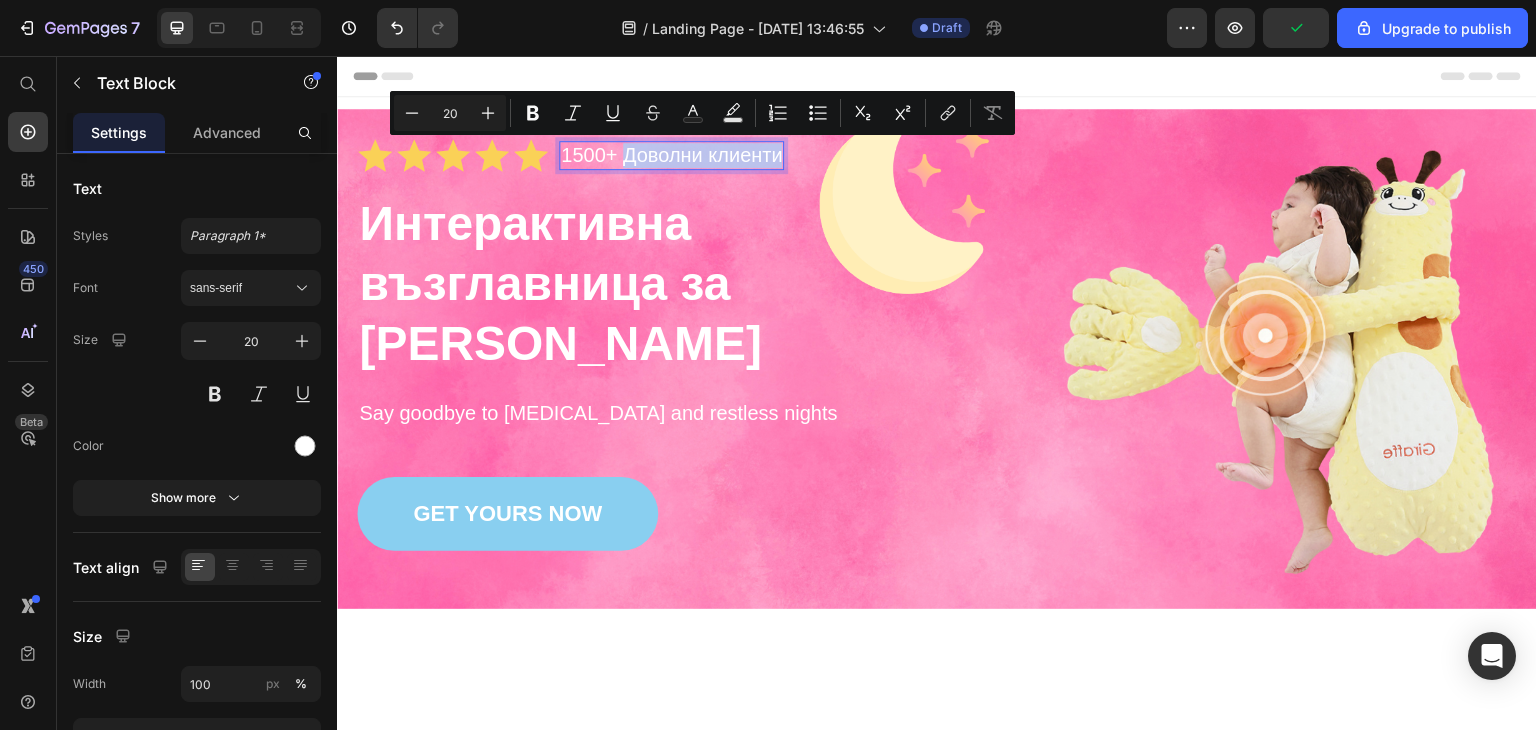 drag, startPoint x: 635, startPoint y: 157, endPoint x: 777, endPoint y: 154, distance: 142.0317 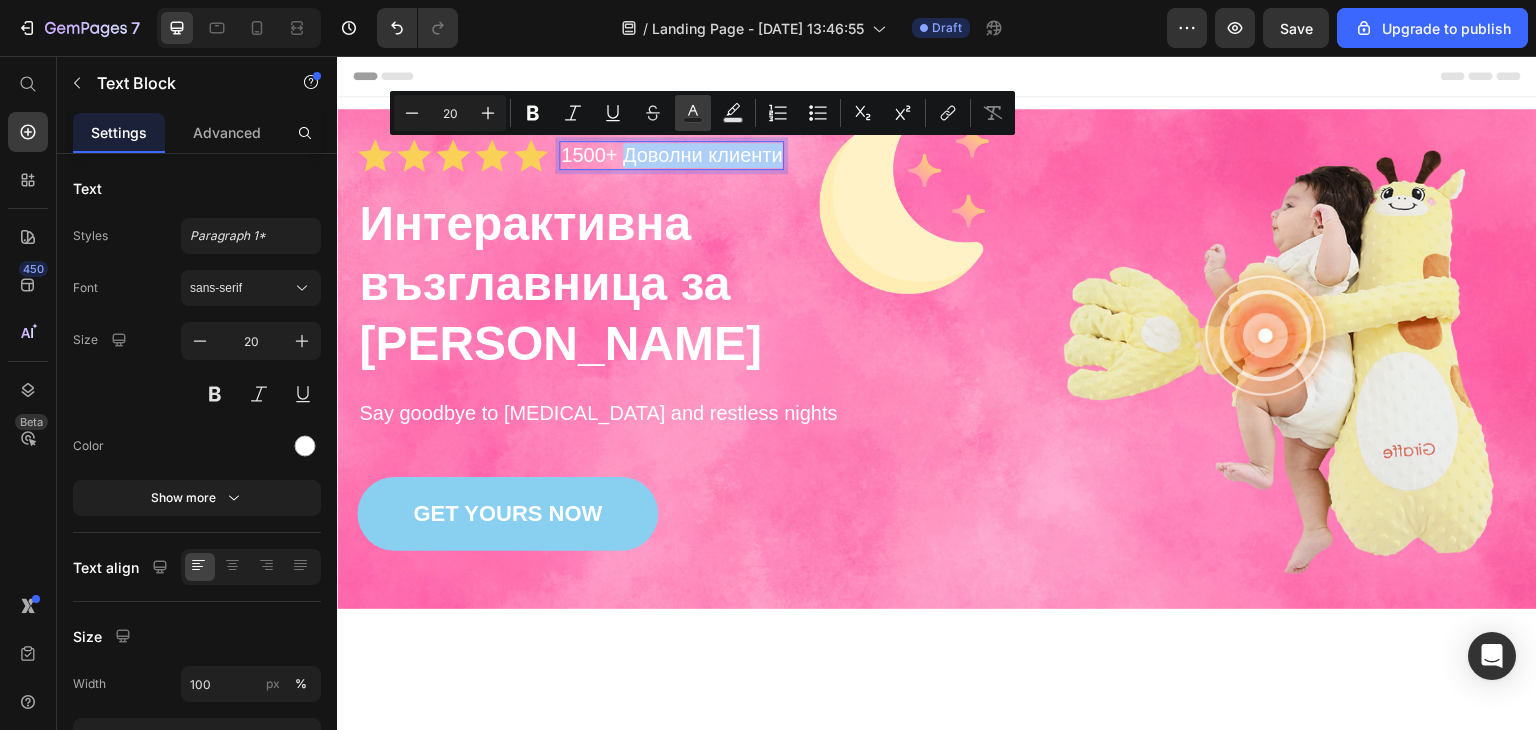 click 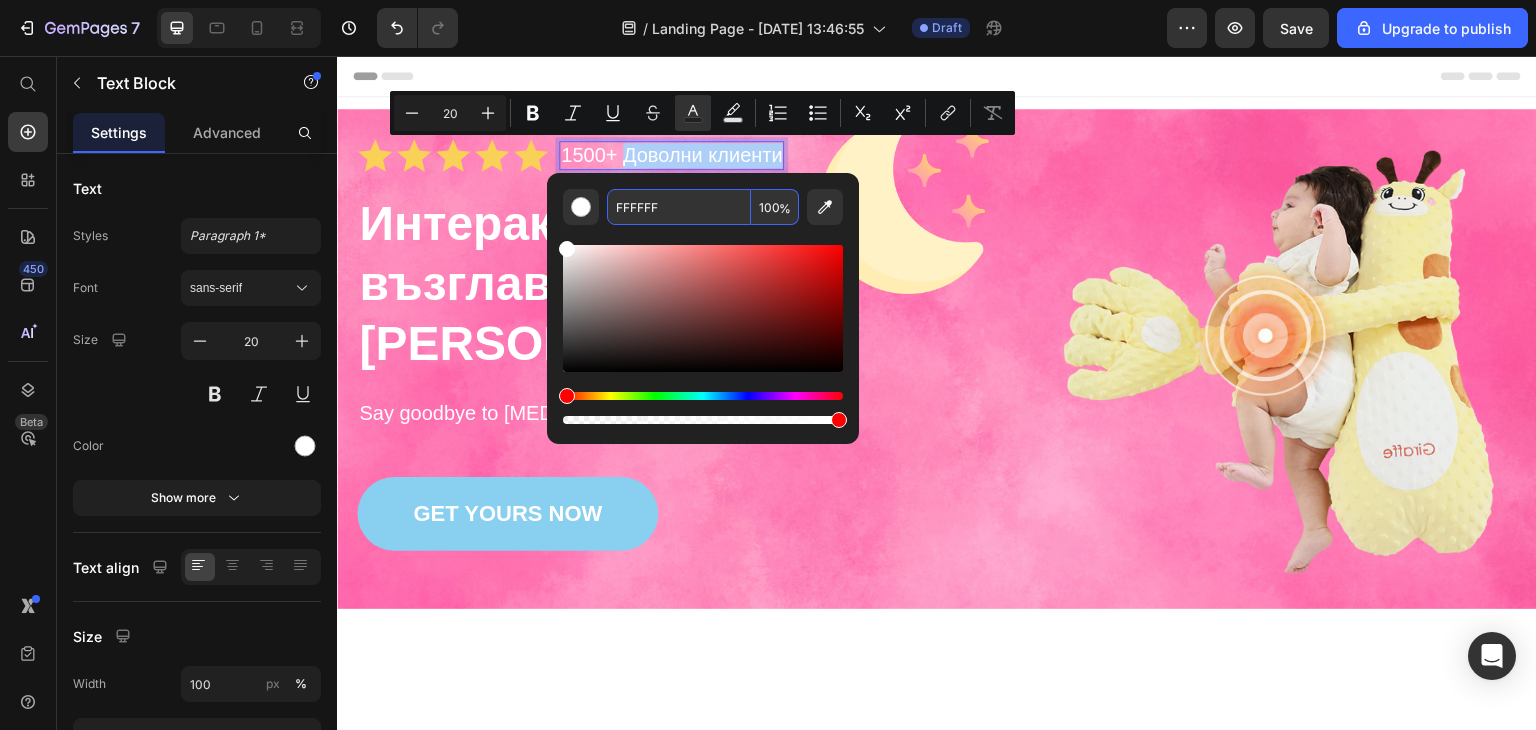 click on "FFFFFF" at bounding box center [679, 207] 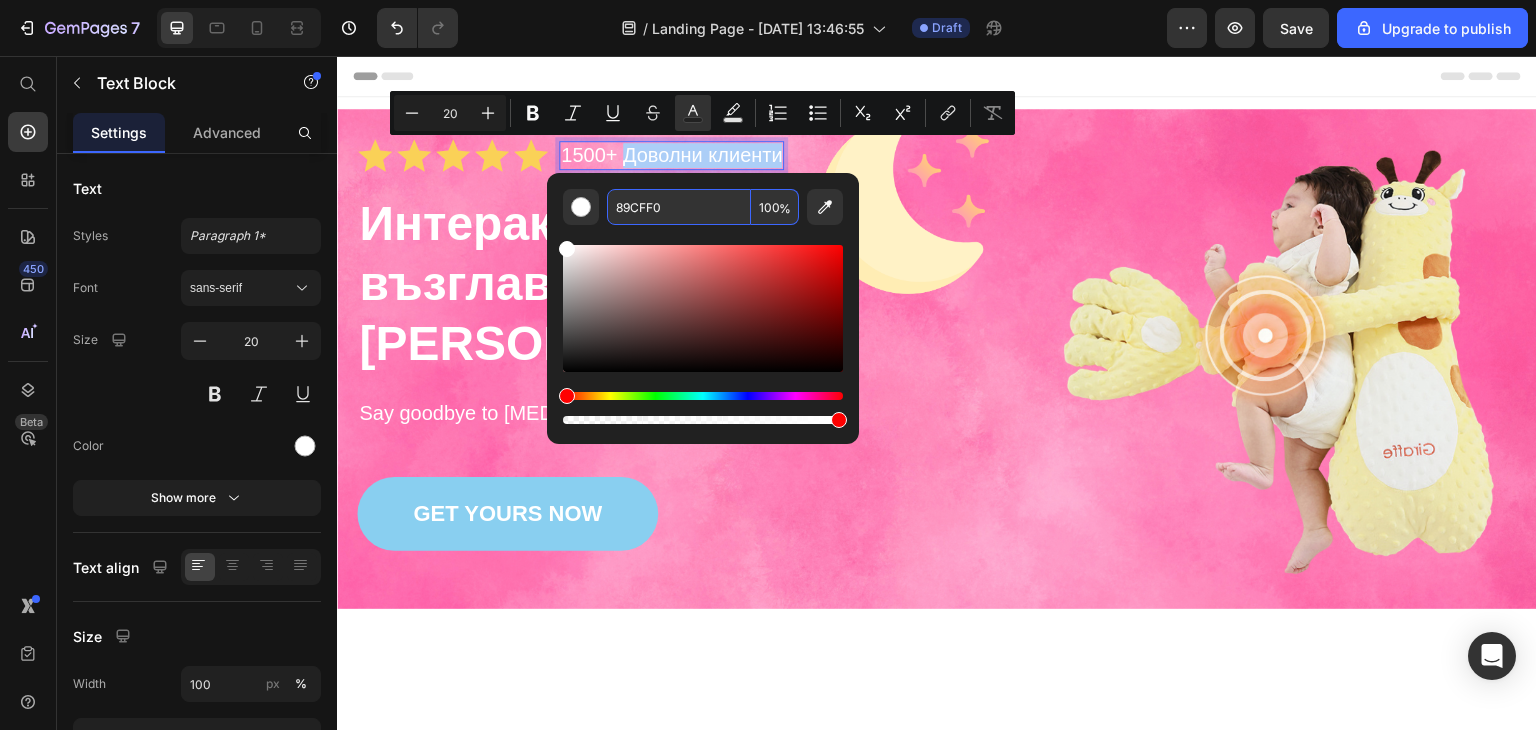 type on "89CFF0" 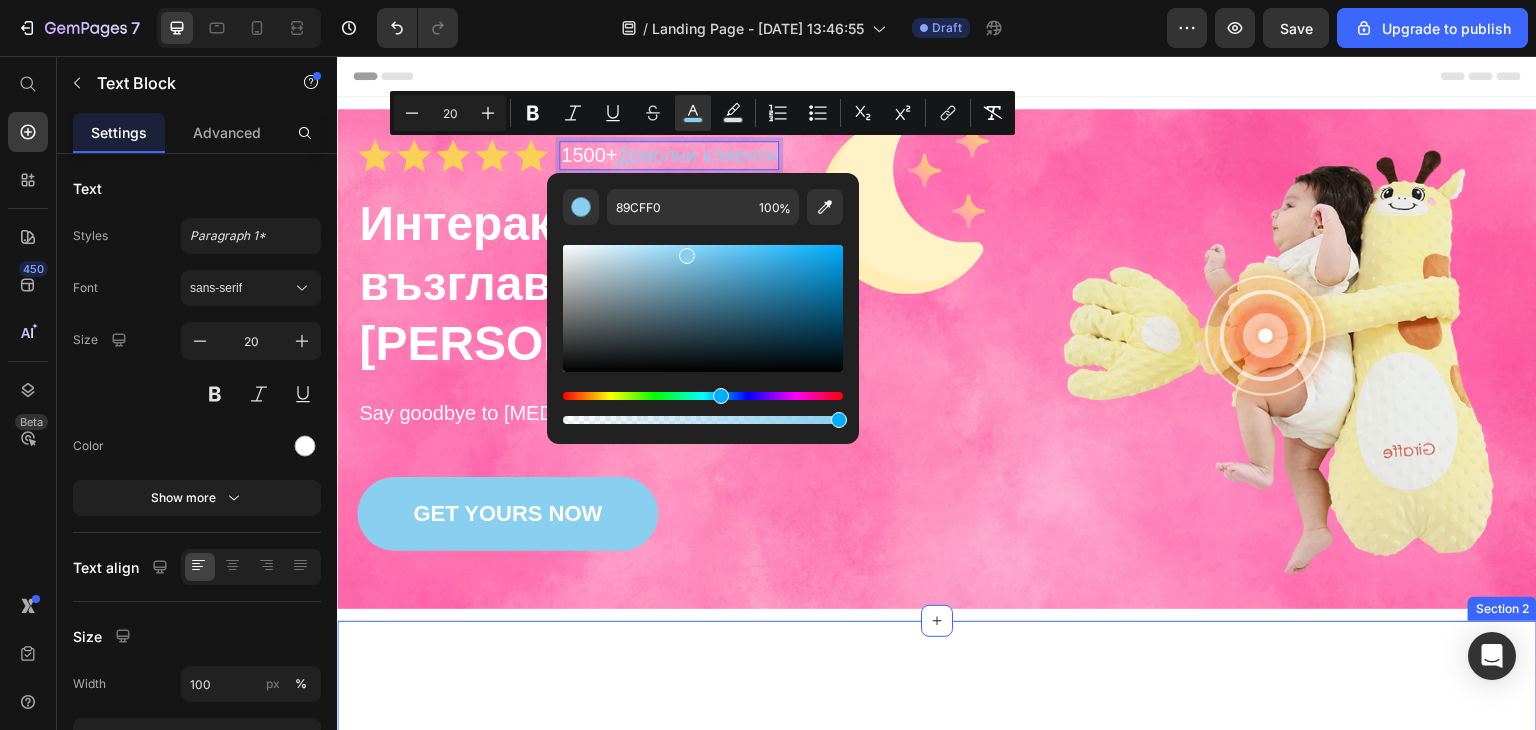 click on "Why Choose Our Orthopedic Pillows? Heading Image Supportive Design Text Block Ergonomically engineered for optimal spinal alignment Text Block Hero Banner Image Pressure Relief Text Block Reduces neck and shoulder discomfort Text Block Hero Banner Image Breathable Materials Text Block Ensures cool, comfortable sleep Text Block Hero Banner Row Image Supportive Design Text Block Ergonomically engineered for optimal spinal alignment Text Block Hero Banner Image Pressure Relief Text Block Reduces neck and shoulder discomfort Text Block Hero Banner Row Image Breathable Materials Text Block Ensures cool, comfortable sleep Text Block Hero Banner Row Section 2" at bounding box center [937, 991] 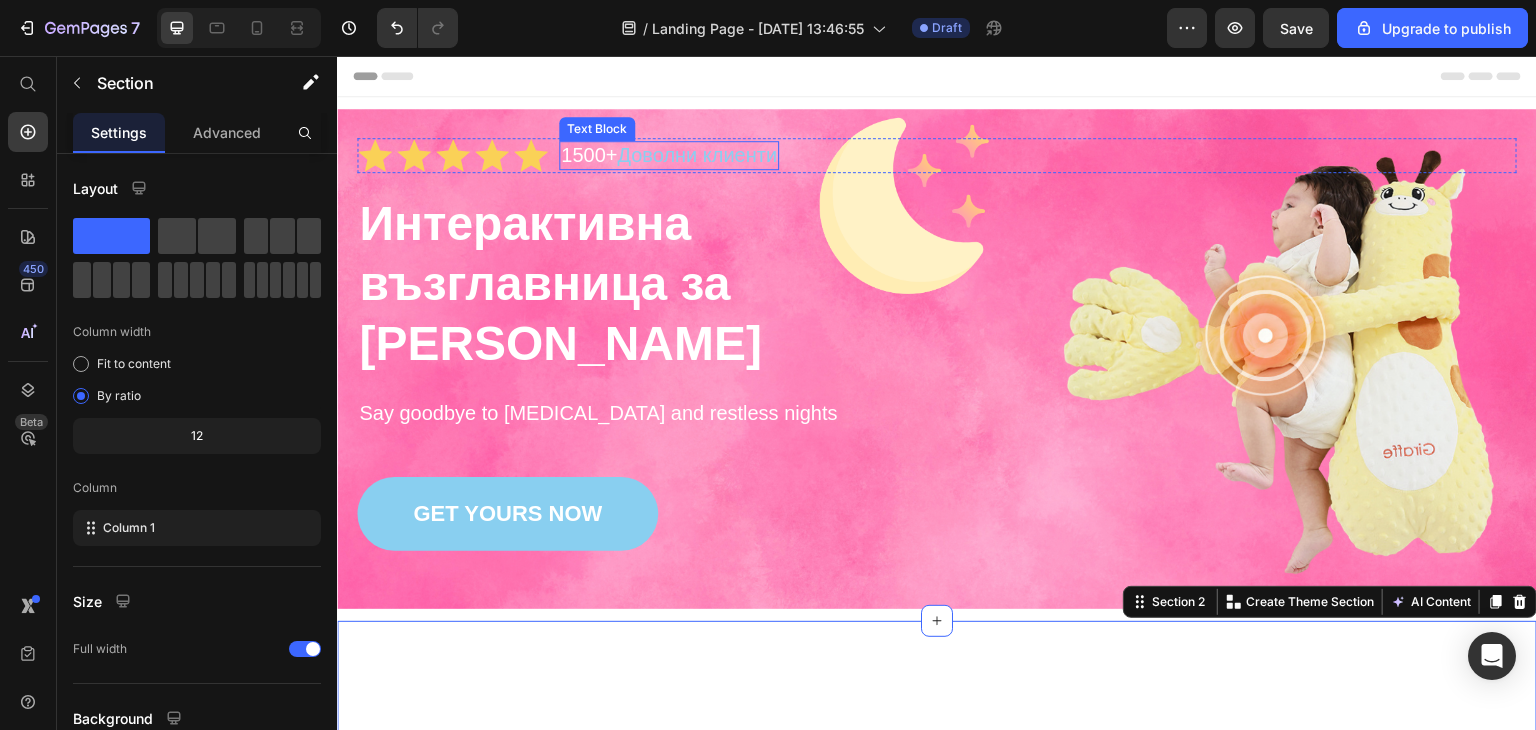click on "Доволни клиенти" at bounding box center (697, 155) 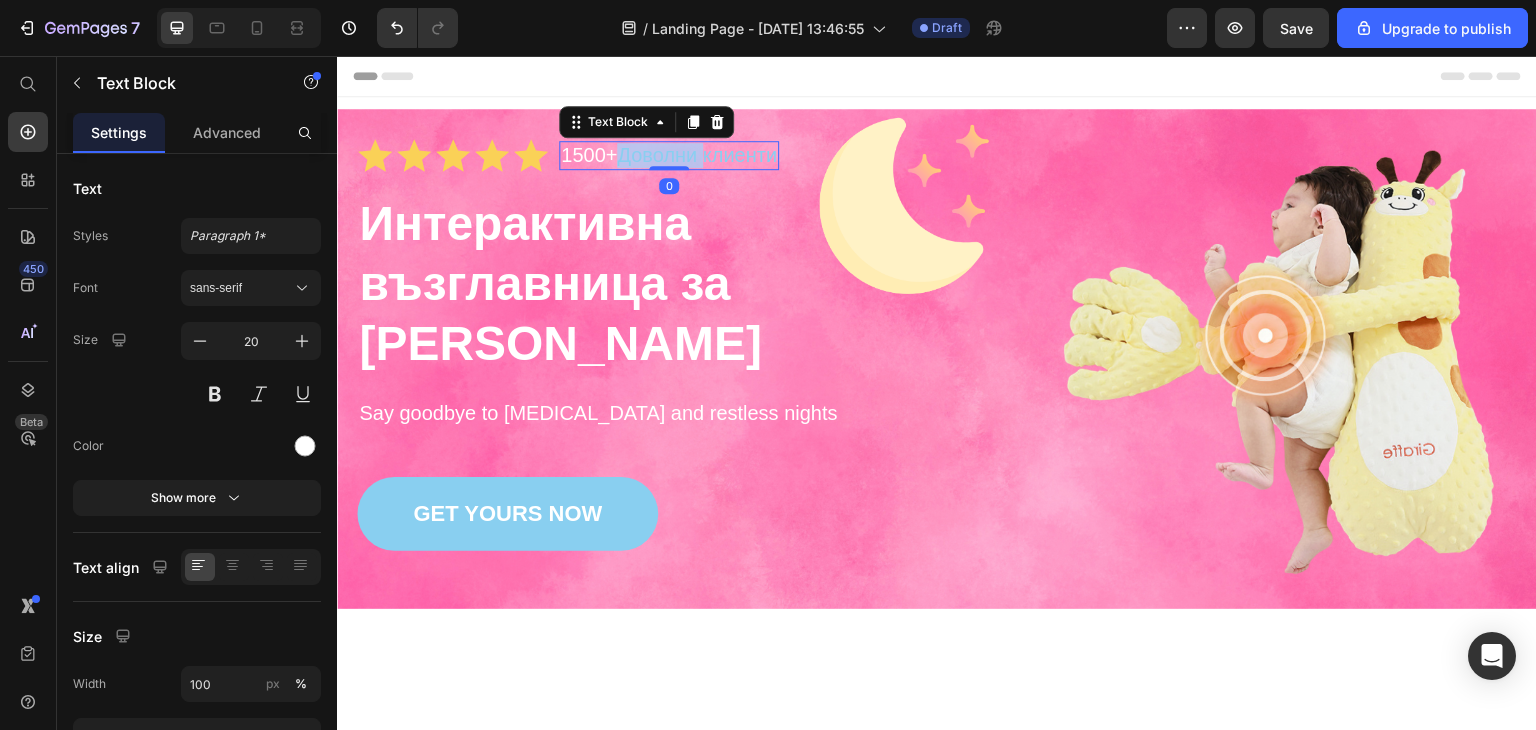 click on "Доволни клиенти" at bounding box center (697, 155) 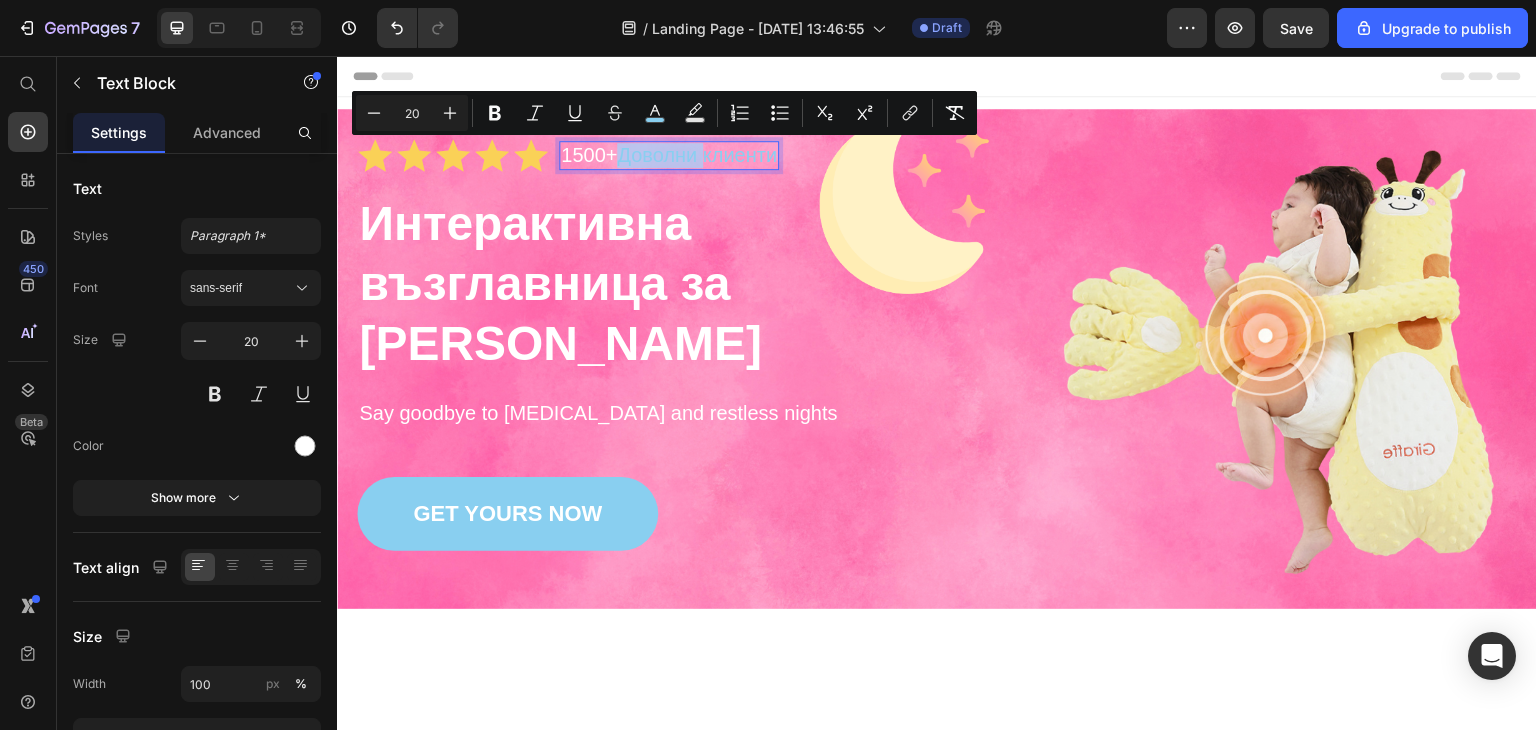 click on "Доволни клиенти" at bounding box center (697, 155) 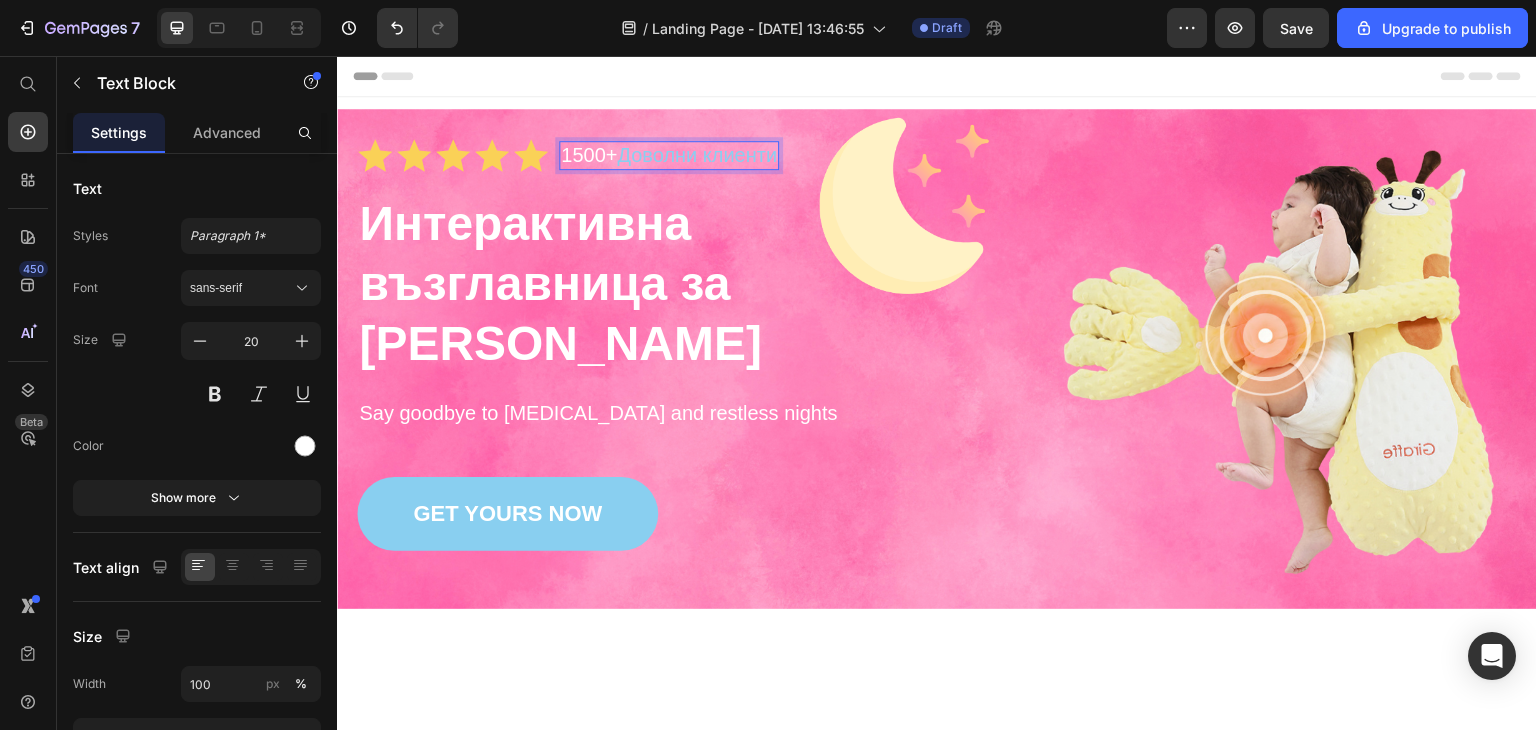 click on "Доволни клиенти" at bounding box center [697, 155] 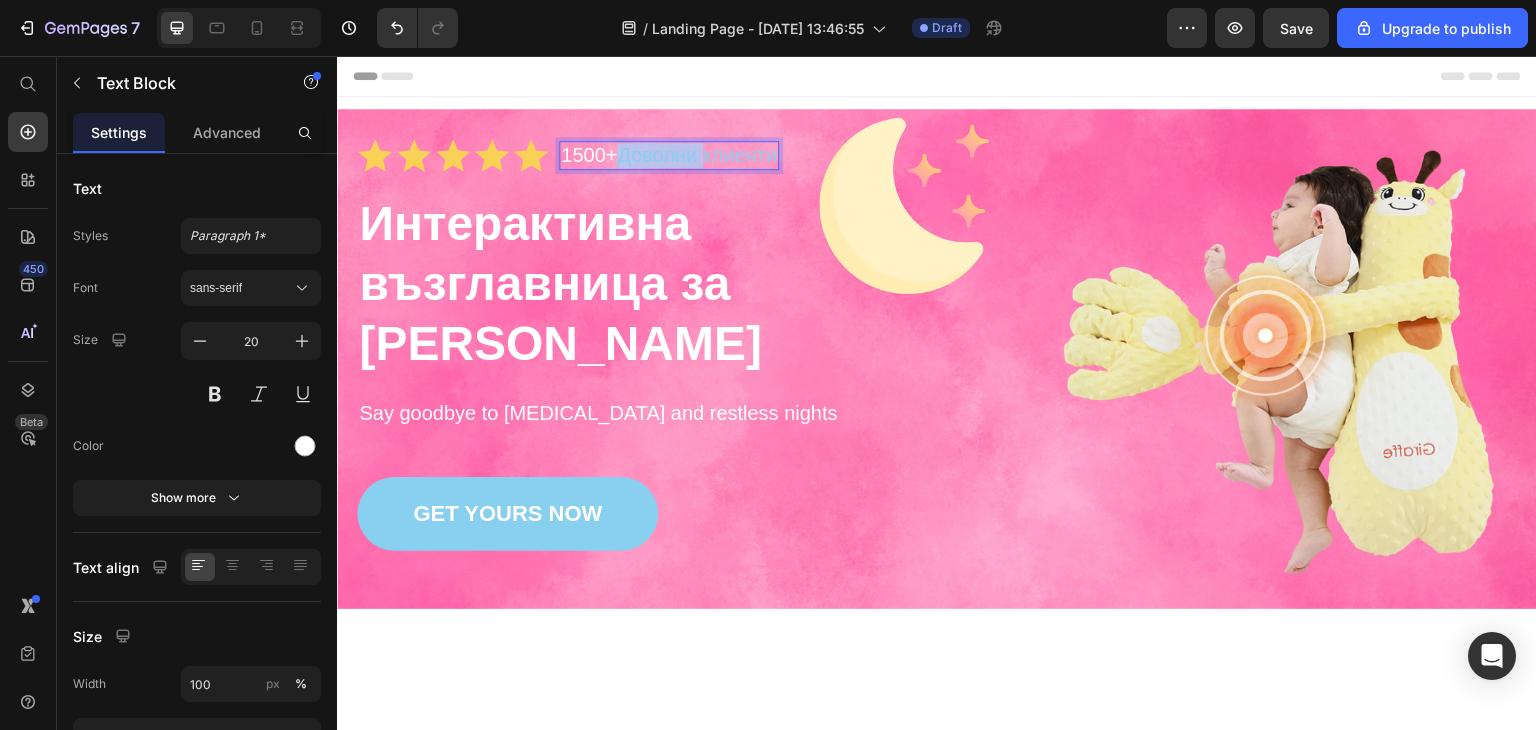 click on "Доволни клиенти" at bounding box center (697, 155) 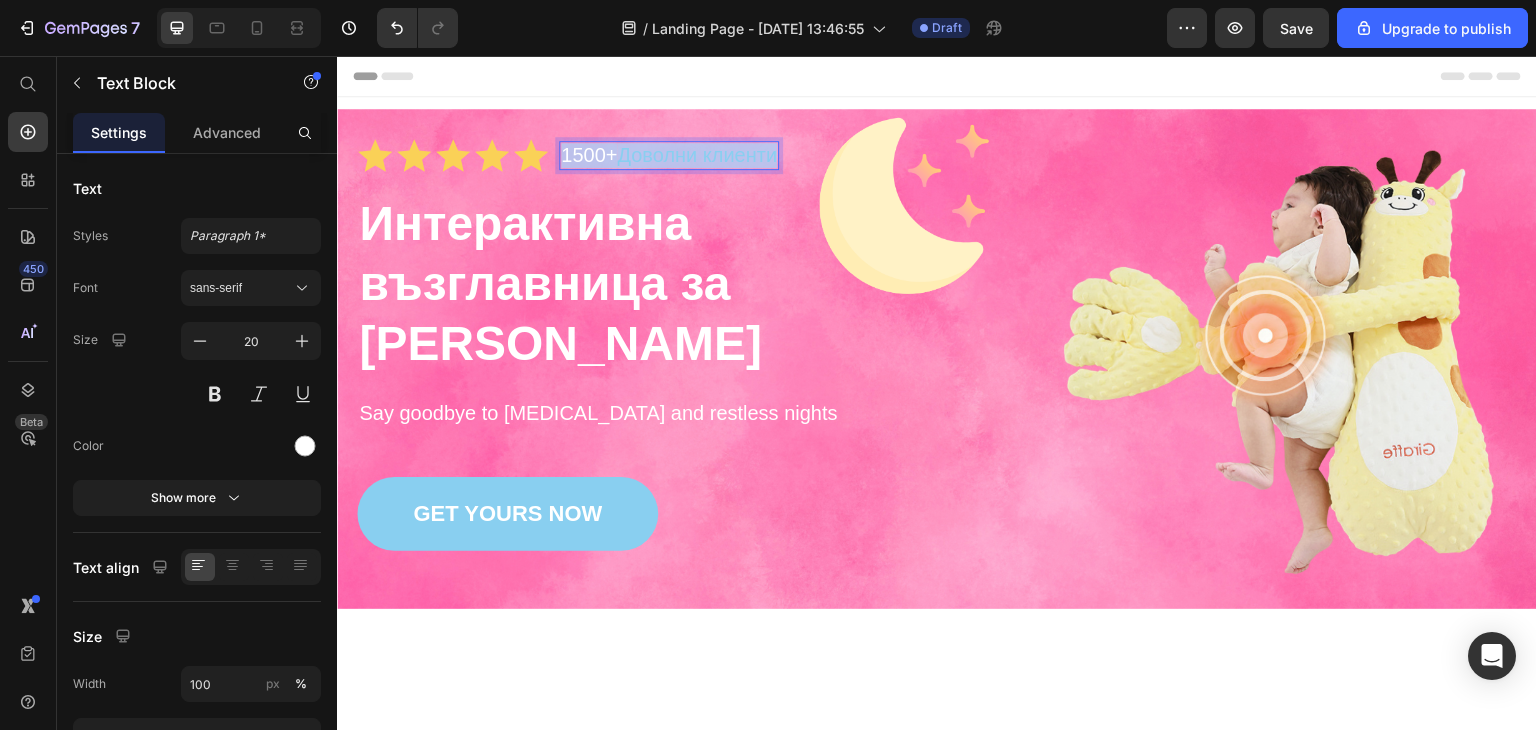 click on "Доволни клиенти" at bounding box center (697, 155) 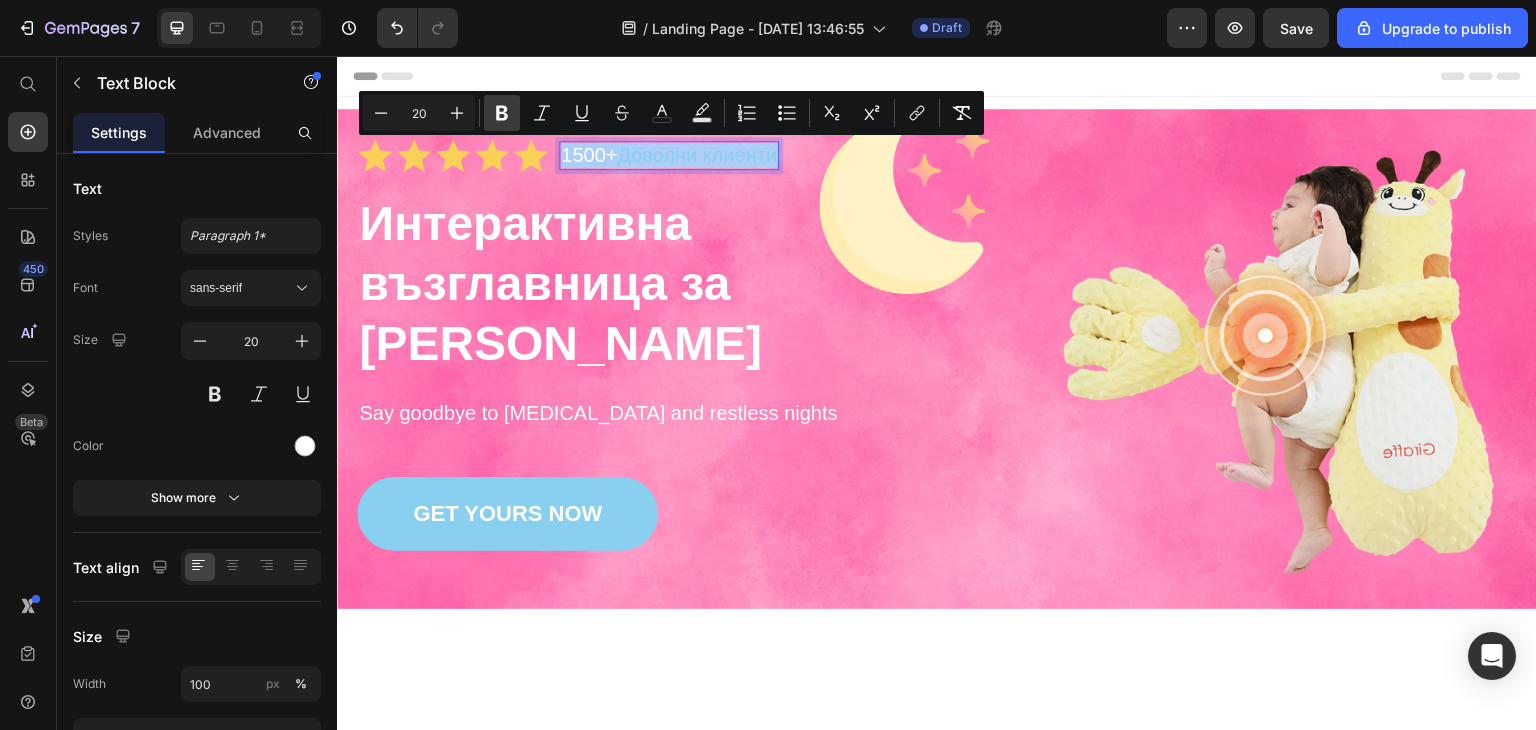 click on "Bold" at bounding box center [502, 113] 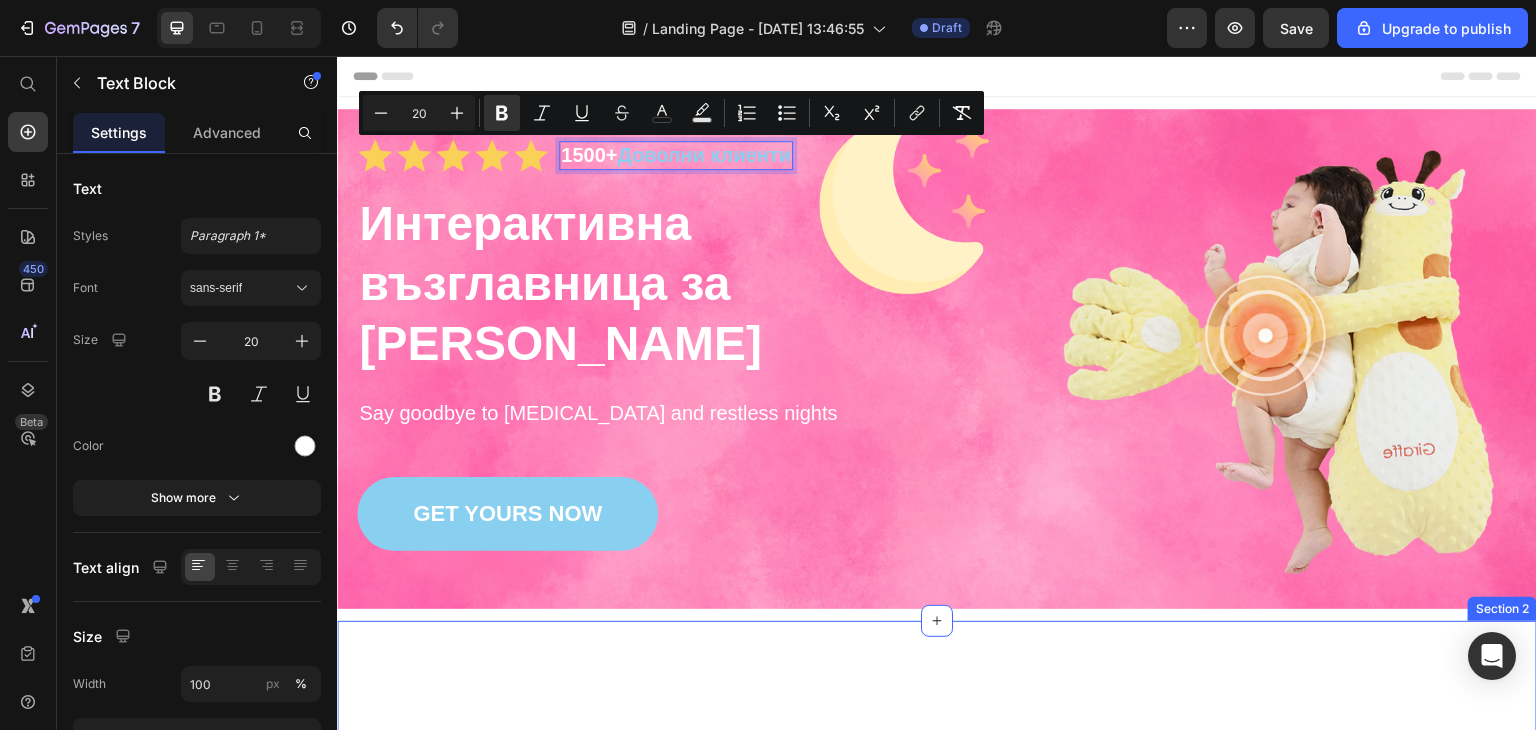 click on "Why Choose Our Orthopedic Pillows? Heading Image Supportive Design Text Block Ergonomically engineered for optimal spinal alignment Text Block Hero Banner Image Pressure Relief Text Block Reduces neck and shoulder discomfort Text Block Hero Banner Image Breathable Materials Text Block Ensures cool, comfortable sleep Text Block Hero Banner Row Image Supportive Design Text Block Ergonomically engineered for optimal spinal alignment Text Block Hero Banner Image Pressure Relief Text Block Reduces neck and shoulder discomfort Text Block Hero Banner Row Image Breathable Materials Text Block Ensures cool, comfortable sleep Text Block Hero Banner Row Section 2" at bounding box center (937, 991) 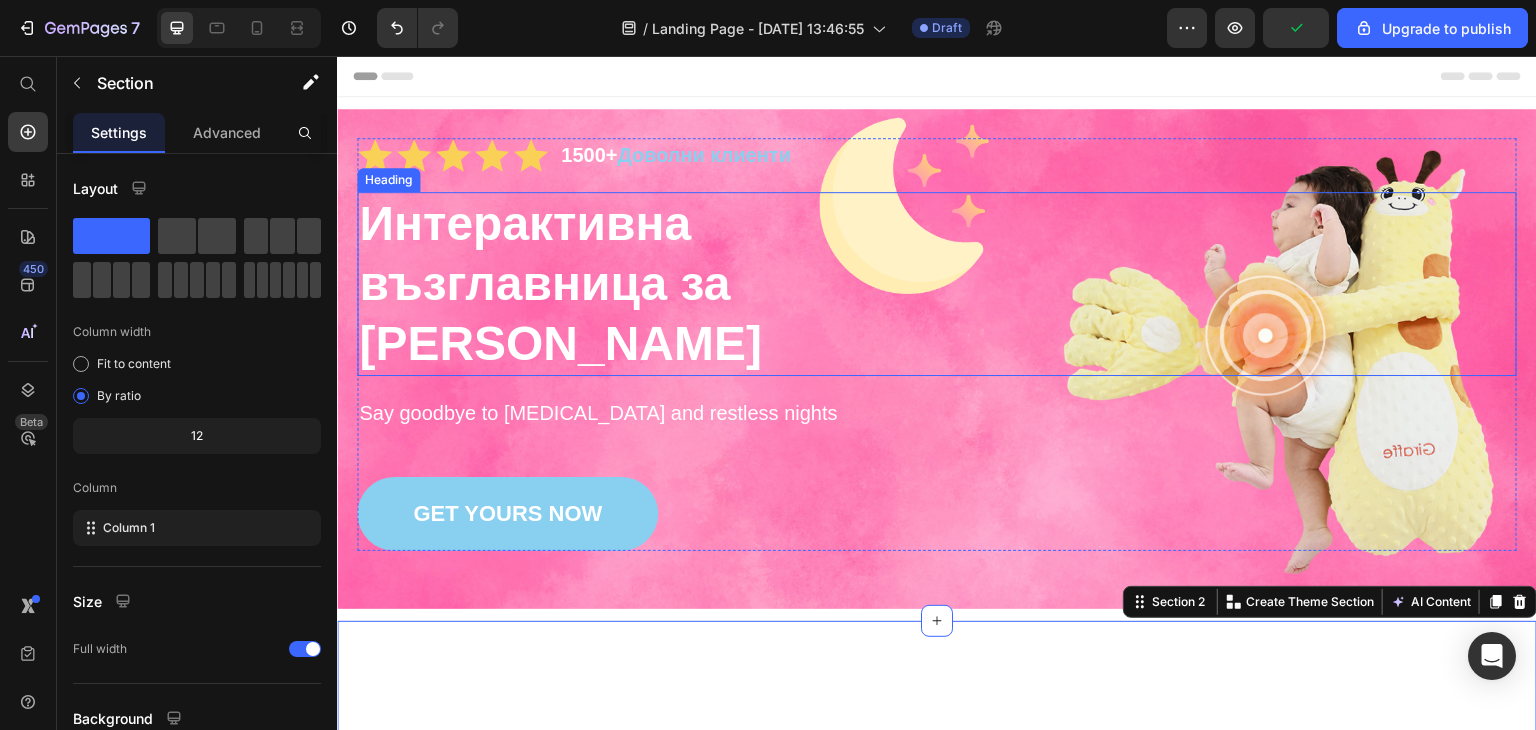 click on "Интерактивна възглавница за" at bounding box center [544, 253] 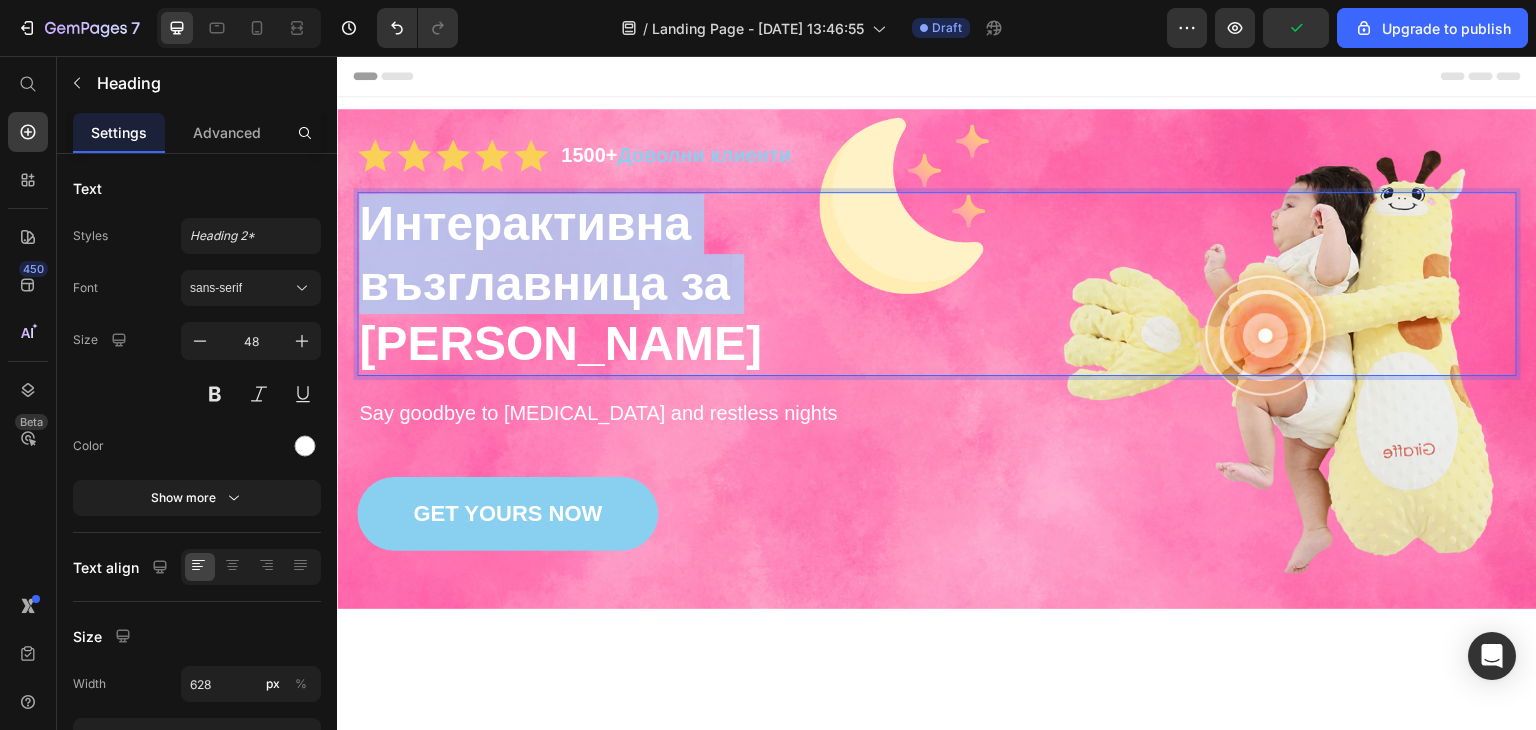click on "Интерактивна възглавница за" at bounding box center (544, 253) 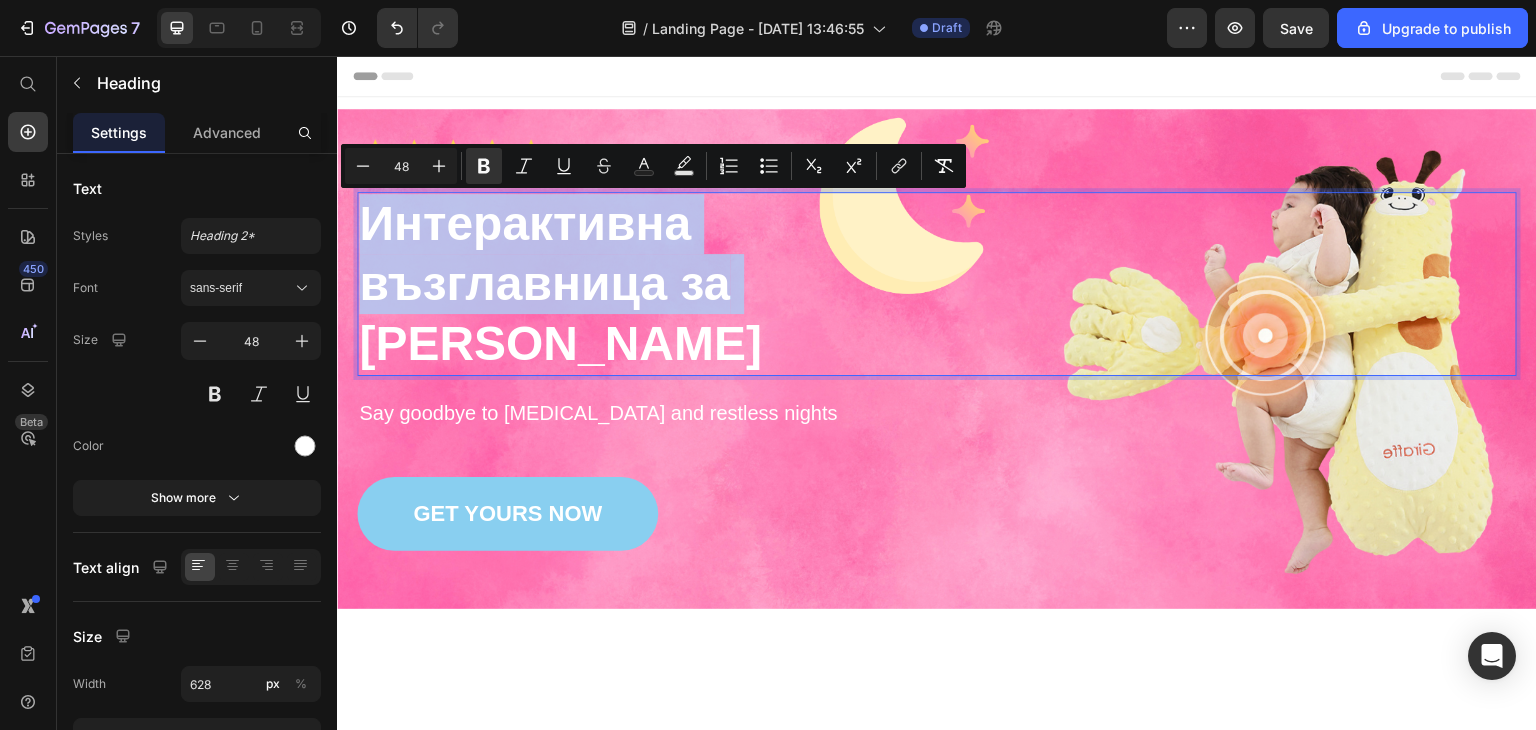 click on "Интерактивна възглавница за" at bounding box center (544, 253) 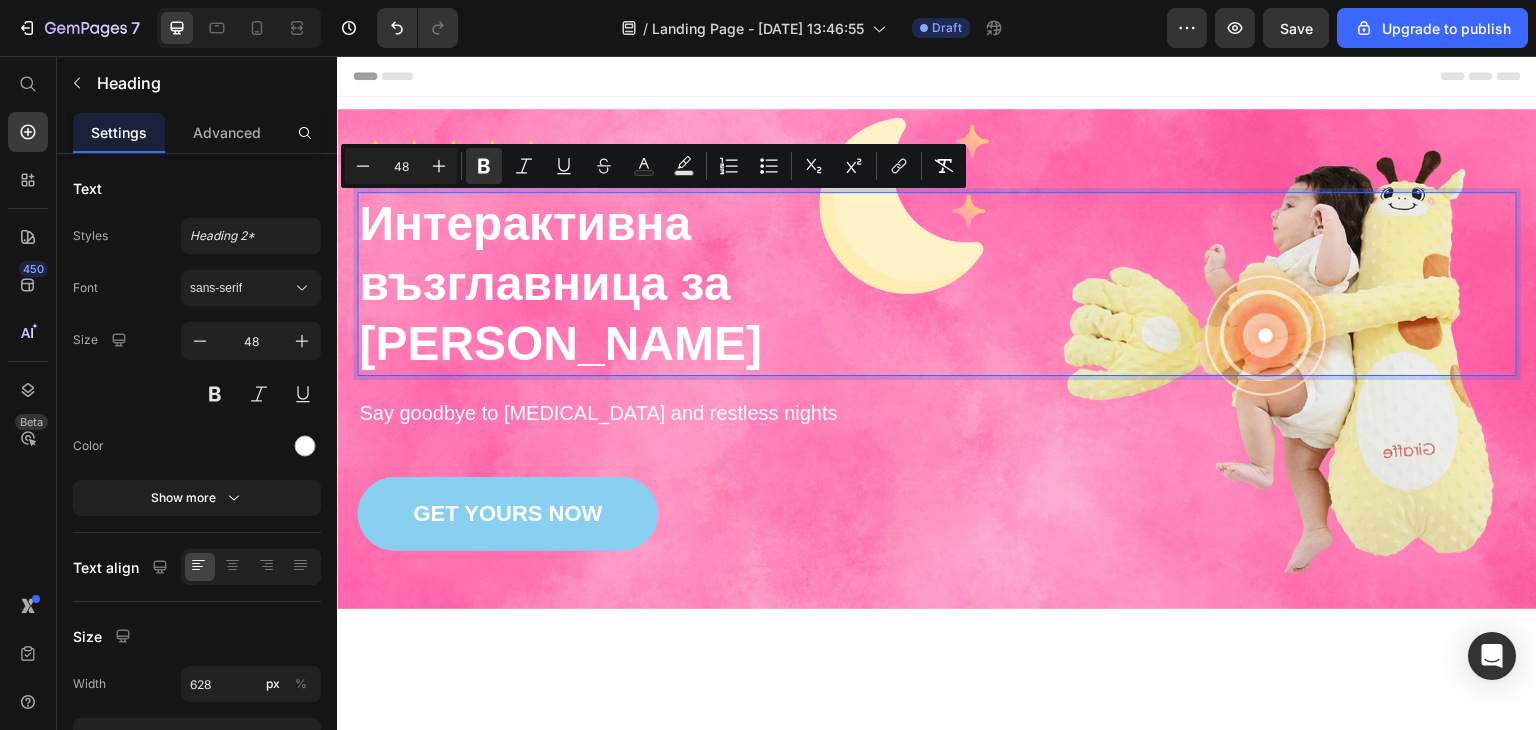 click on "[PERSON_NAME]" at bounding box center (560, 343) 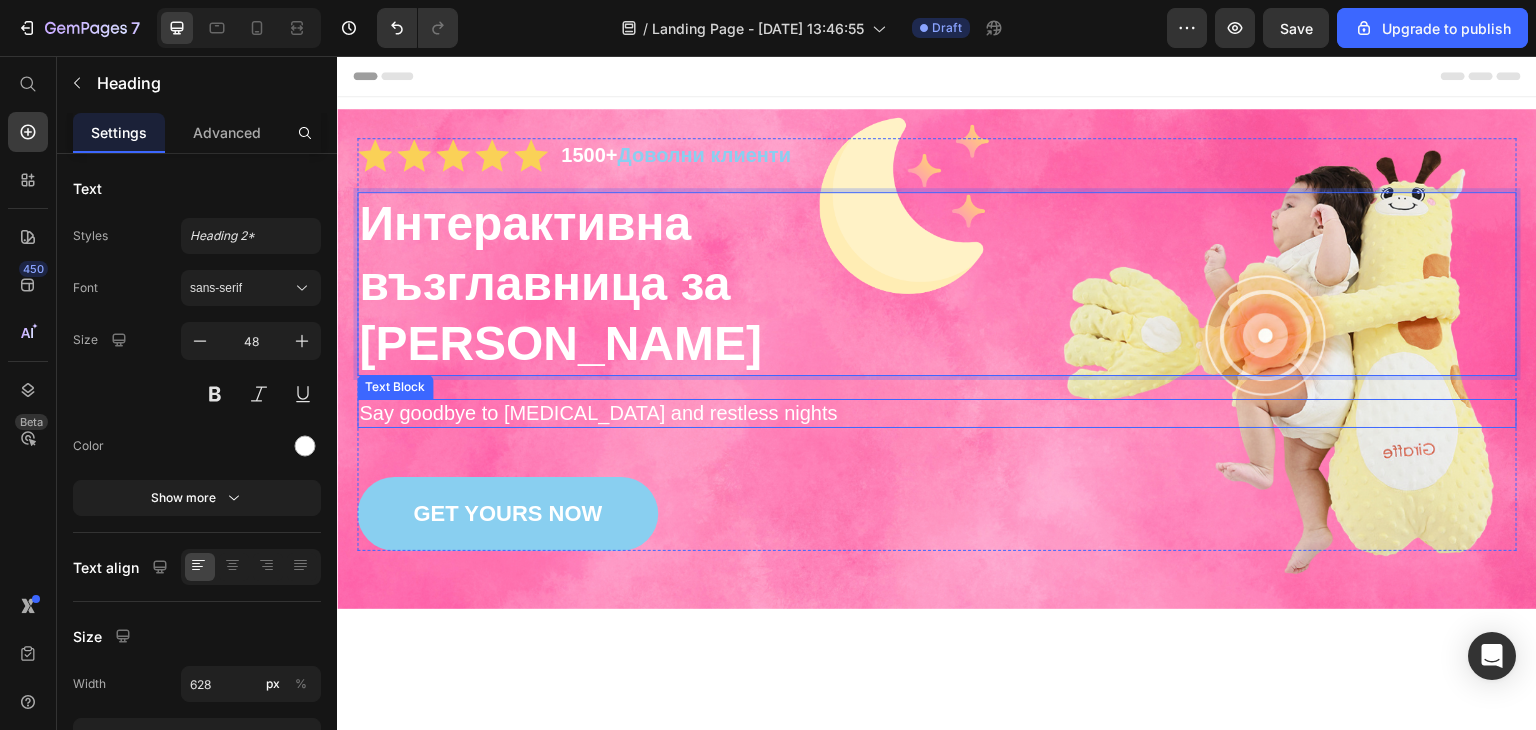 click on "Say goodbye to neck pain and restless nights" at bounding box center [937, 413] 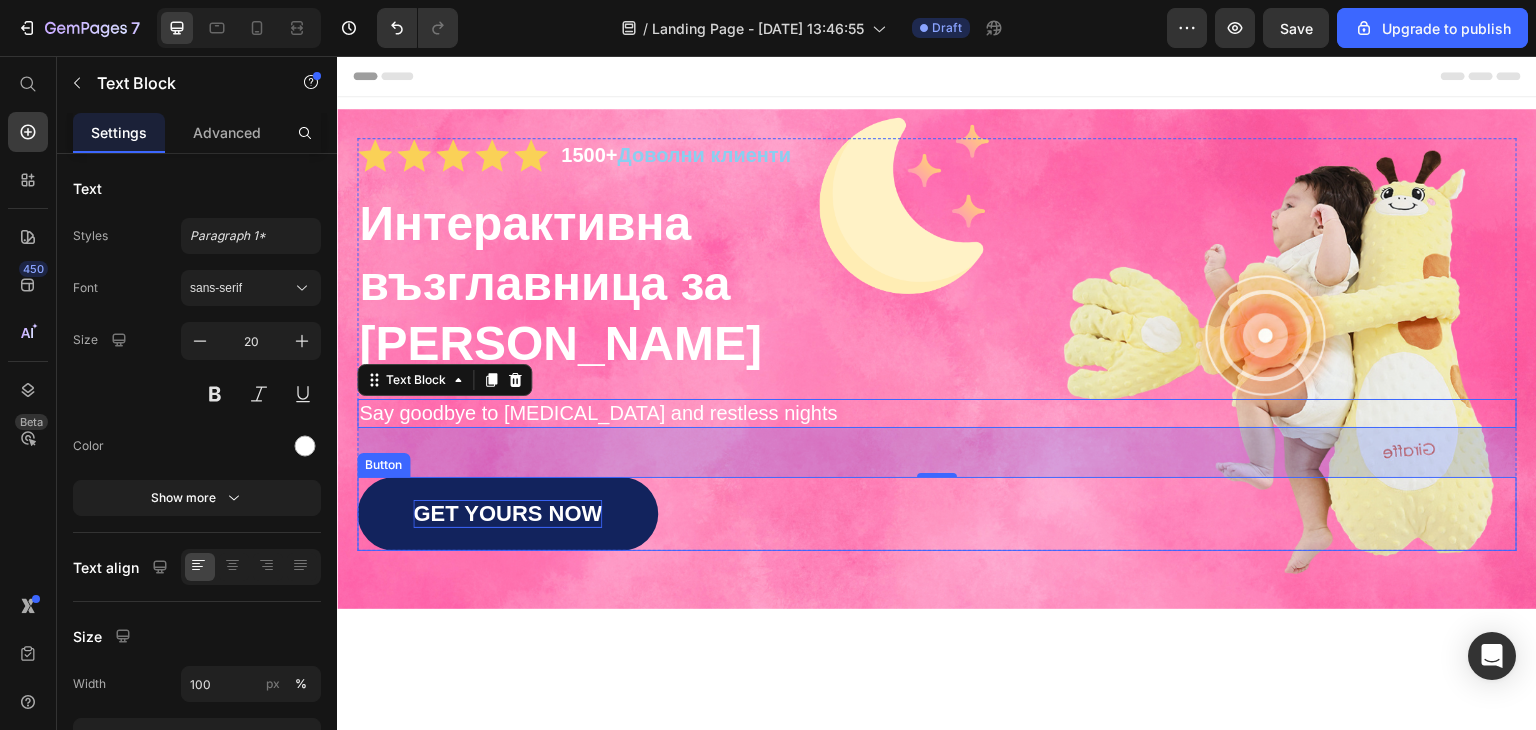 click on "GET YOURS NOW" at bounding box center [507, 514] 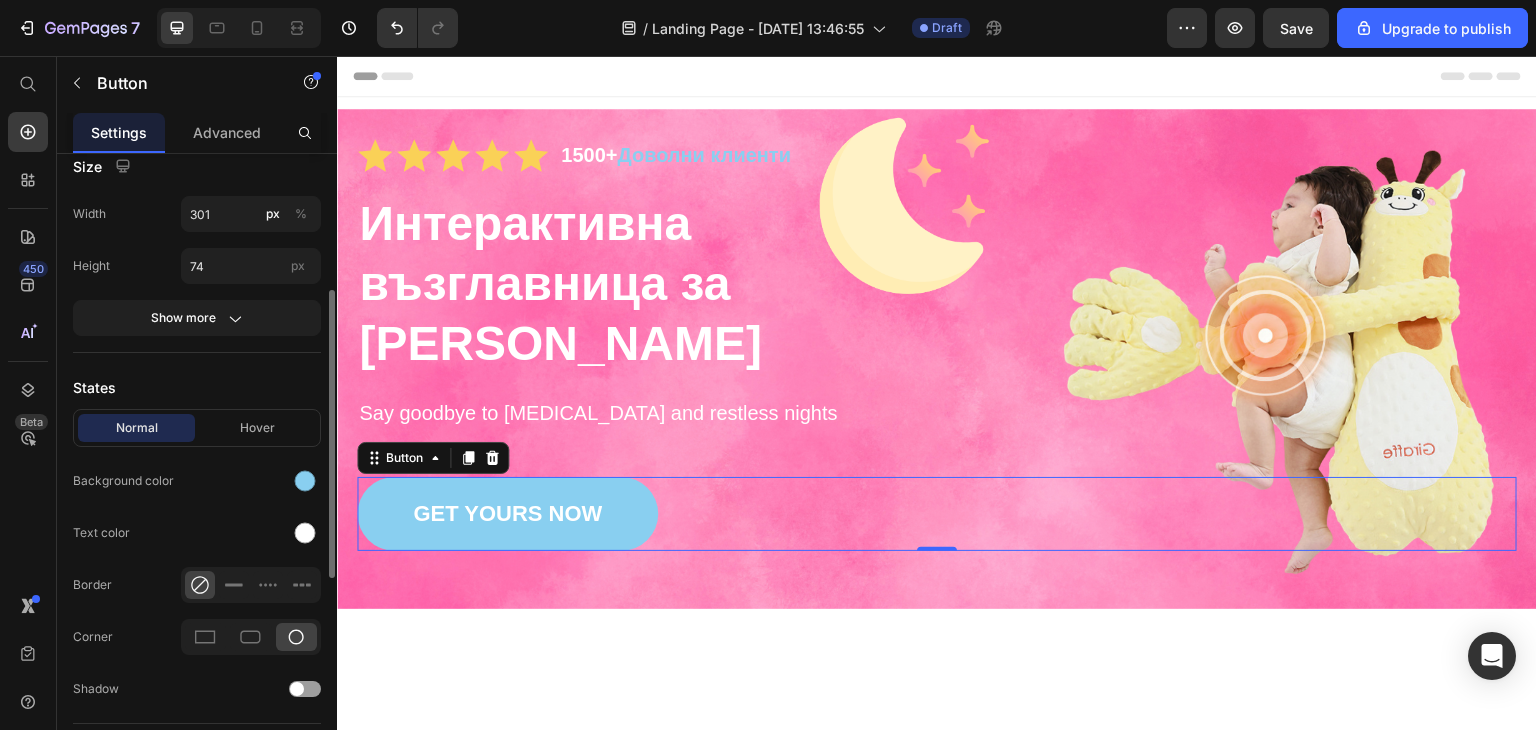 scroll, scrollTop: 400, scrollLeft: 0, axis: vertical 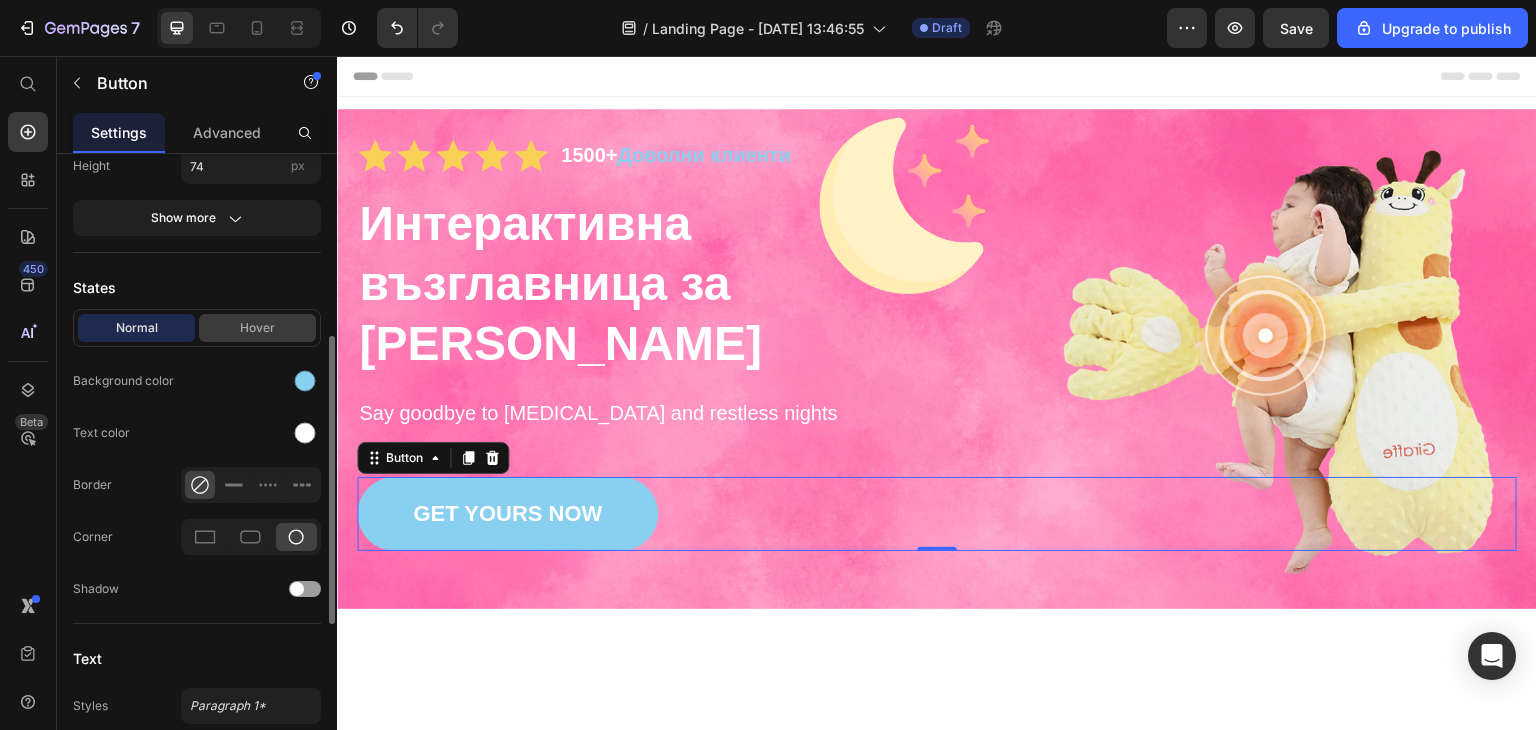 click on "Hover" at bounding box center [257, 328] 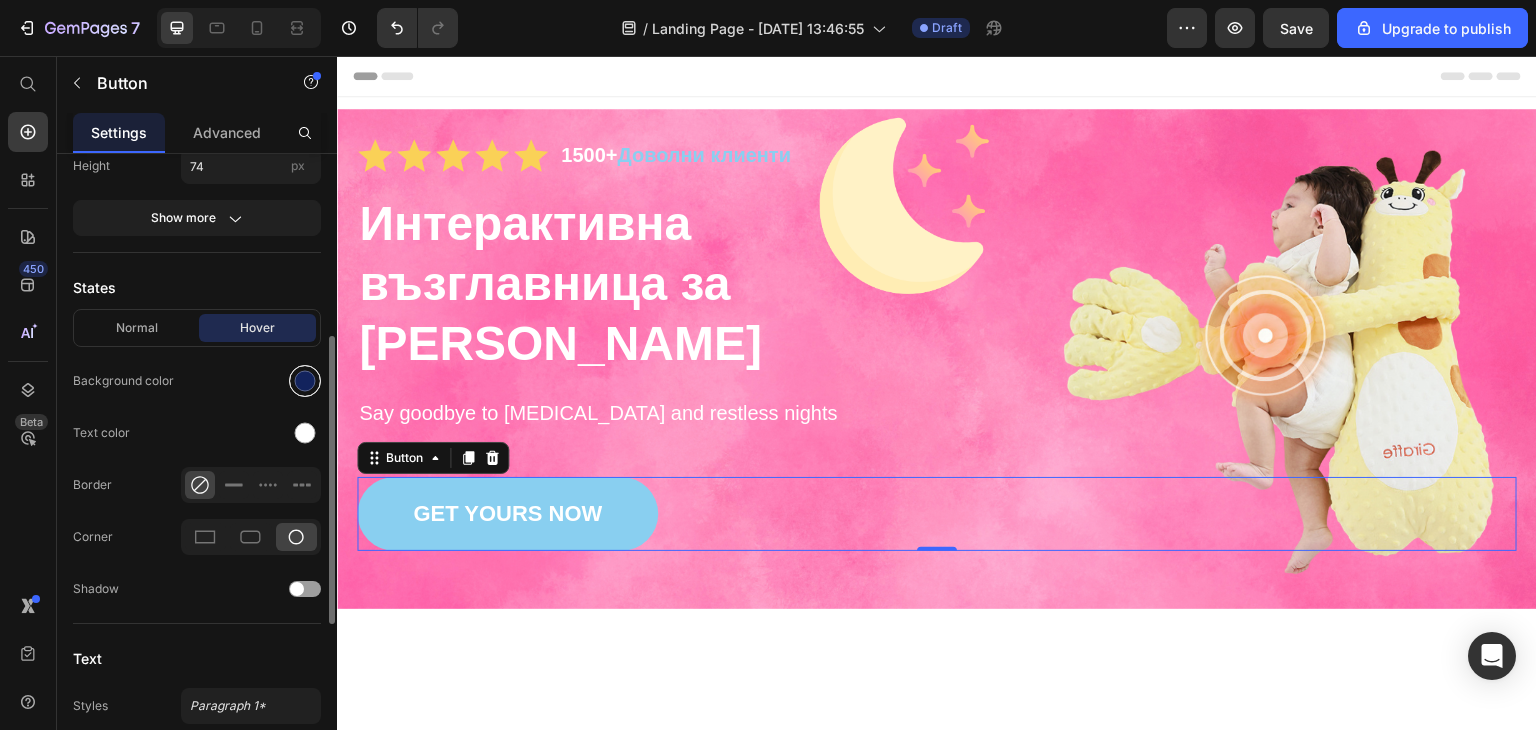 click at bounding box center (305, 381) 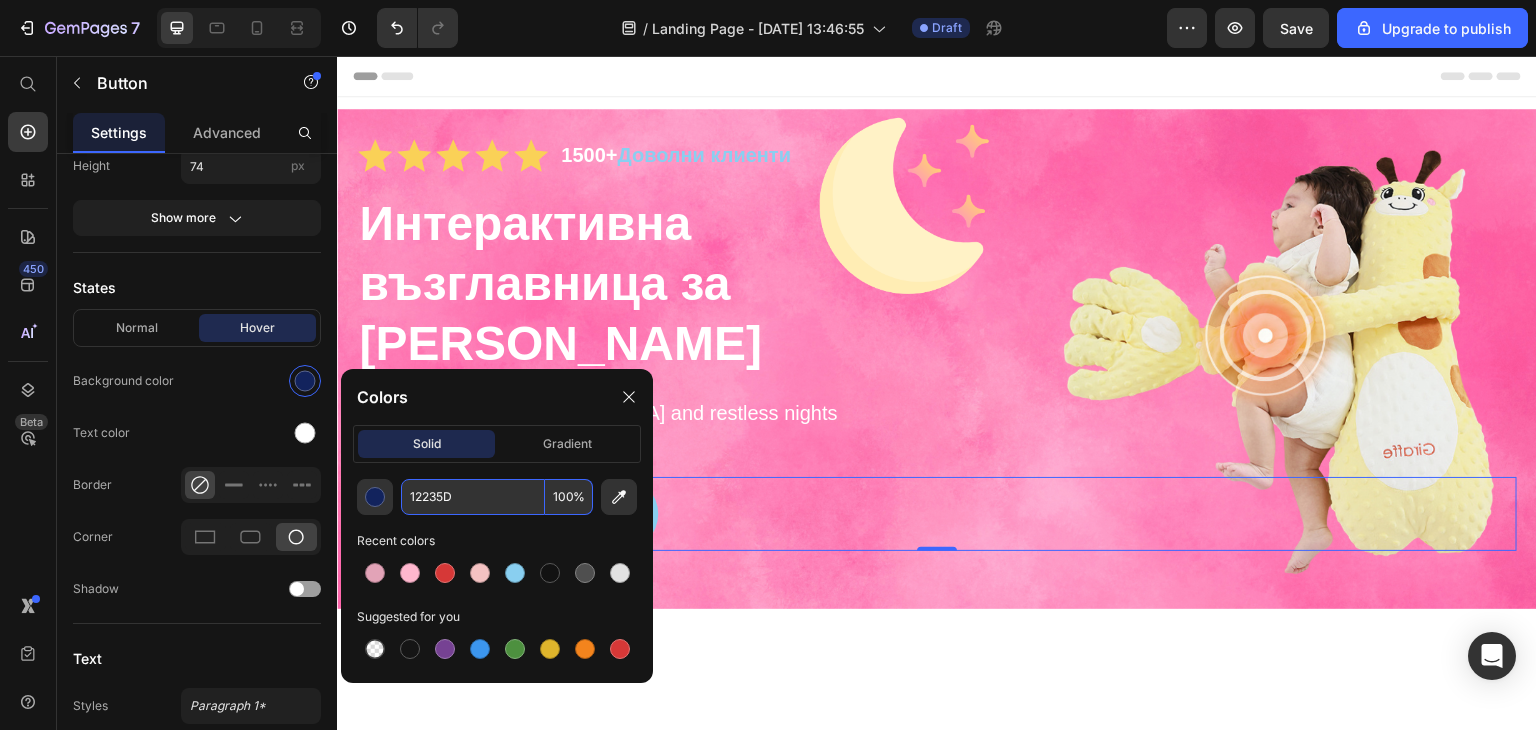 click on "12235D" at bounding box center (473, 497) 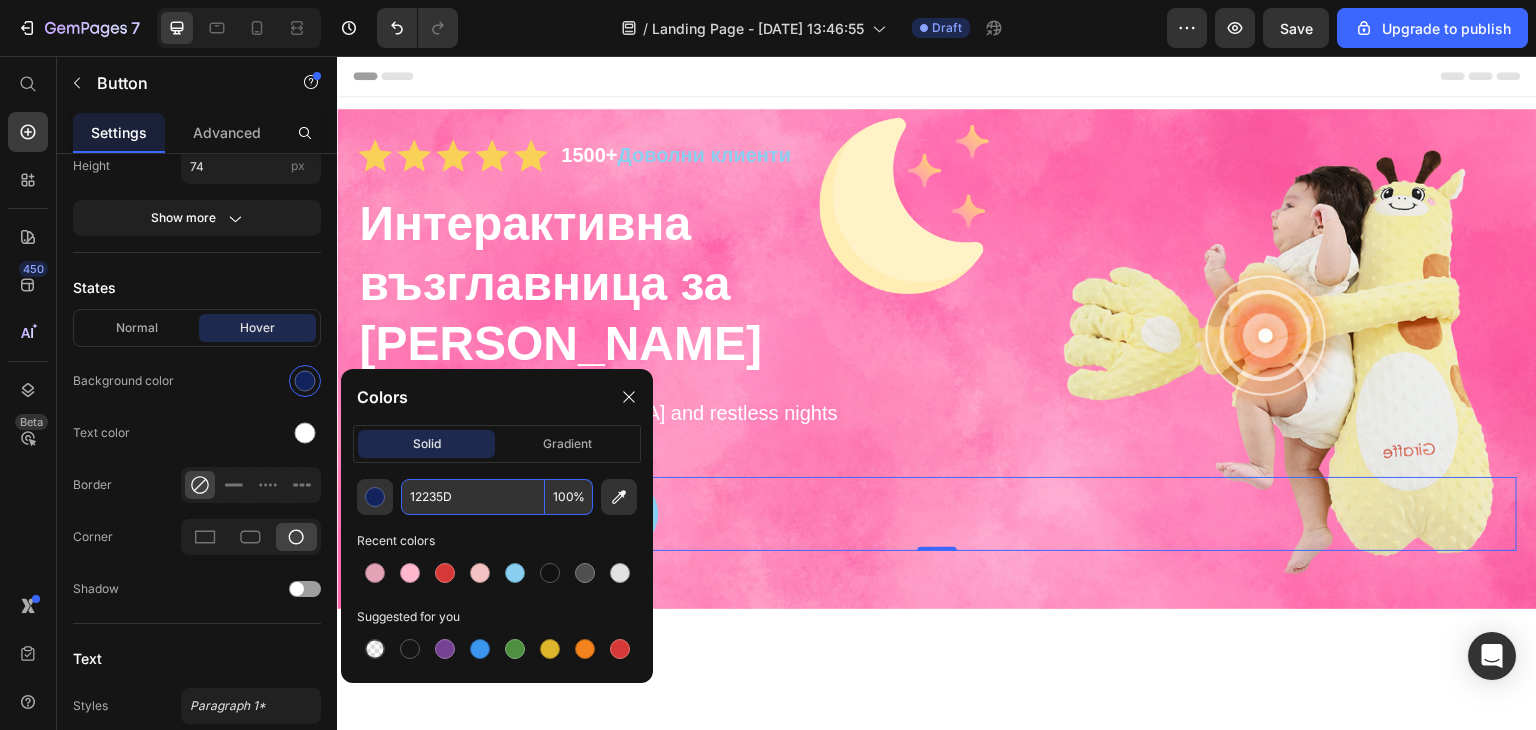 paste on "E2A3B7" 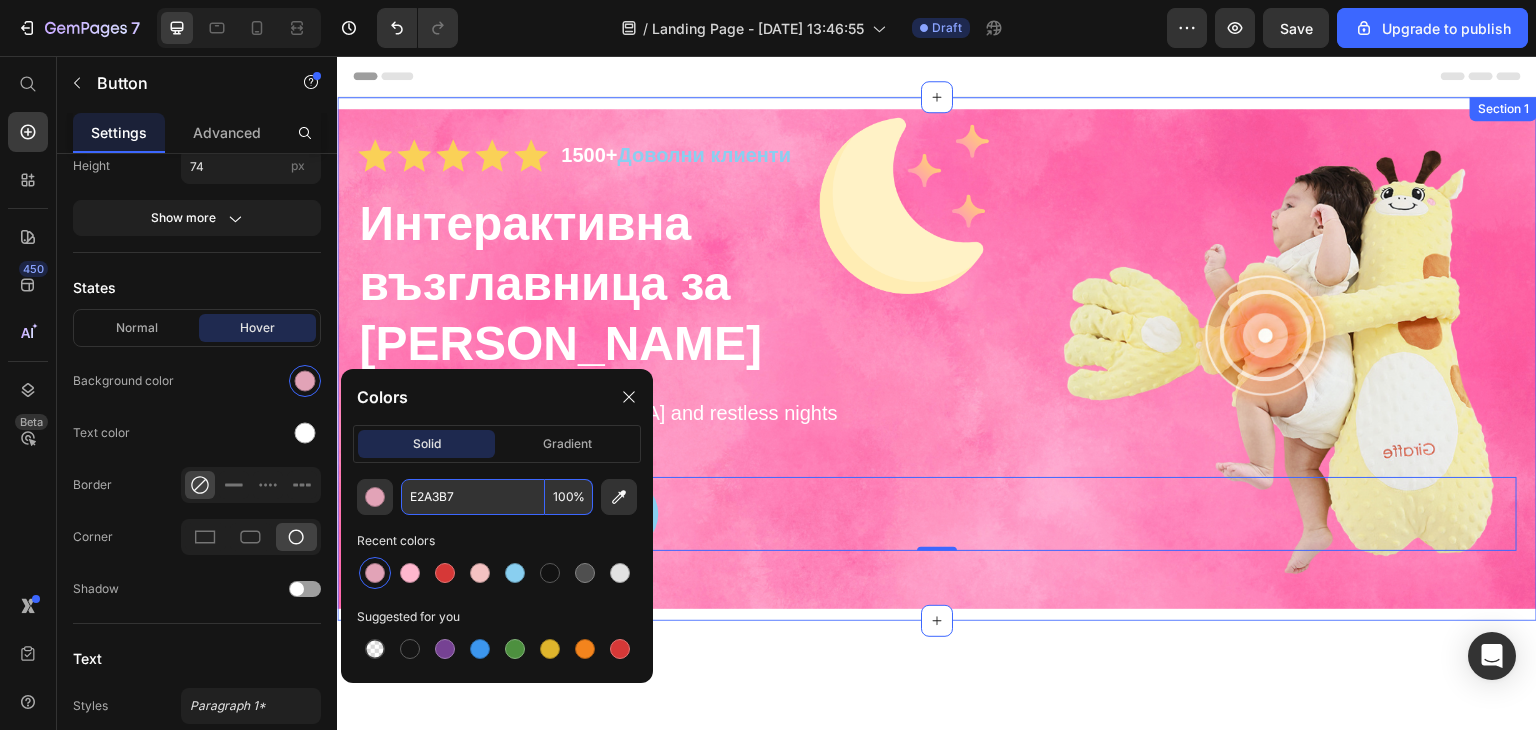 click on "Icon
Icon
Icon
Icon
Icon Icon List 1500+  Доволни клиенти Text Block Row ⁠⁠⁠⁠⁠⁠⁠ Интерактивна възглавница за  бебета НАНИНО Heading Say goodbye to neck pain and restless nights Text Block GET YOURS NOW Button   0 Row Section 1" at bounding box center [937, 359] 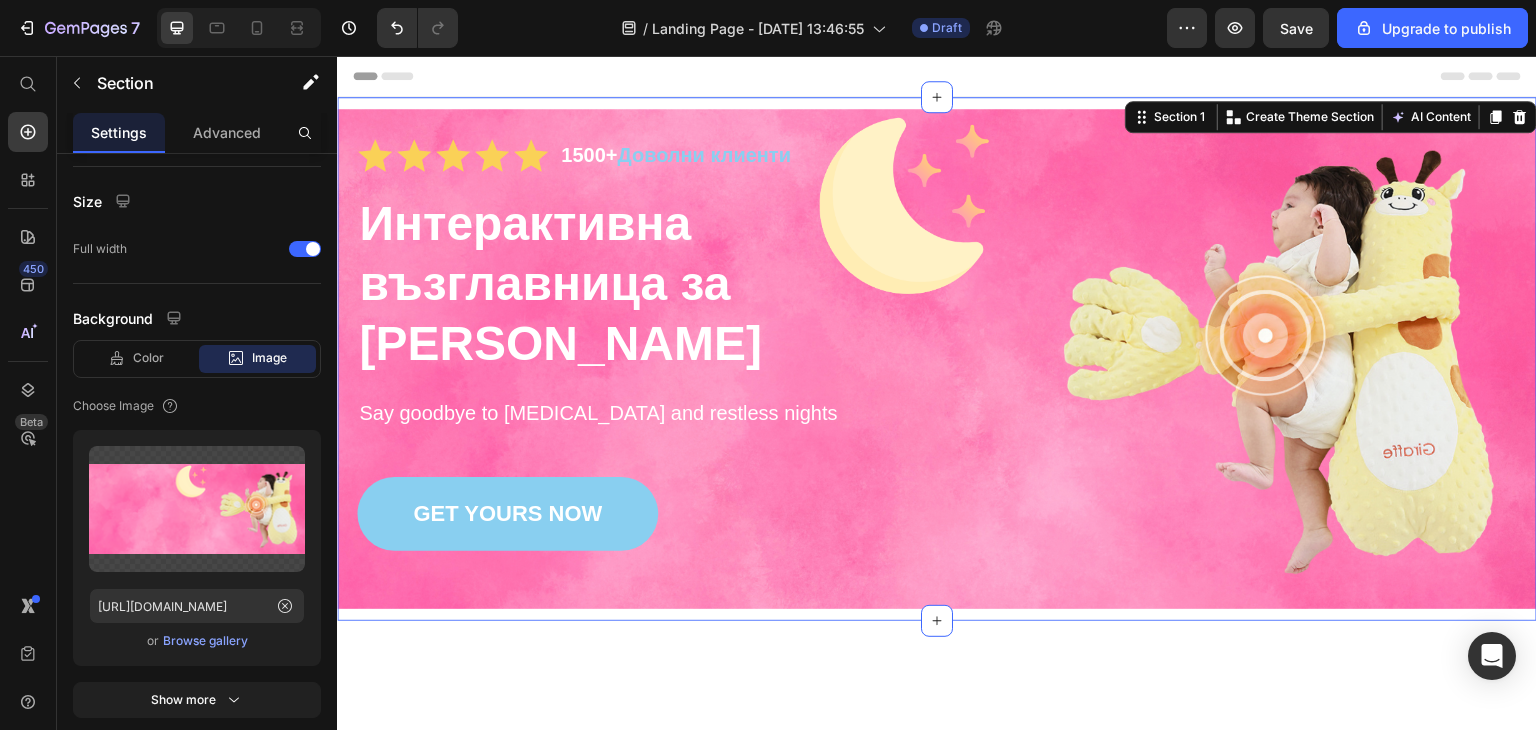 scroll, scrollTop: 0, scrollLeft: 0, axis: both 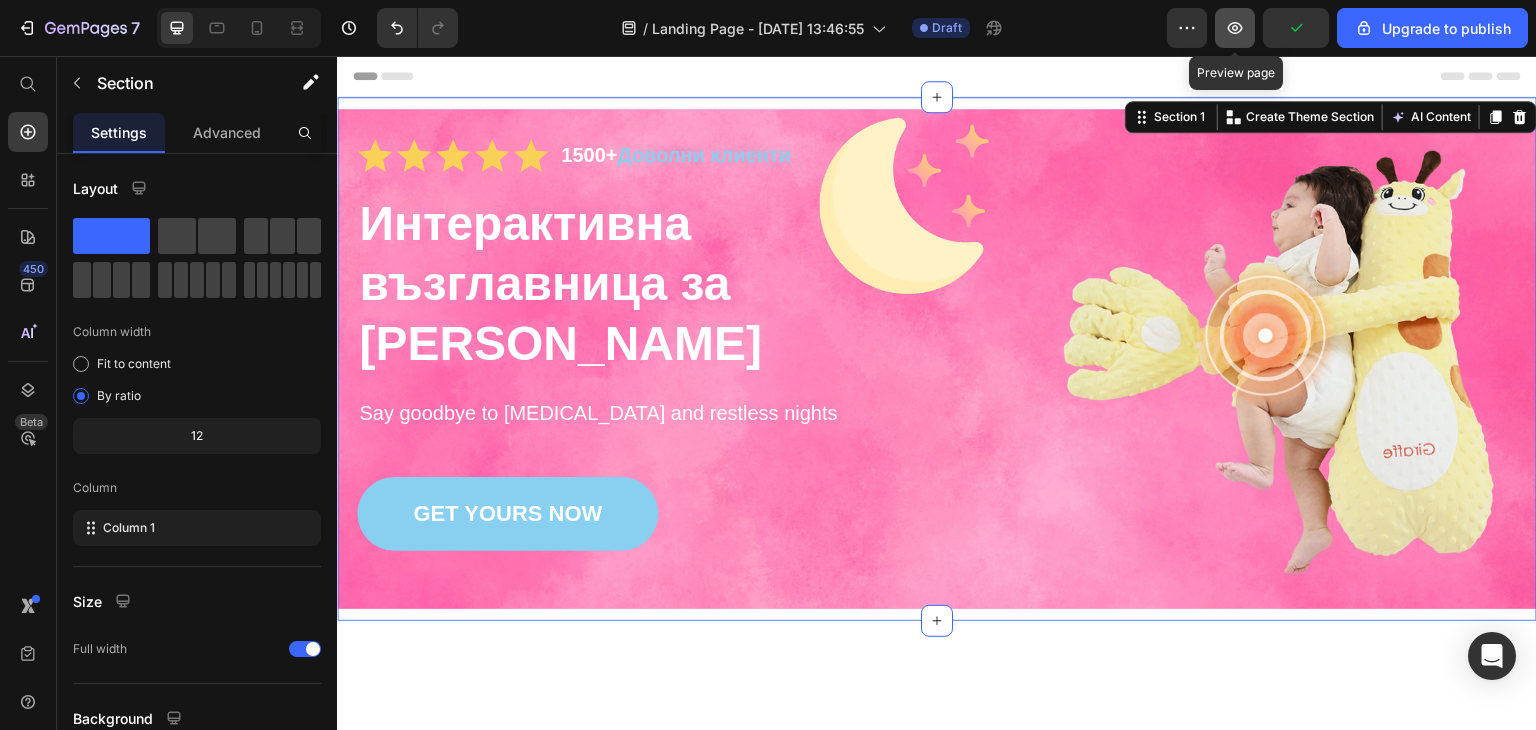 click 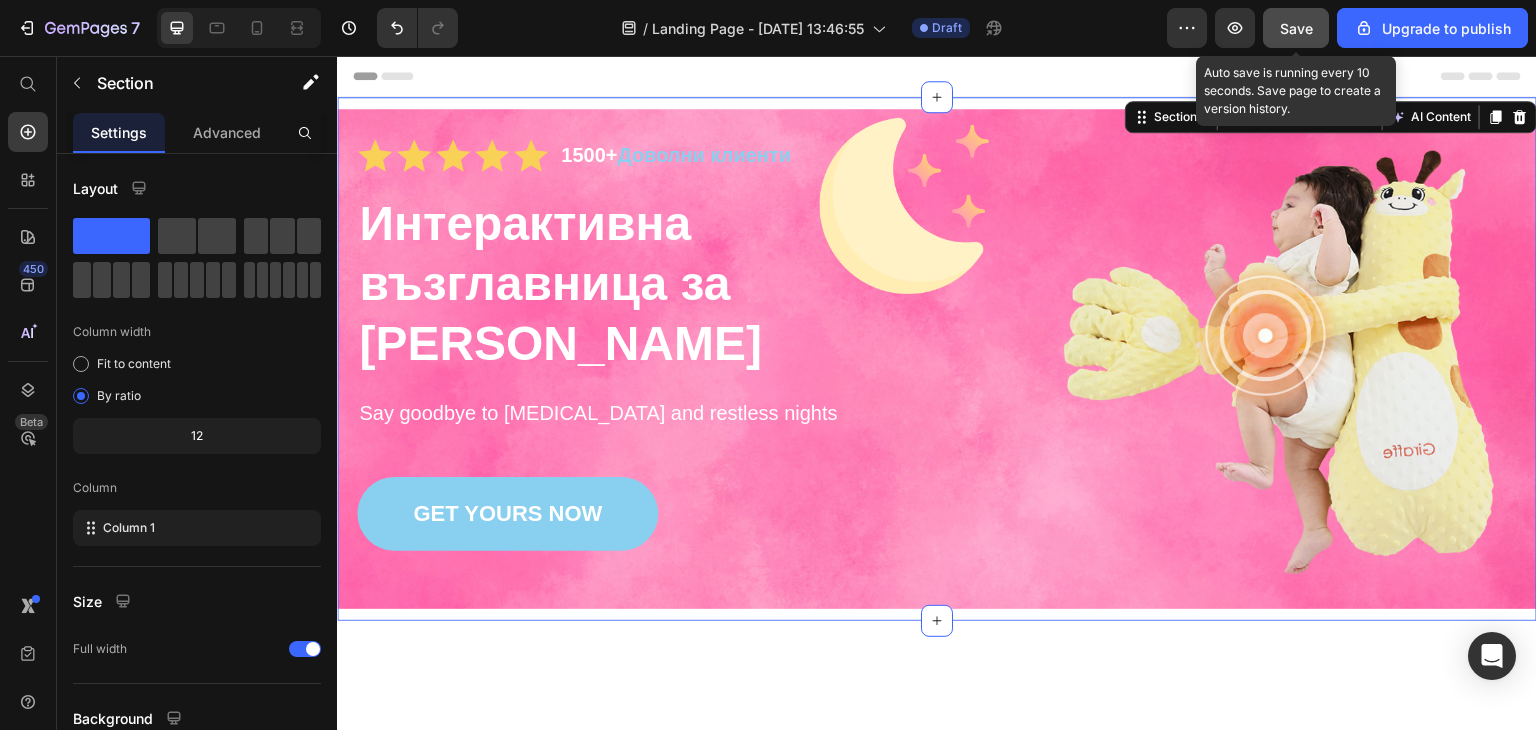 click on "Save" 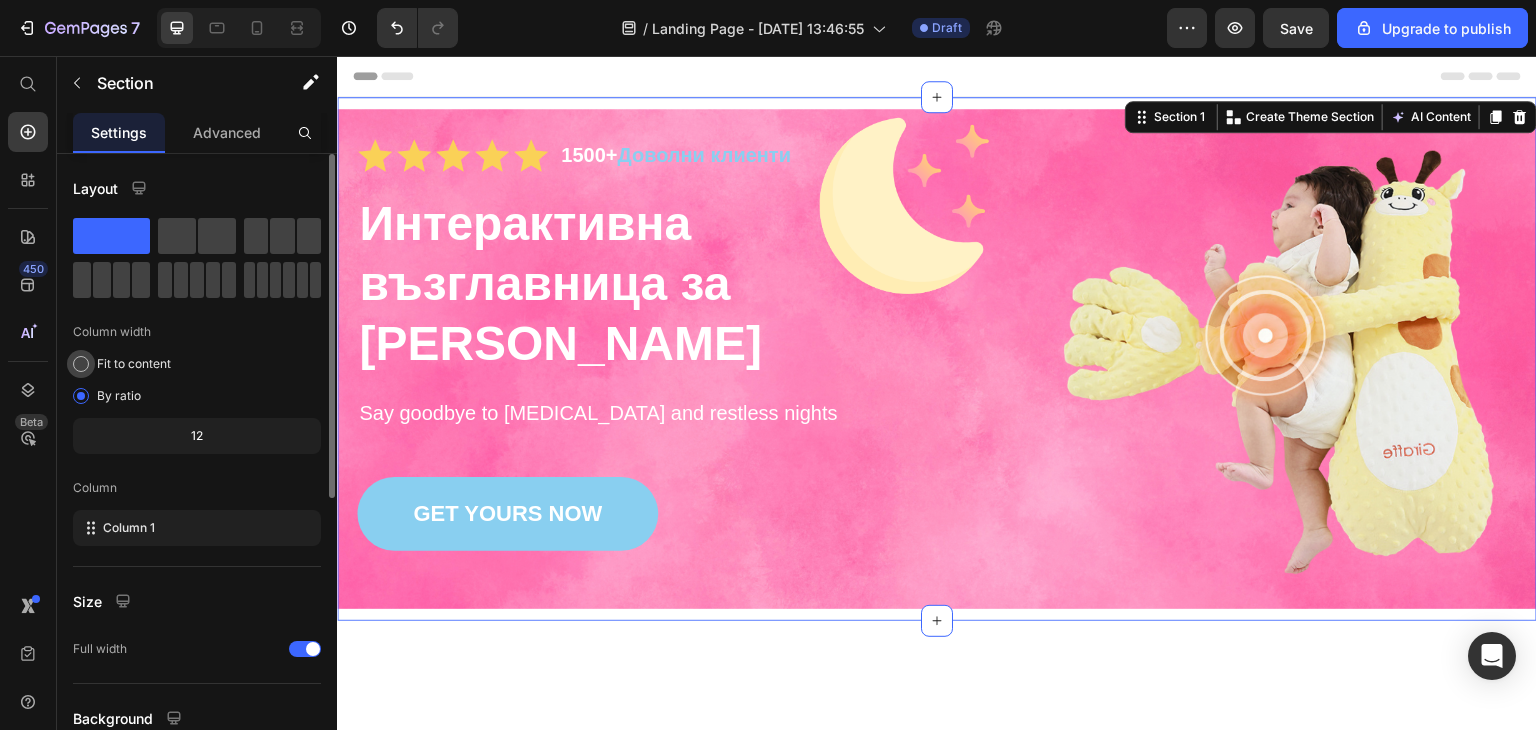 click on "Fit to content" at bounding box center (134, 364) 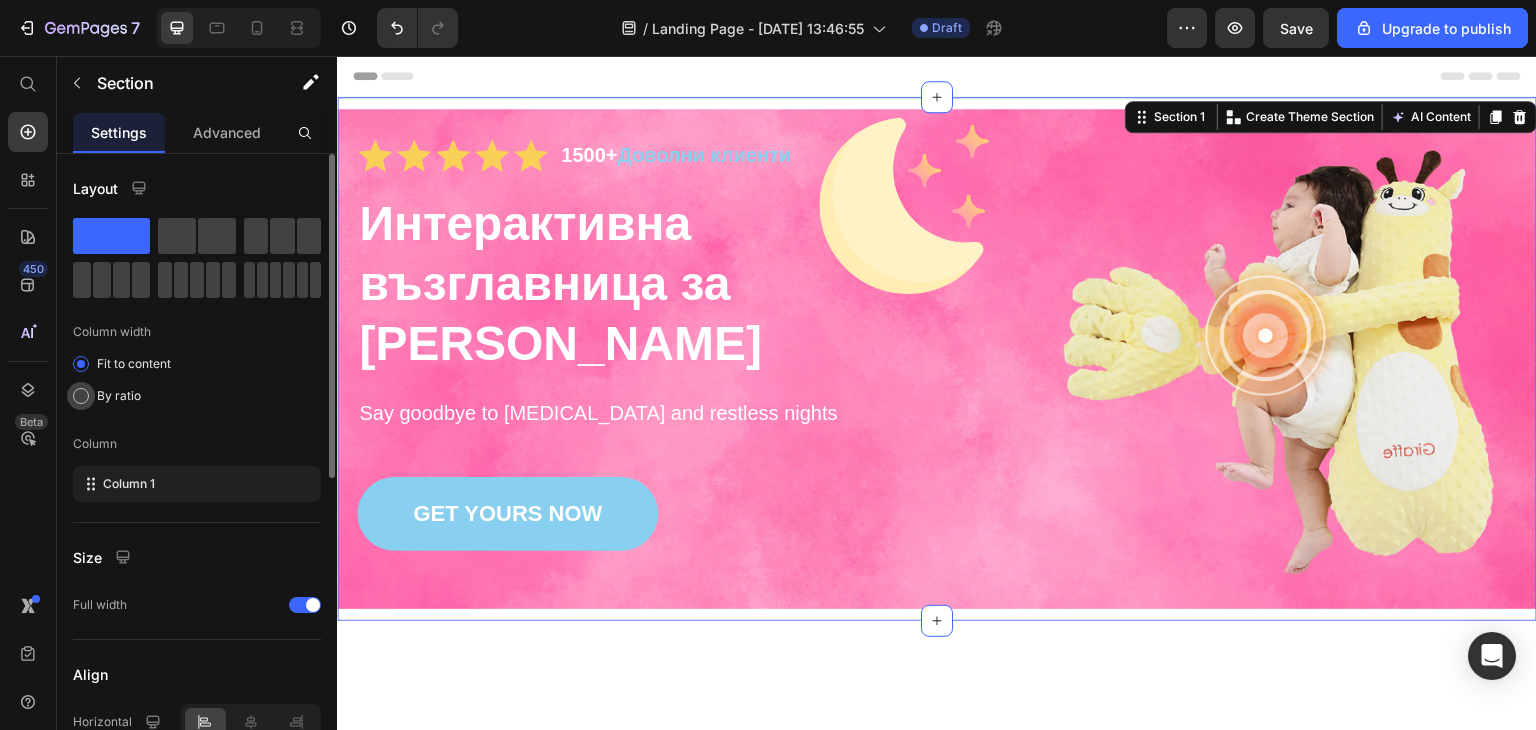 click on "By ratio" at bounding box center [119, 396] 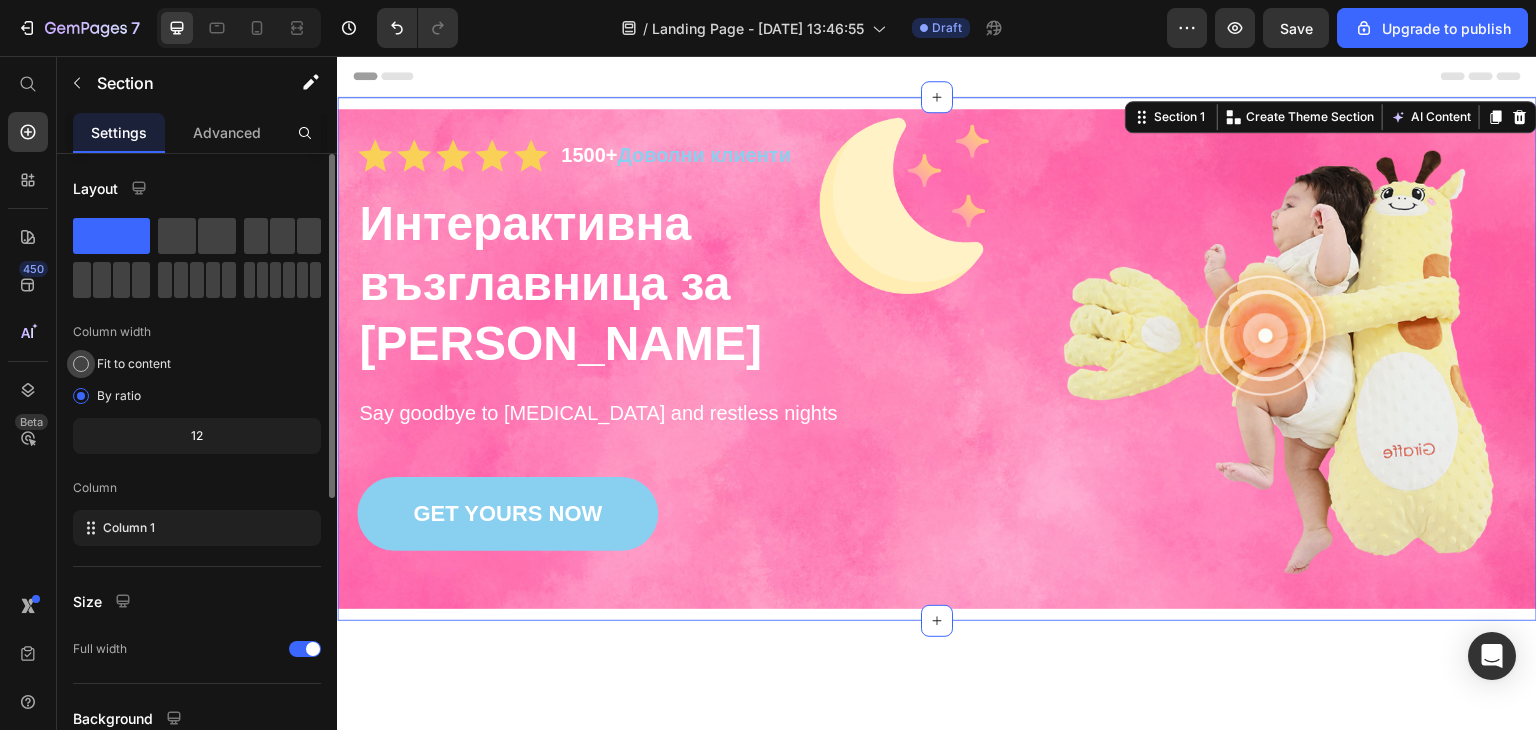 click on "Fit to content" at bounding box center [134, 364] 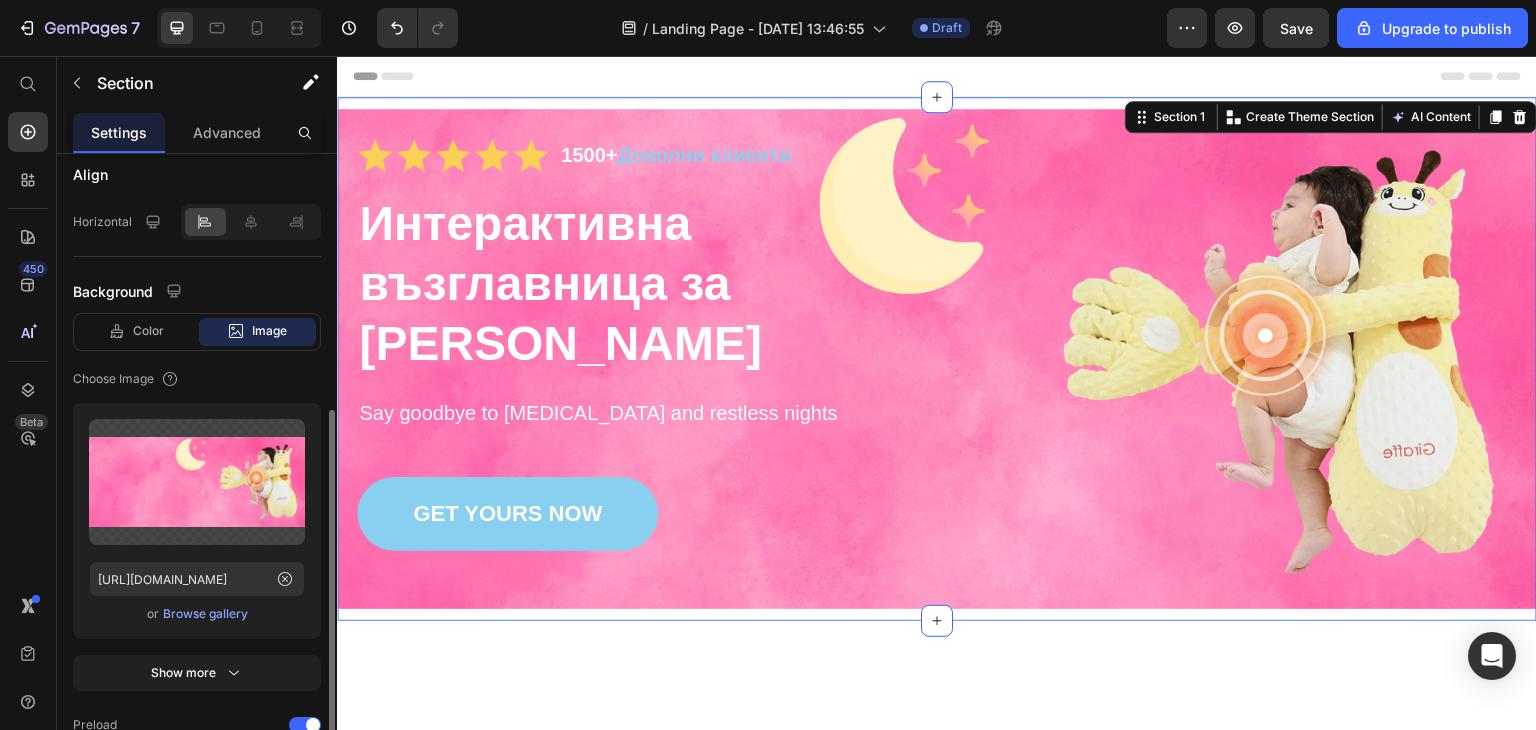 scroll, scrollTop: 602, scrollLeft: 0, axis: vertical 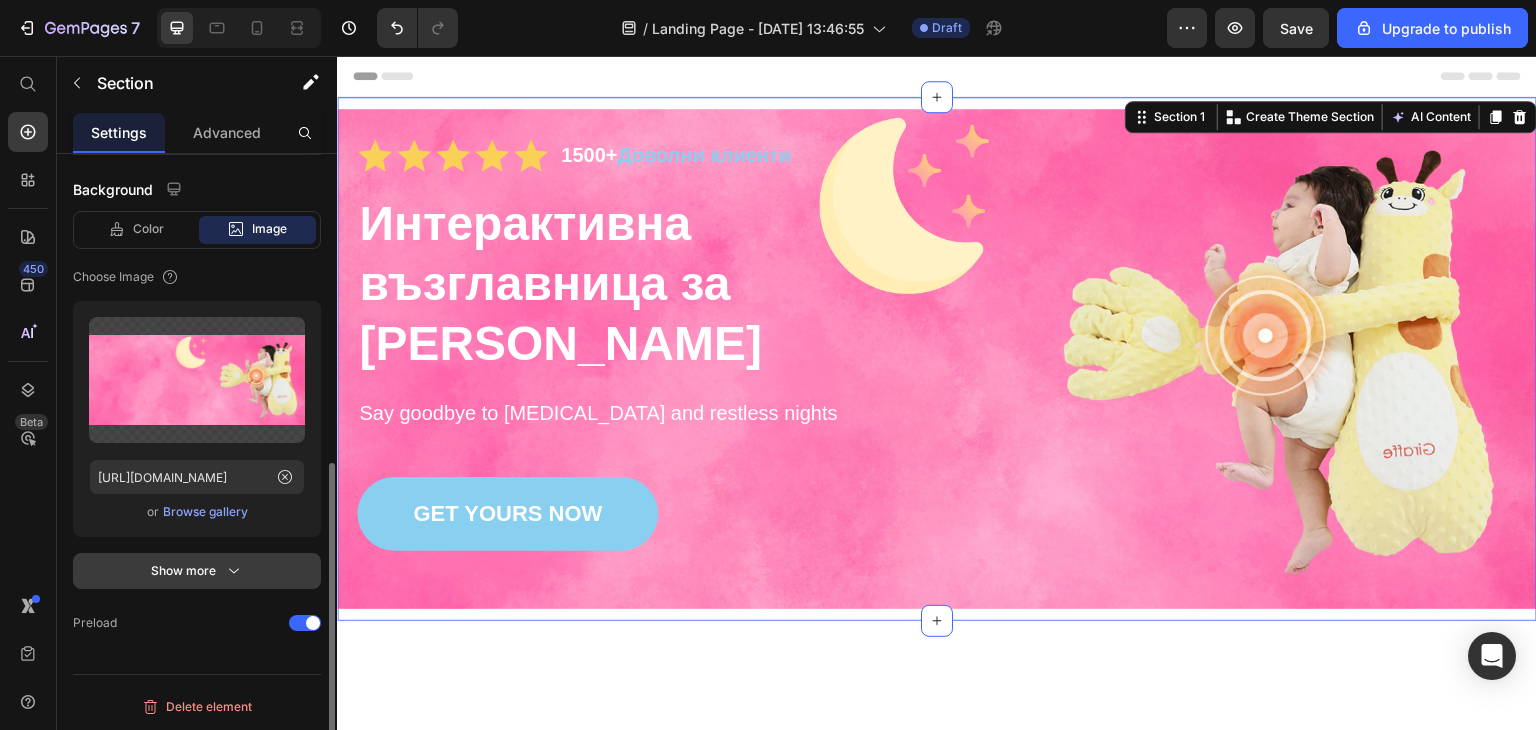 click on "Show more" at bounding box center (197, 571) 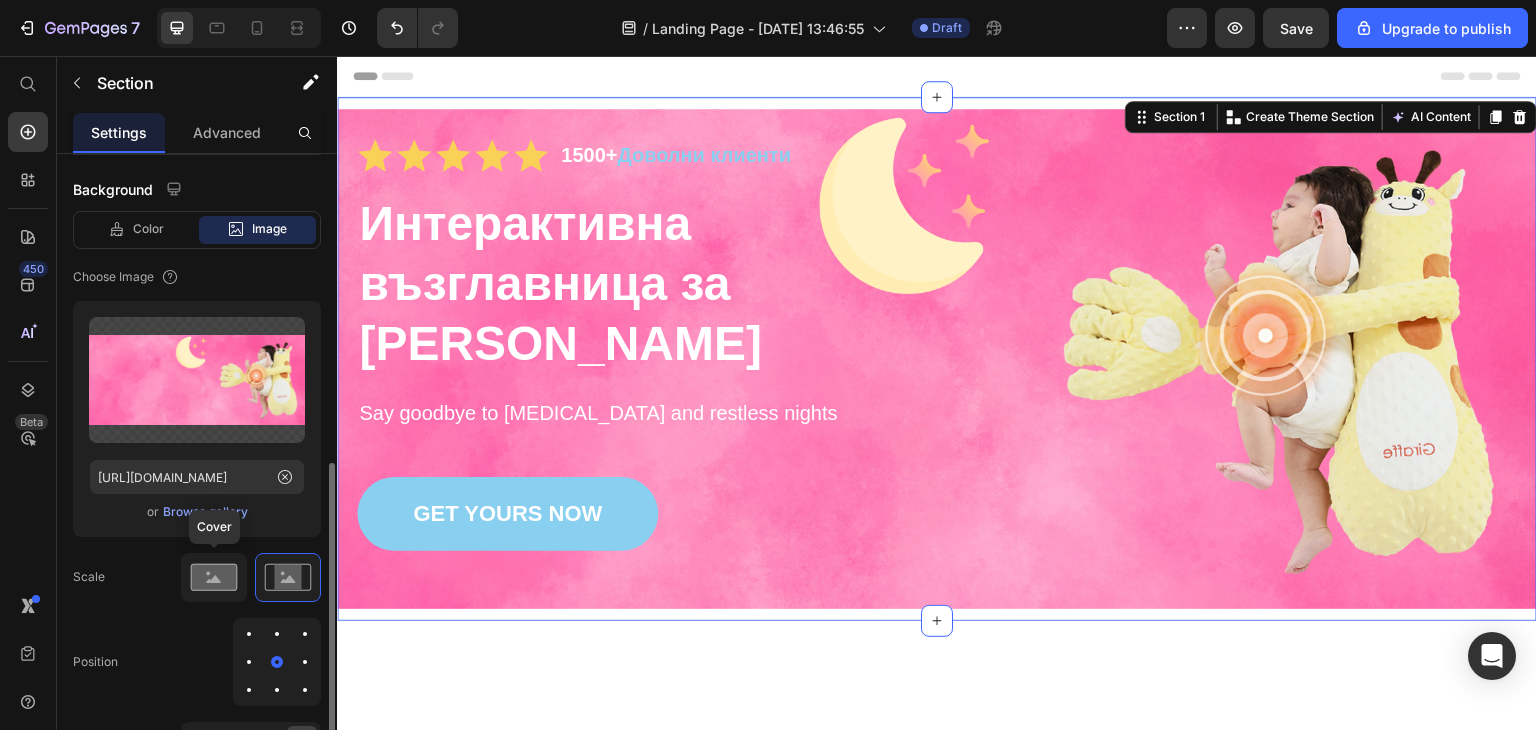 click 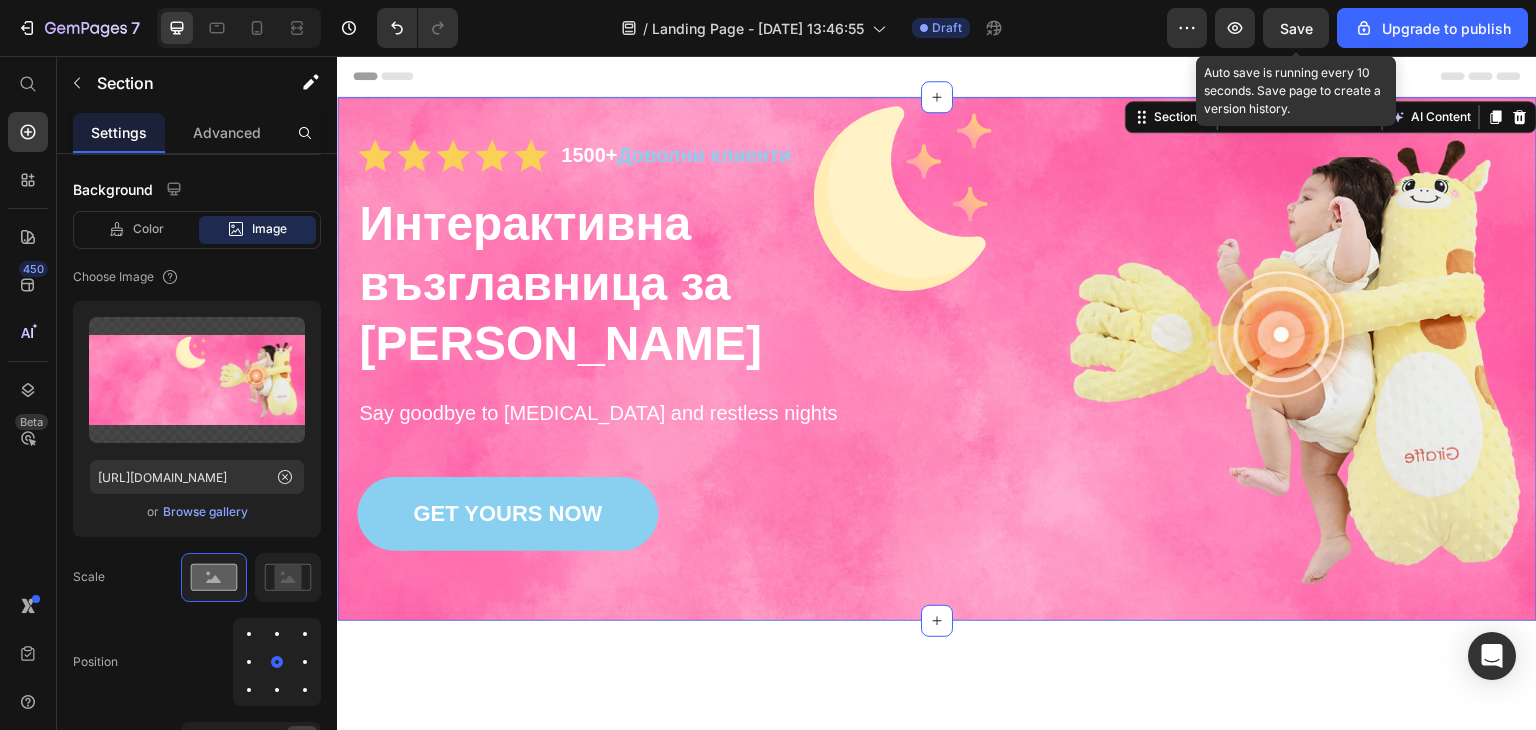 click on "Save" at bounding box center (1296, 28) 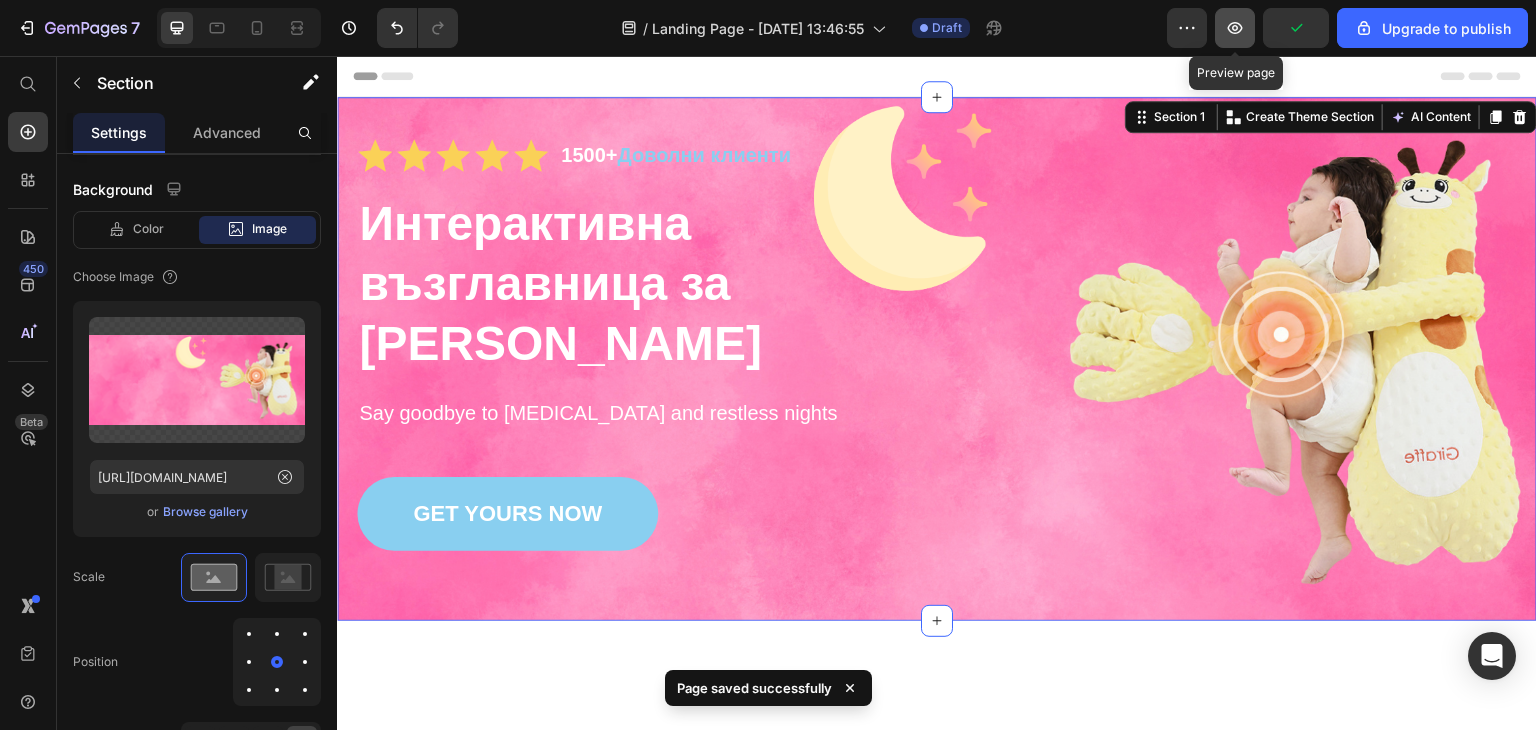 click 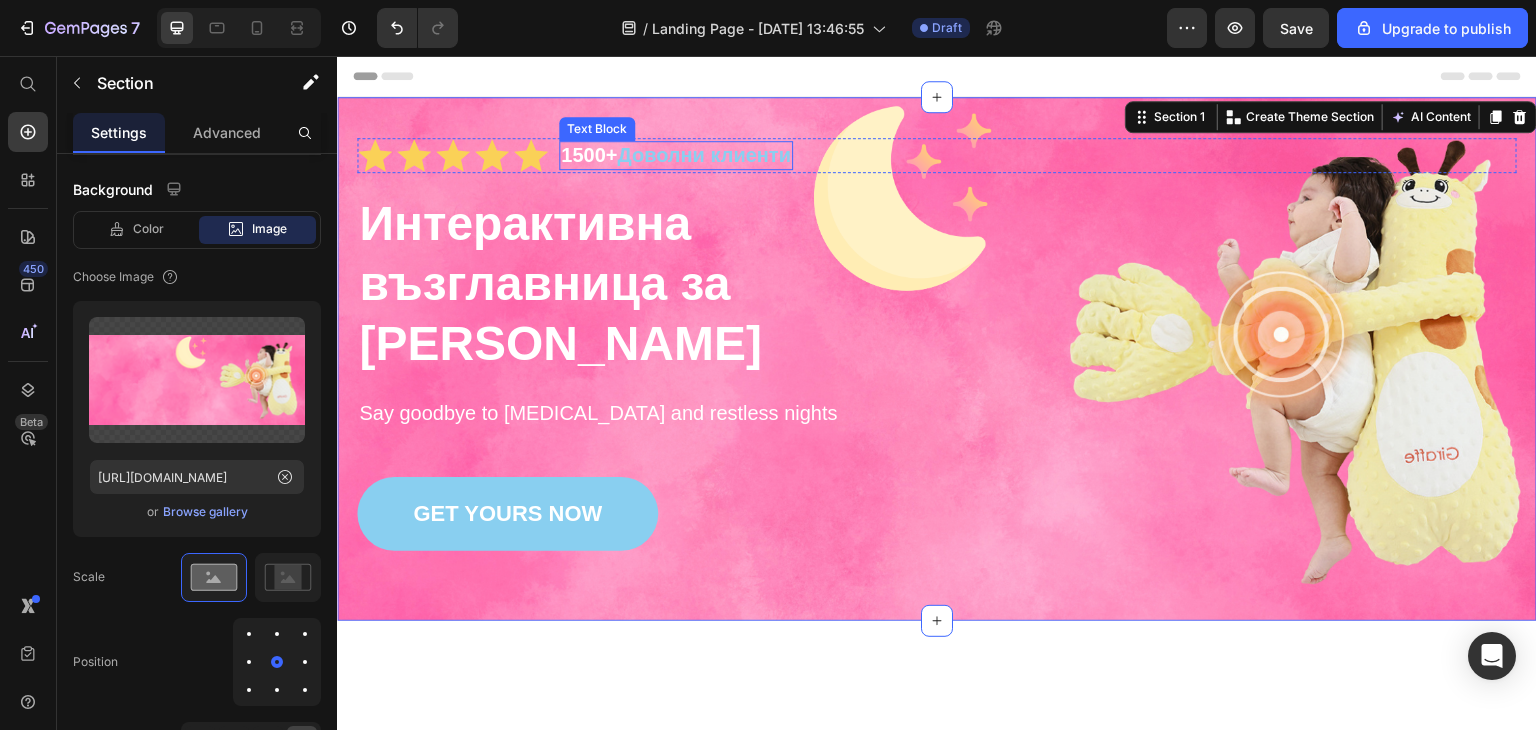 click on "Доволни клиенти" at bounding box center [704, 155] 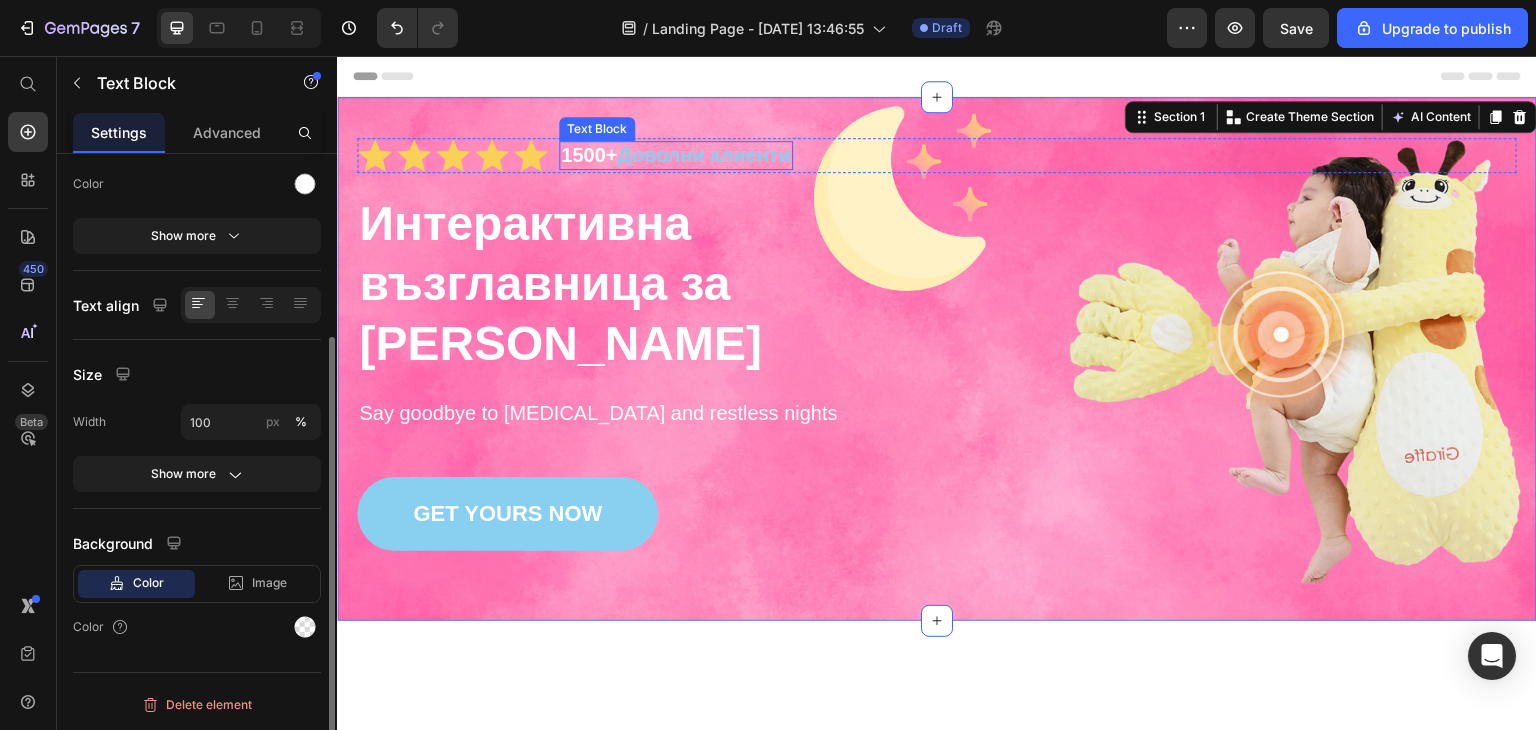 scroll, scrollTop: 0, scrollLeft: 0, axis: both 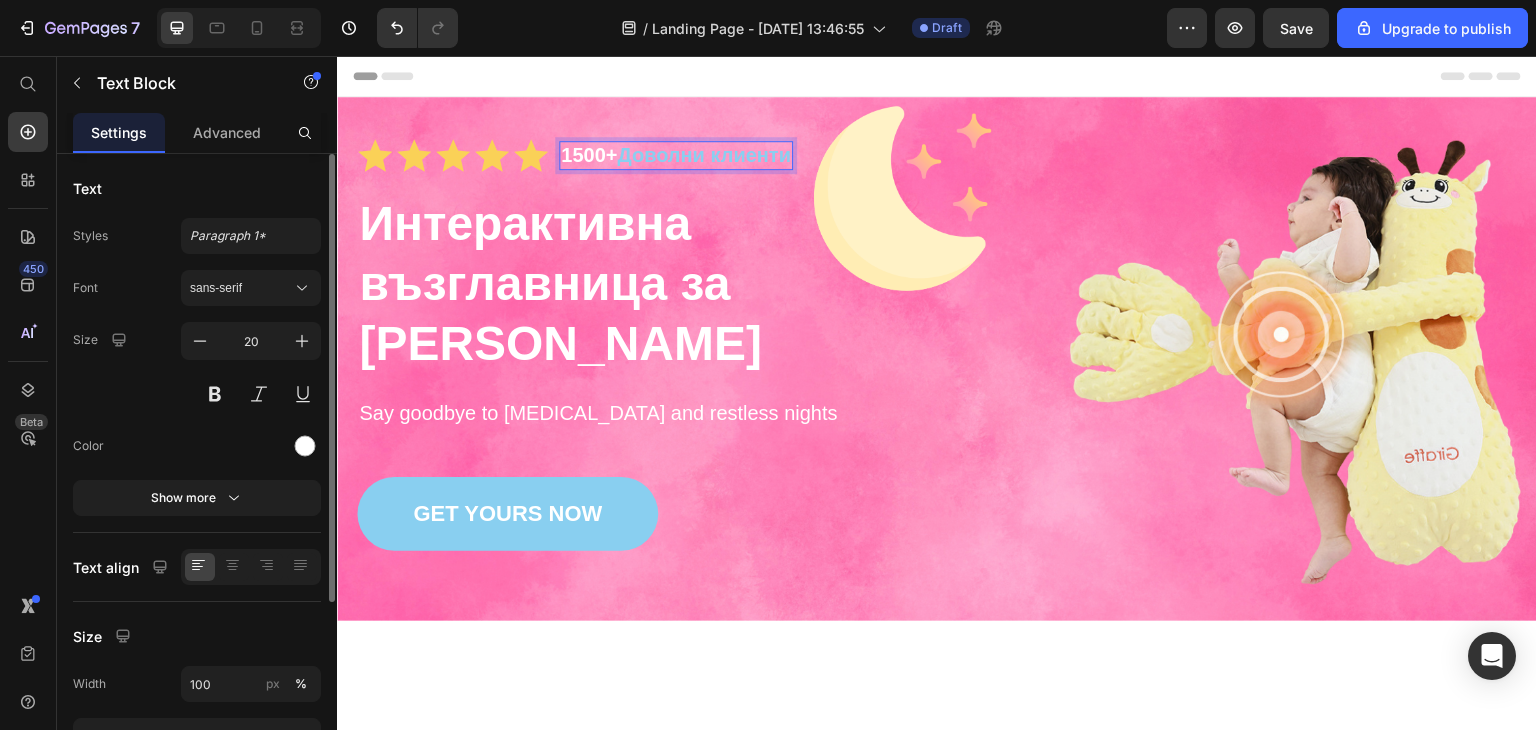 click on "Доволни клиенти" at bounding box center [704, 155] 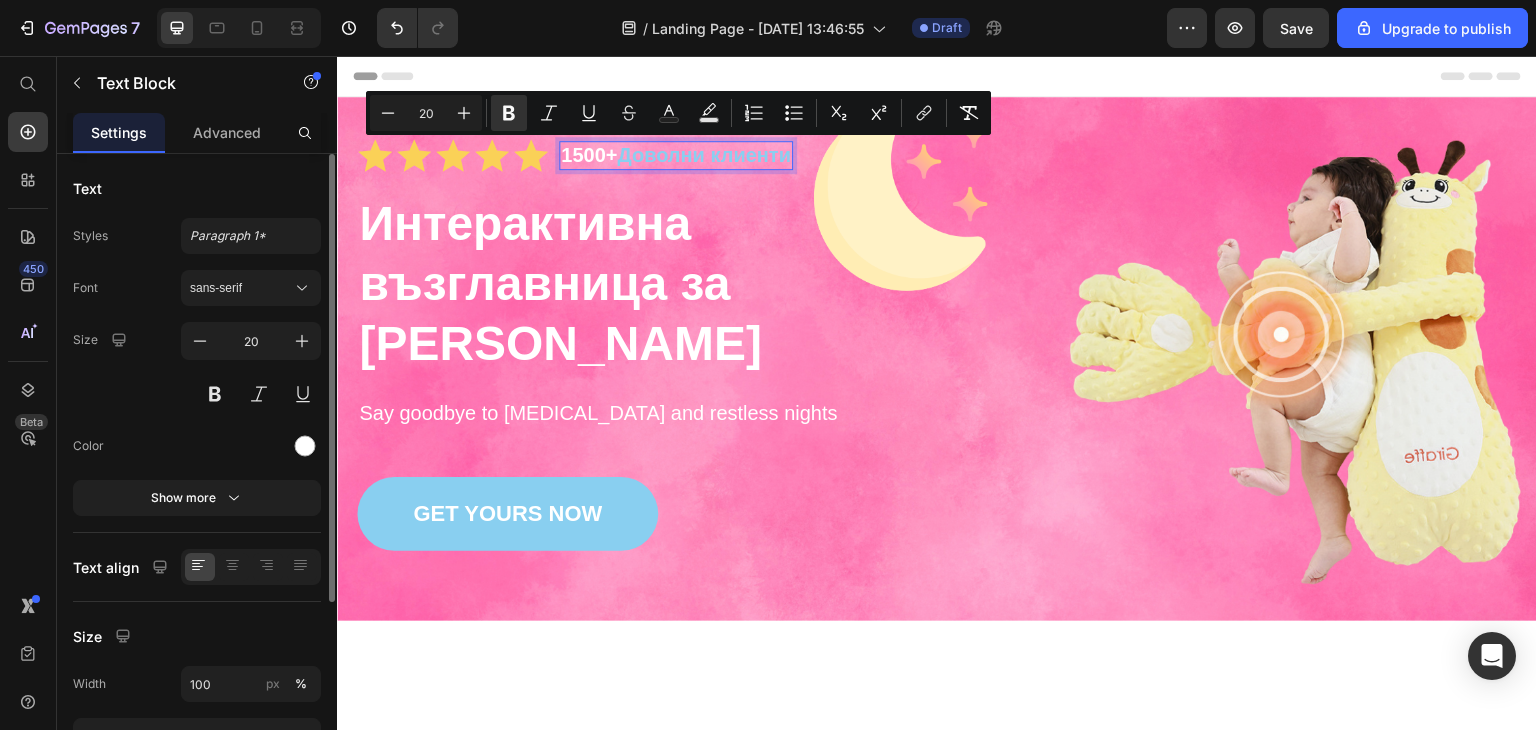 click on "Доволни клиенти" at bounding box center [704, 155] 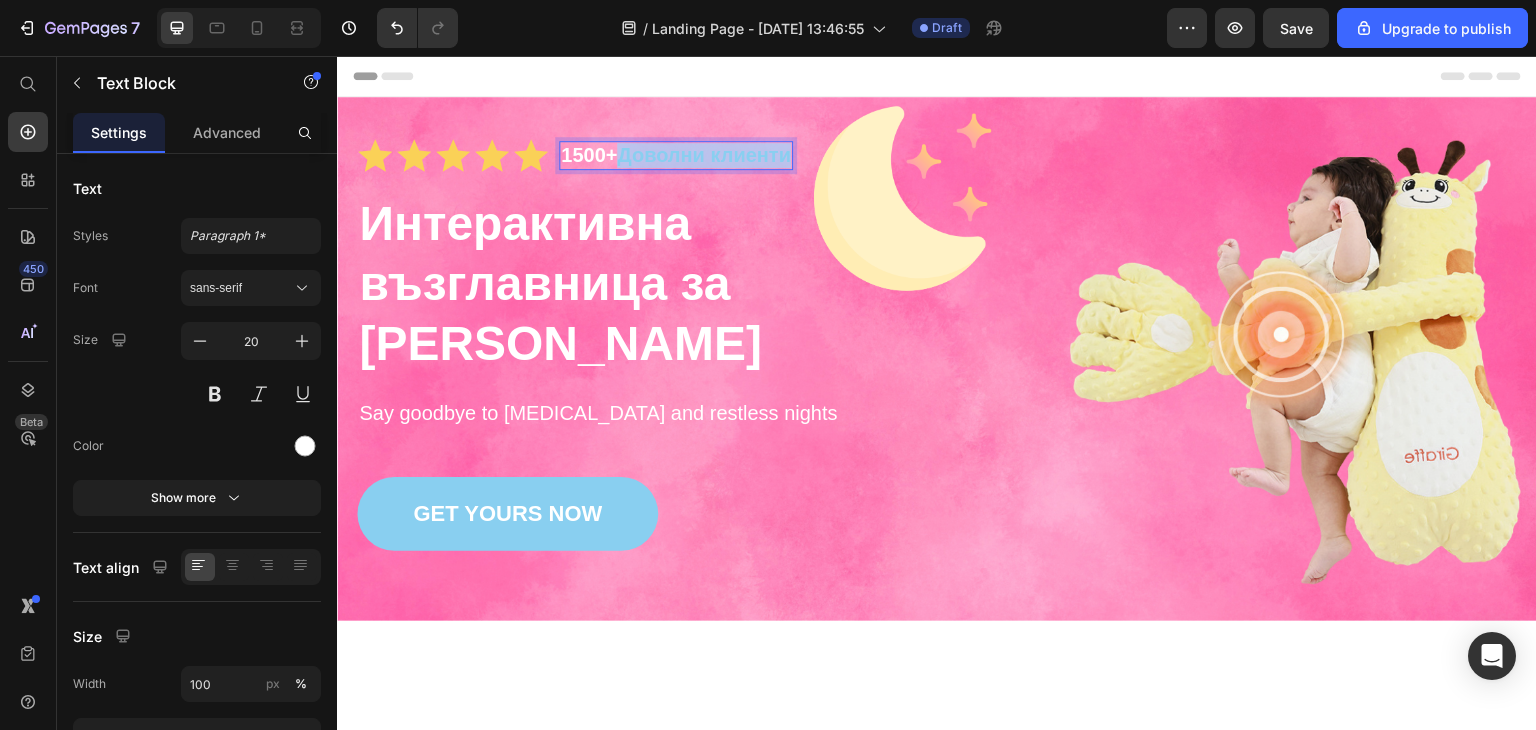 drag, startPoint x: 625, startPoint y: 155, endPoint x: 793, endPoint y: 164, distance: 168.2409 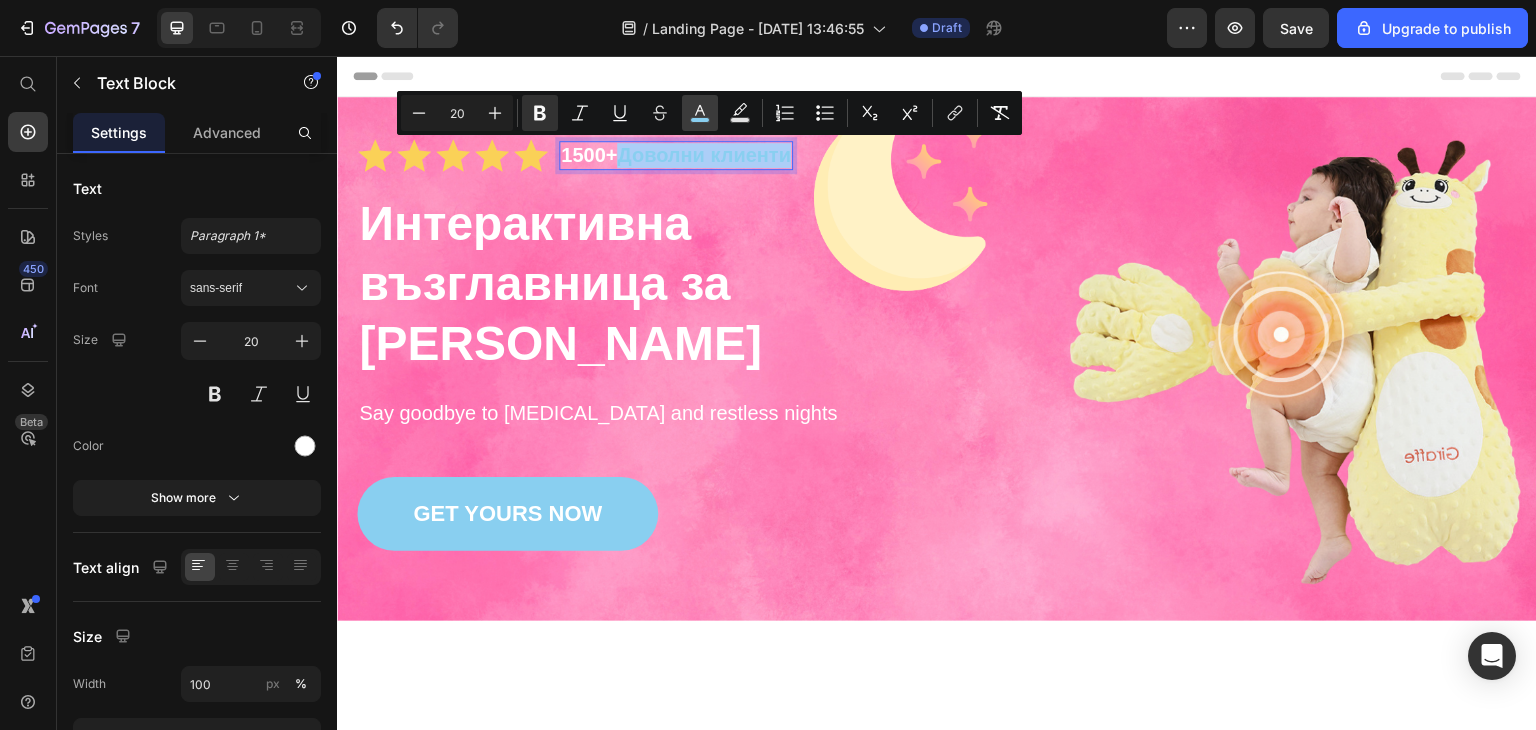 click 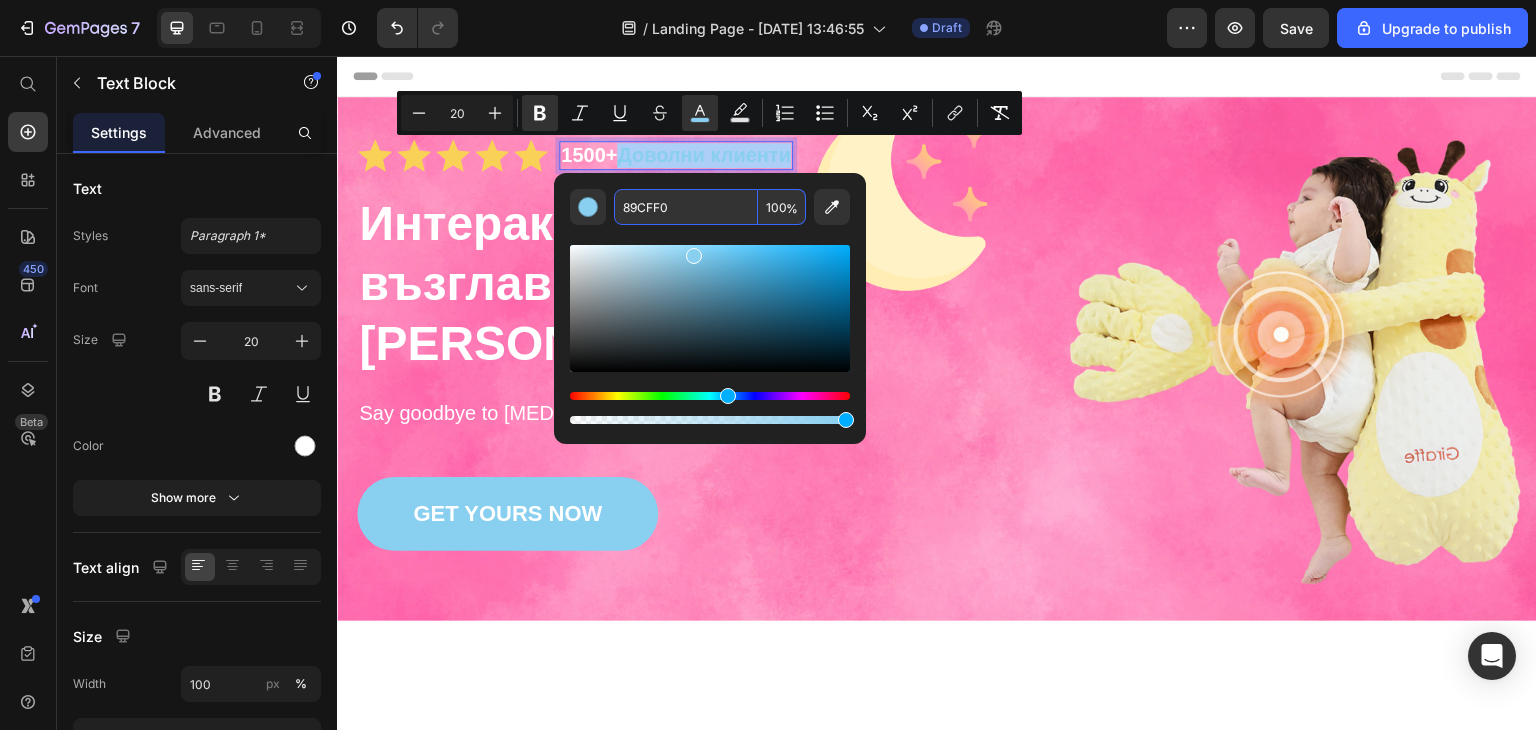 click on "89CFF0" at bounding box center [686, 207] 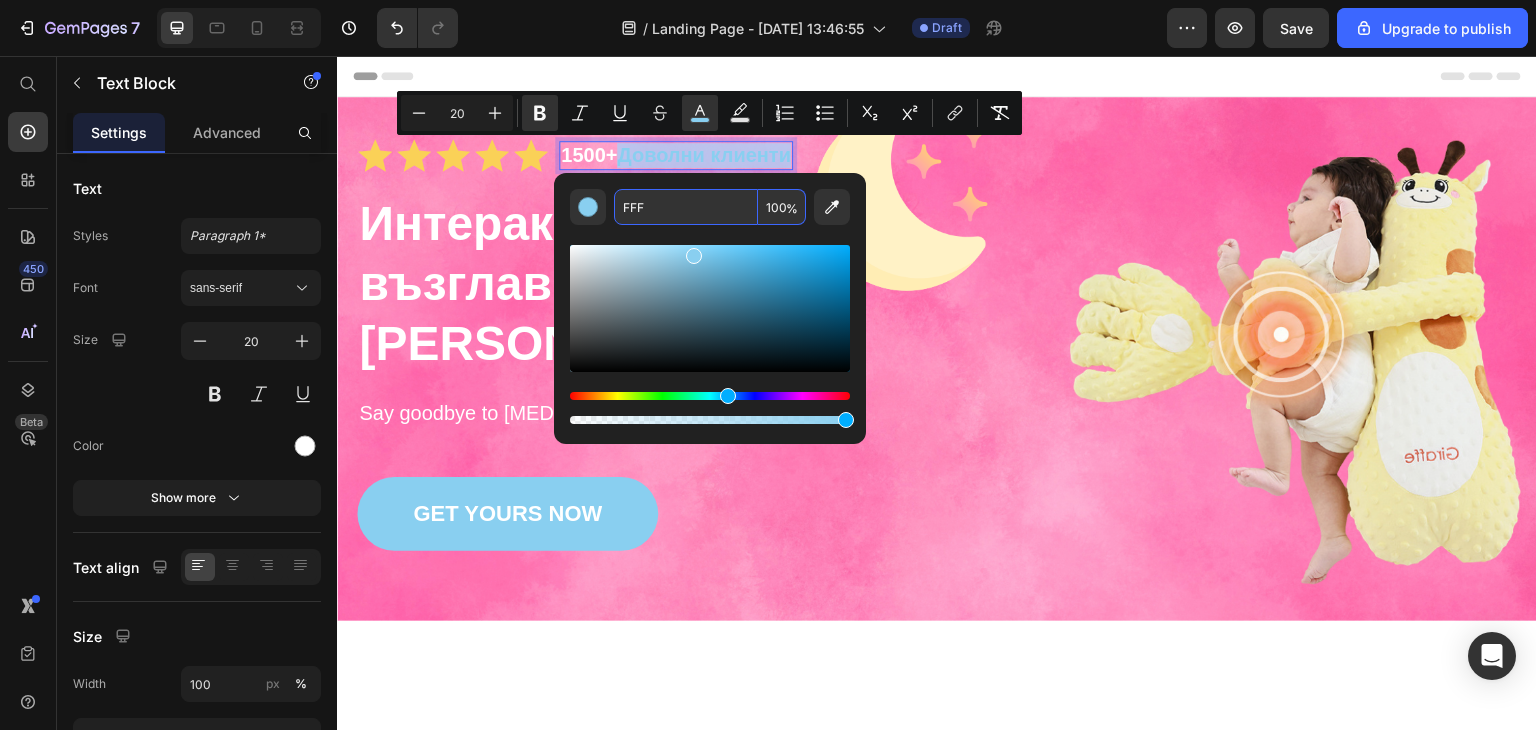 type on "FFFFFF" 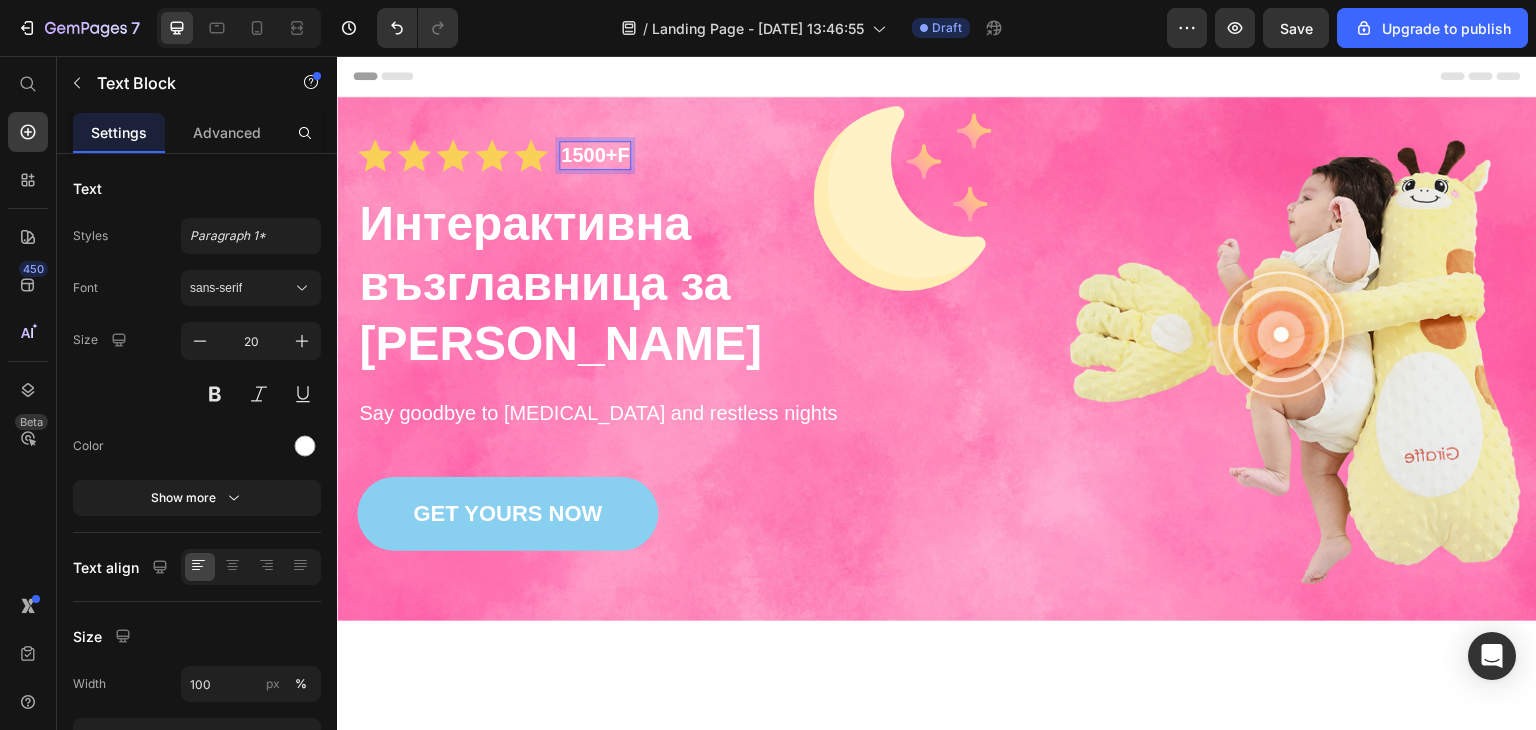 click on "F" at bounding box center [623, 155] 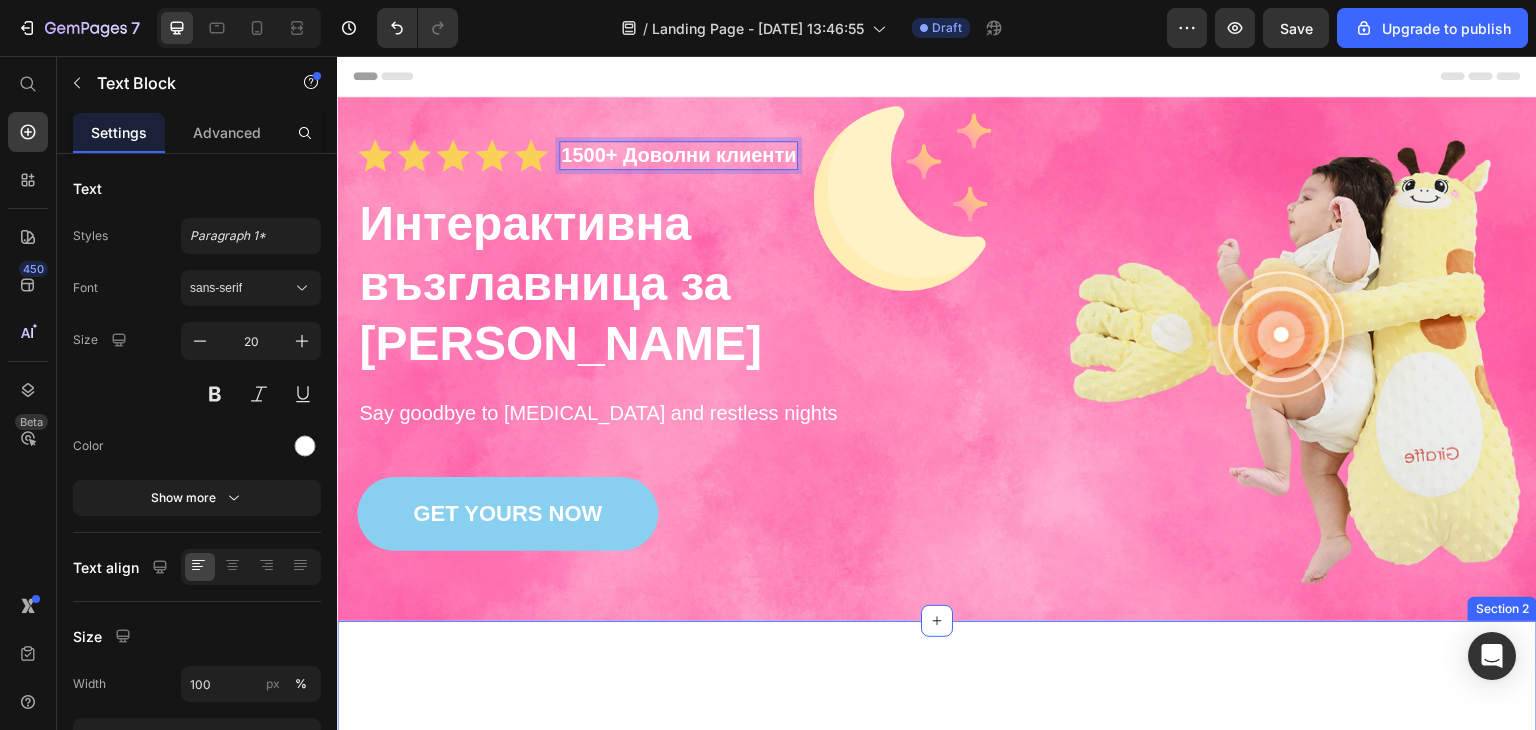 click on "Why Choose Our Orthopedic Pillows? Heading Image Supportive Design Text Block Ergonomically engineered for optimal spinal alignment Text Block Hero Banner Image Pressure Relief Text Block Reduces neck and shoulder discomfort Text Block Hero Banner Image Breathable Materials Text Block Ensures cool, comfortable sleep Text Block Hero Banner Row Image Supportive Design Text Block Ergonomically engineered for optimal spinal alignment Text Block Hero Banner Image Pressure Relief Text Block Reduces neck and shoulder discomfort Text Block Hero Banner Row Image Breathable Materials Text Block Ensures cool, comfortable sleep Text Block Hero Banner Row Section 2" at bounding box center [937, 991] 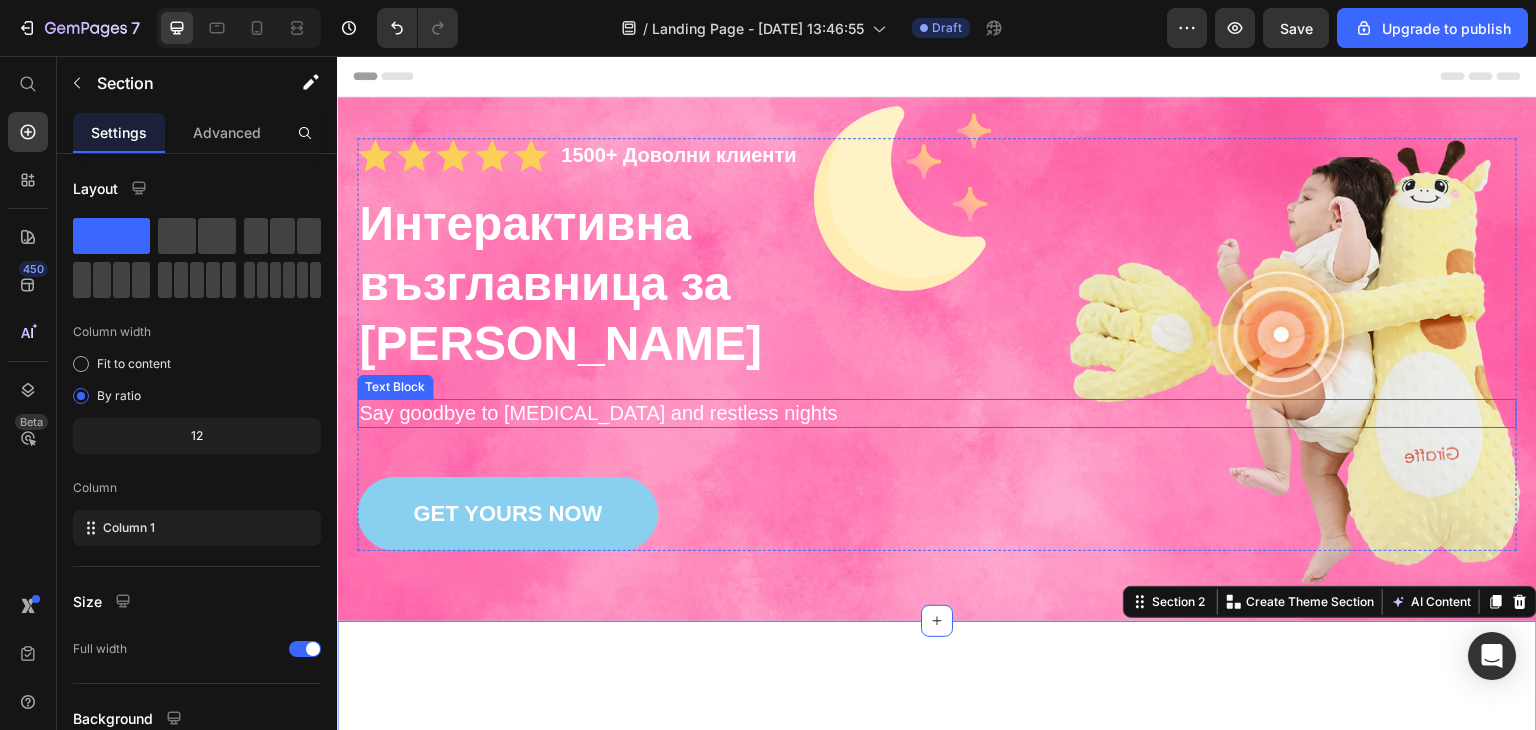 click on "Say goodbye to neck pain and restless nights" at bounding box center (937, 413) 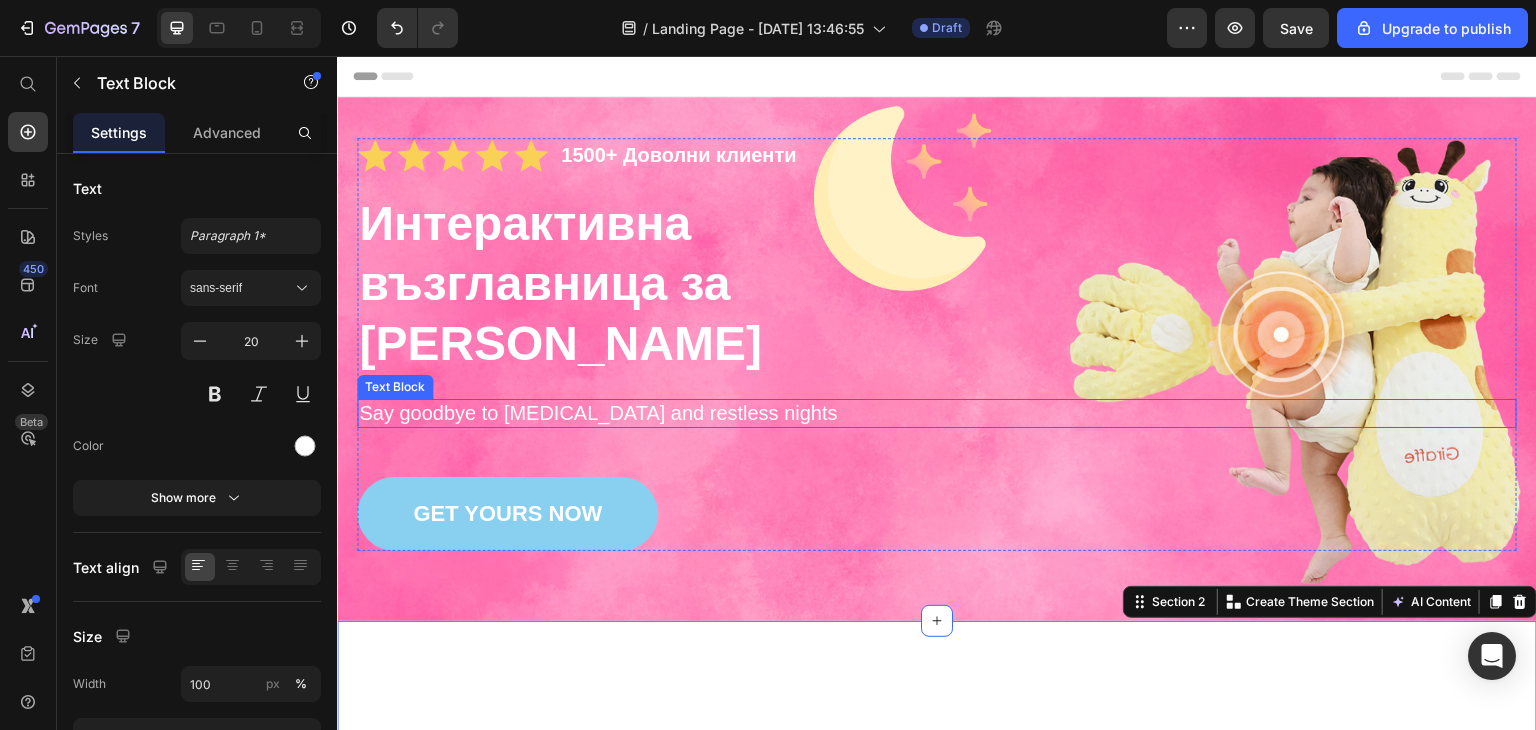 click on "Say goodbye to neck pain and restless nights" at bounding box center [937, 413] 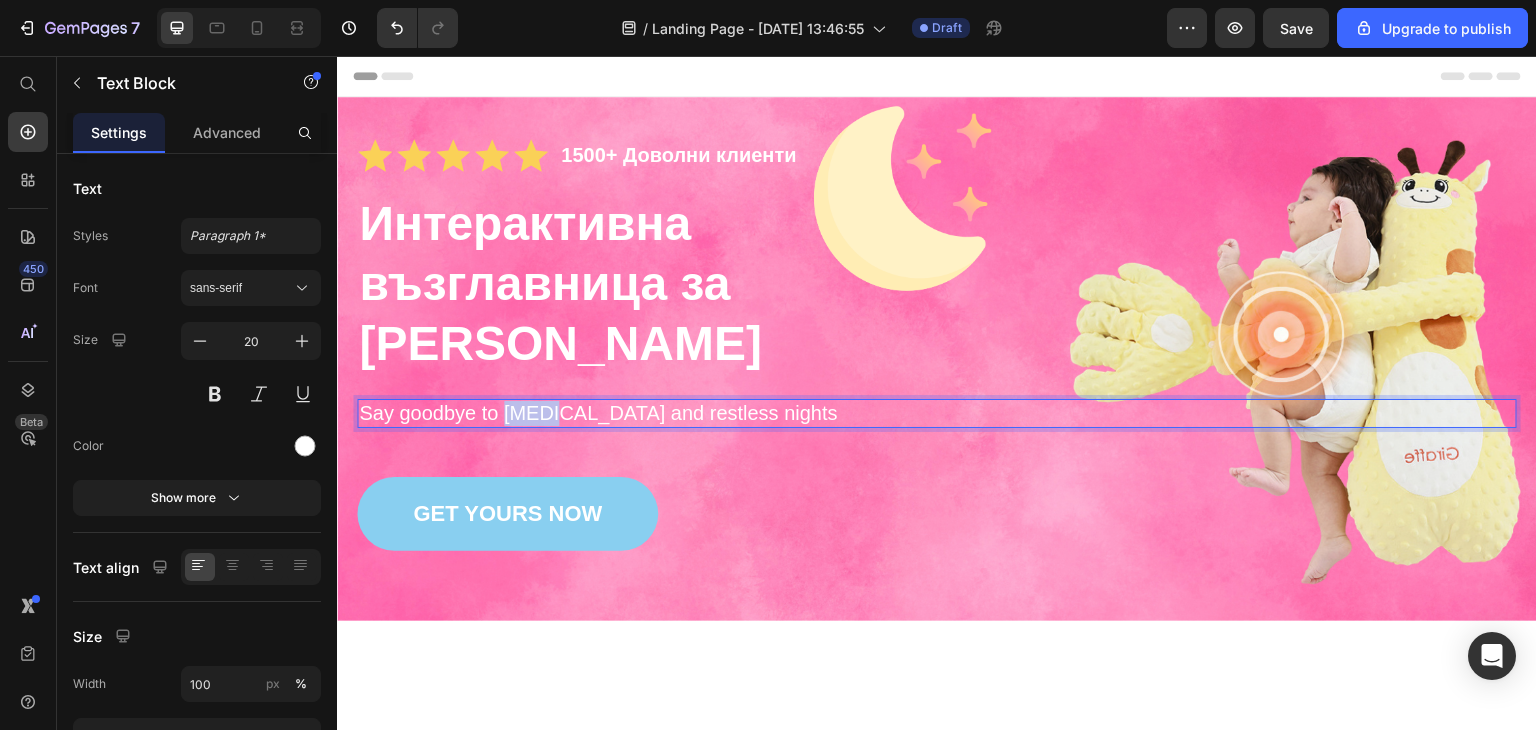 click on "Say goodbye to neck pain and restless nights" at bounding box center [937, 413] 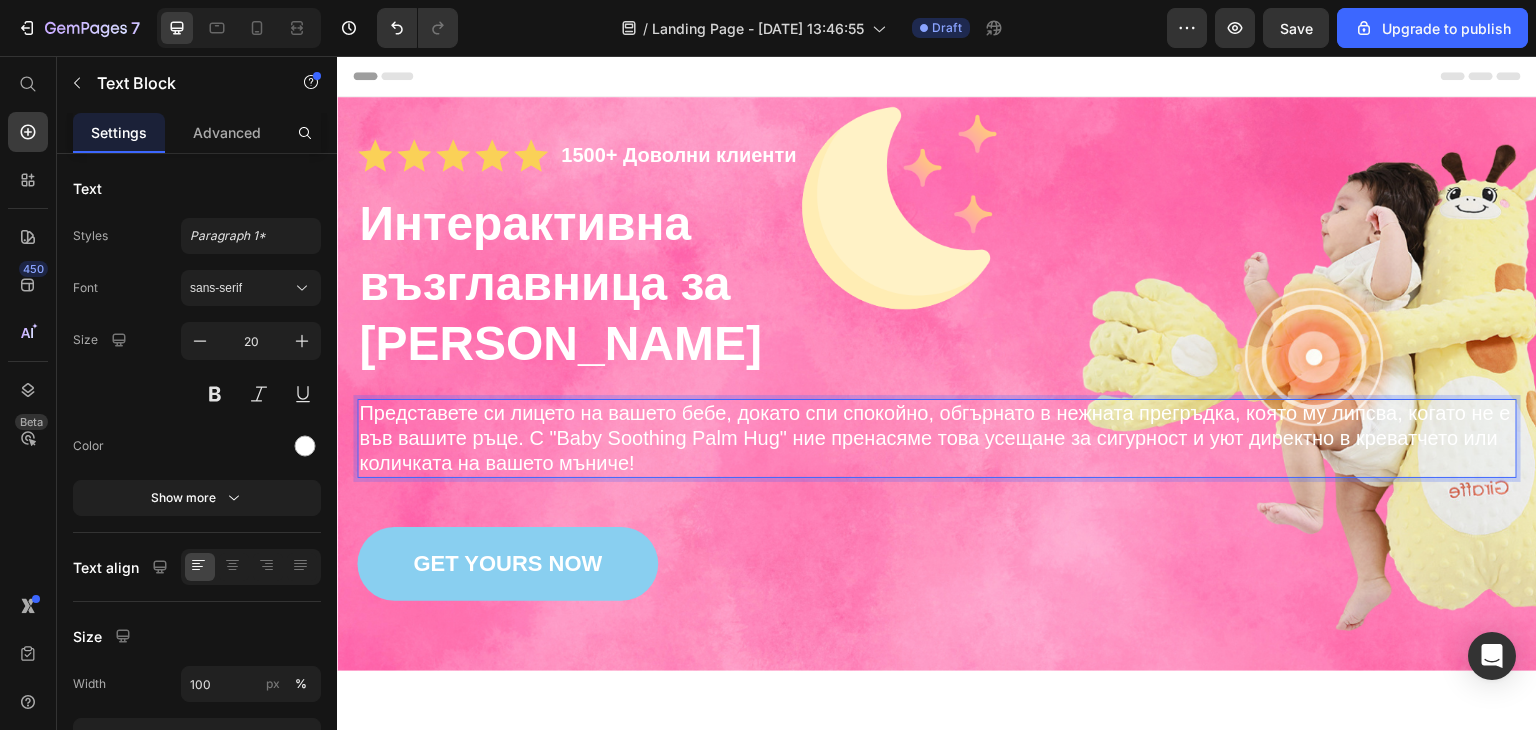 click on "Представете си лицето на вашето бебе, докато спи спокойно, обгърнато в нежната прегръдка, която му липсва, когато не е във вашите ръце. С "Baby Soothing Palm Hug" ние пренасяме това усещане за сигурност и уют директно в креватчето или количката на вашето мъниче!" at bounding box center (937, 438) 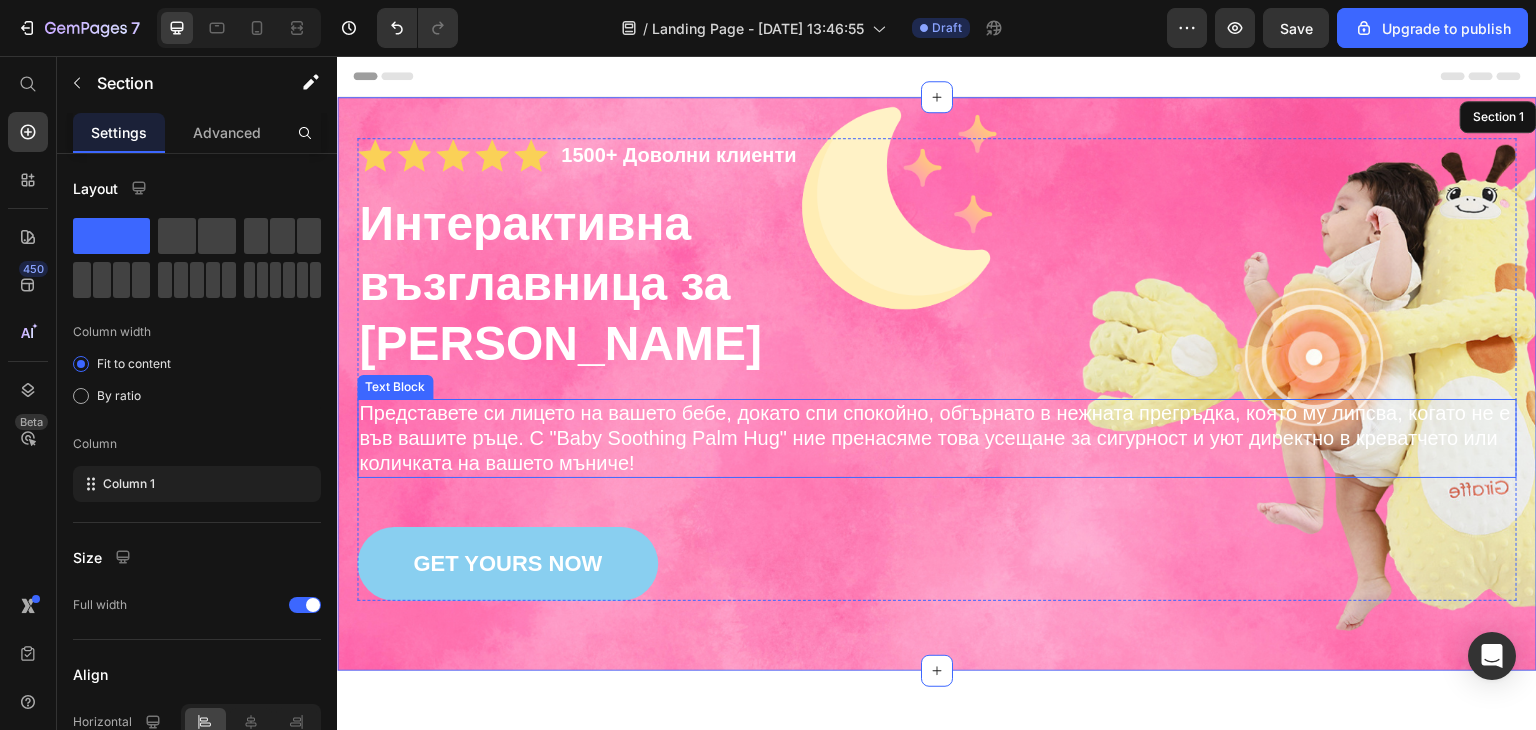 click on "Представете си лицето на вашето бебе, докато спи спокойно, обгърнато в нежната прегръдка, която му липсва, когато не е във вашите ръце. С "Baby Soothing Palm Hug" ние пренасяме това усещане за сигурност и уют директно в креватчето или количката на вашето мъниче!" at bounding box center [937, 438] 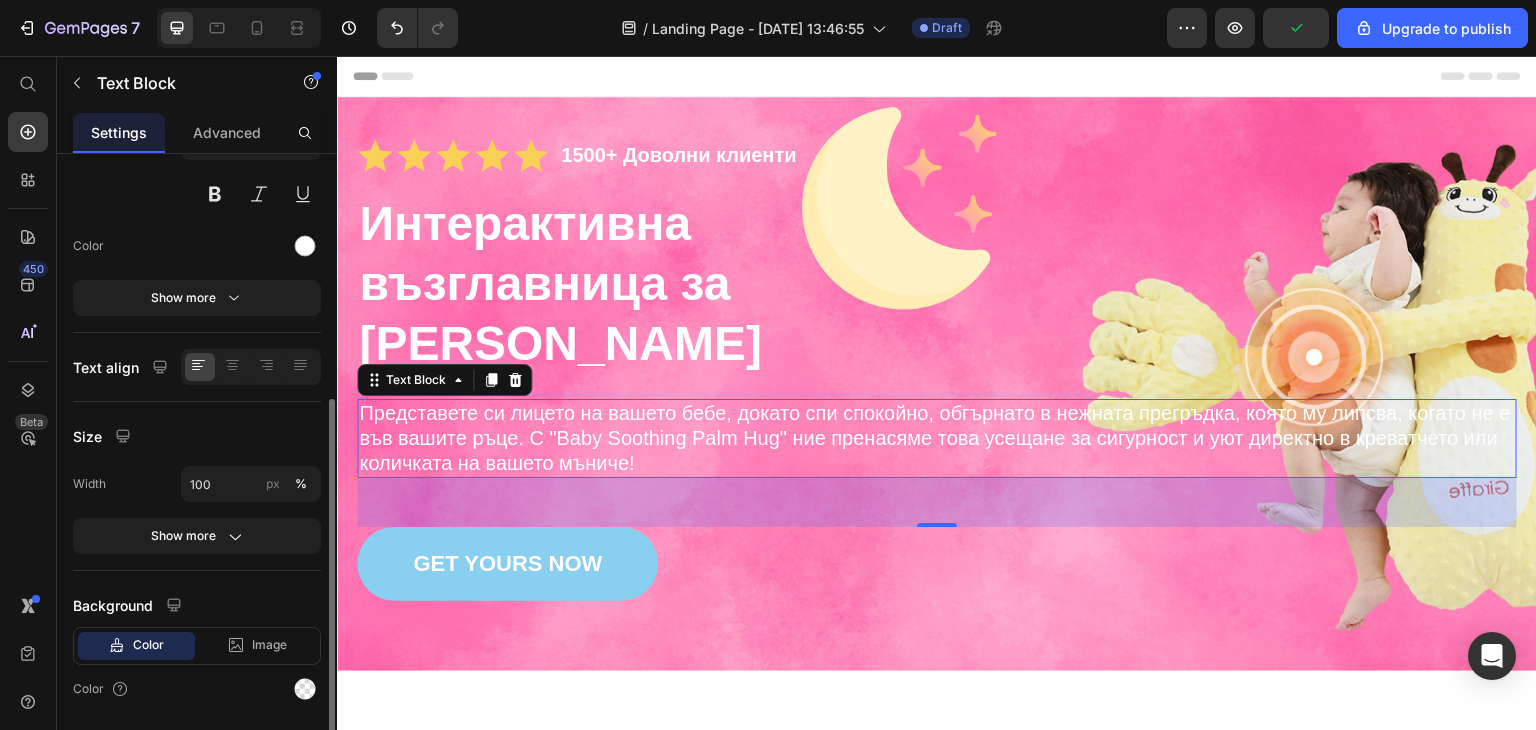 scroll, scrollTop: 260, scrollLeft: 0, axis: vertical 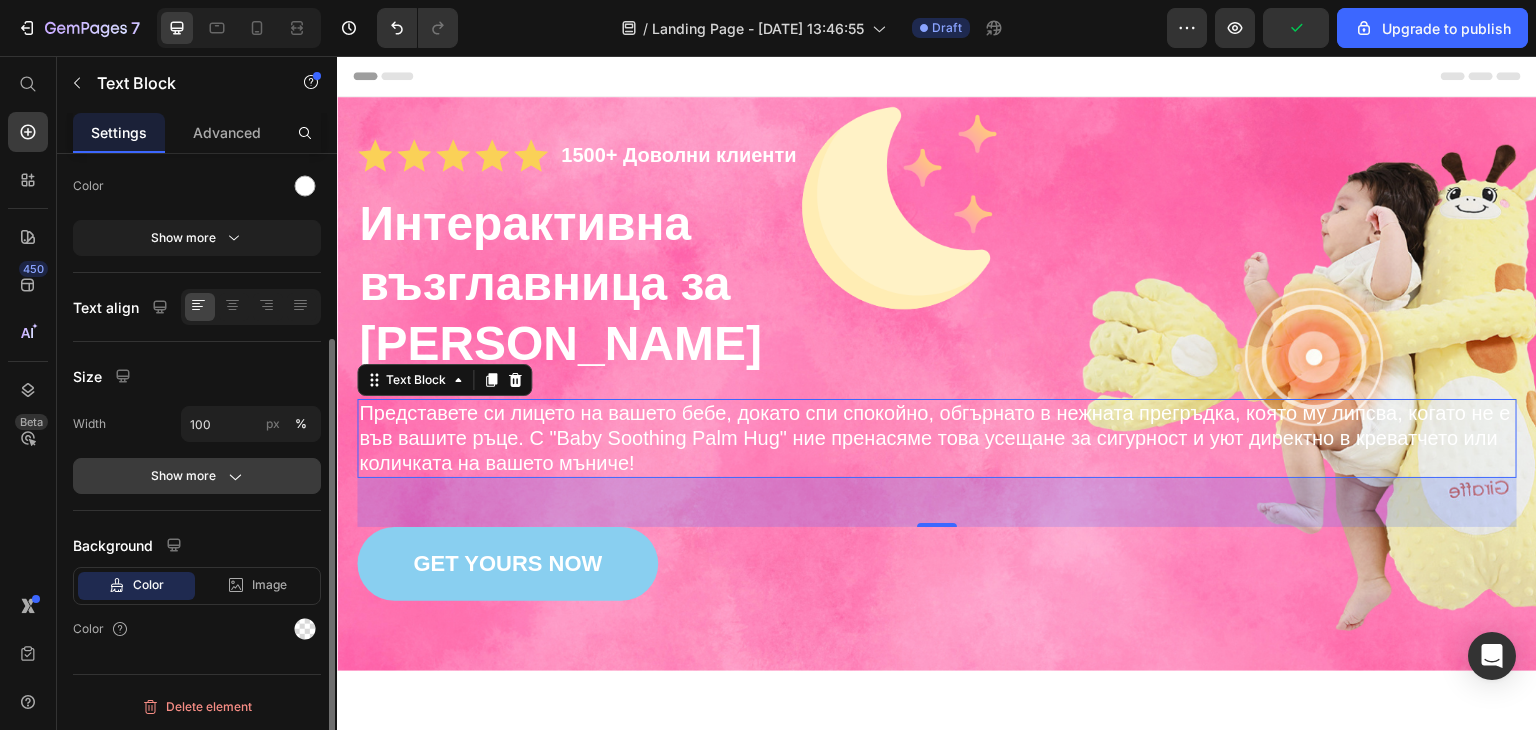 click 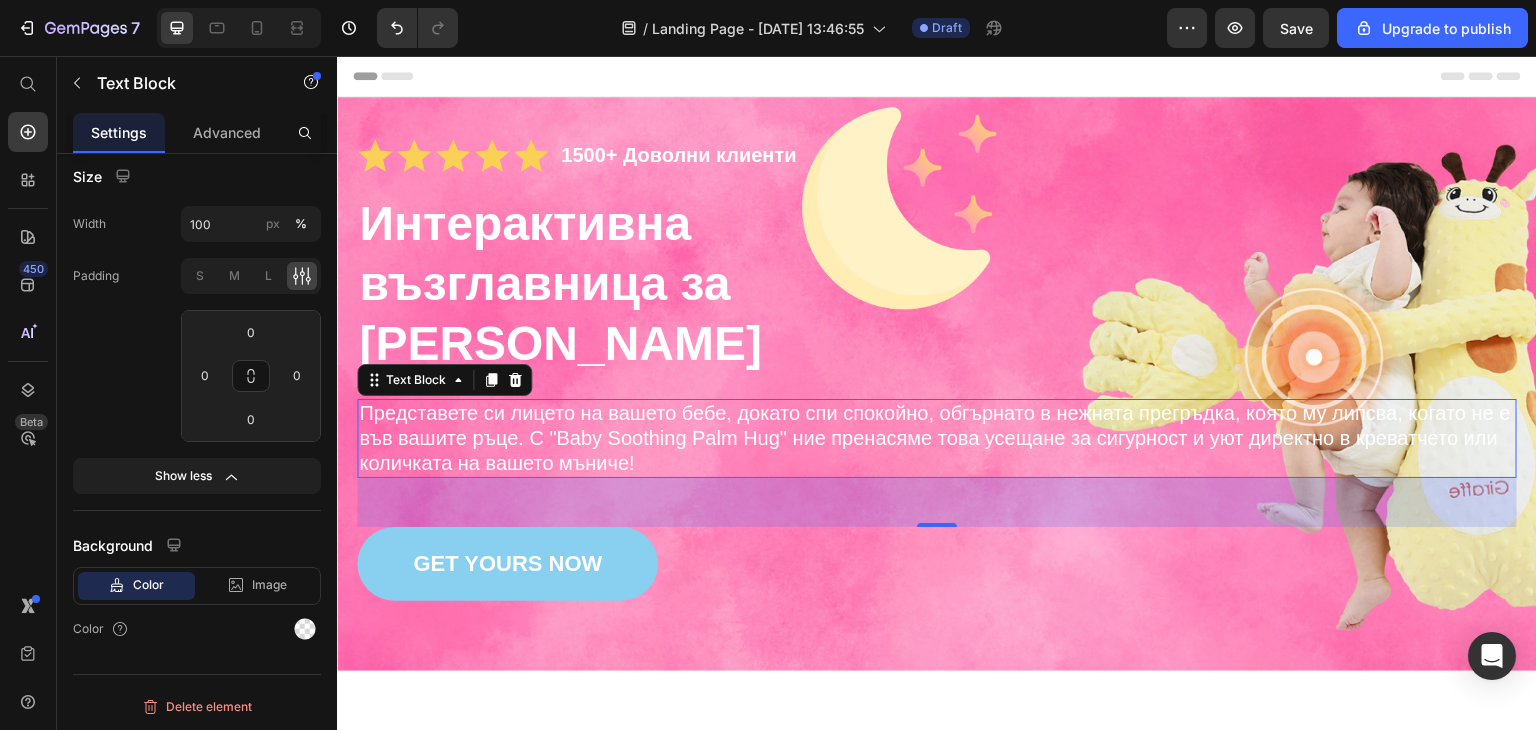 scroll, scrollTop: 0, scrollLeft: 0, axis: both 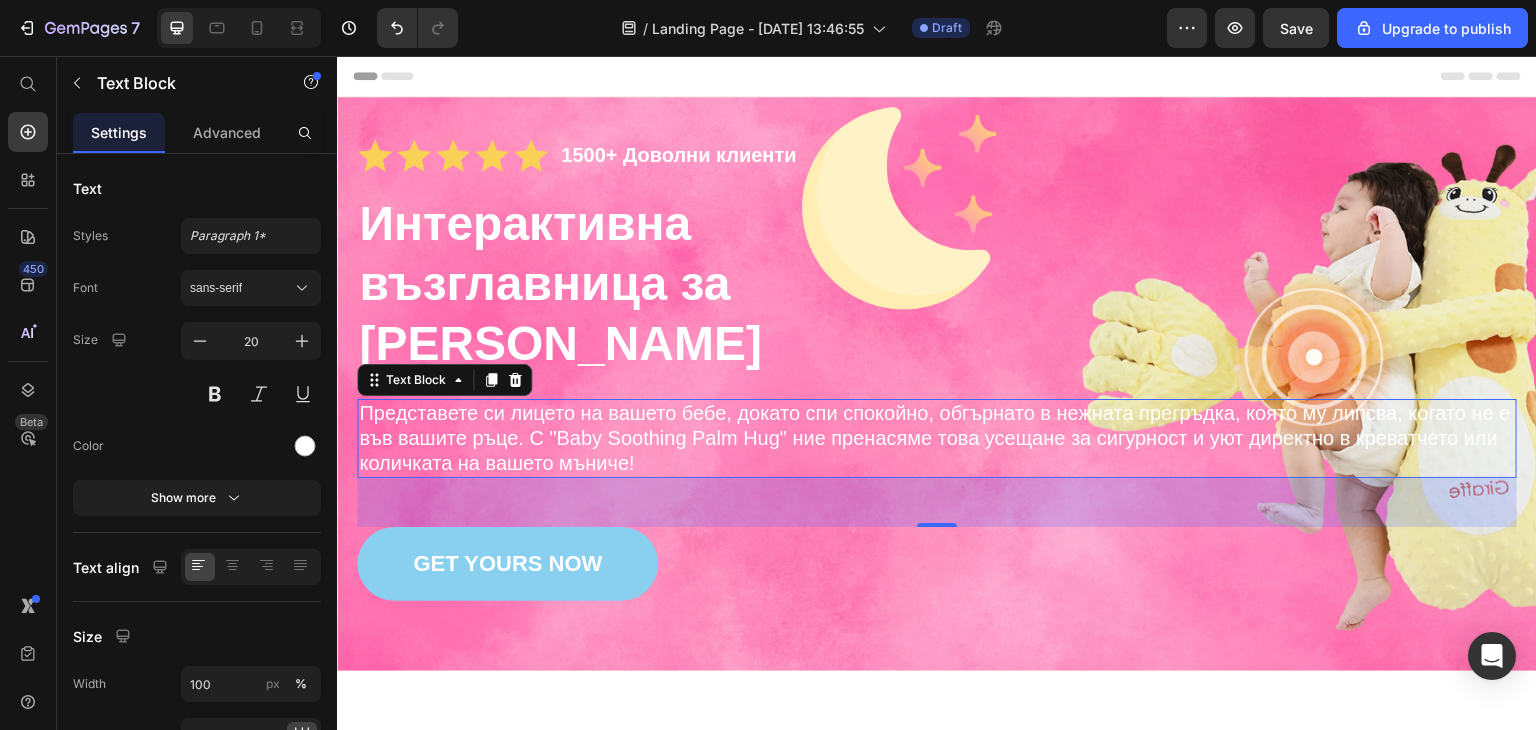 click on "Представете си лицето на вашето бебе, докато спи спокойно, обгърнато в нежната прегръдка, която му липсва, когато не е във вашите ръце. С "Baby Soothing Palm Hug" ние пренасяме това усещане за сигурност и уют директно в креватчето или количката на вашето мъниче!" at bounding box center [937, 438] 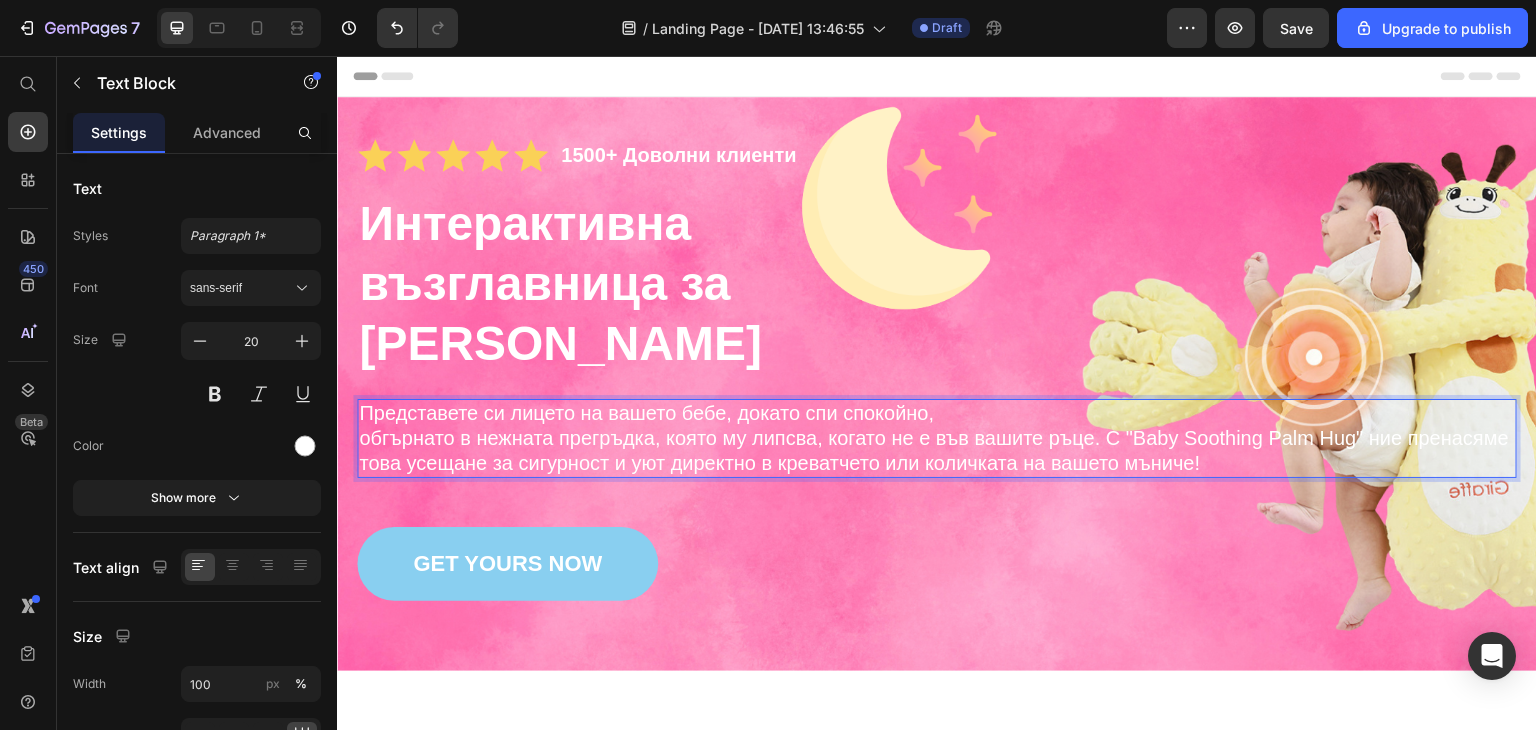 click on "обгърнато в нежната прегръдка, която му липсва, когато не е във вашите ръце. С "Baby Soothing Palm Hug" ние пренасяме това усещане за сигурност и уют директно в креватчето или количката на вашето мъниче!" at bounding box center [937, 451] 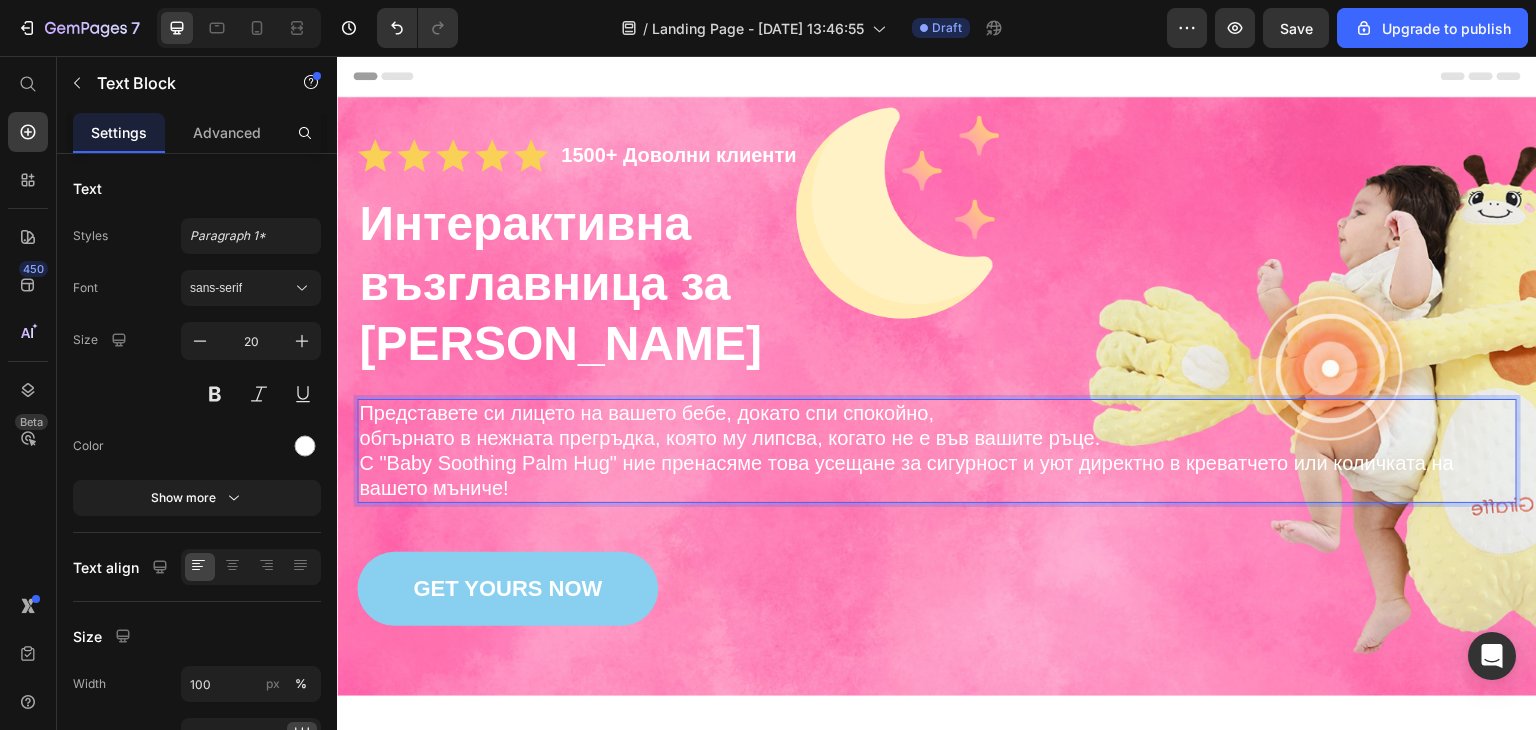 click on "С "Baby Soothing Palm Hug" ние пренасяме това усещане за сигурност и уют директно в креватчето или количката на вашето мъниче!" at bounding box center [937, 476] 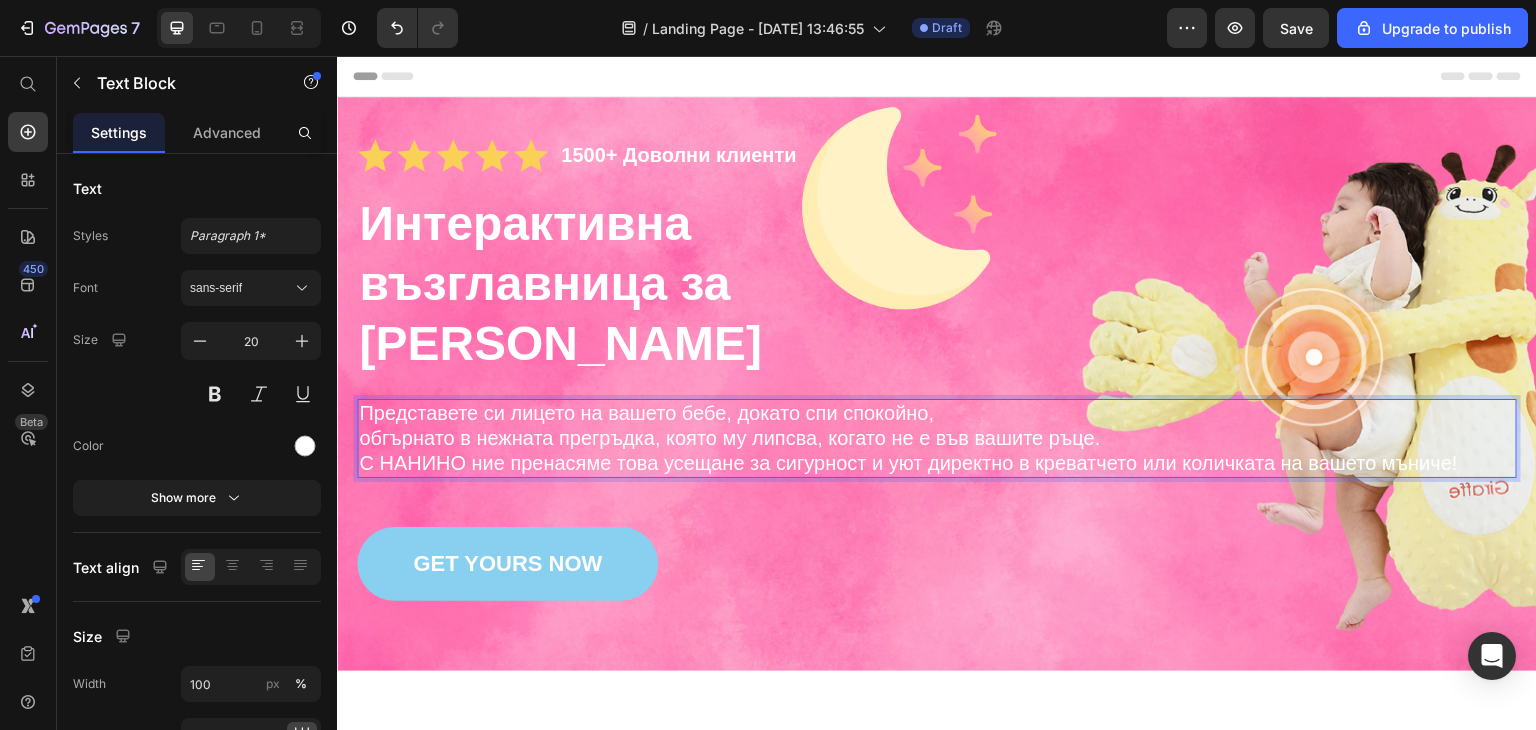 click on "С НАНИНО ние пренасяме това усещане за сигурност и уют директно в креватчето или количката на вашето мъниче!" at bounding box center (937, 463) 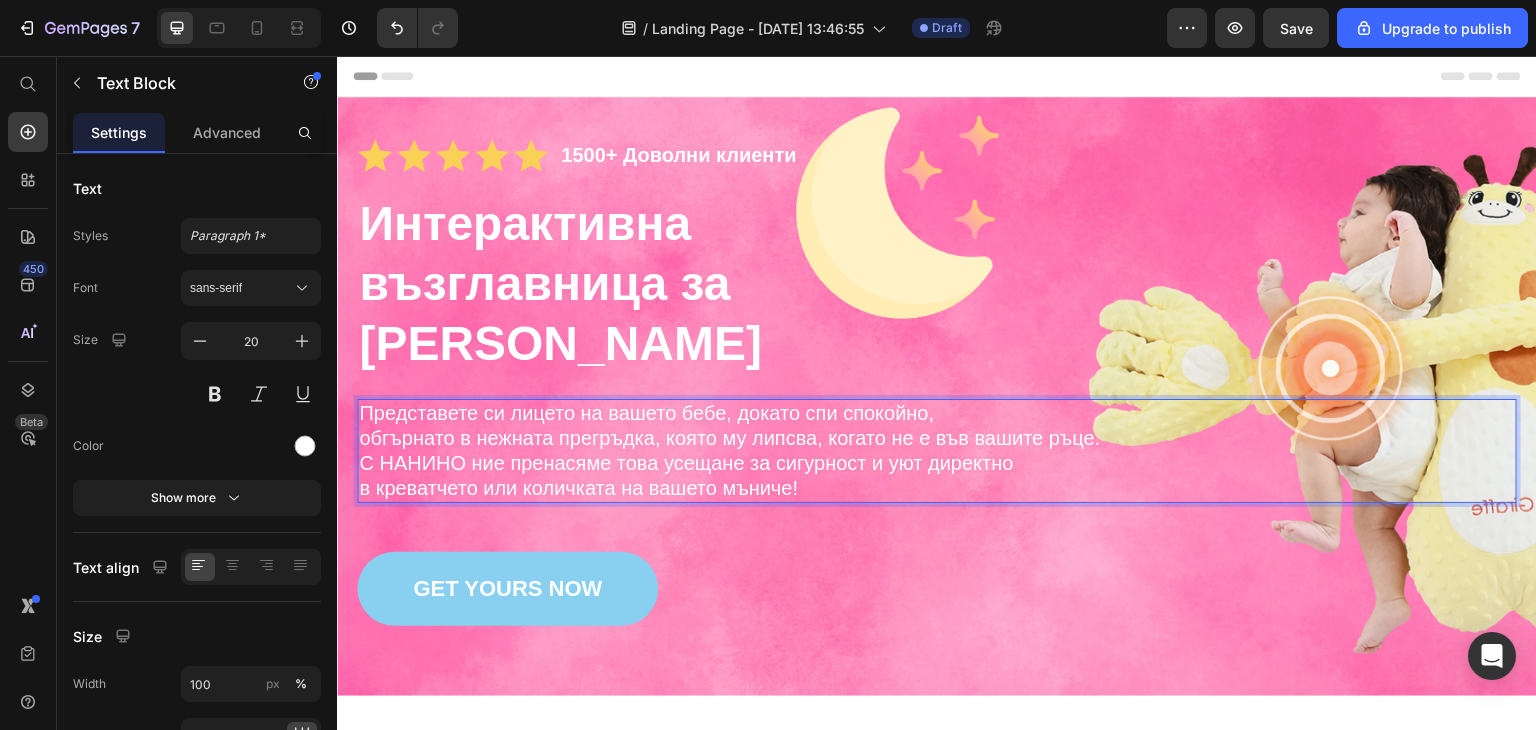 click on "обгърнато в нежната прегръдка, която му липсва, когато не е във вашите ръце." at bounding box center (937, 438) 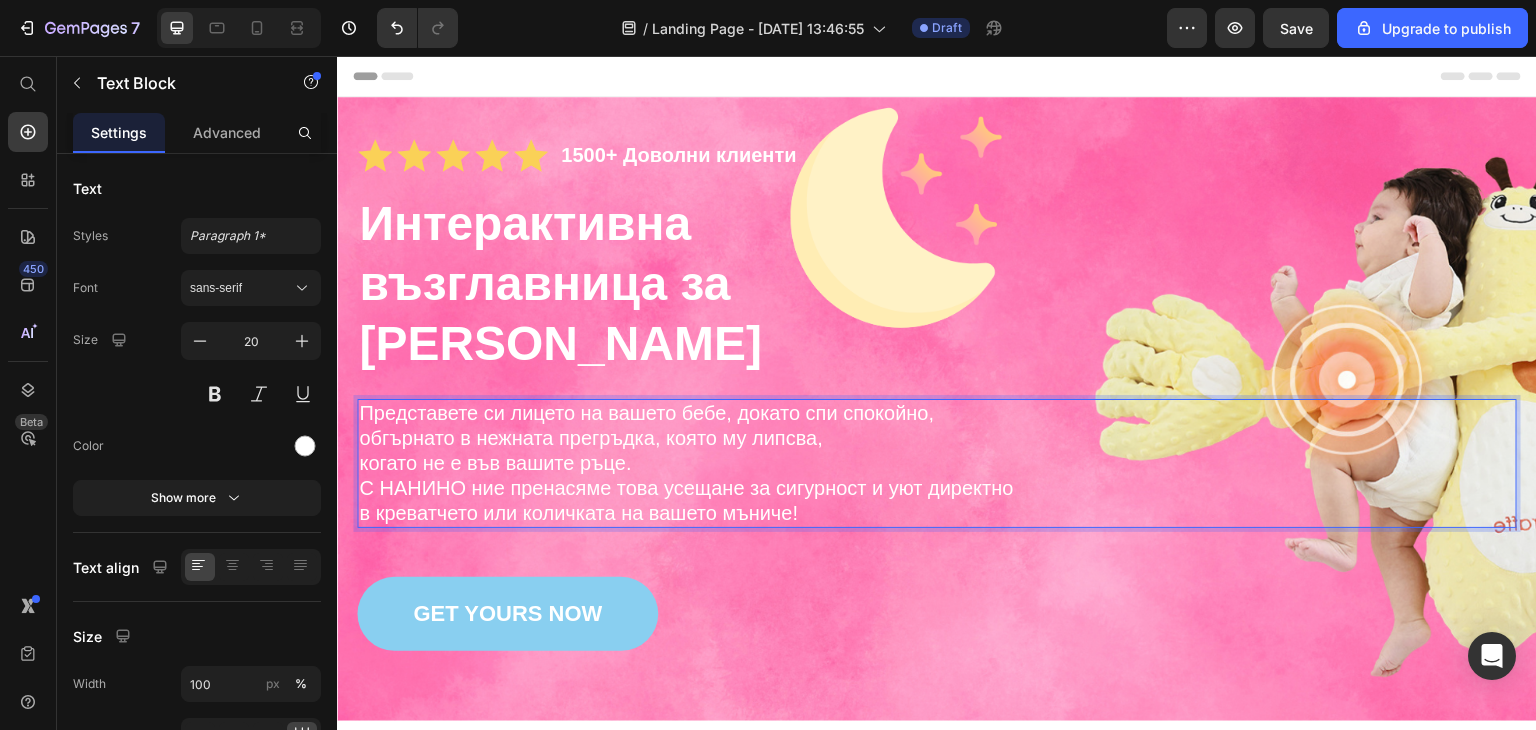click on "в креватчето или количката на вашето мъниче!" at bounding box center (937, 513) 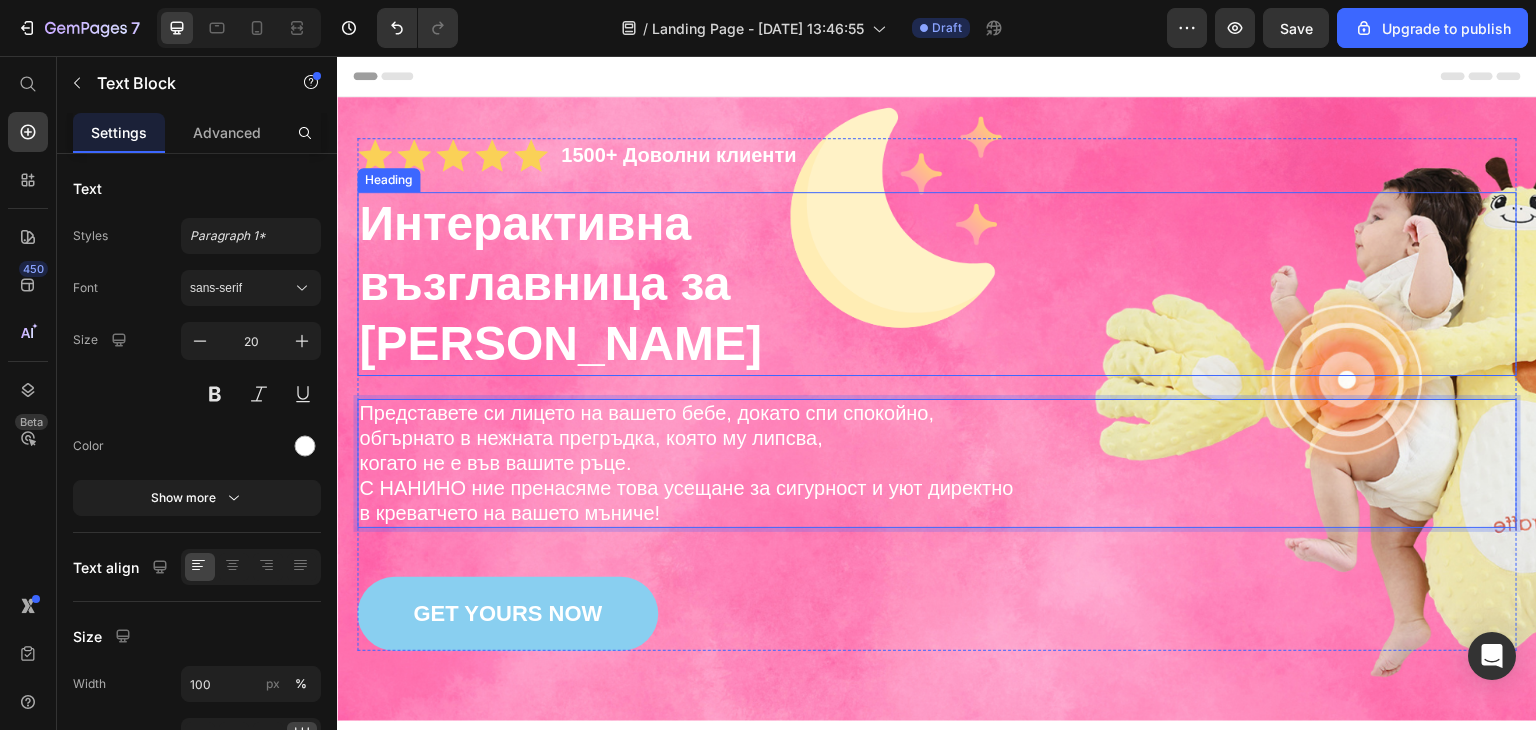 click on "Интерактивна възглавница за" at bounding box center (544, 253) 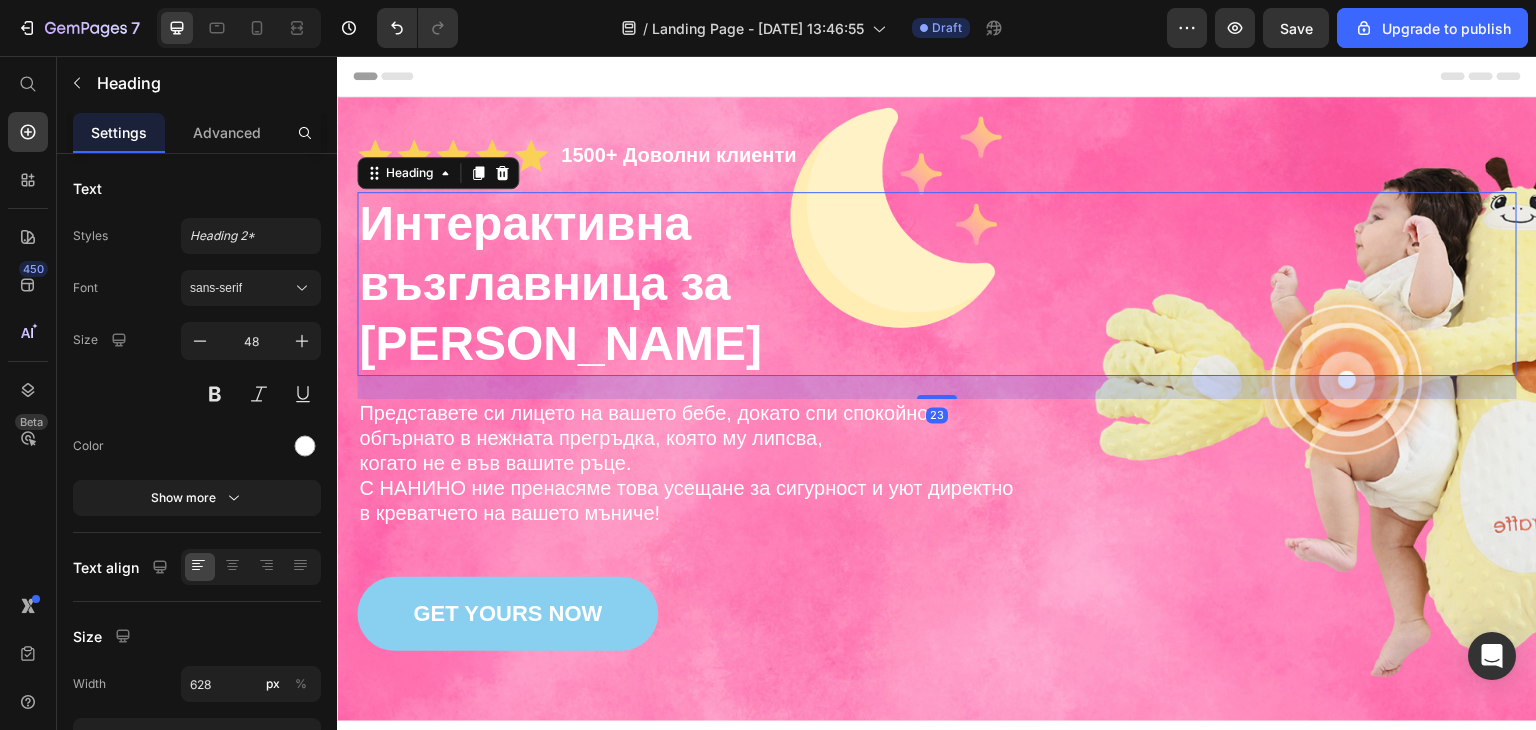 click on "Header" at bounding box center [937, 76] 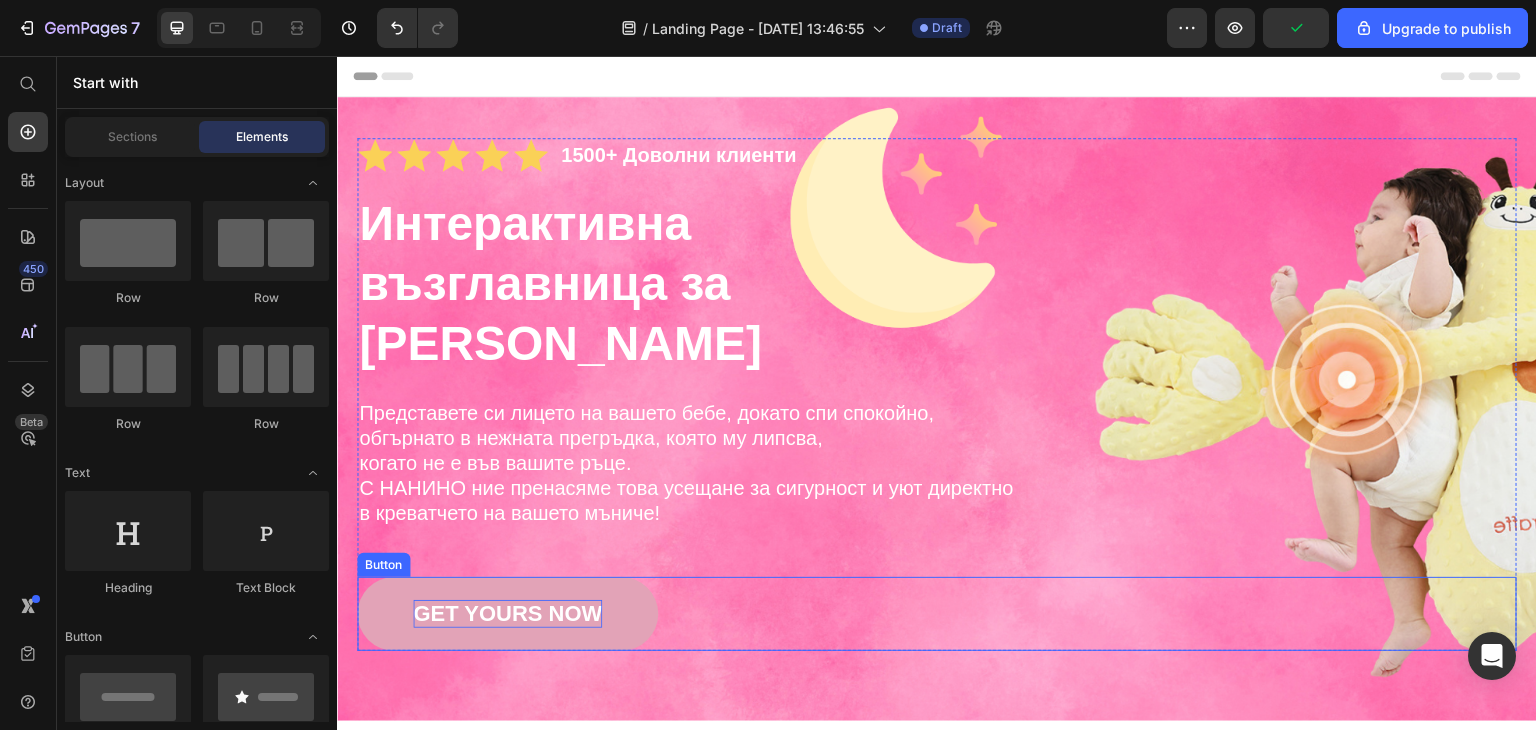 click on "GET YOURS NOW" at bounding box center [507, 614] 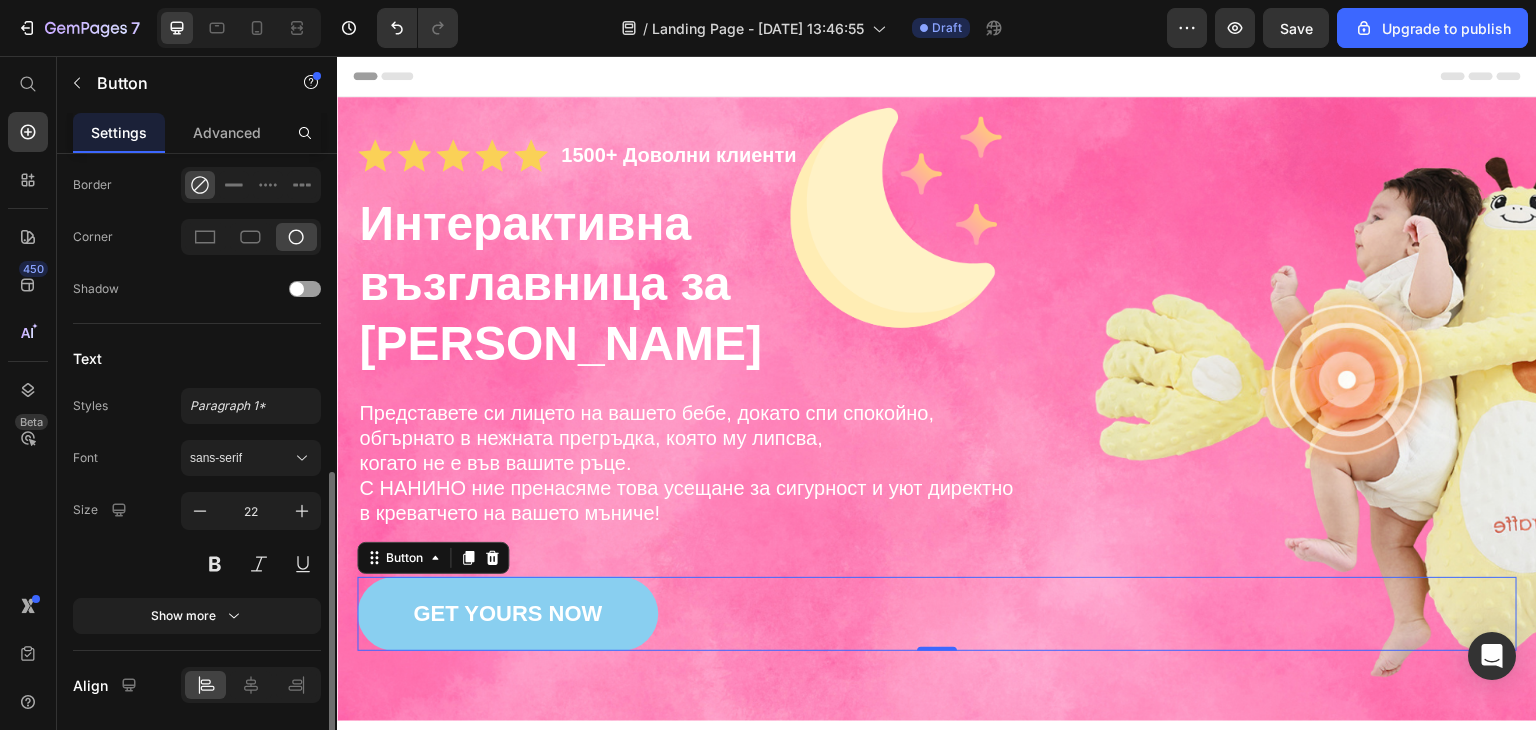 scroll, scrollTop: 758, scrollLeft: 0, axis: vertical 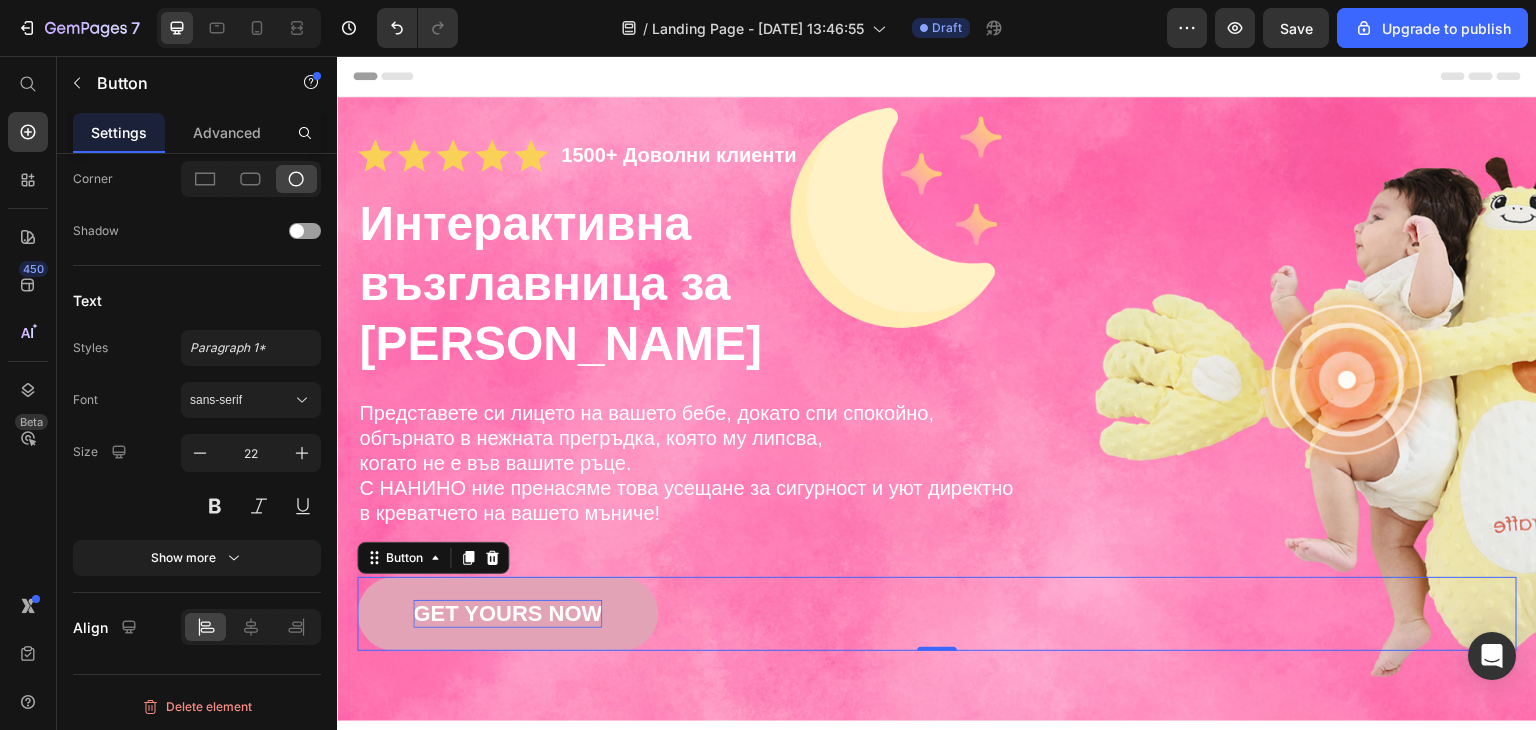 click on "GET YOURS NOW" at bounding box center (507, 614) 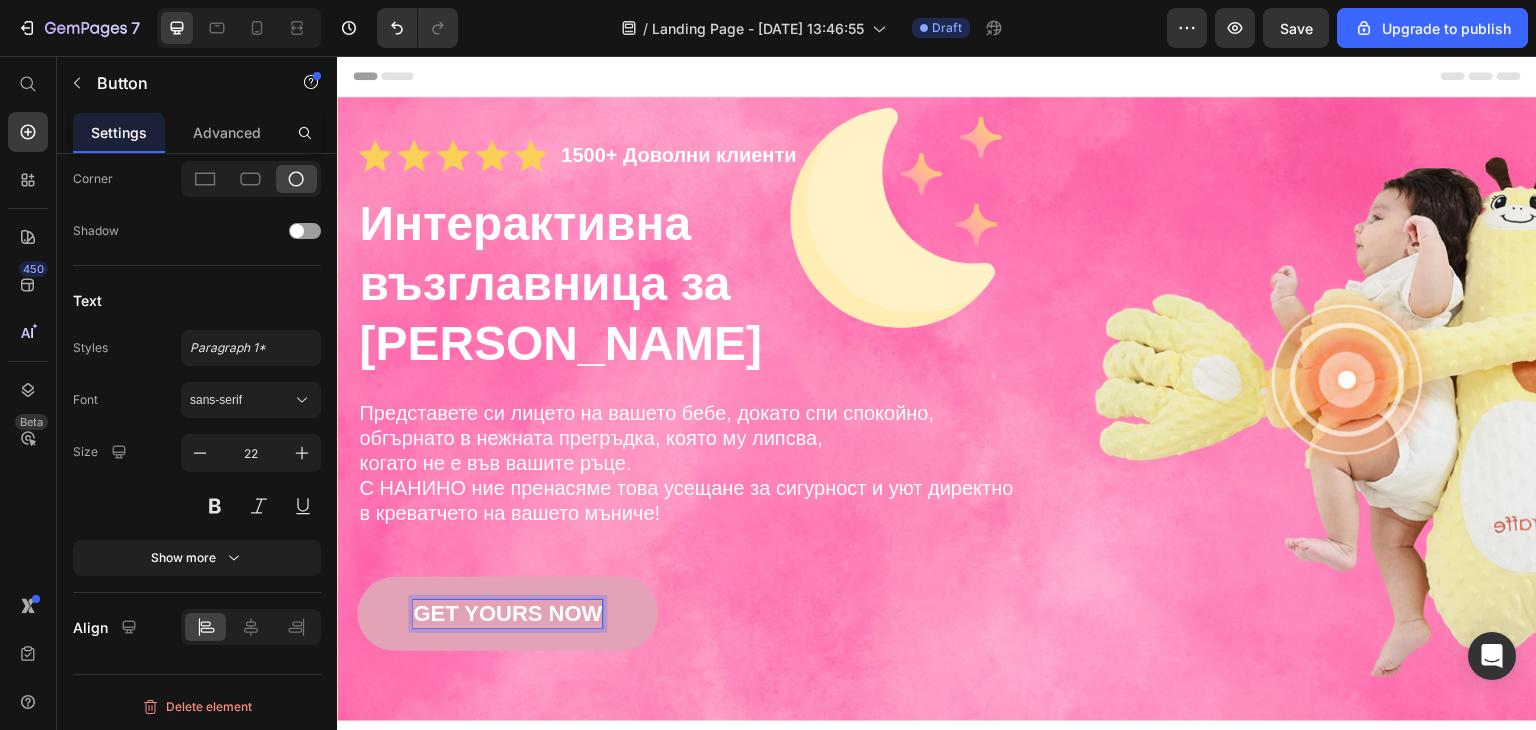 click on "GET YOURS NOW" at bounding box center [507, 614] 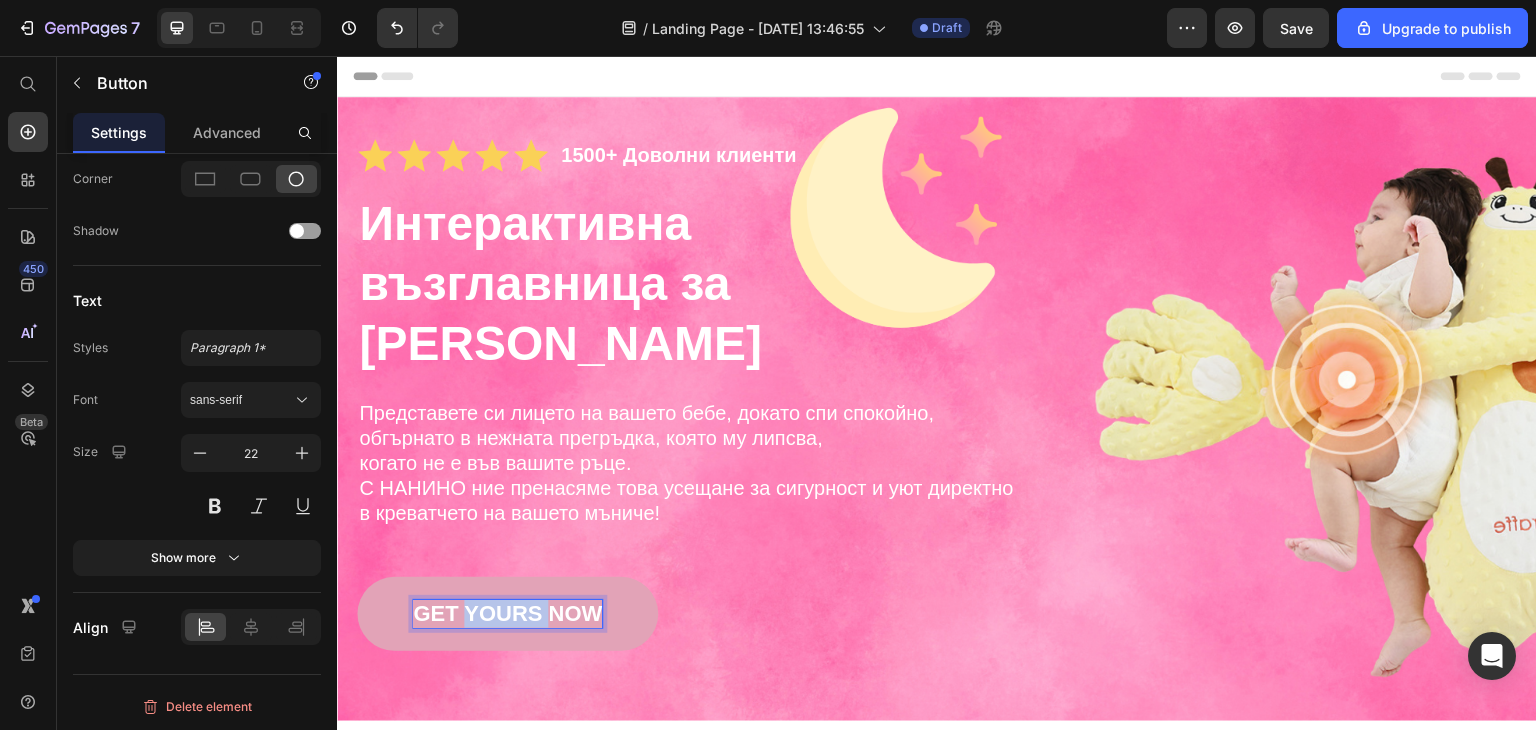 click on "GET YOURS NOW" at bounding box center (507, 614) 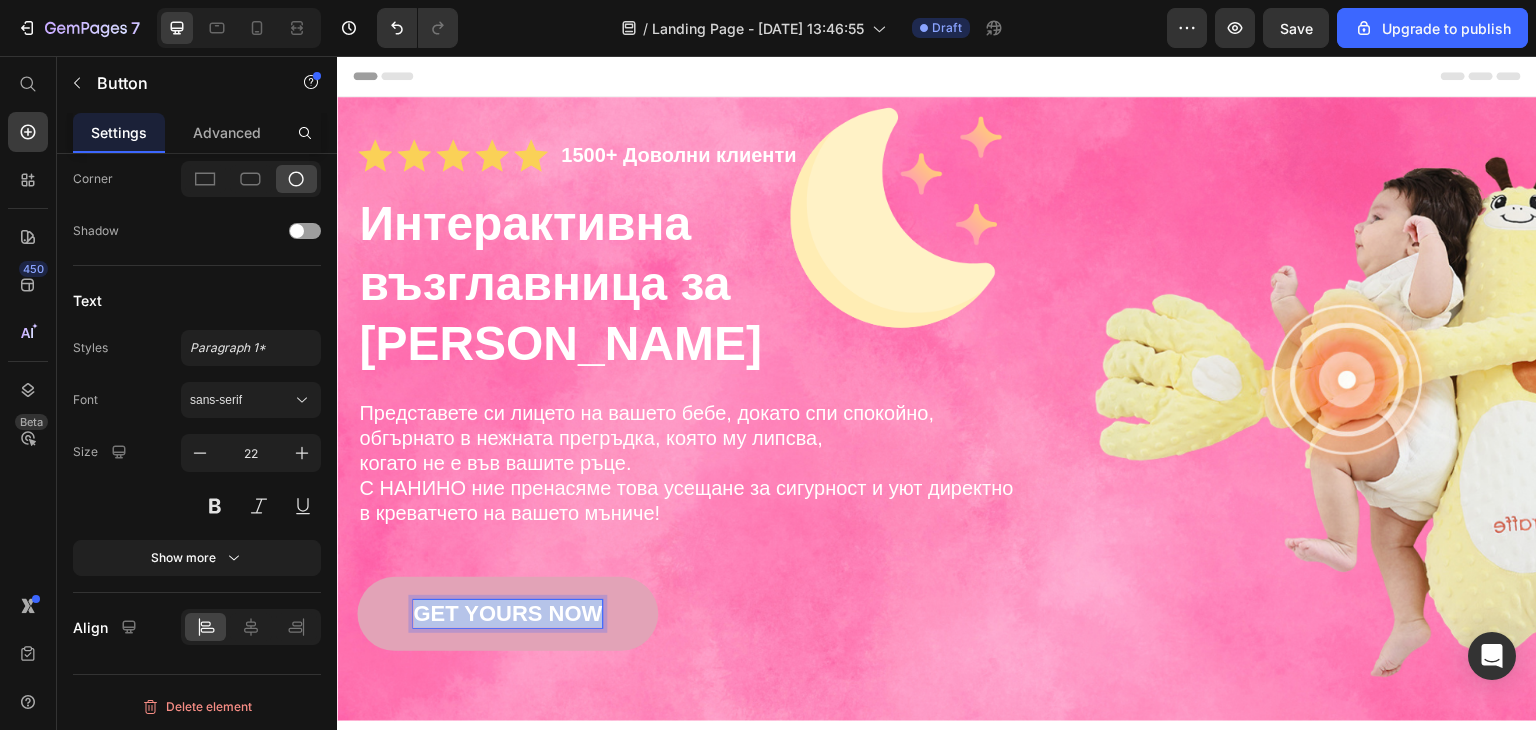 click on "GET YOURS NOW" at bounding box center [507, 614] 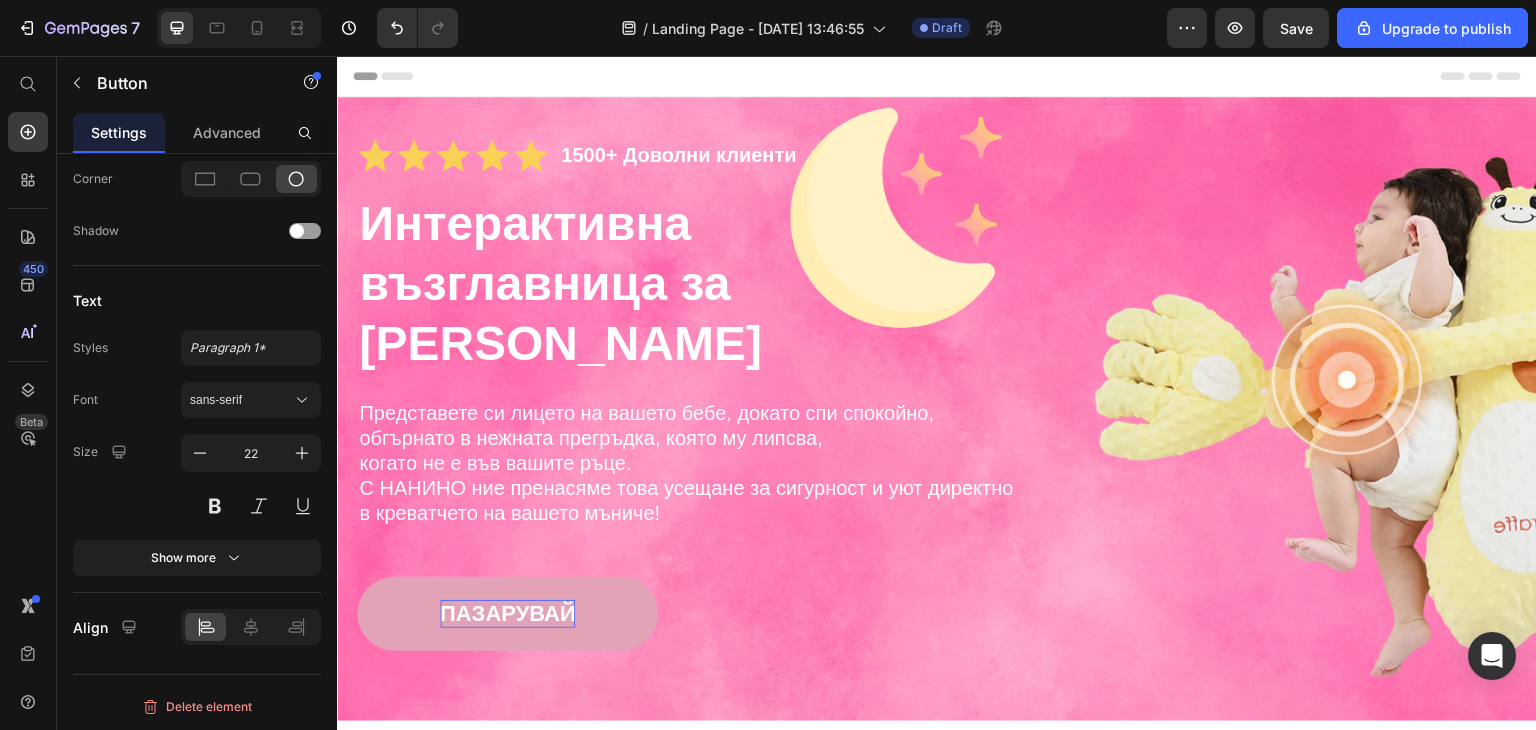 click on "Header" at bounding box center [937, 76] 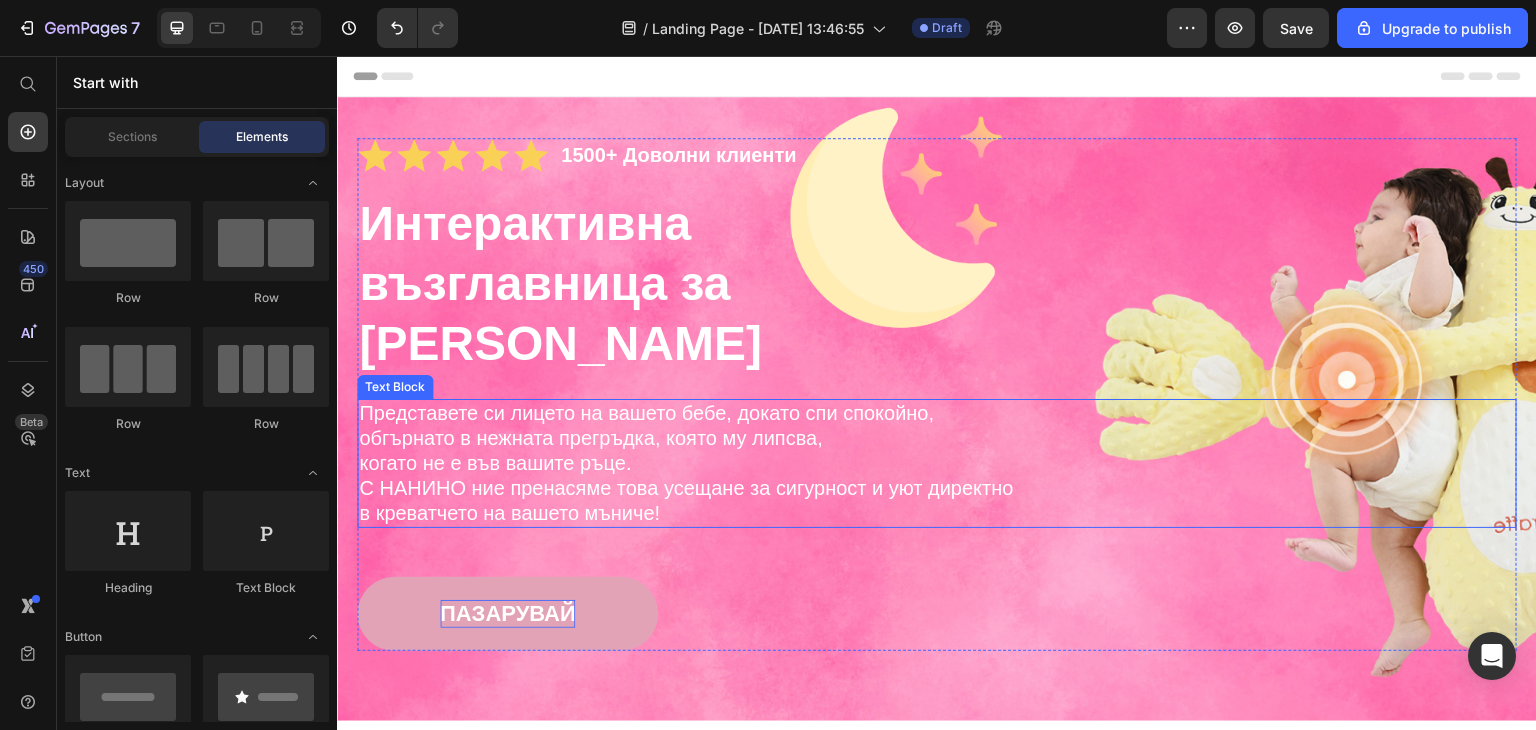 click on "в креватчето на вашето мъниче!" at bounding box center [937, 513] 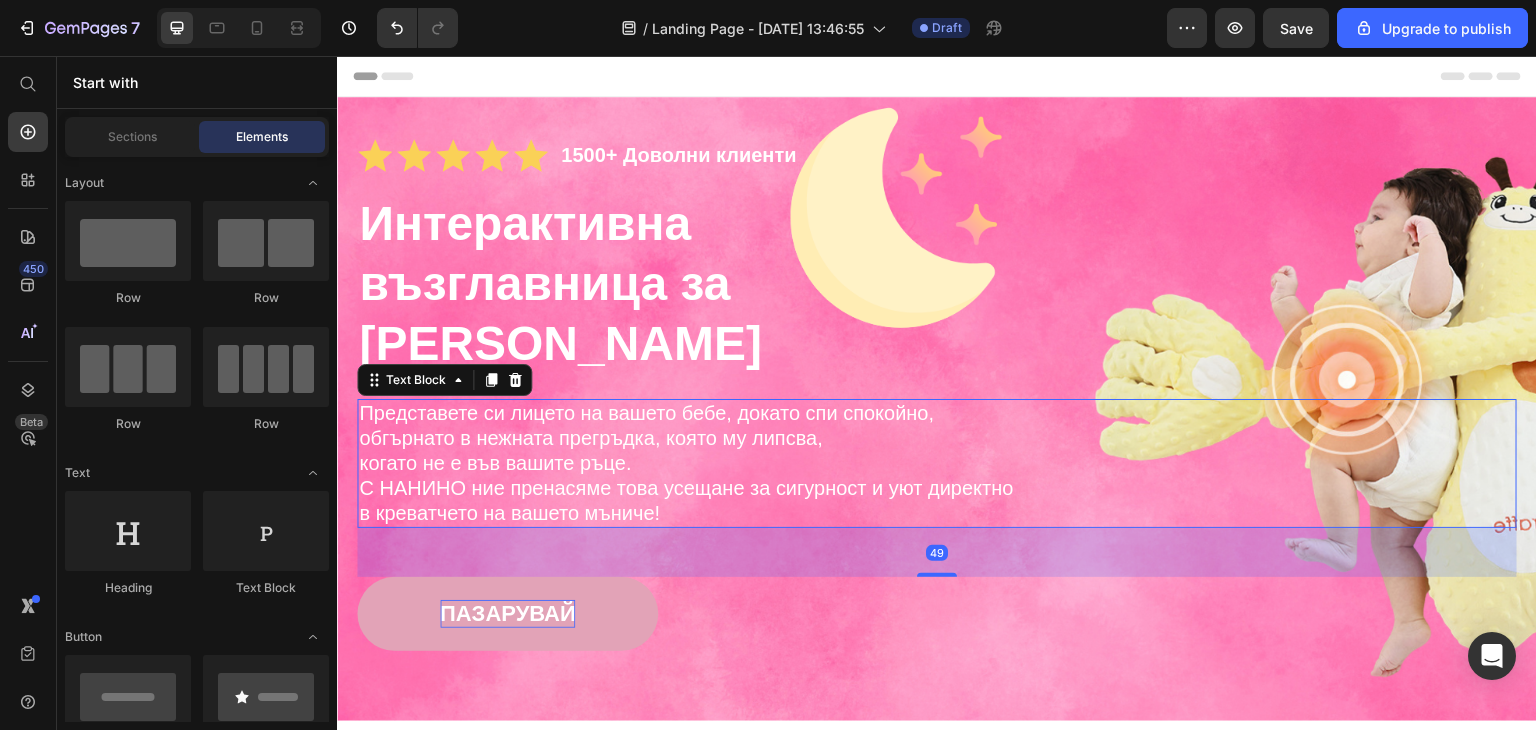 scroll, scrollTop: 0, scrollLeft: 0, axis: both 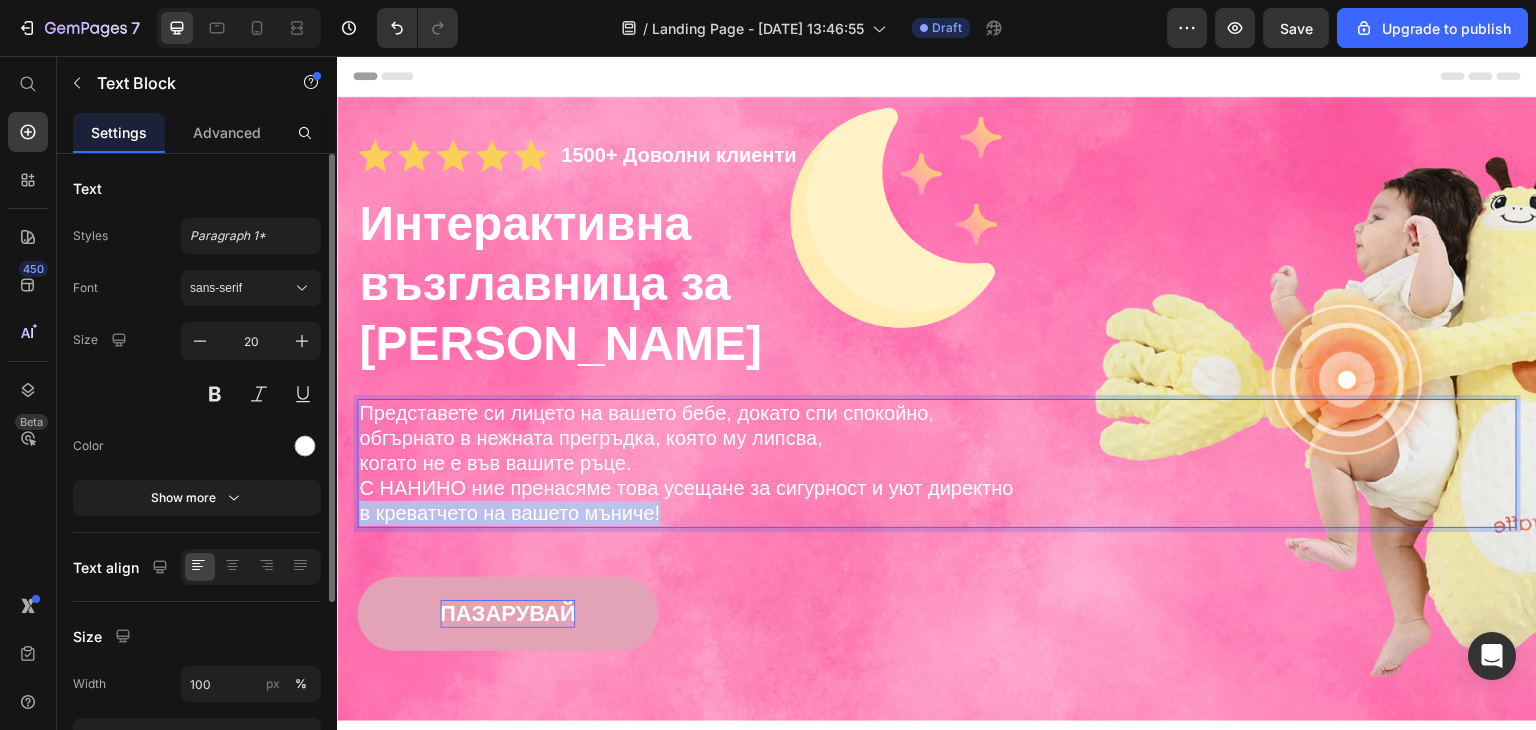 click on "в креватчето на вашето мъниче!" at bounding box center (937, 513) 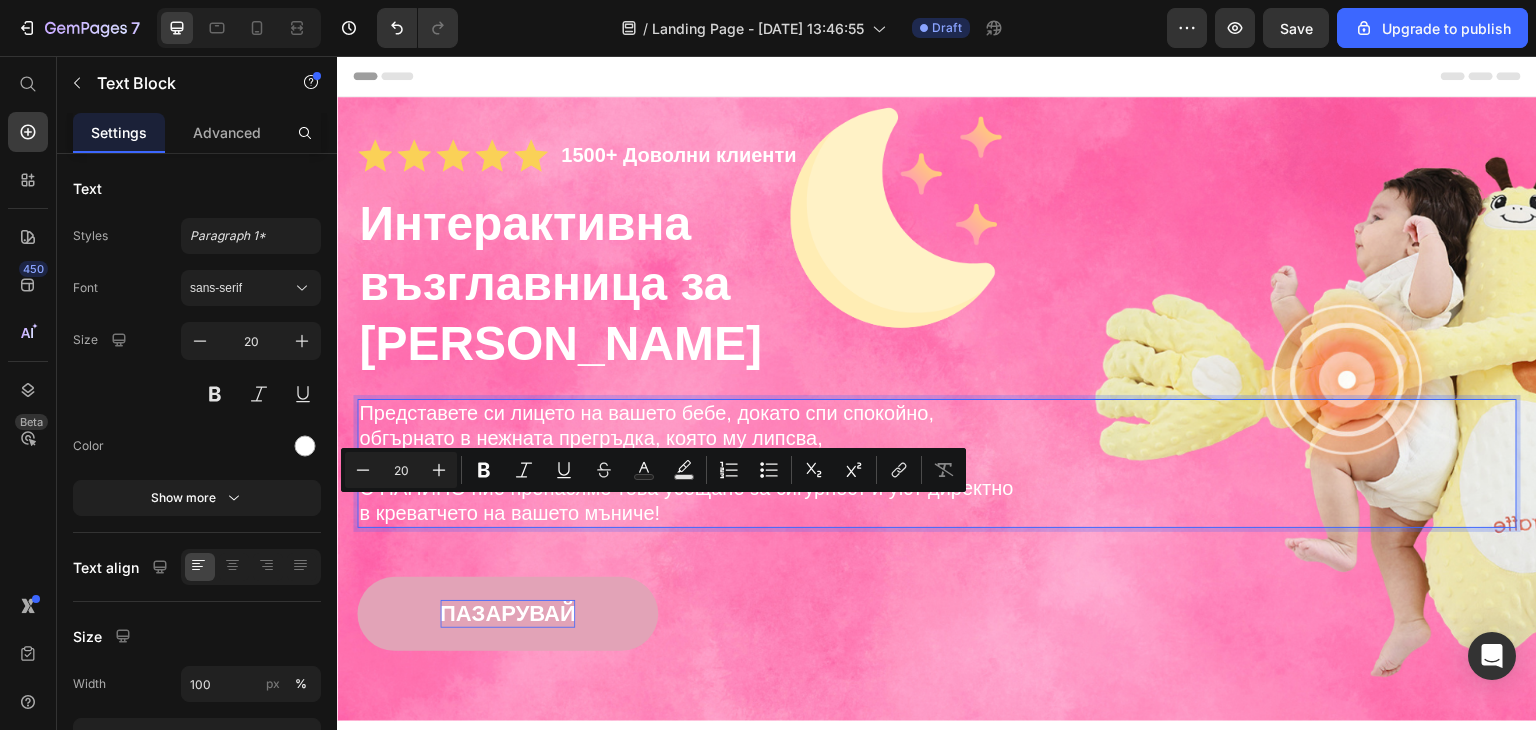 click on "Представете си лицето на вашето бебе, докато спи спокойно," at bounding box center (937, 413) 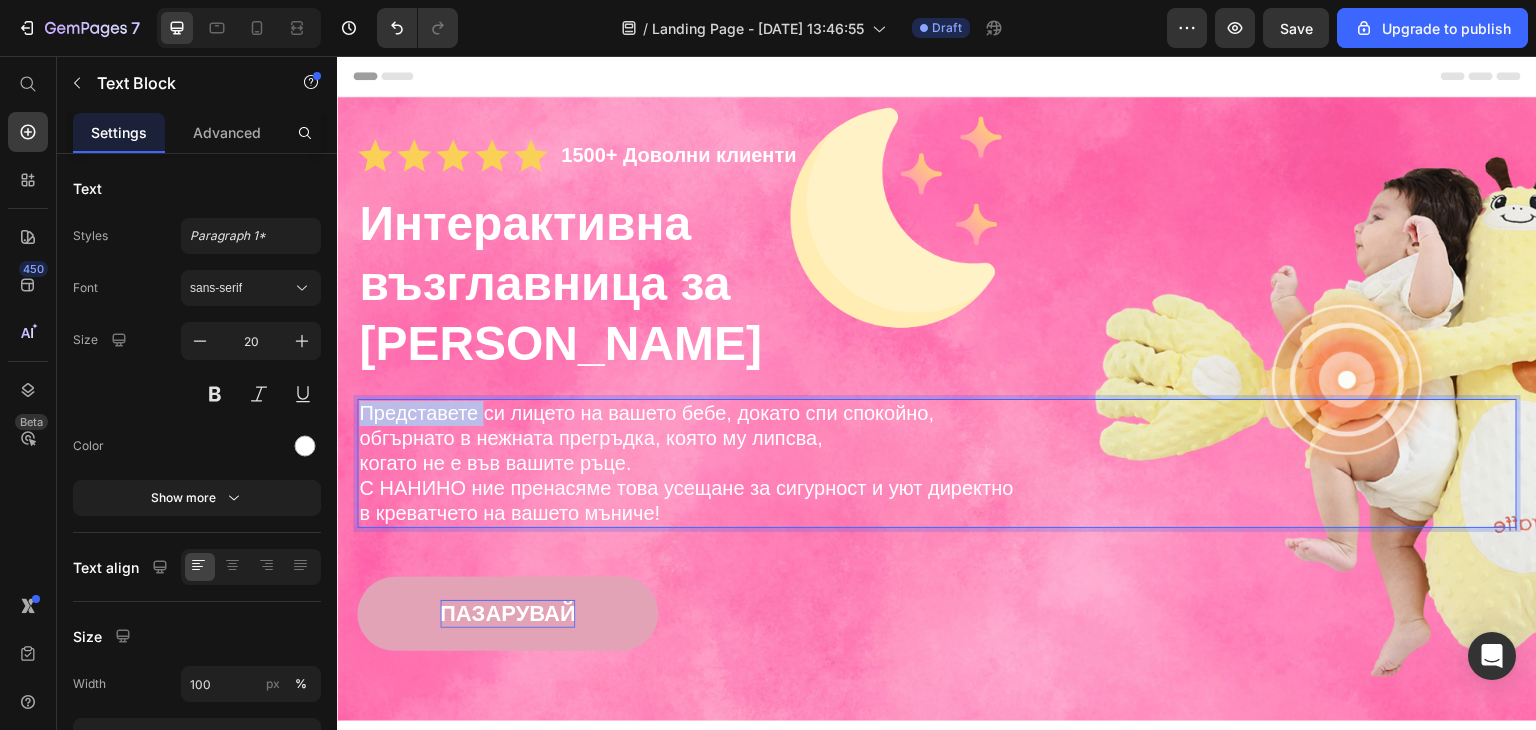 click on "Представете си лицето на вашето бебе, докато спи спокойно," at bounding box center (937, 413) 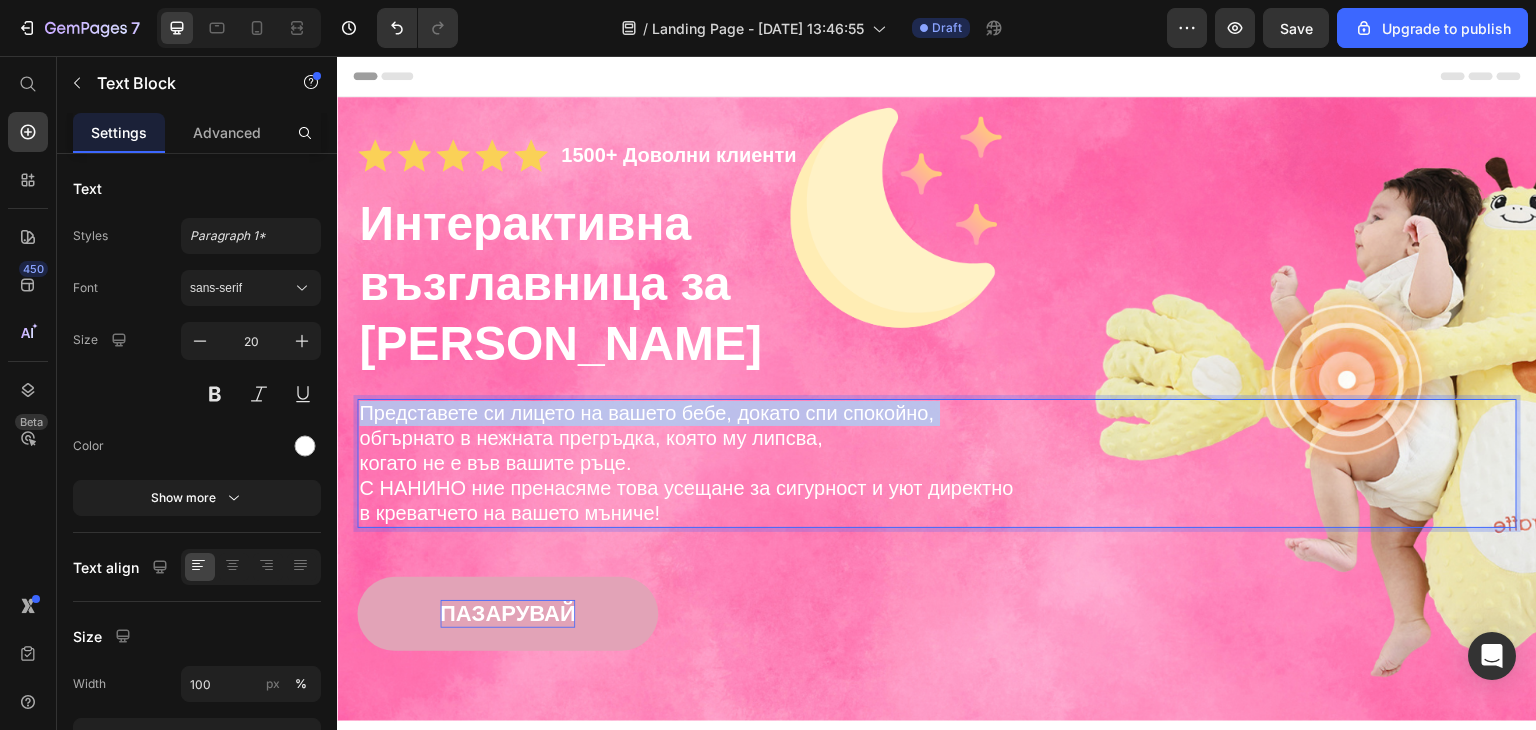 click on "Представете си лицето на вашето бебе, докато спи спокойно," at bounding box center [937, 413] 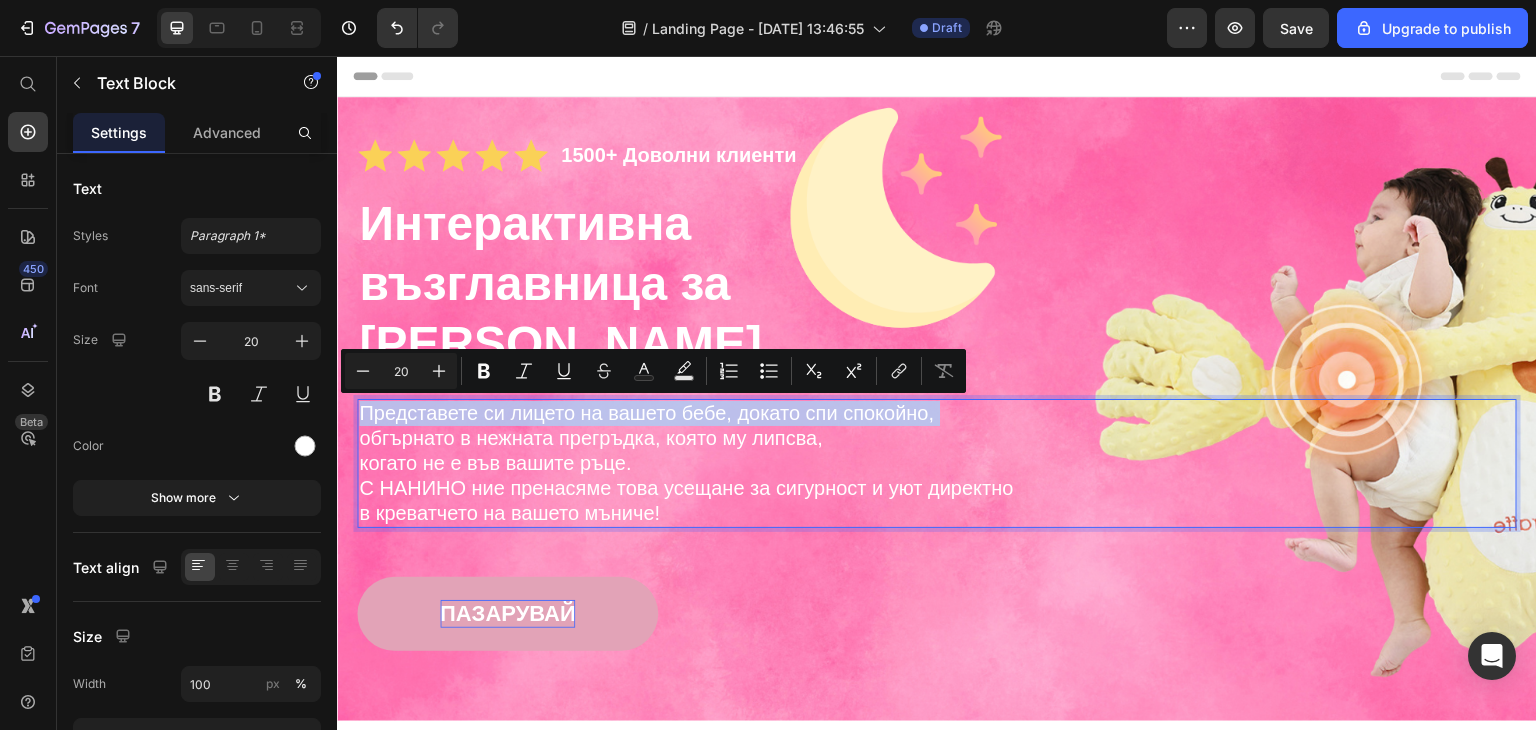 click on "Представете си лицето на вашето бебе, докато спи спокойно," at bounding box center [937, 413] 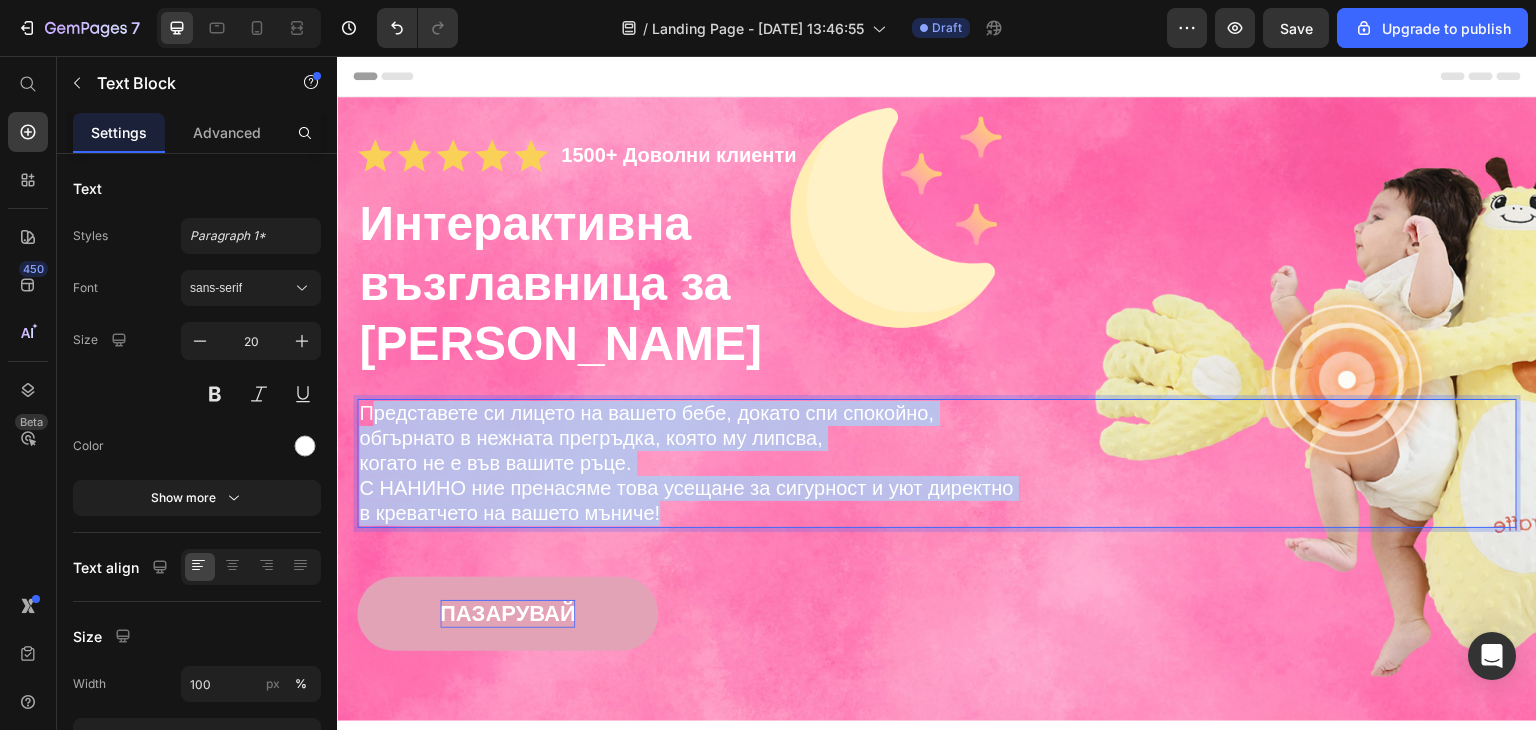 drag, startPoint x: 374, startPoint y: 412, endPoint x: 678, endPoint y: 516, distance: 321.29736 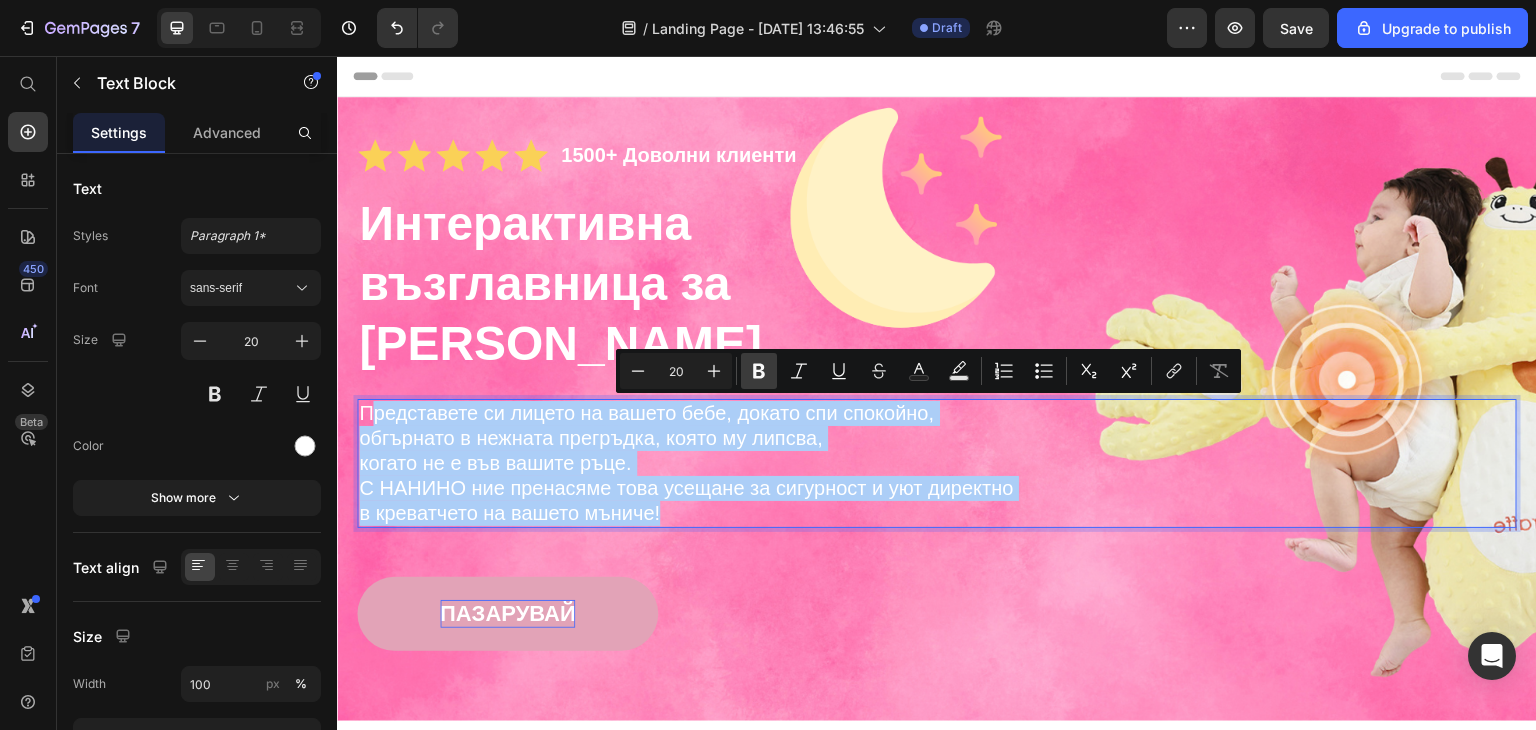 click 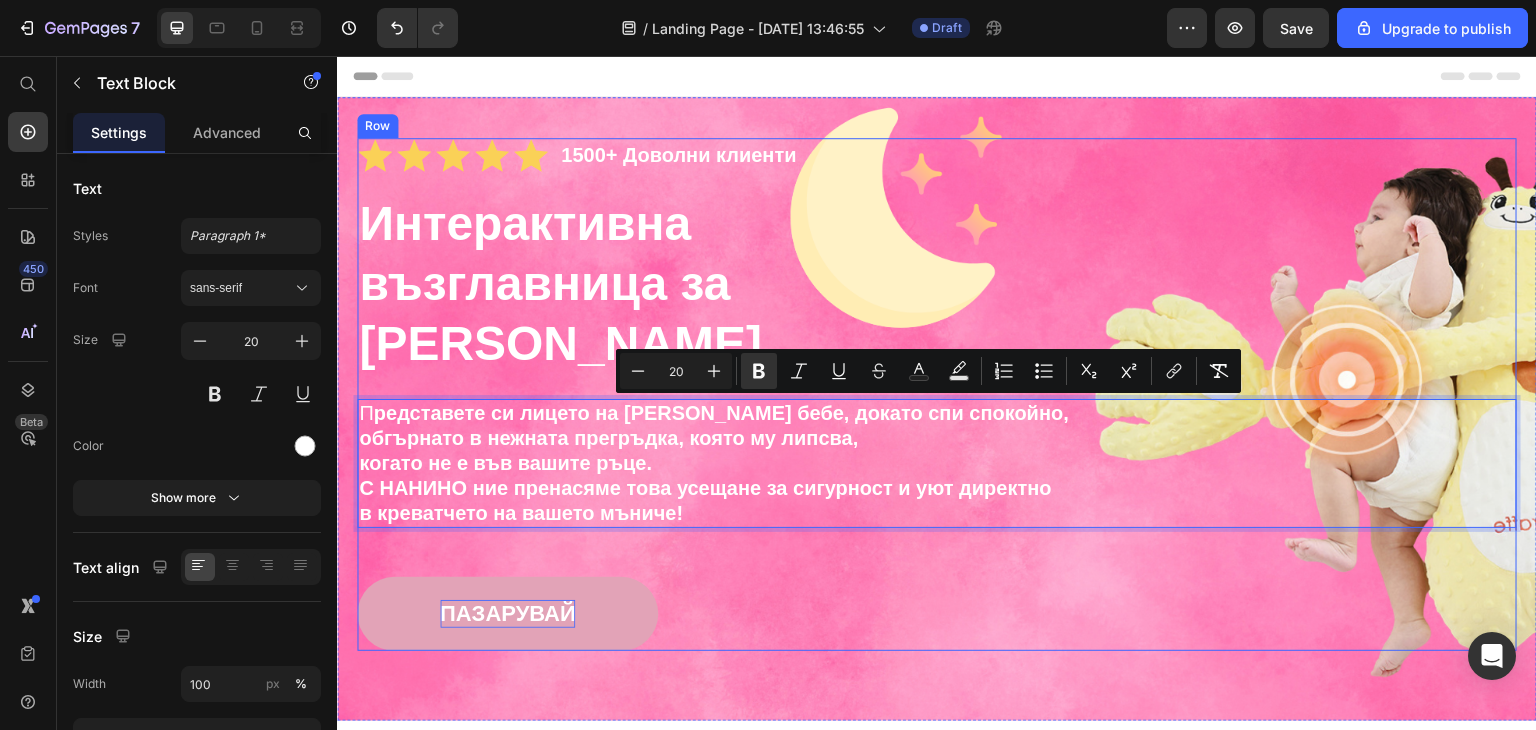 click on "ПАЗАРУВАЙ Button" at bounding box center (937, 614) 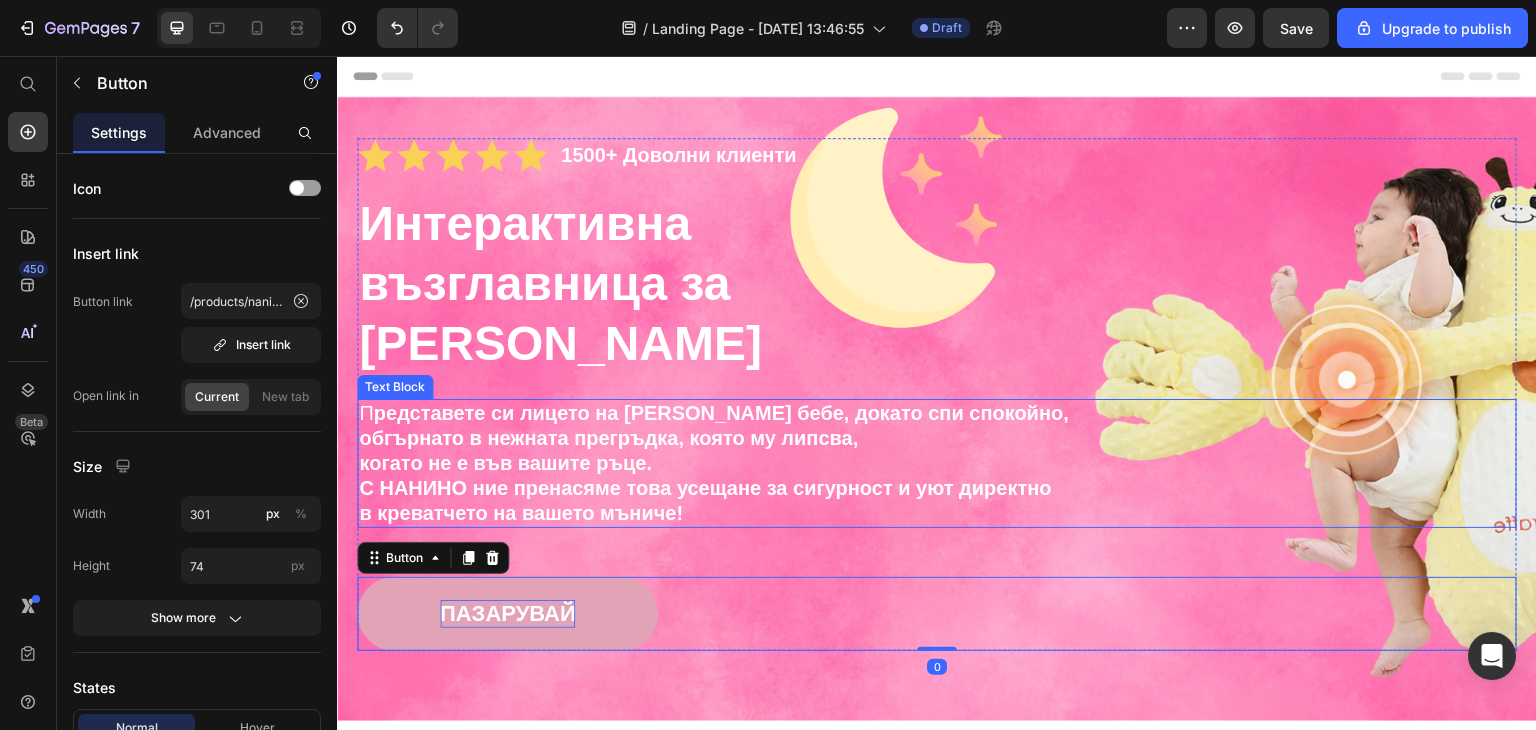 click on "Icon
Icon
Icon
Icon
Icon Icon List 1500+ Доволни клиенти Text Block Row Интерактивна възглавница за  бебета НАНИНО Heading П редставете си лицето на вашето бебе, докато спи спокойно,  обгърнато в нежната прегръдка, която му липсва,  когато не е във вашите ръце.  С НАНИНО ние пренасяме това усещане за сигурност и уют директно  в креватчето на вашето мъниче! Text Block ПАЗАРУВАЙ Button   0 Row Section 1" at bounding box center [937, 409] 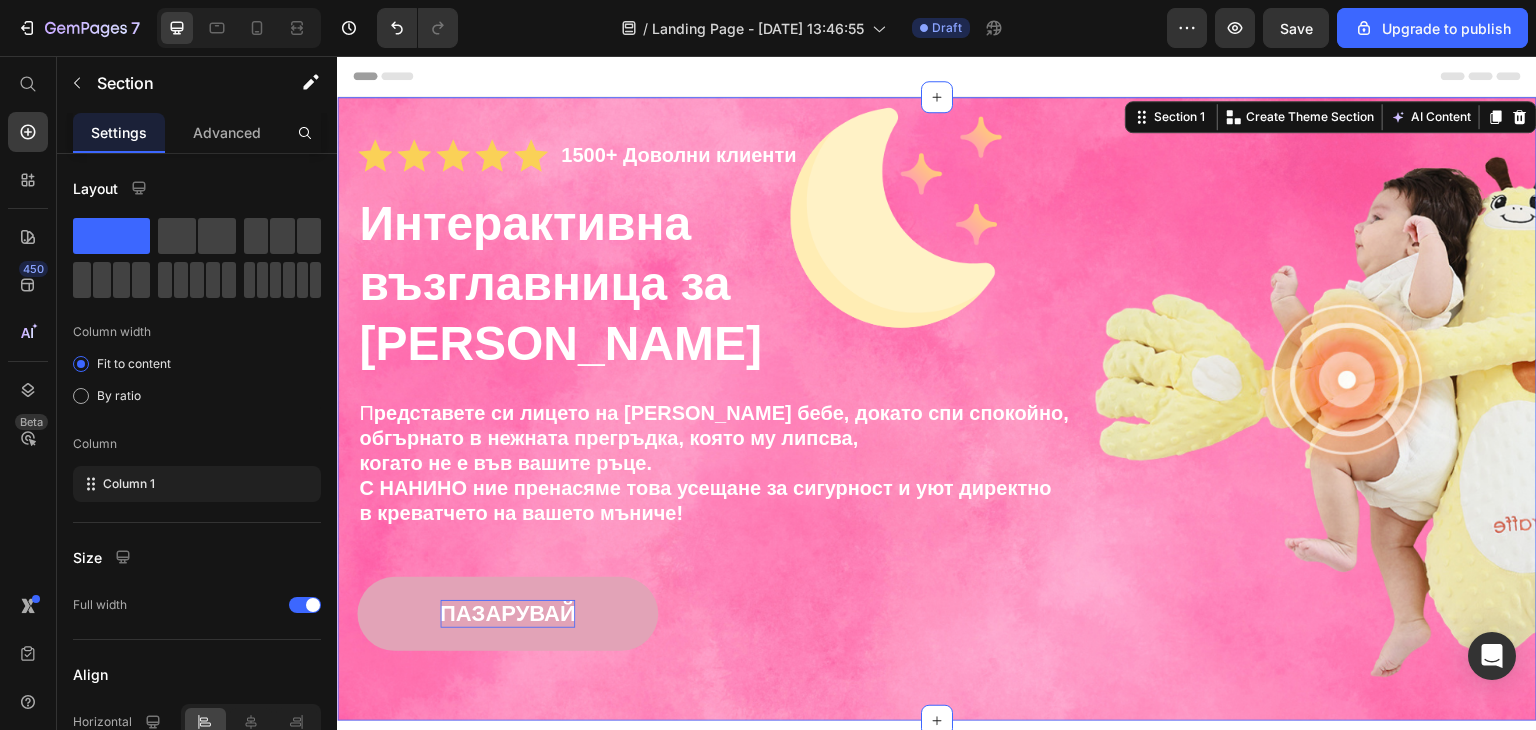 click on "Icon
Icon
Icon
Icon
Icon Icon List 1500+ Доволни клиенти Text Block Row Интерактивна възглавница за  бебета НАНИНО Heading П редставете си лицето на вашето бебе, докато спи спокойно,  обгърнато в нежната прегръдка, която му липсва,  когато не е във вашите ръце.  С НАНИНО ние пренасяме това усещане за сигурност и уют директно  в креватчето на вашето мъниче! Text Block ПАЗАРУВАЙ Button Row Section 1   You can create reusable sections Create Theme Section AI Content Write with GemAI What would you like to describe here? Tone and Voice Persuasive Product Show more Generate" at bounding box center (937, 409) 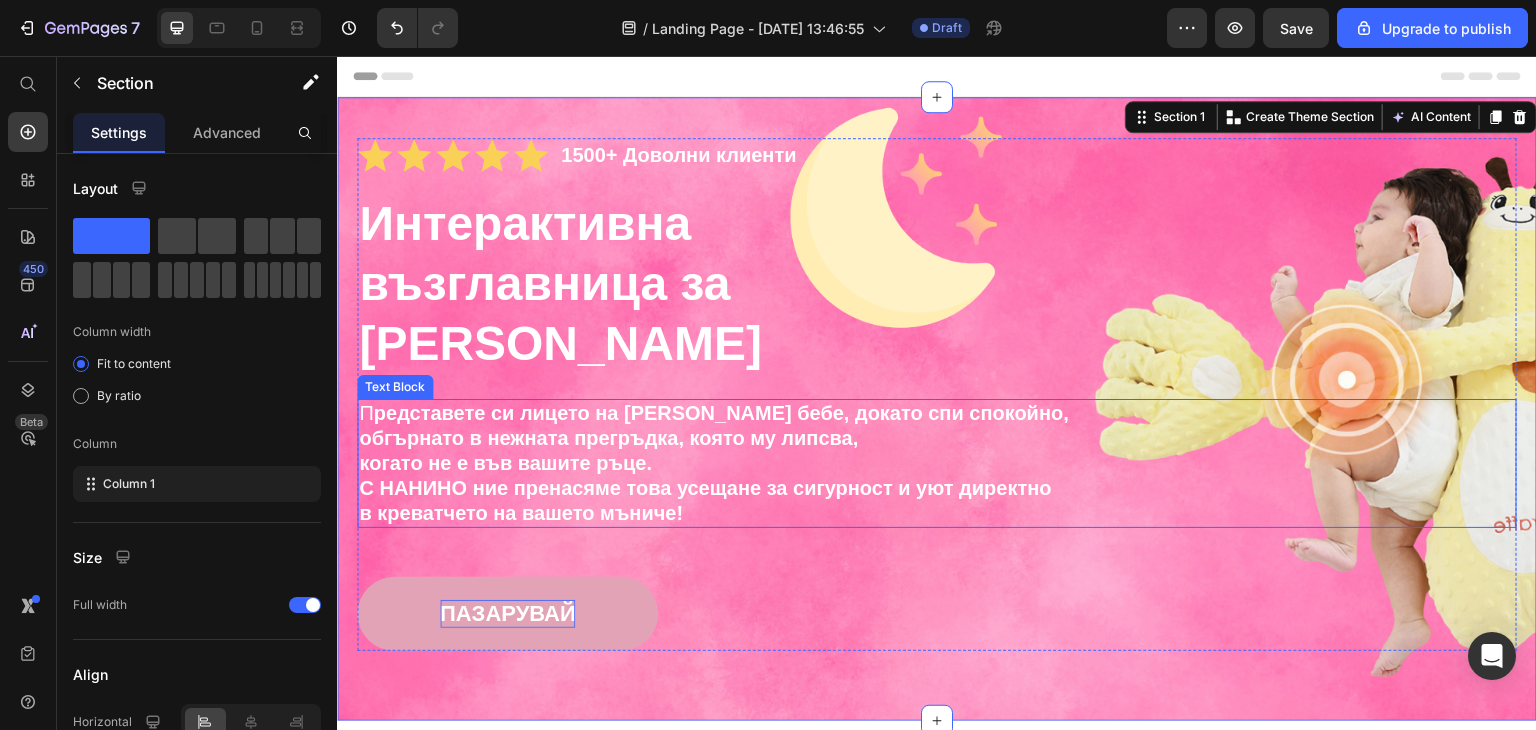 click on "П редставете си лицето на вашето бебе, докато спи спокойно," at bounding box center [937, 413] 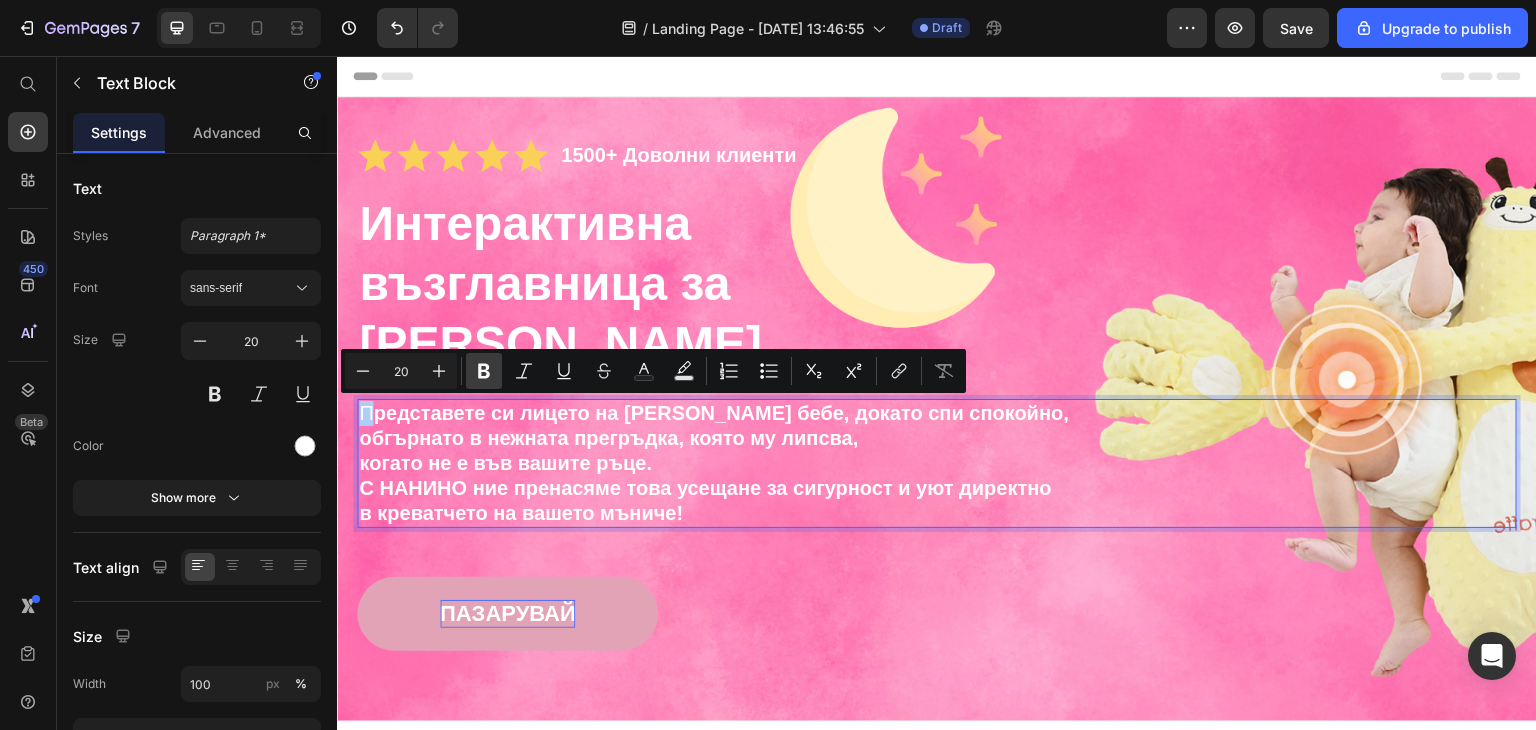 click 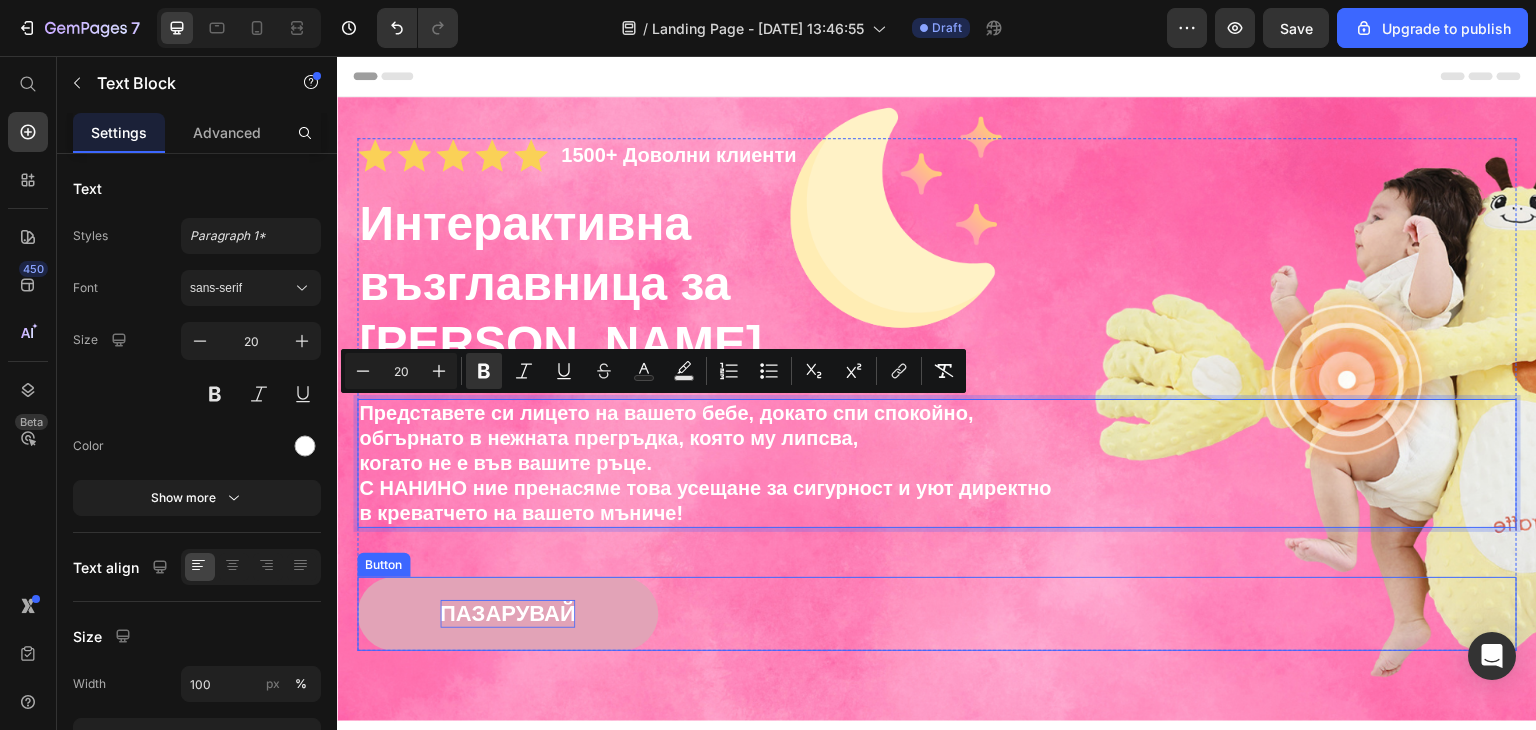 click on "ПАЗАРУВАЙ Button" at bounding box center (937, 614) 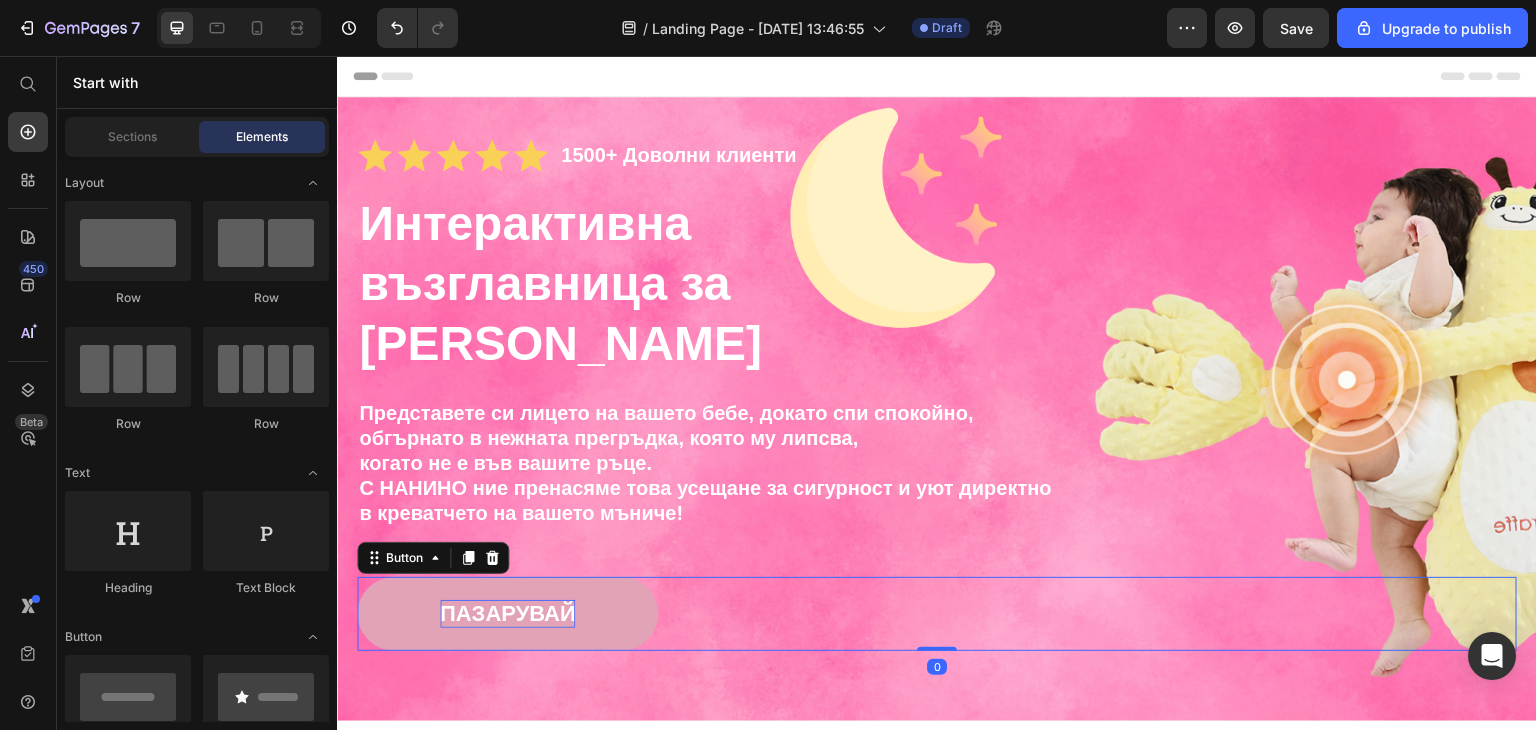 click on "Header" at bounding box center [937, 76] 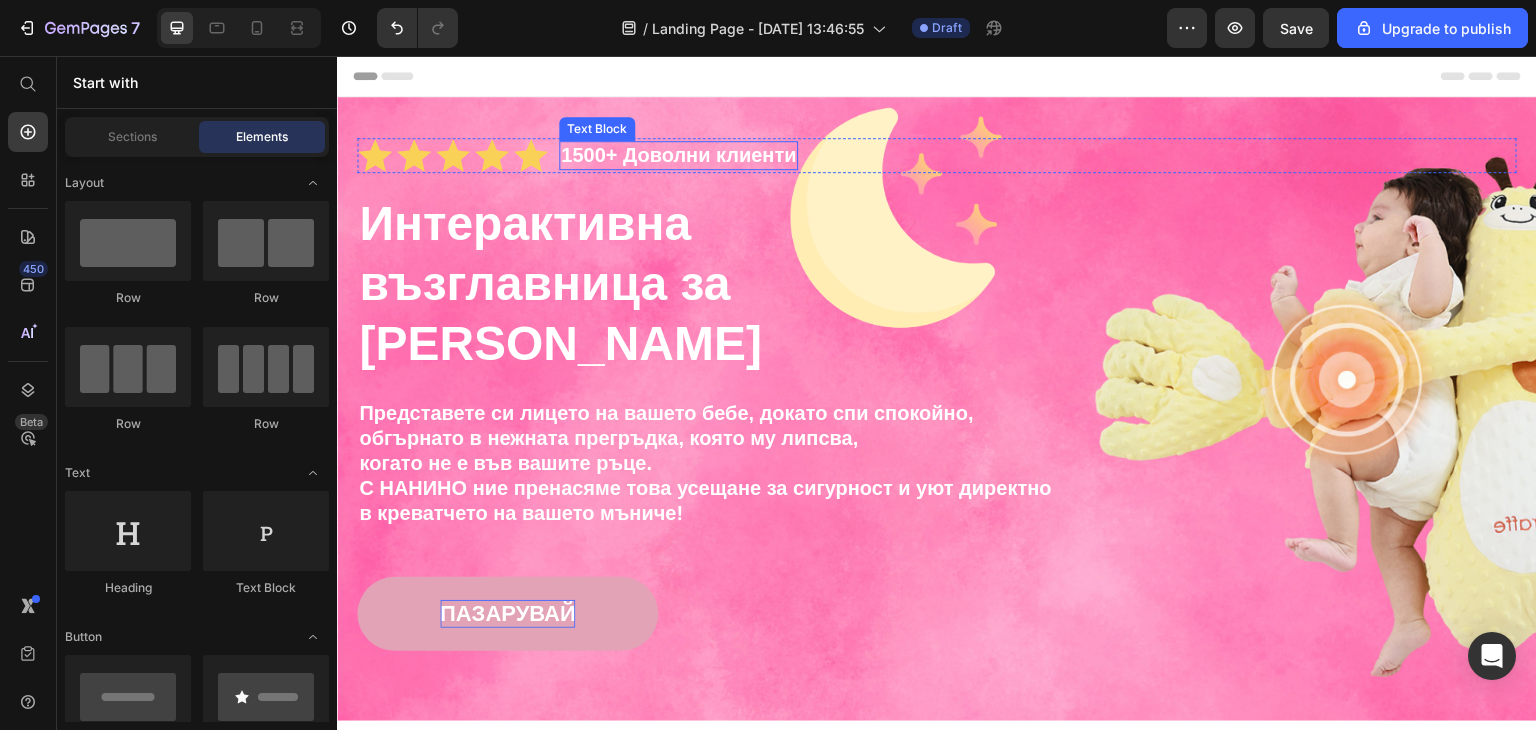 click on "1500+ Доволни клиенти" at bounding box center (678, 155) 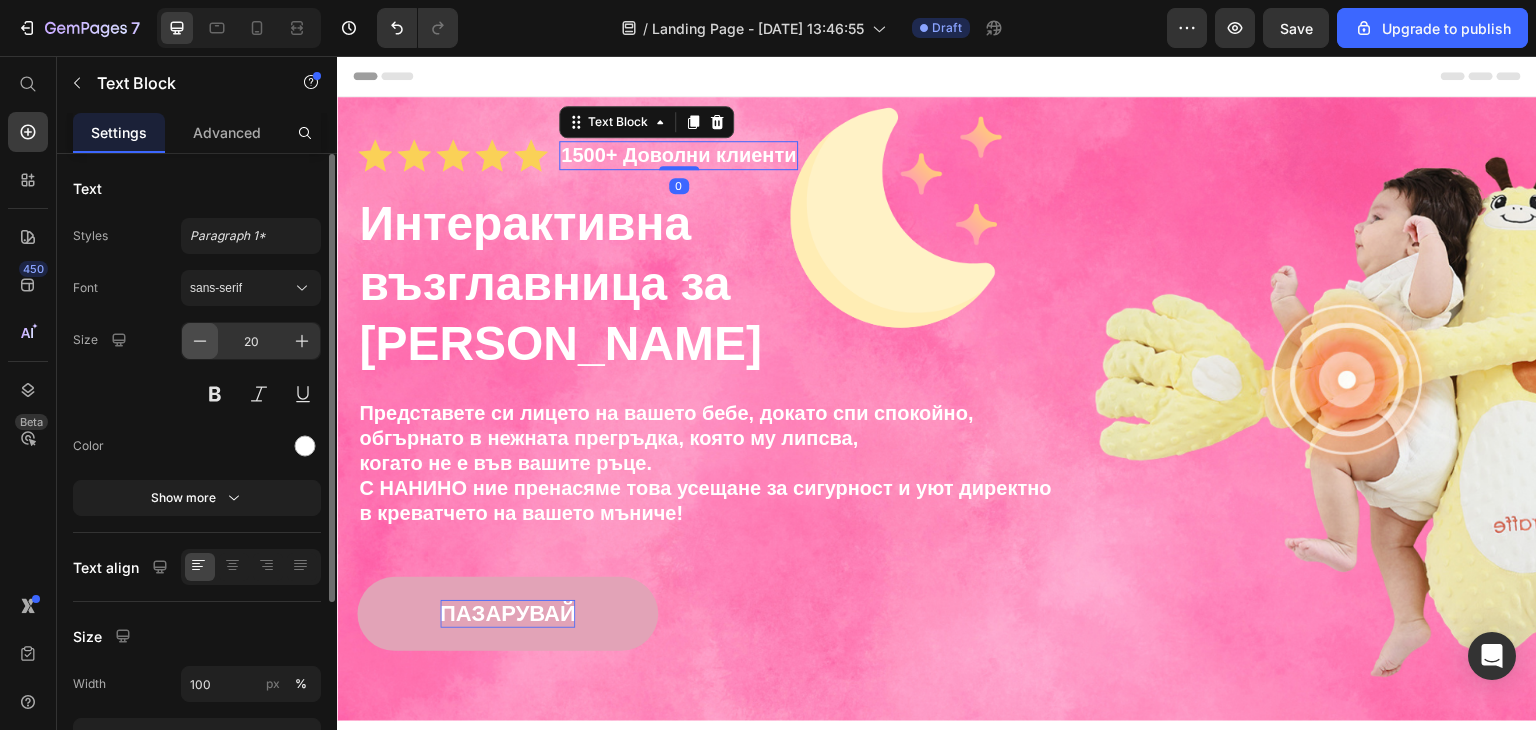click 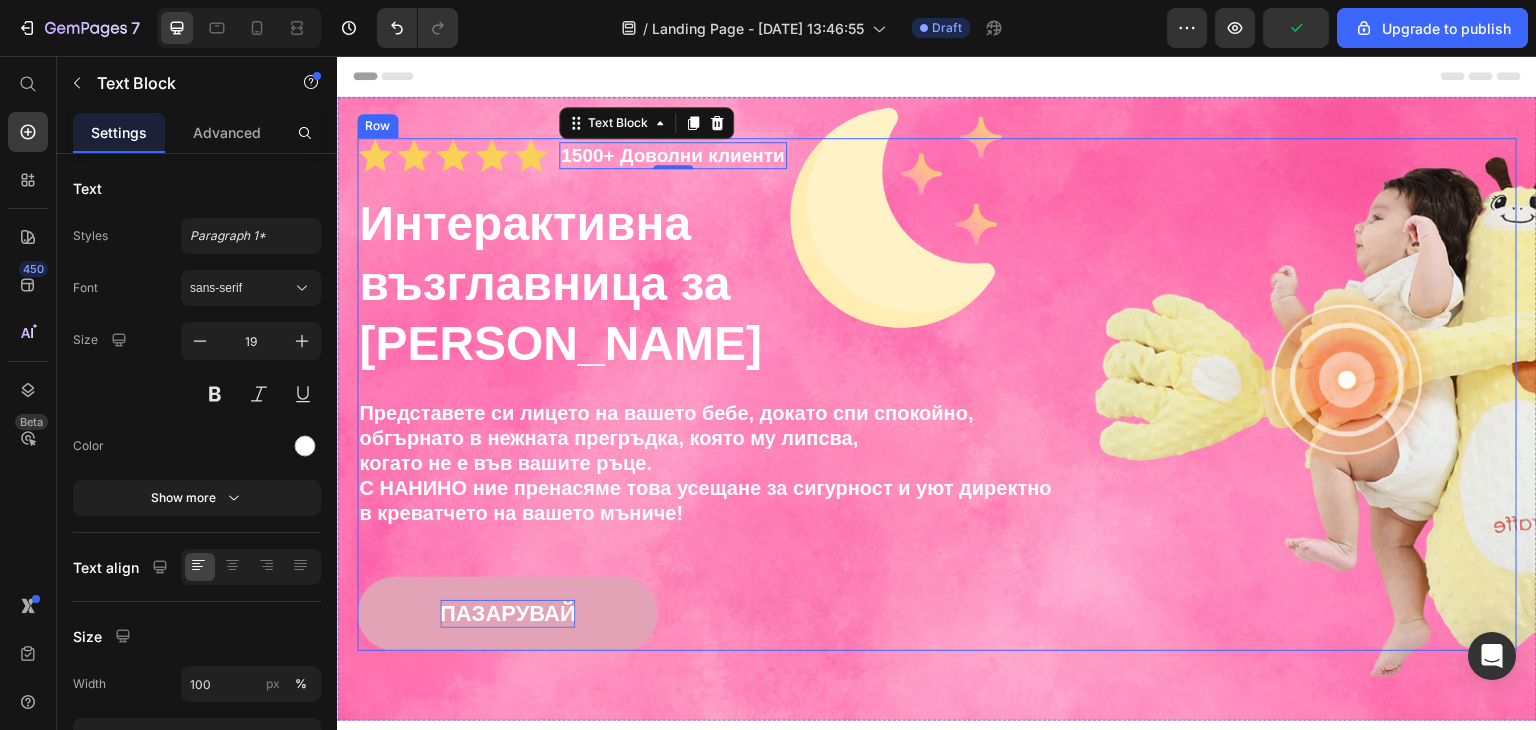 click on "Icon
Icon
Icon
Icon
Icon Icon List 1500+ Доволни клиенти Text Block   0 Row Интерактивна възглавница за  бебета НАНИНО Heading Представете си лицето на вашето бебе, докато спи спокойно,  обгърнато в нежната прегръдка, която му липсва,  когато не е във вашите ръце.  С НАНИНО ние пренасяме това усещане за сигурност и уют директно  в креватчето на вашето мъниче! Text Block ПАЗАРУВАЙ Button" at bounding box center (937, 394) 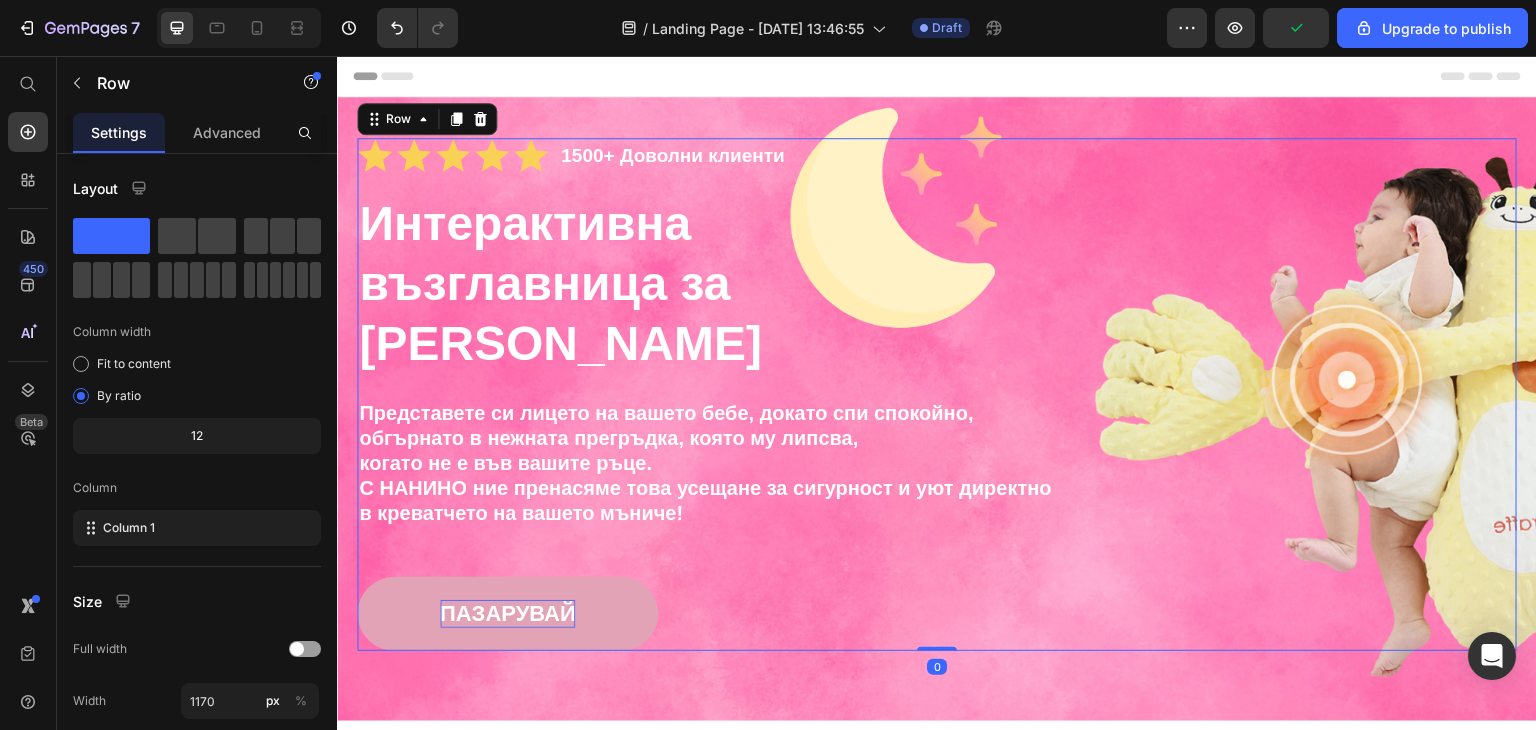 click 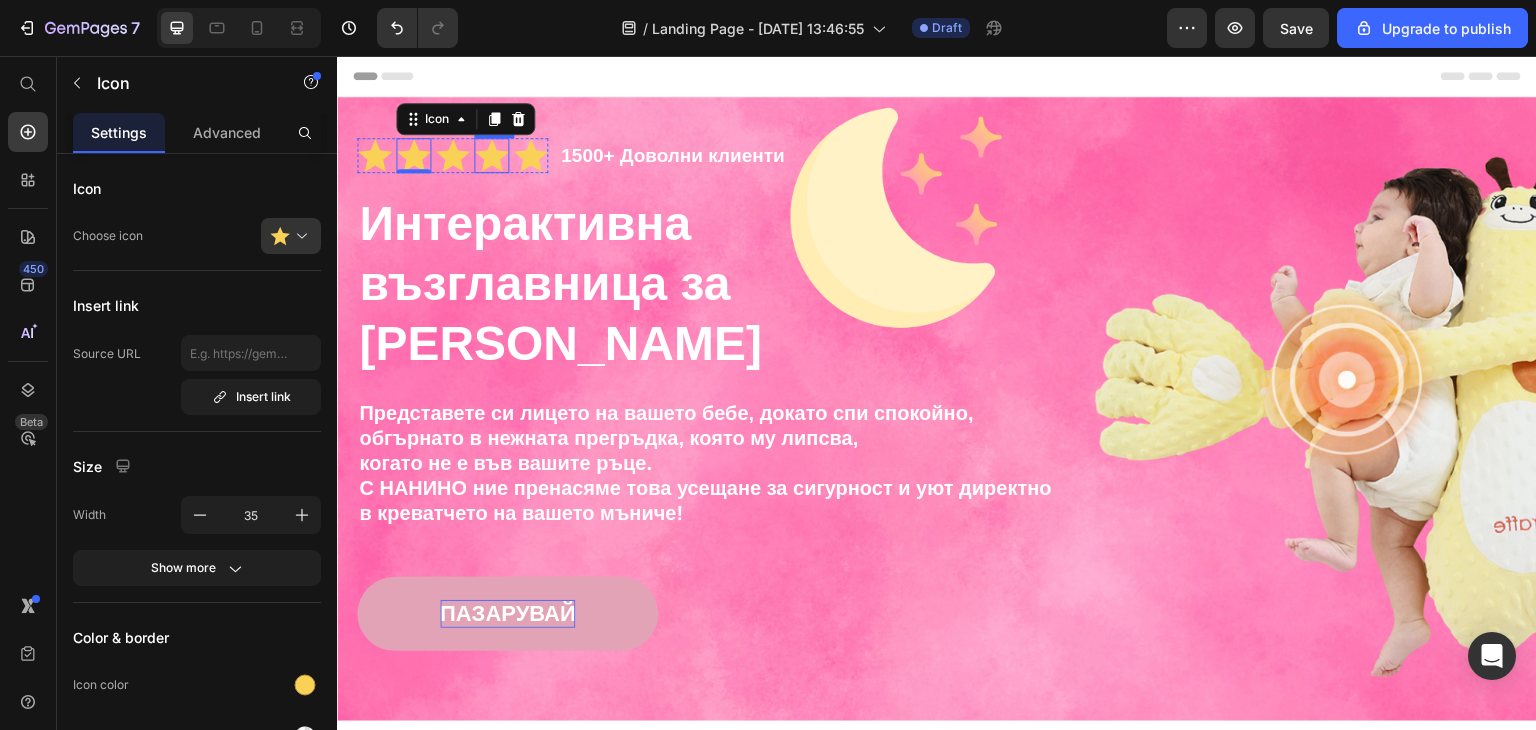 click 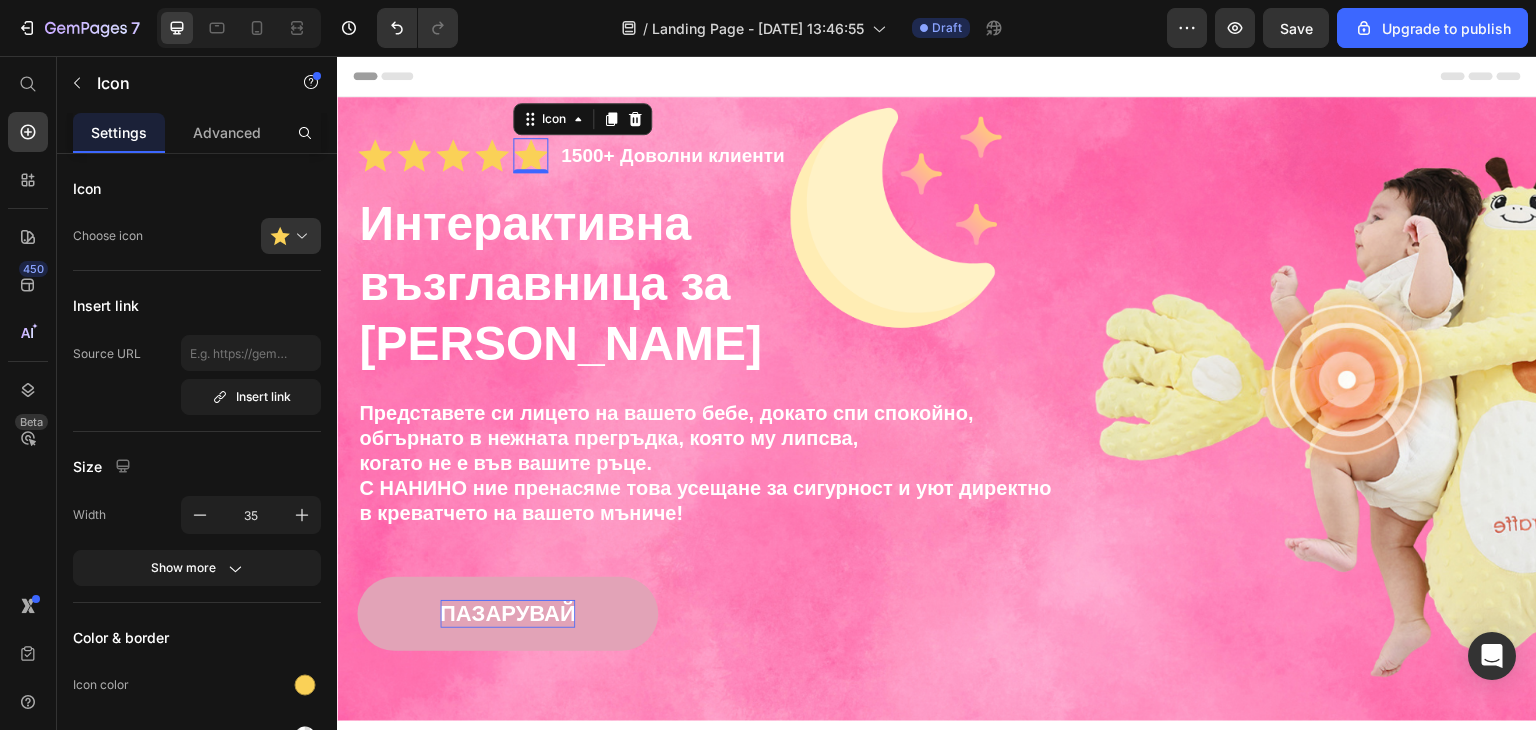 click 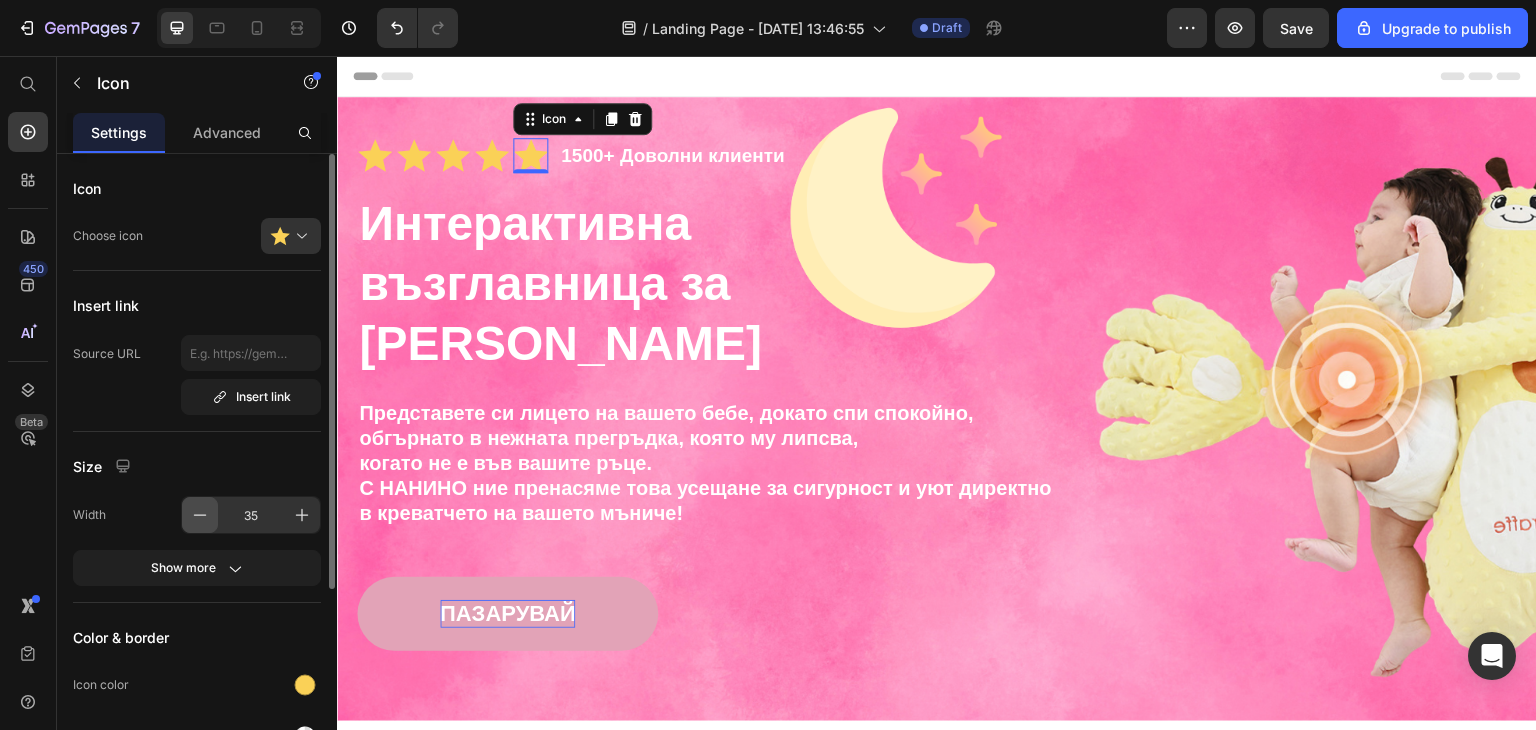 click 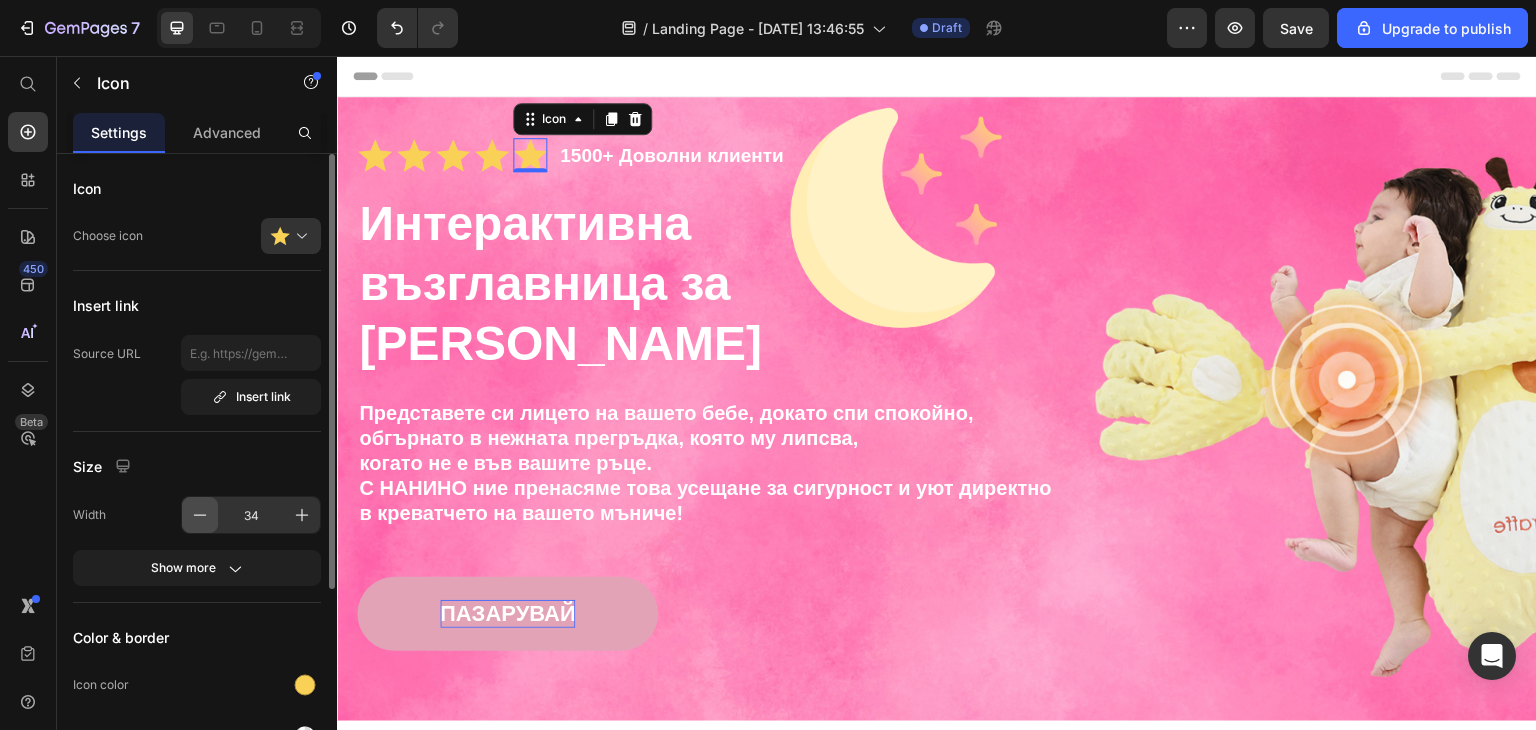 click 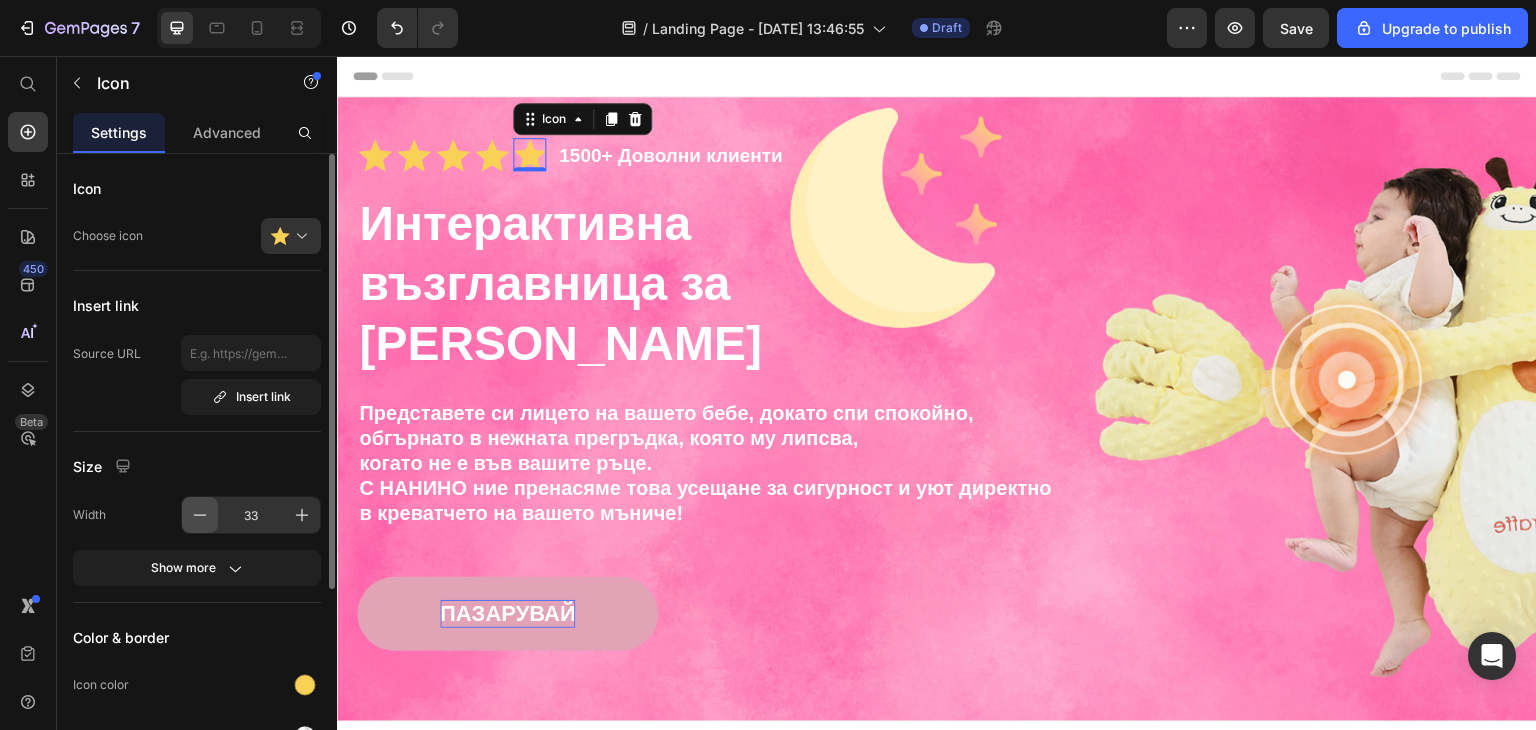 click 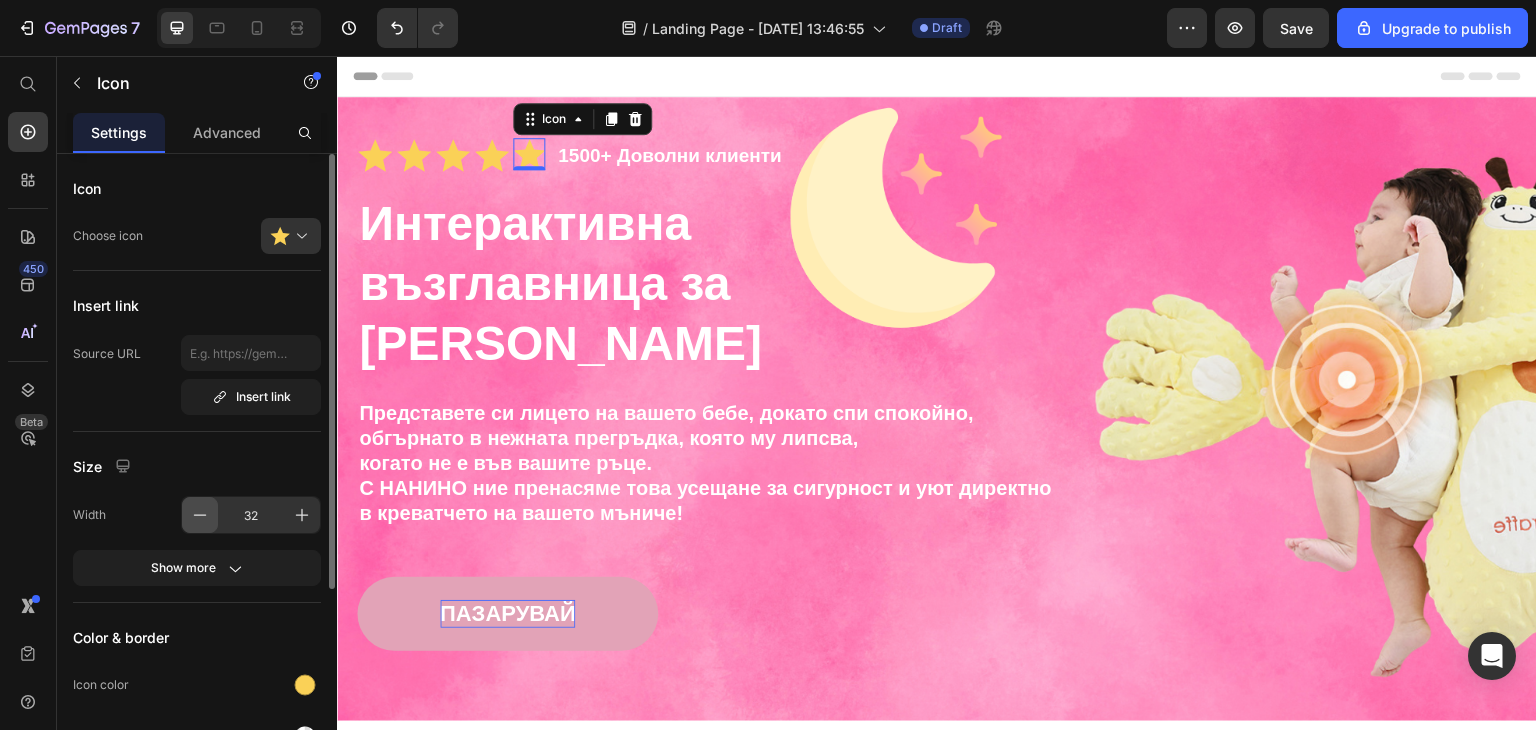 click 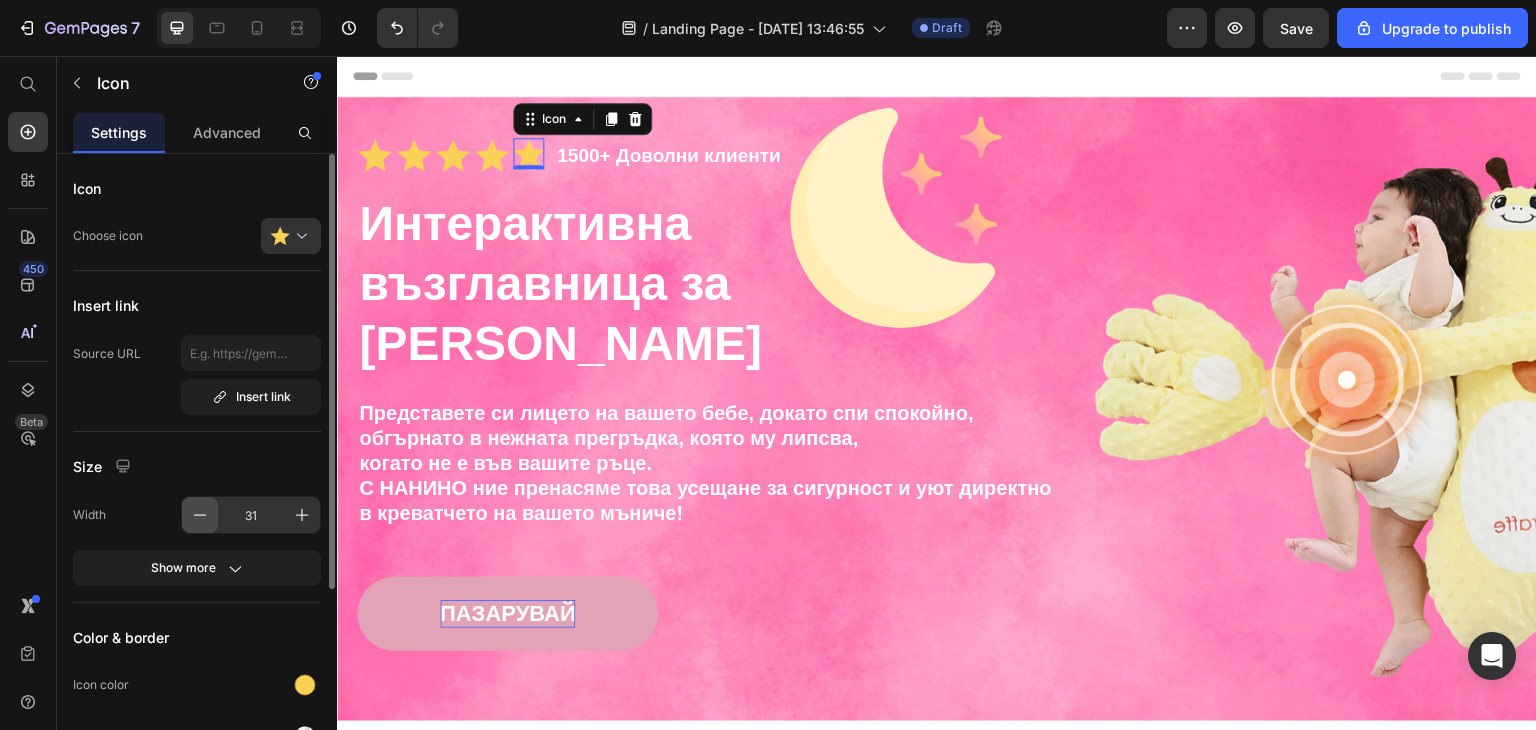 click 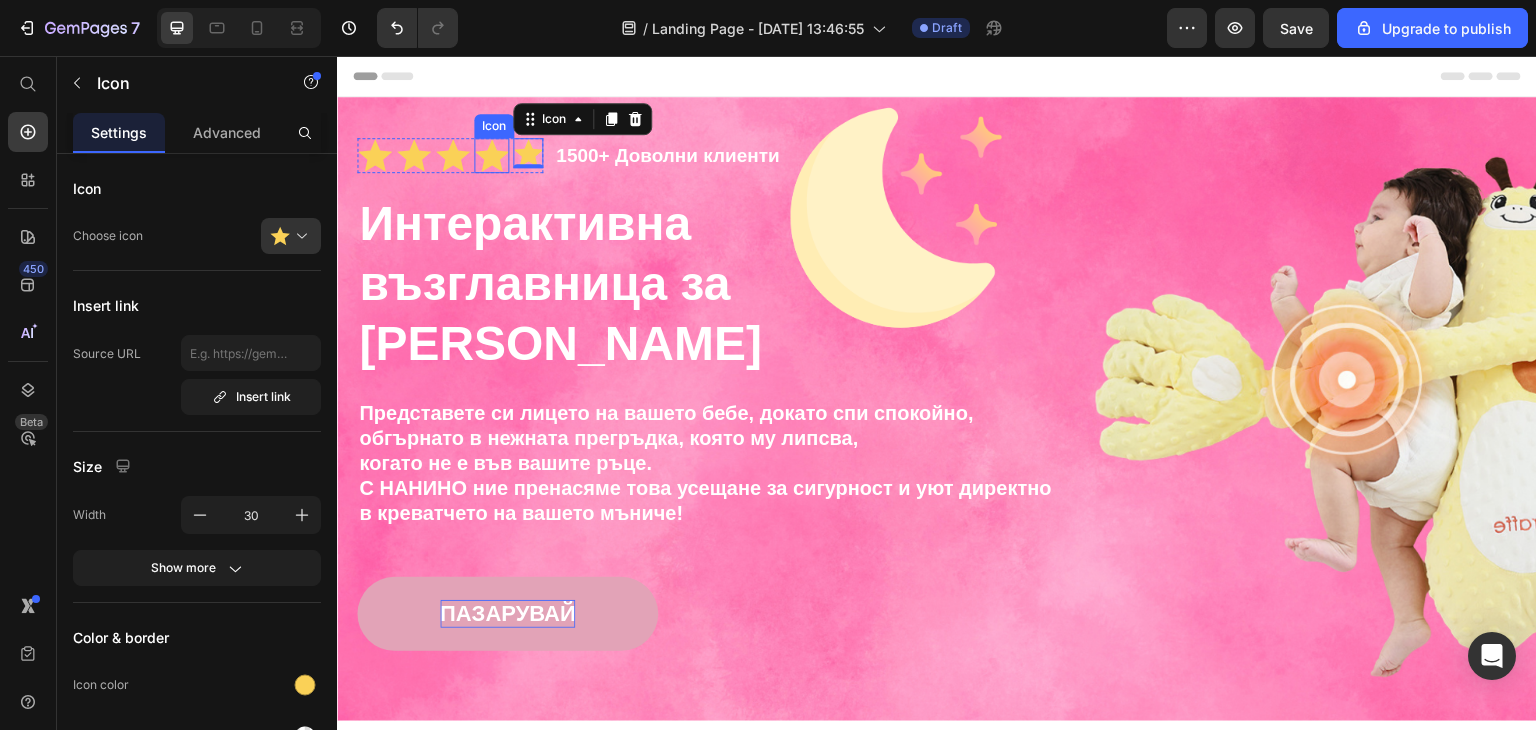 click 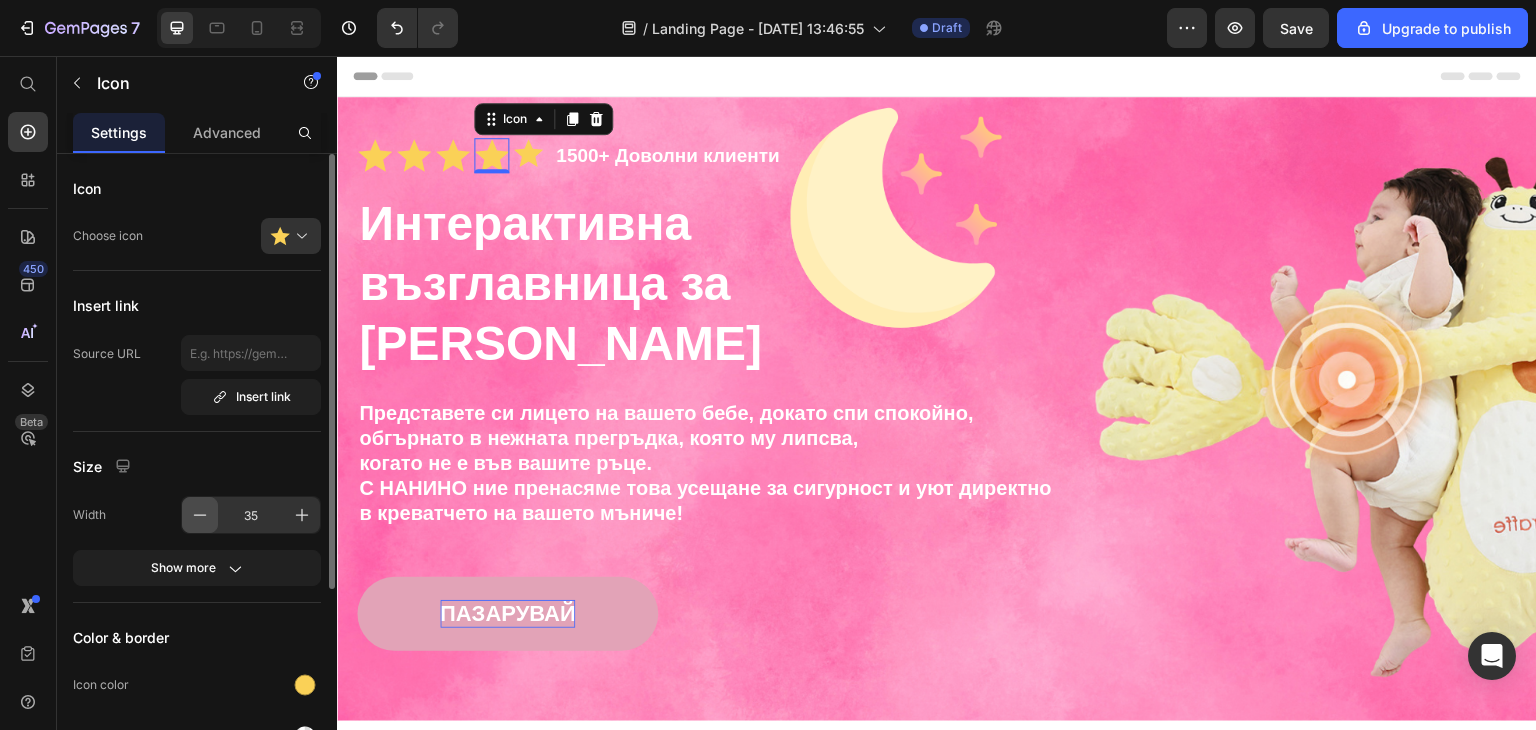 click 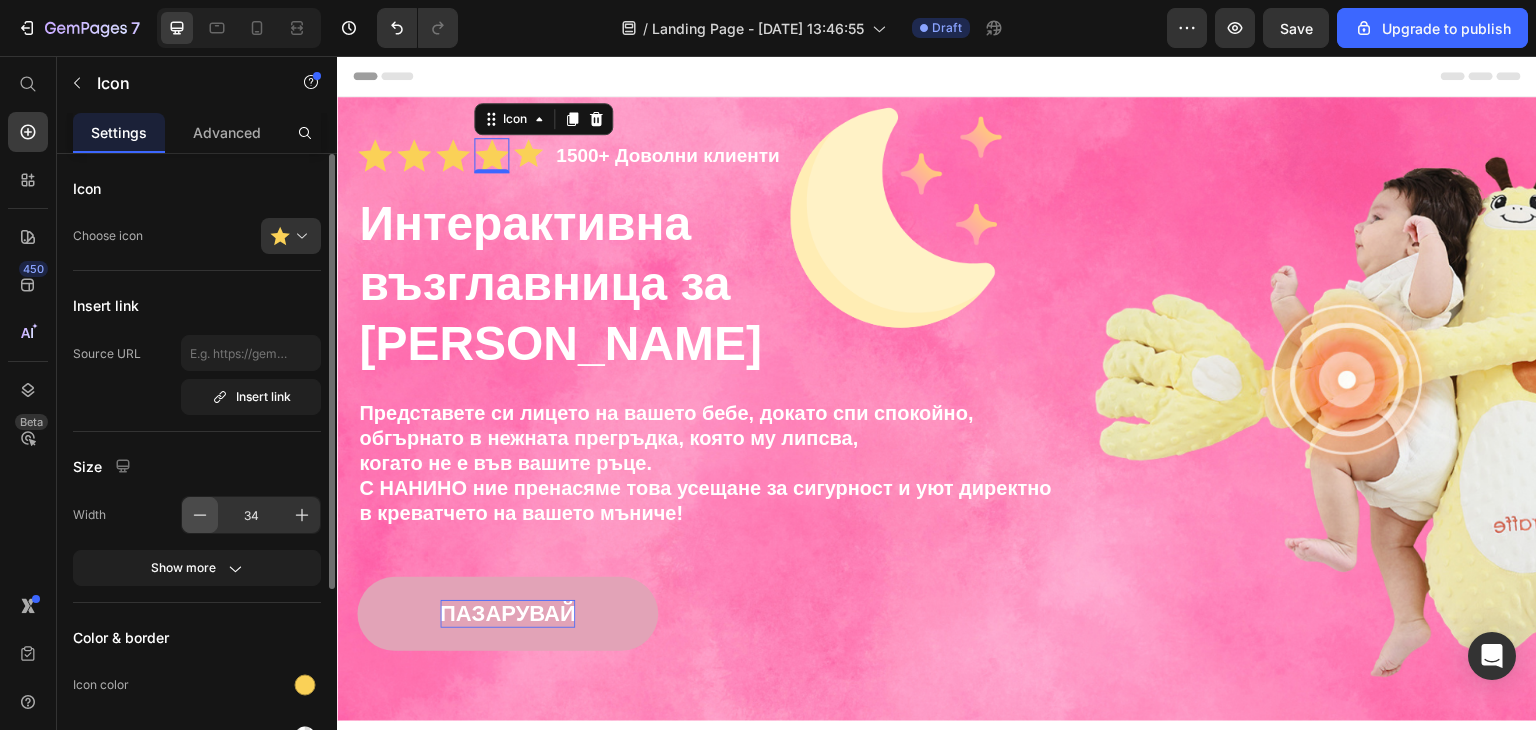 click 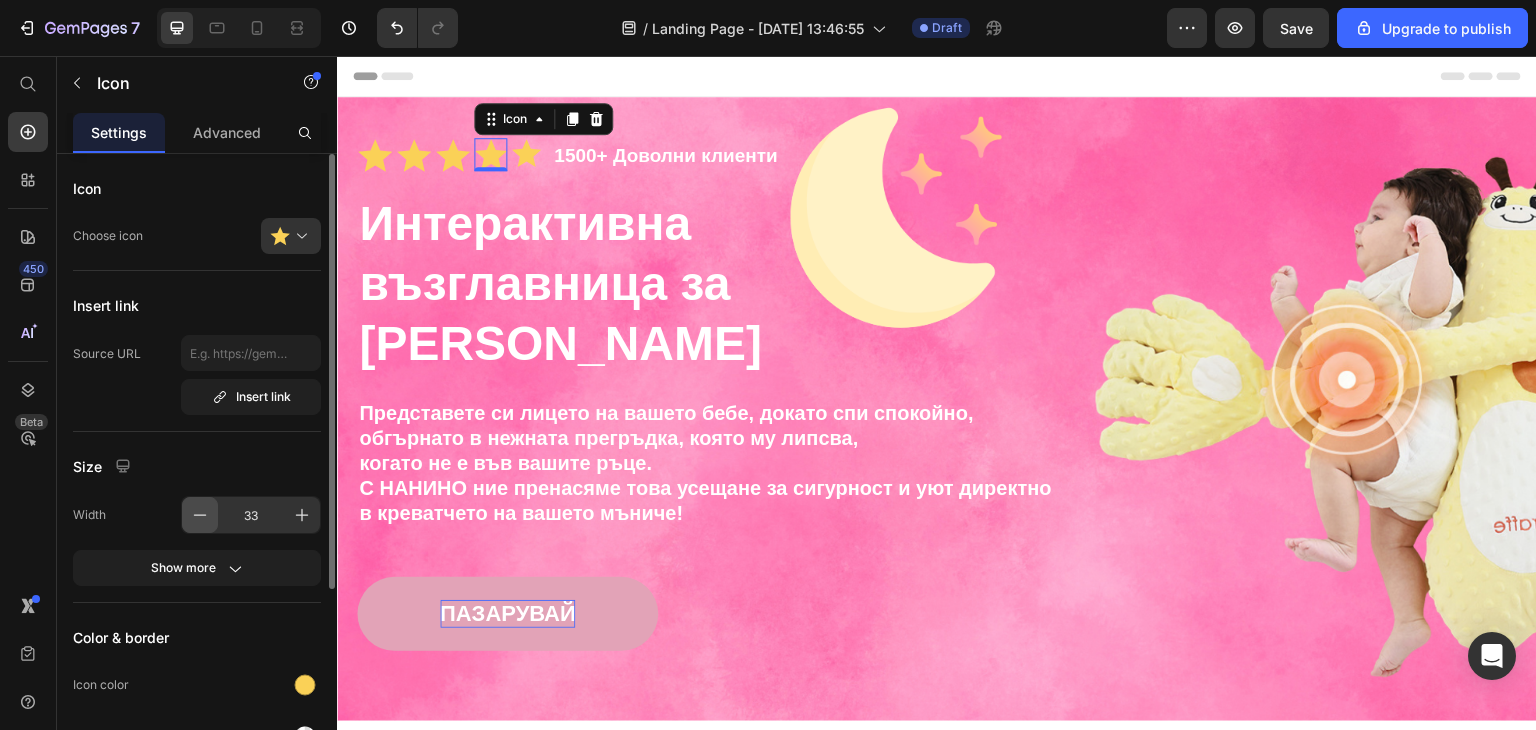 click 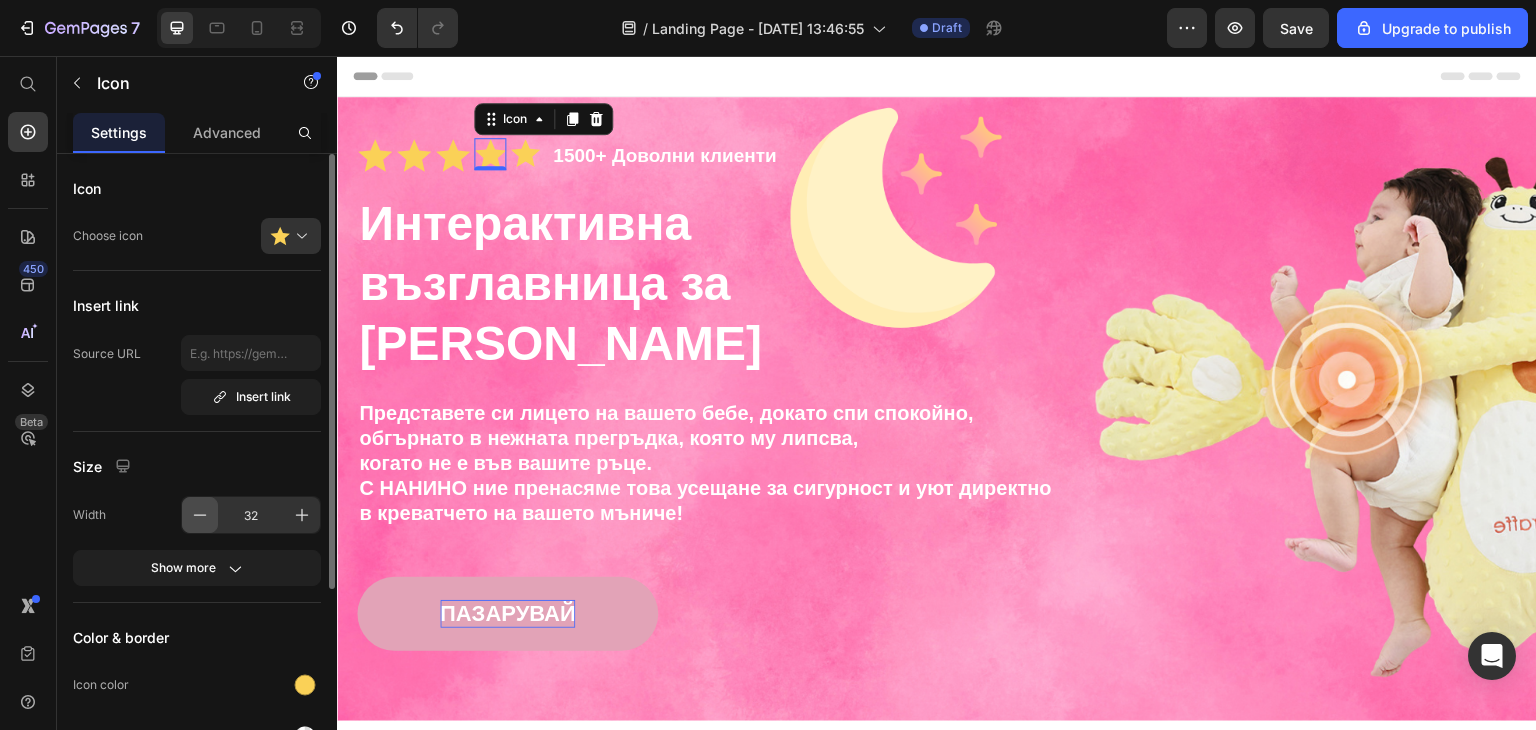 click 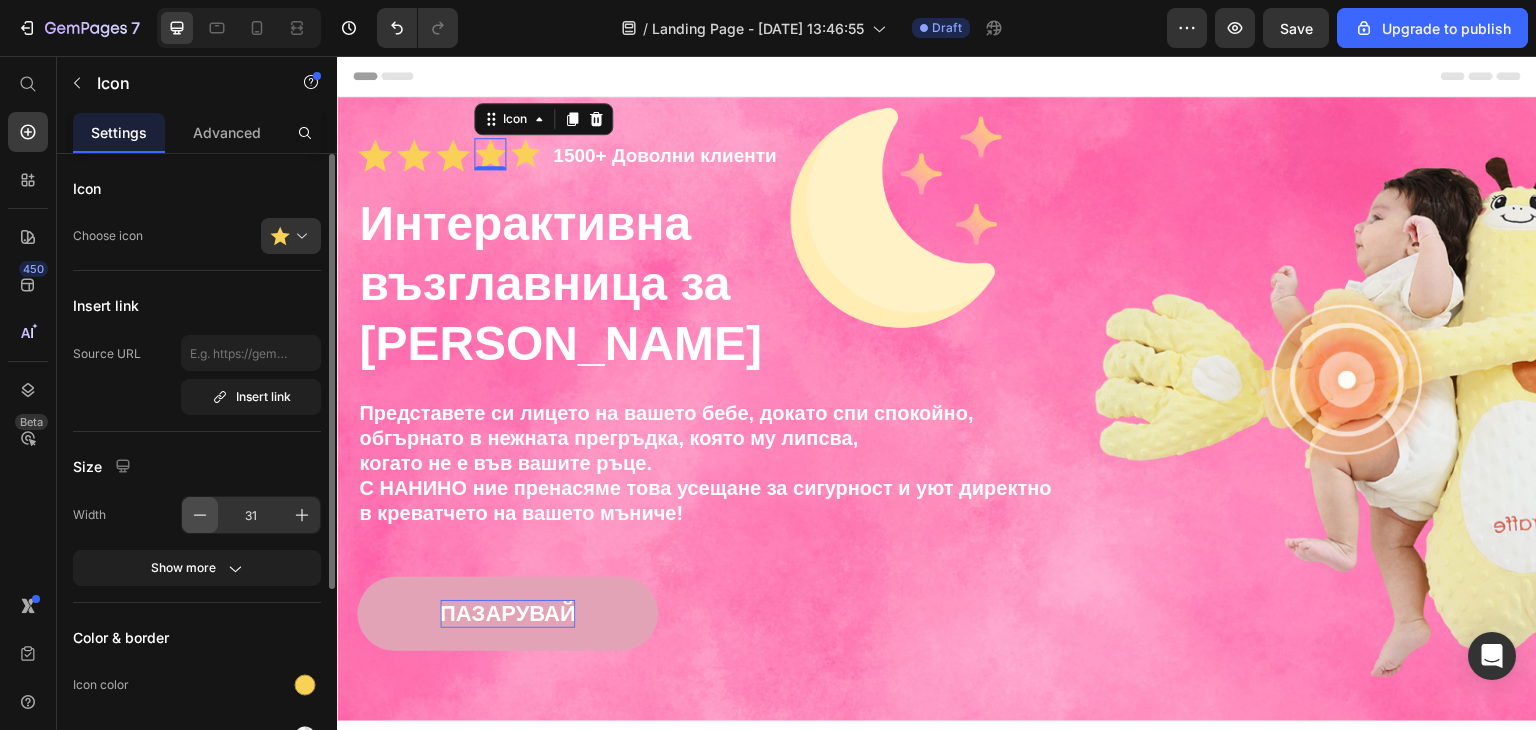 click 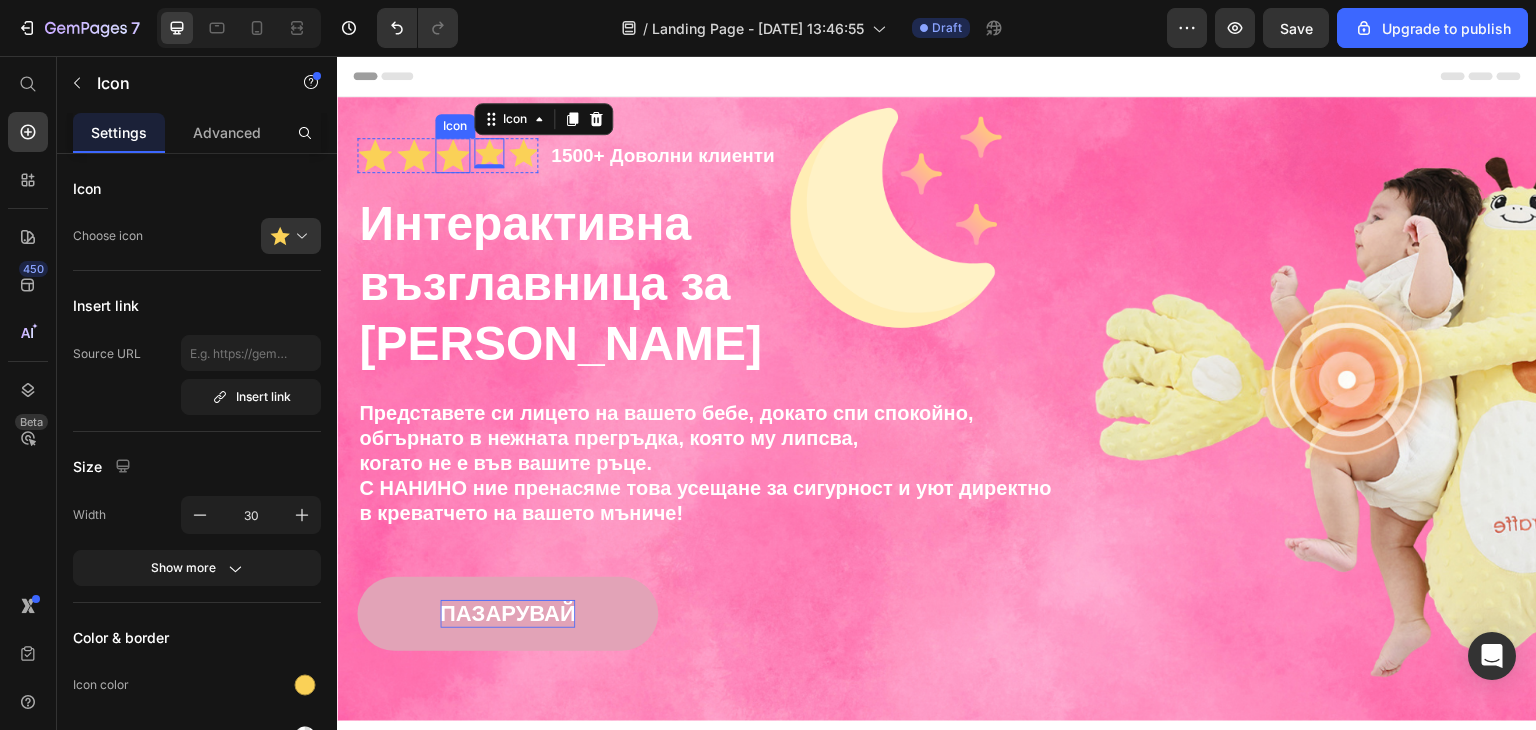 click 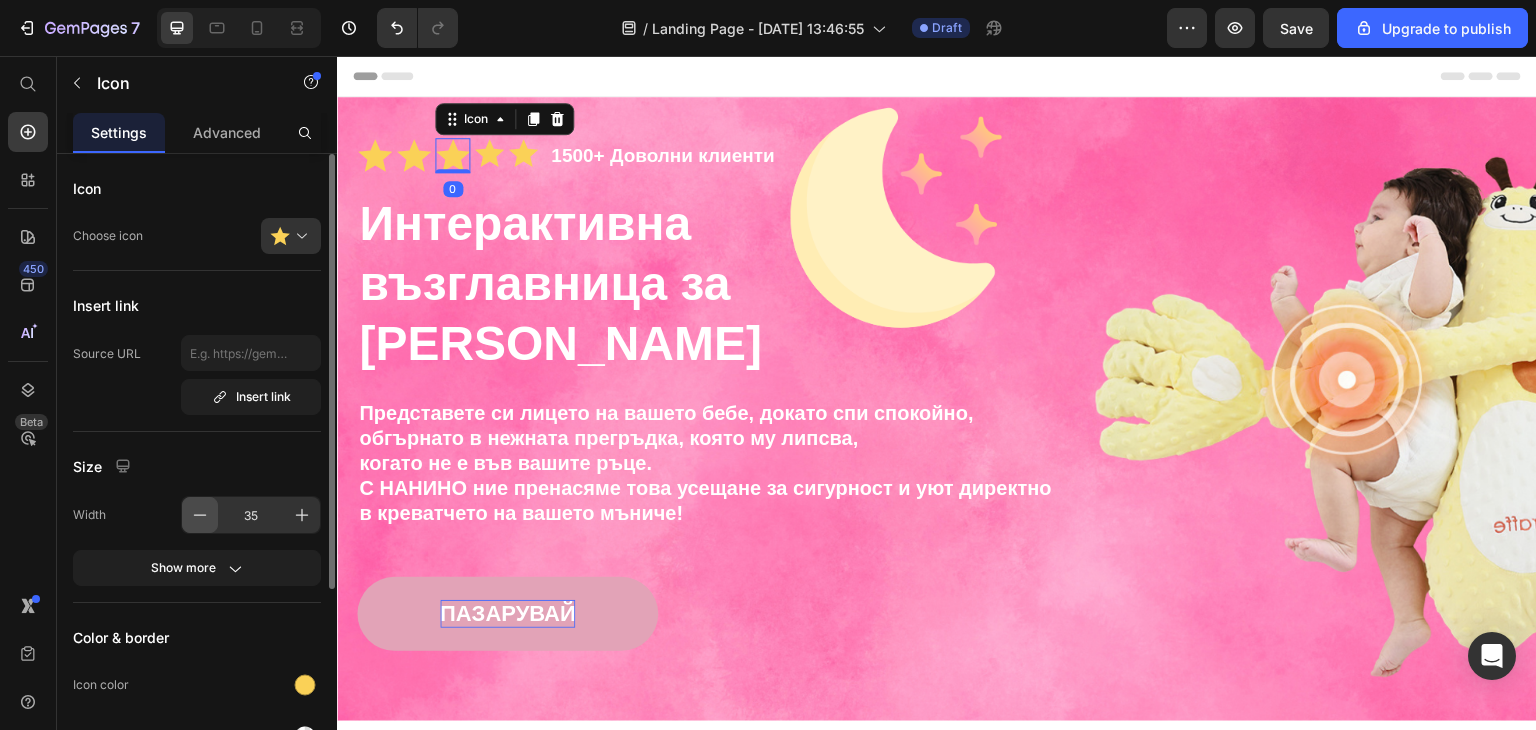 click at bounding box center [200, 515] 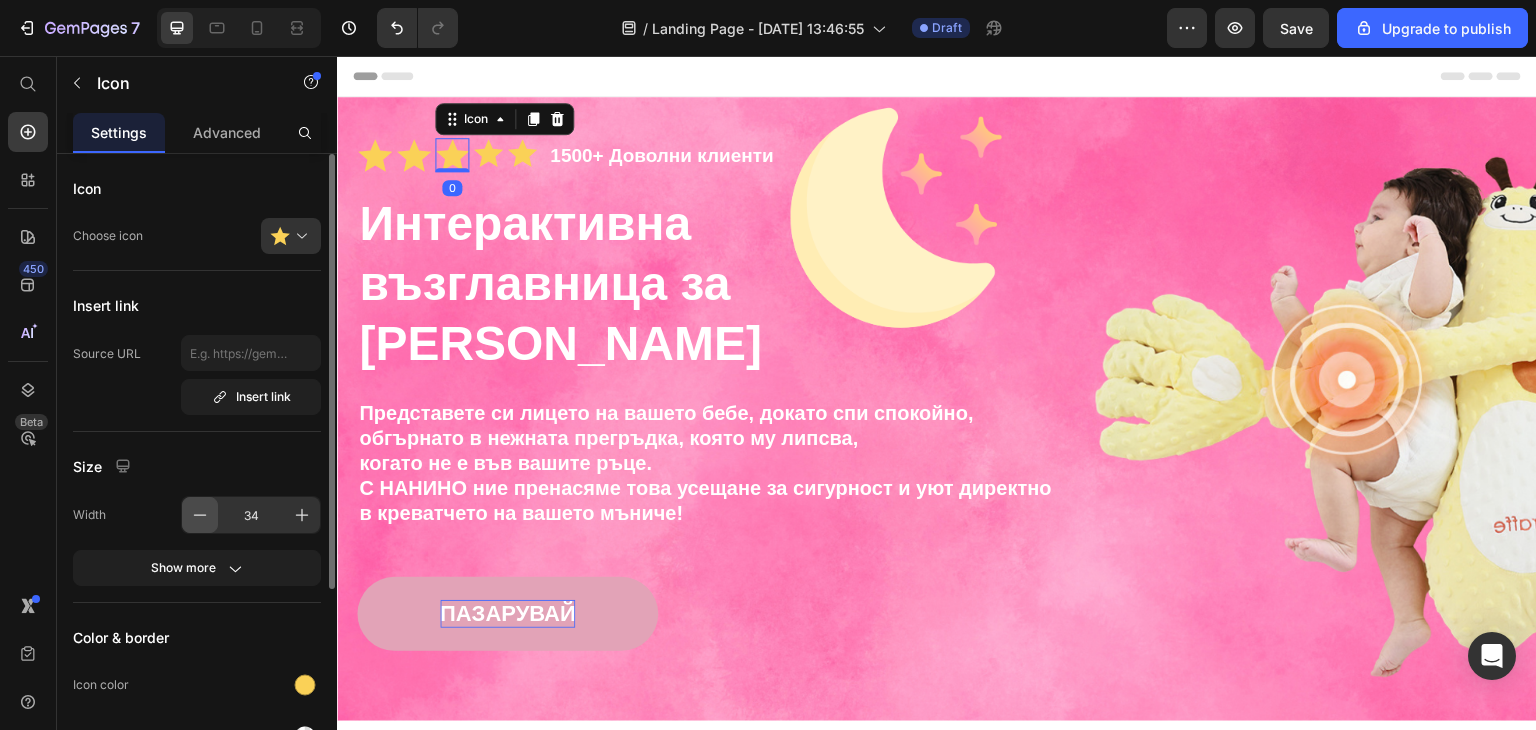 click at bounding box center (200, 515) 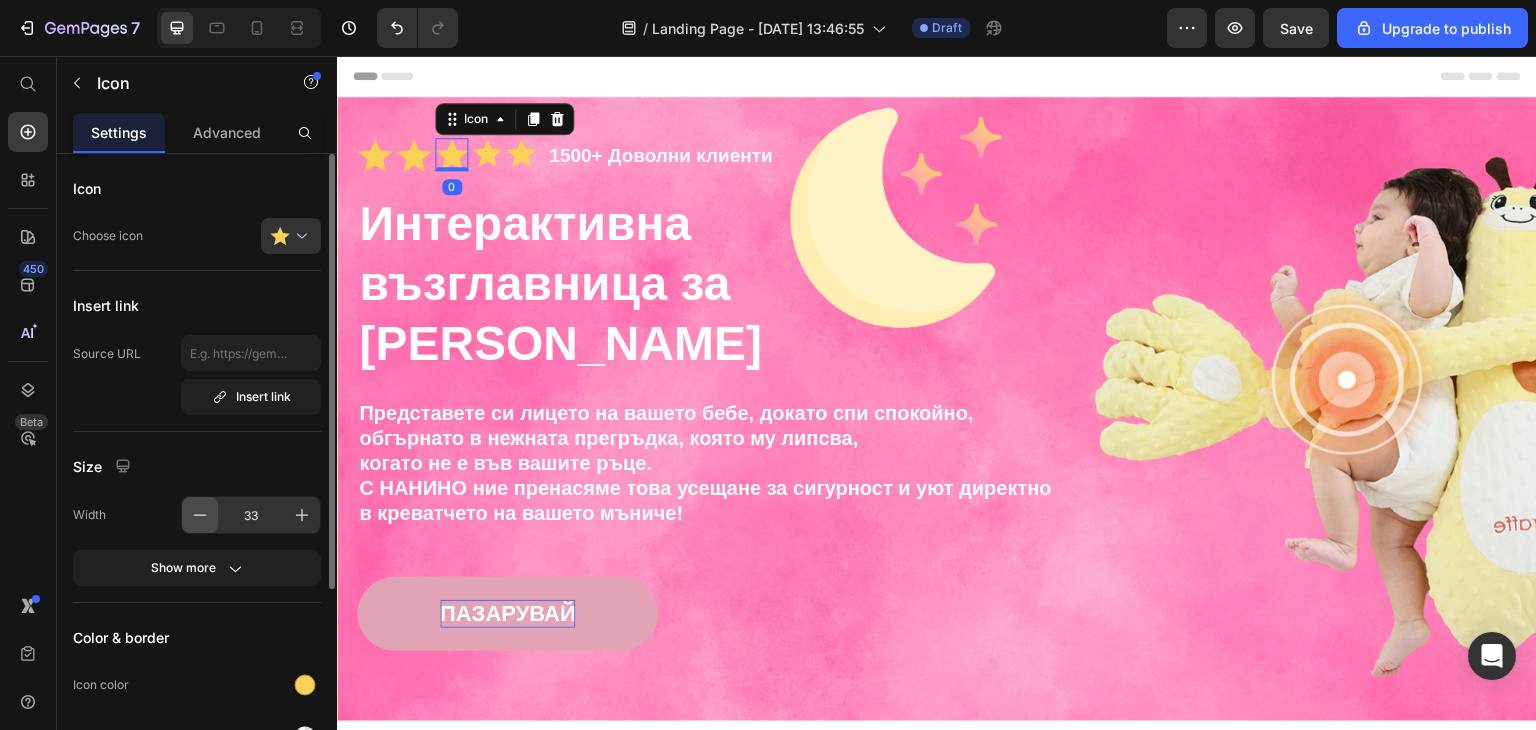 click at bounding box center (200, 515) 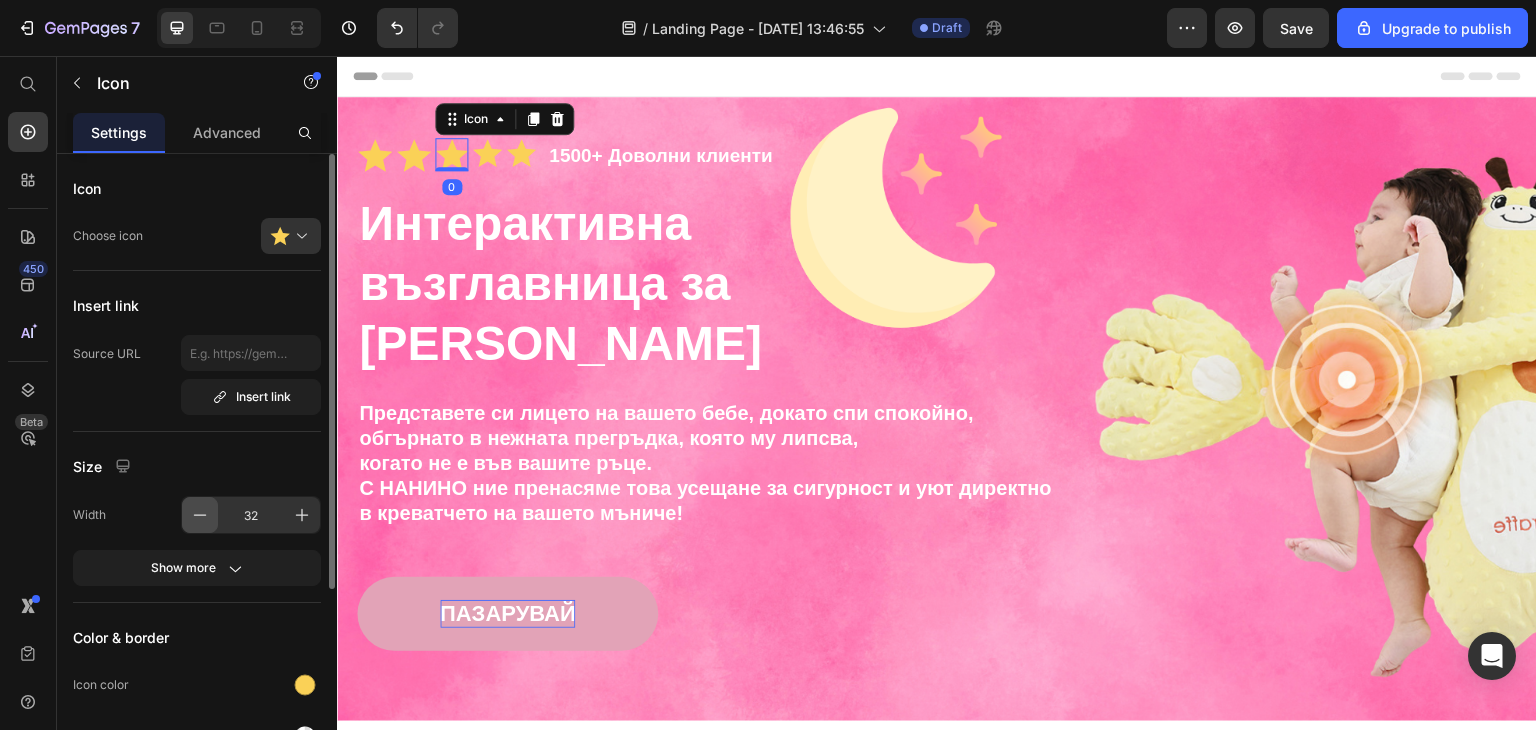 click at bounding box center (200, 515) 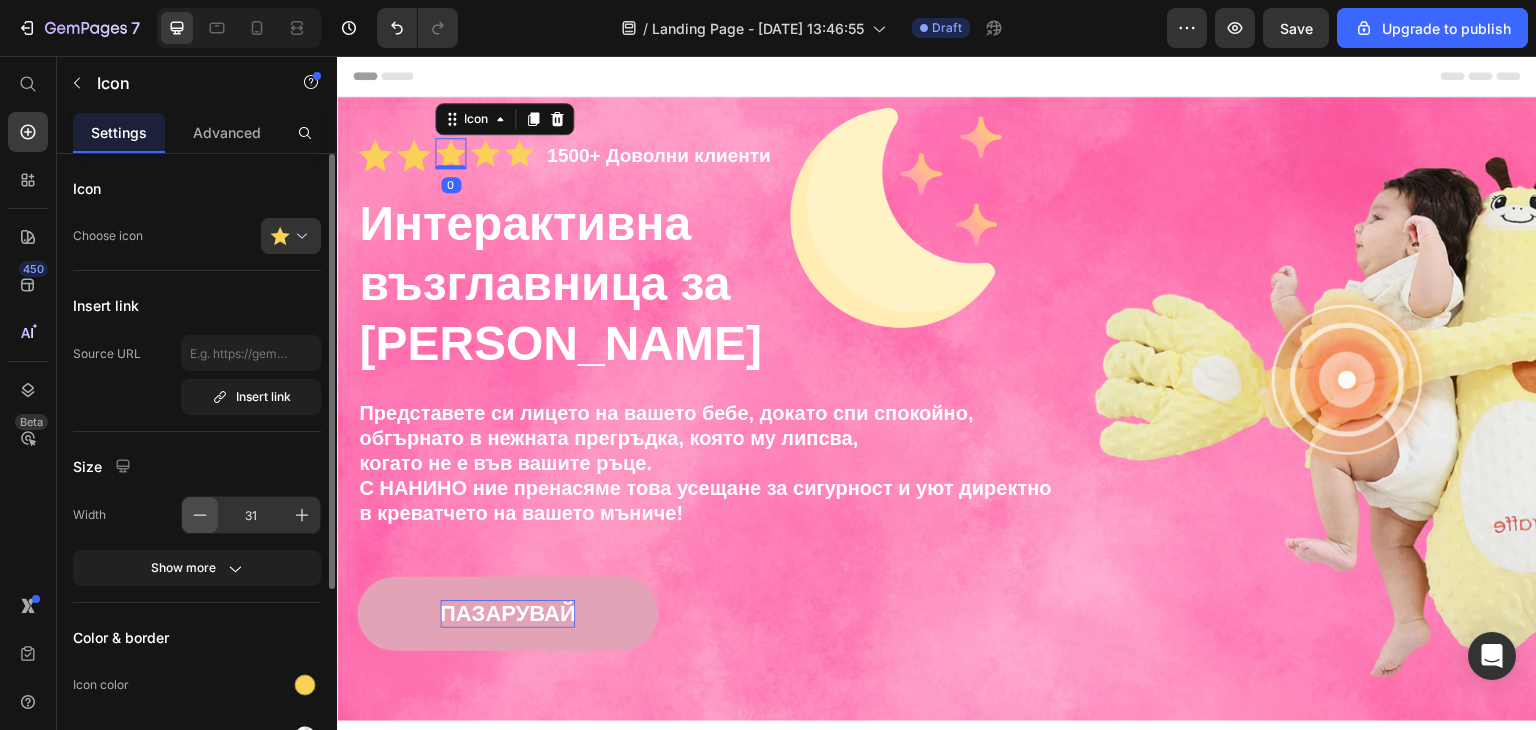 click at bounding box center (200, 515) 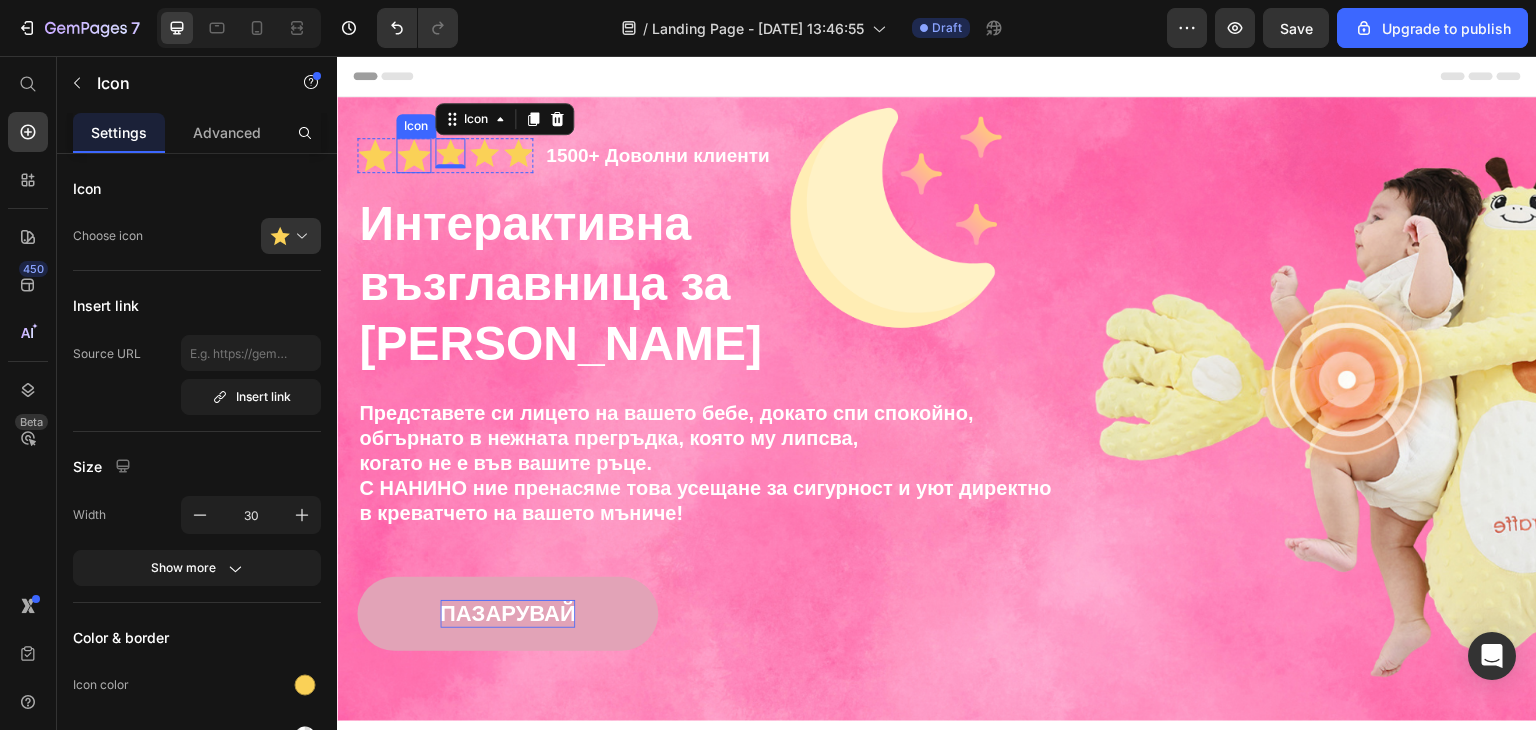 click 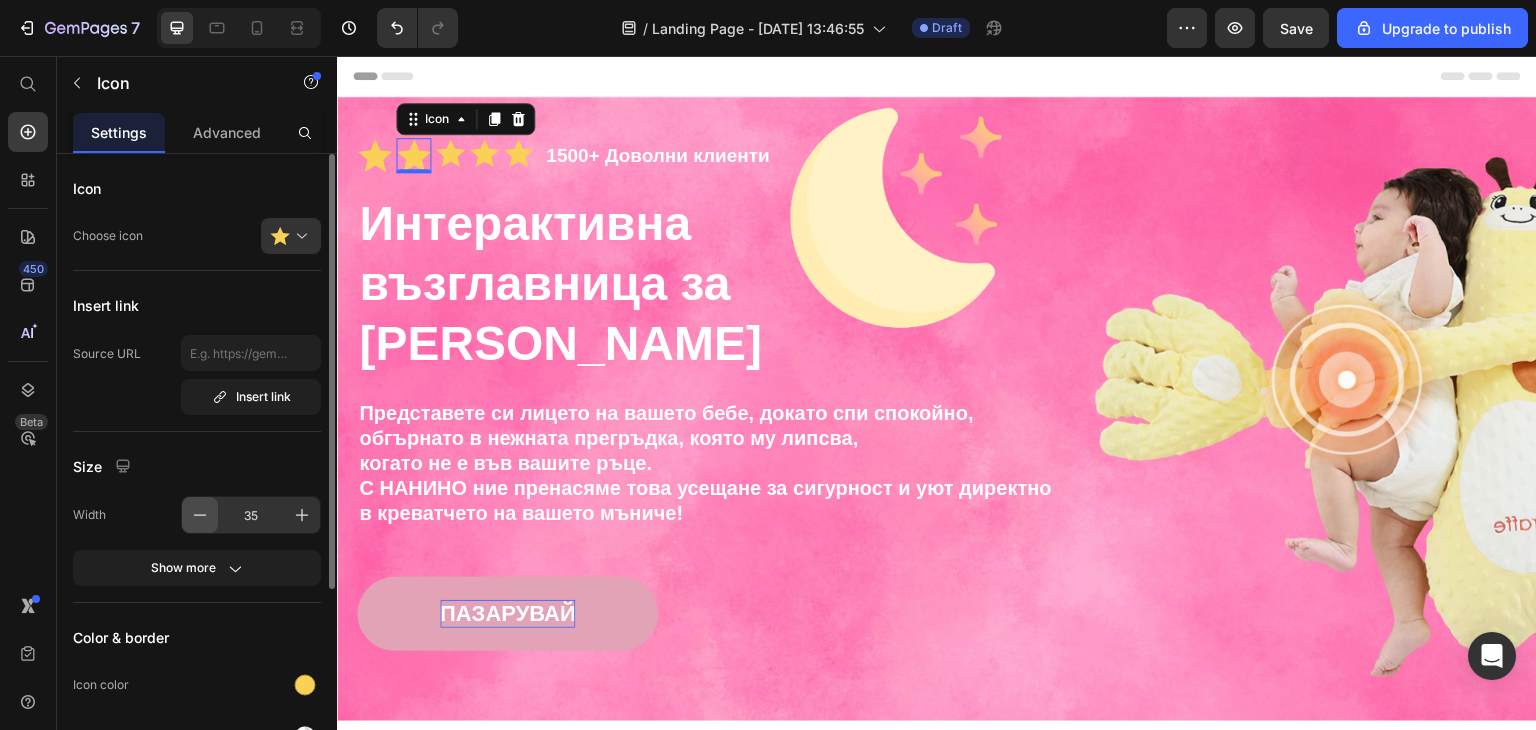 click 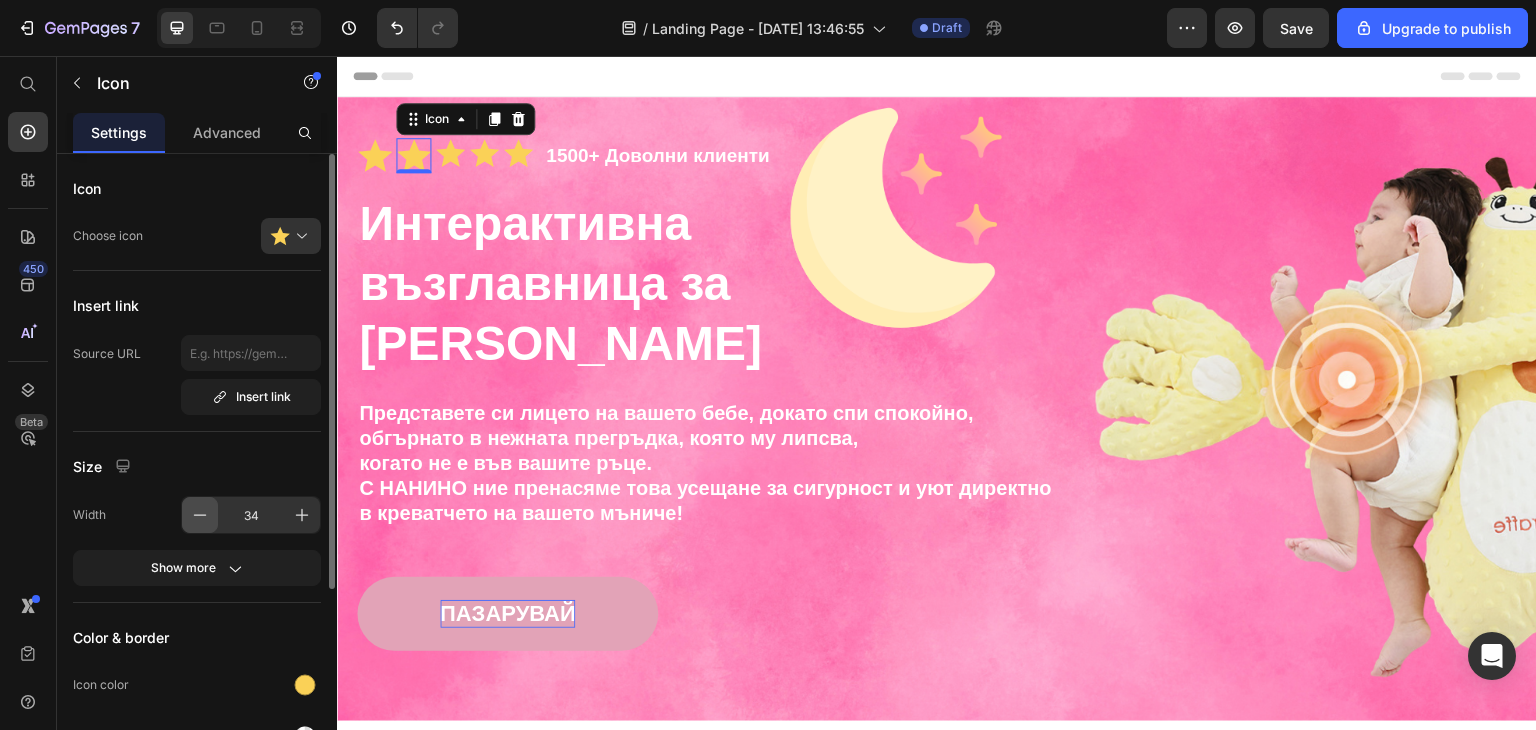 click 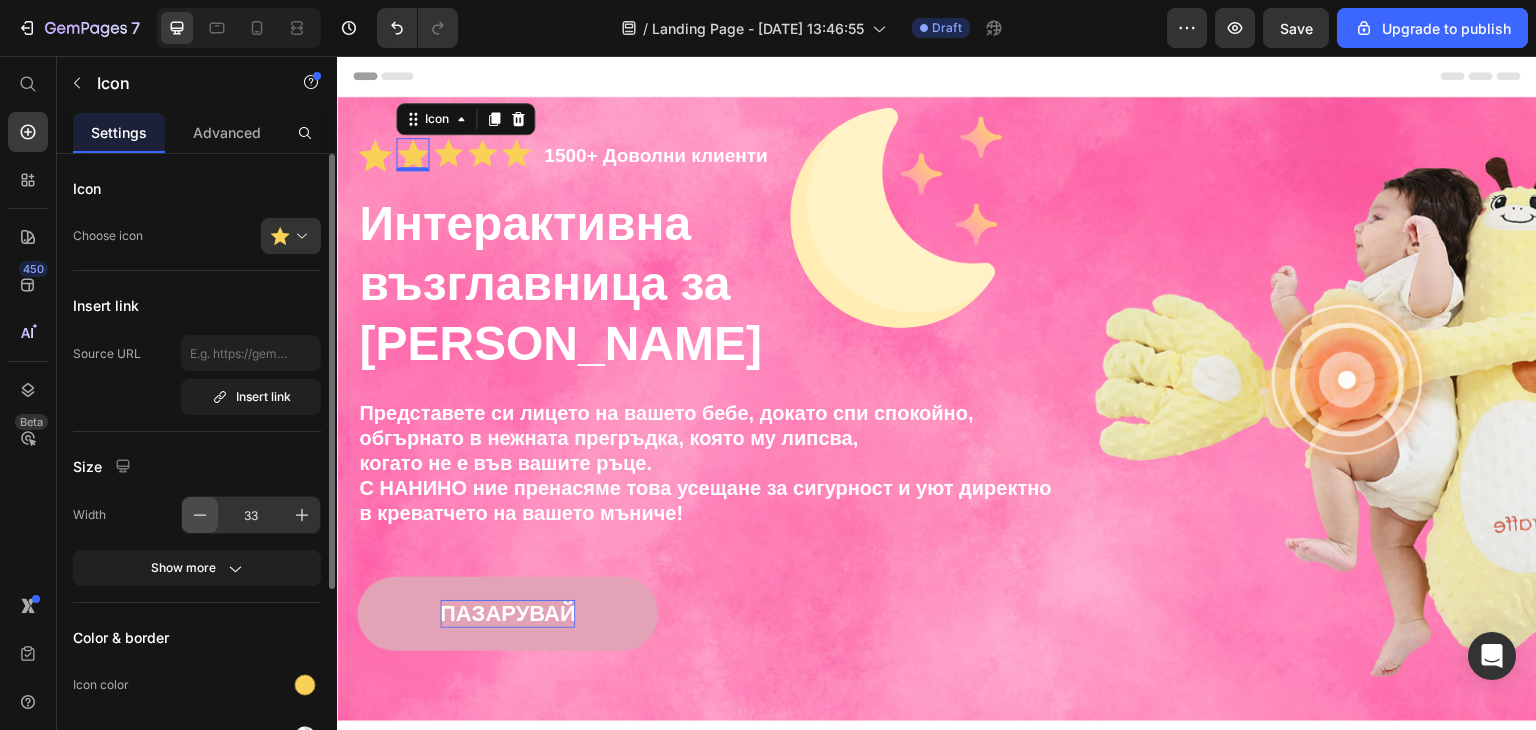 click 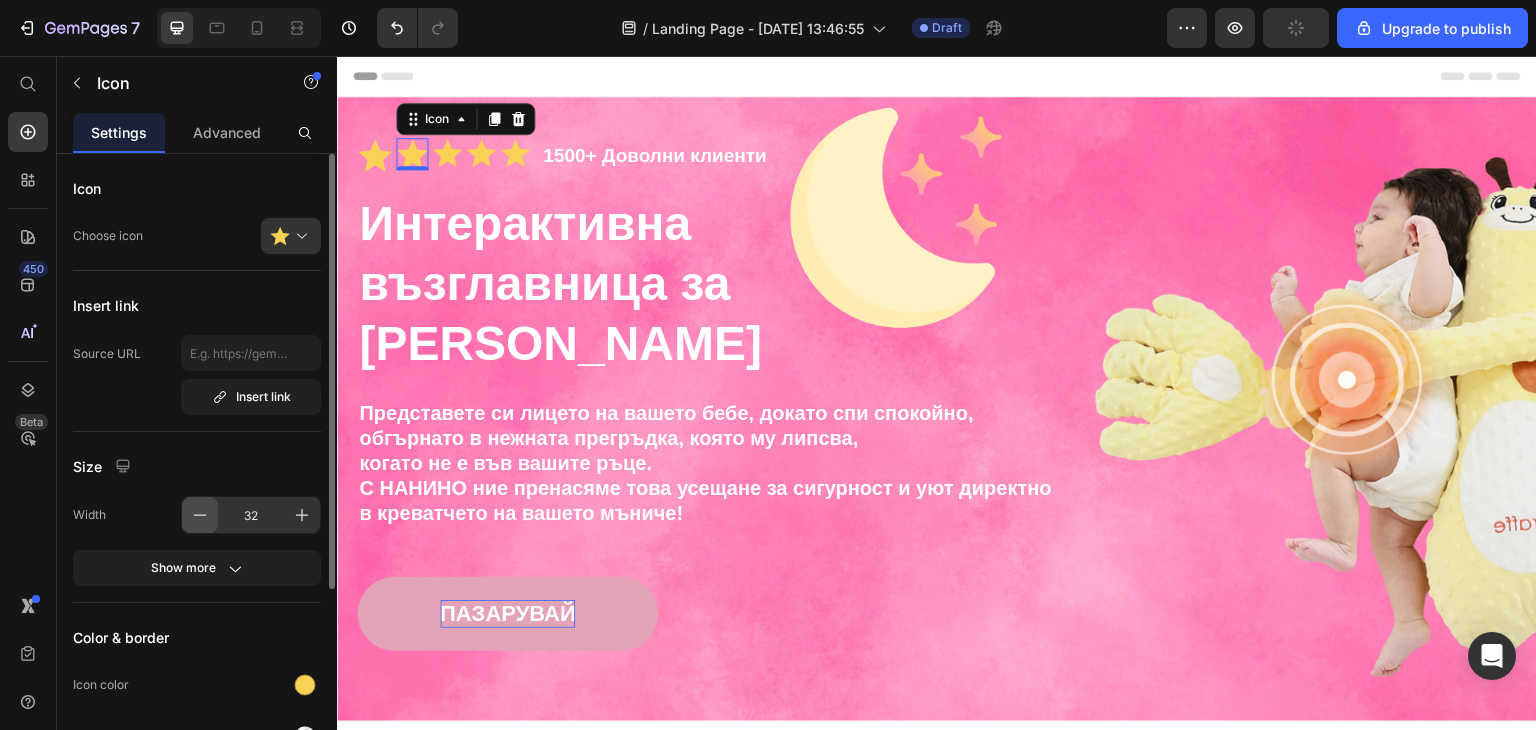 click 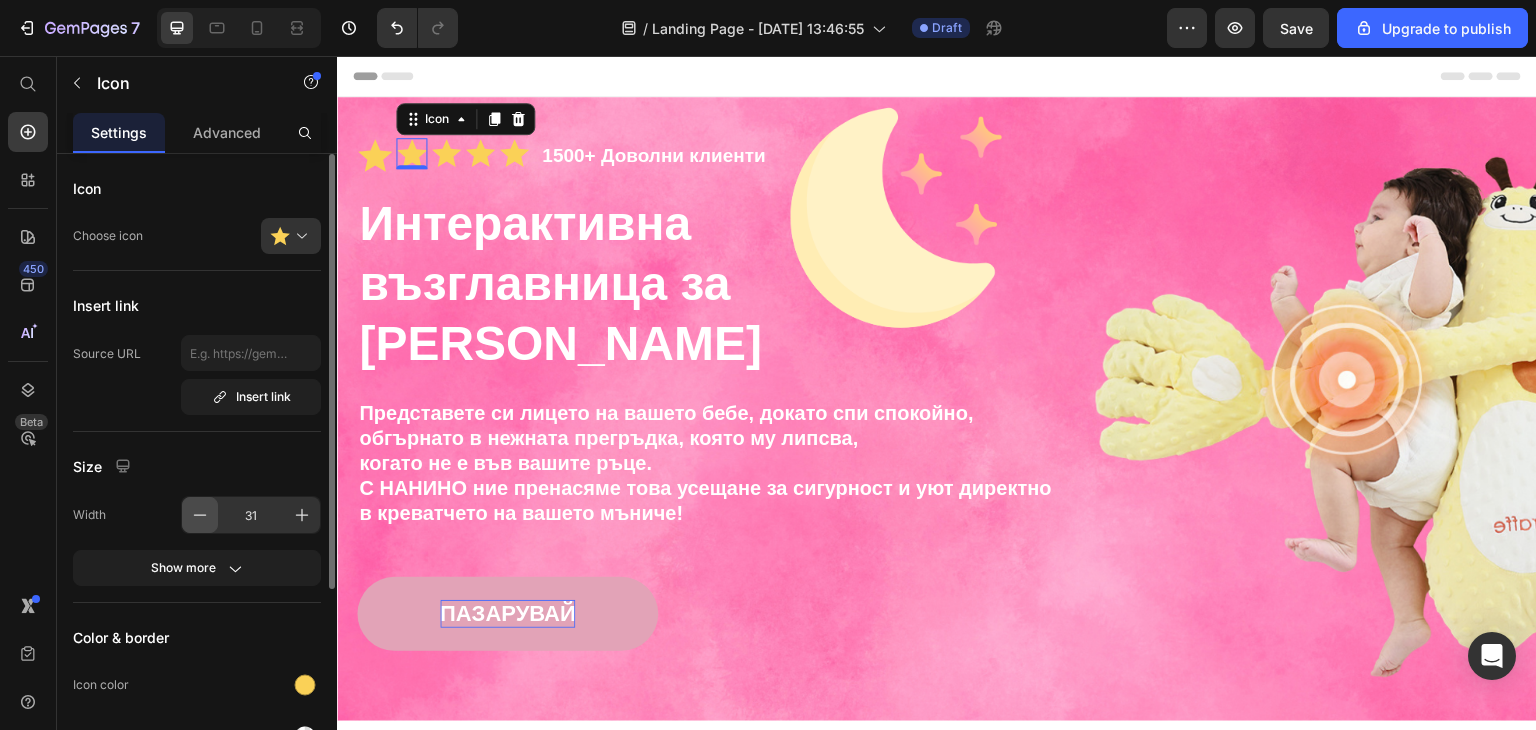 click 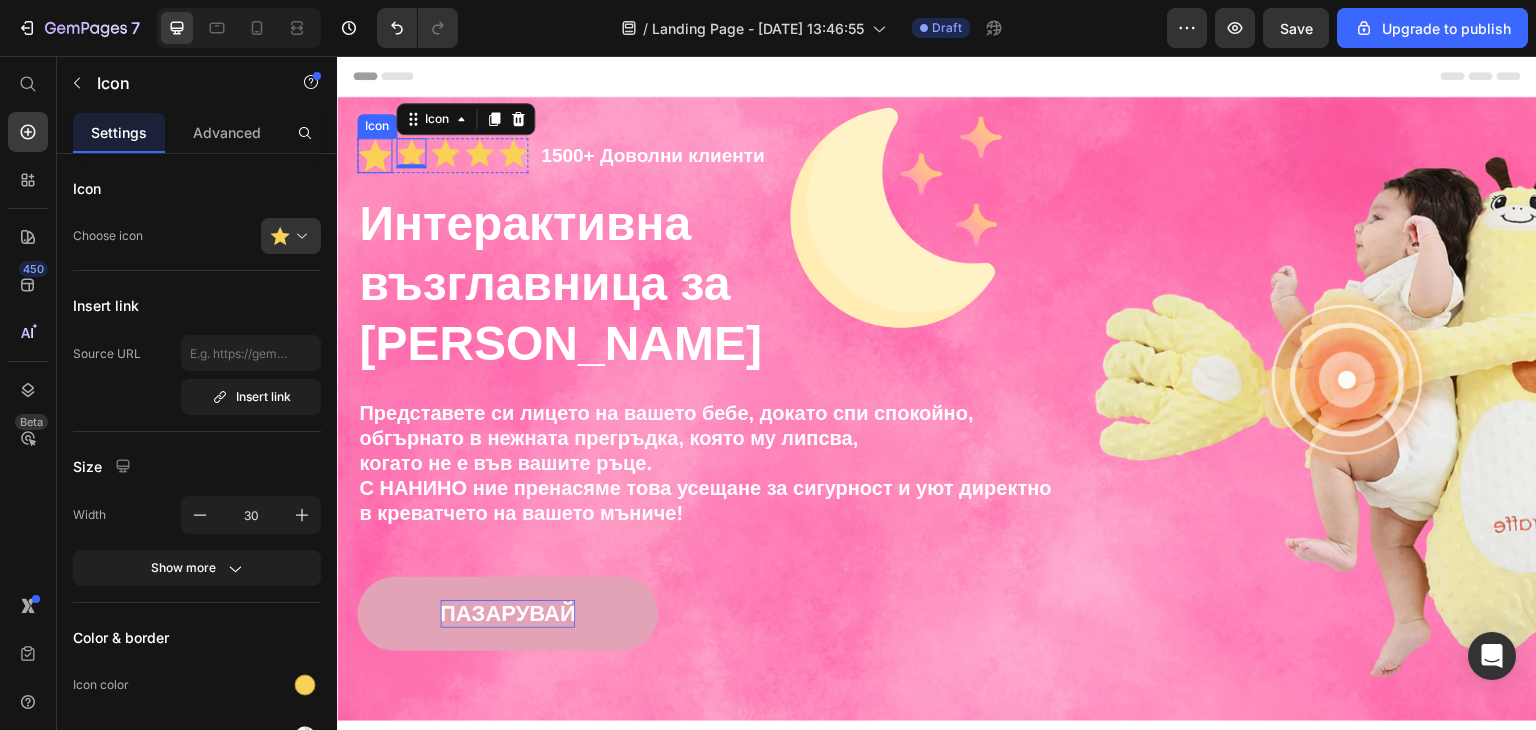 click on "Icon" at bounding box center [374, 155] 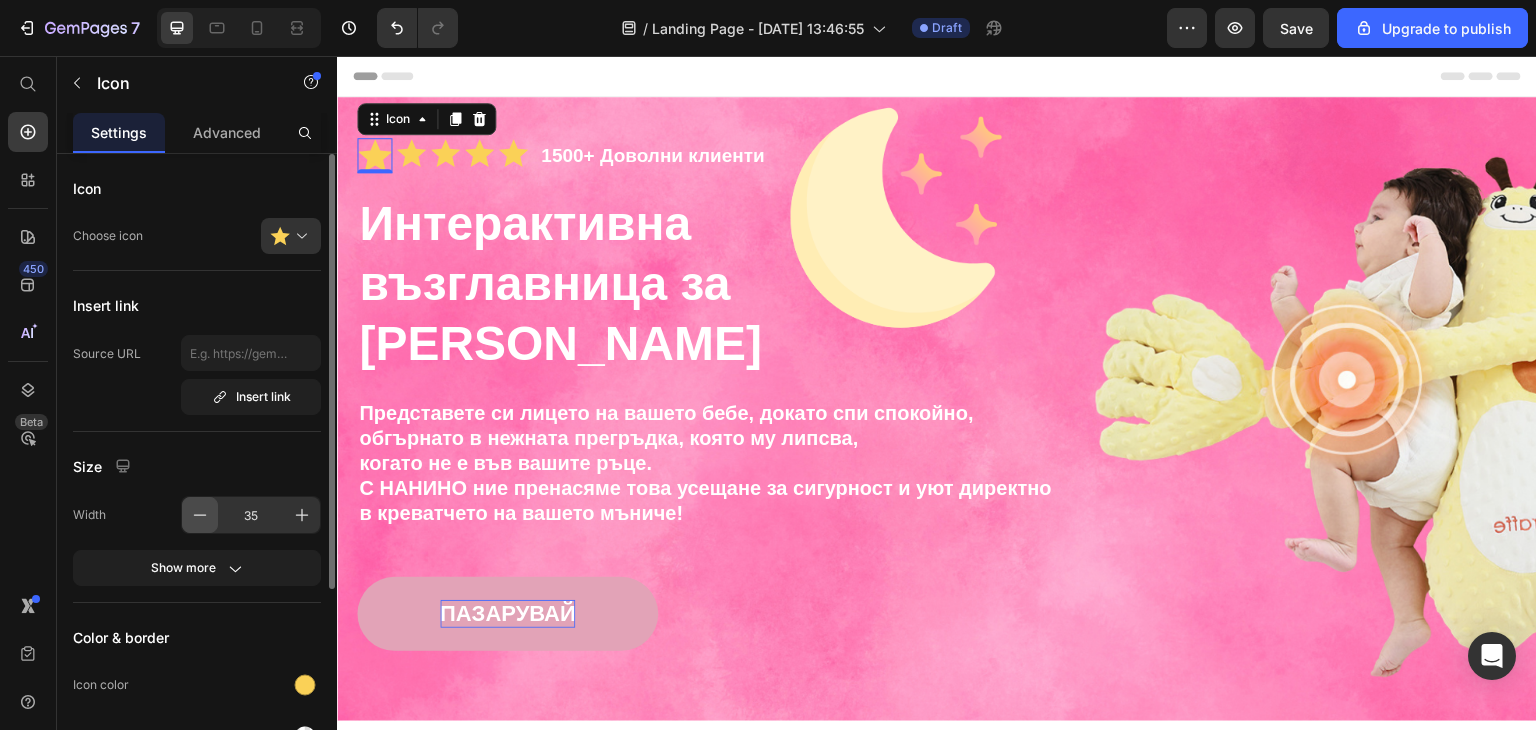 click 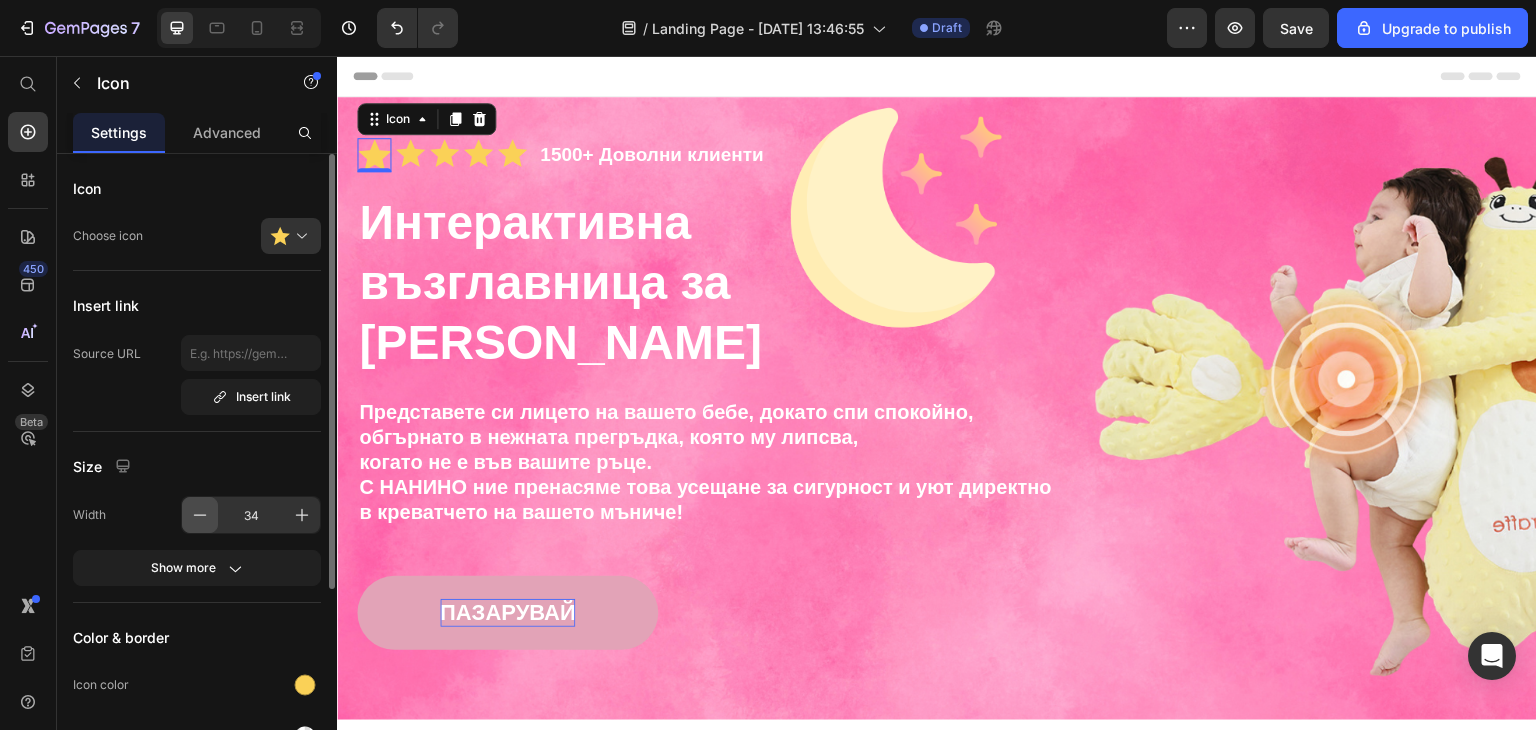 click 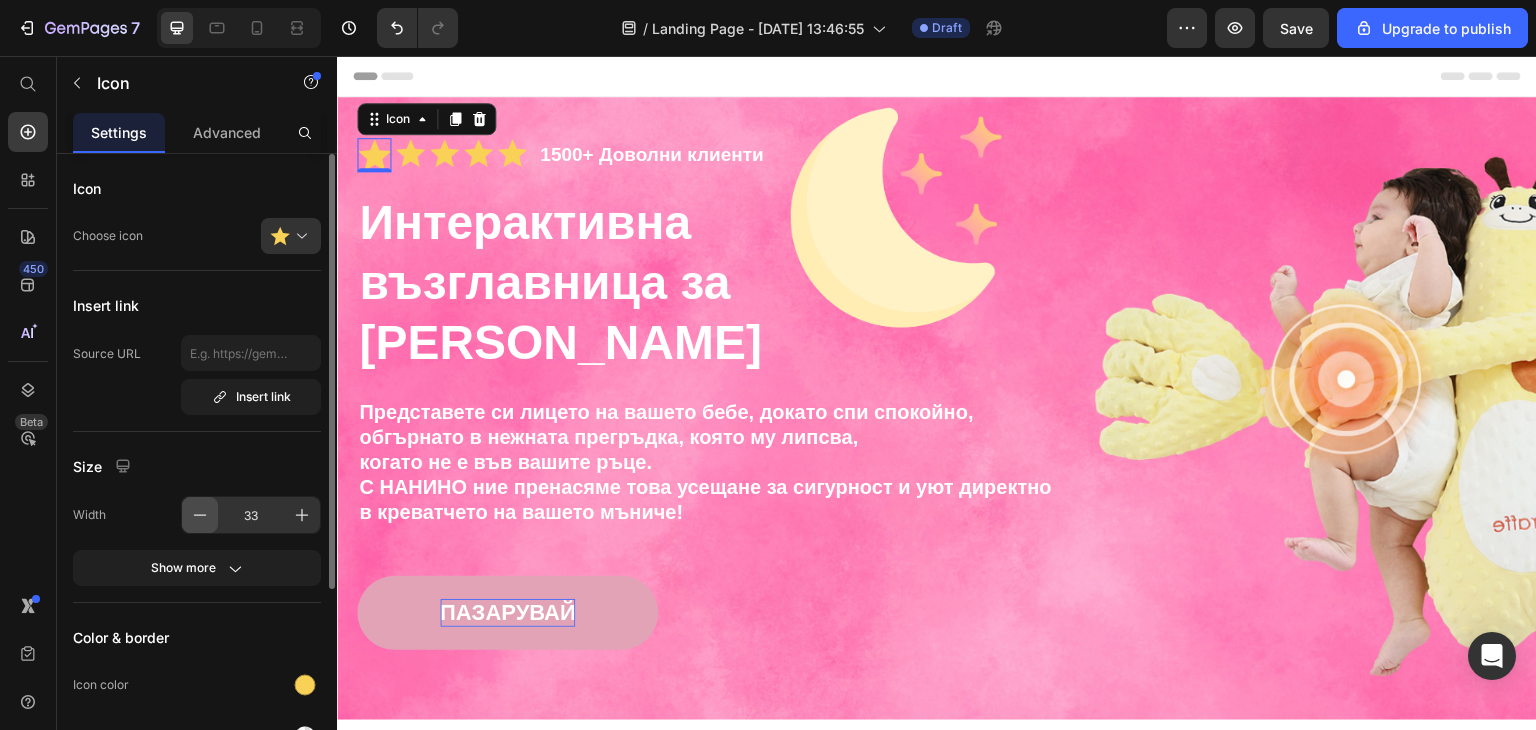 click 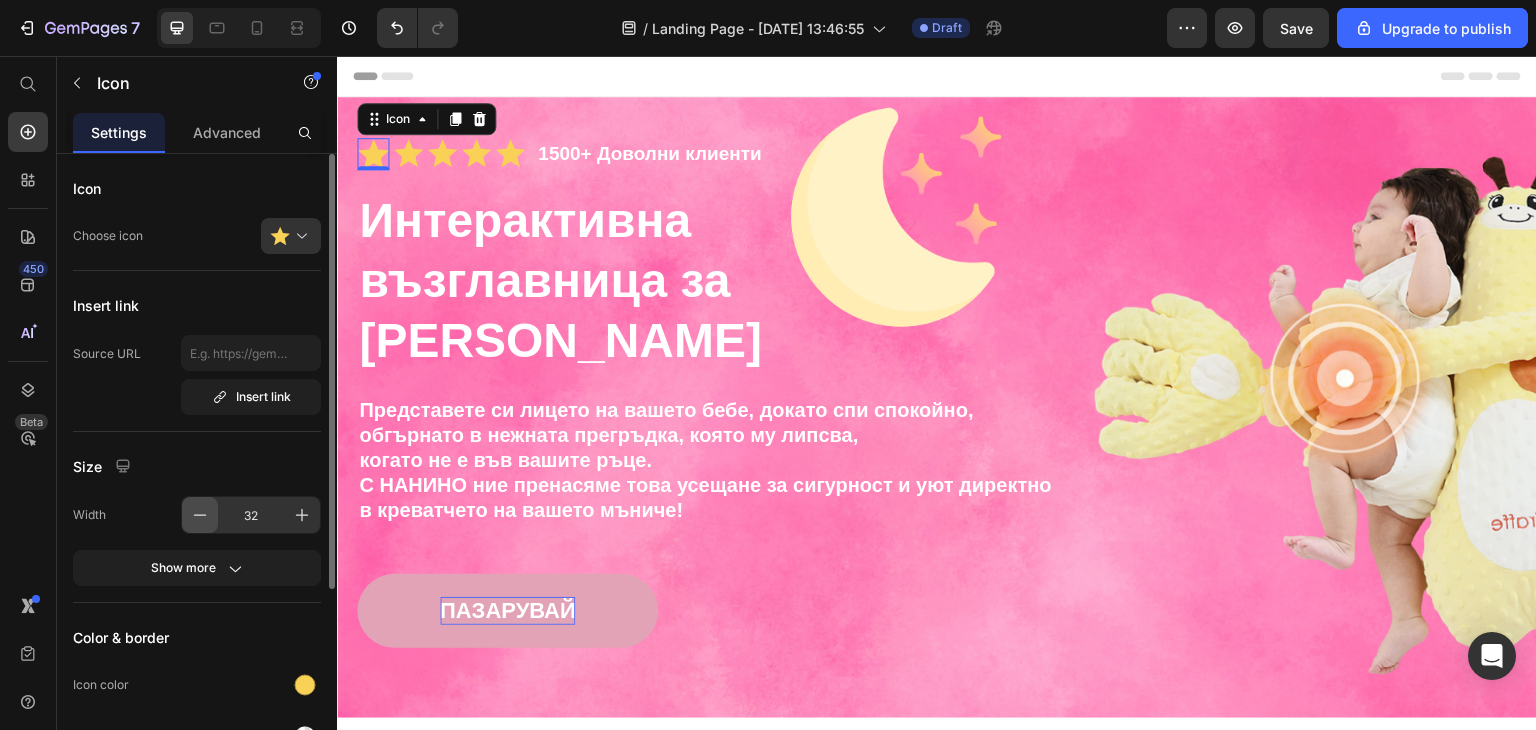 click 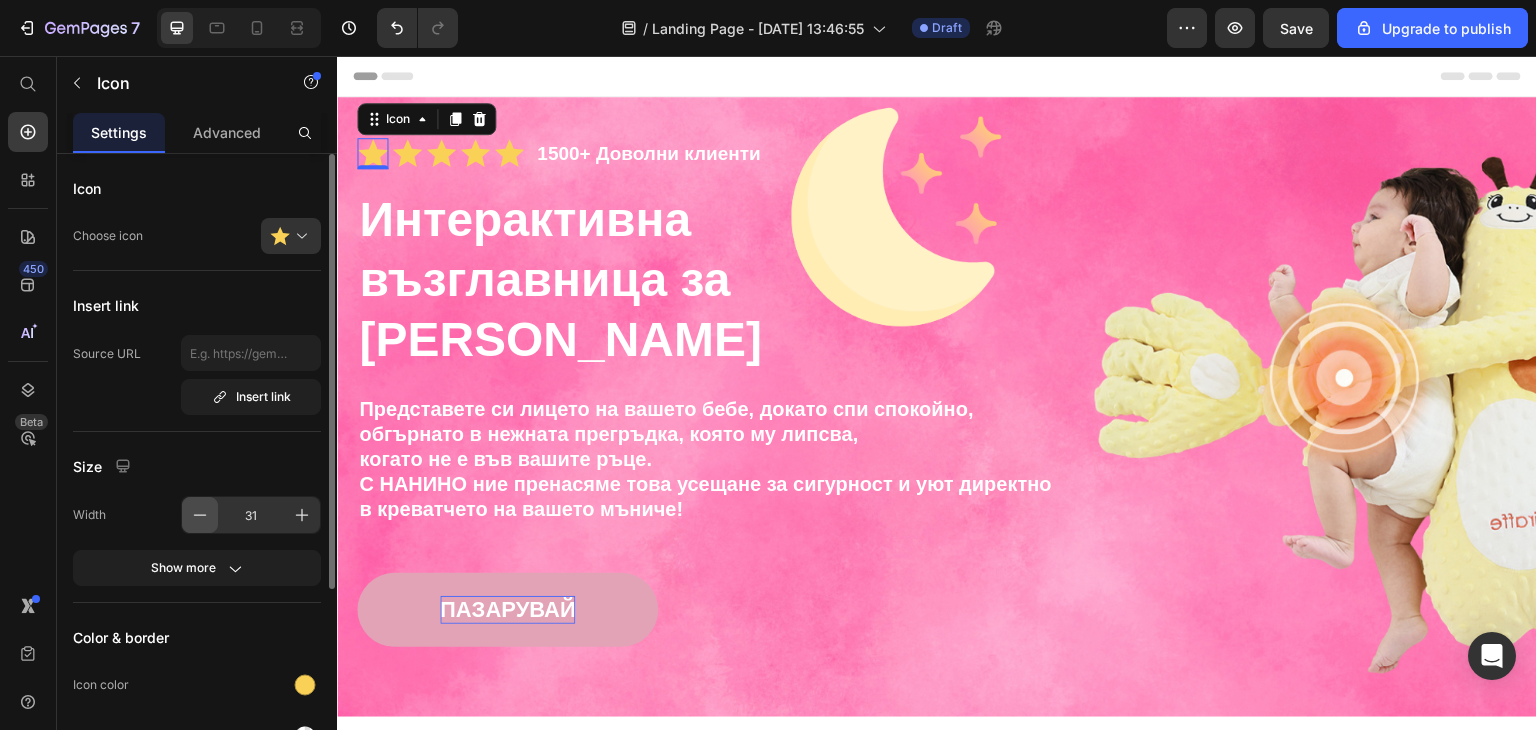 click 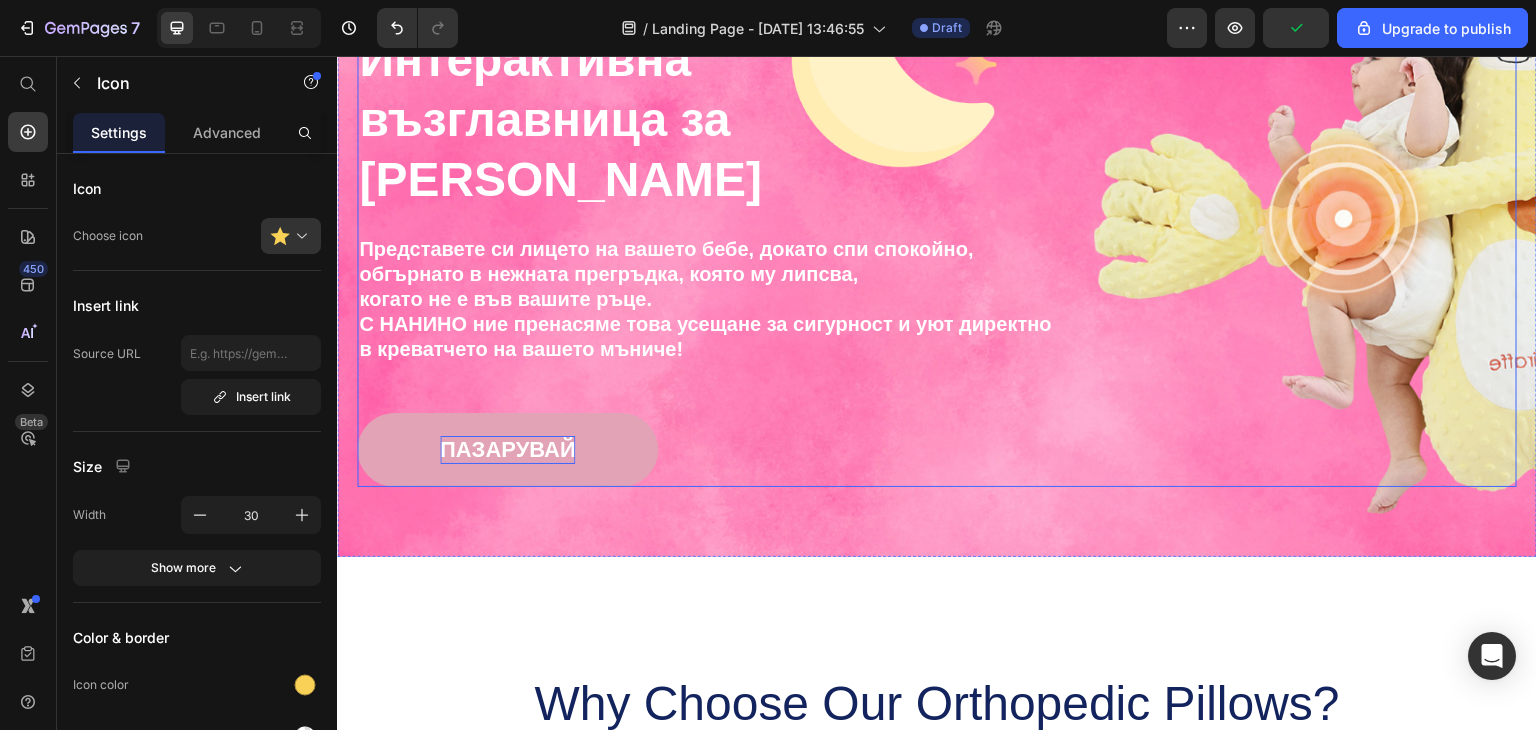 scroll, scrollTop: 300, scrollLeft: 0, axis: vertical 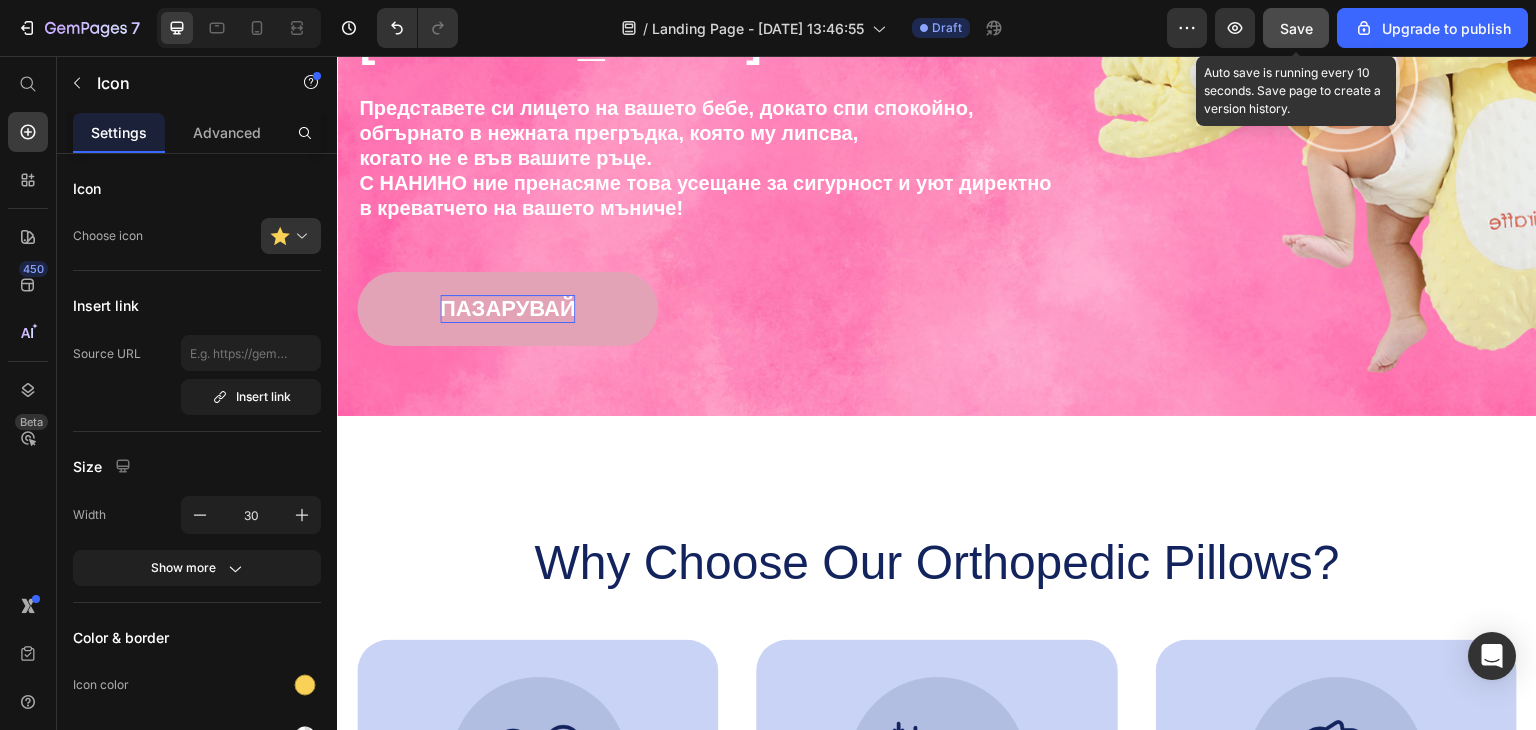 click on "Save" at bounding box center [1296, 28] 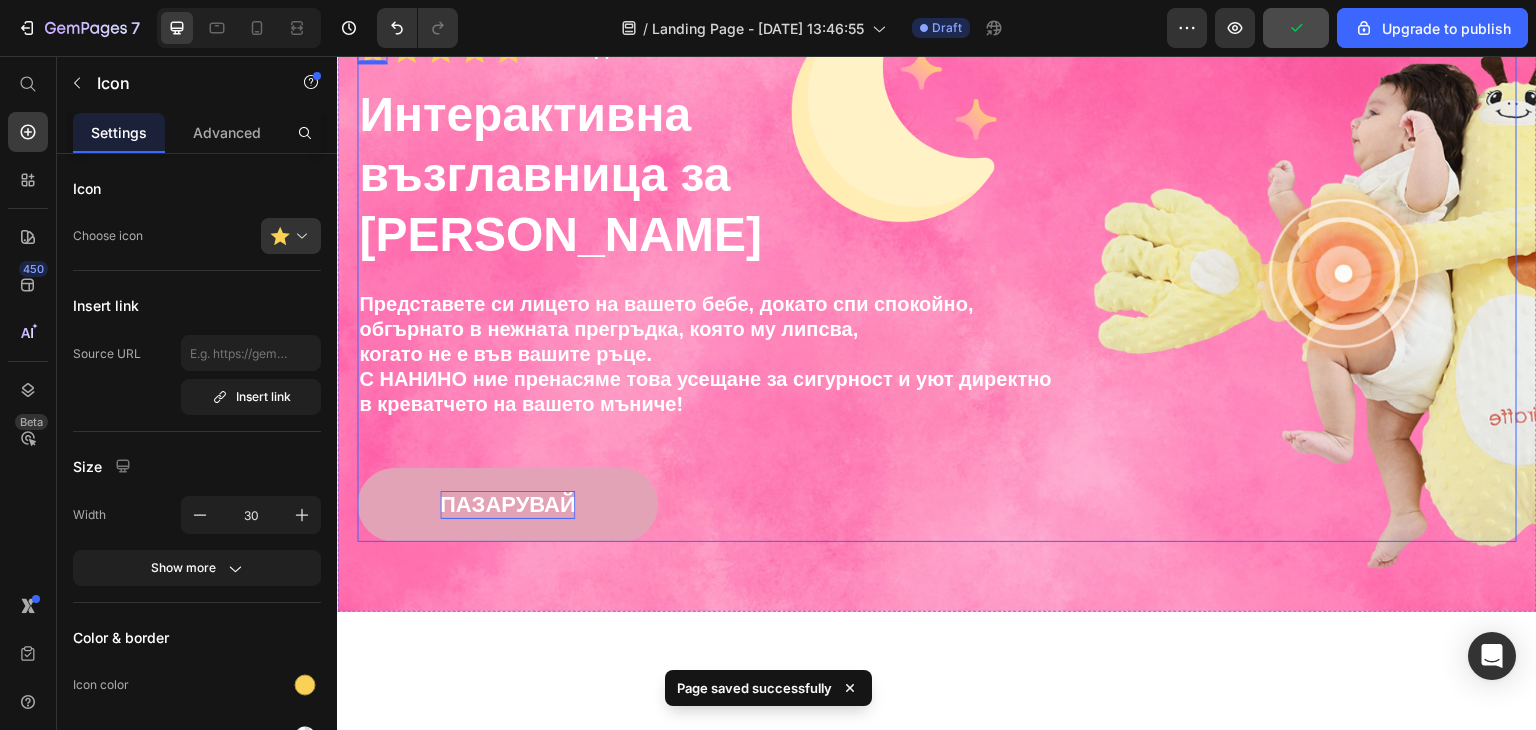scroll, scrollTop: 0, scrollLeft: 0, axis: both 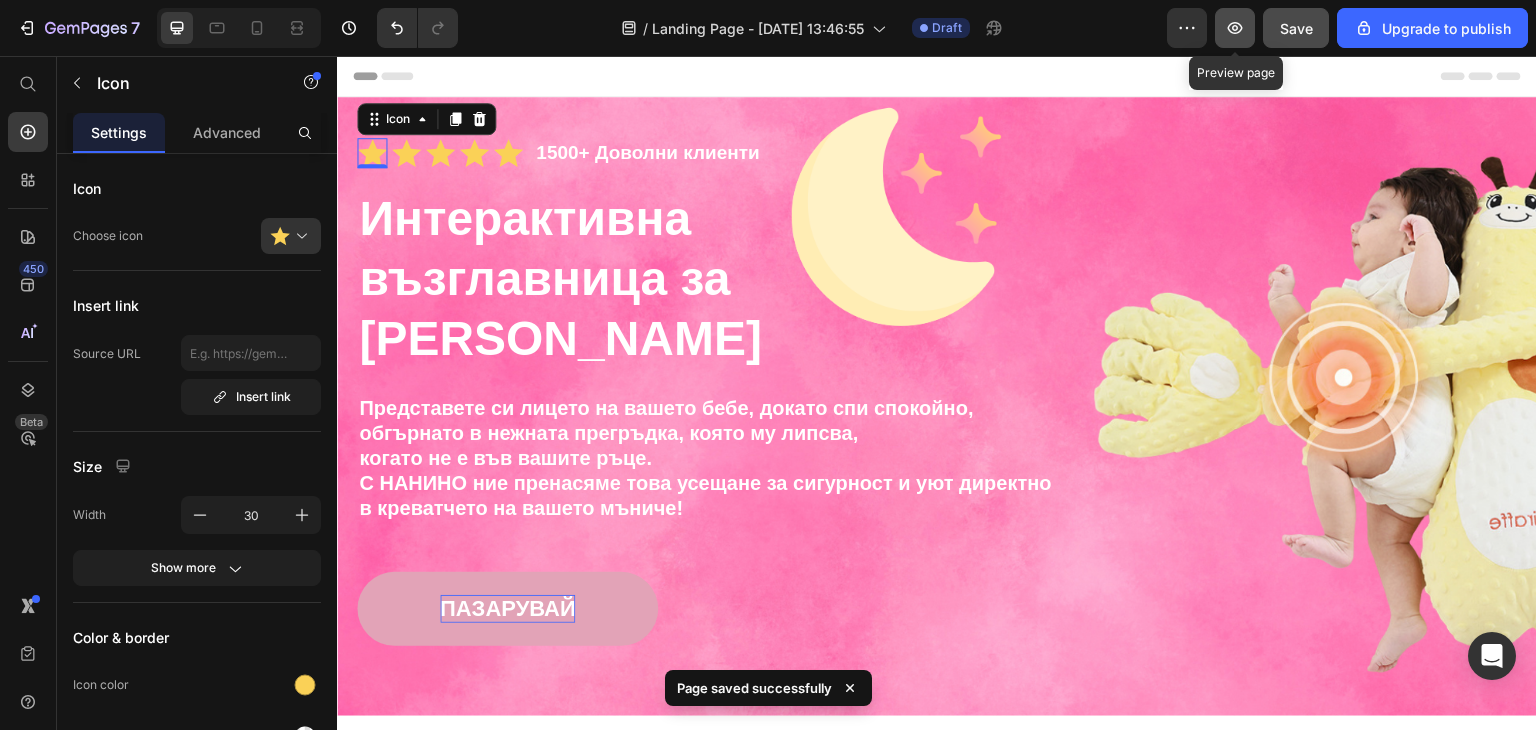 click 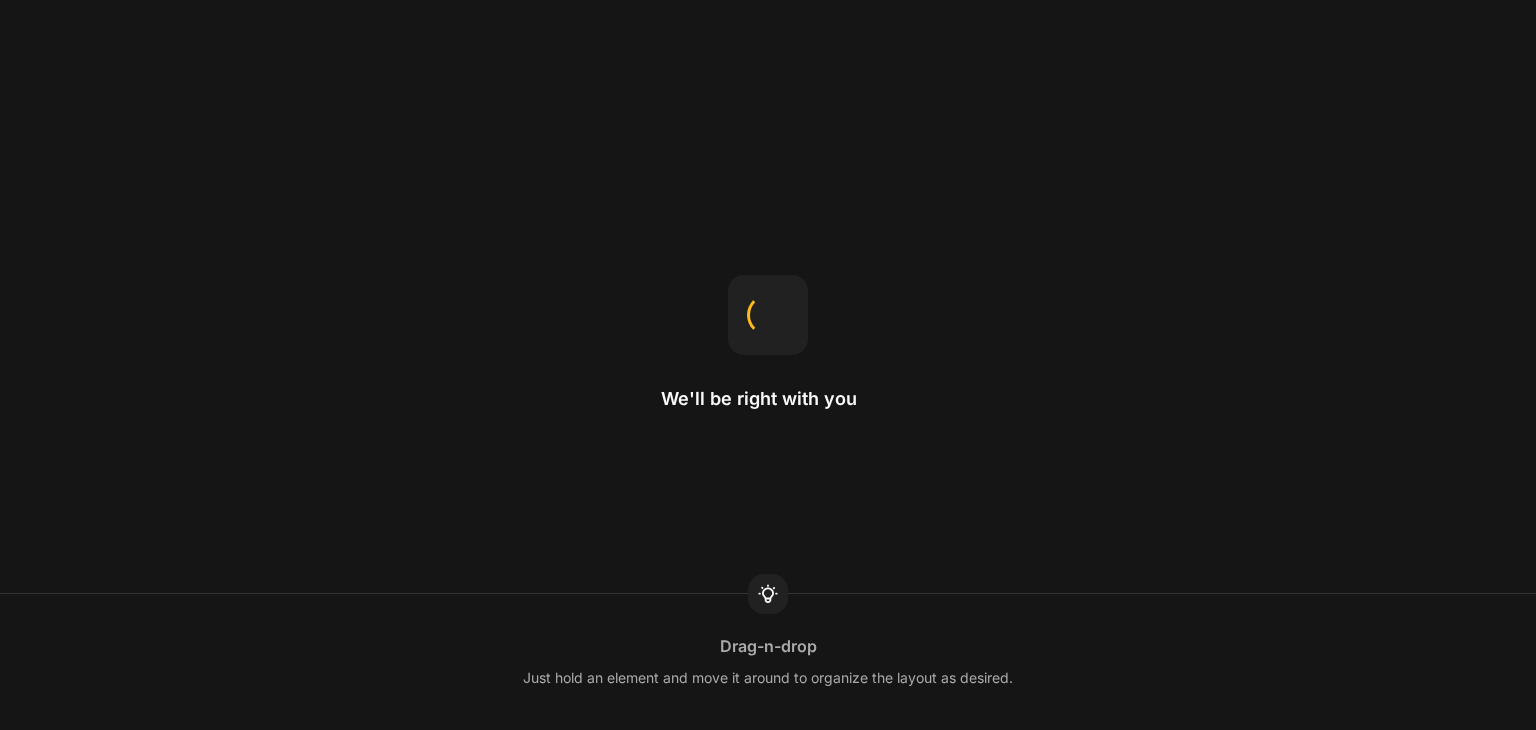 scroll, scrollTop: 0, scrollLeft: 0, axis: both 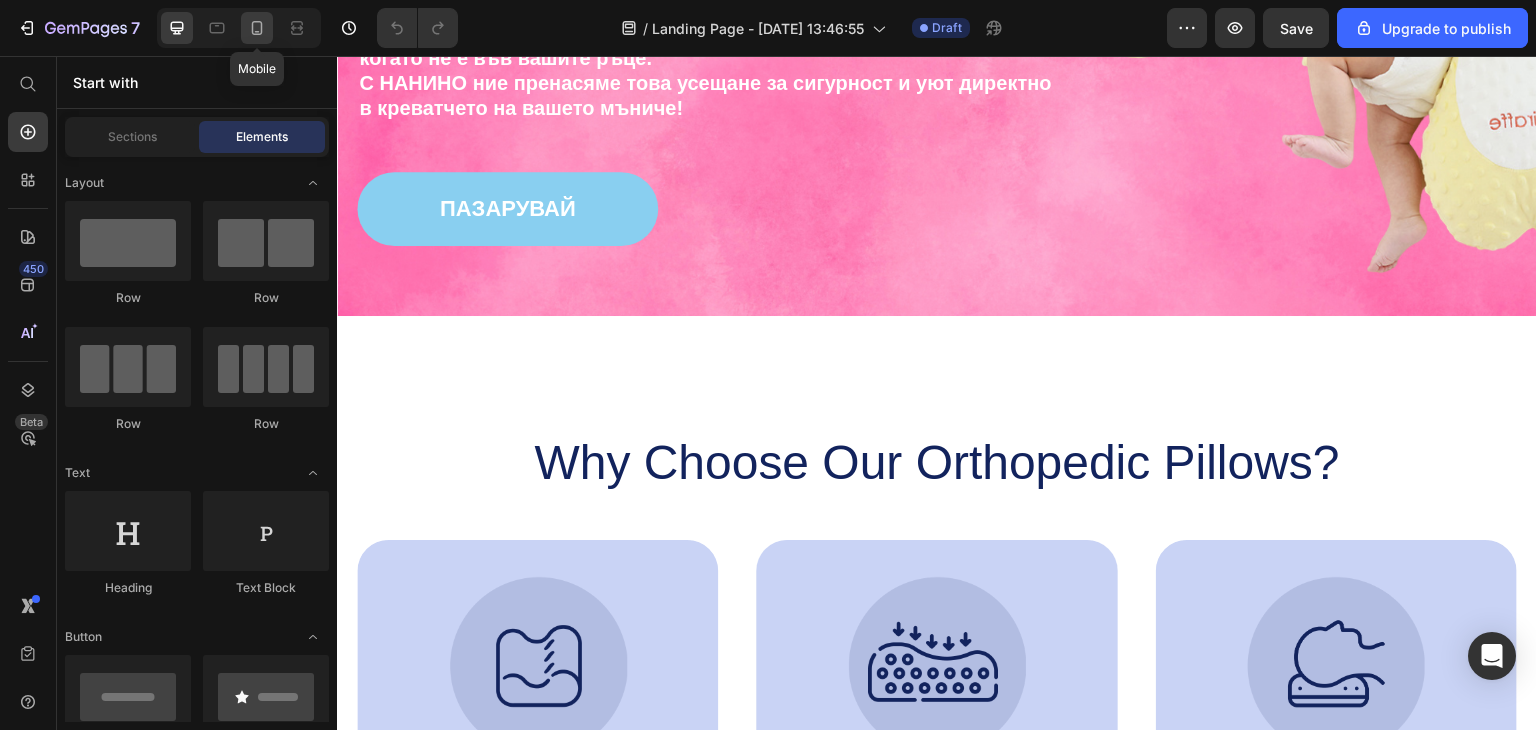 click 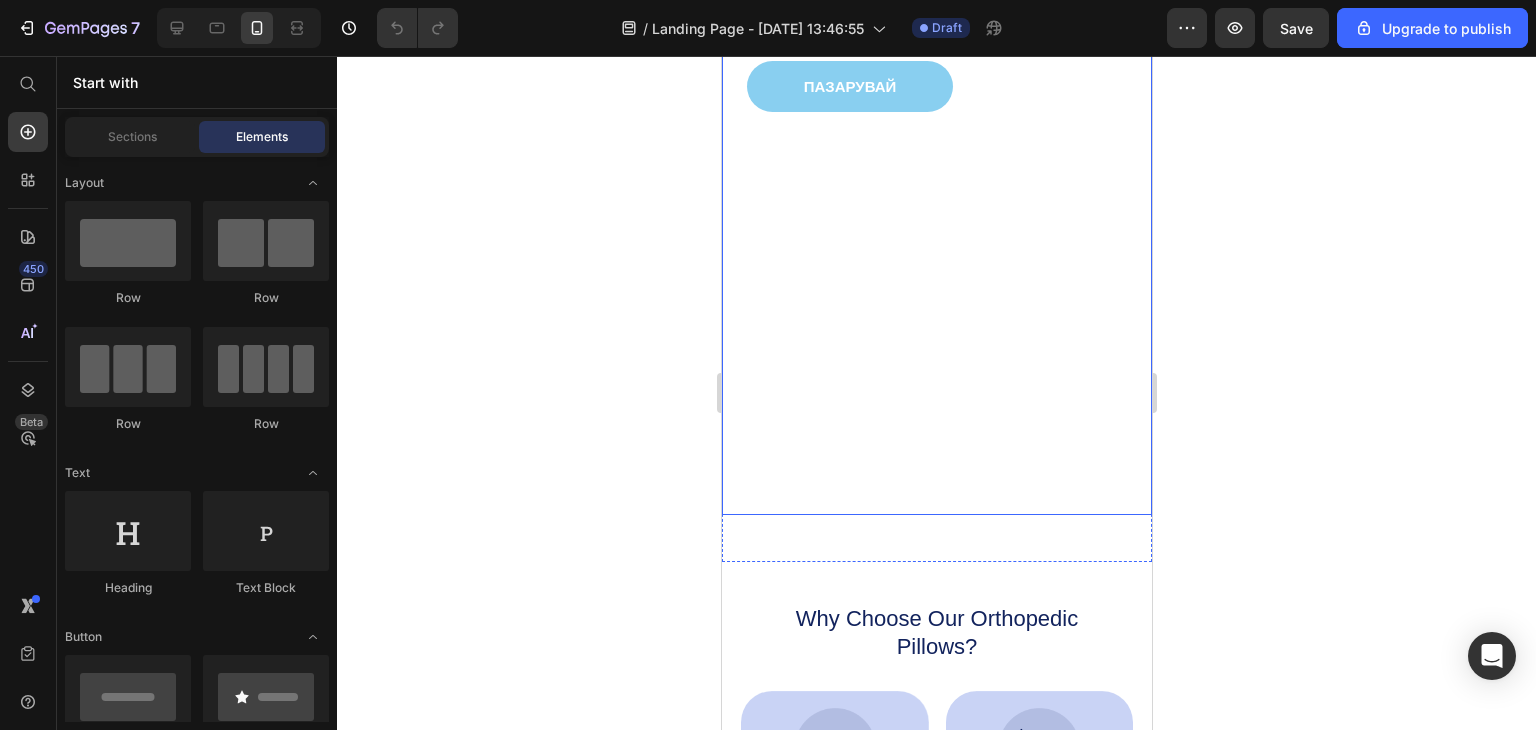 scroll, scrollTop: 0, scrollLeft: 0, axis: both 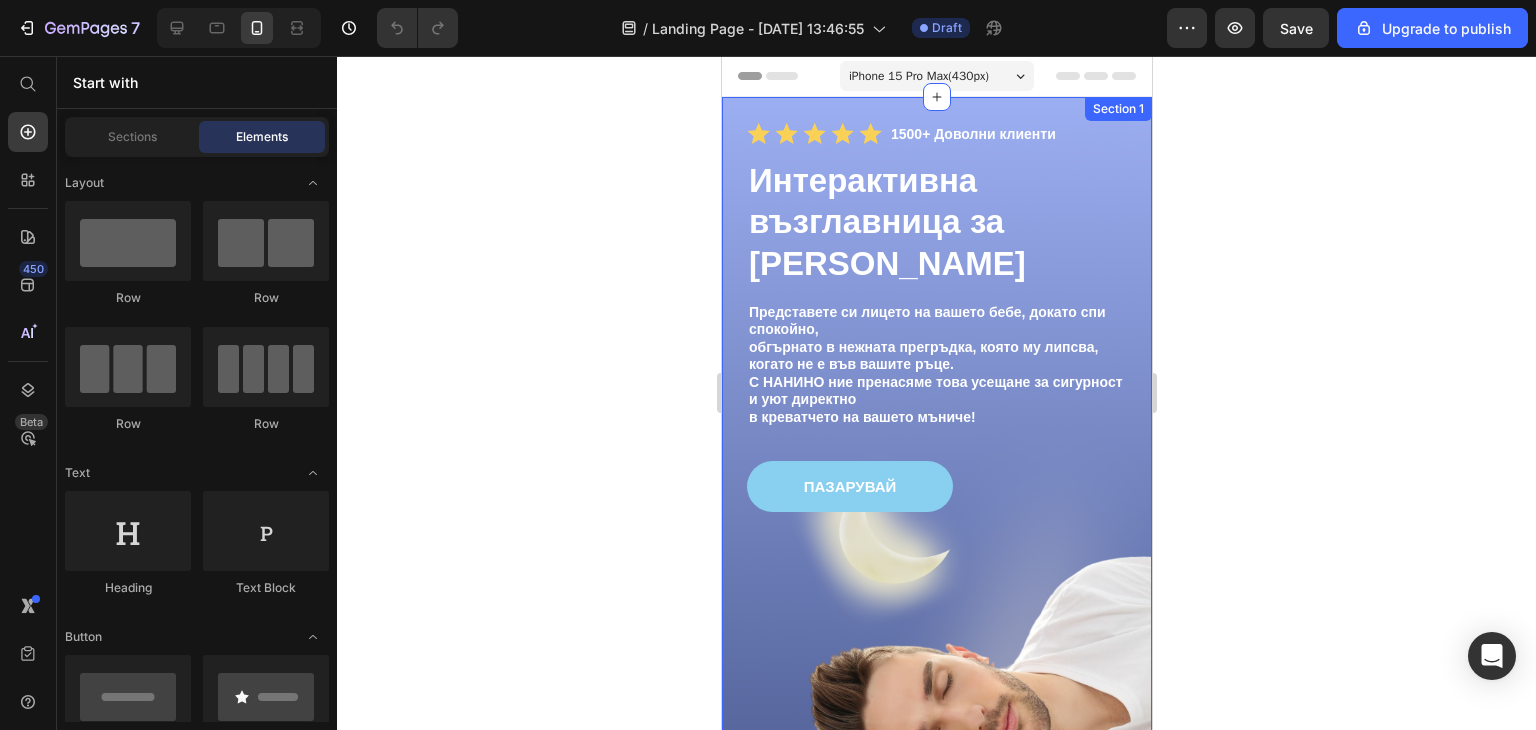 click on "Icon
Icon
Icon
Icon
Icon Icon List 1500+ Доволни клиенти Text Block Row Интерактивна възглавница за  бебета НАНИНО Heading Представете си лицето на вашето бебе, докато спи спокойно,  обгърнато в нежната прегръдка, която му липсва,  когато не е във вашите ръце.  С НАНИНО ние пренасяме това усещане за сигурност и уют директно  в креватчето на вашето мъниче! Text Block ПАЗАРУВАЙ Button Row Section 1" at bounding box center [936, 529] 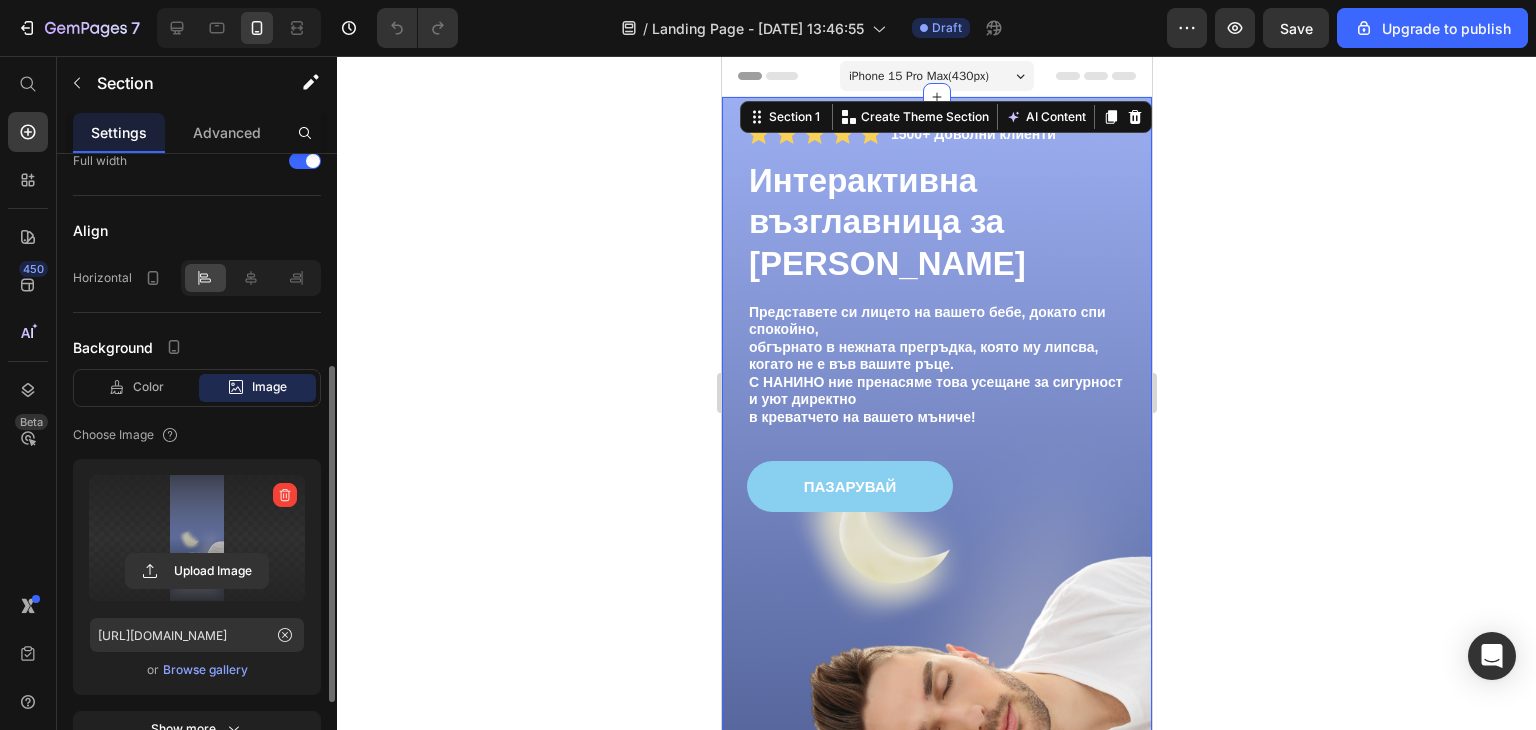 scroll, scrollTop: 500, scrollLeft: 0, axis: vertical 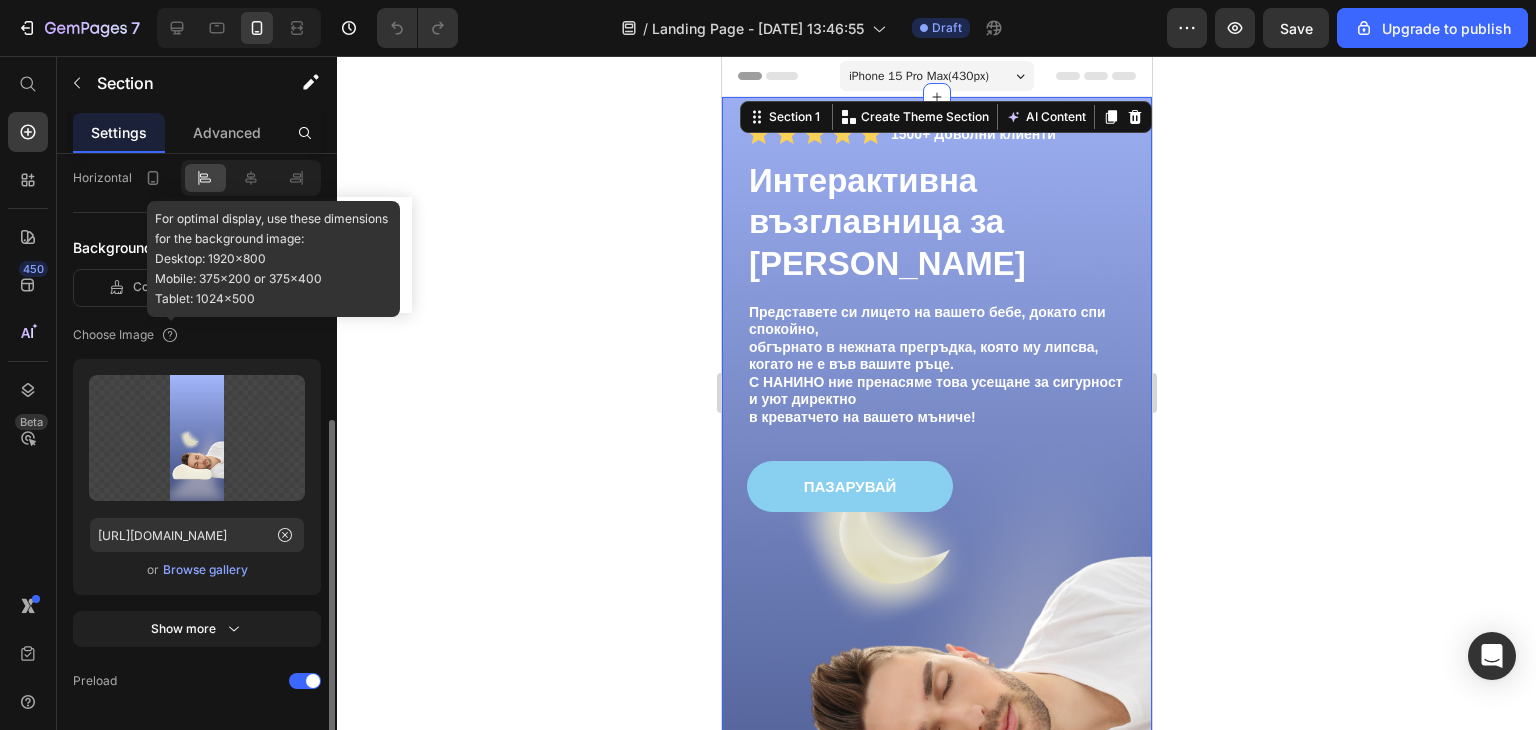 click 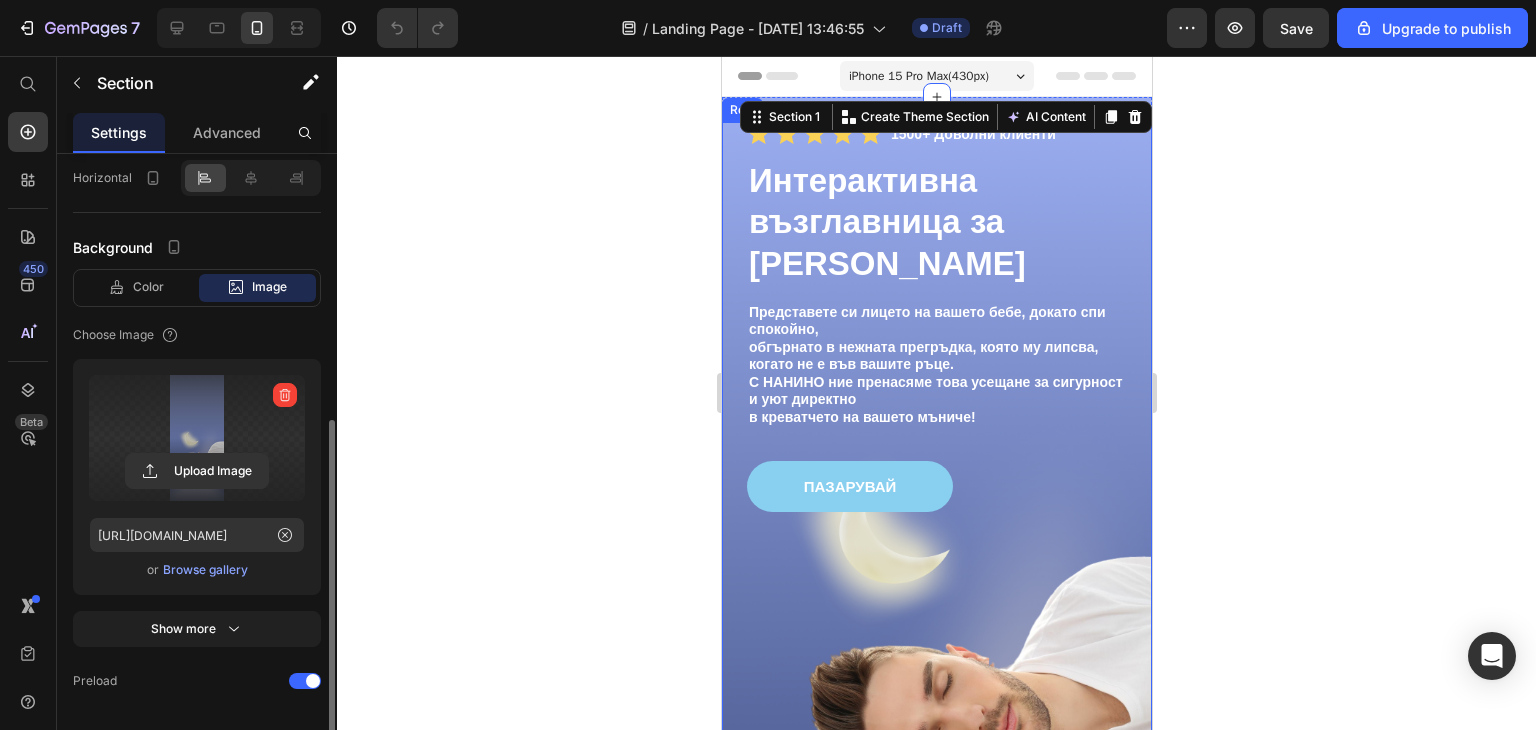 click at bounding box center (197, 438) 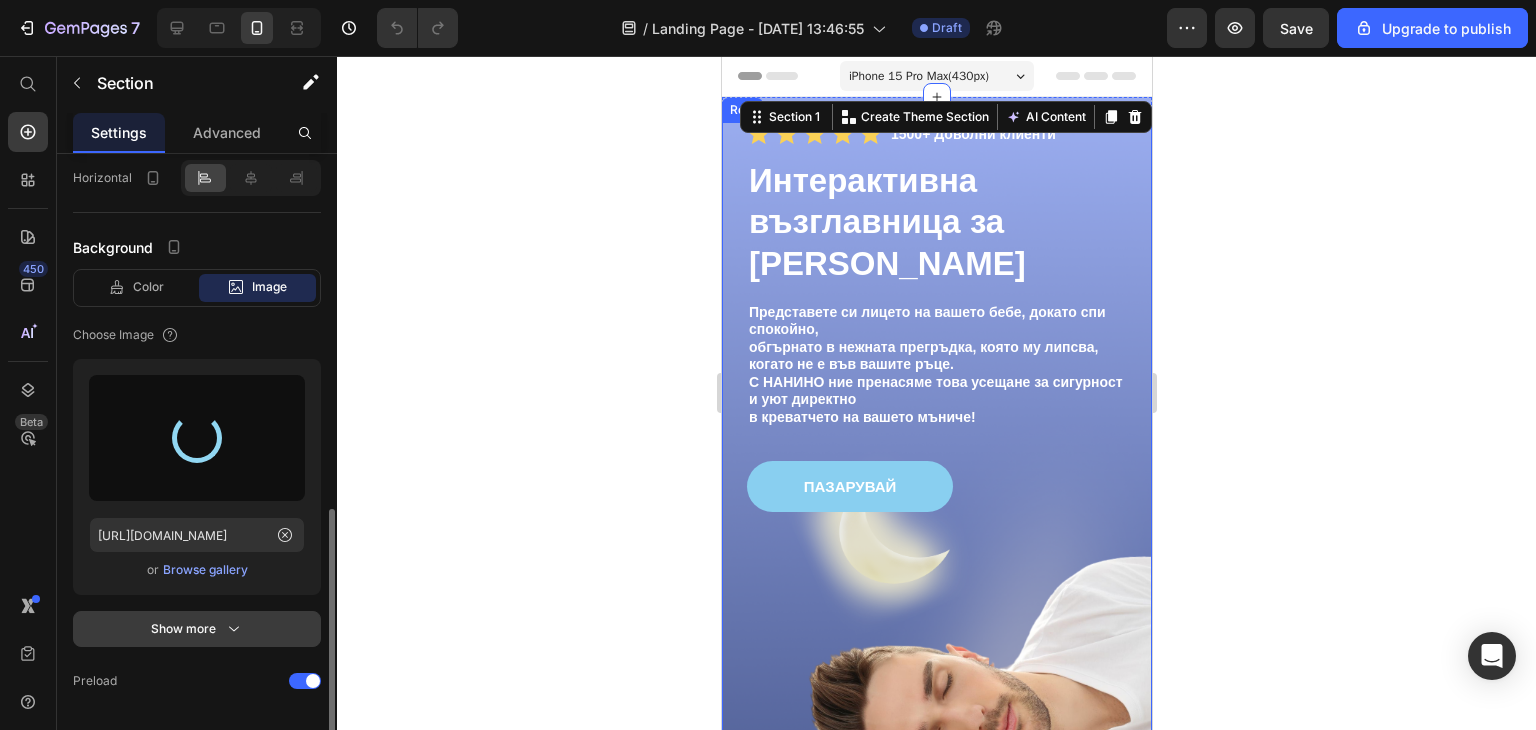 scroll, scrollTop: 558, scrollLeft: 0, axis: vertical 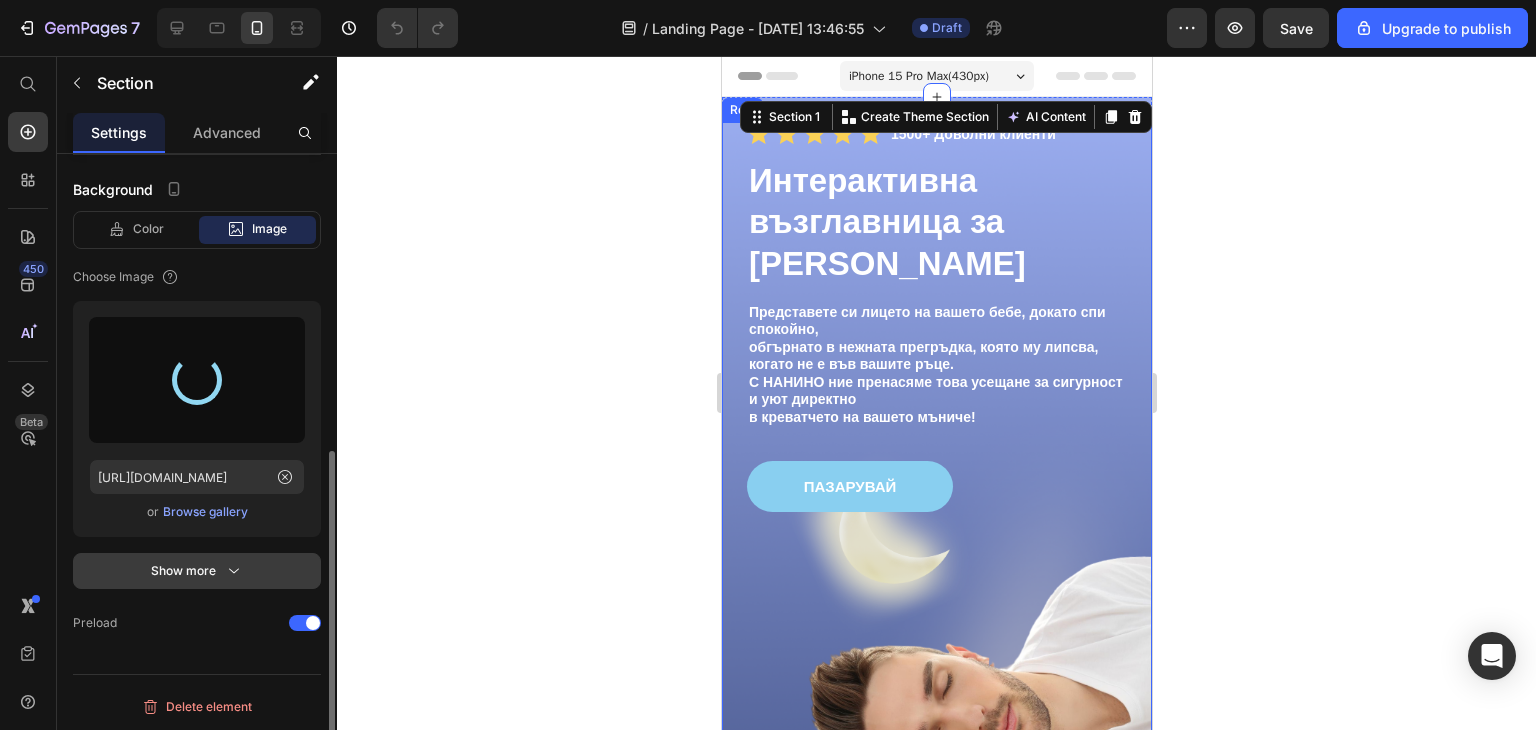 click 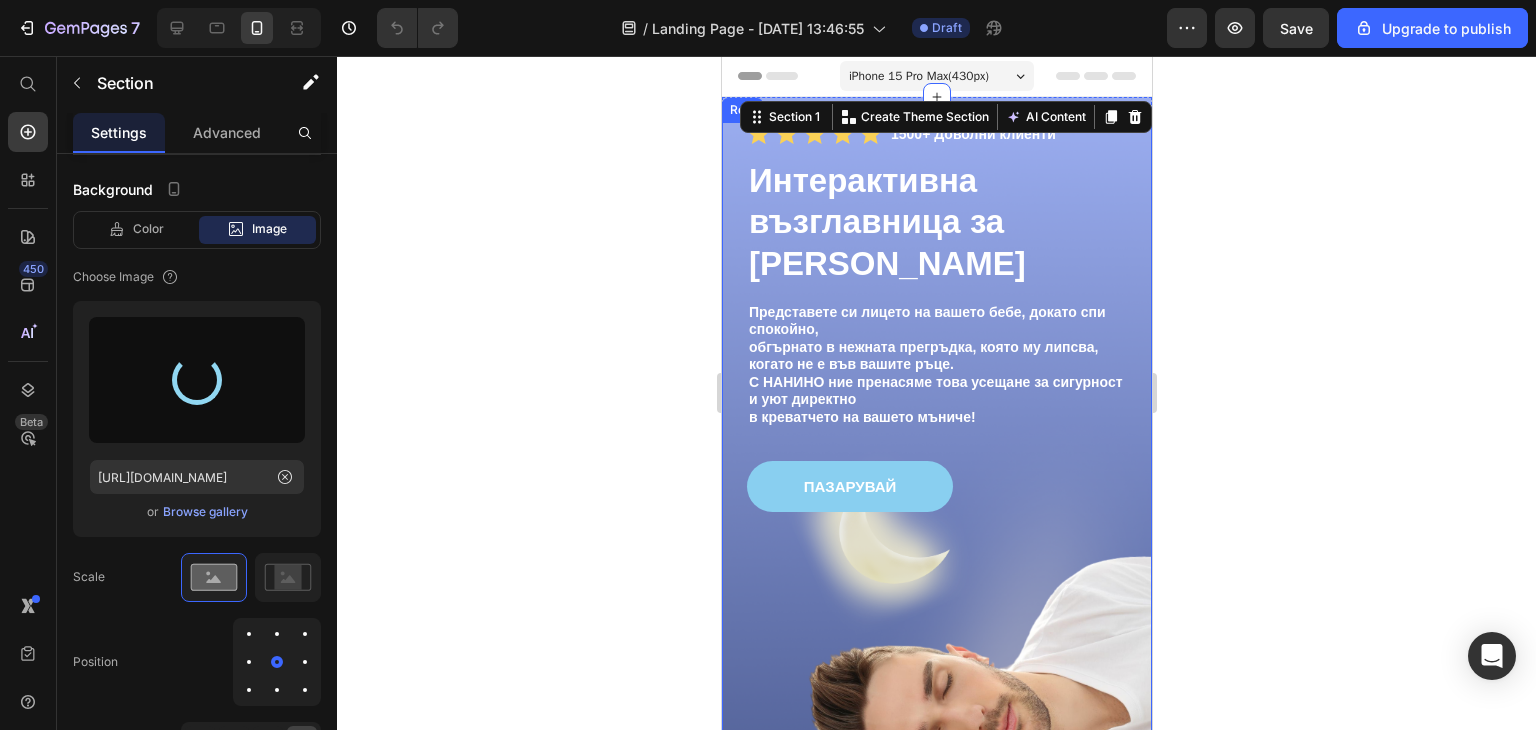 type on "[URL][DOMAIN_NAME]" 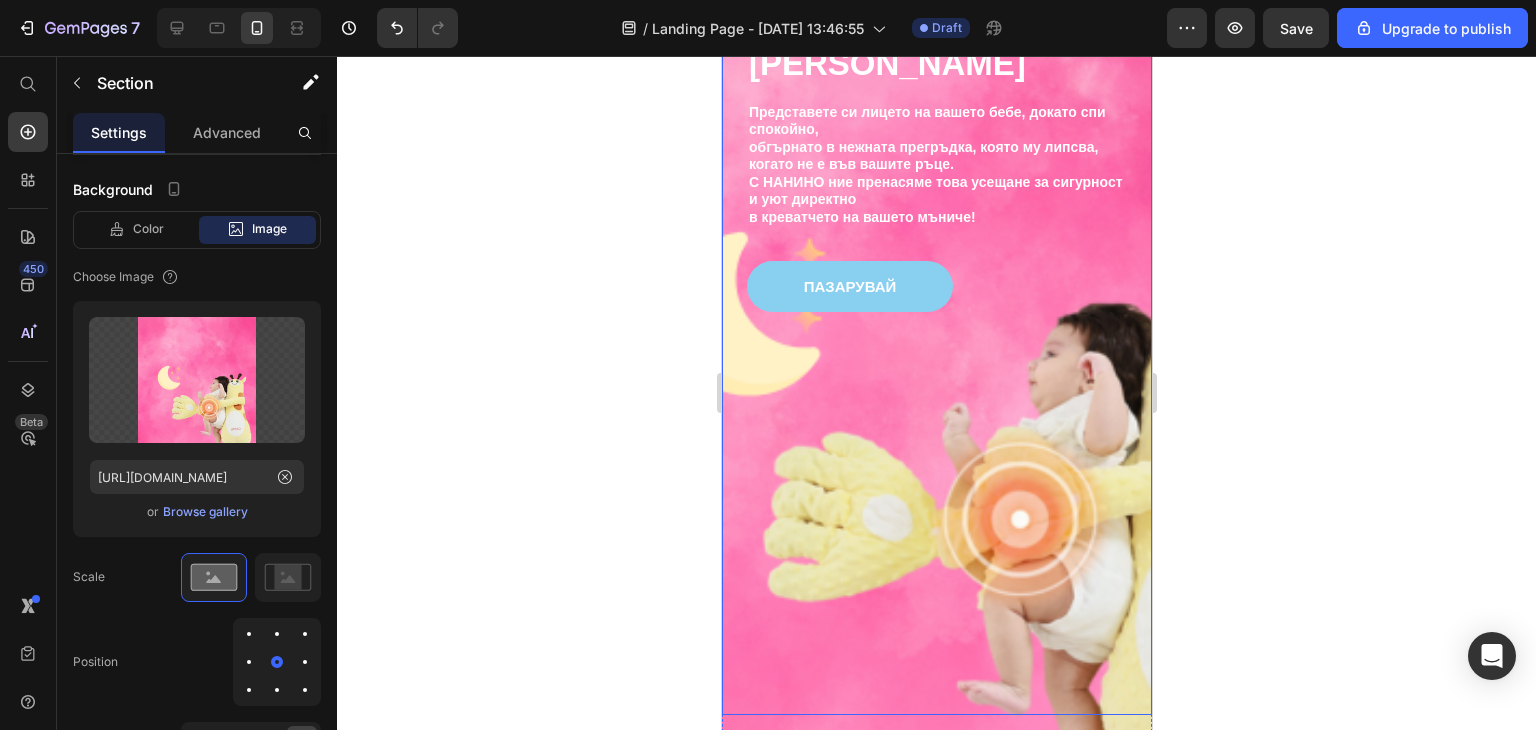 scroll, scrollTop: 400, scrollLeft: 0, axis: vertical 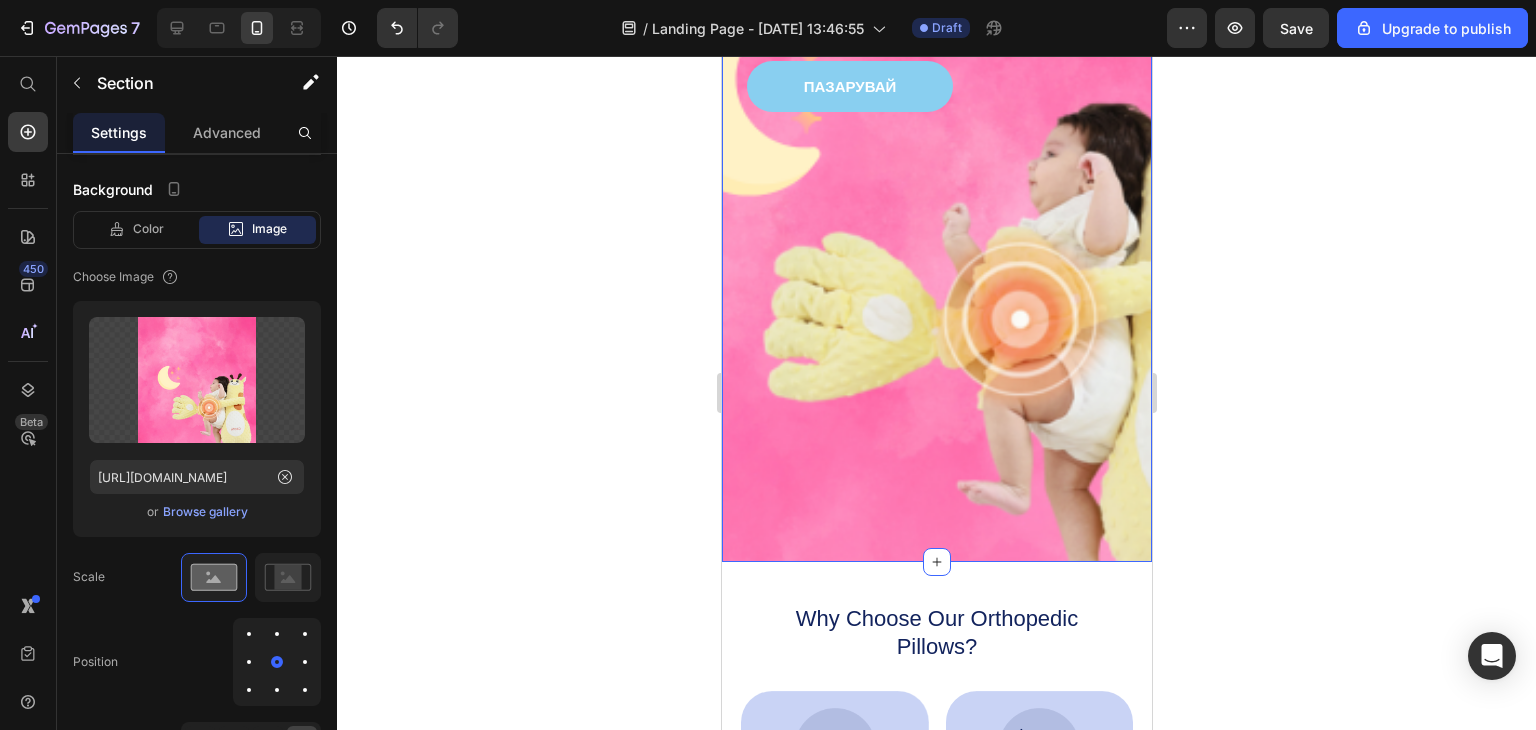 click 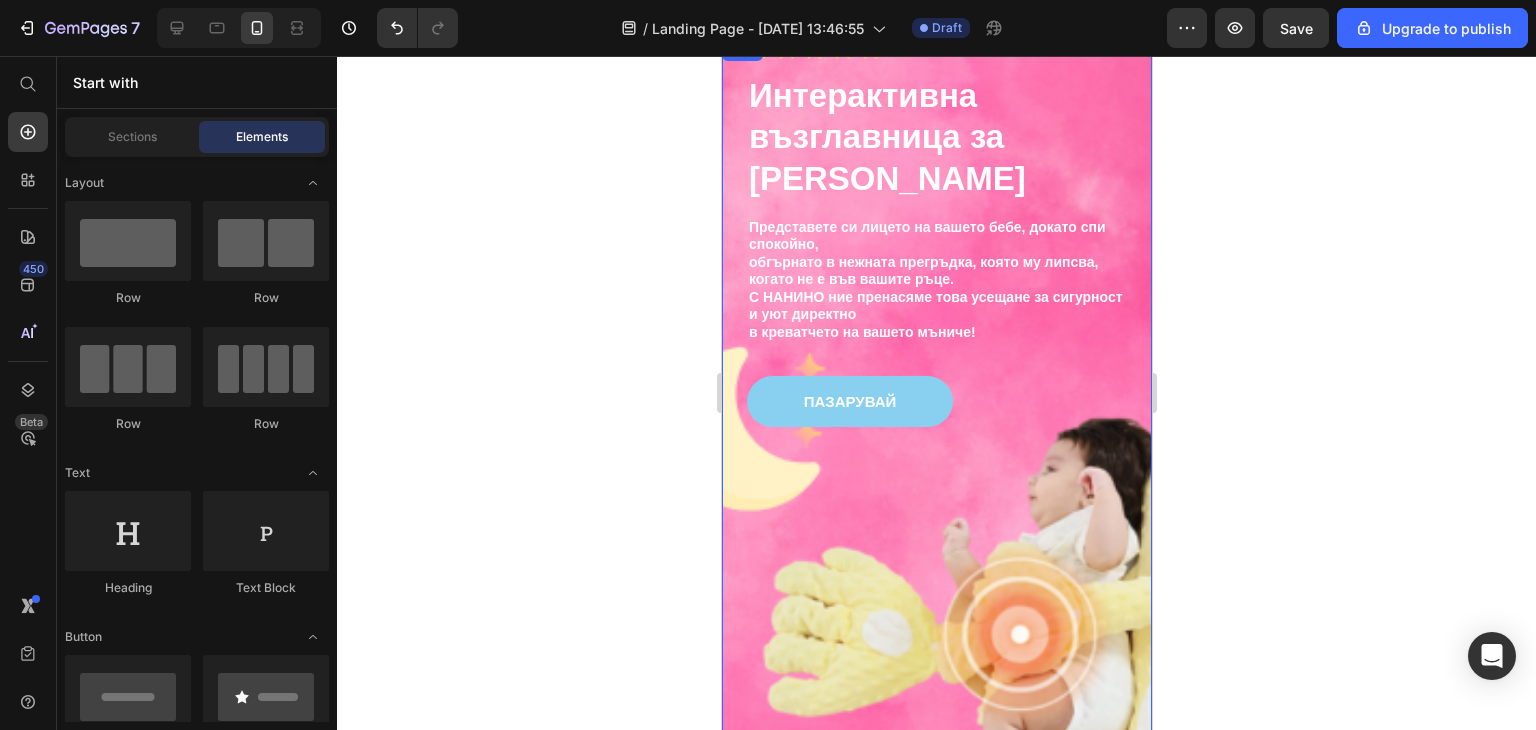 scroll, scrollTop: 0, scrollLeft: 0, axis: both 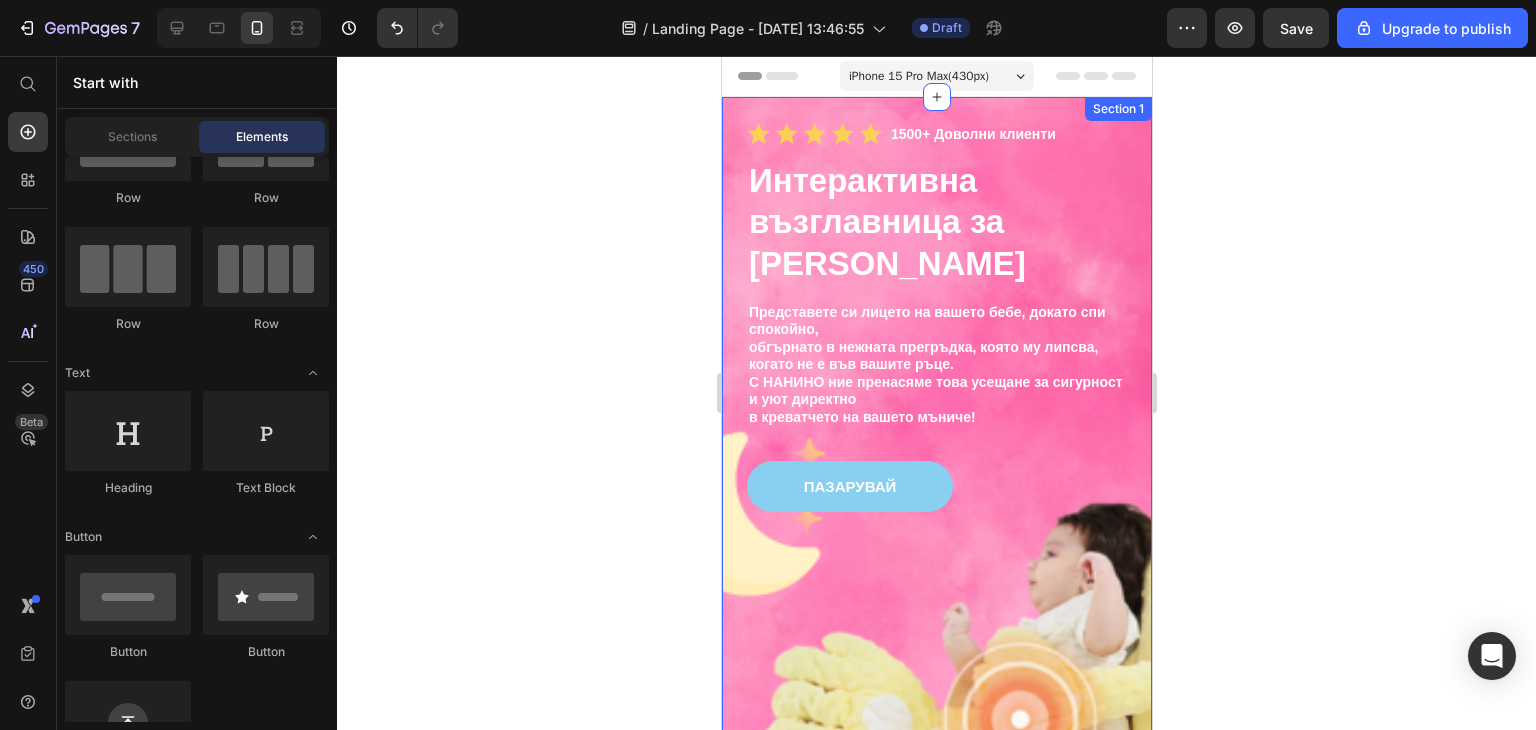 click on "Icon
Icon
Icon
Icon
Icon Icon List 1500+ Доволни клиенти Text Block Row Интерактивна възглавница за  бебета НАНИНО Heading Представете си лицето на вашето бебе, докато спи спокойно,  обгърнато в нежната прегръдка, която му липсва,  когато не е във вашите ръце.  С НАНИНО ние пренасяме това усещане за сигурност и уют директно  в креватчето на вашето мъниче! Text Block ПАЗАРУВАЙ Button Row Section 1" at bounding box center (936, 529) 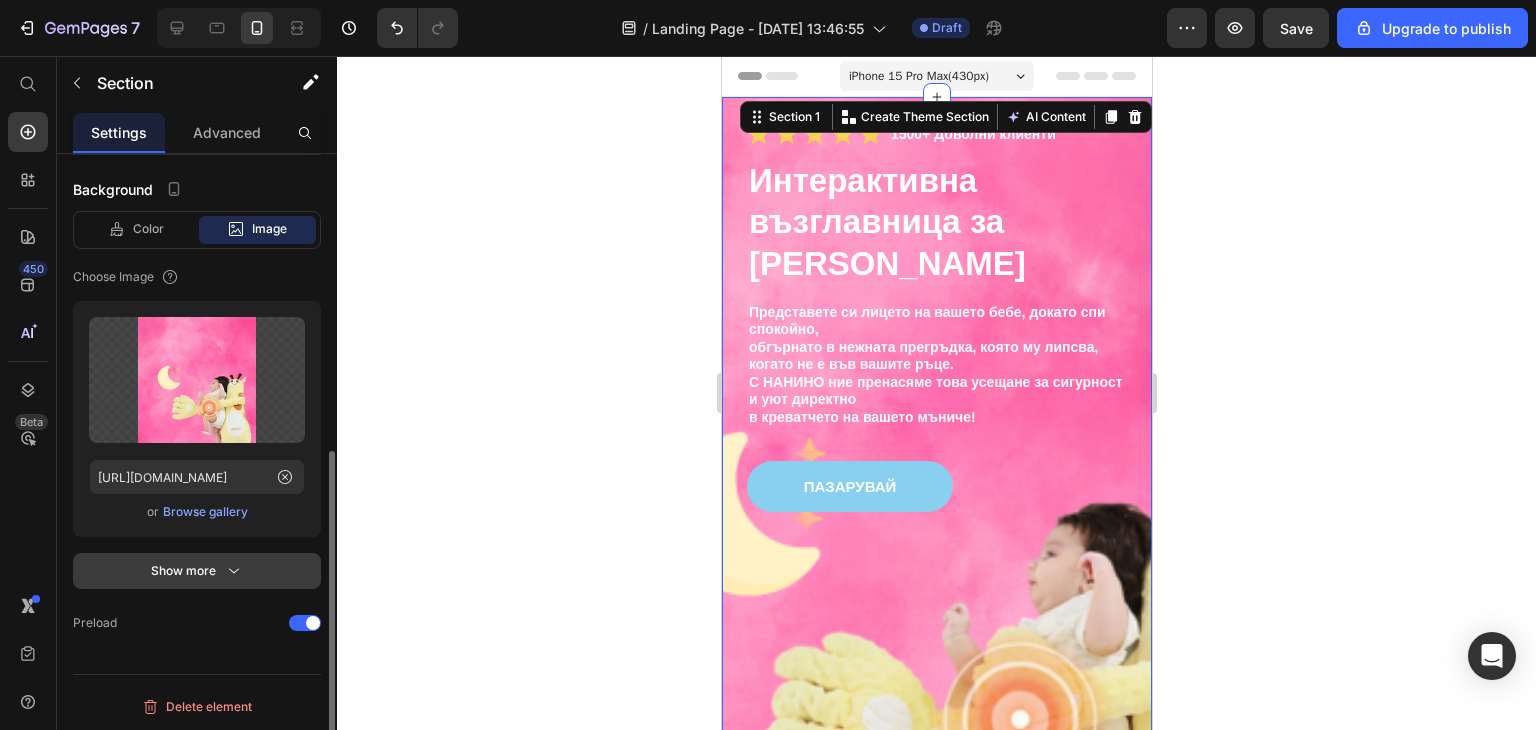 click 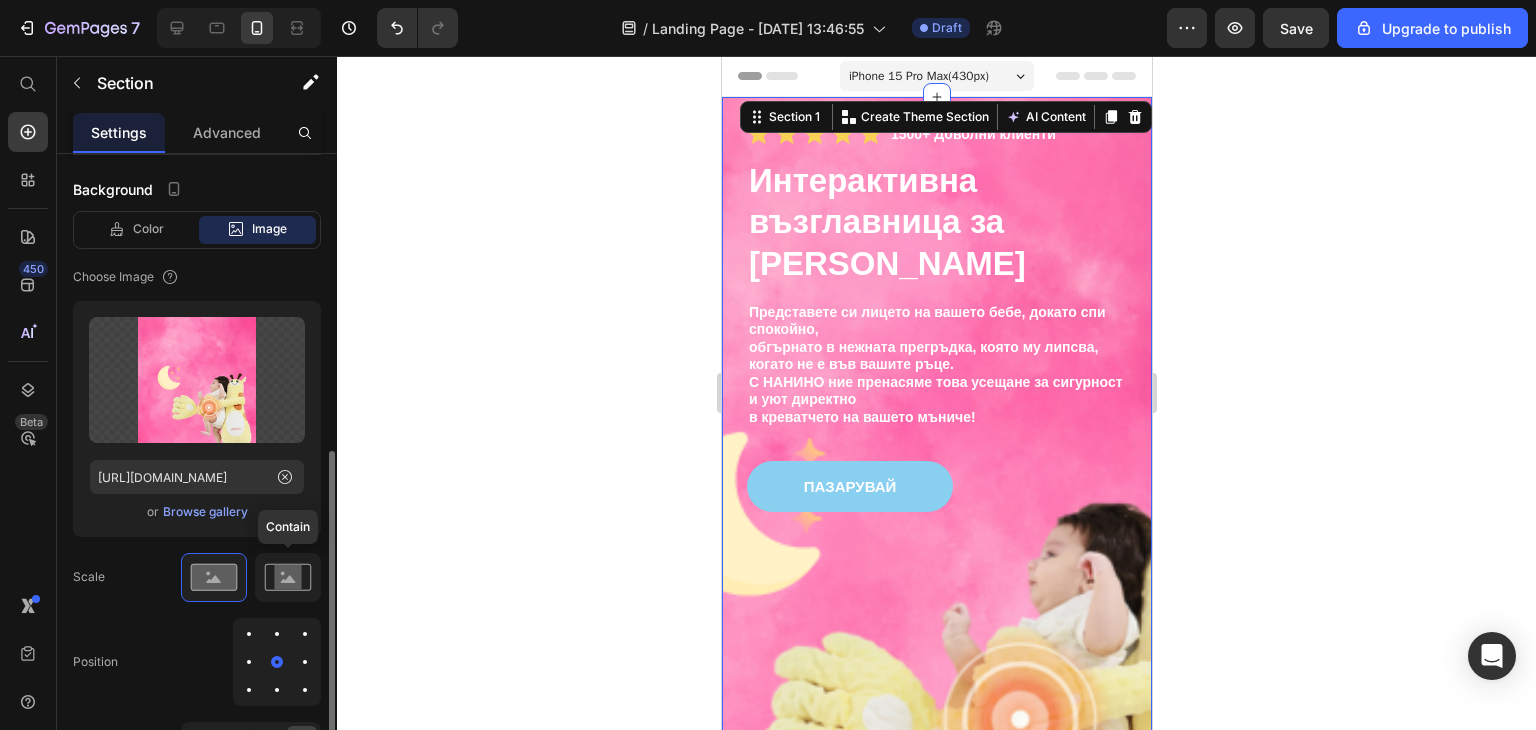 click 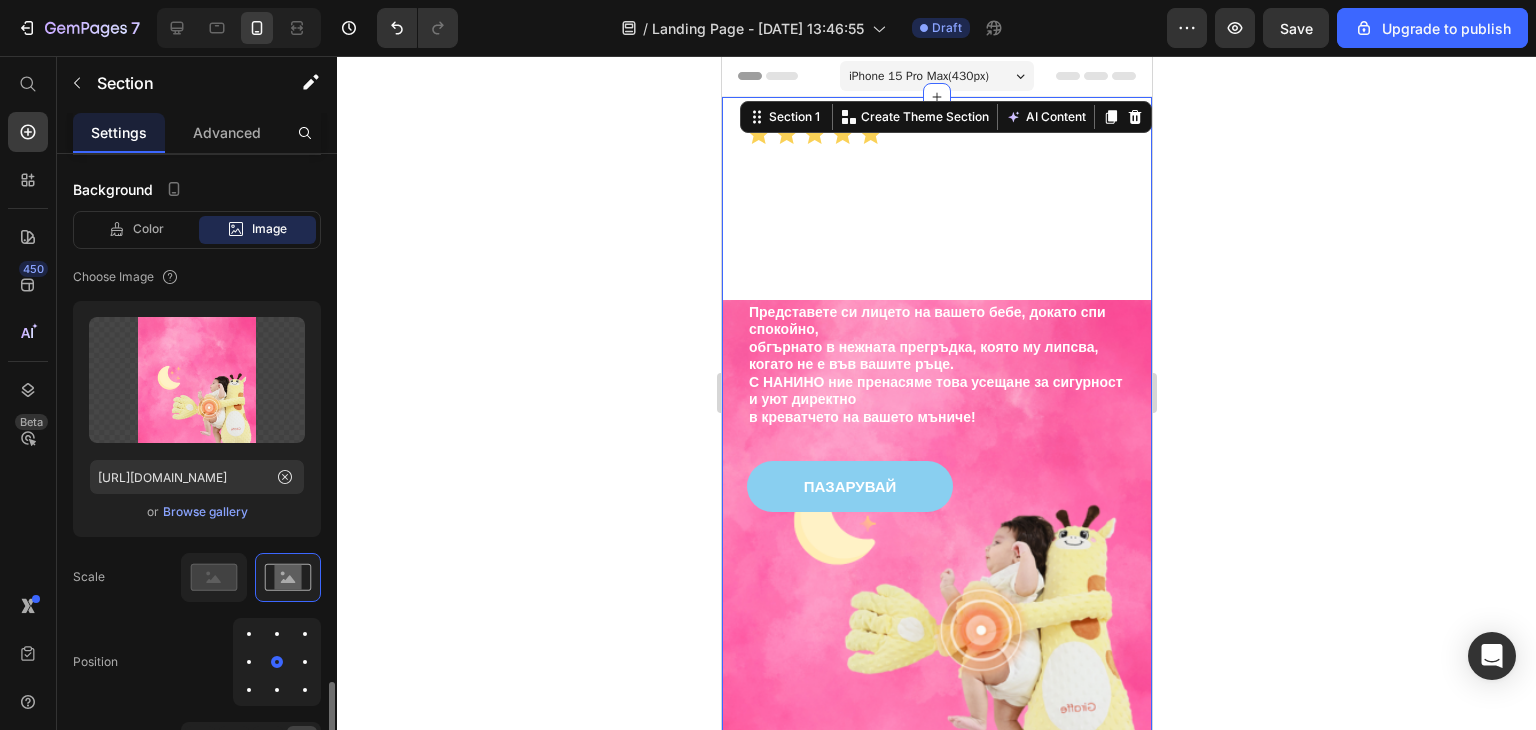 scroll, scrollTop: 758, scrollLeft: 0, axis: vertical 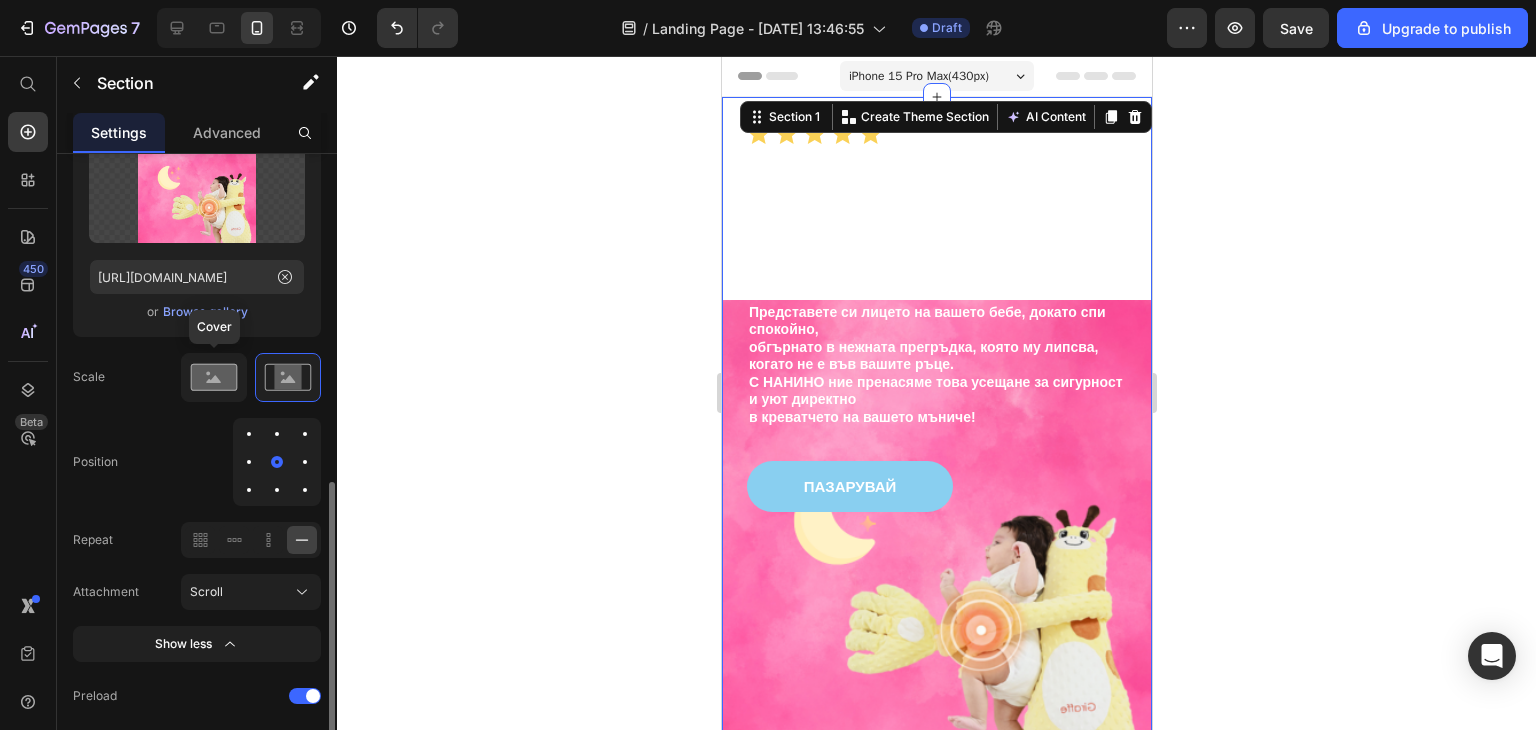 click 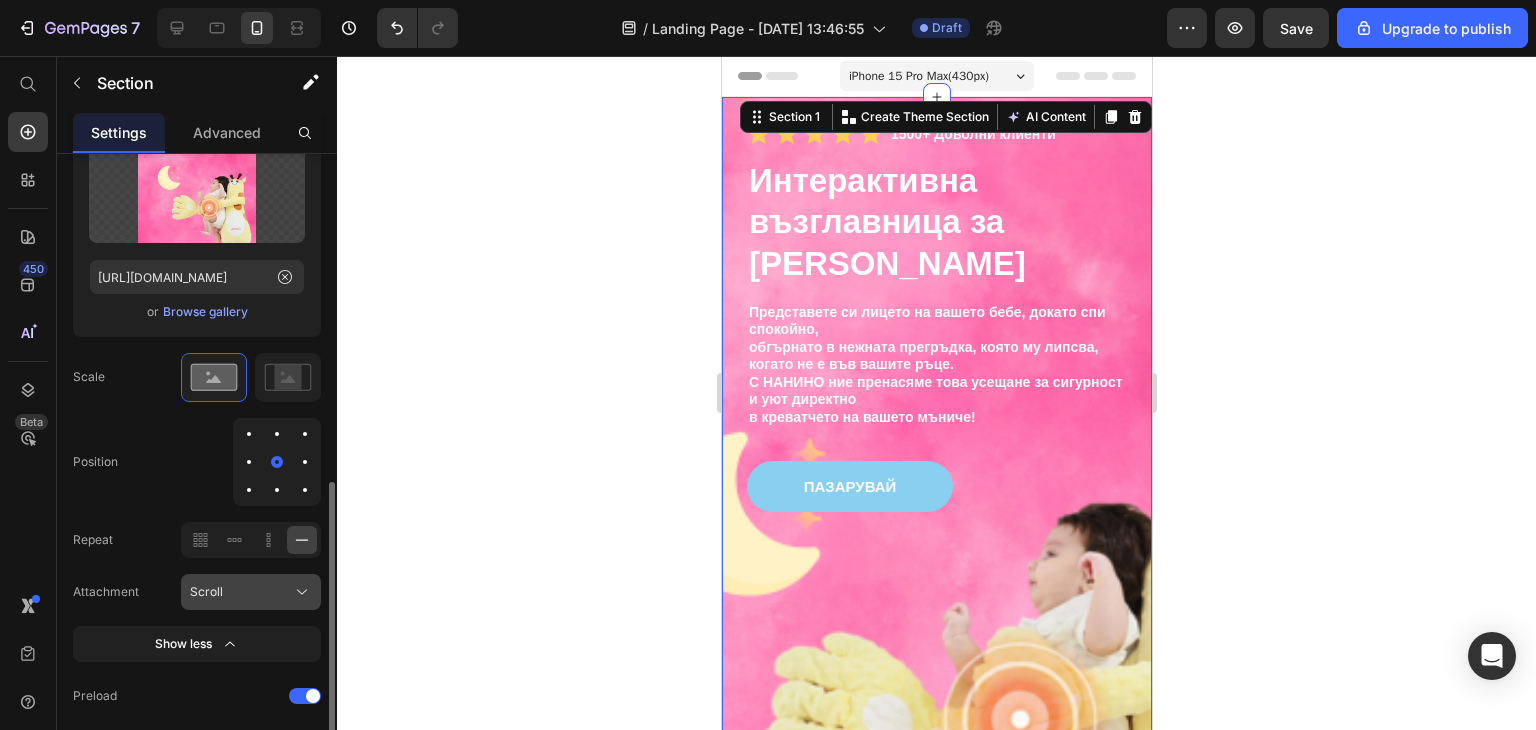 click on "Scroll" 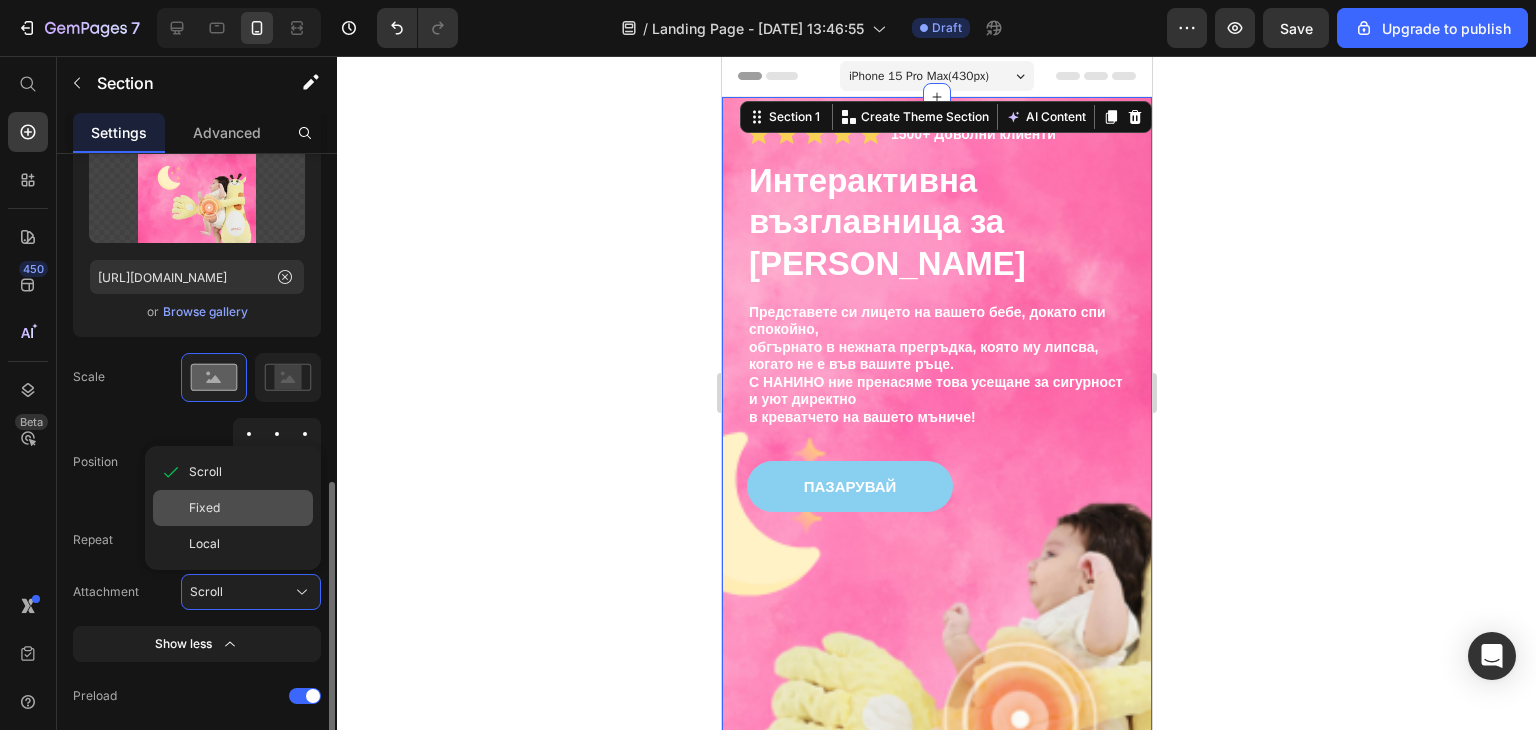 click on "Fixed" at bounding box center (204, 508) 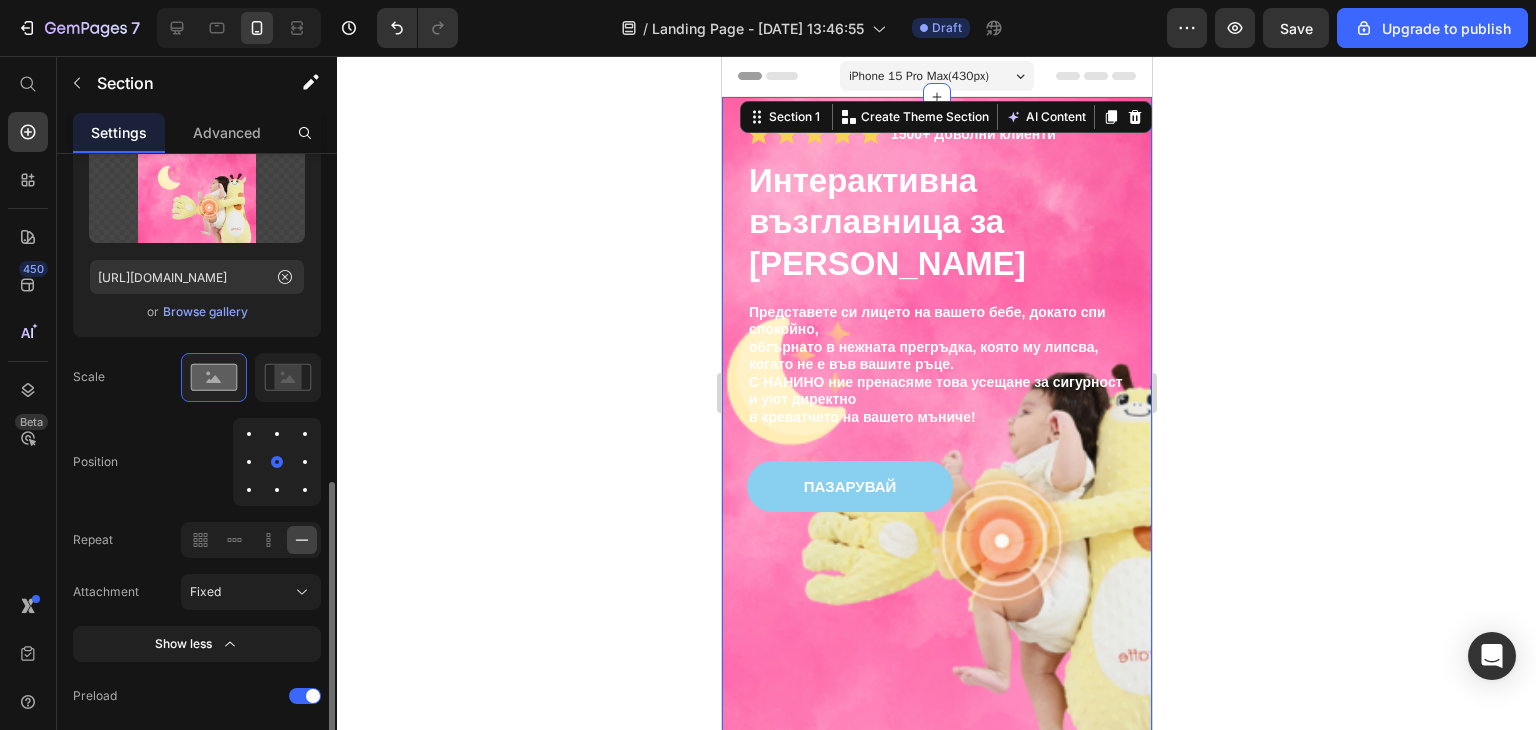 click on "Color Image Video  Choose Image  Upload Image [URL][DOMAIN_NAME]  or   Browse gallery   Scale   Position   Repeat
Attachment  Fixed Show less" 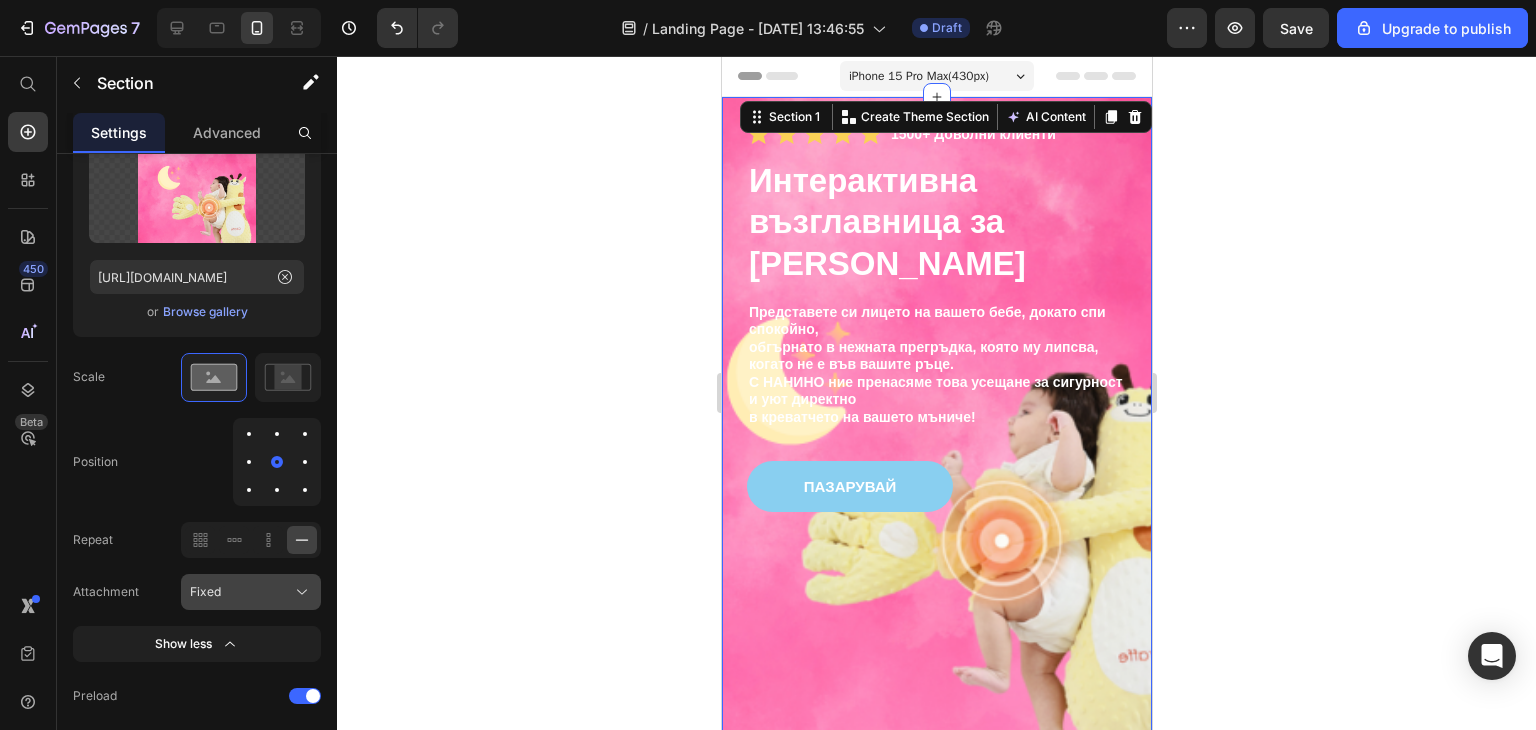 click on "Fixed" at bounding box center (251, 592) 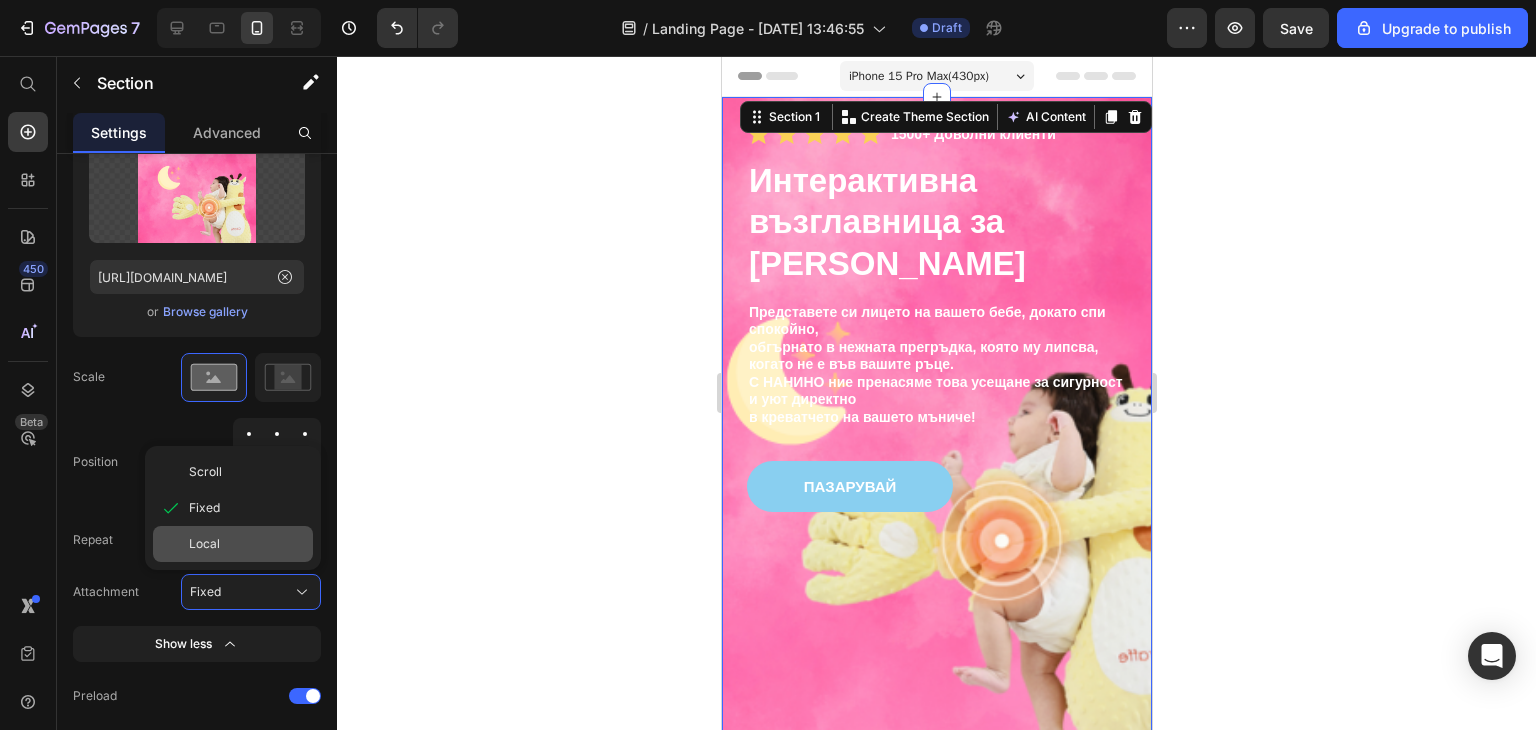 click on "Local" 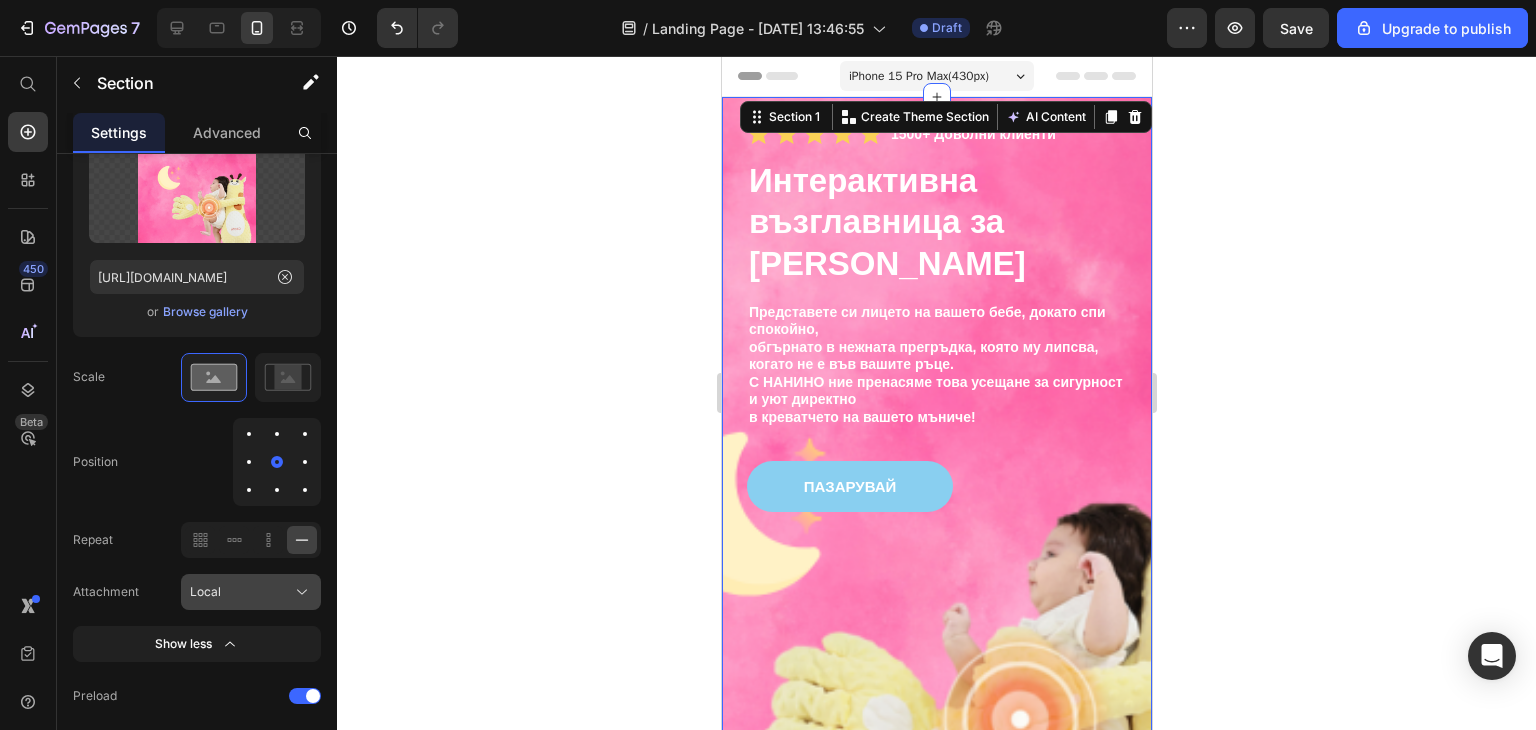 click on "Local" at bounding box center [251, 592] 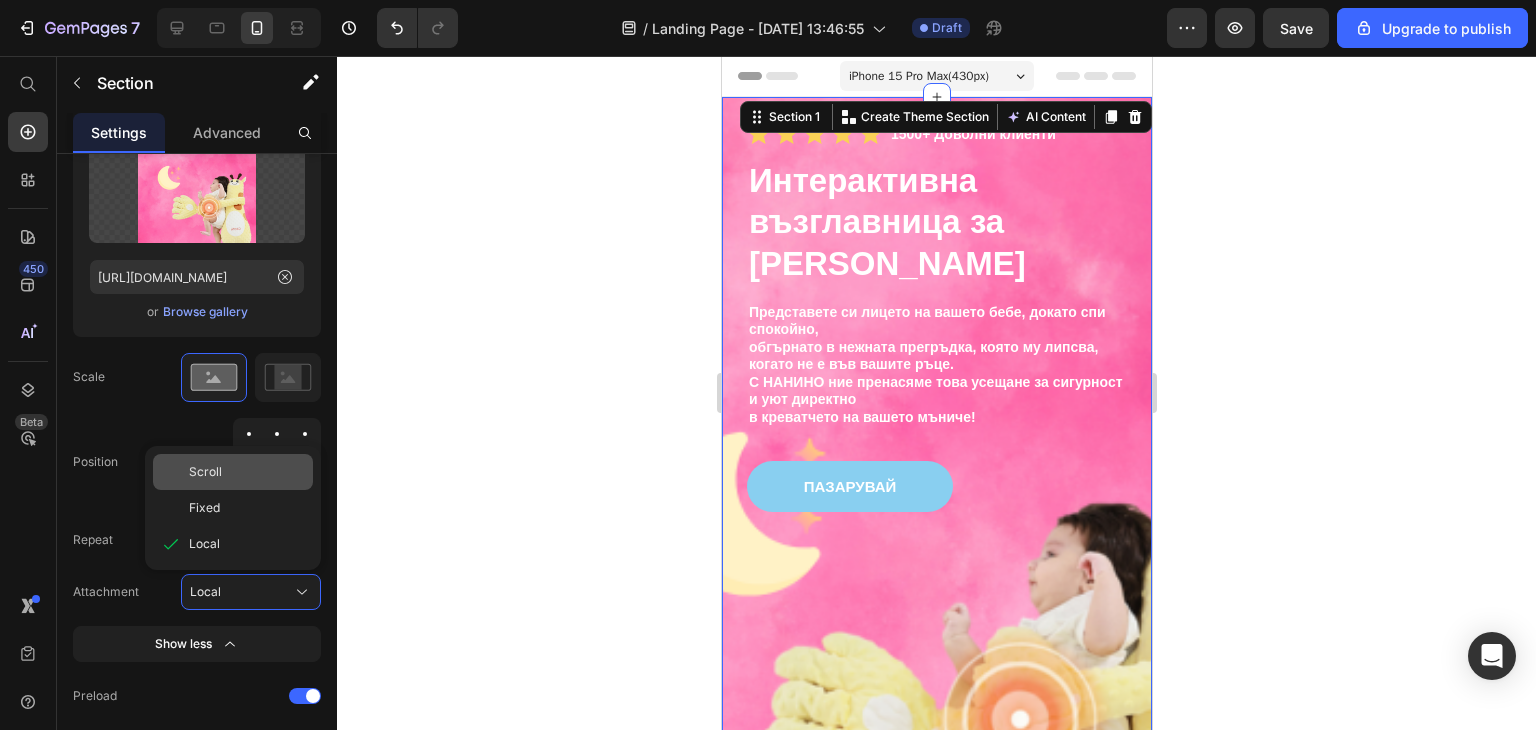 click on "Scroll" at bounding box center [205, 472] 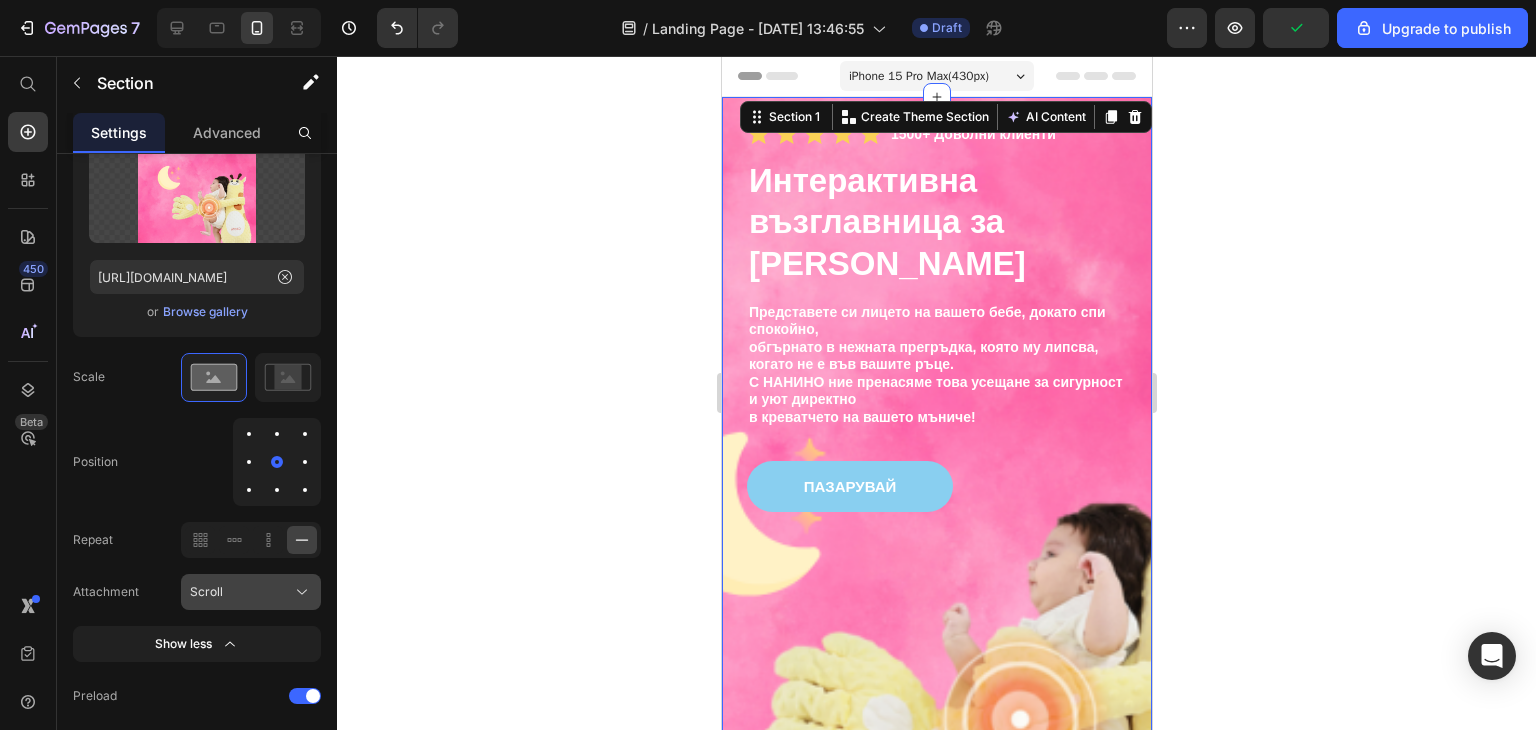 click on "Scroll" 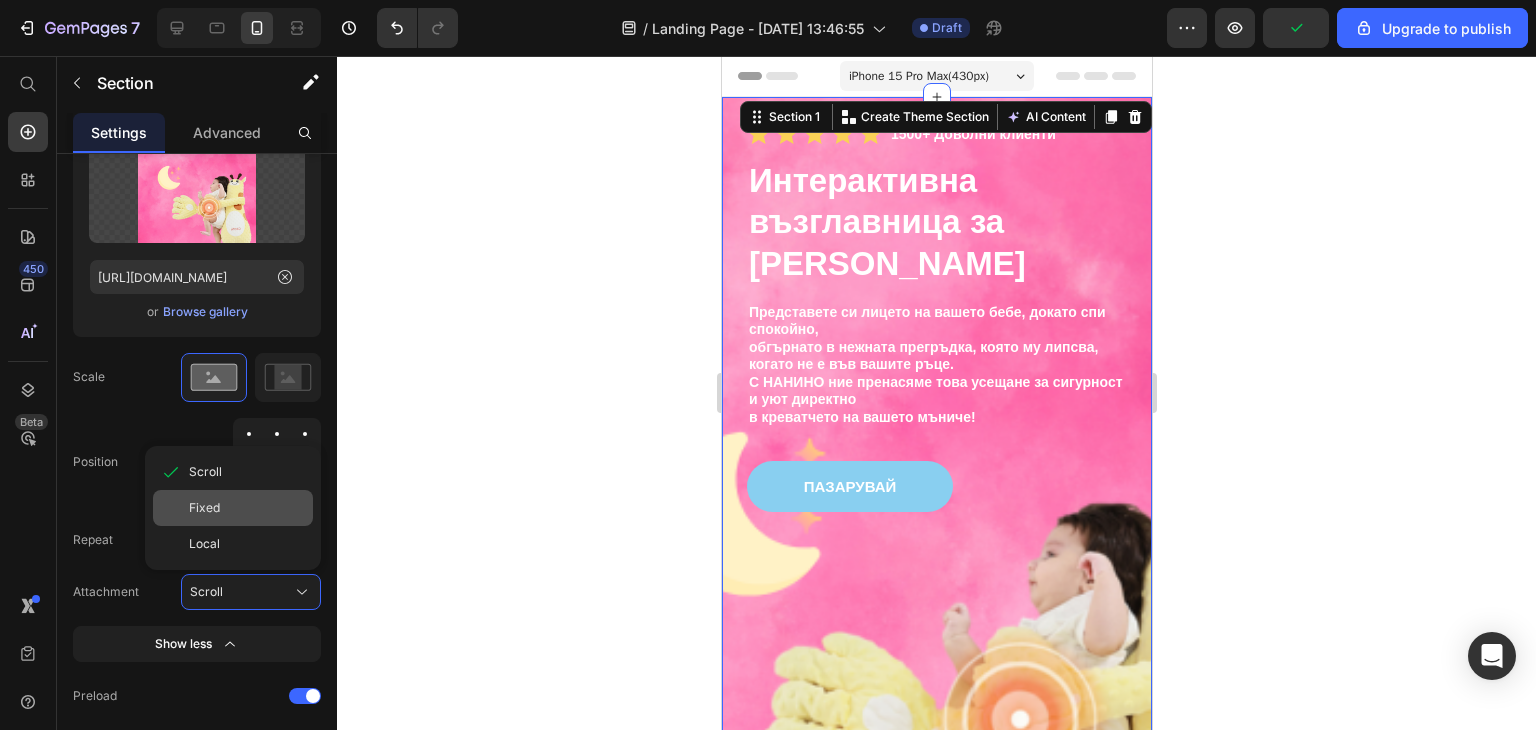 click on "Fixed" at bounding box center [247, 508] 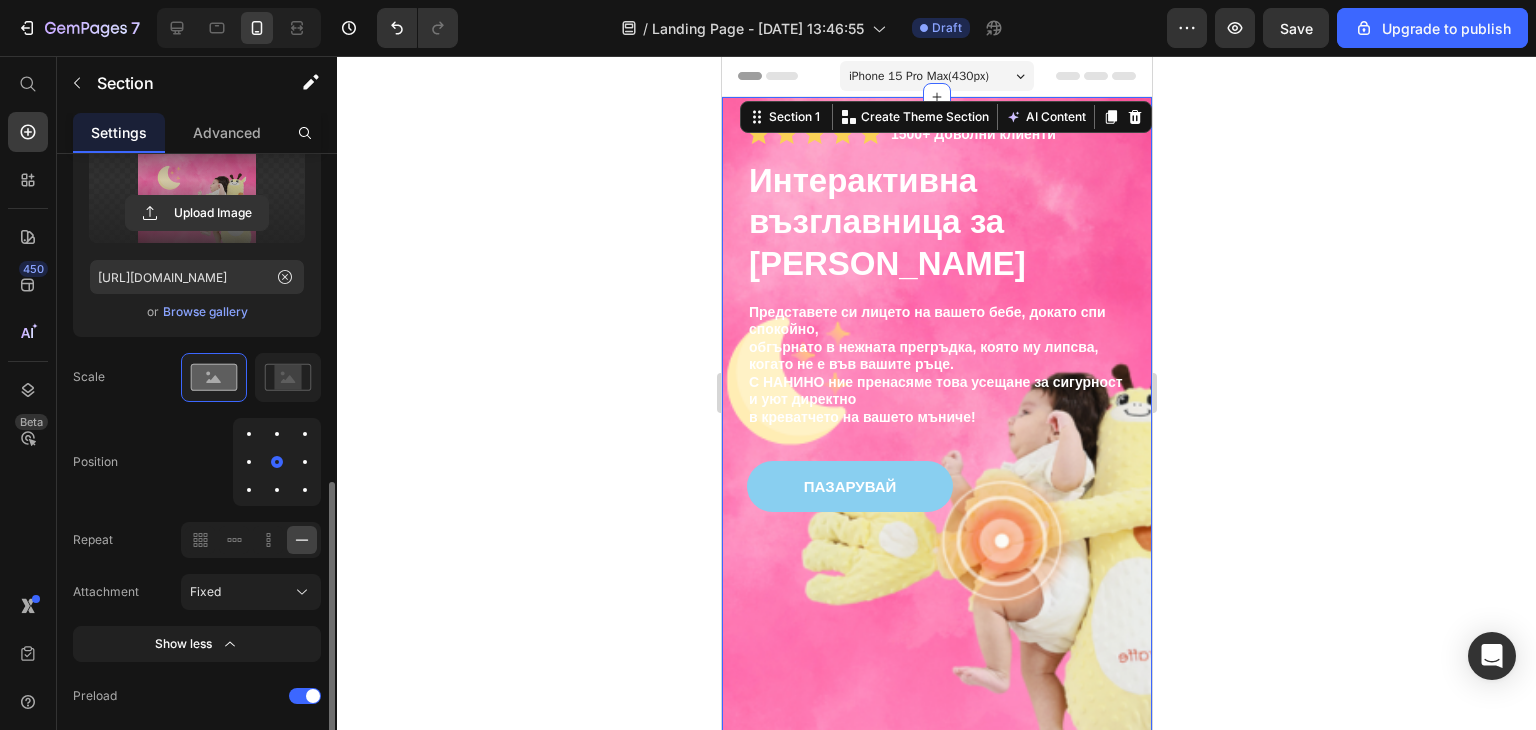 click at bounding box center (197, 180) 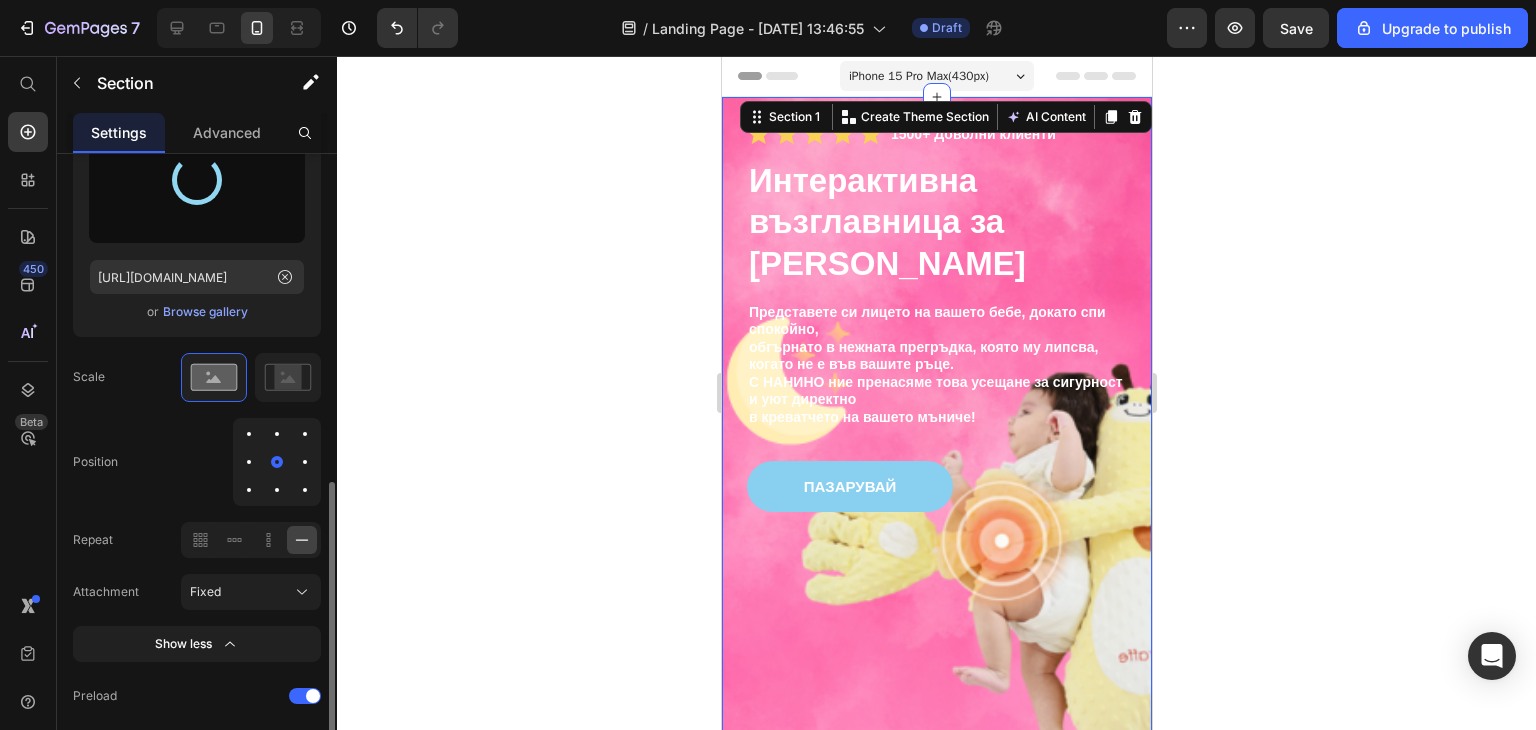 type on "[URL][DOMAIN_NAME]" 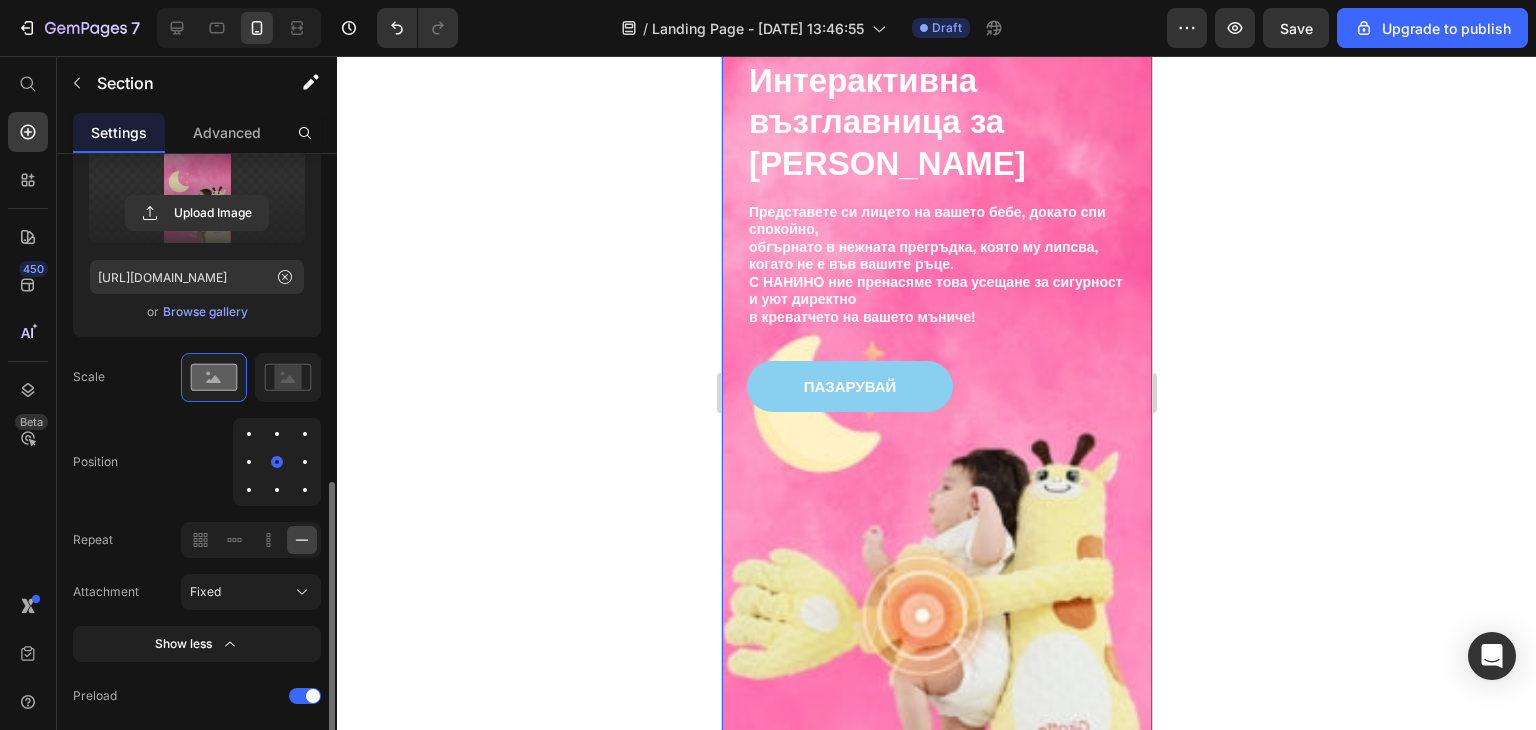 scroll, scrollTop: 0, scrollLeft: 0, axis: both 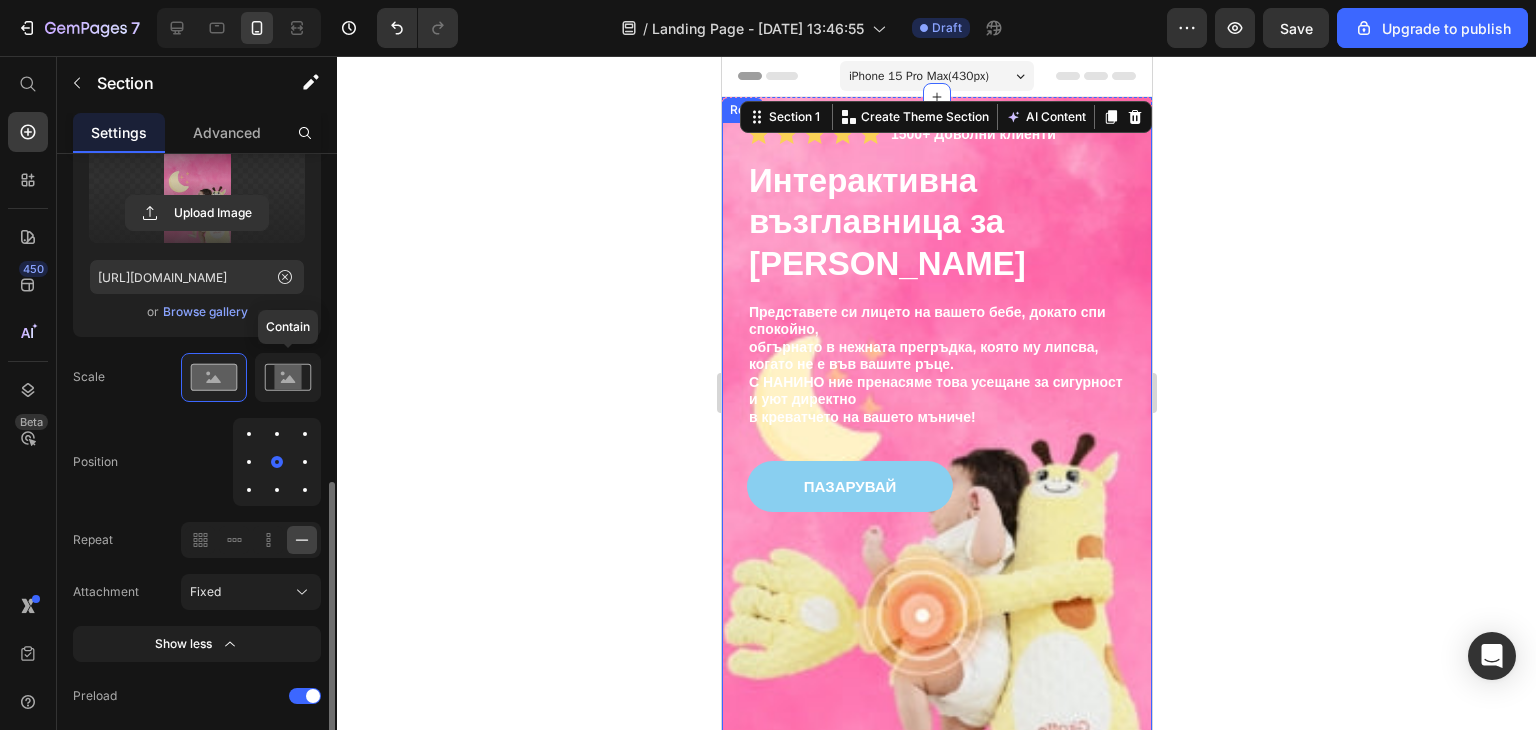 click 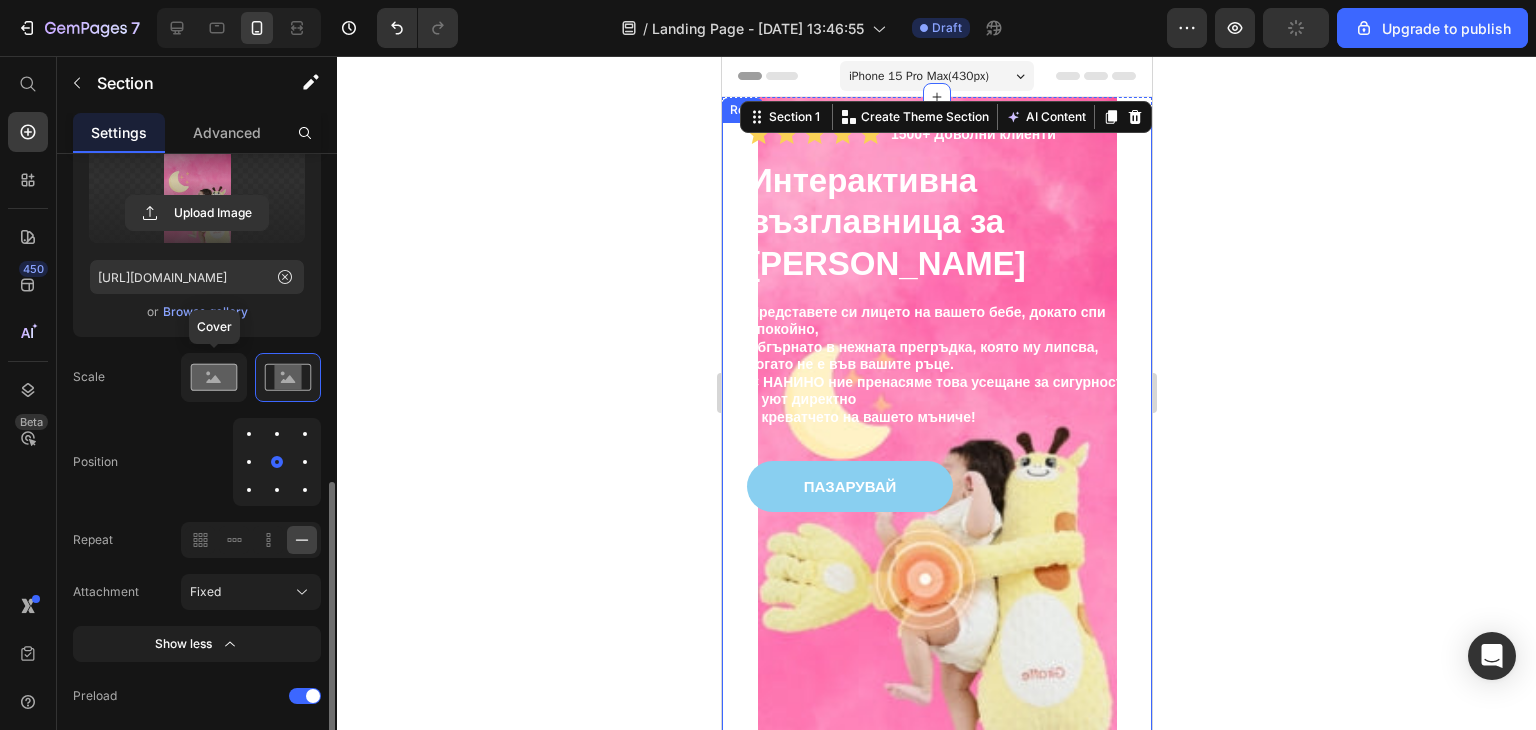 click 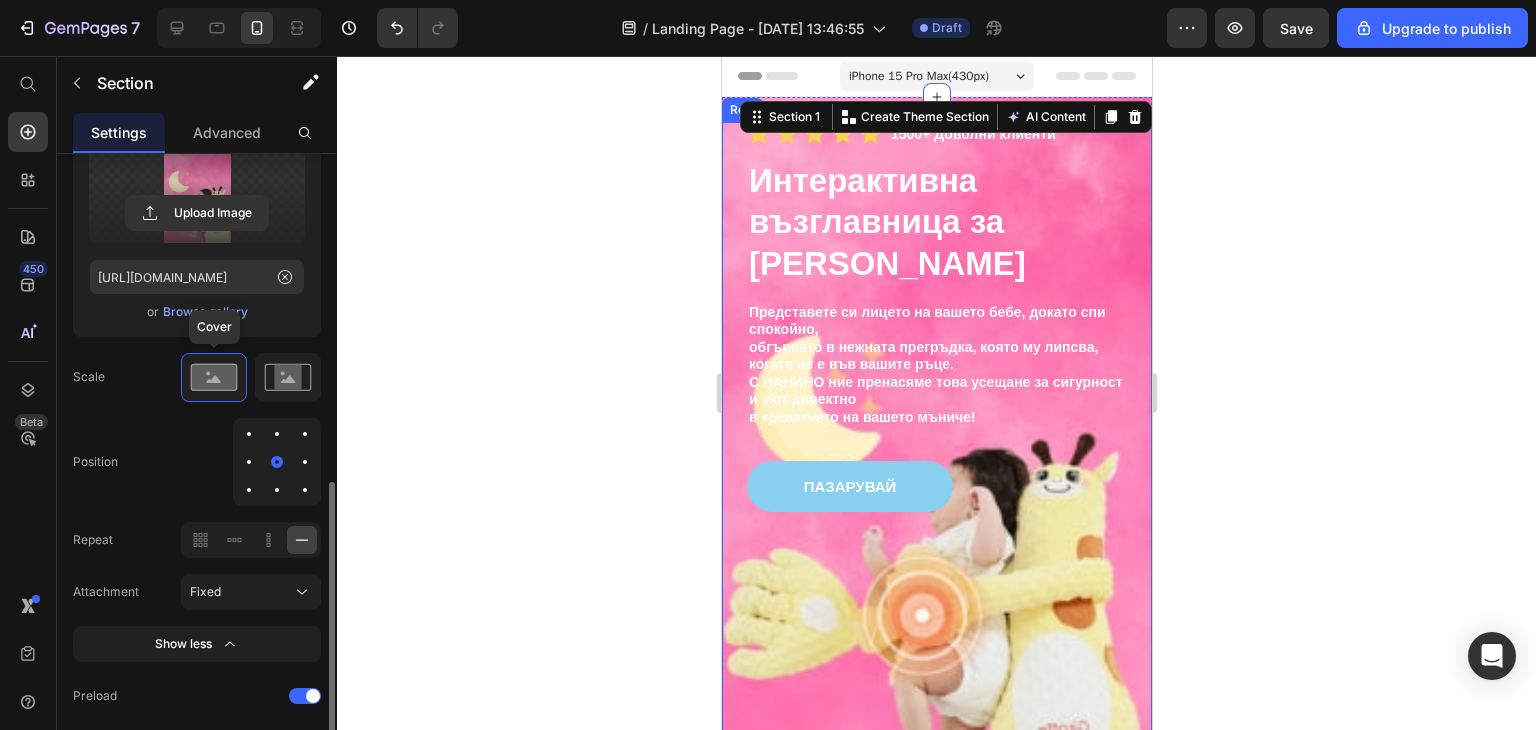 click 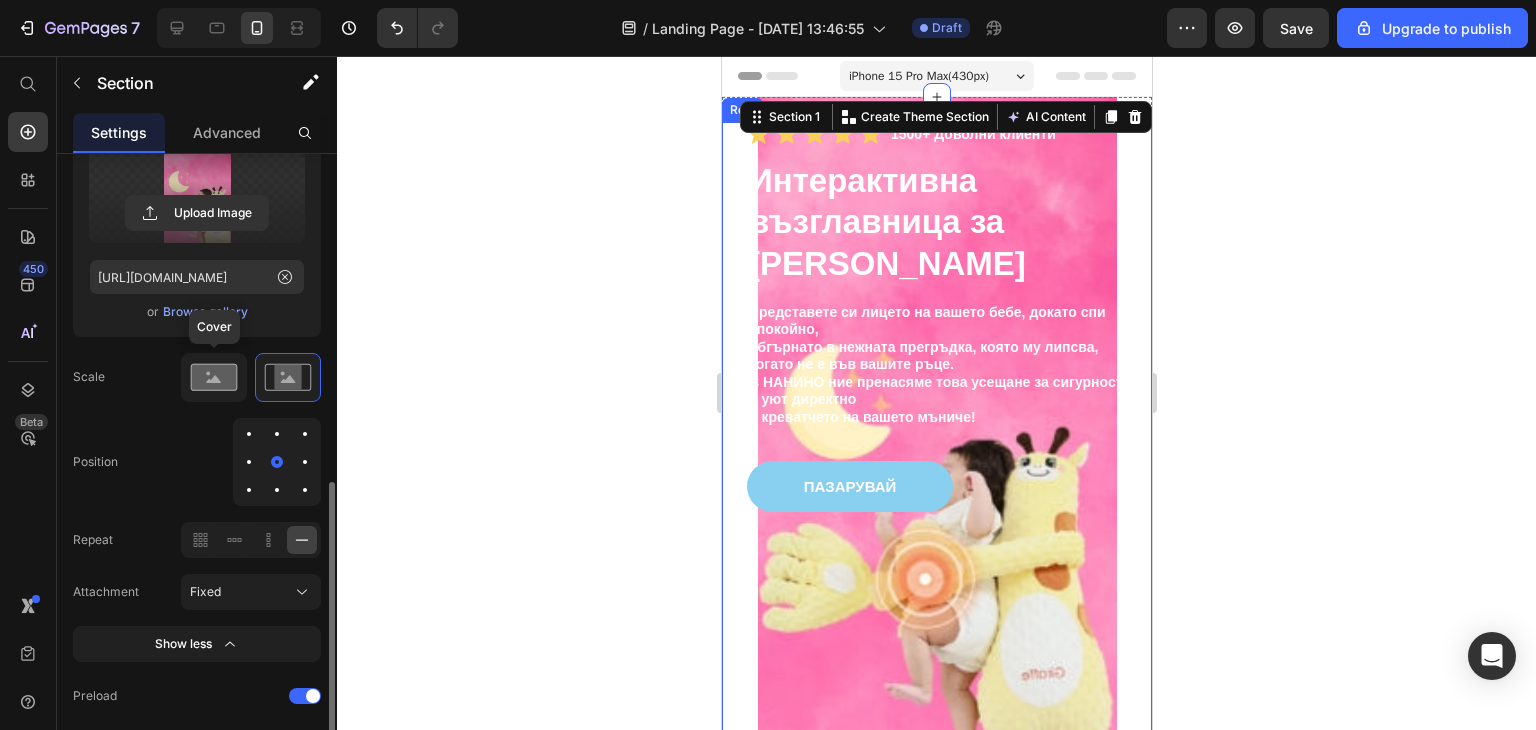 click 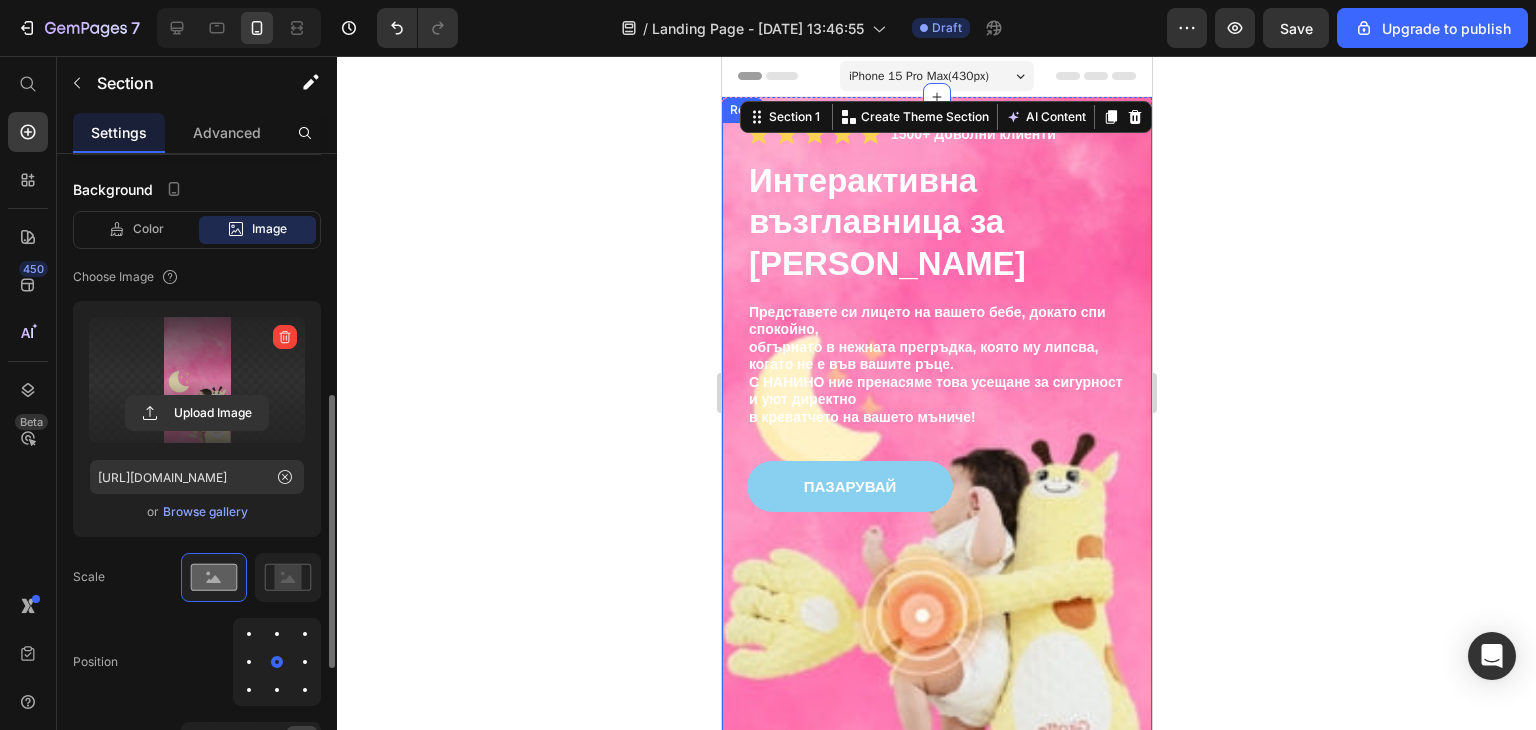 scroll, scrollTop: 458, scrollLeft: 0, axis: vertical 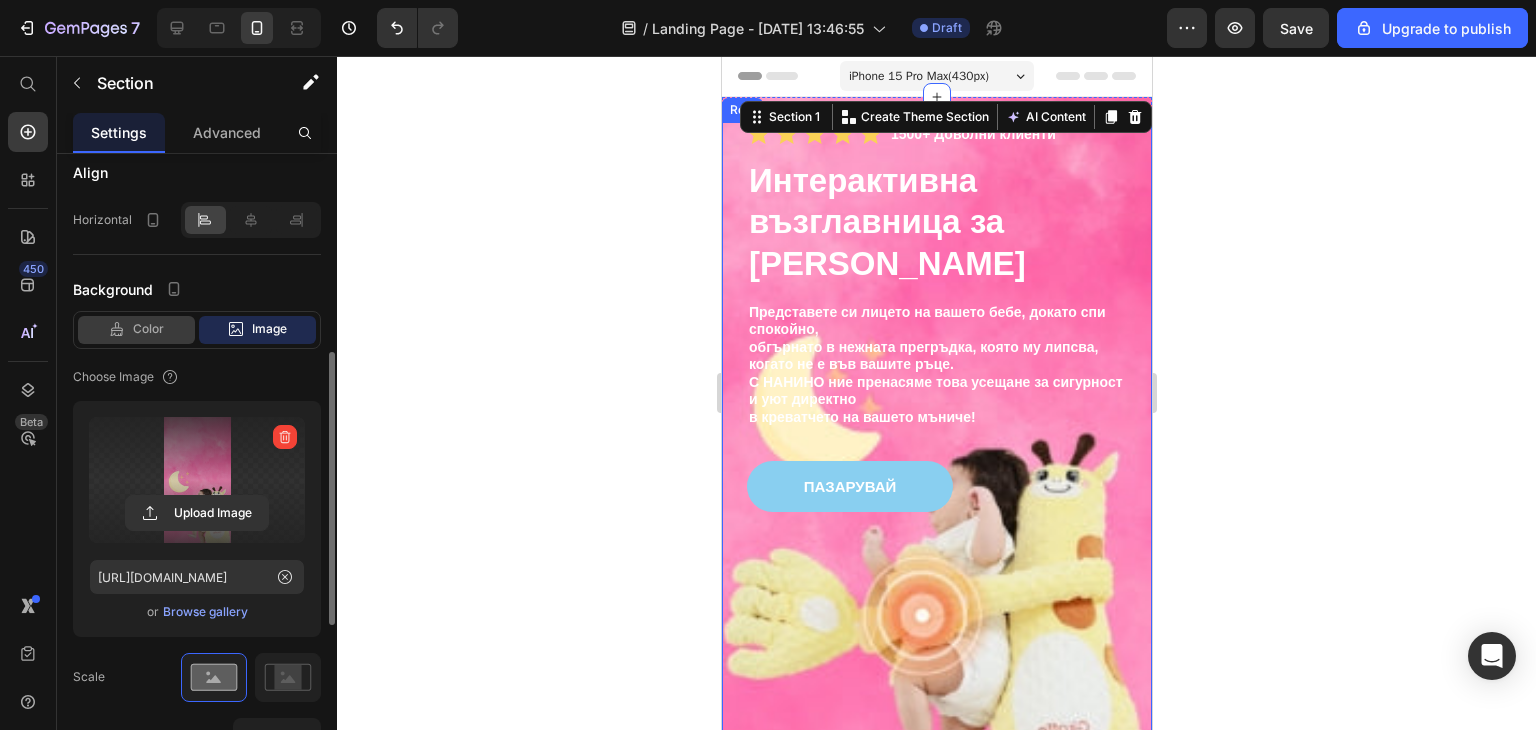 click on "Color" 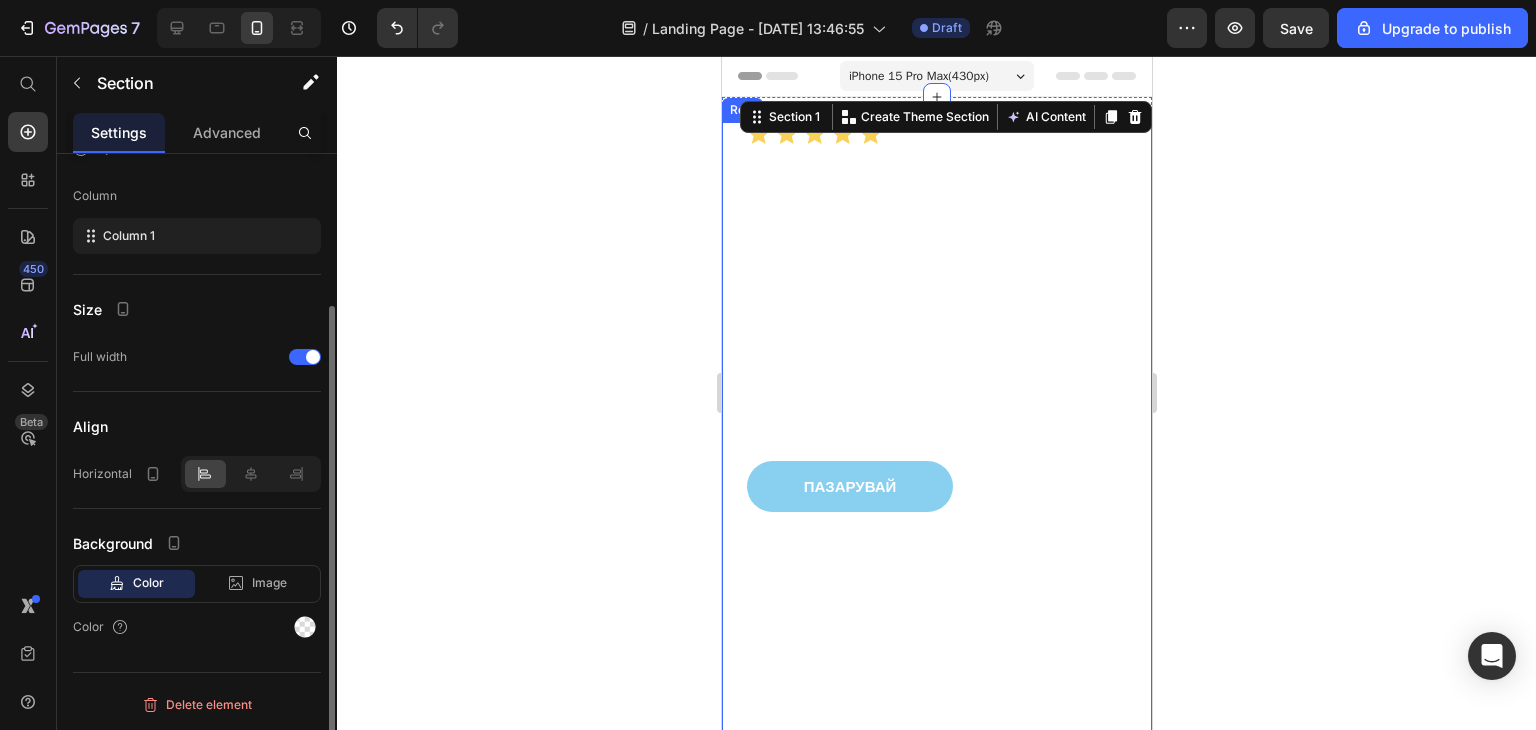 scroll, scrollTop: 202, scrollLeft: 0, axis: vertical 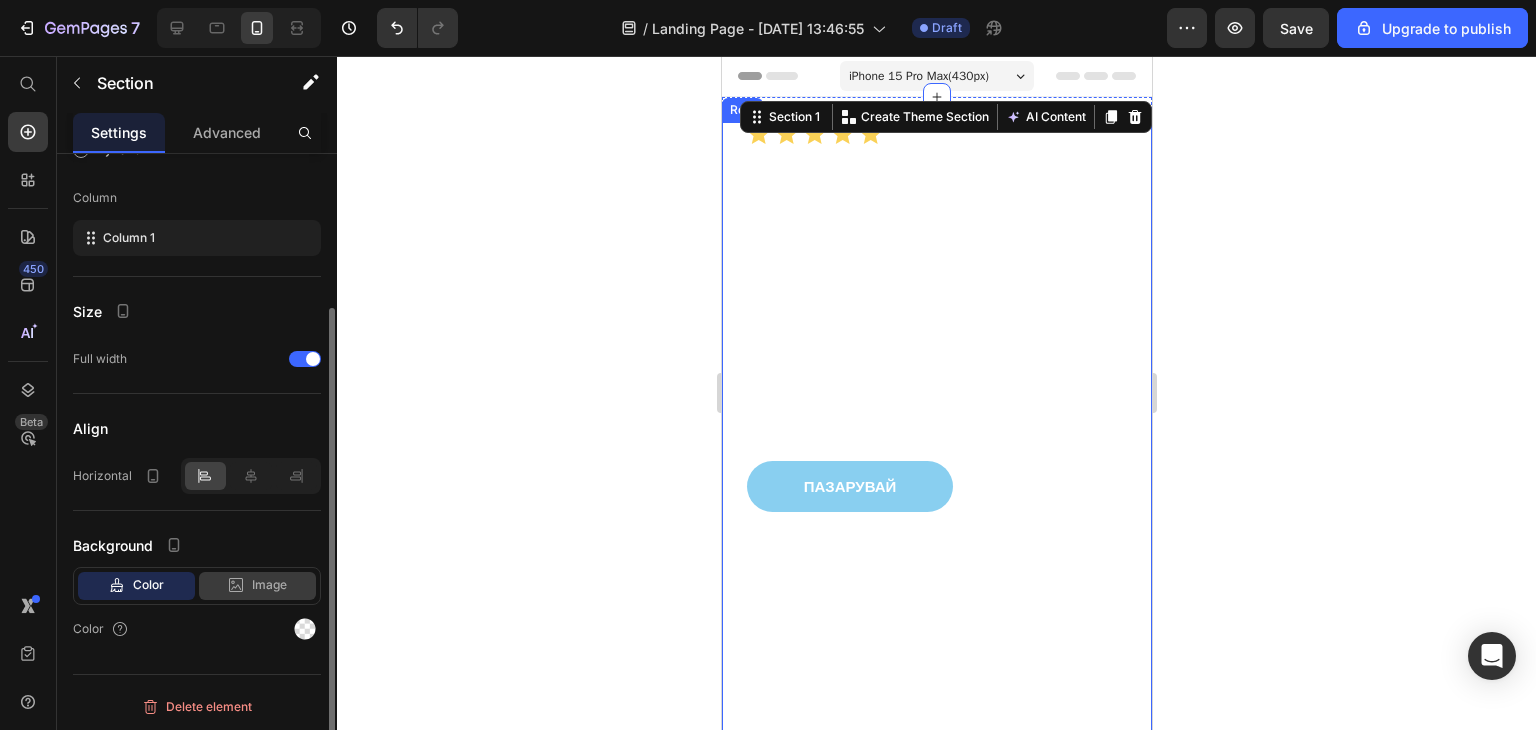 click on "Image" 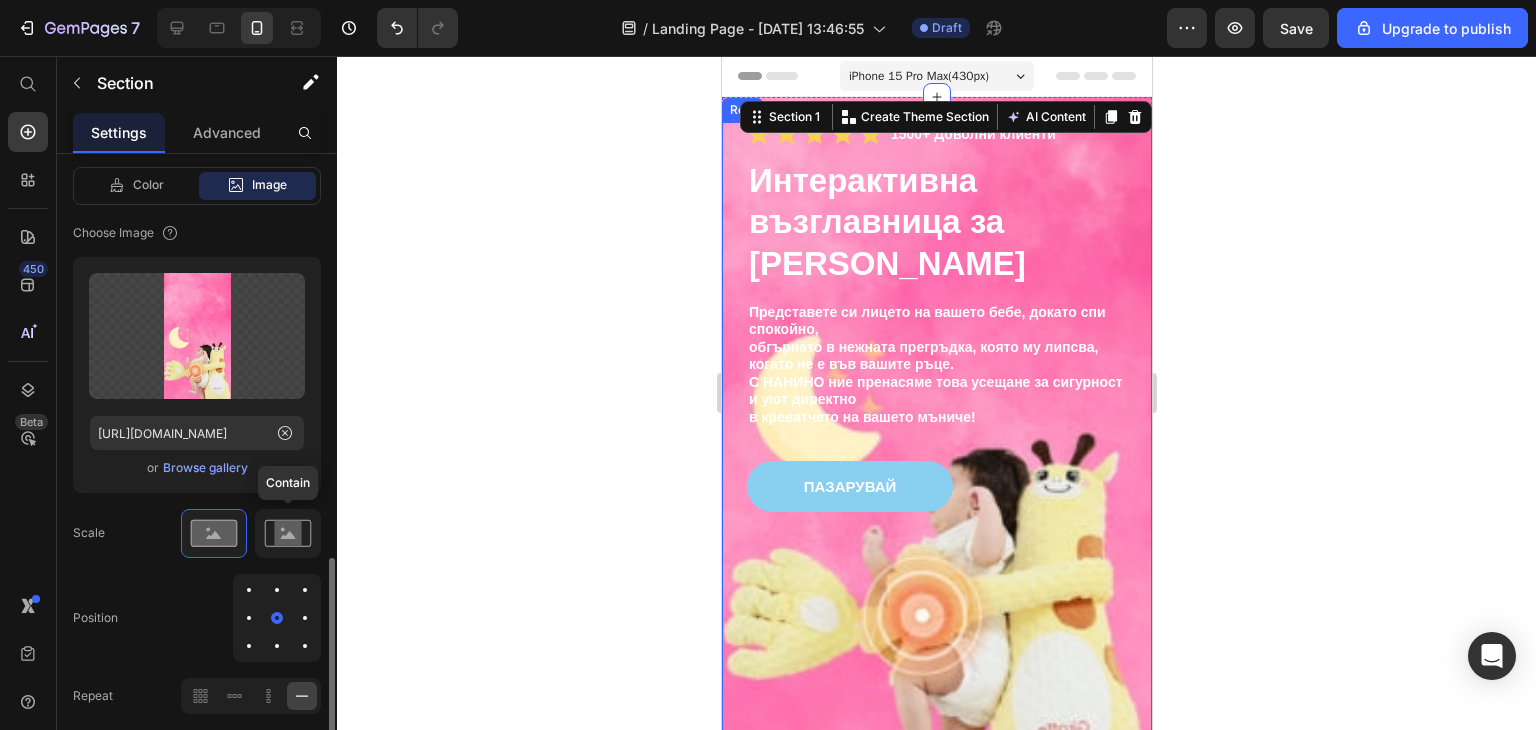 scroll, scrollTop: 802, scrollLeft: 0, axis: vertical 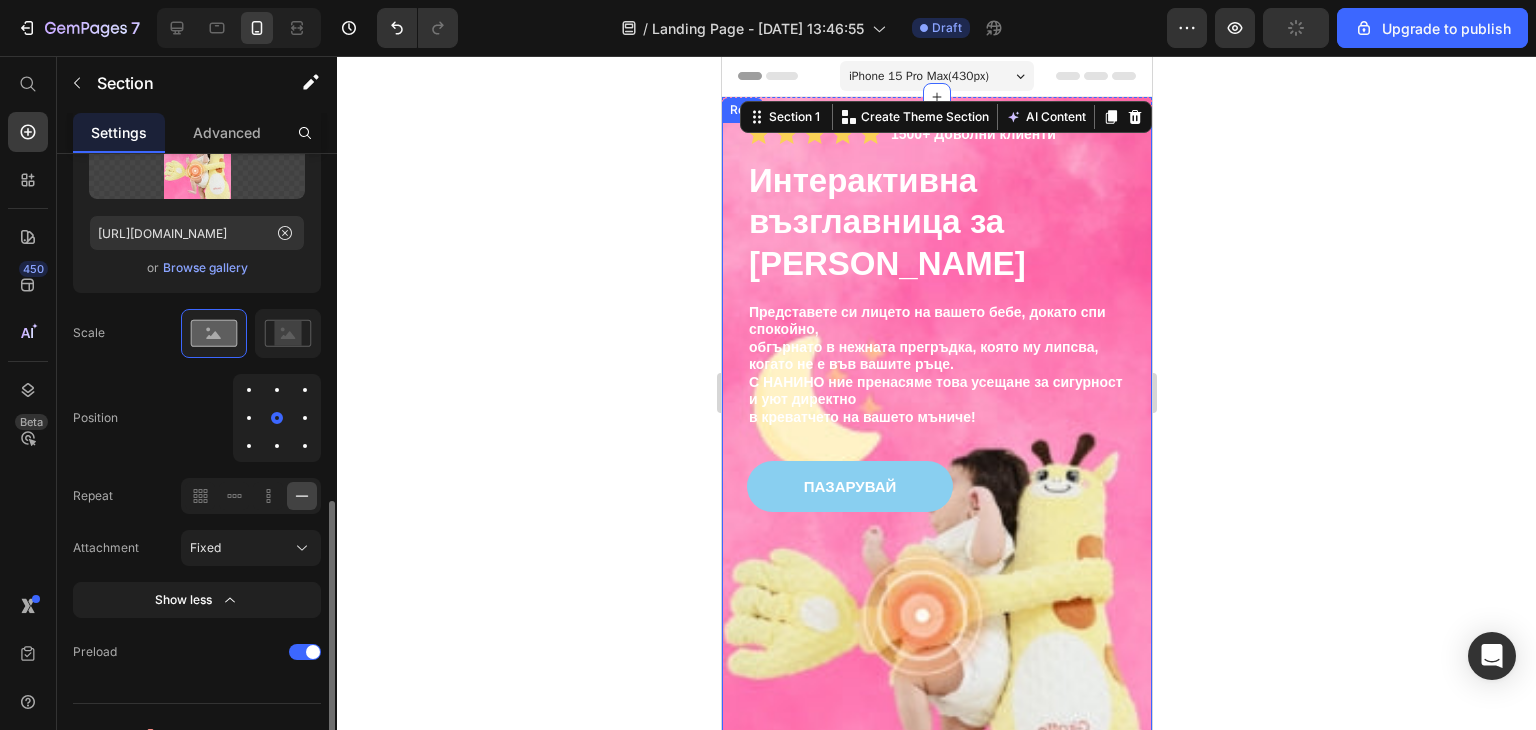 click at bounding box center [249, 418] 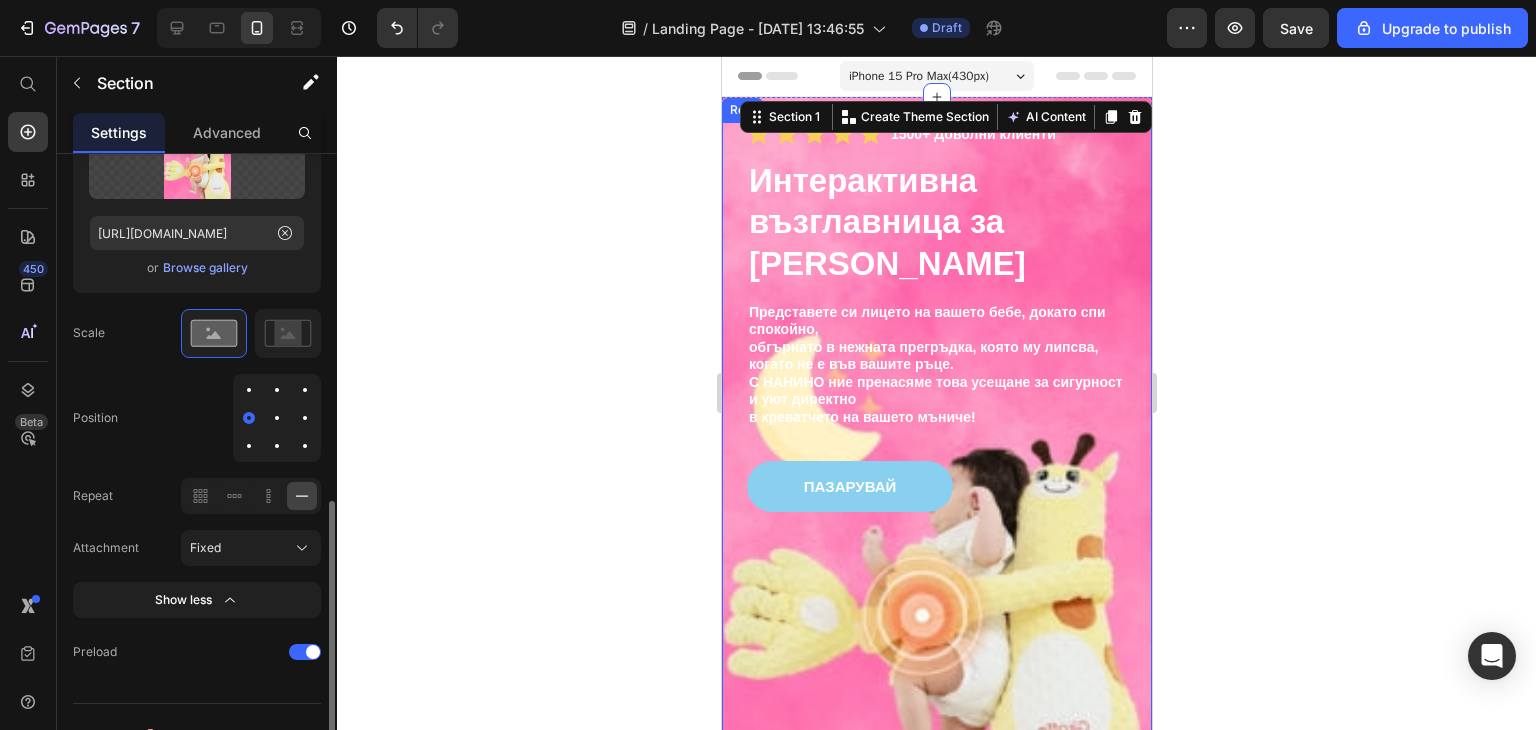 click at bounding box center [249, 418] 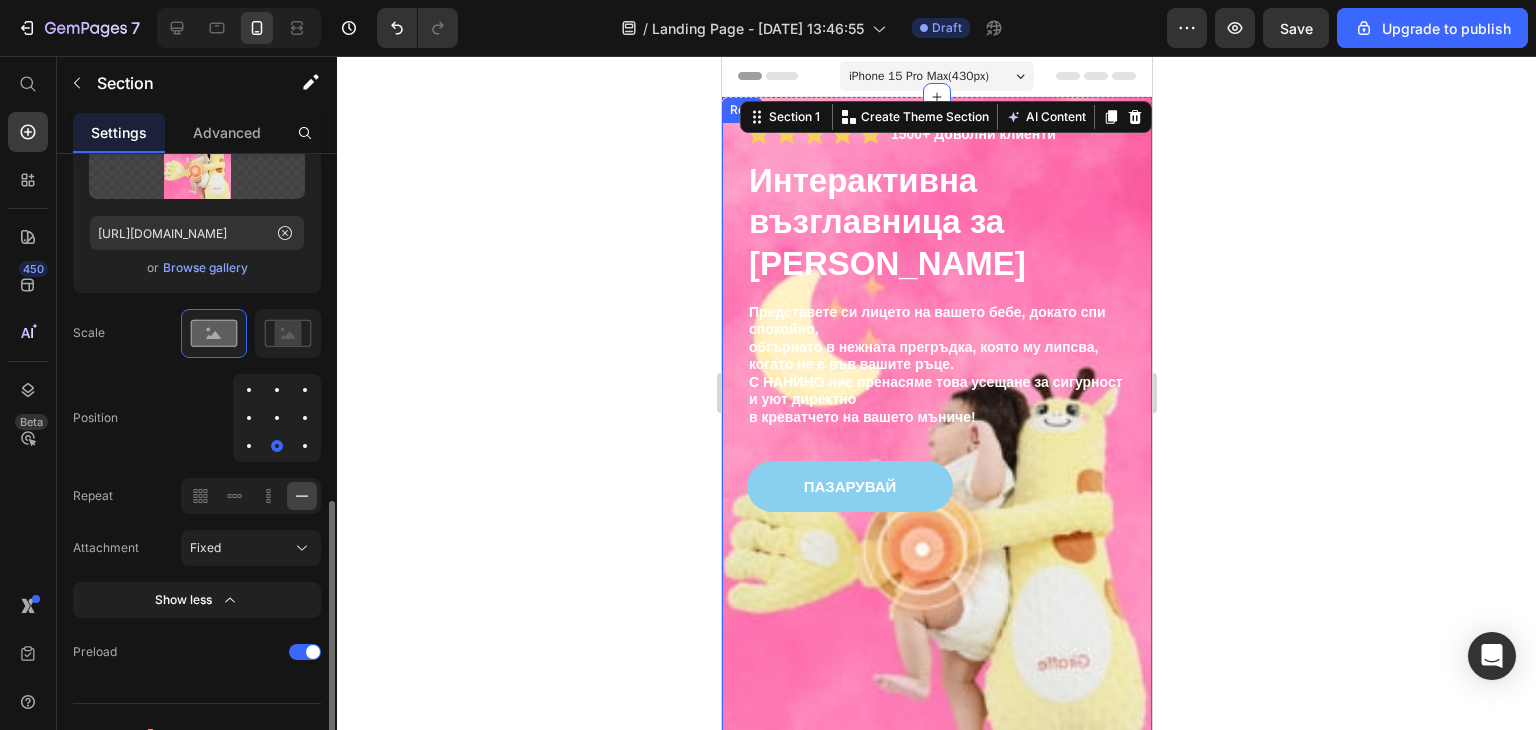 click at bounding box center [277, 446] 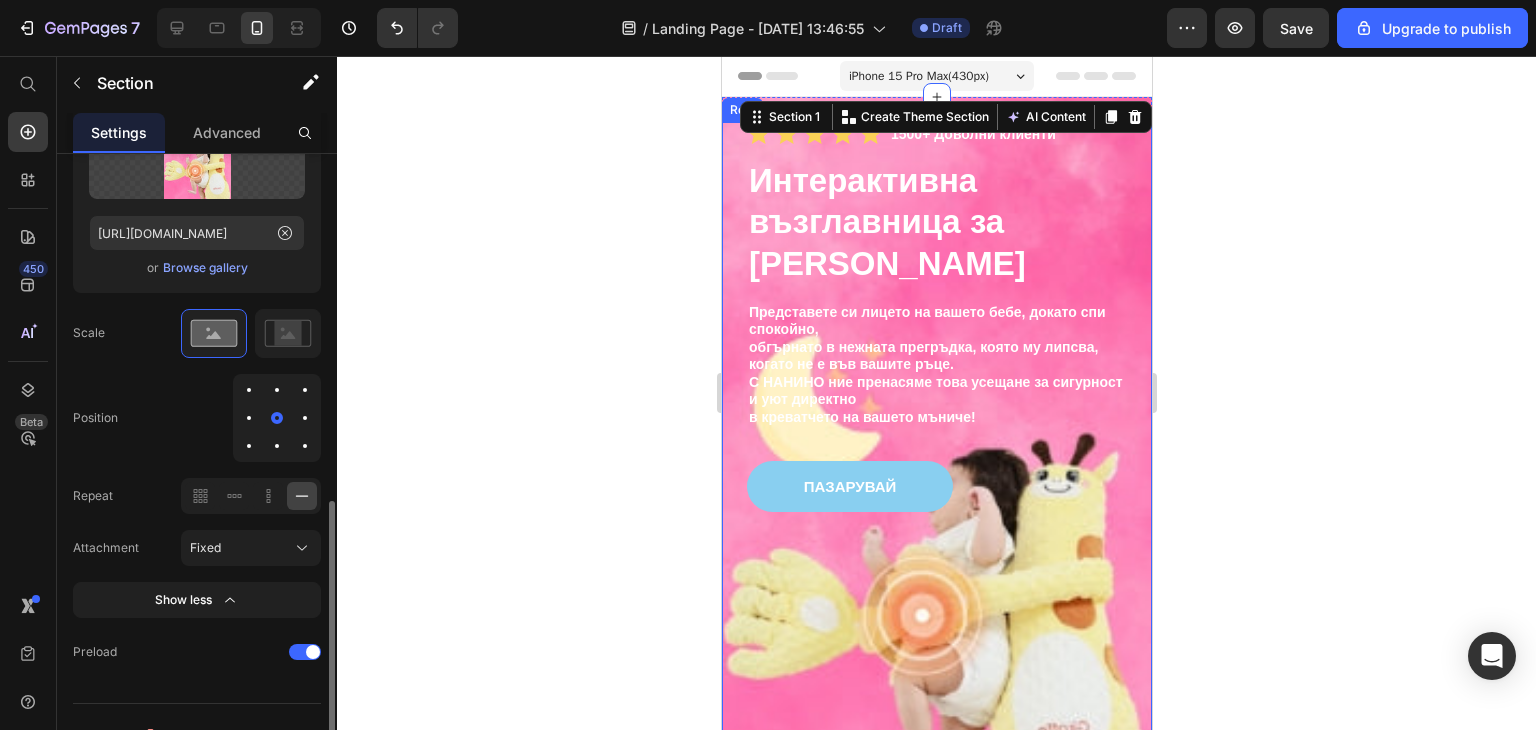 click at bounding box center [277, 390] 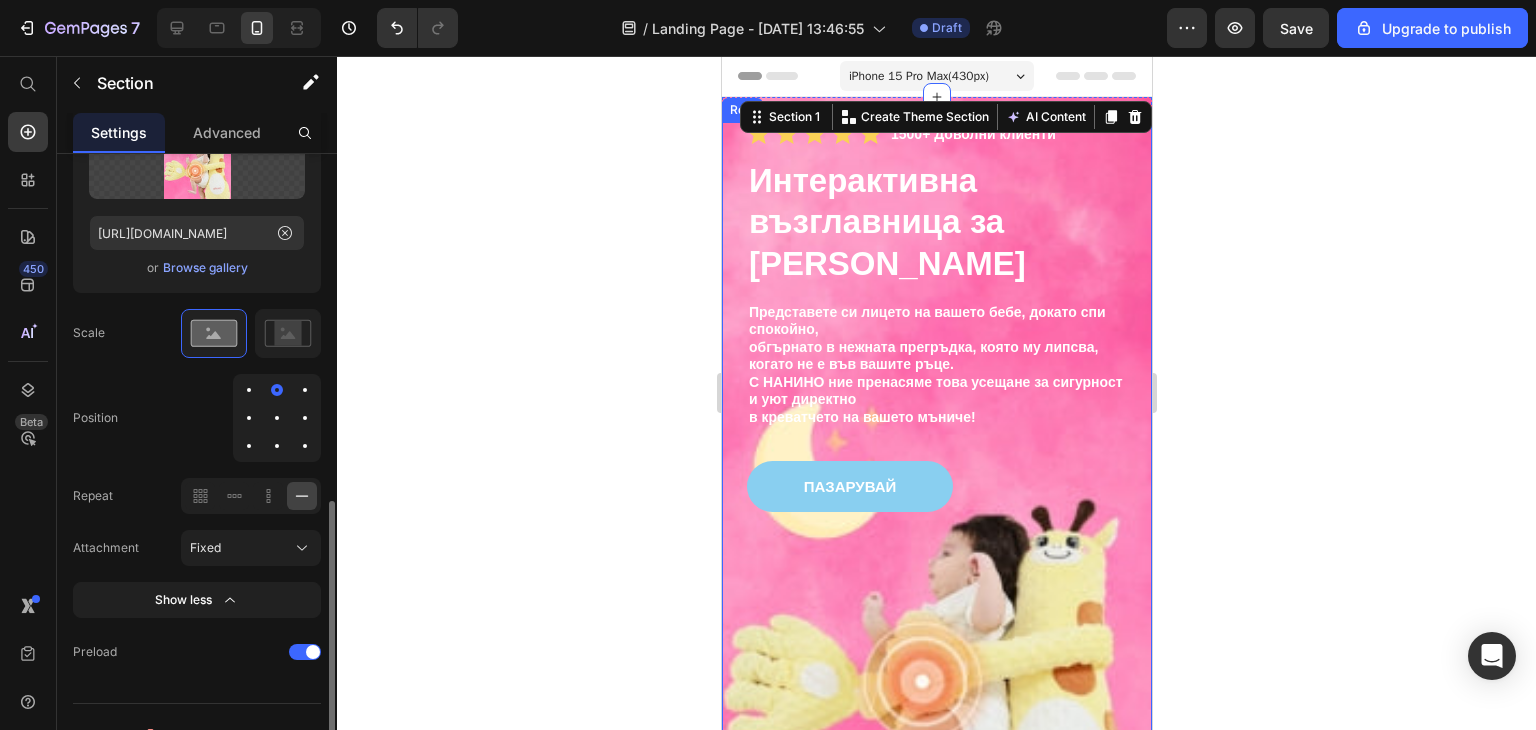 click at bounding box center (277, 446) 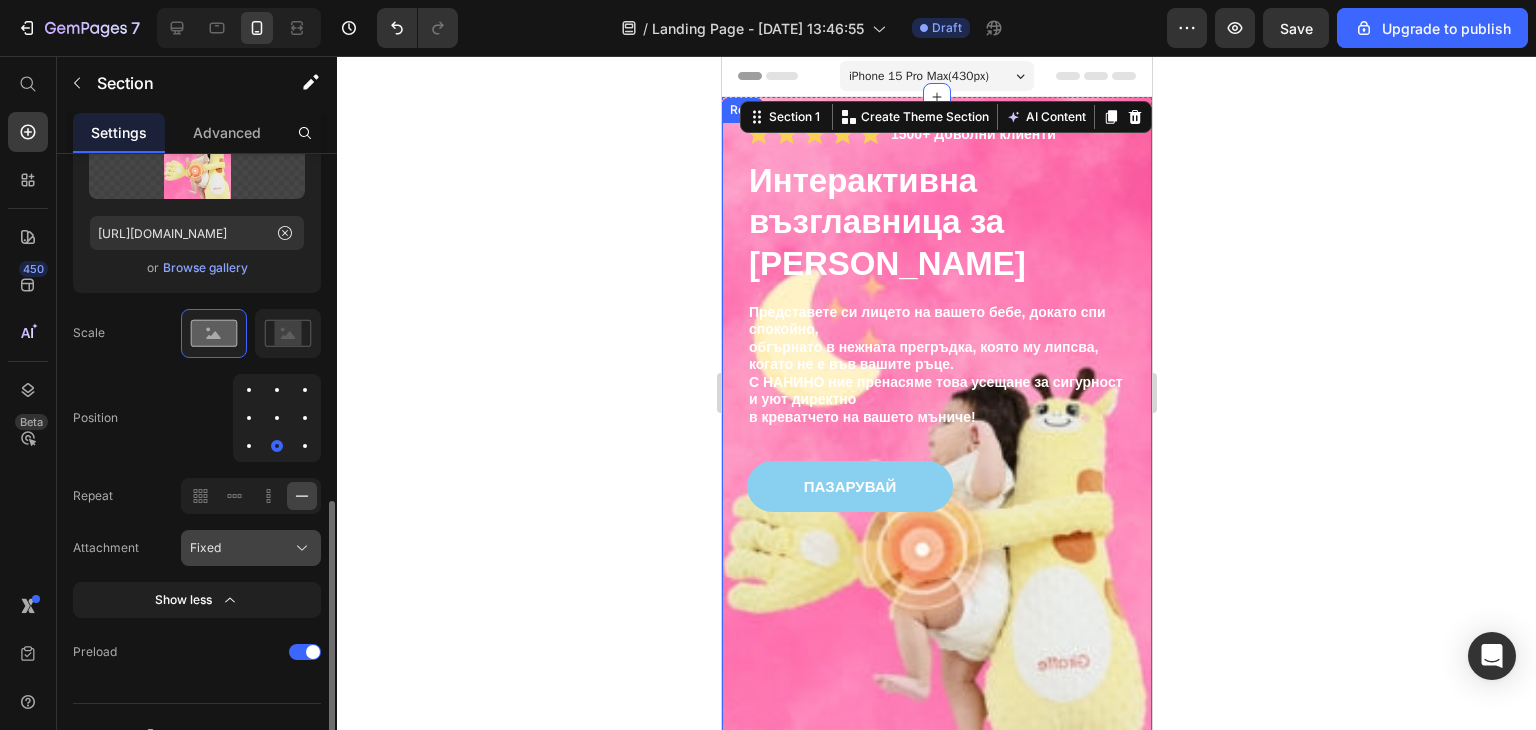 click on "Fixed" 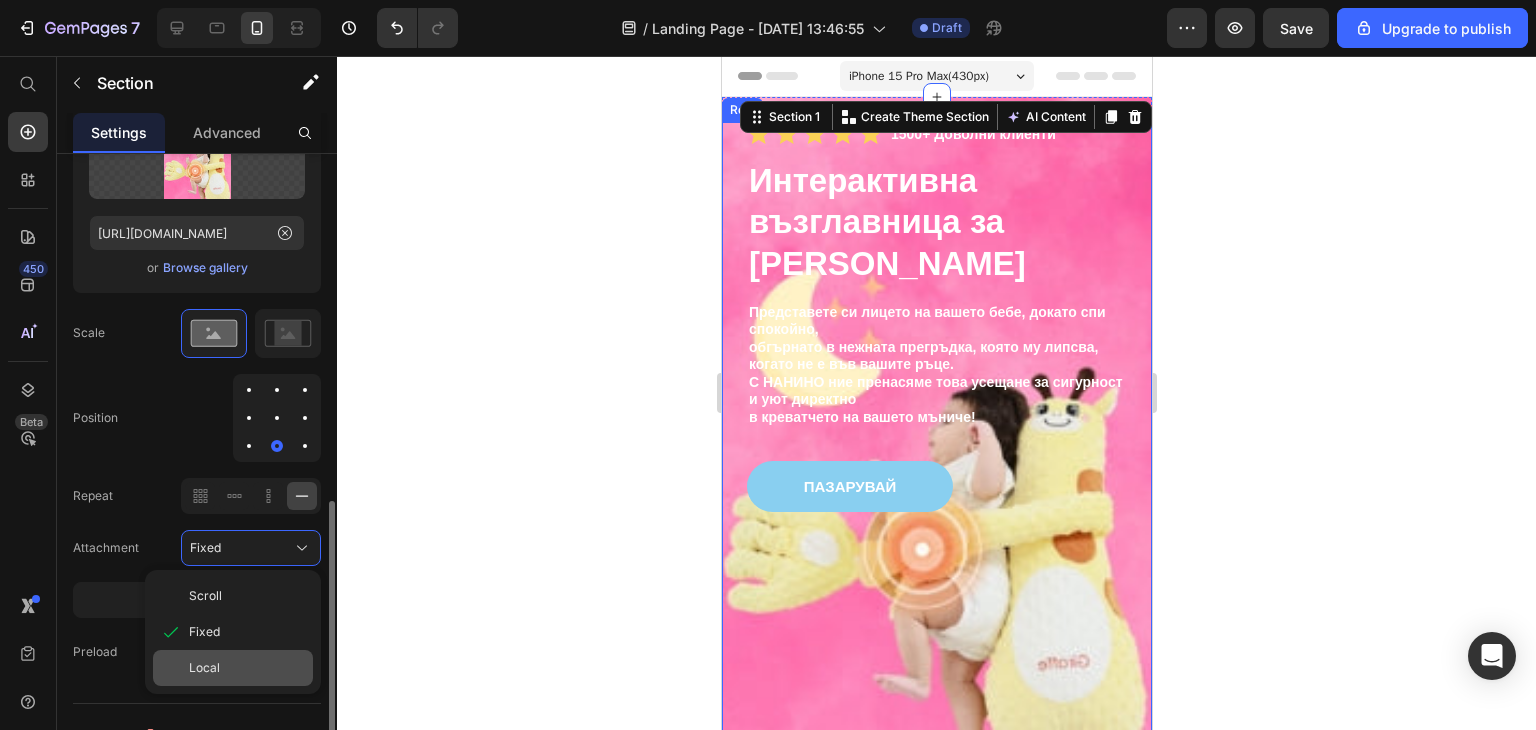 click on "Local" at bounding box center [247, 668] 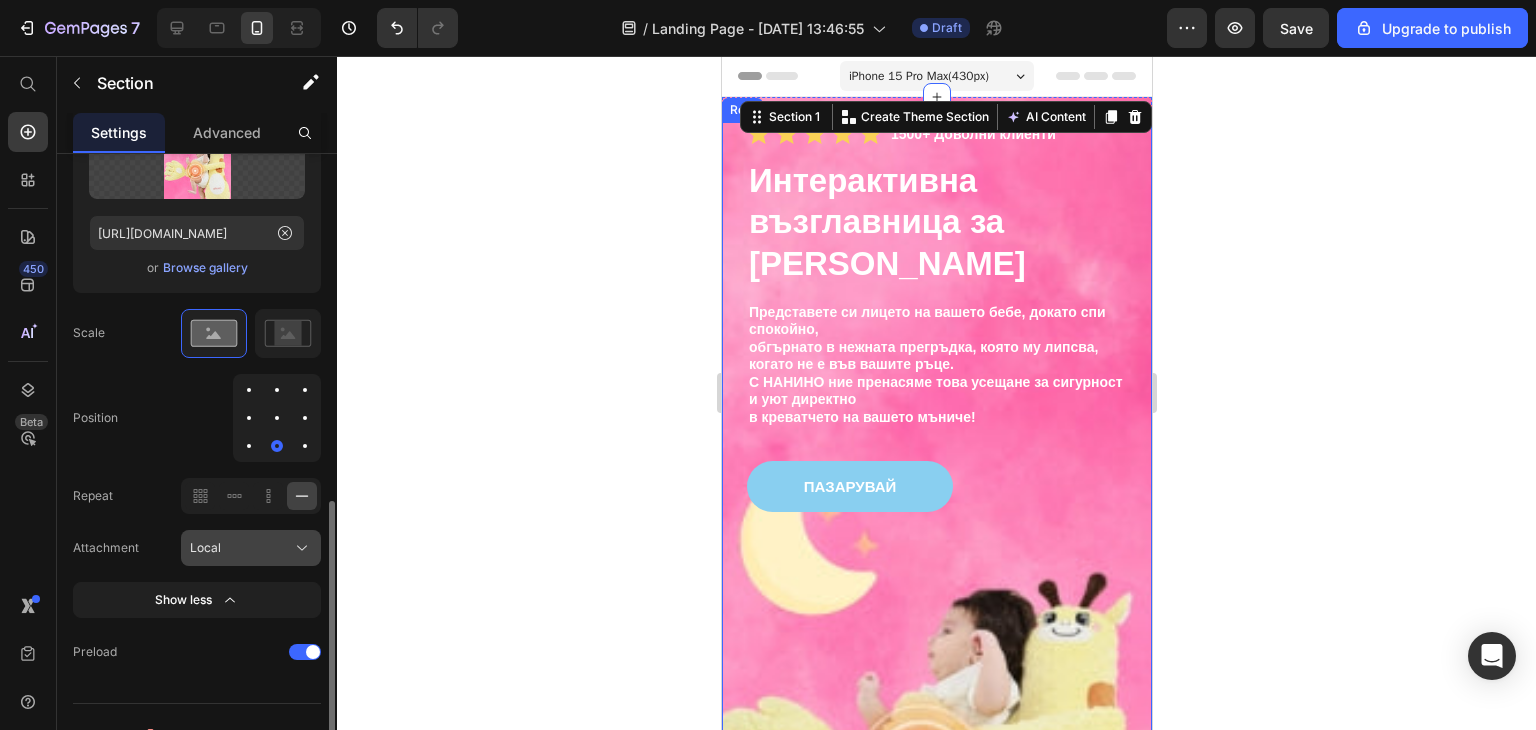 click on "Local" at bounding box center (251, 548) 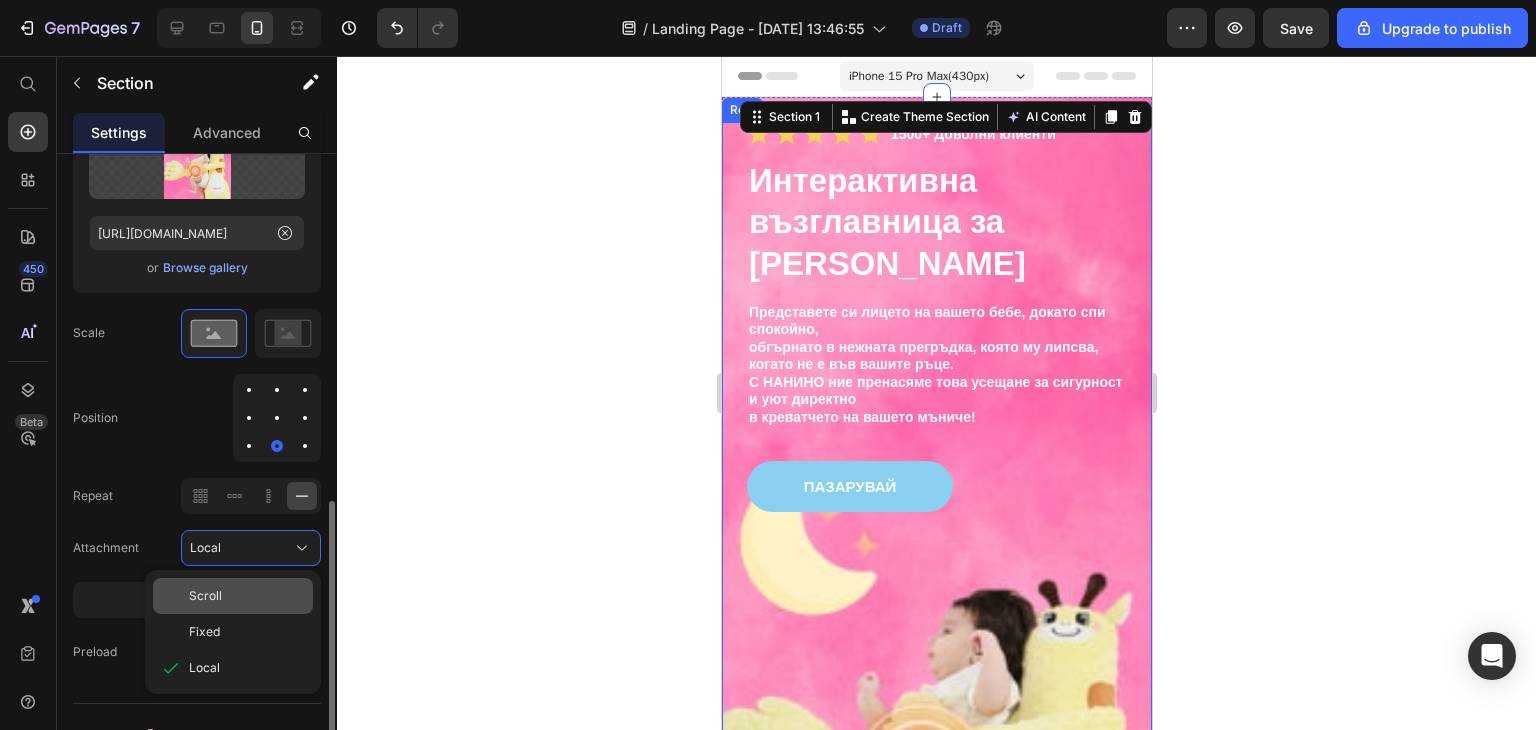 click on "Scroll" at bounding box center (247, 596) 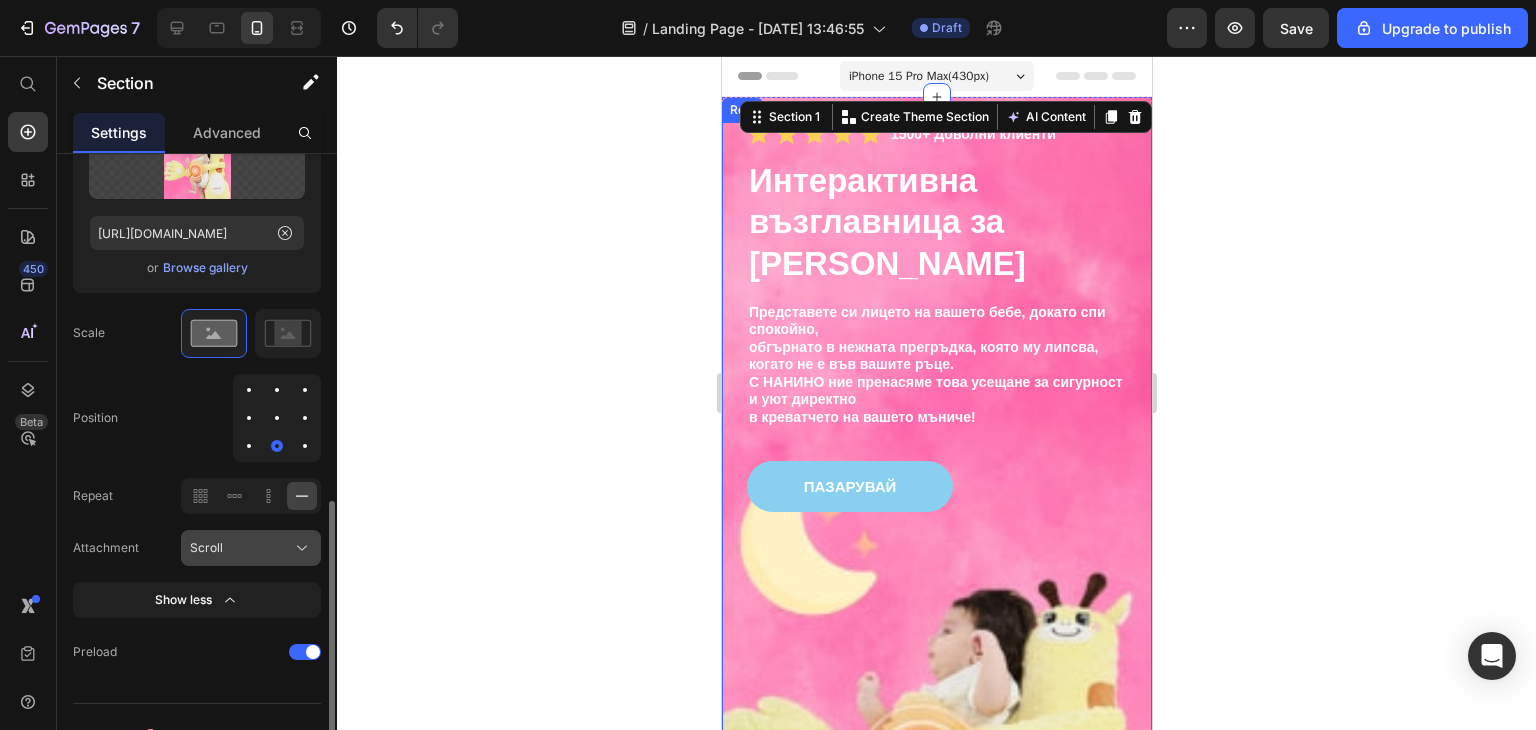click on "Scroll" 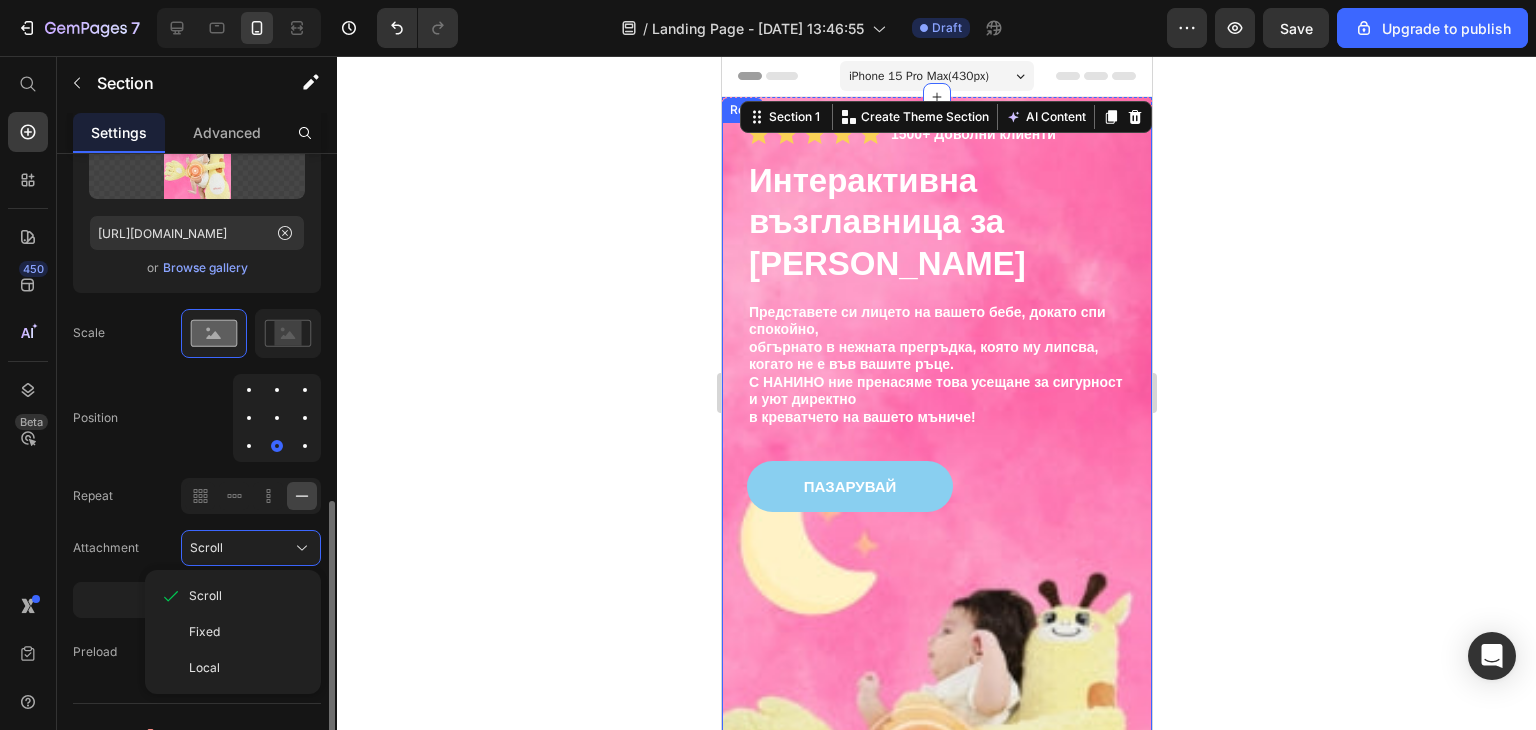 drag, startPoint x: 255, startPoint y: 621, endPoint x: 254, endPoint y: 573, distance: 48.010414 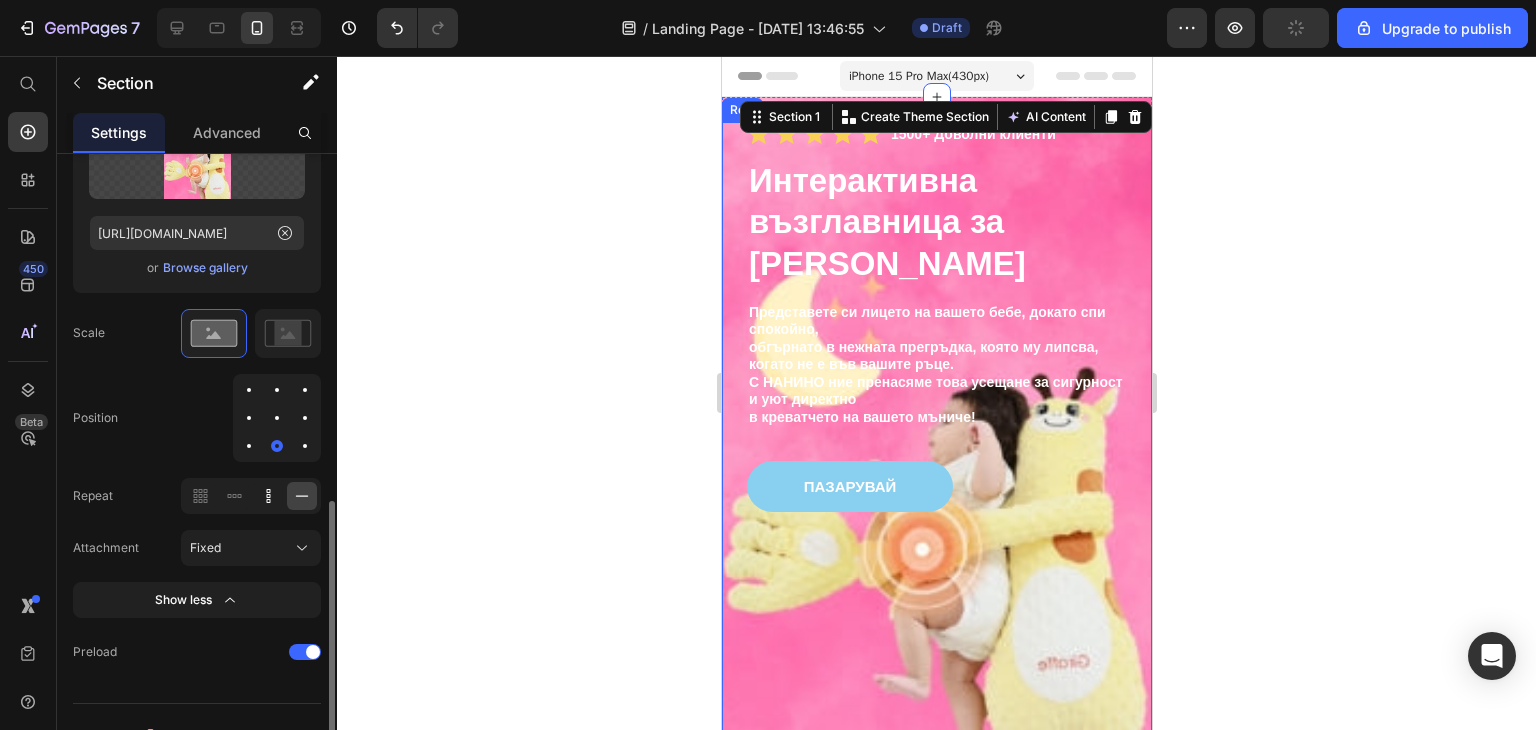 click 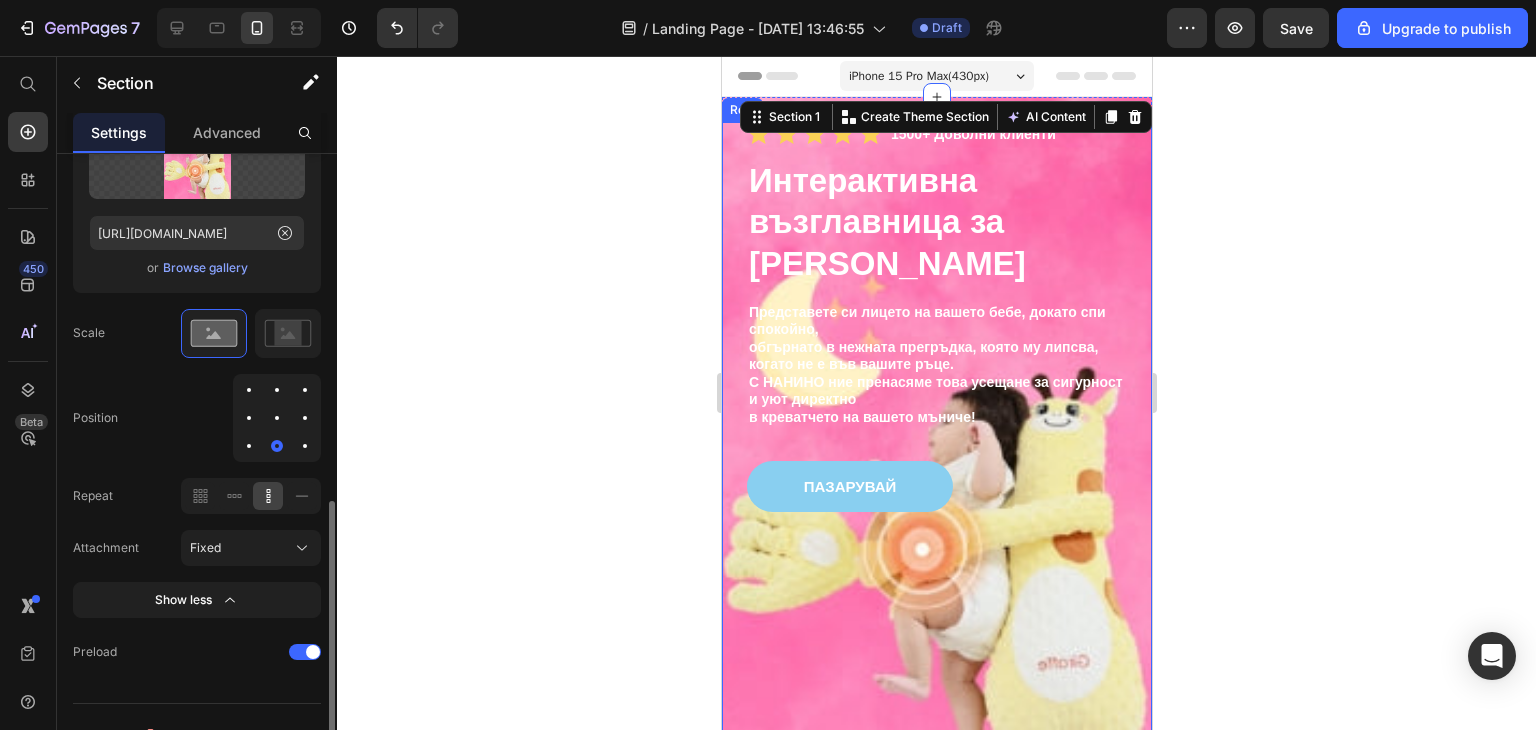 click 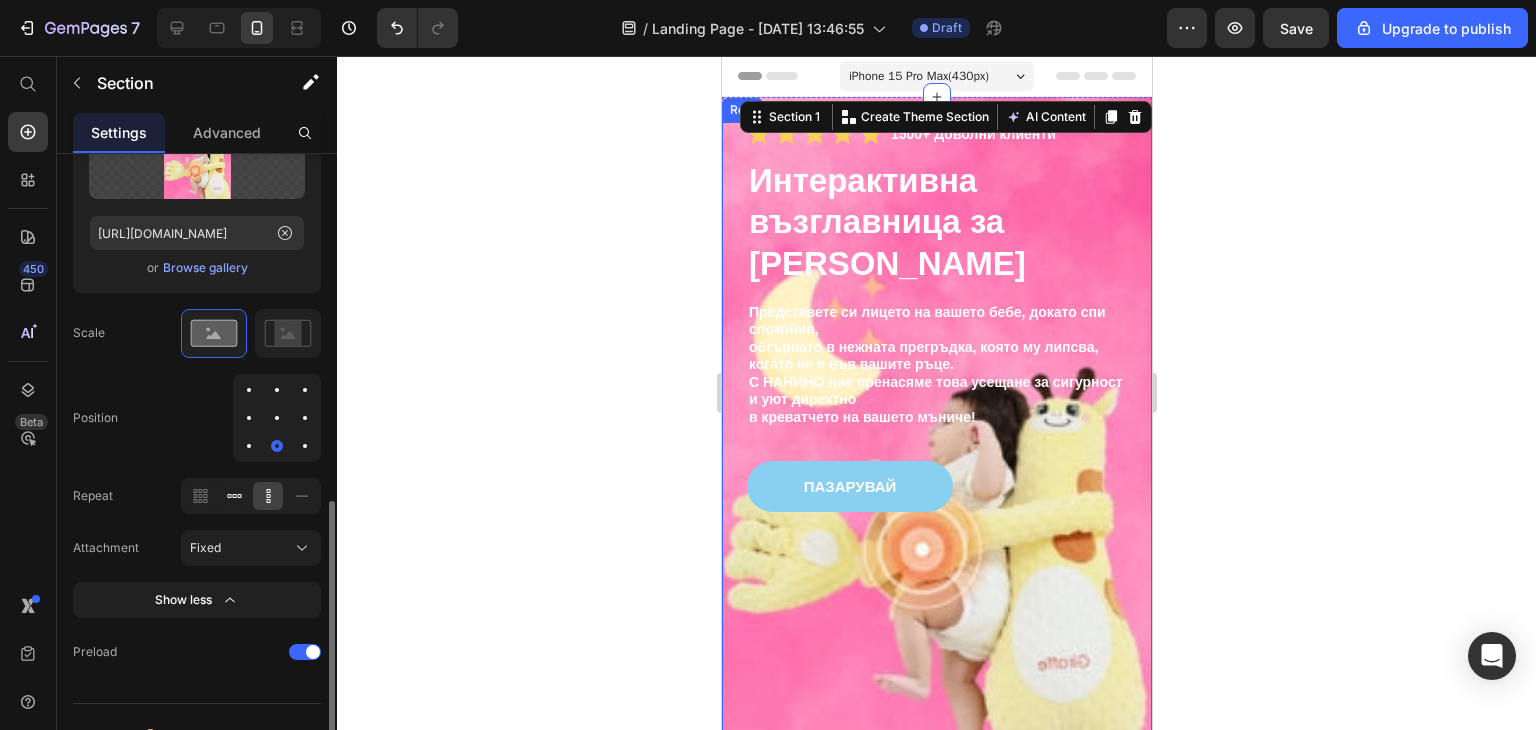 click 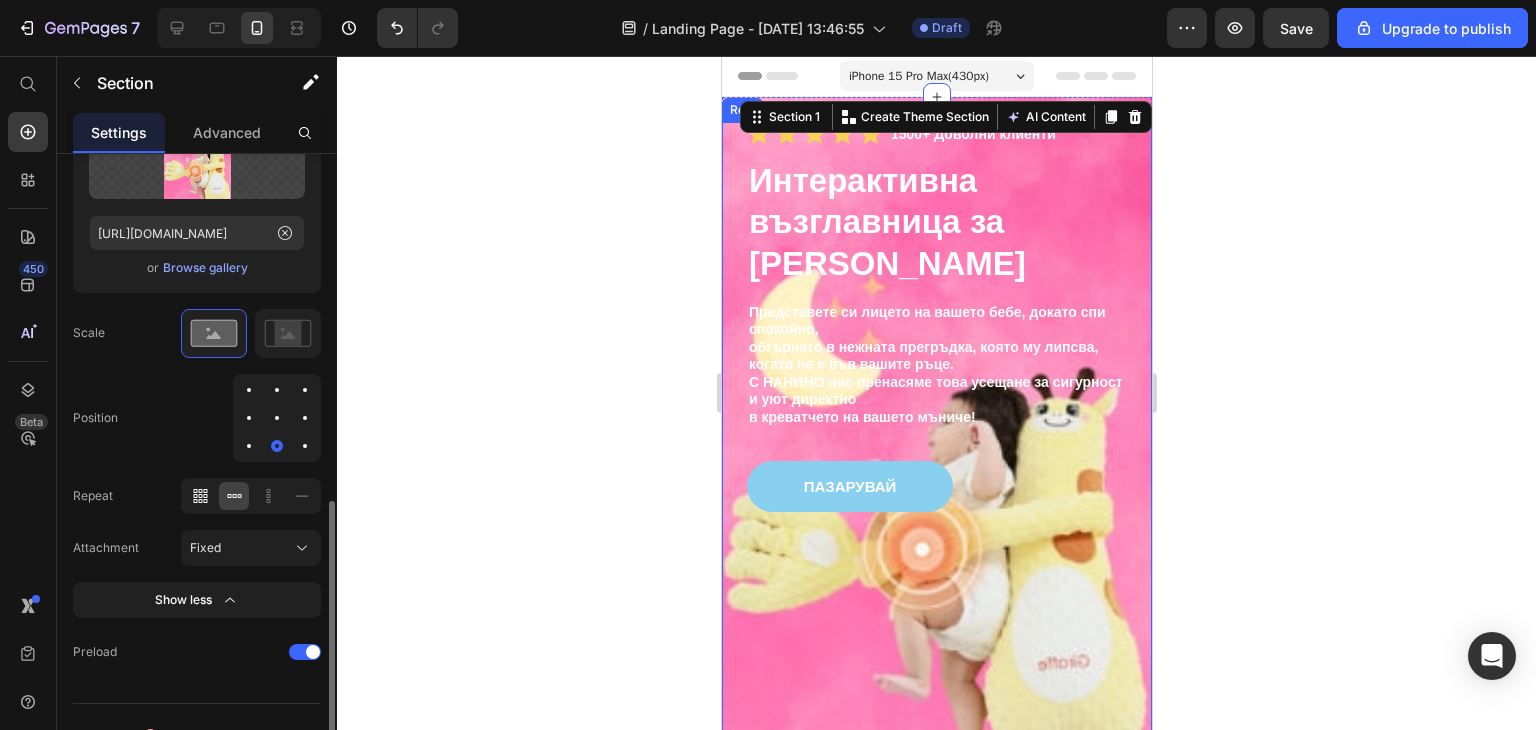 click 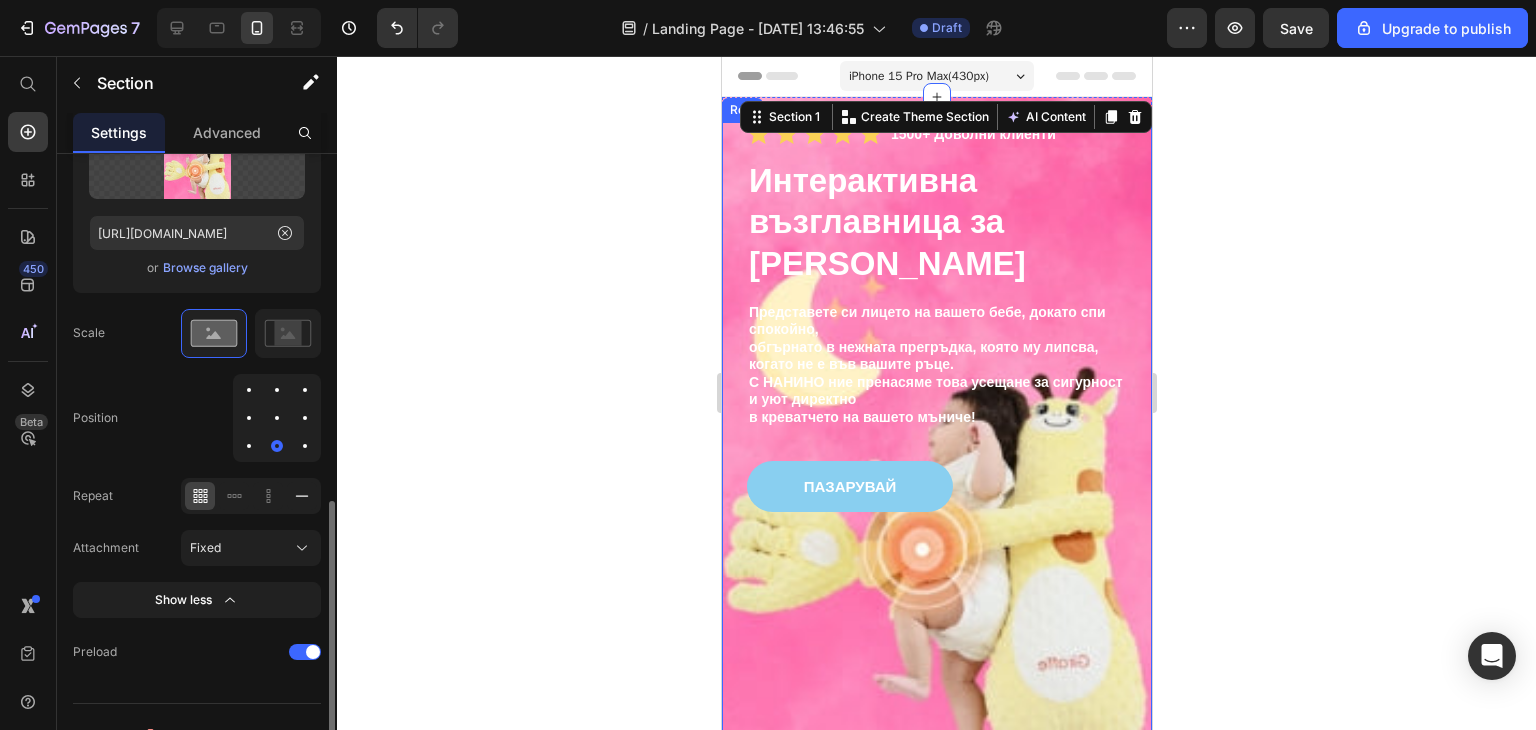 click 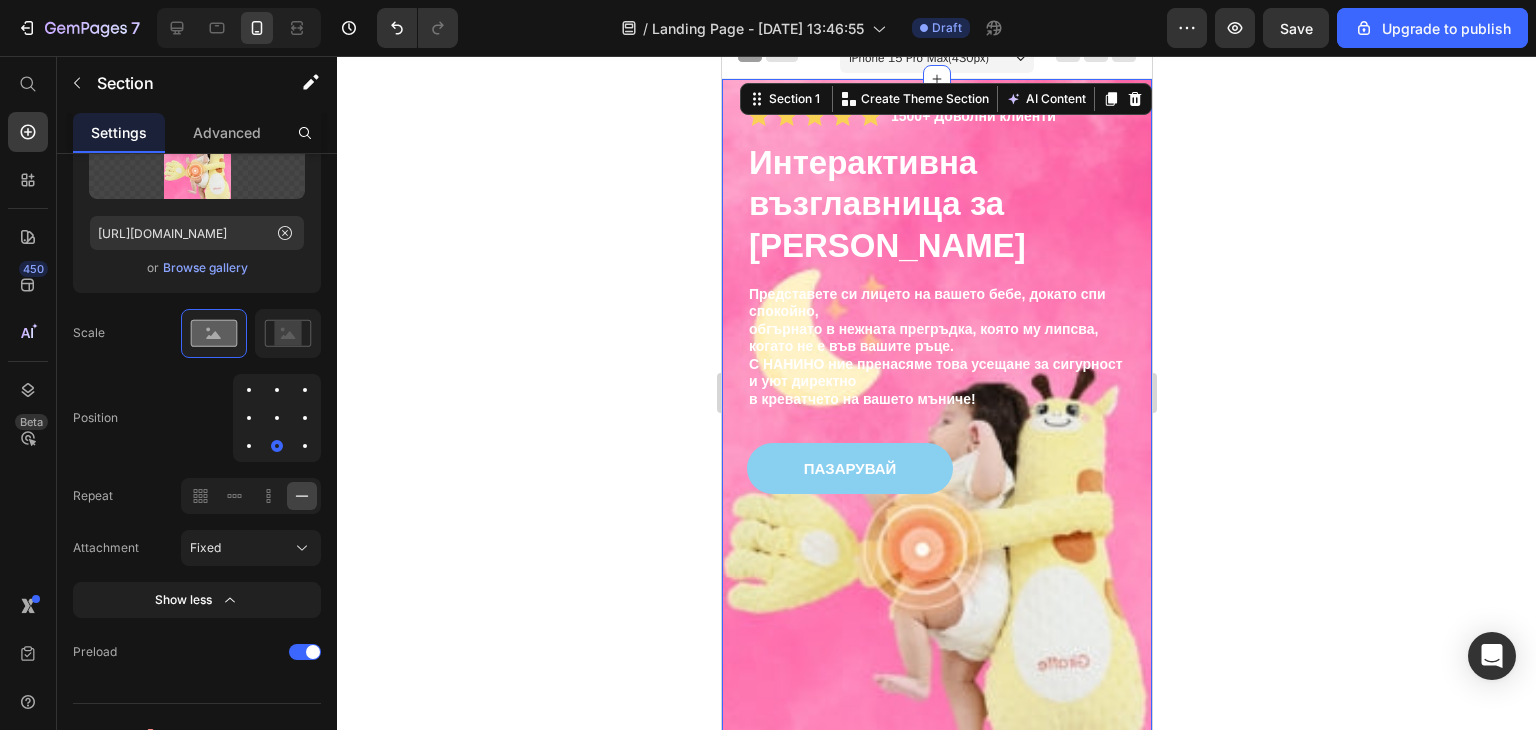 scroll, scrollTop: 0, scrollLeft: 0, axis: both 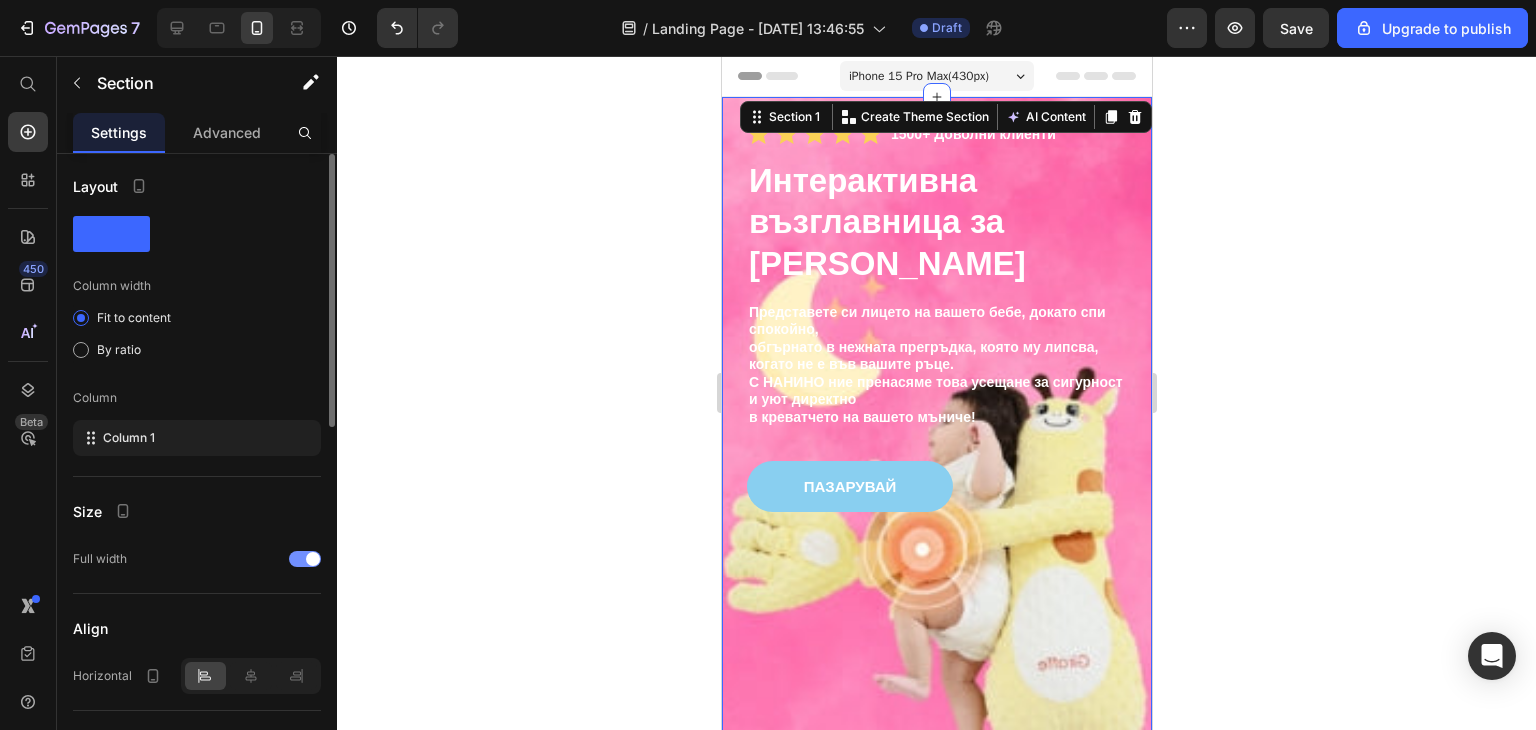 click at bounding box center (313, 559) 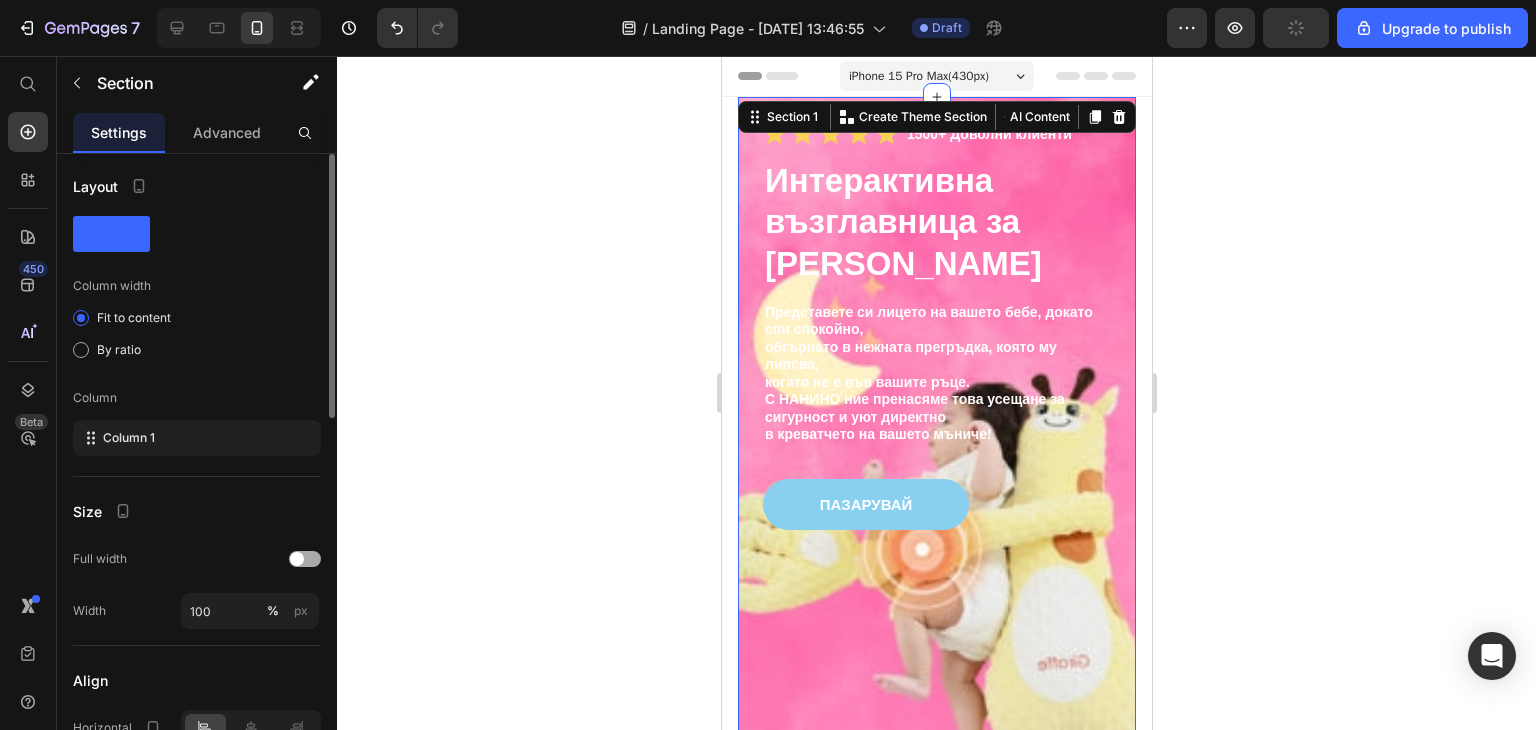 click at bounding box center (305, 559) 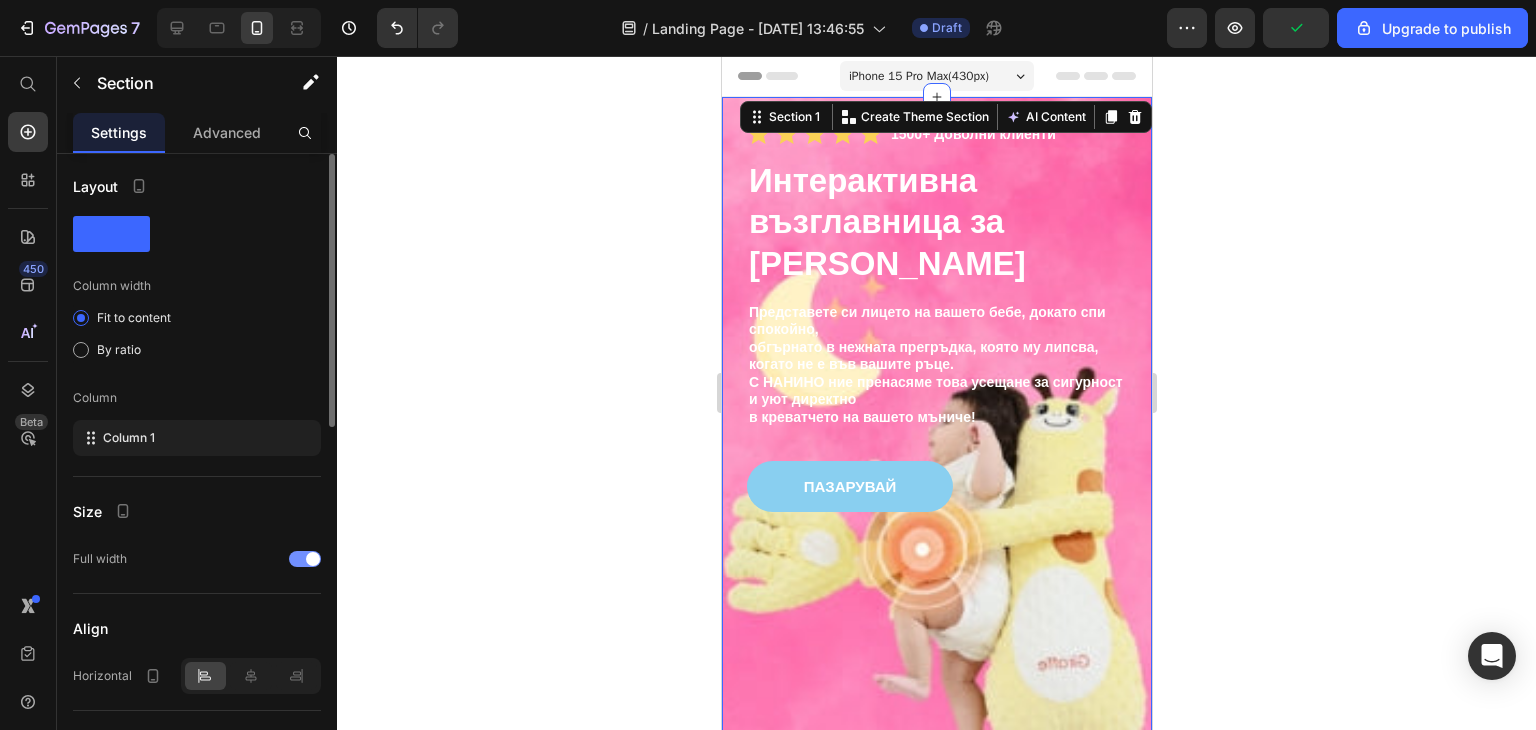 click at bounding box center [313, 559] 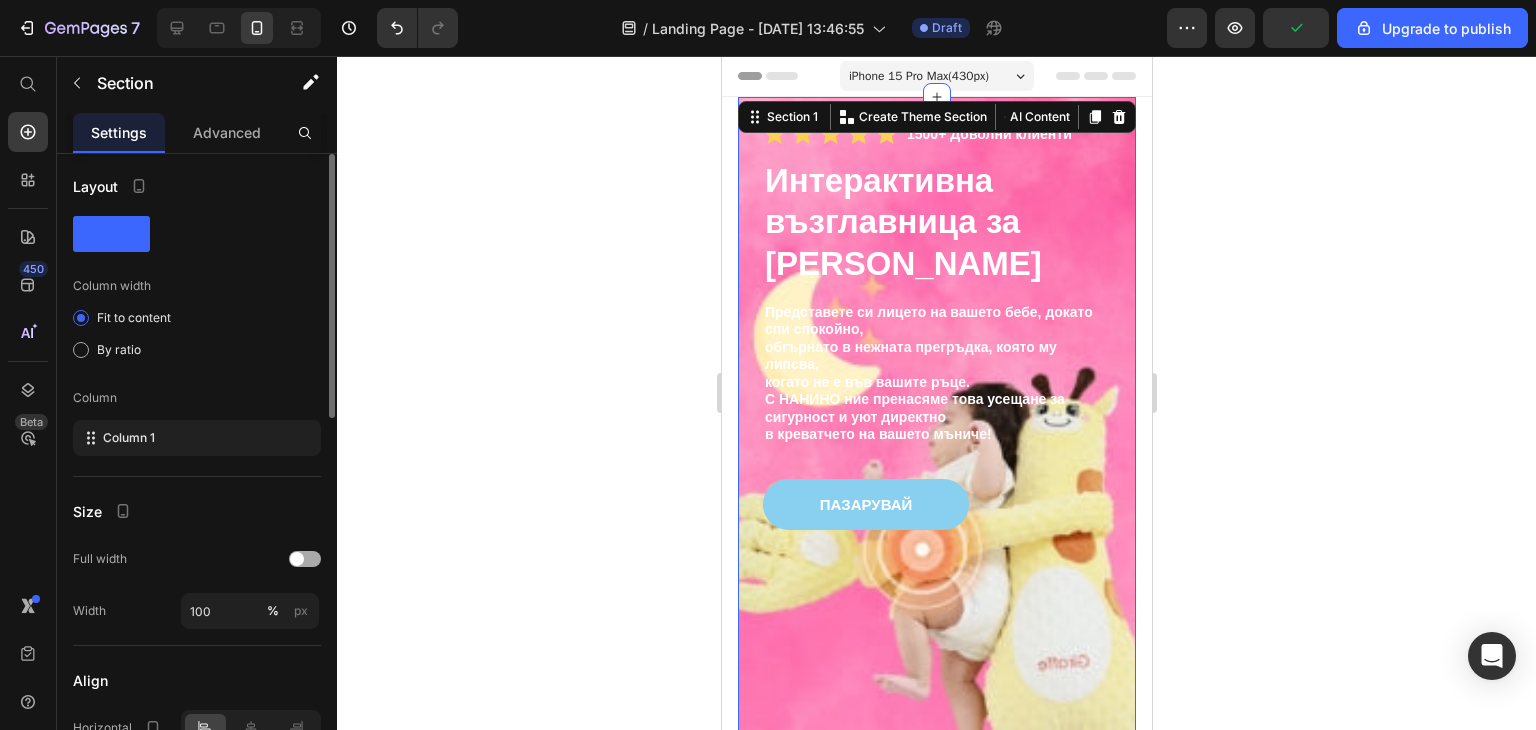 click at bounding box center [305, 559] 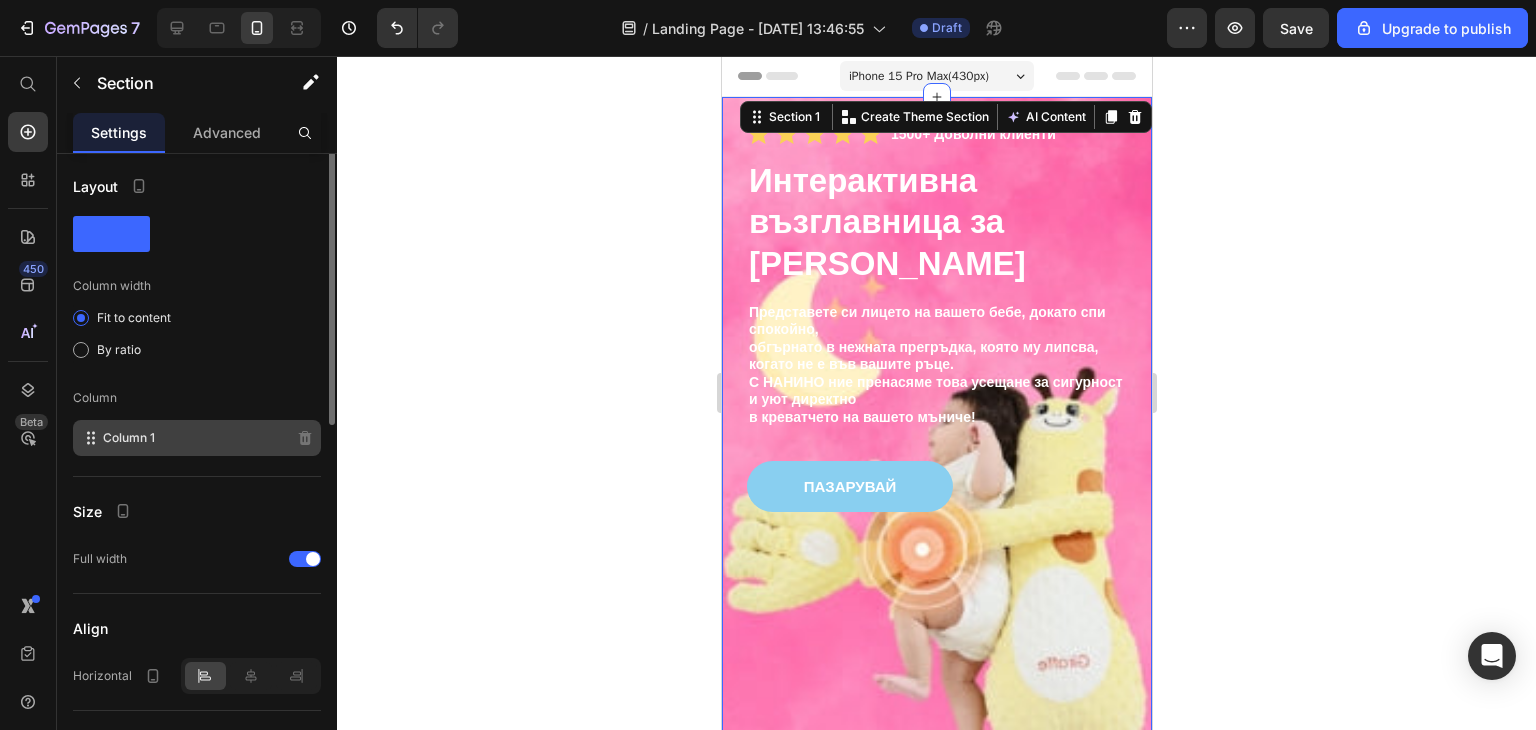 scroll, scrollTop: 0, scrollLeft: 0, axis: both 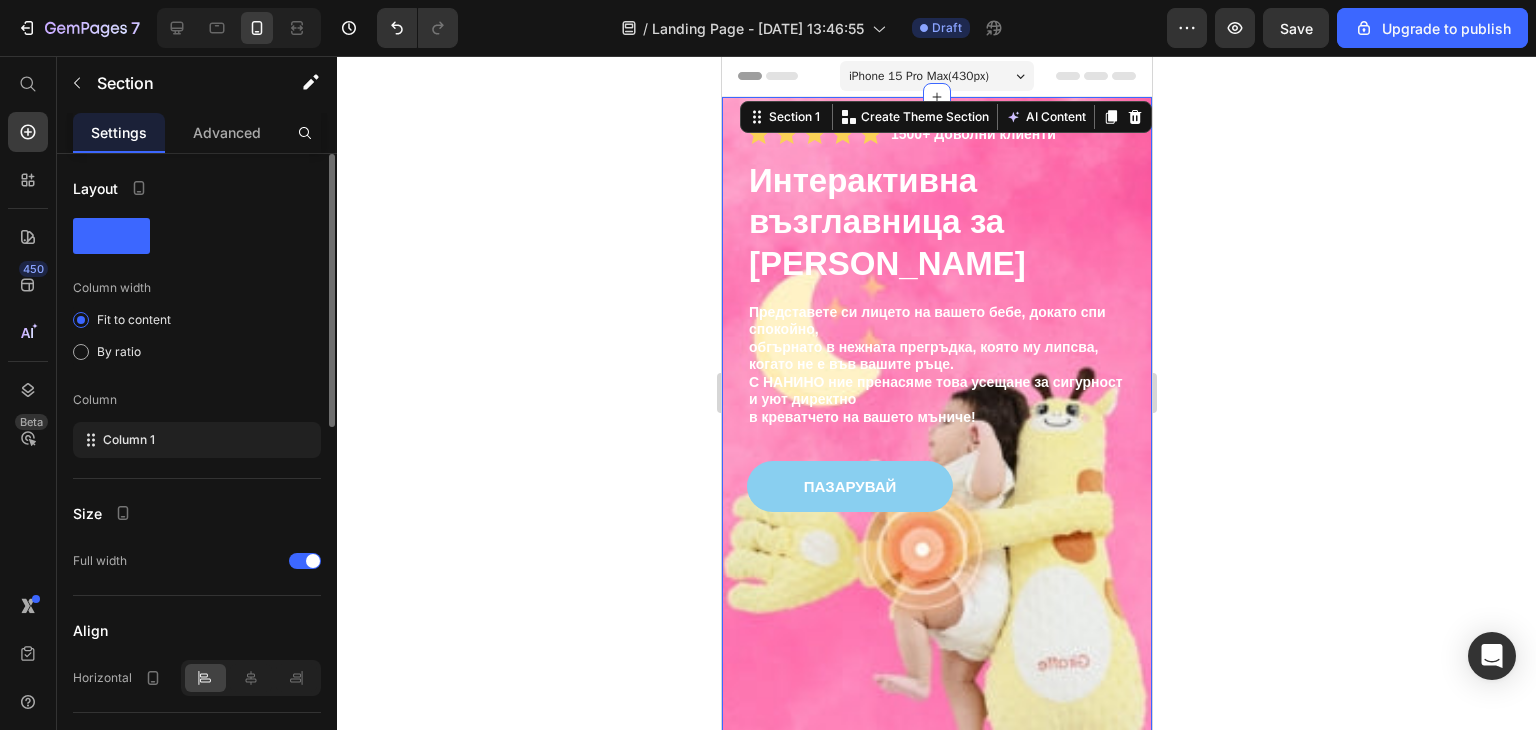 click 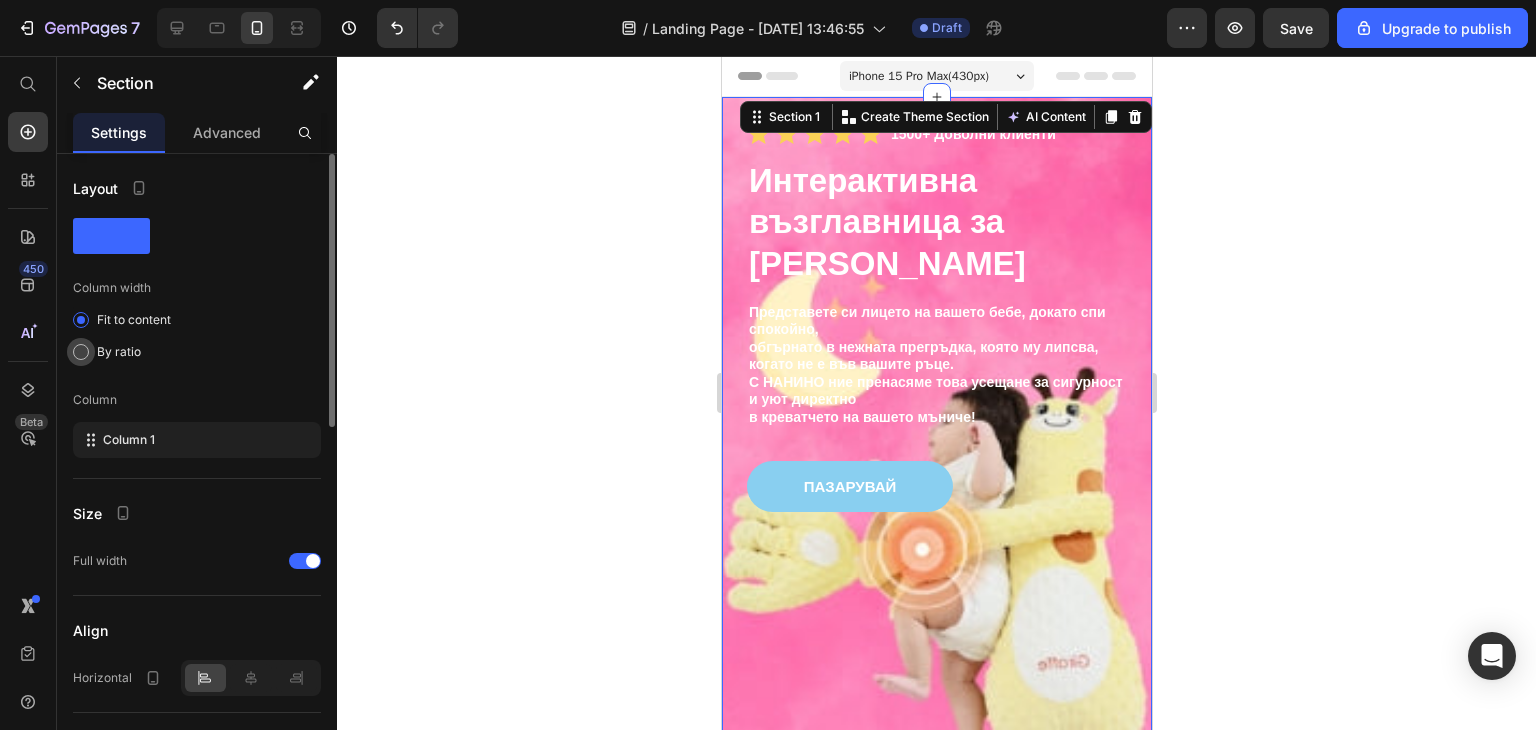 click on "By ratio" at bounding box center (119, 352) 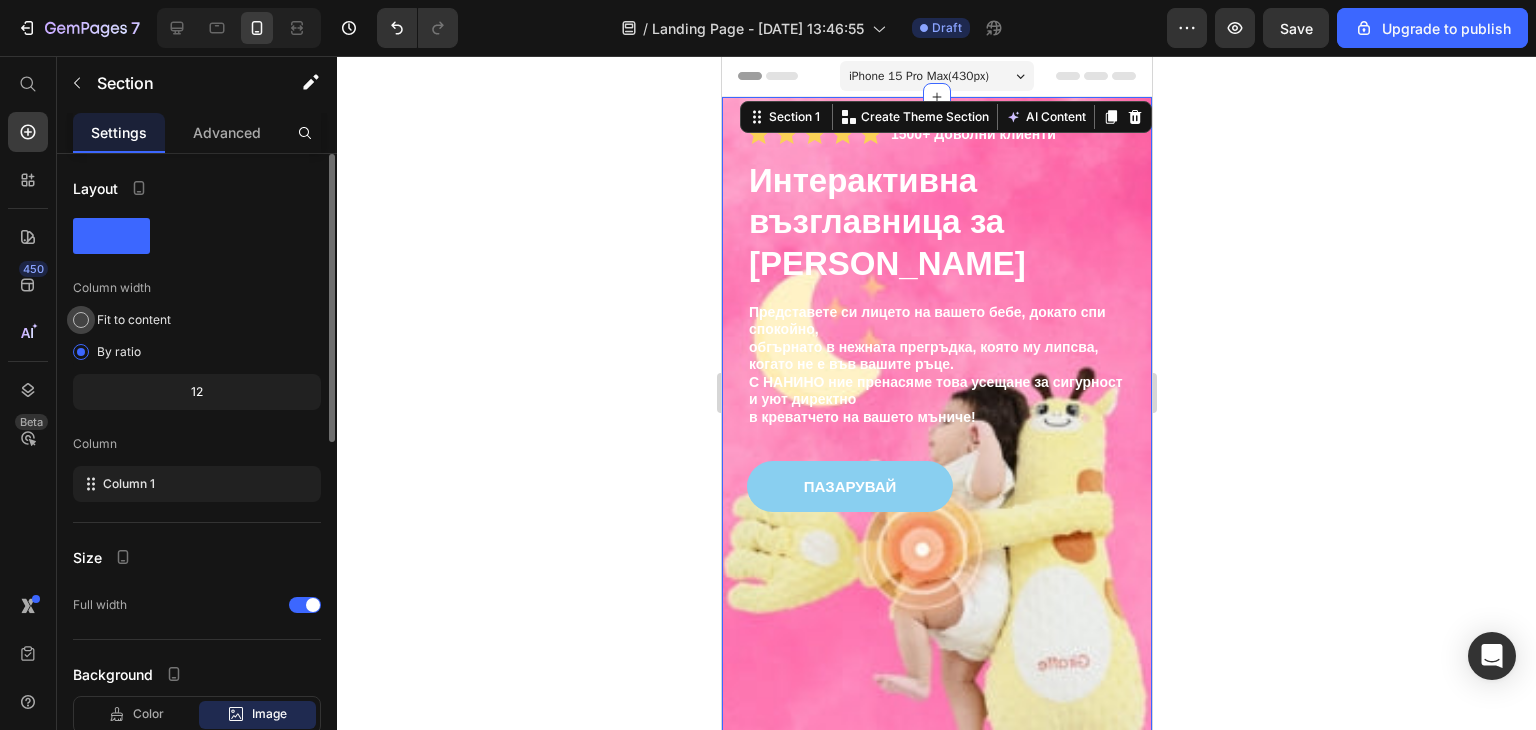 click on "Fit to content" at bounding box center (134, 320) 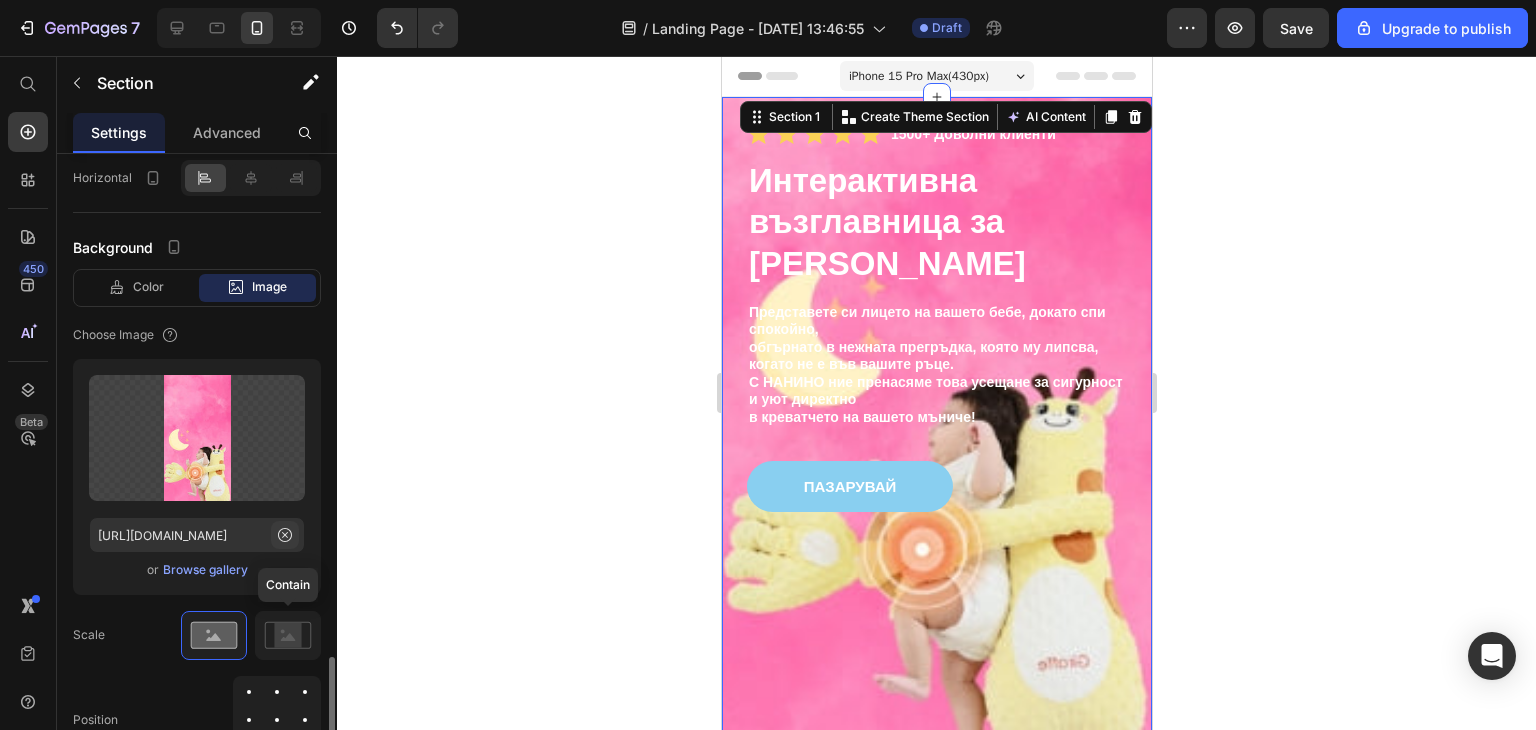 scroll, scrollTop: 700, scrollLeft: 0, axis: vertical 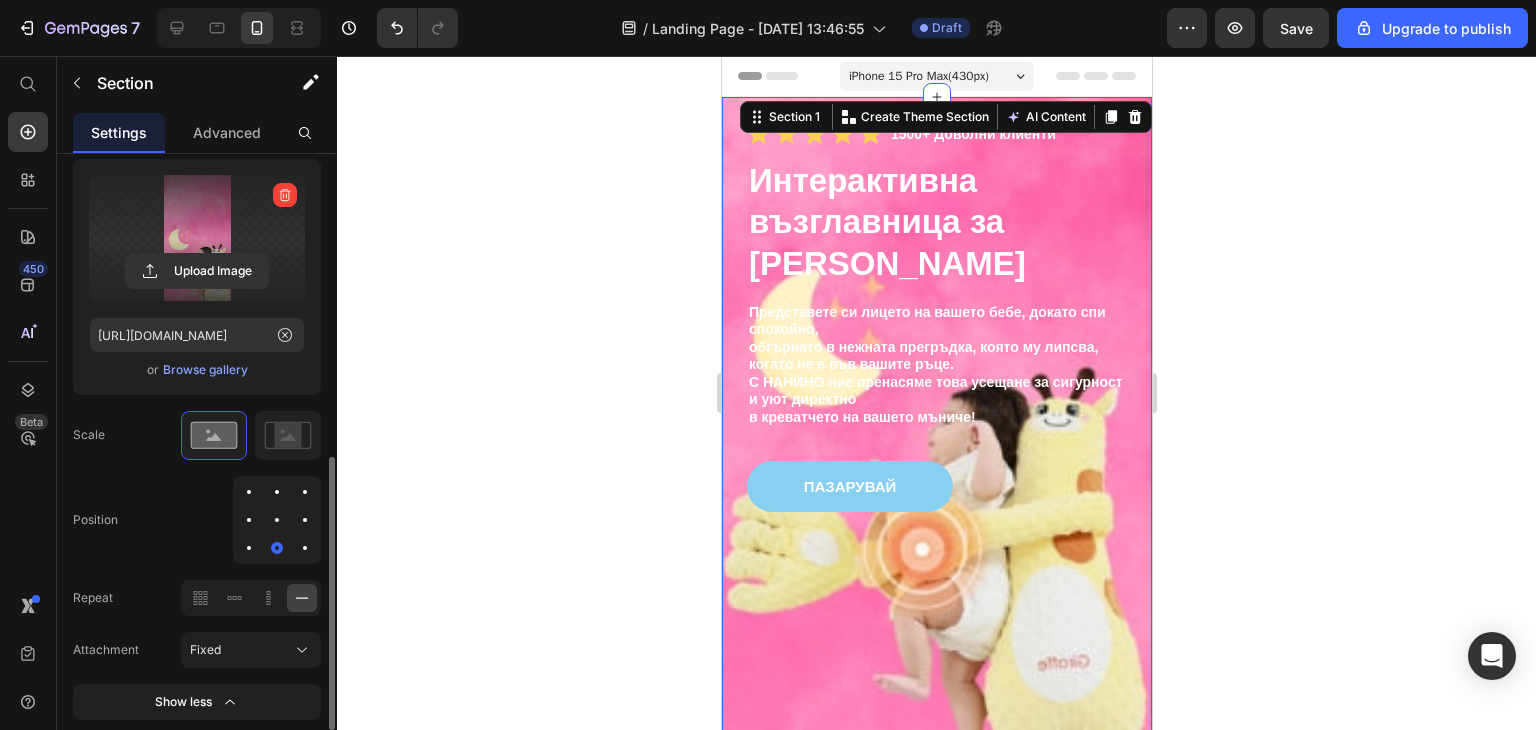 click at bounding box center (197, 238) 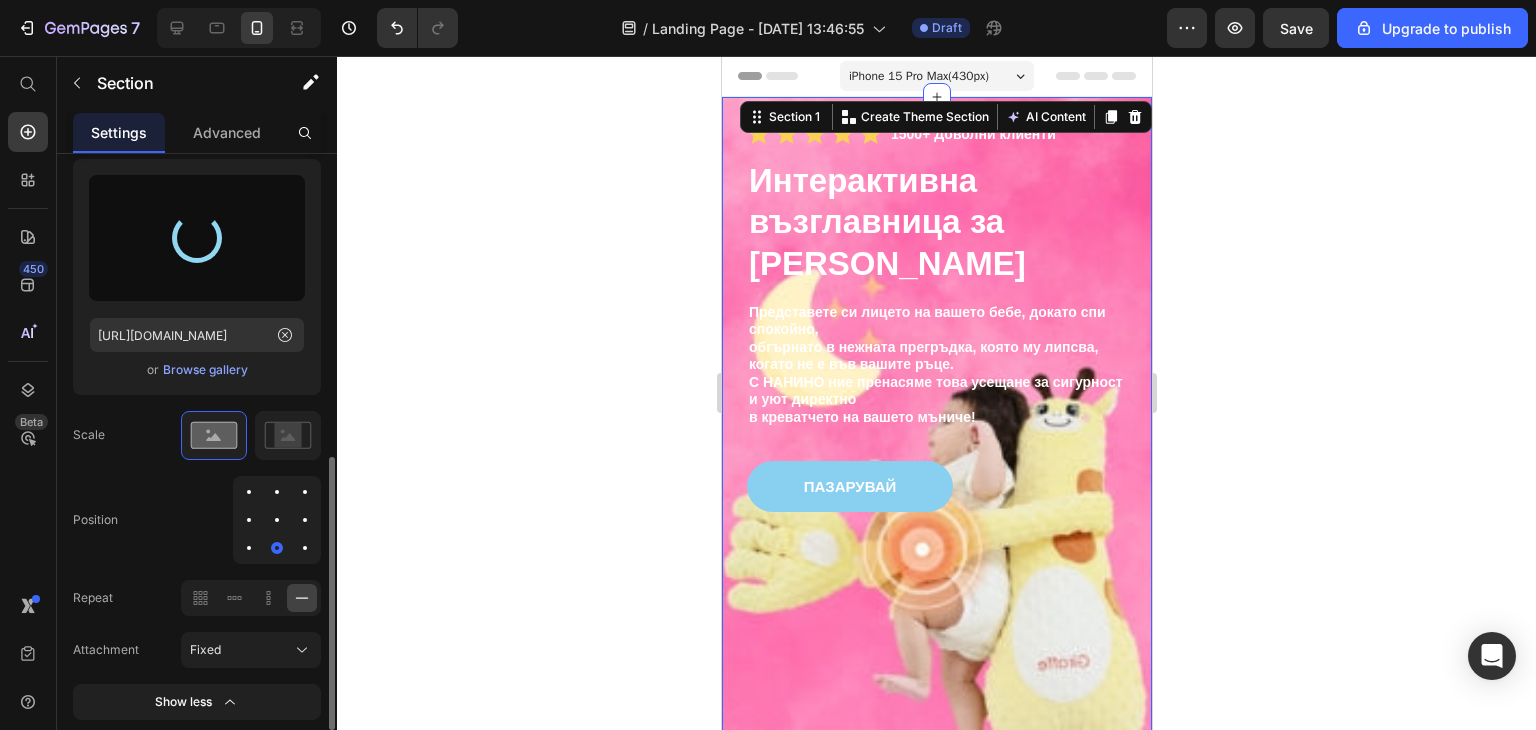 click at bounding box center (277, 520) 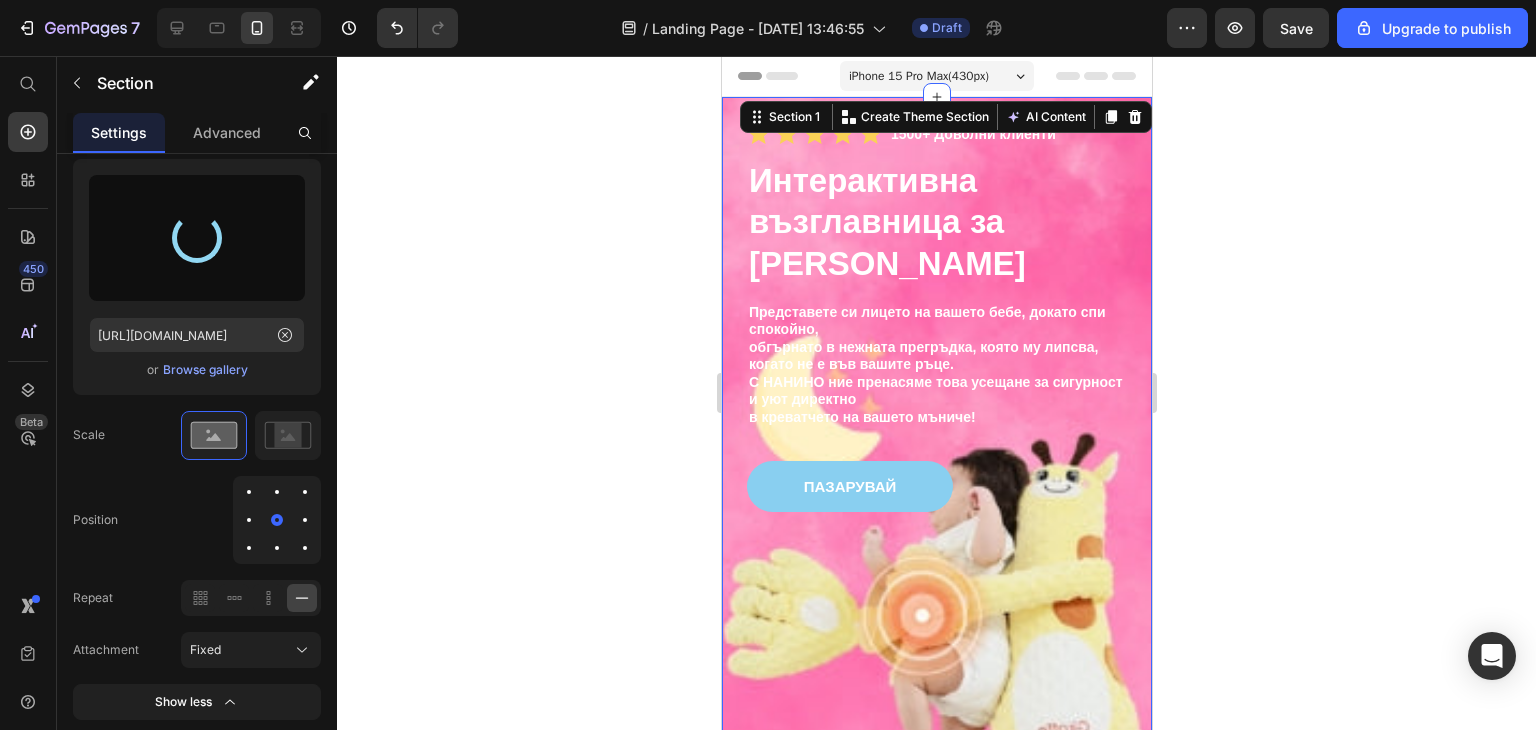 type on "[URL][DOMAIN_NAME]" 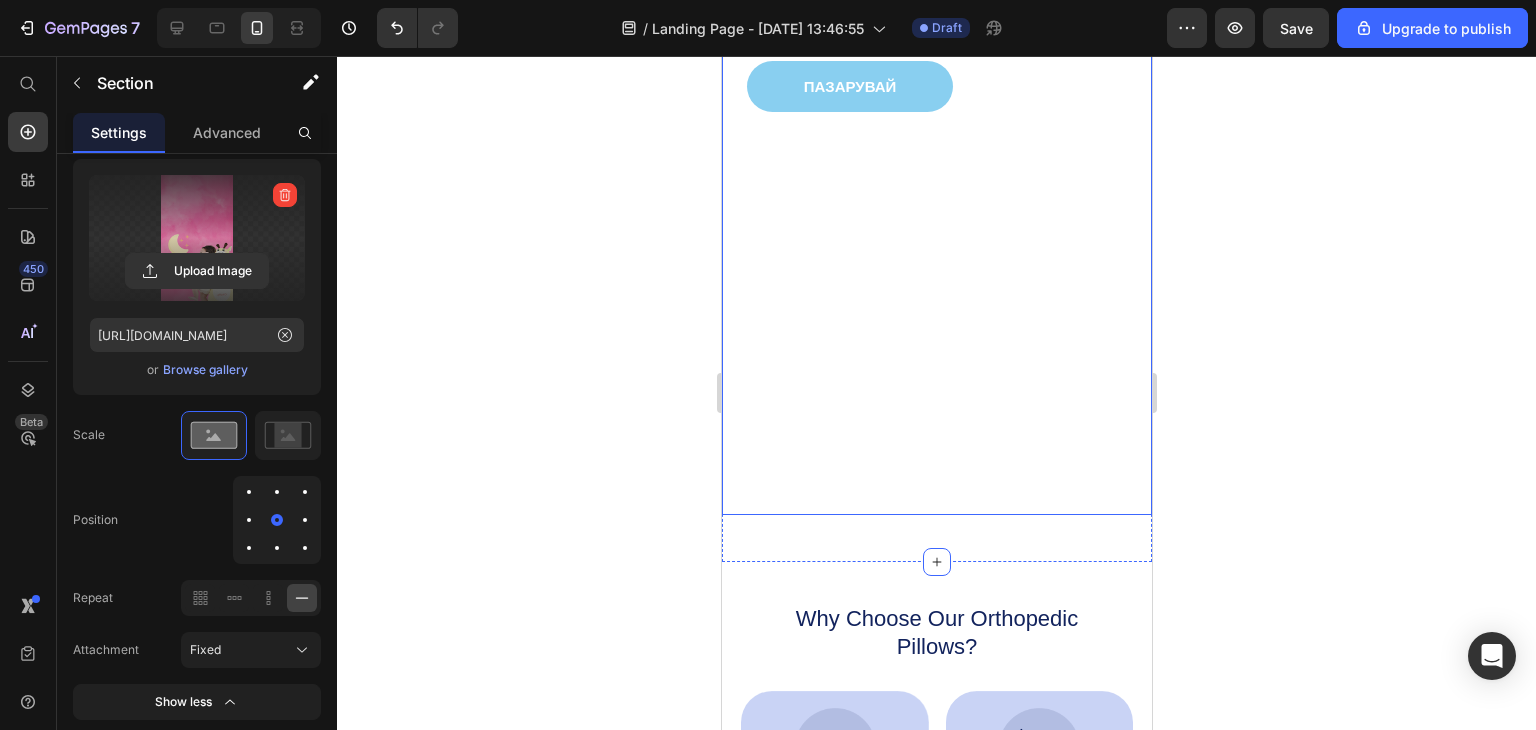 scroll, scrollTop: 0, scrollLeft: 0, axis: both 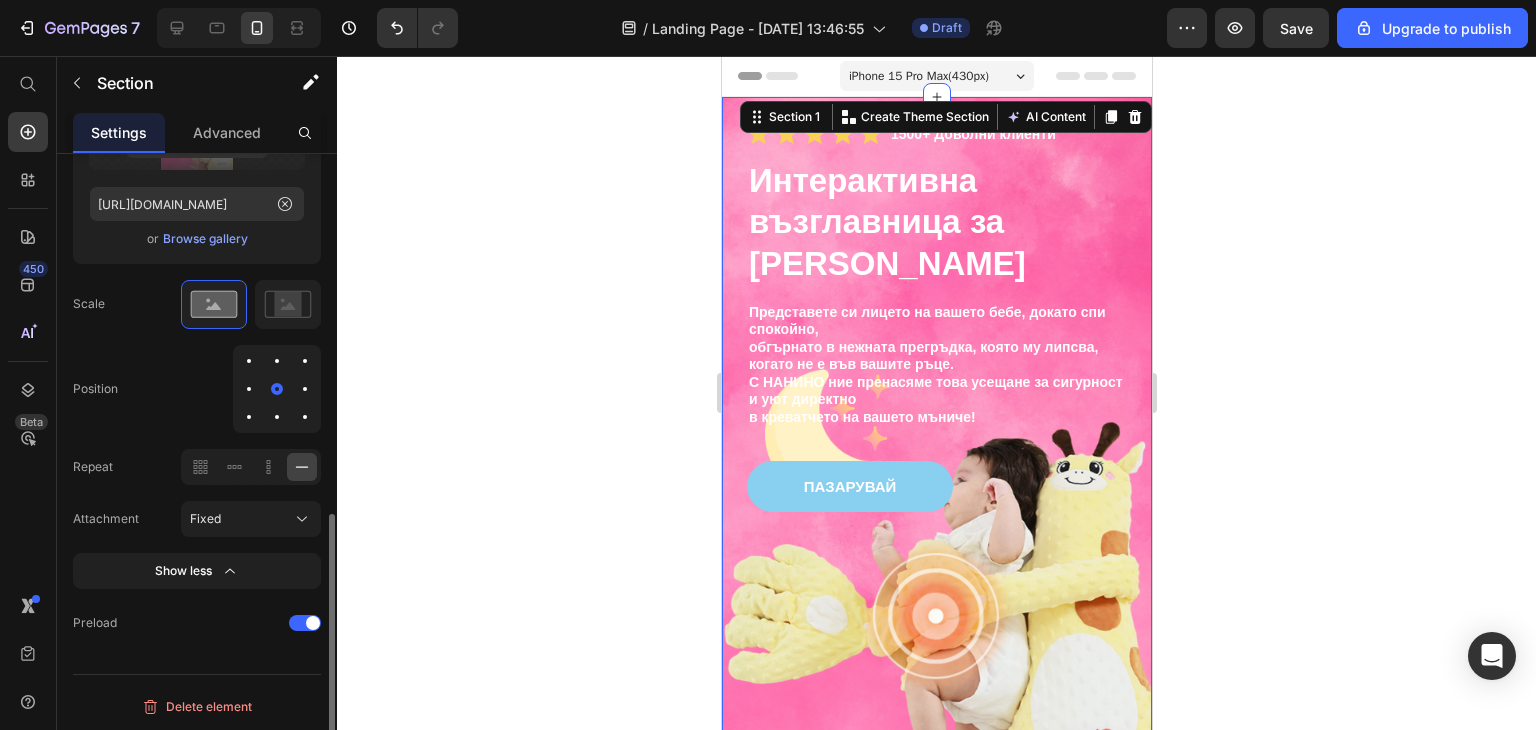 click at bounding box center (249, 361) 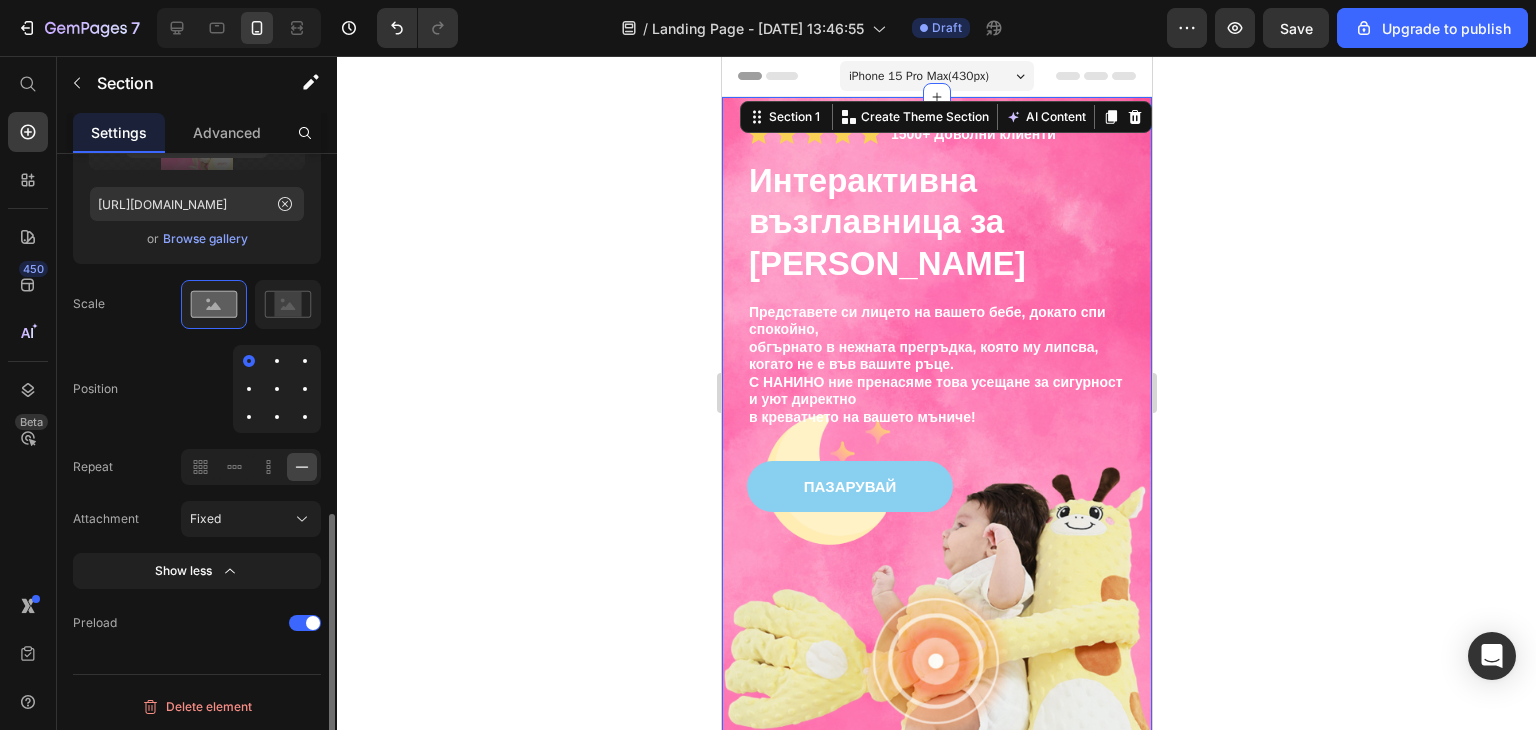 click at bounding box center [277, 389] 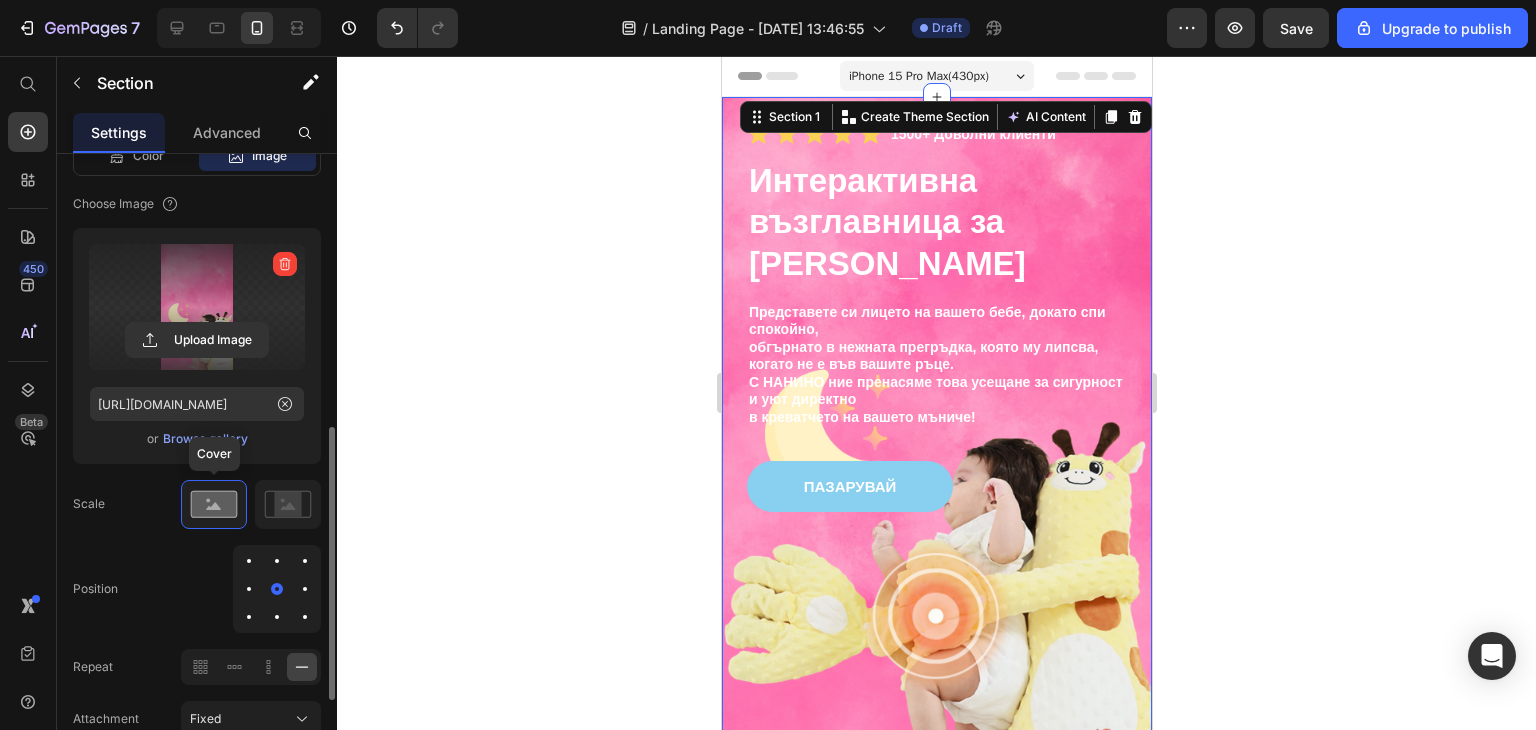 scroll, scrollTop: 431, scrollLeft: 0, axis: vertical 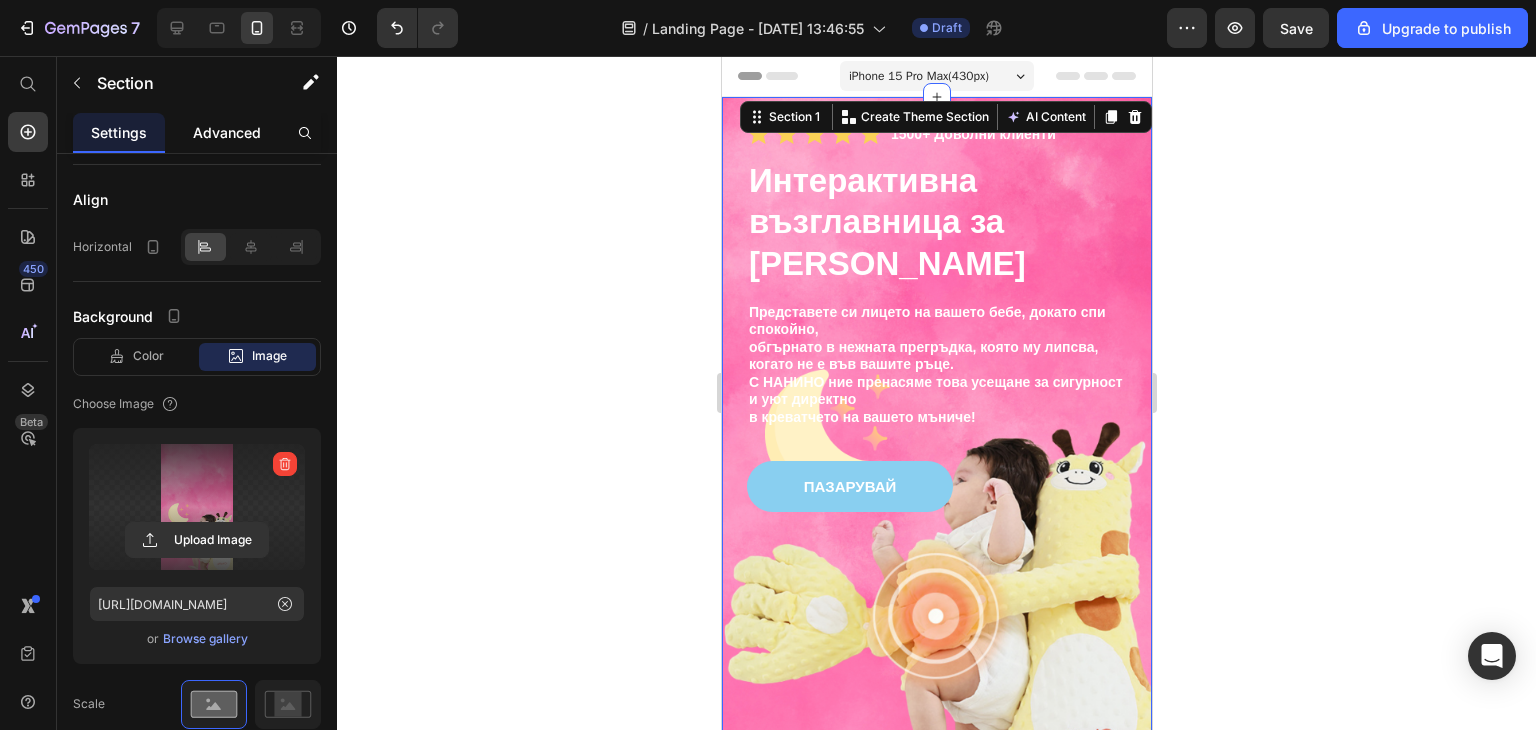 click on "Advanced" at bounding box center (227, 132) 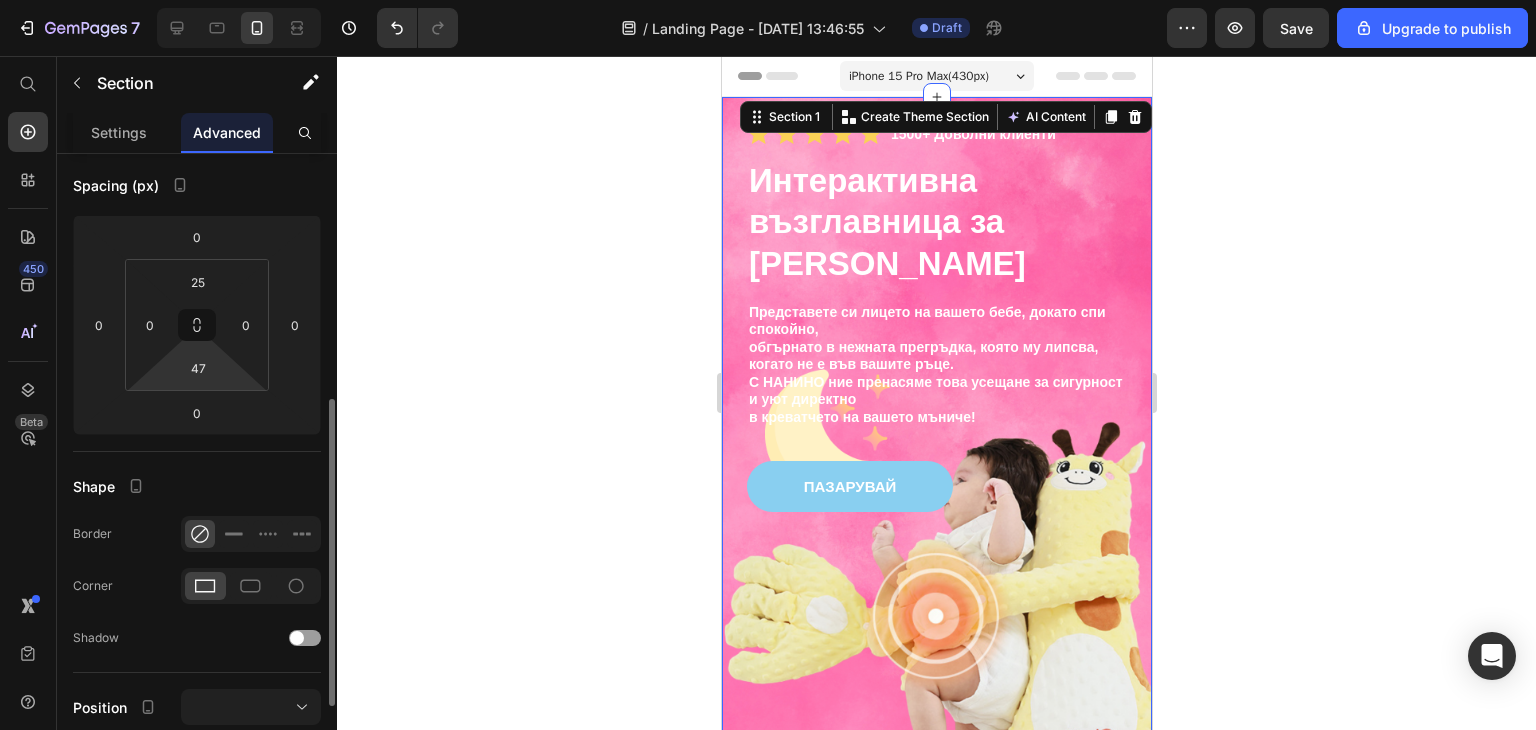 scroll, scrollTop: 400, scrollLeft: 0, axis: vertical 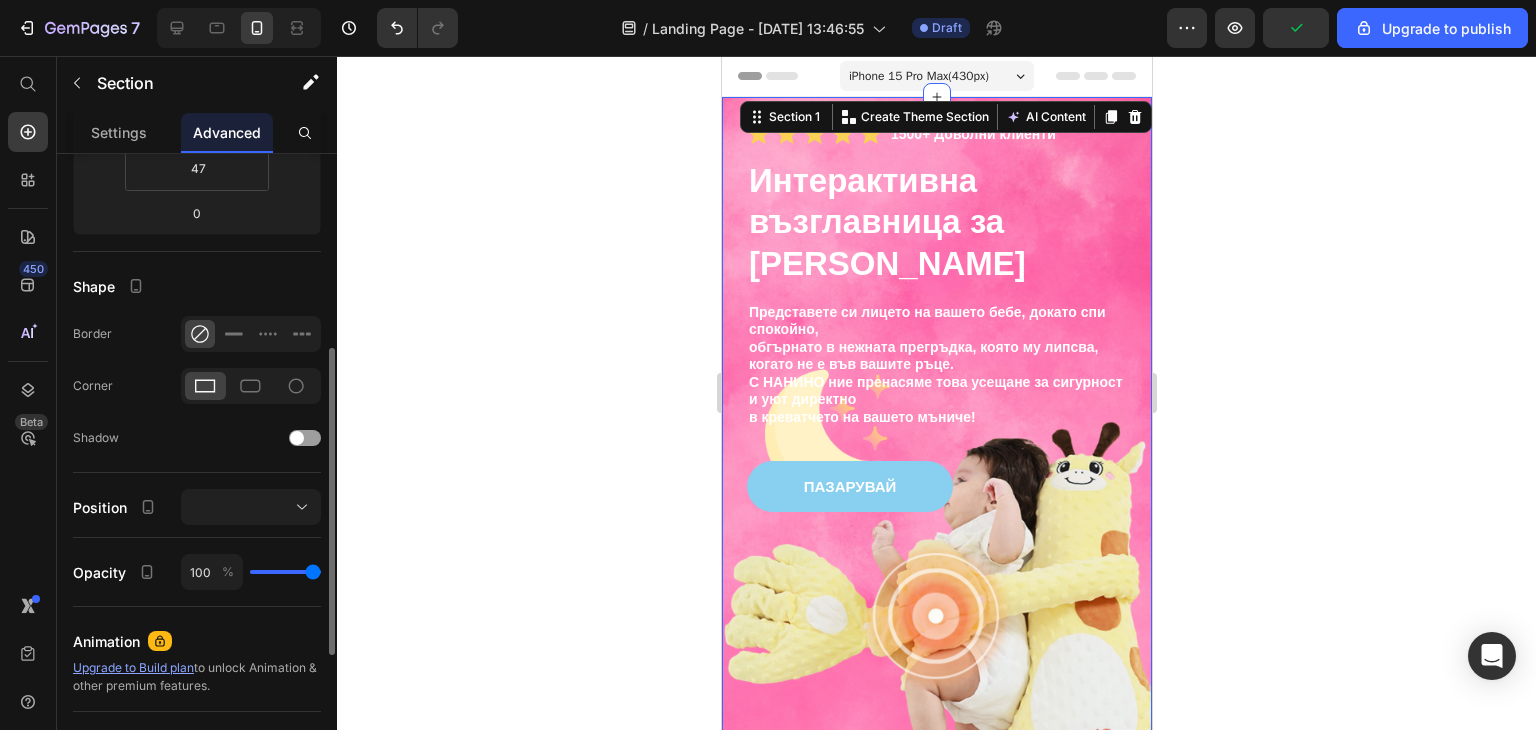type on "95" 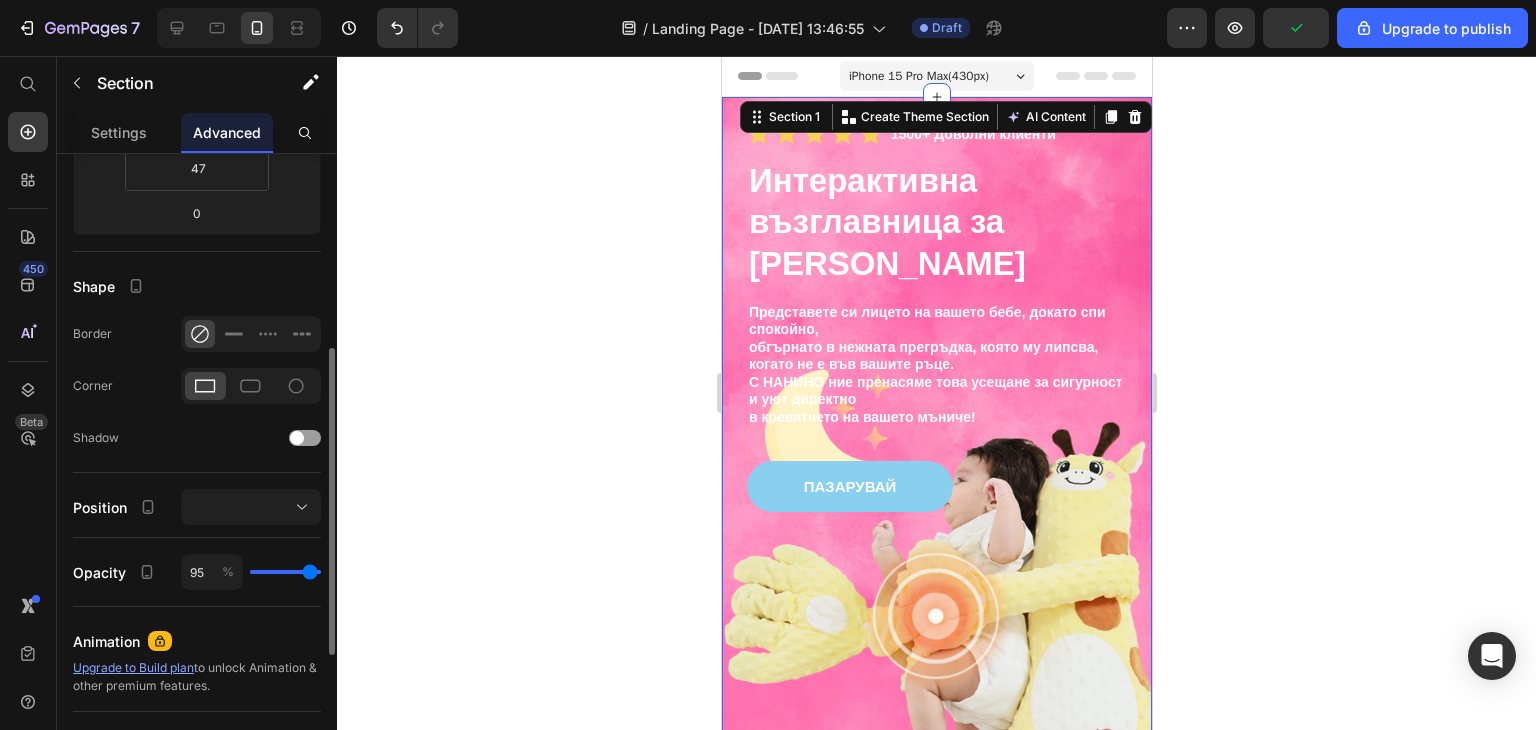 type on "94" 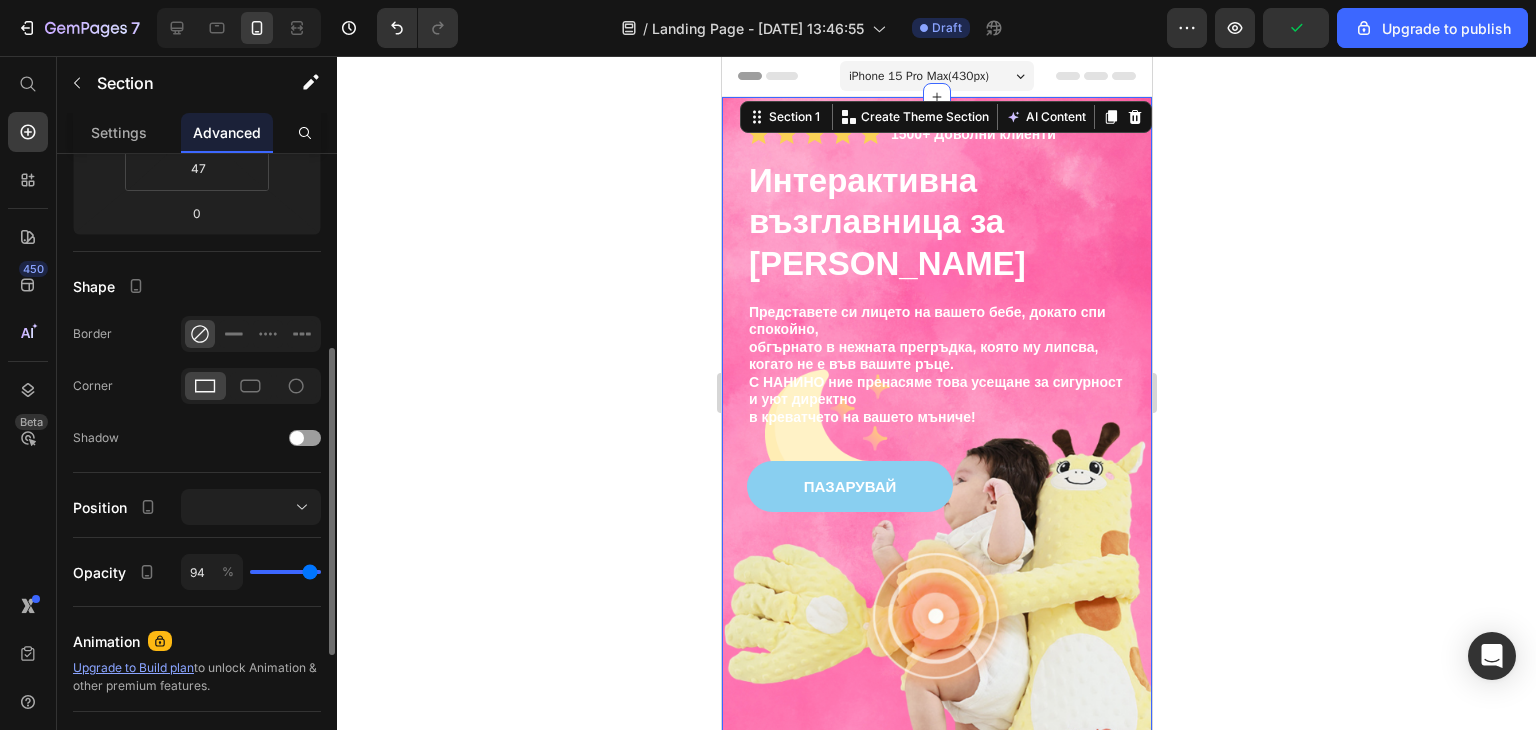 type on "91" 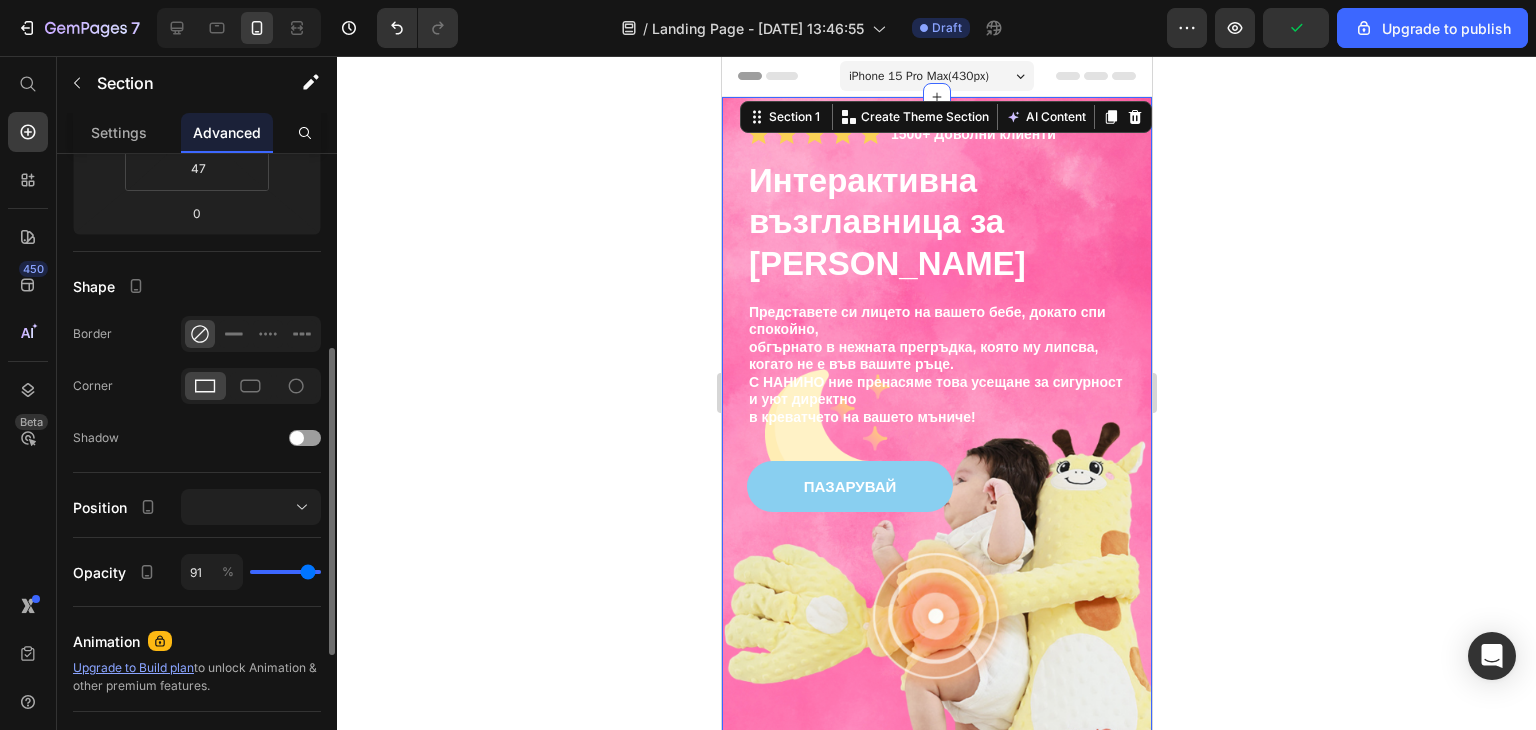type on "89" 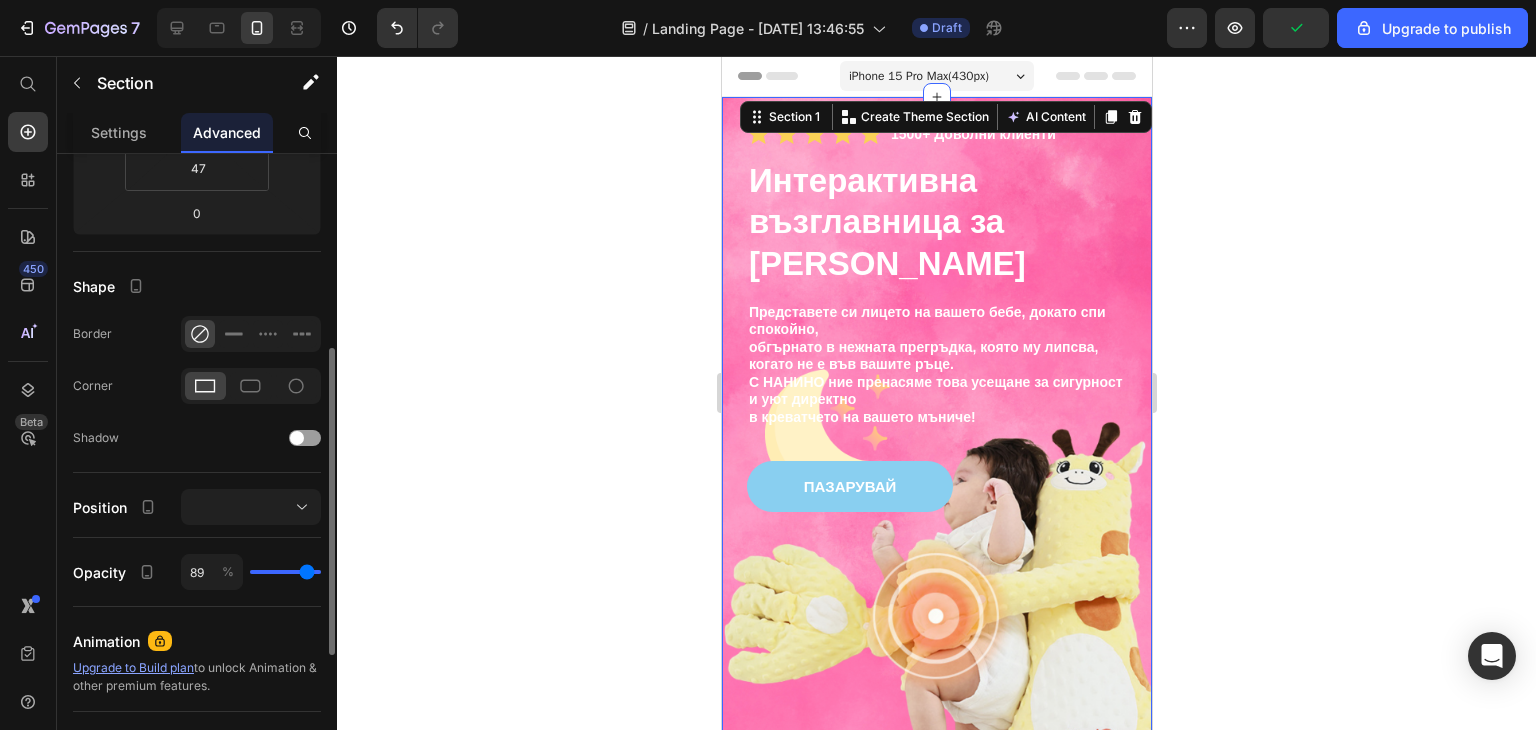 type on "87" 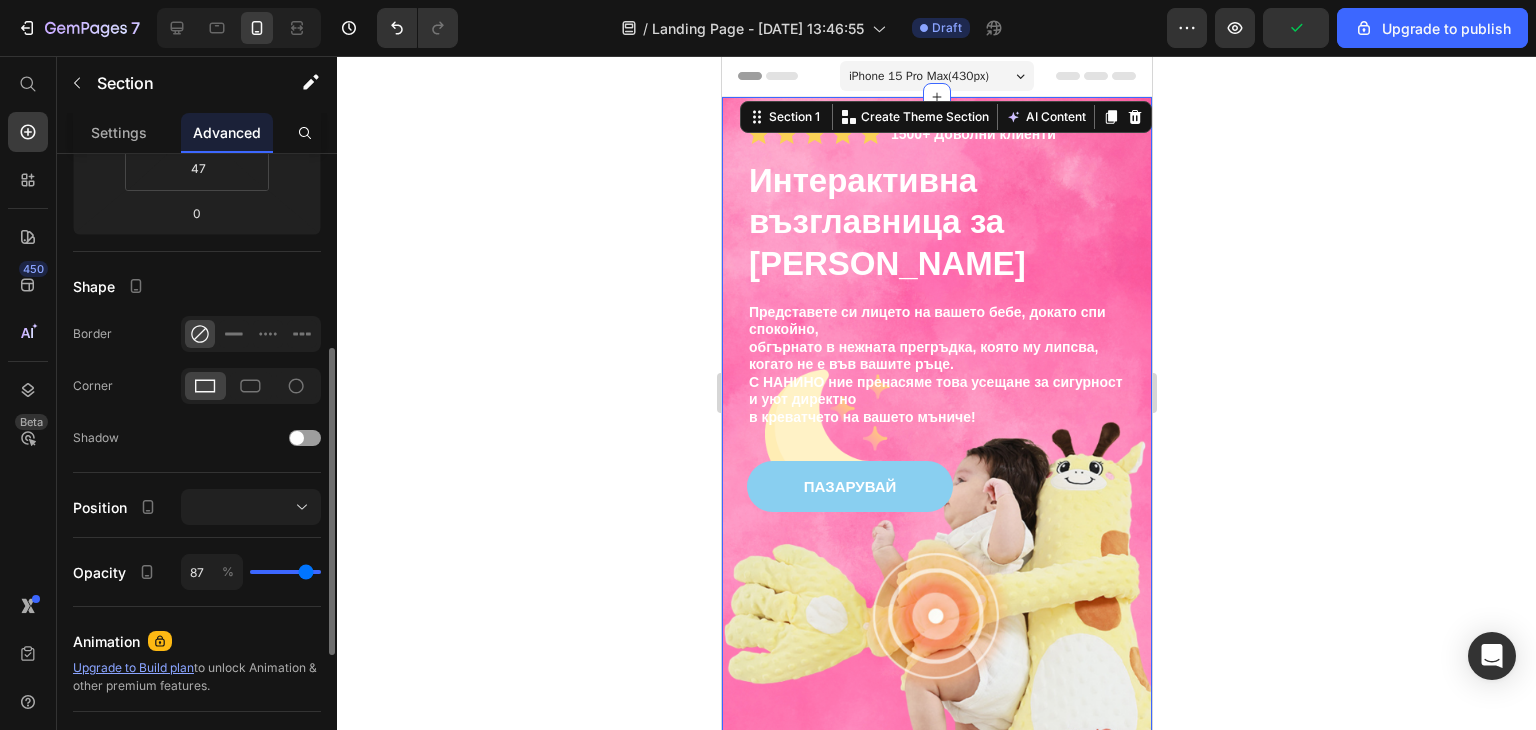 type on "82" 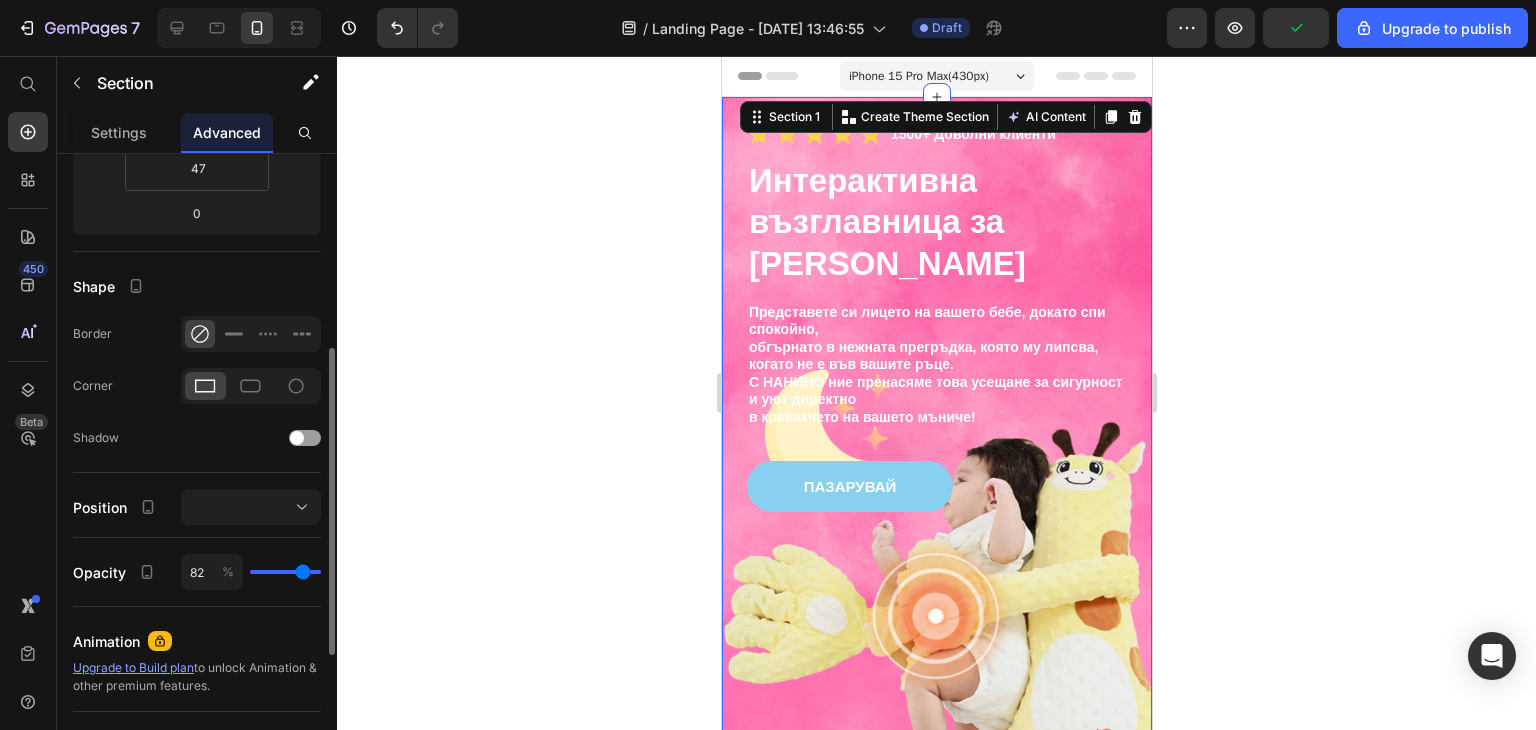 type on "78" 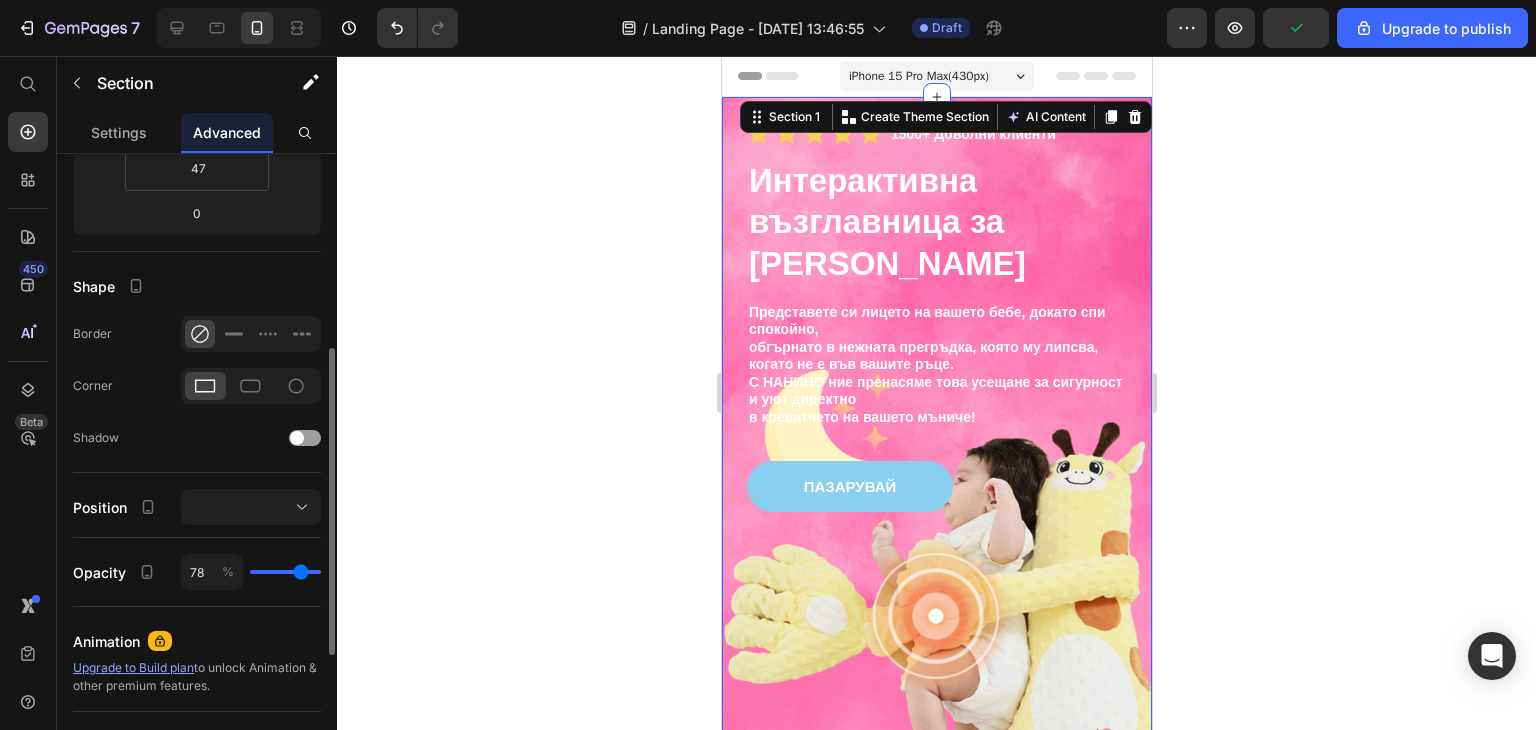 type on "73" 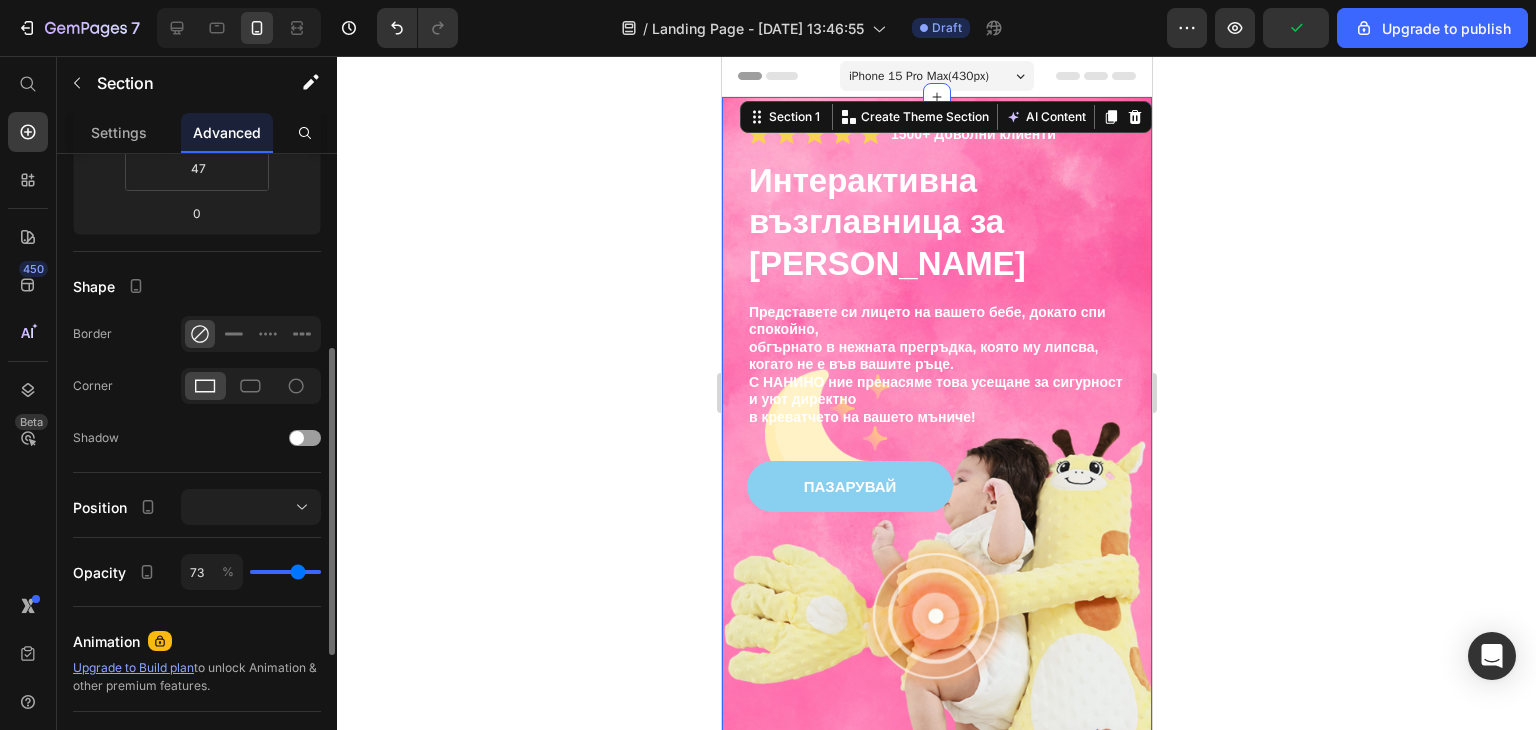 type on "68" 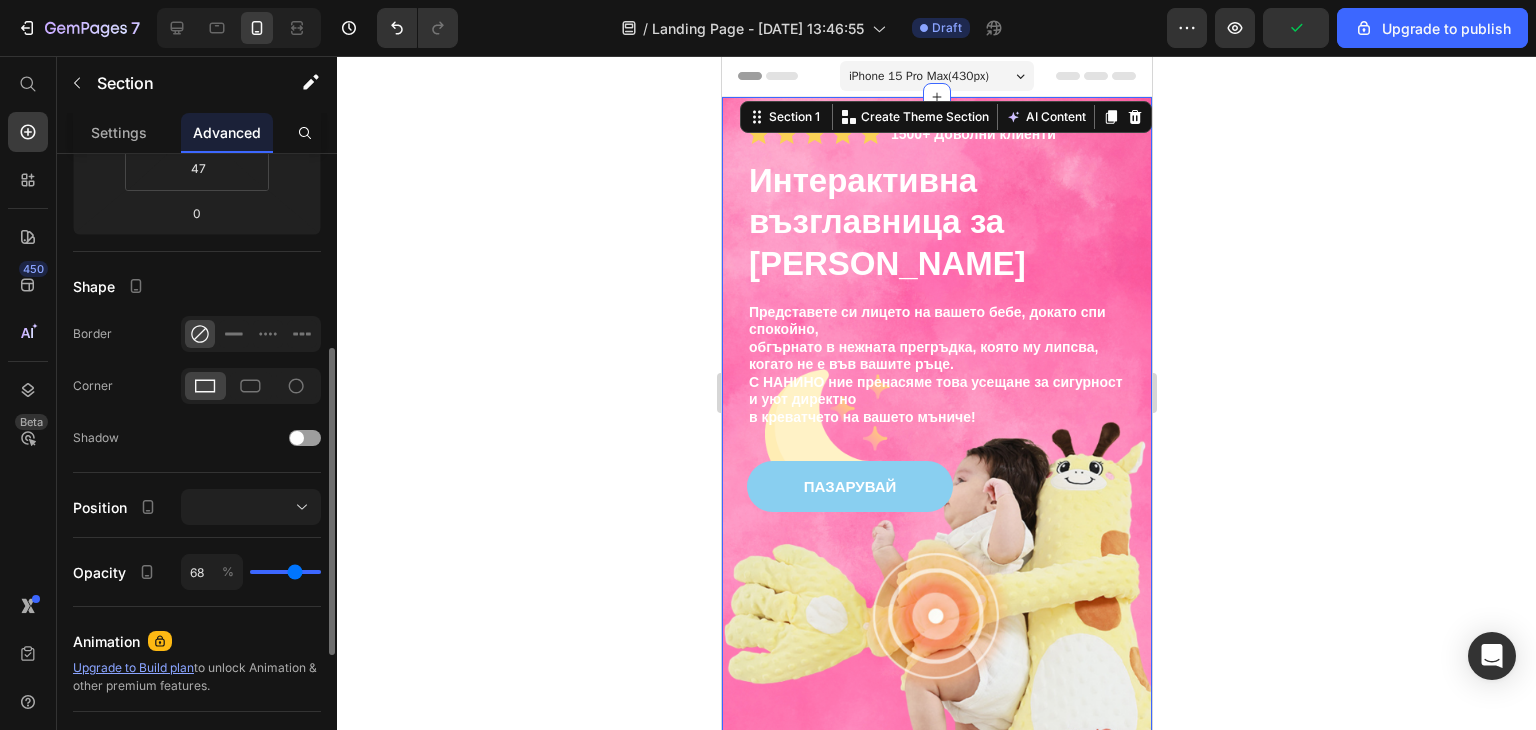 type on "63" 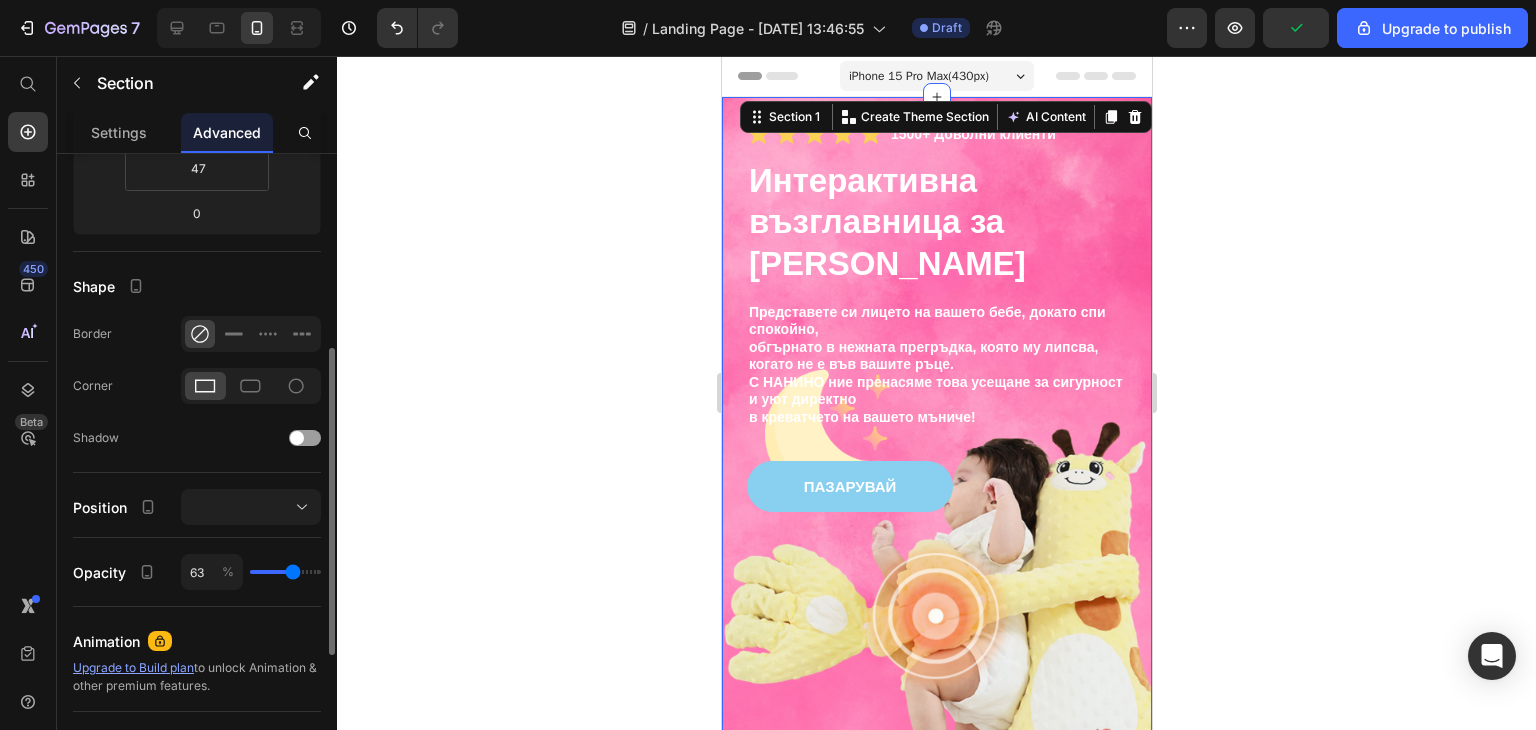 type on "62" 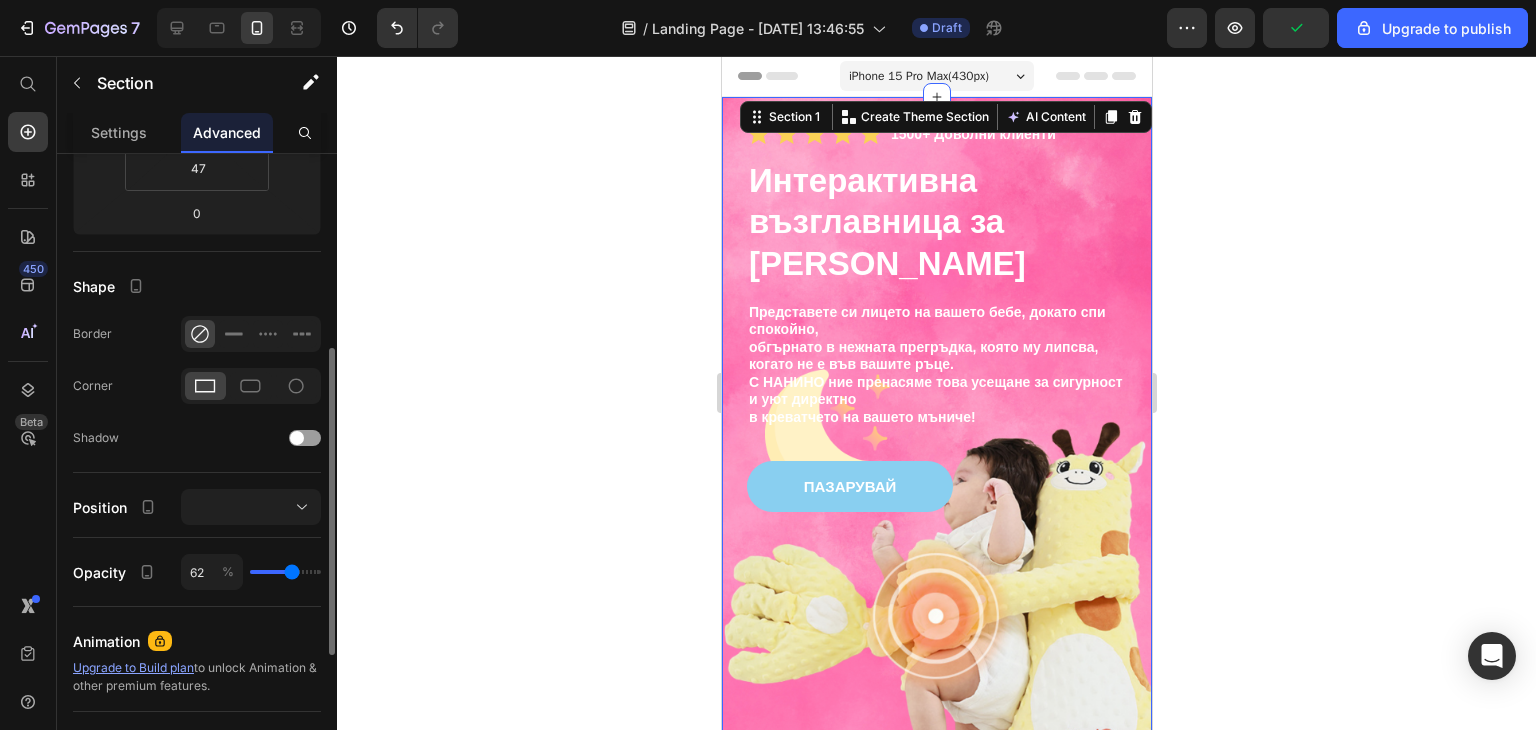 type on "59" 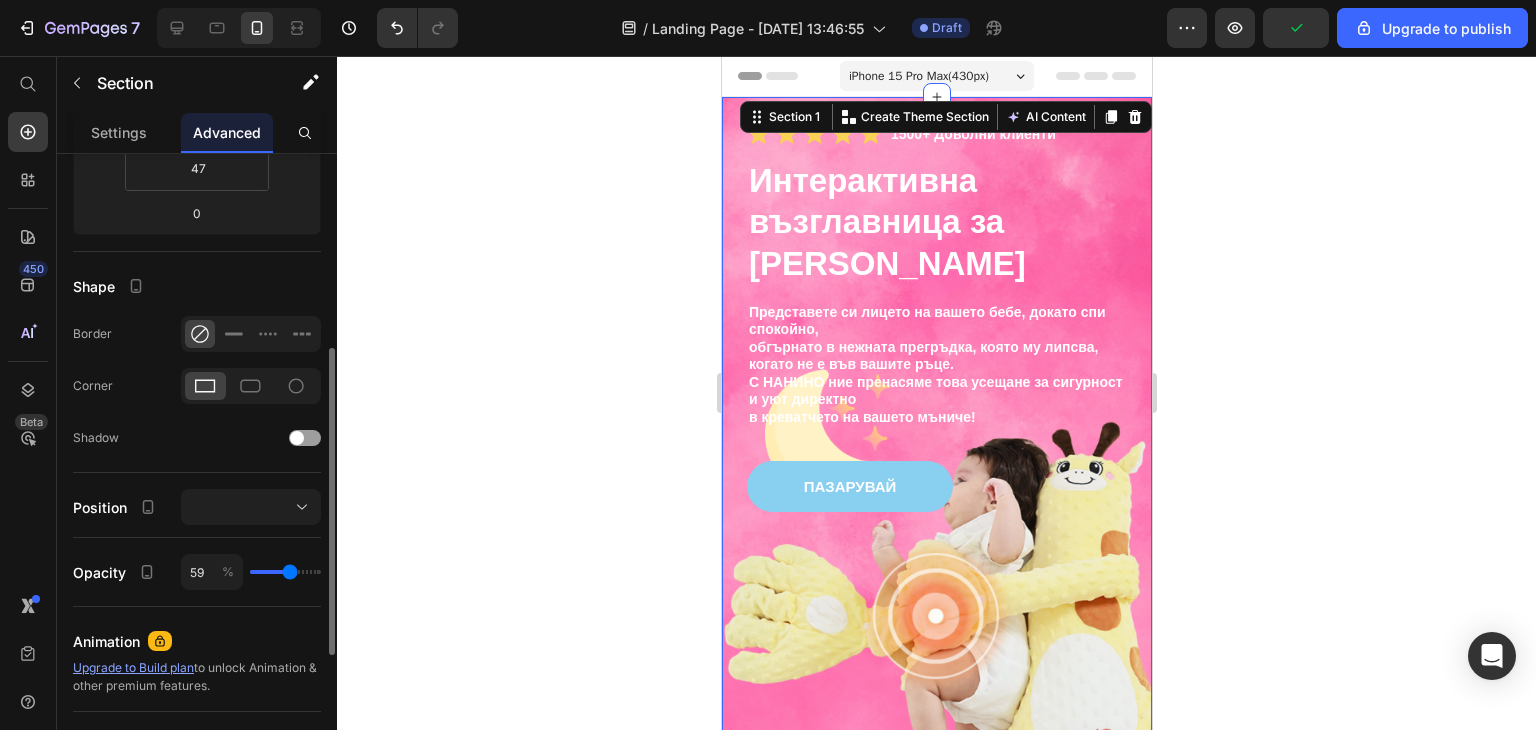 type on "57" 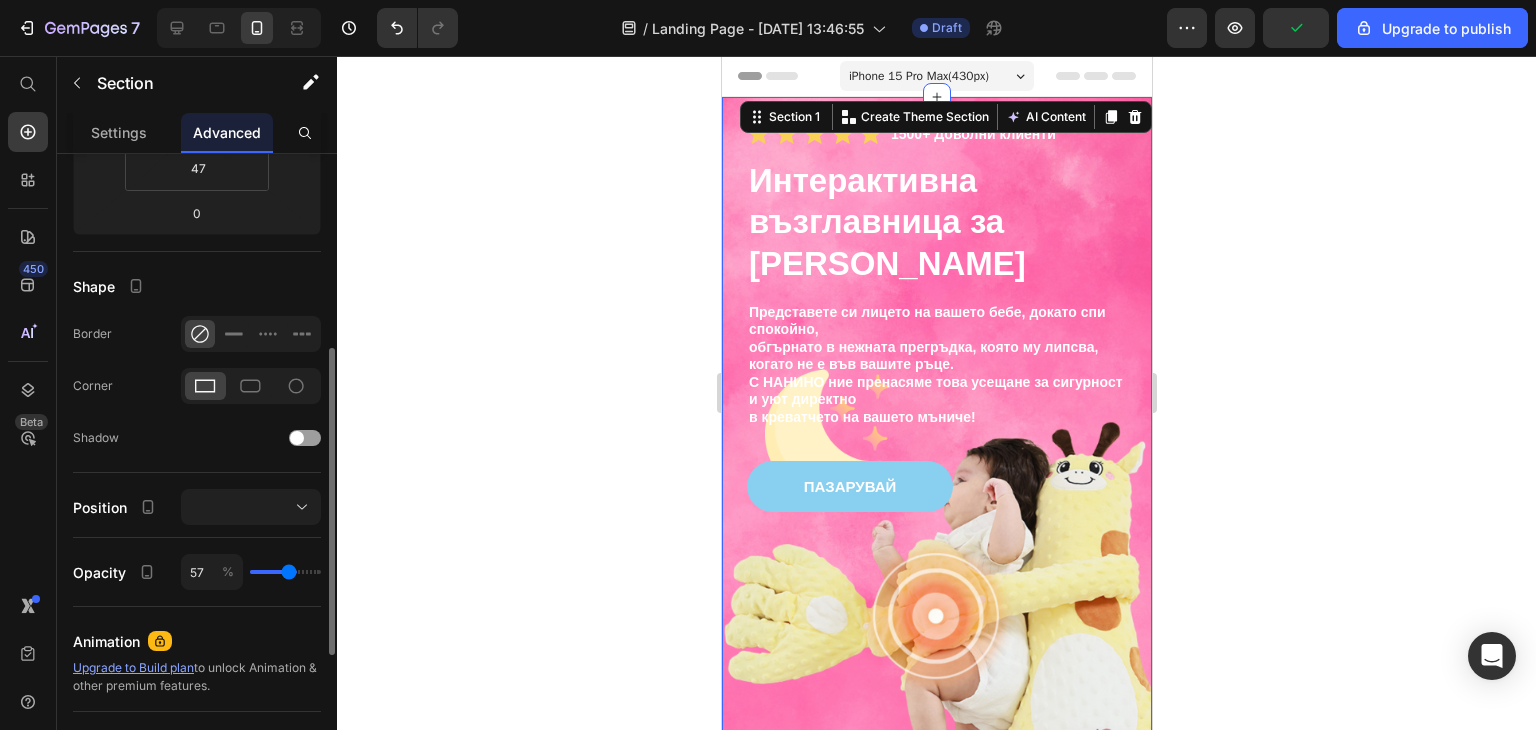 type on "56" 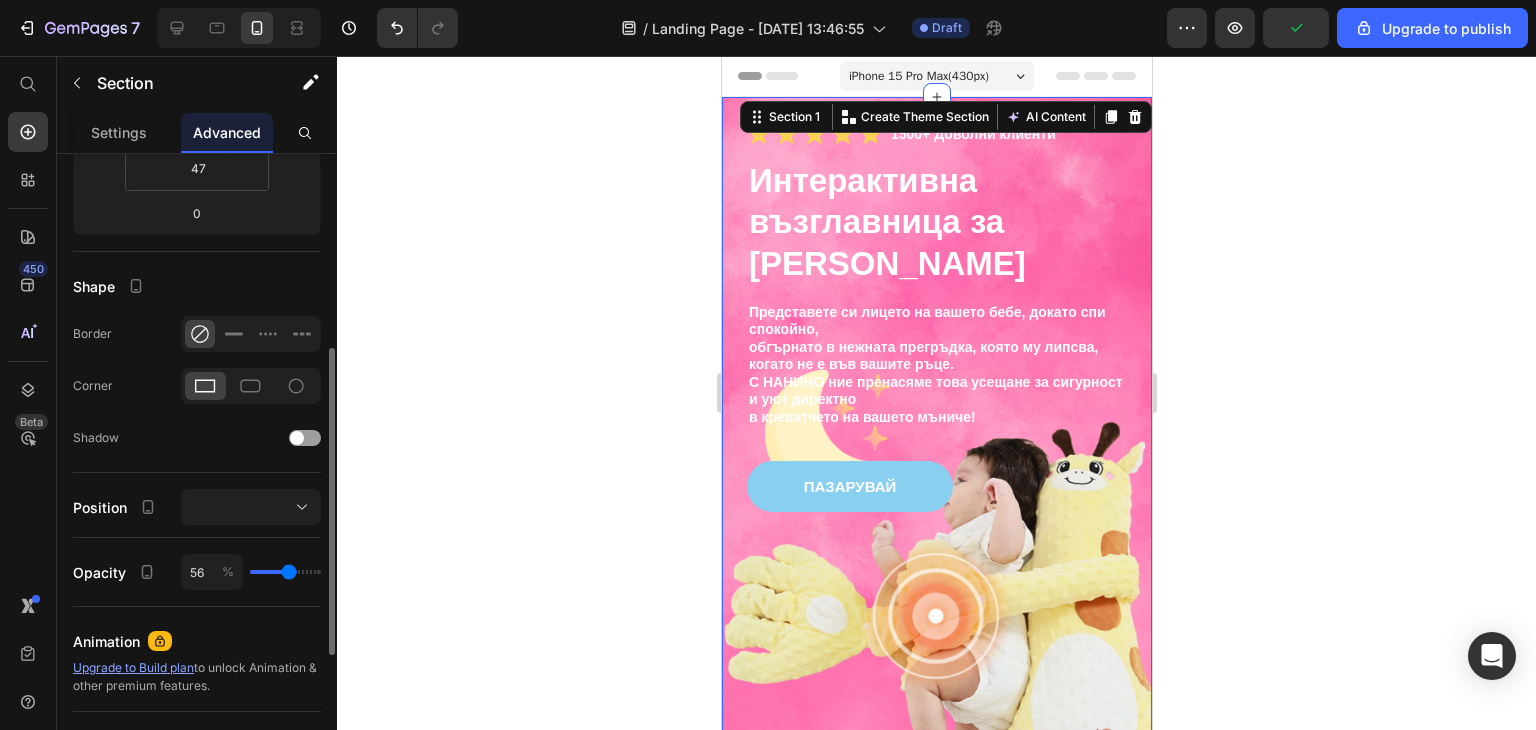 type on "53" 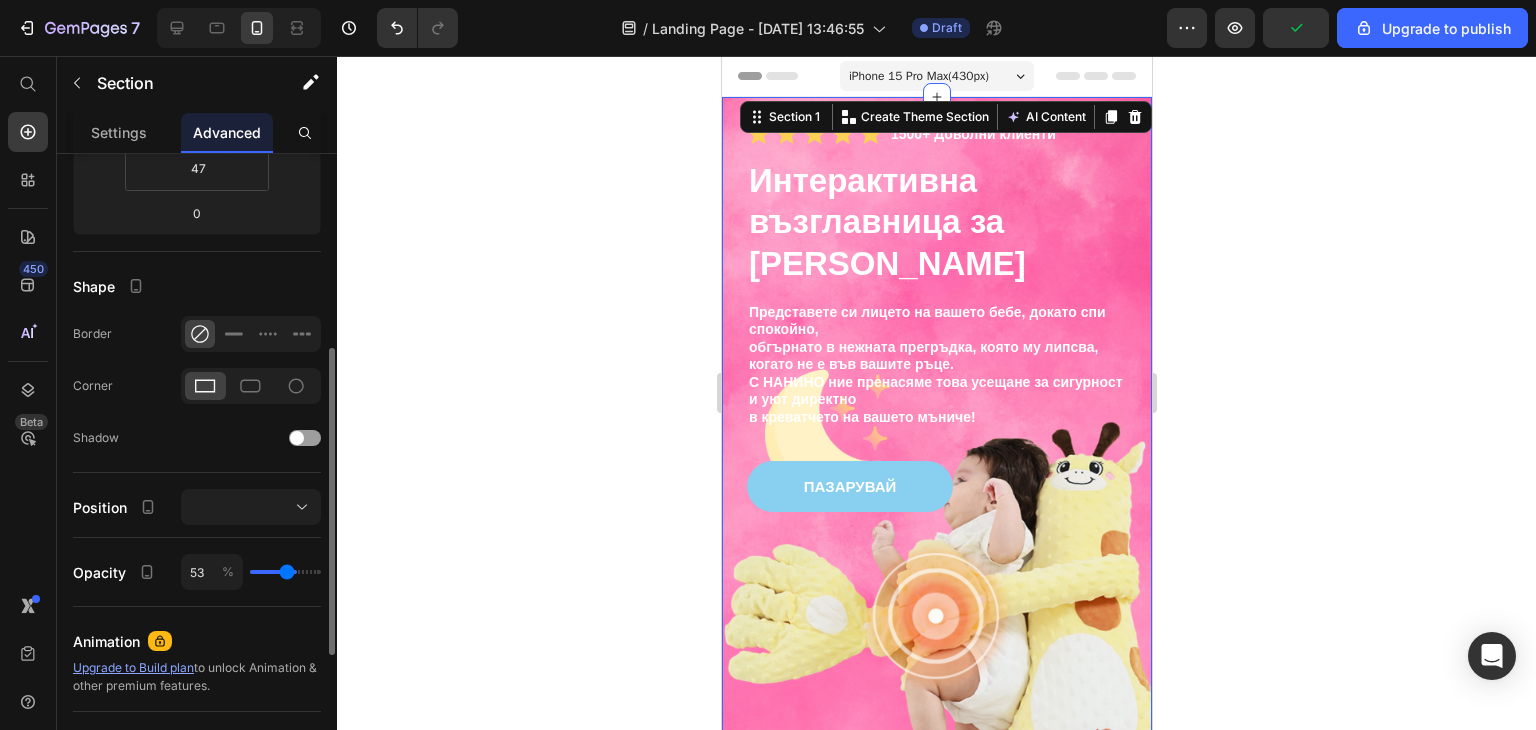 type on "52" 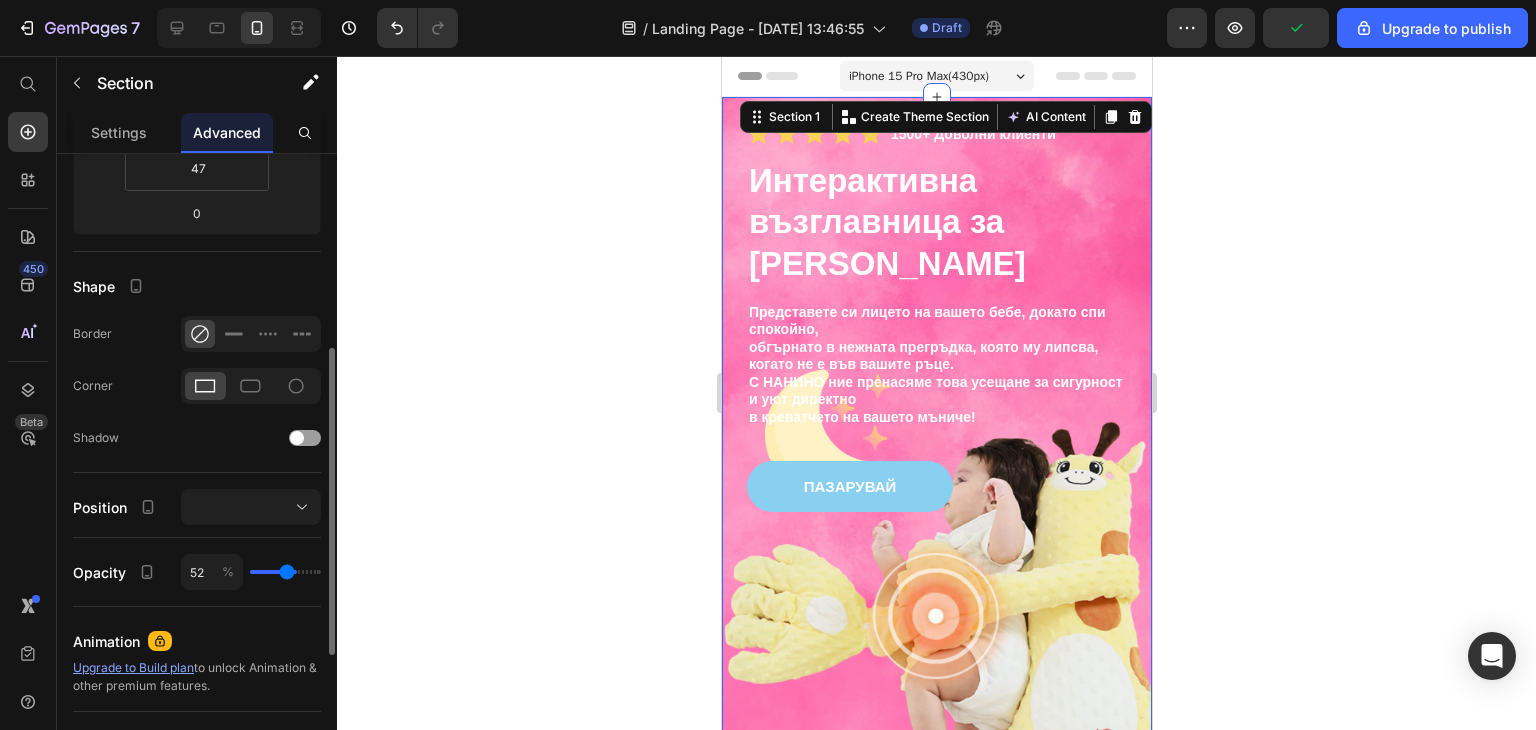 type on "49" 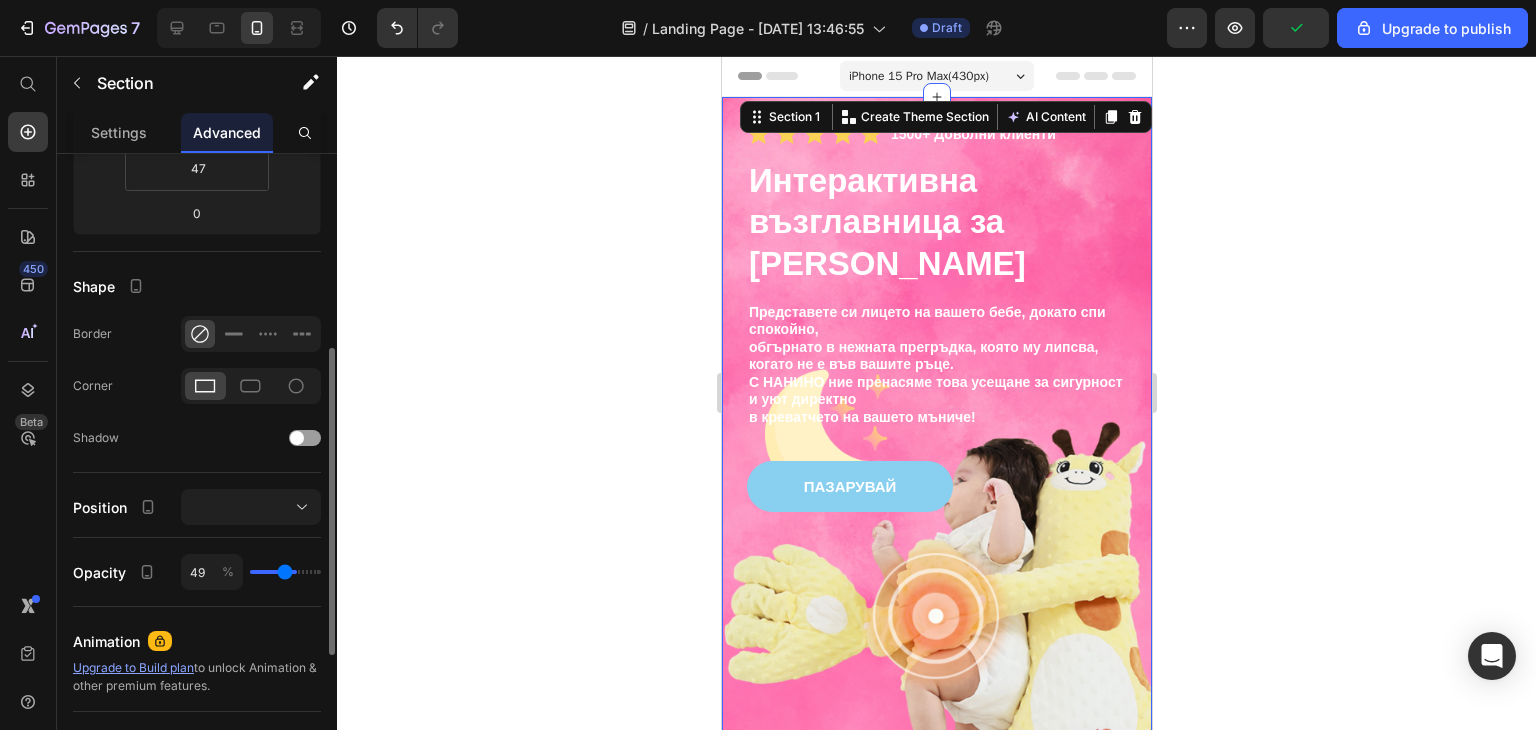 type on "44" 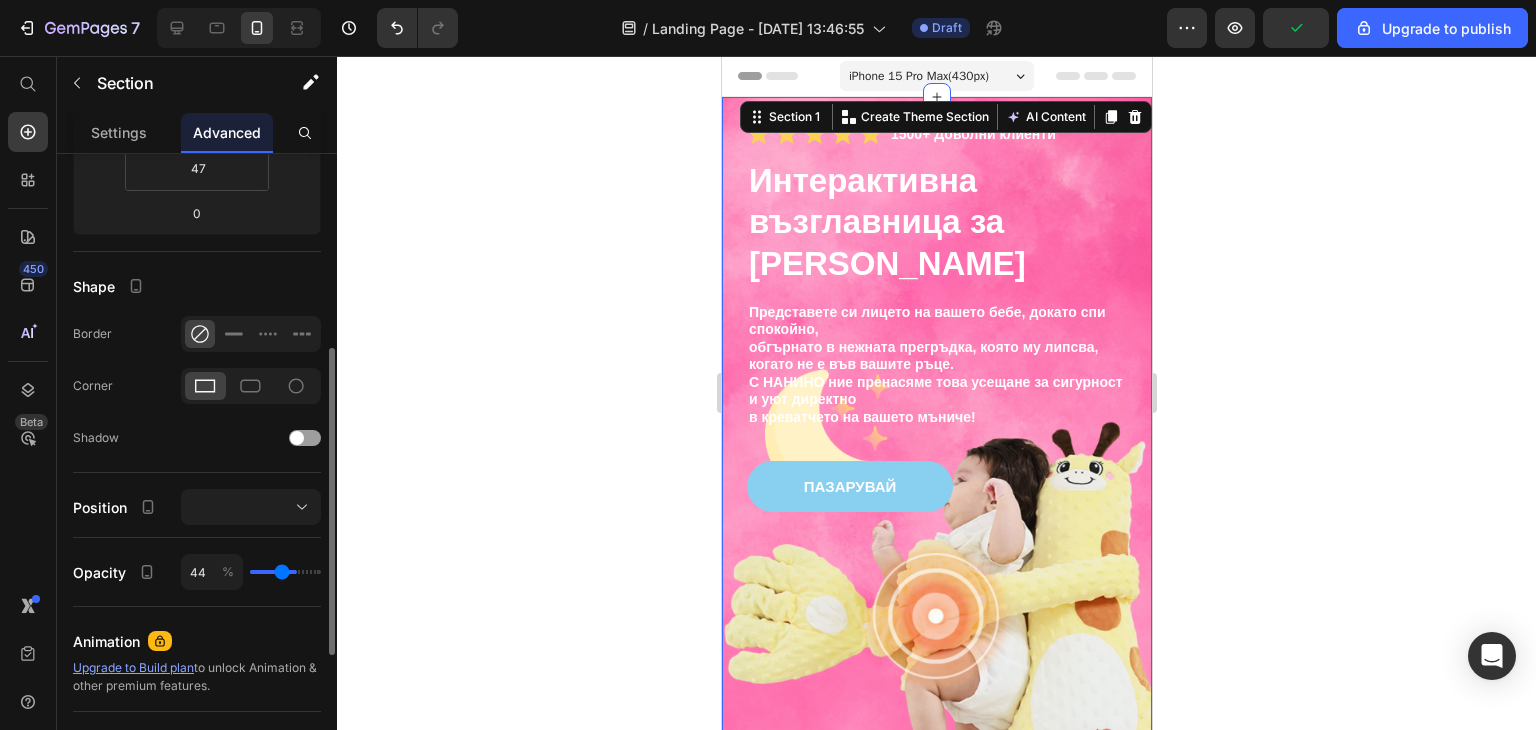 type on "40" 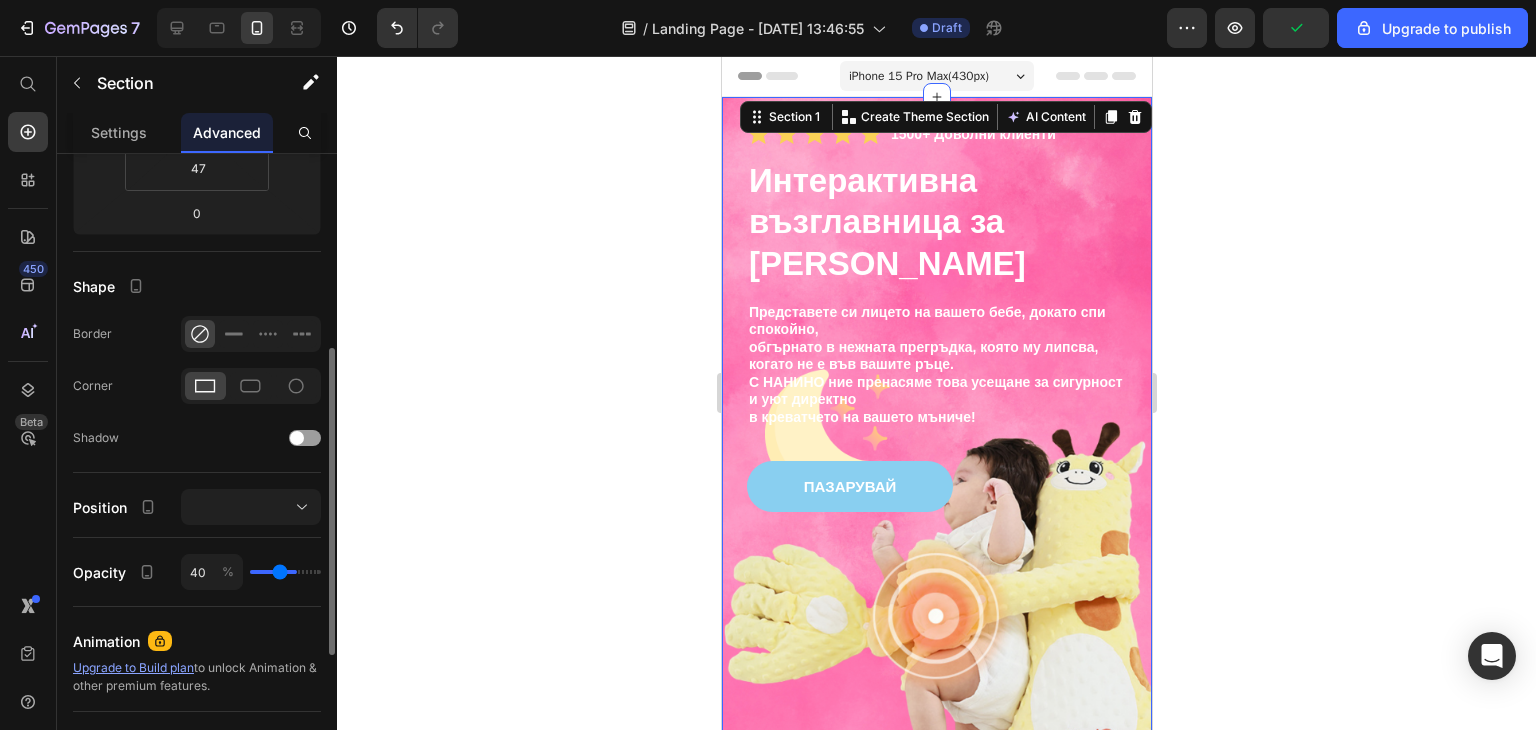 type on "39" 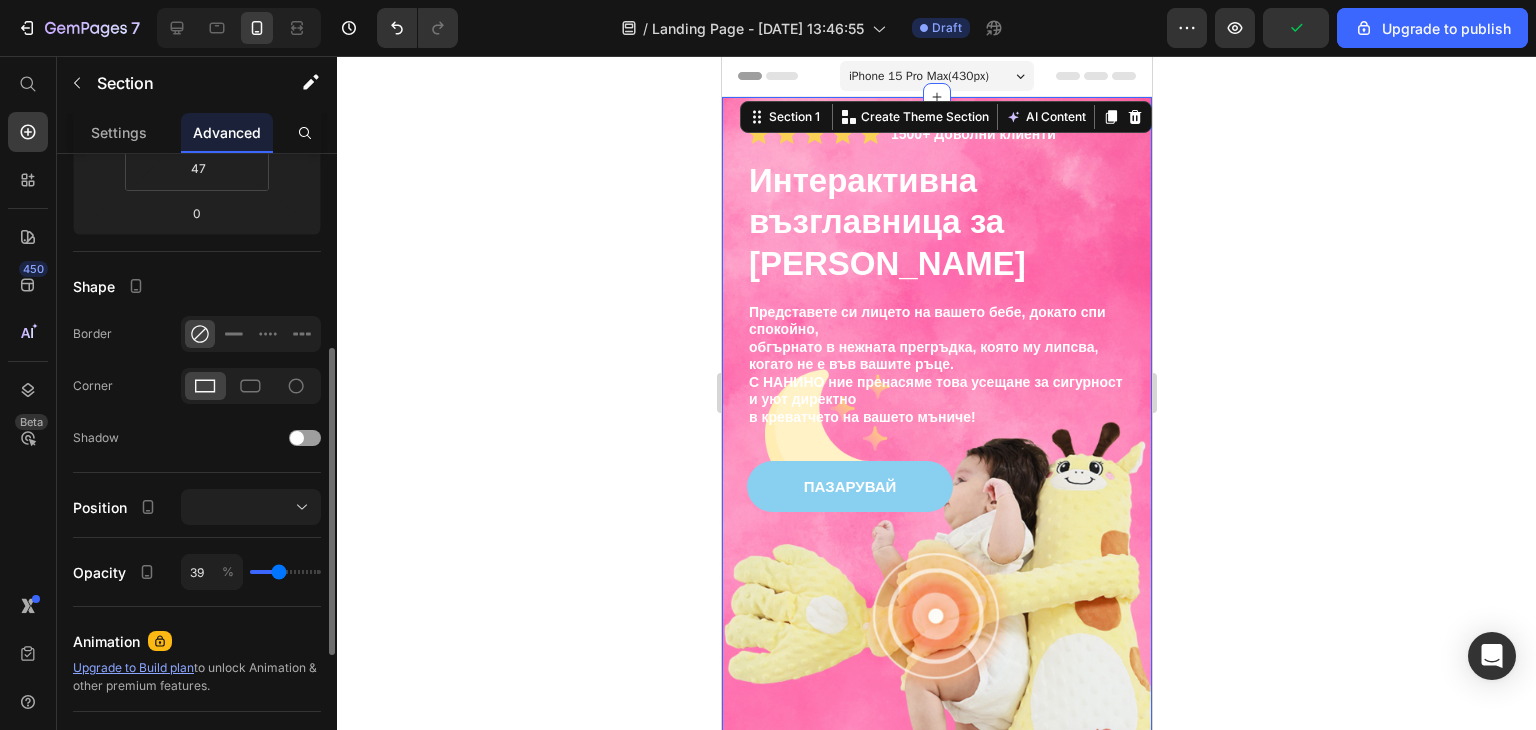 drag, startPoint x: 311, startPoint y: 566, endPoint x: 279, endPoint y: 566, distance: 32 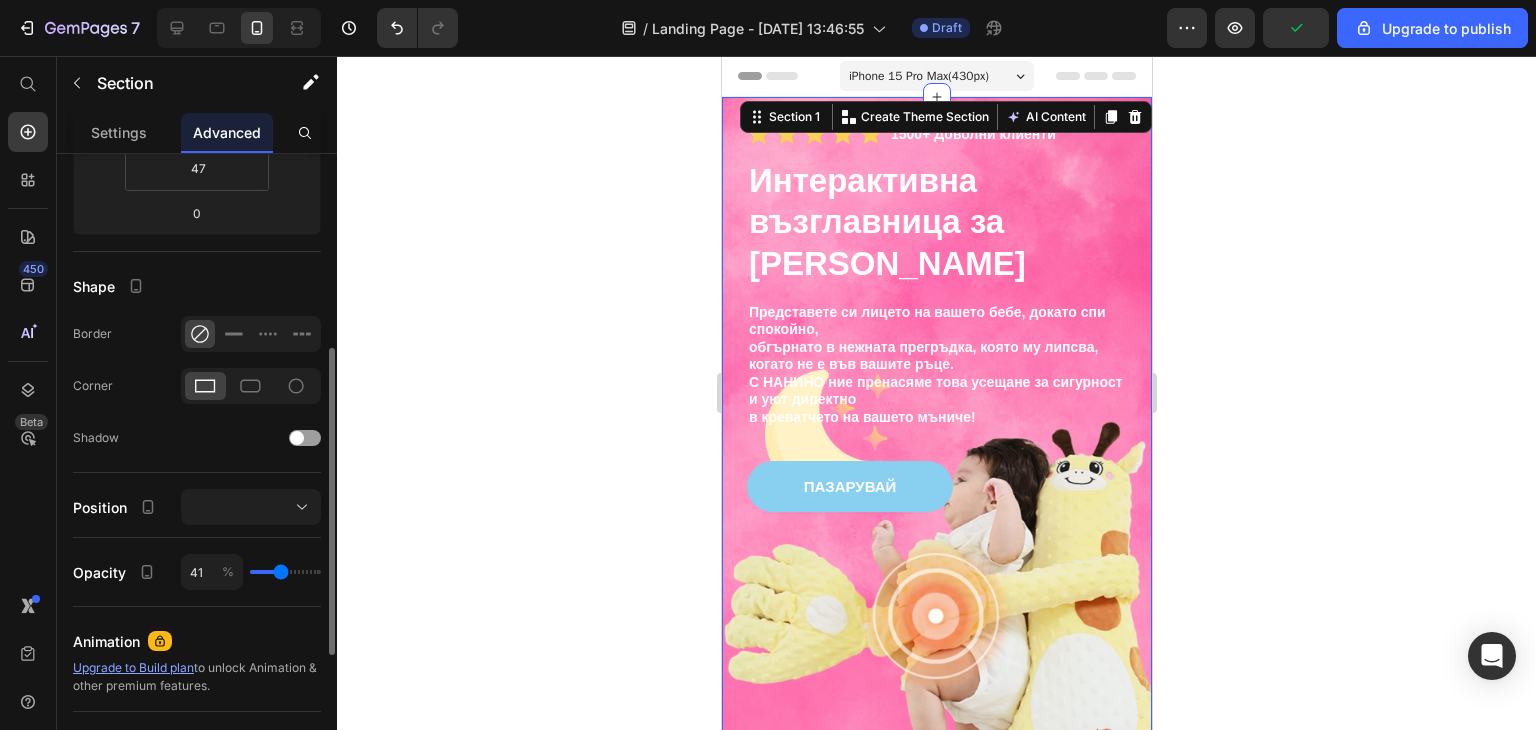 type on "43" 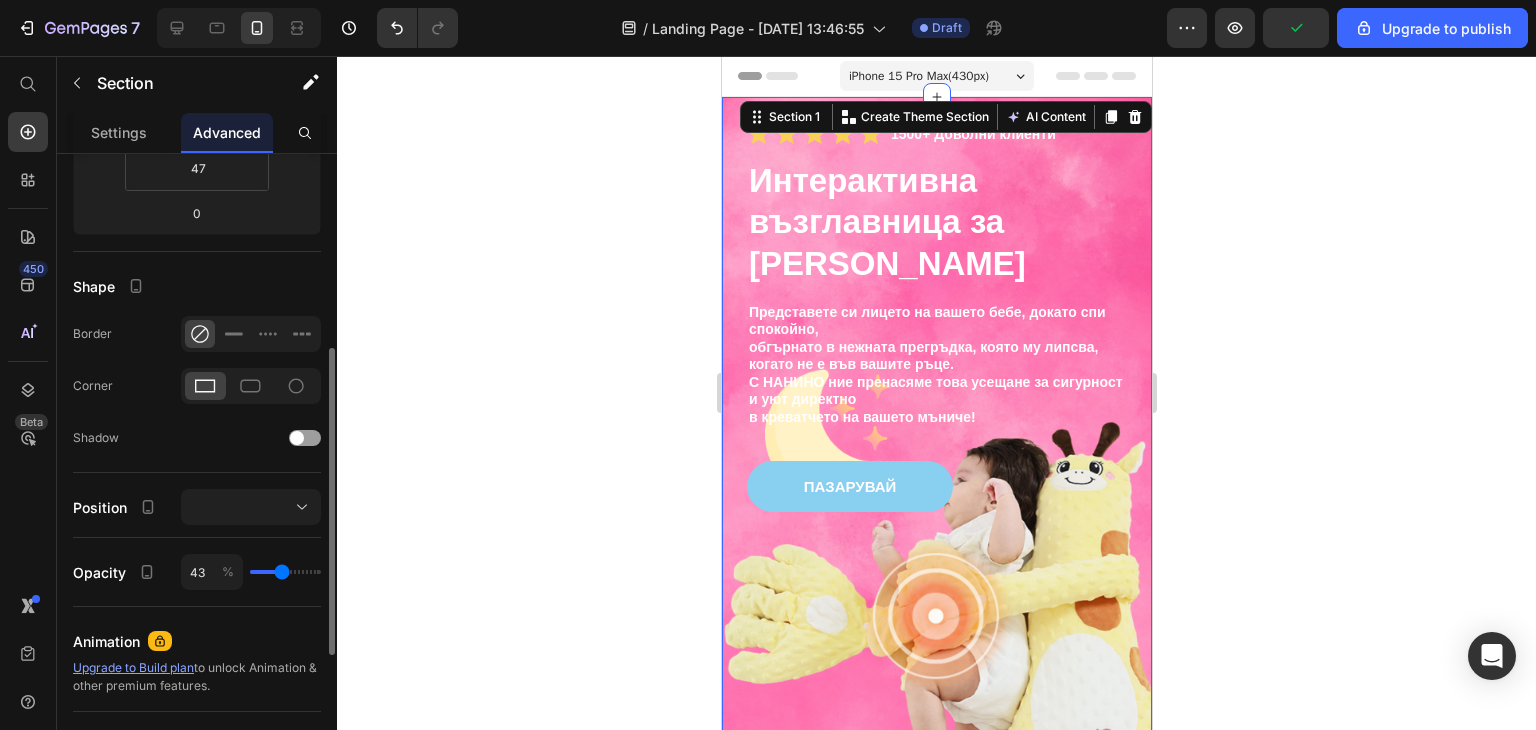 type on "44" 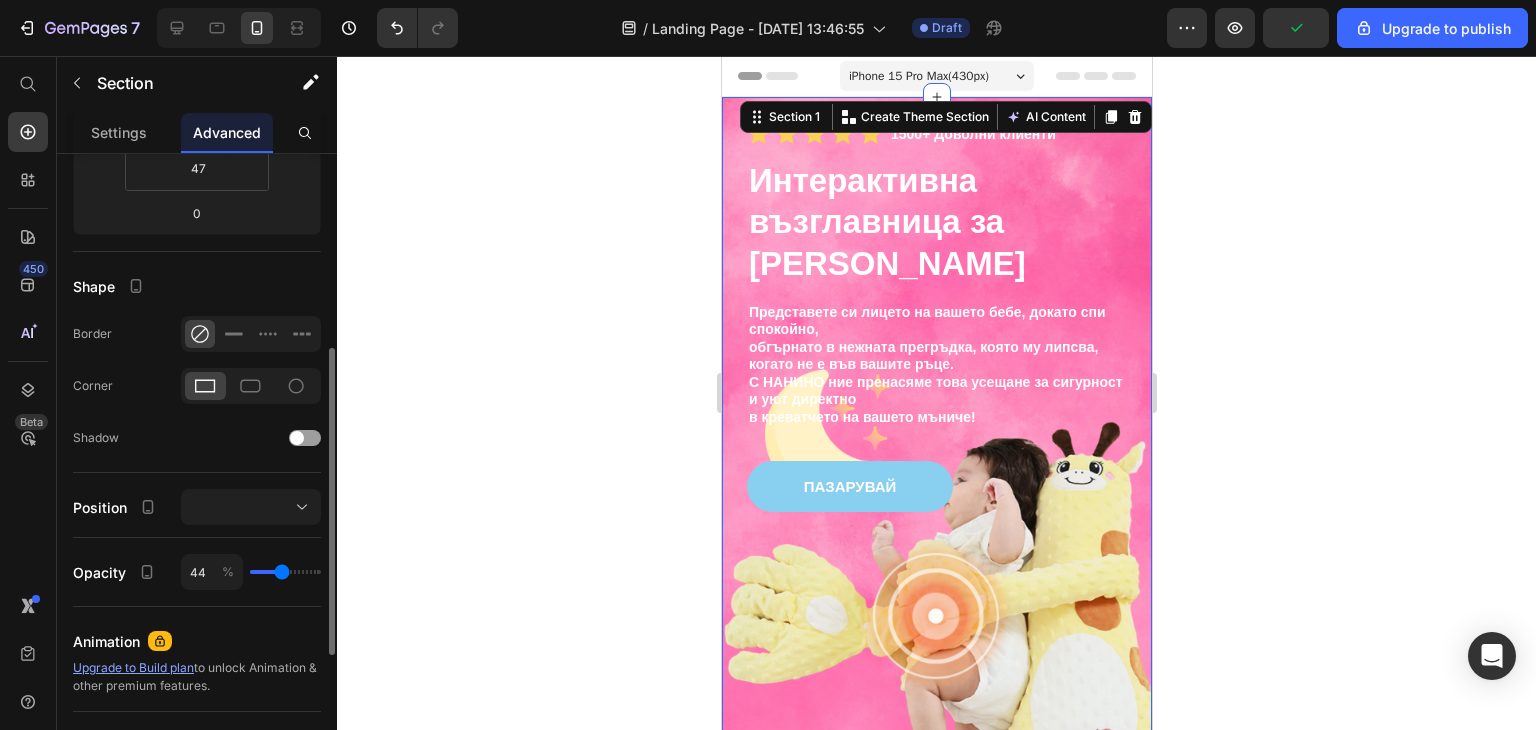 type on "46" 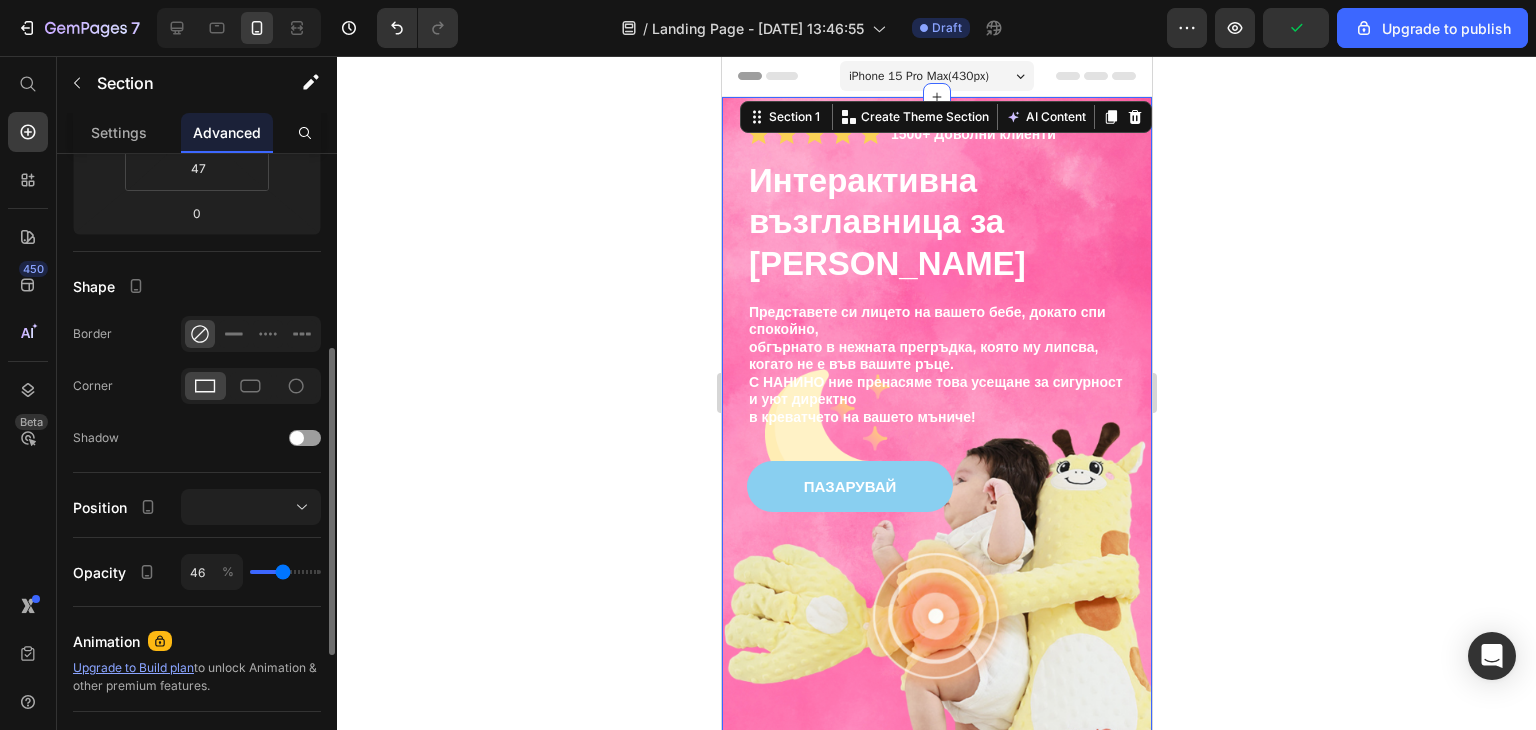type on "53" 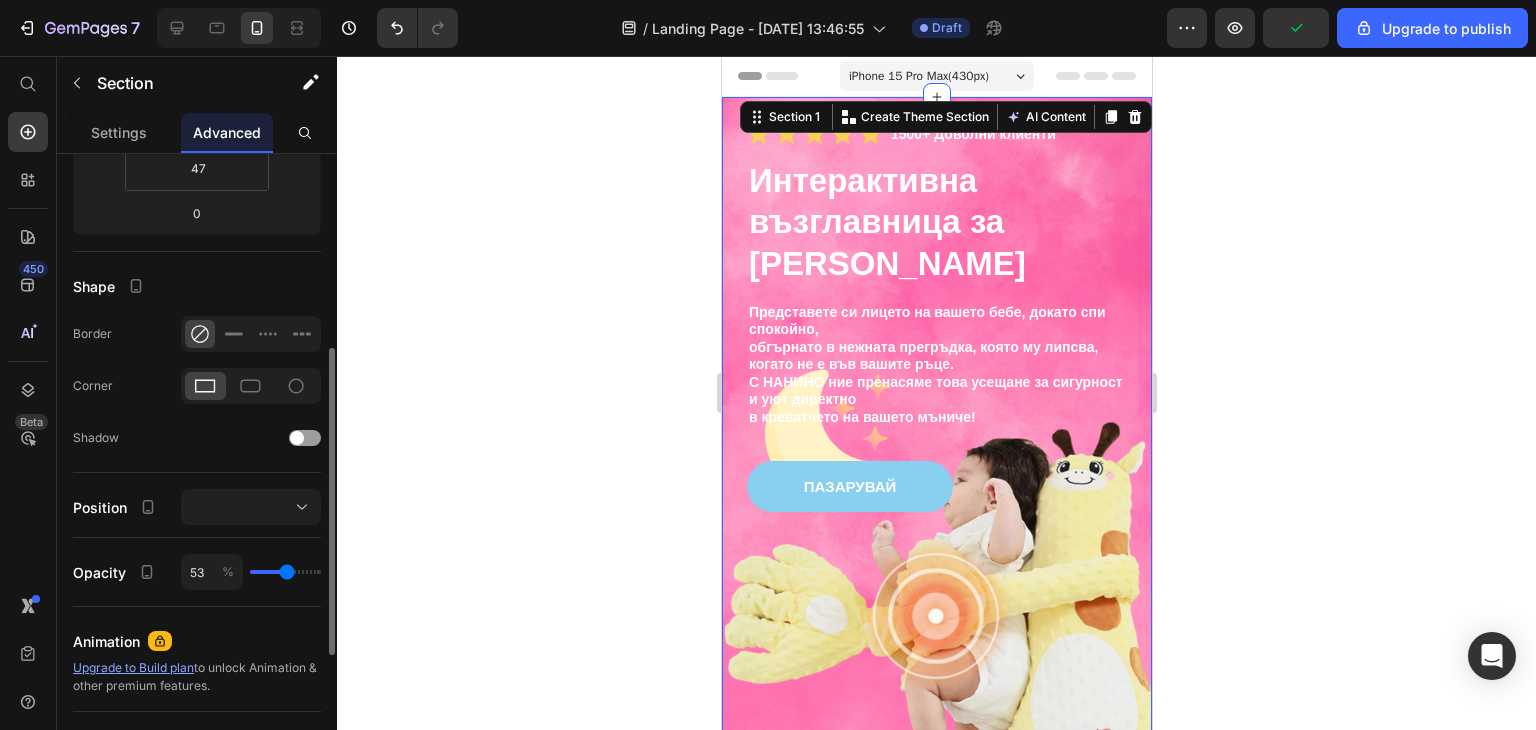 type on "62" 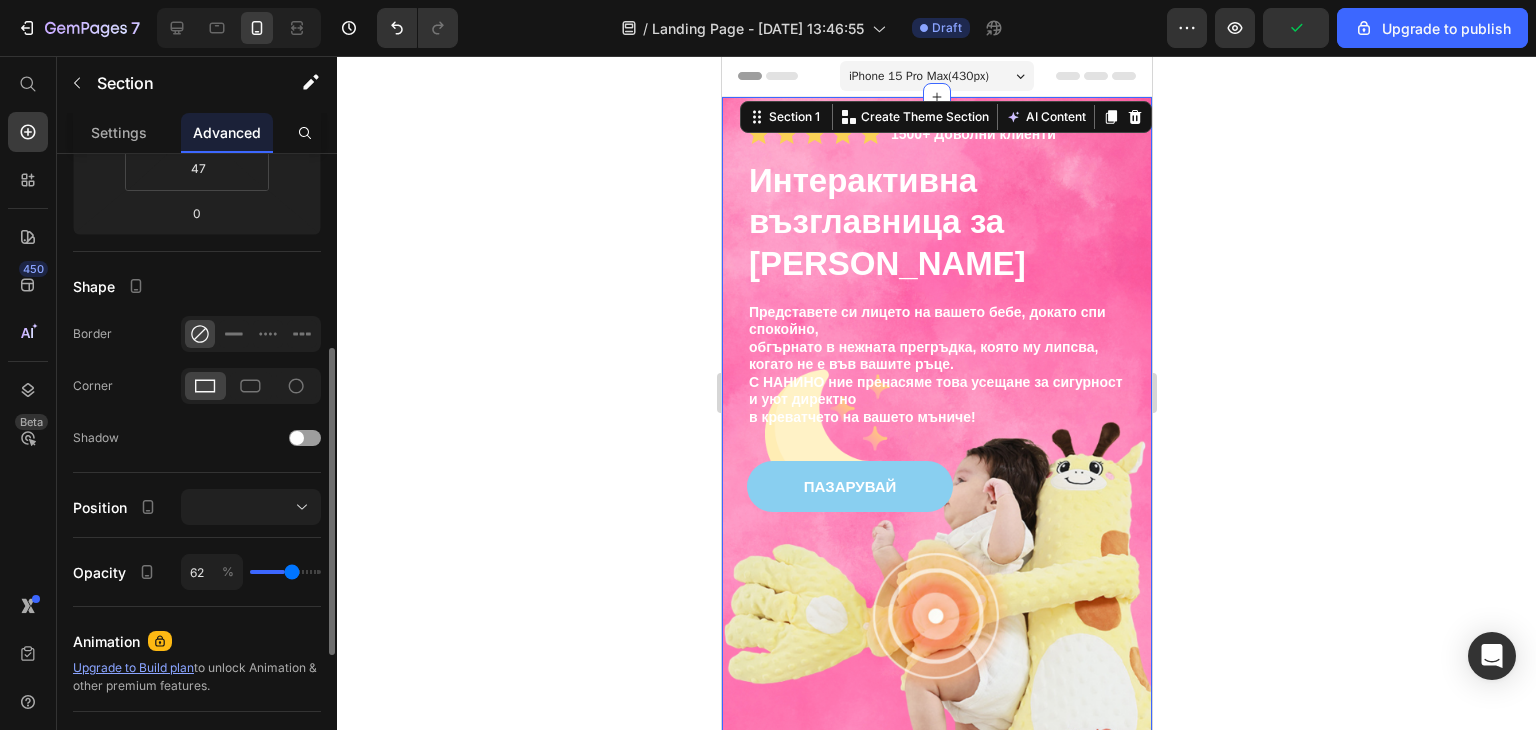 type on "69" 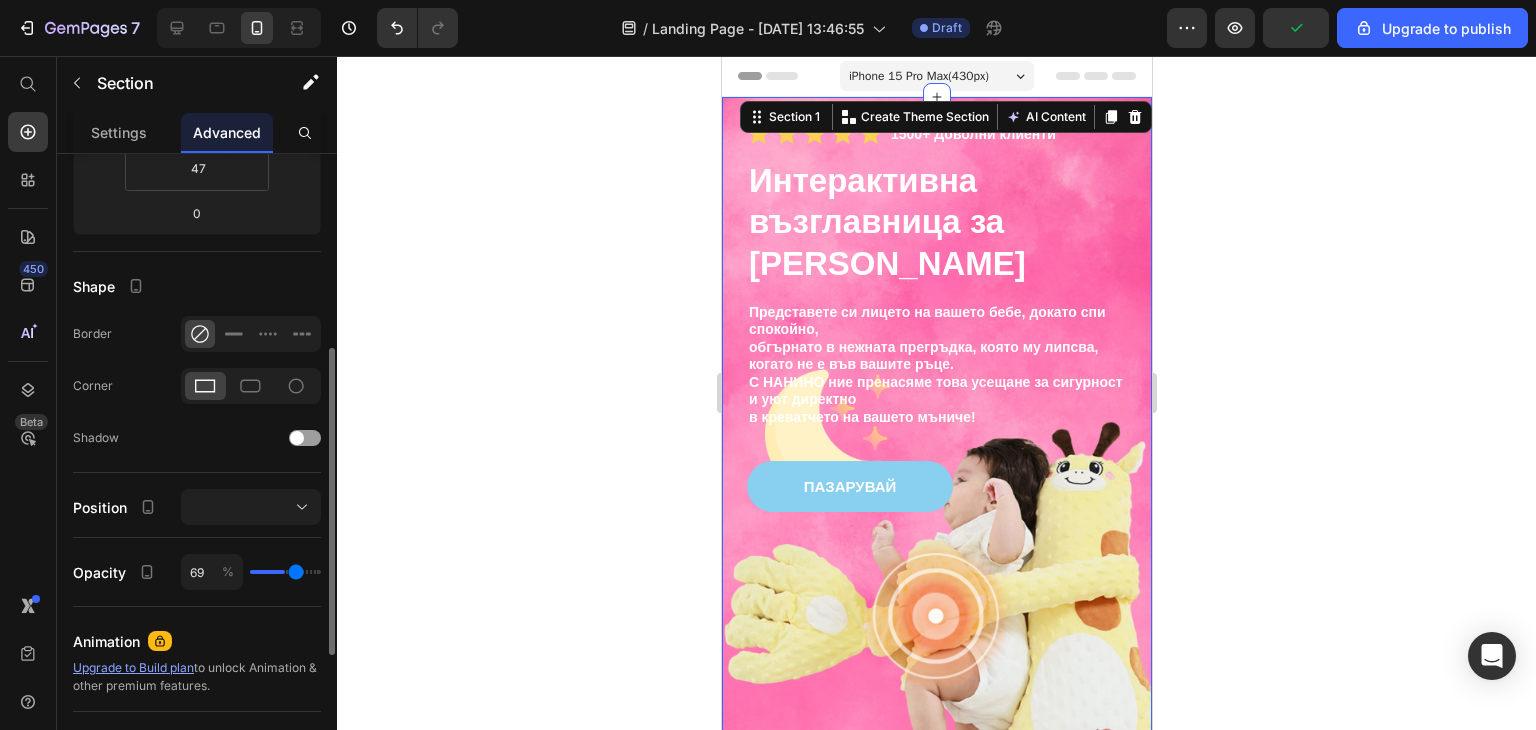 type on "79" 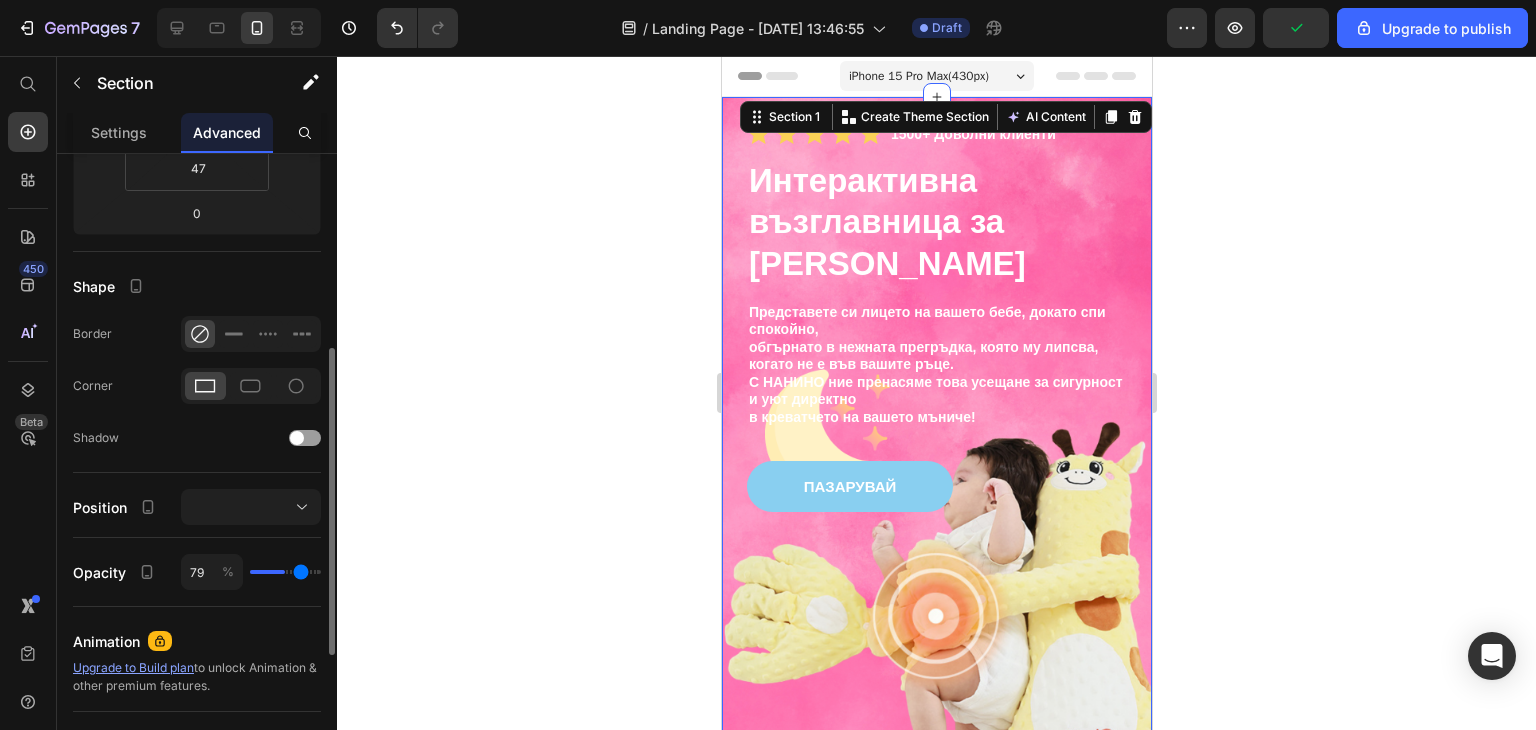 type on "97" 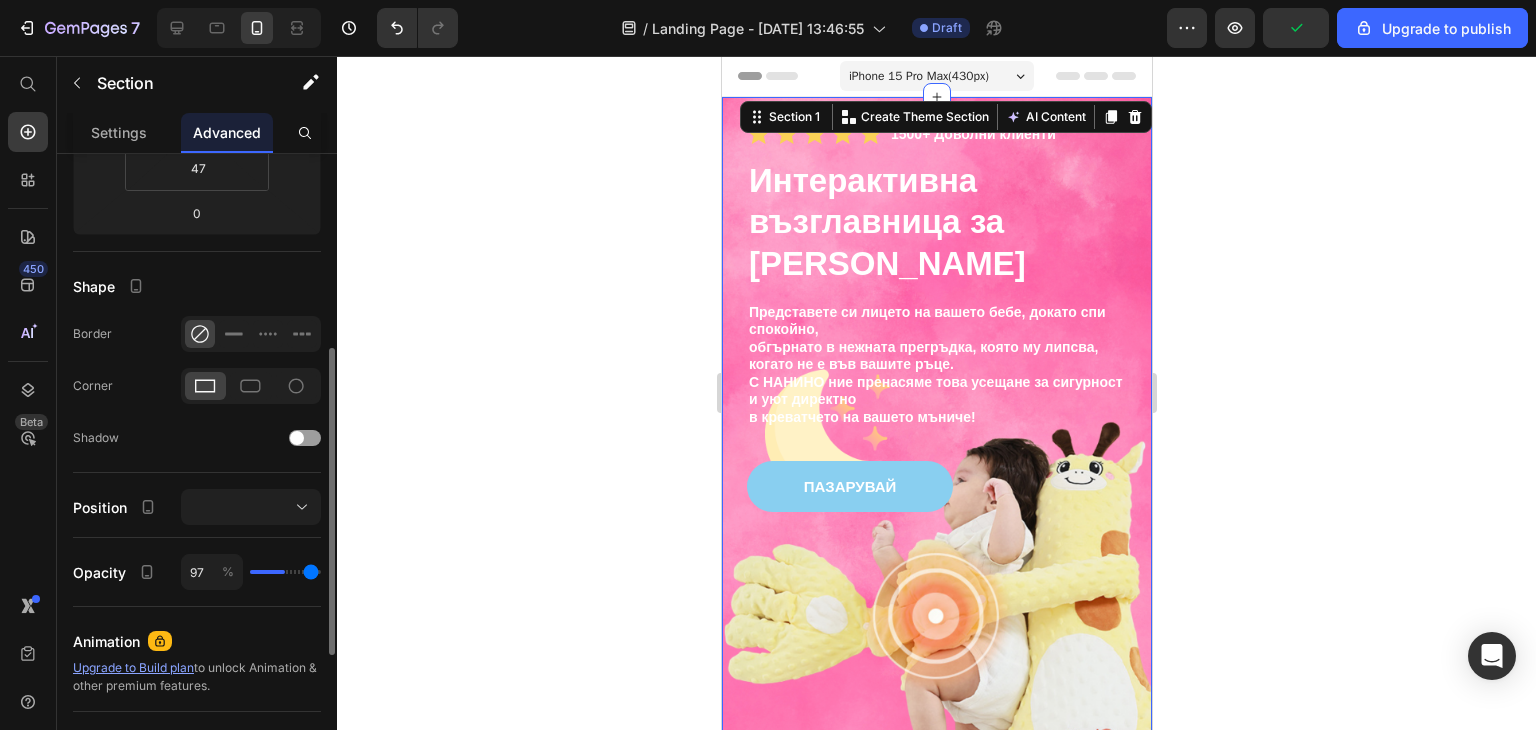 type on "100" 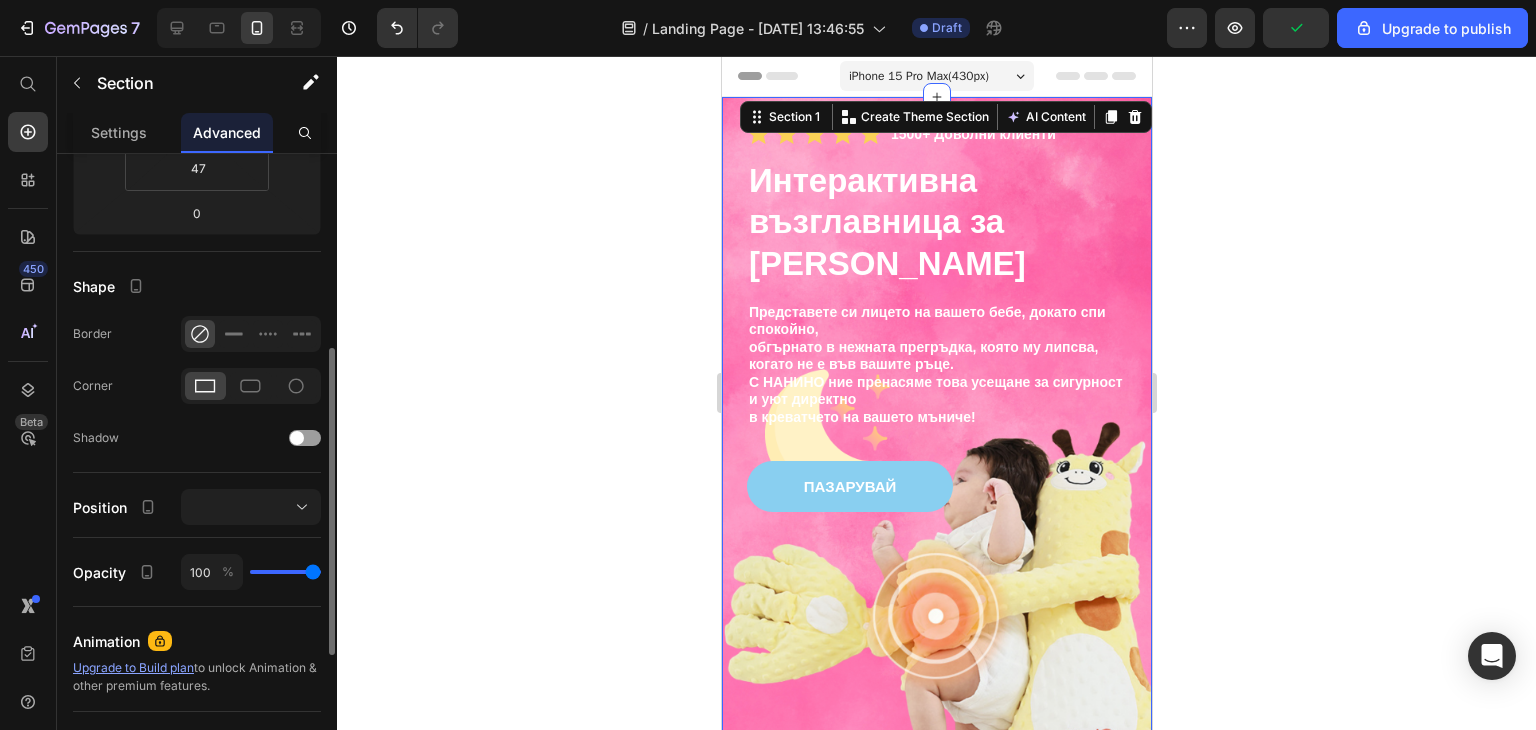 drag, startPoint x: 279, startPoint y: 566, endPoint x: 328, endPoint y: 565, distance: 49.010204 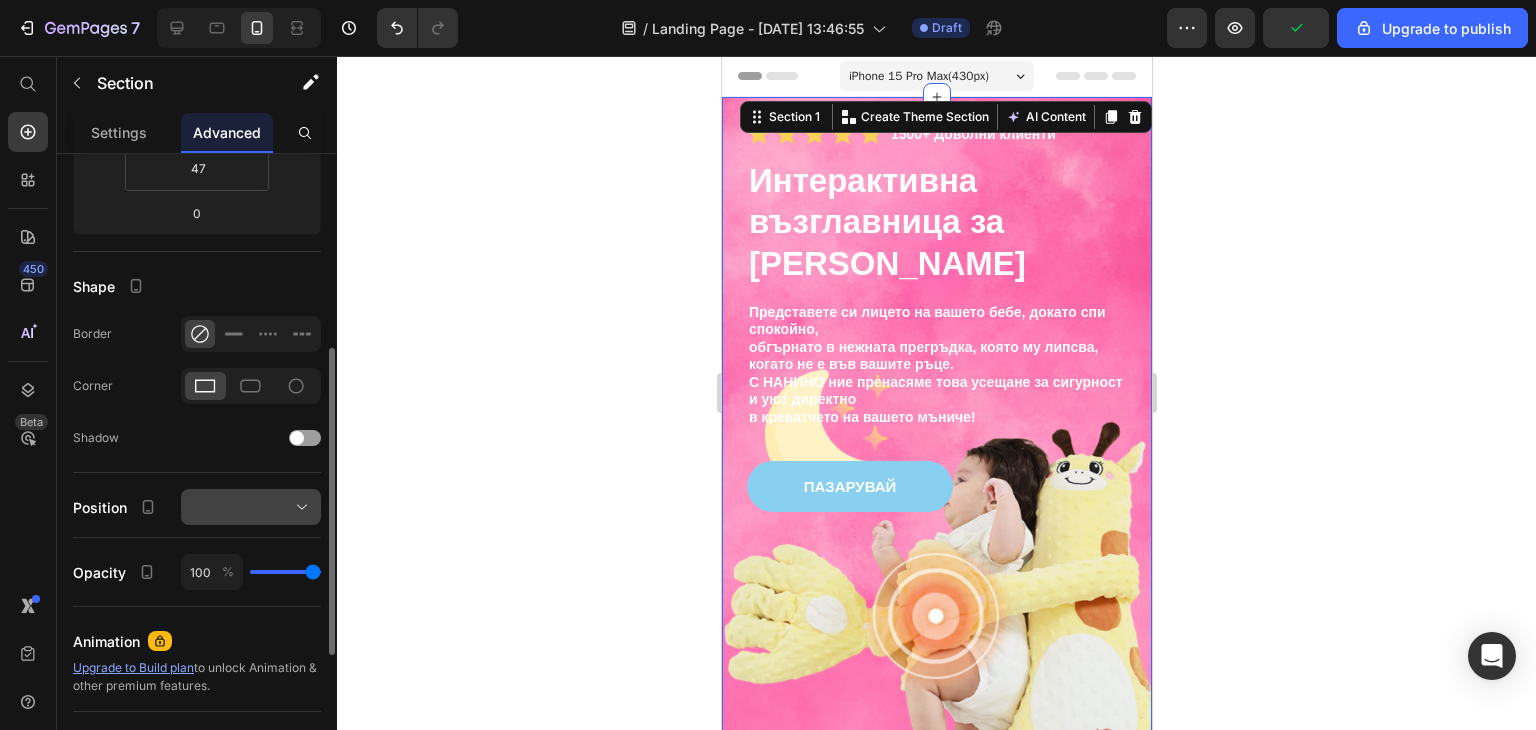 click at bounding box center (251, 507) 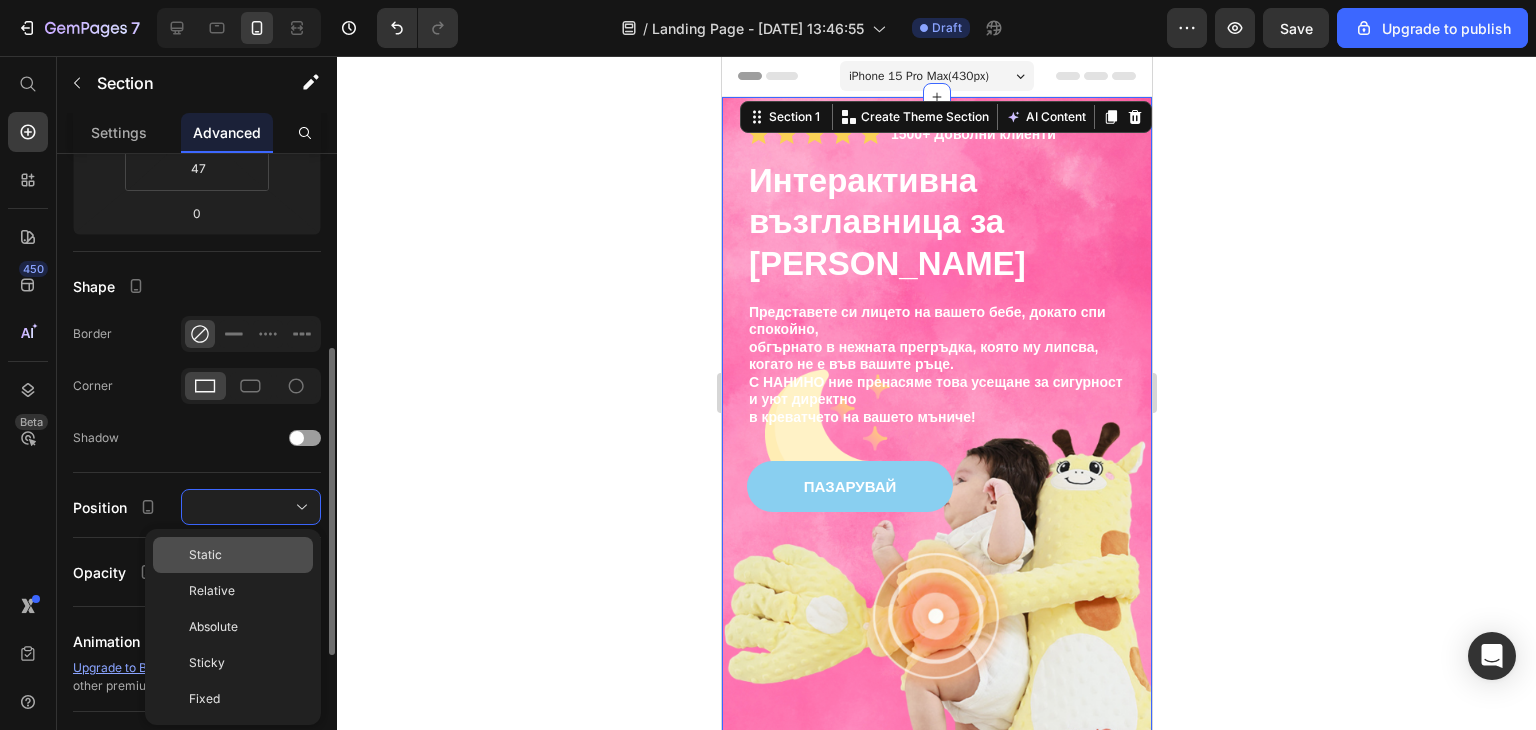 click on "Static" at bounding box center [247, 555] 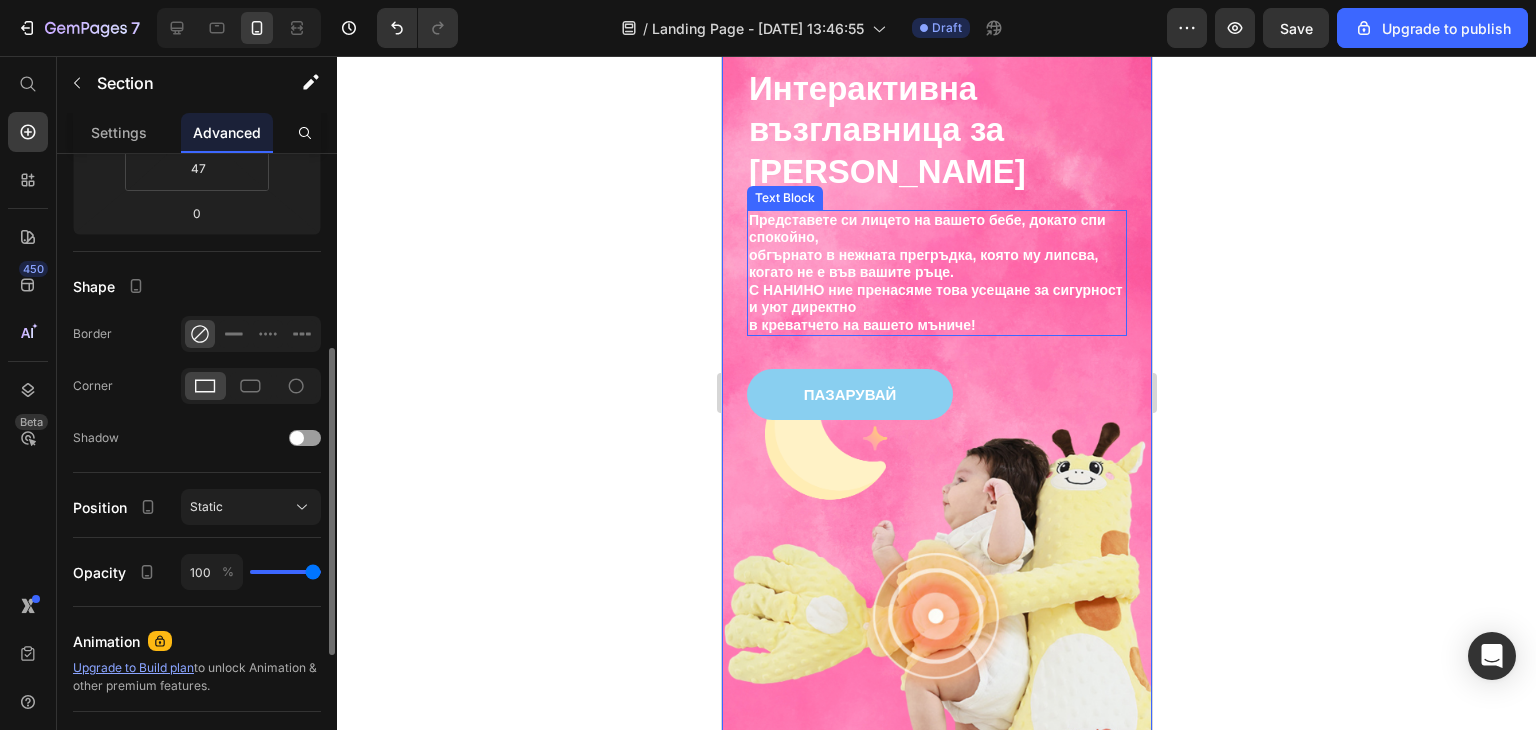 scroll, scrollTop: 0, scrollLeft: 0, axis: both 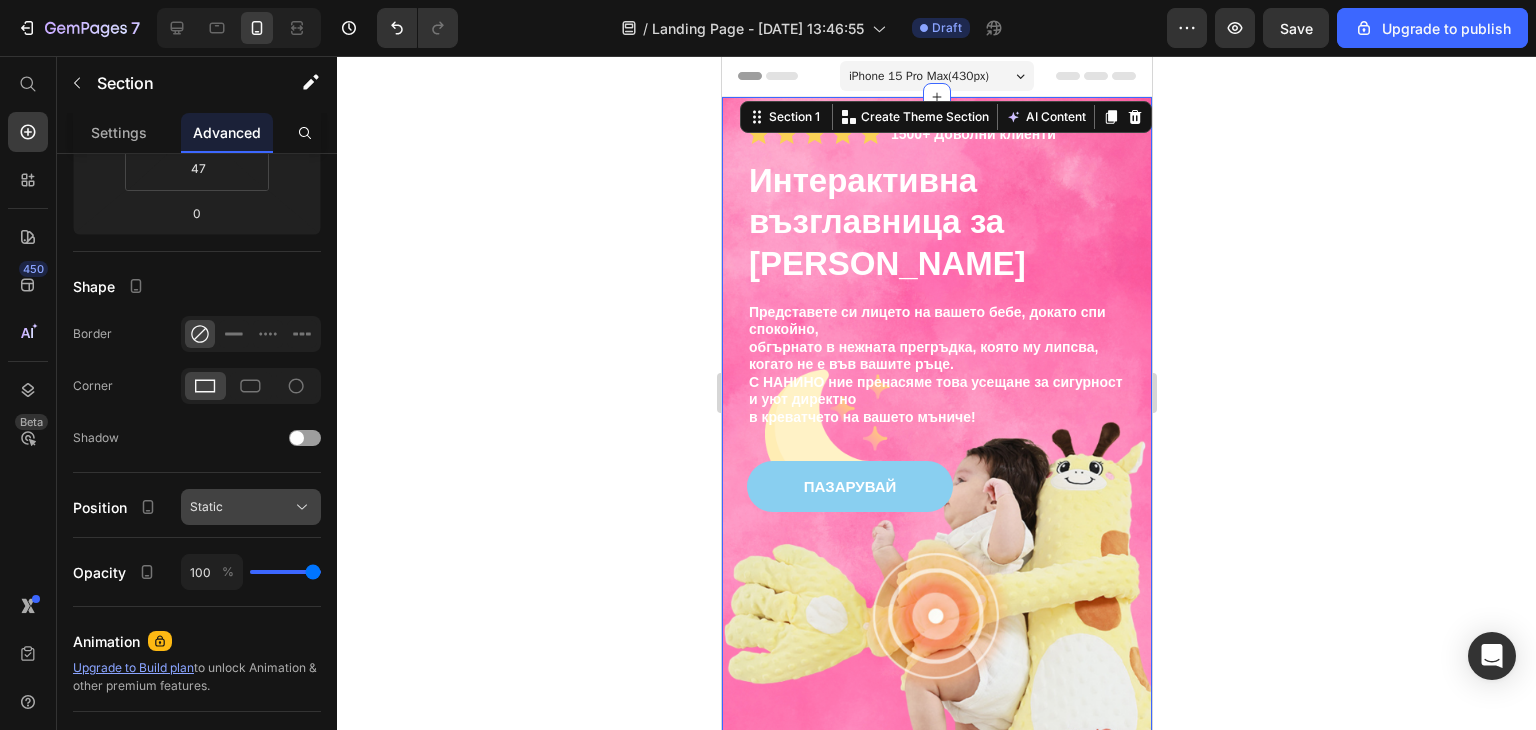 click on "Position Static" 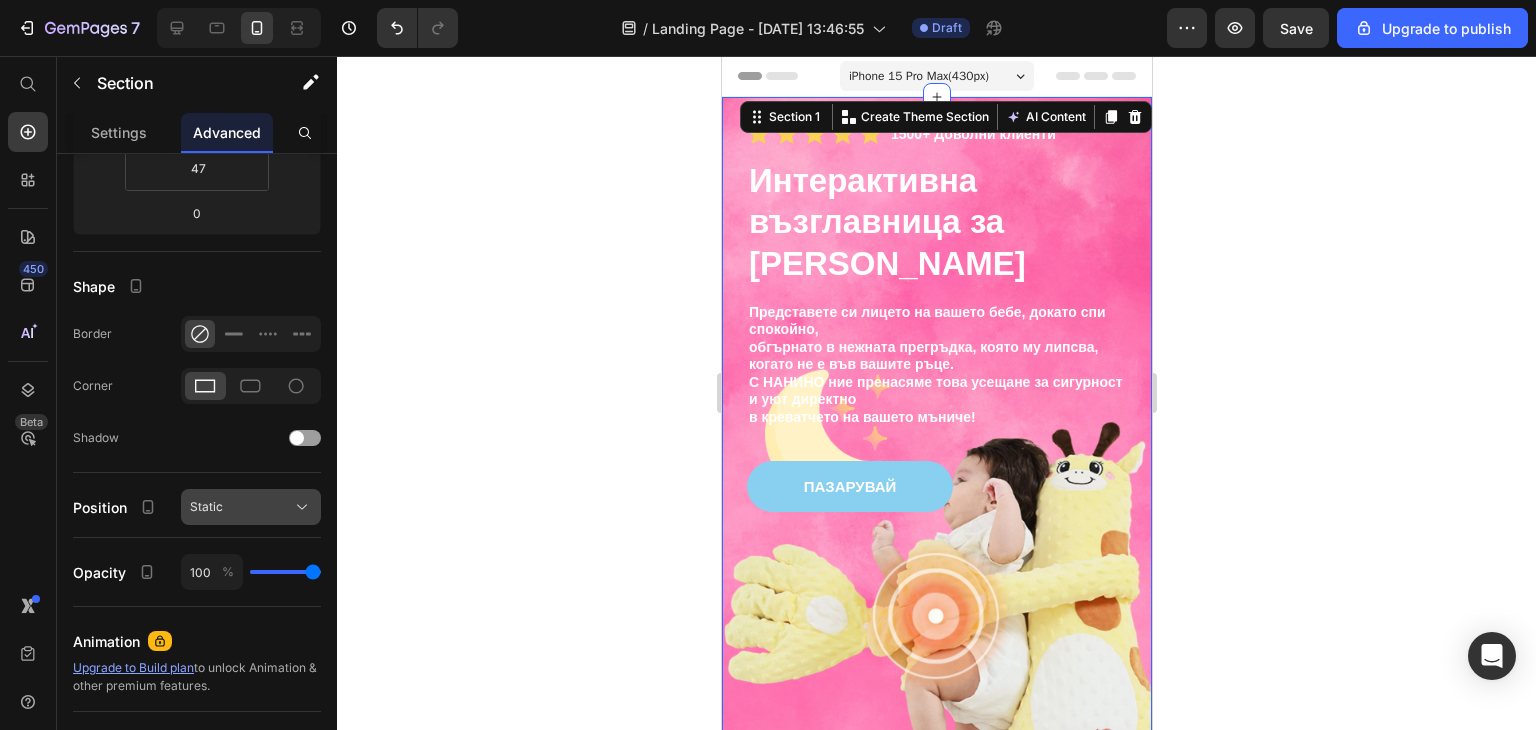 click on "Static" 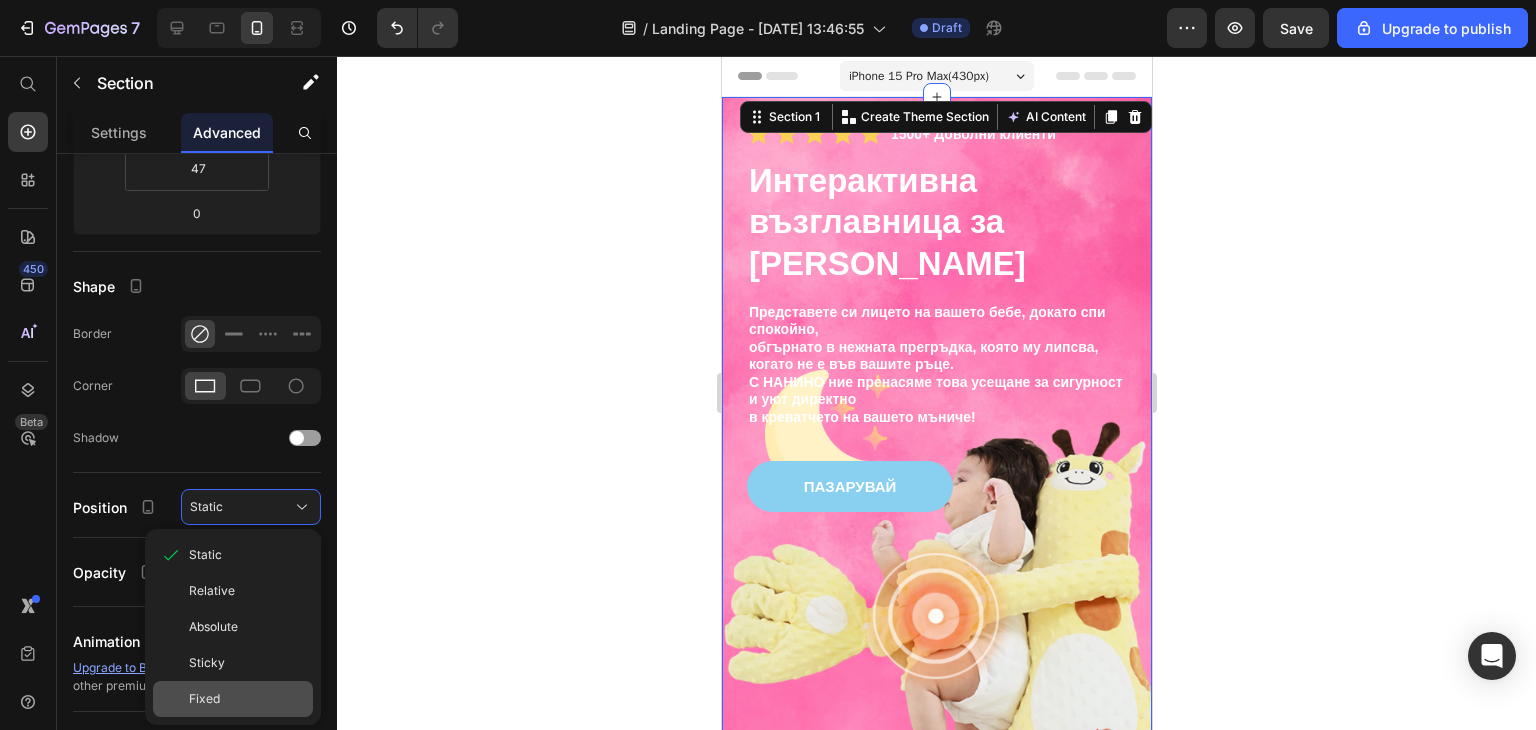click on "Fixed" 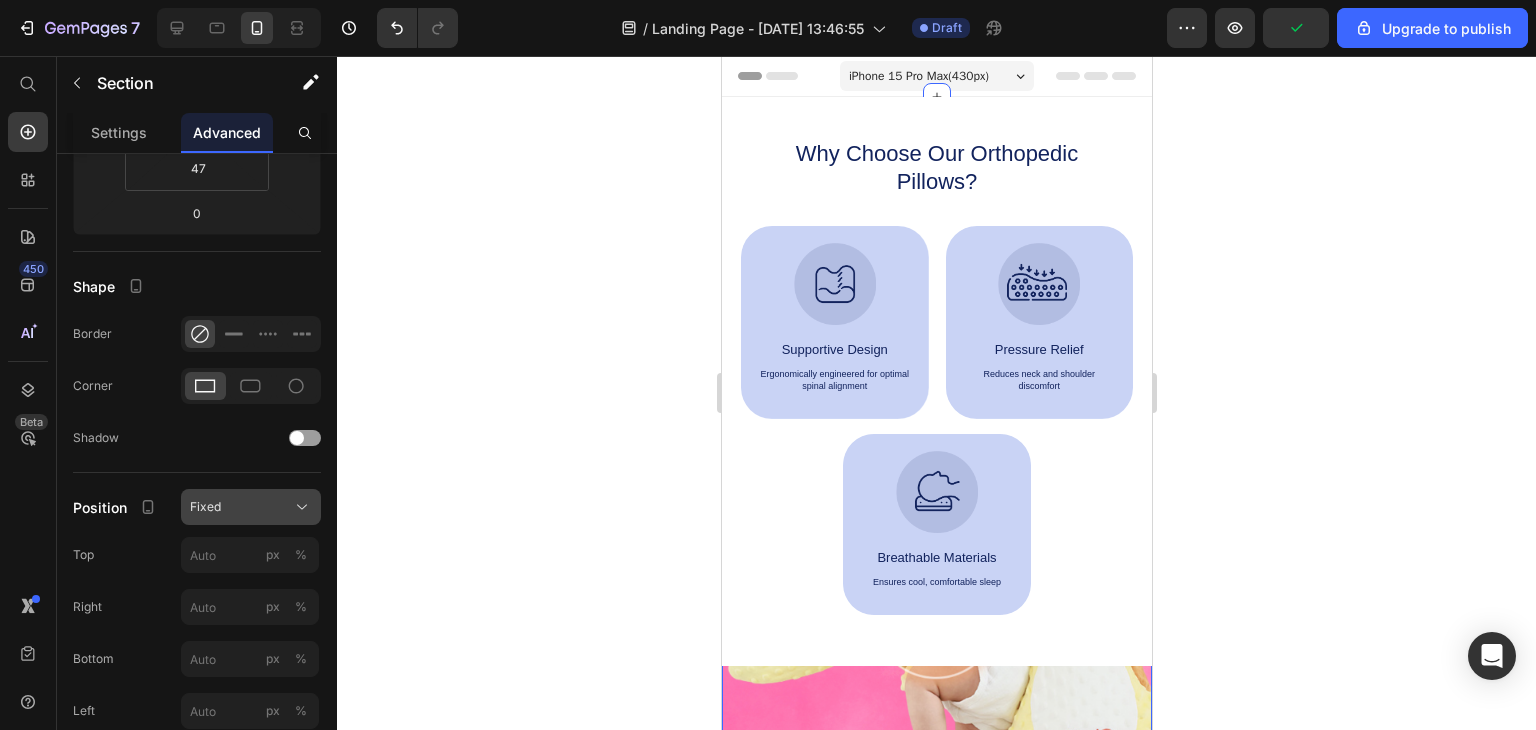 click on "Fixed" 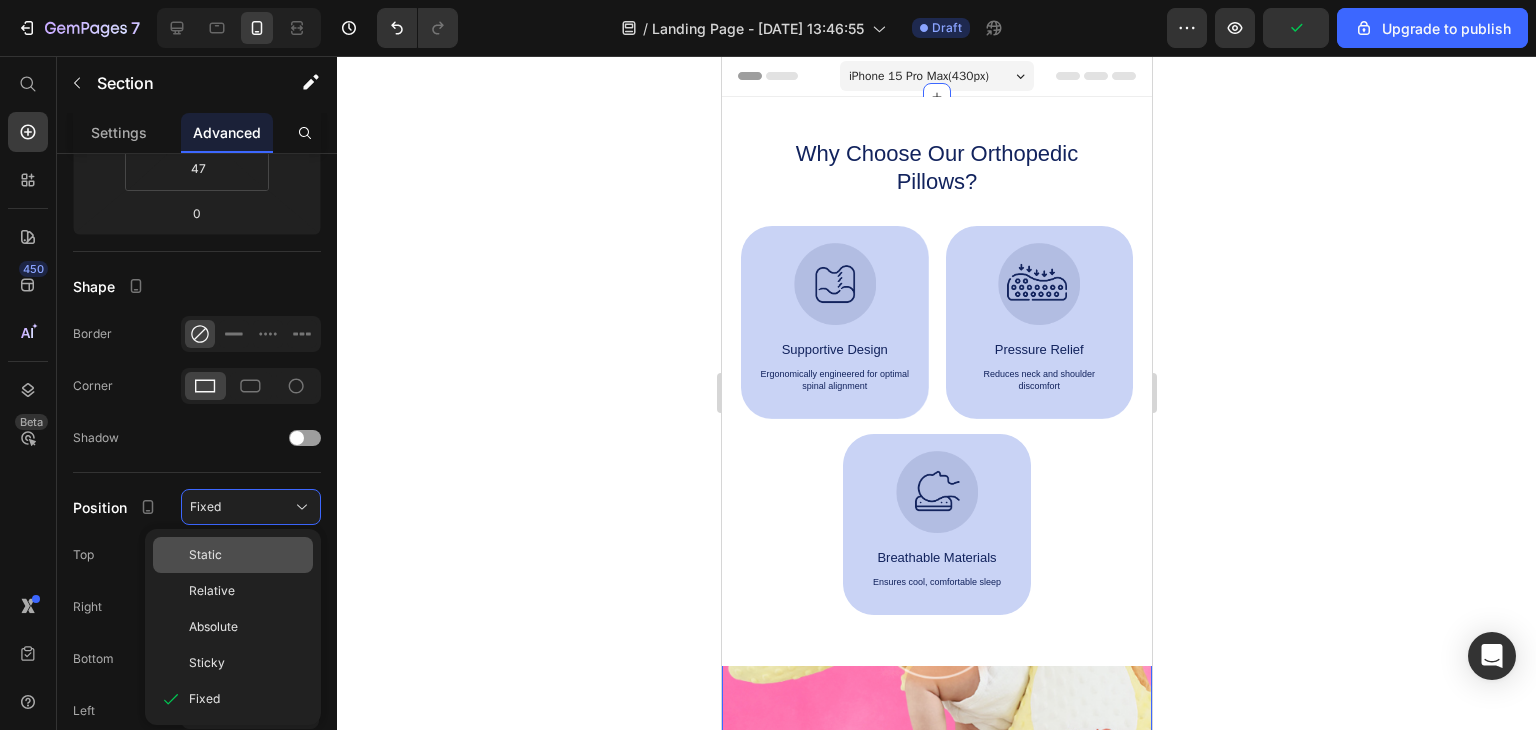 click on "Static" at bounding box center [247, 555] 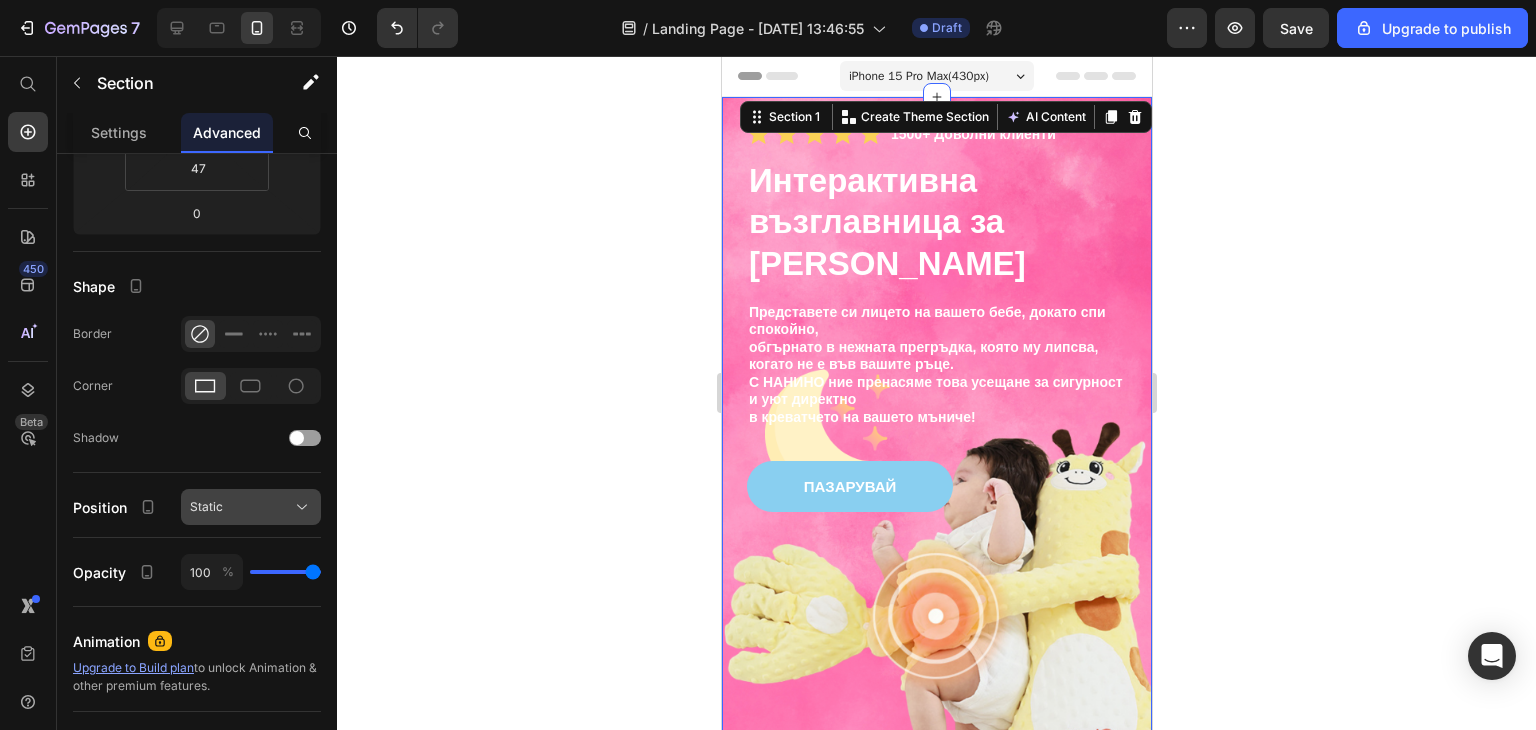 click on "Static" at bounding box center (251, 507) 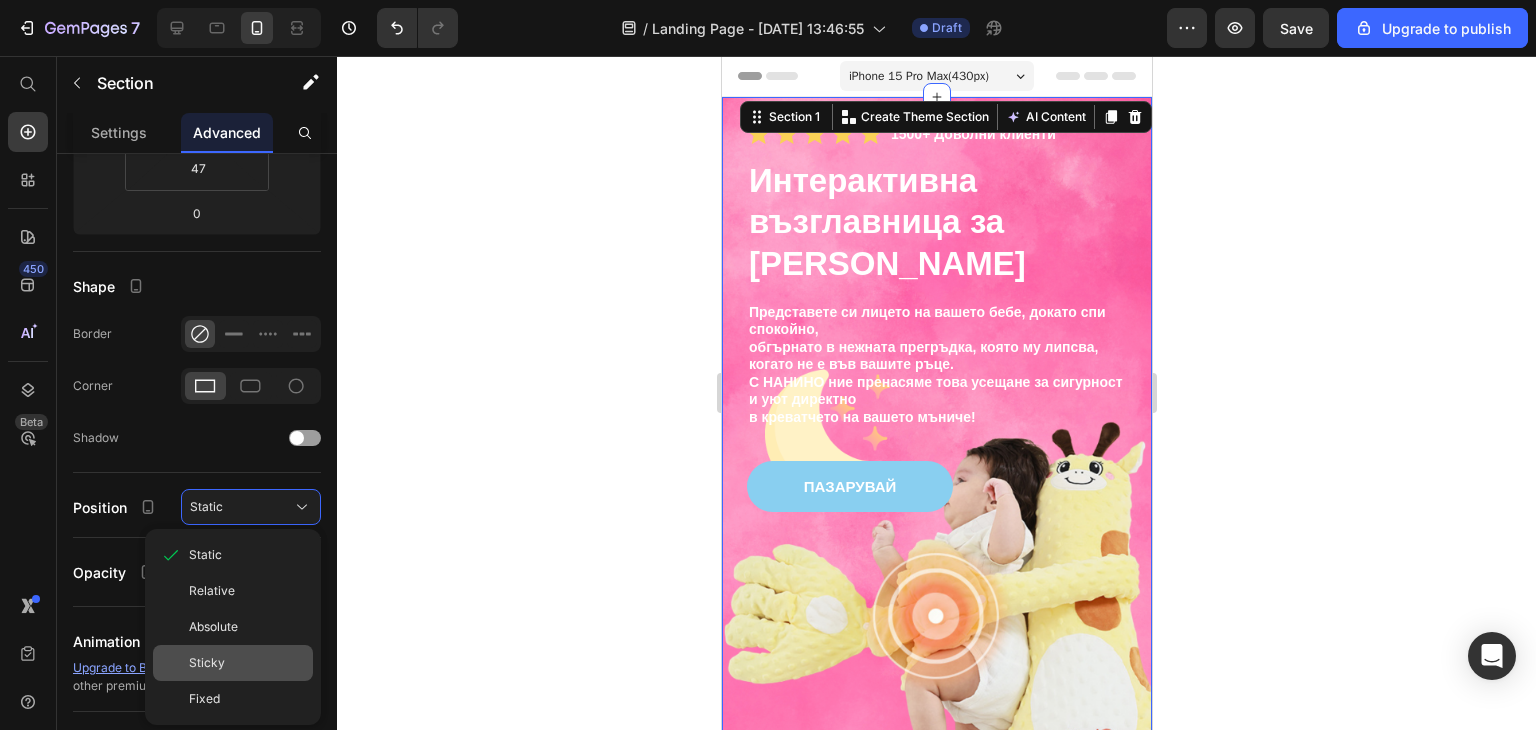 click on "Sticky" at bounding box center [247, 663] 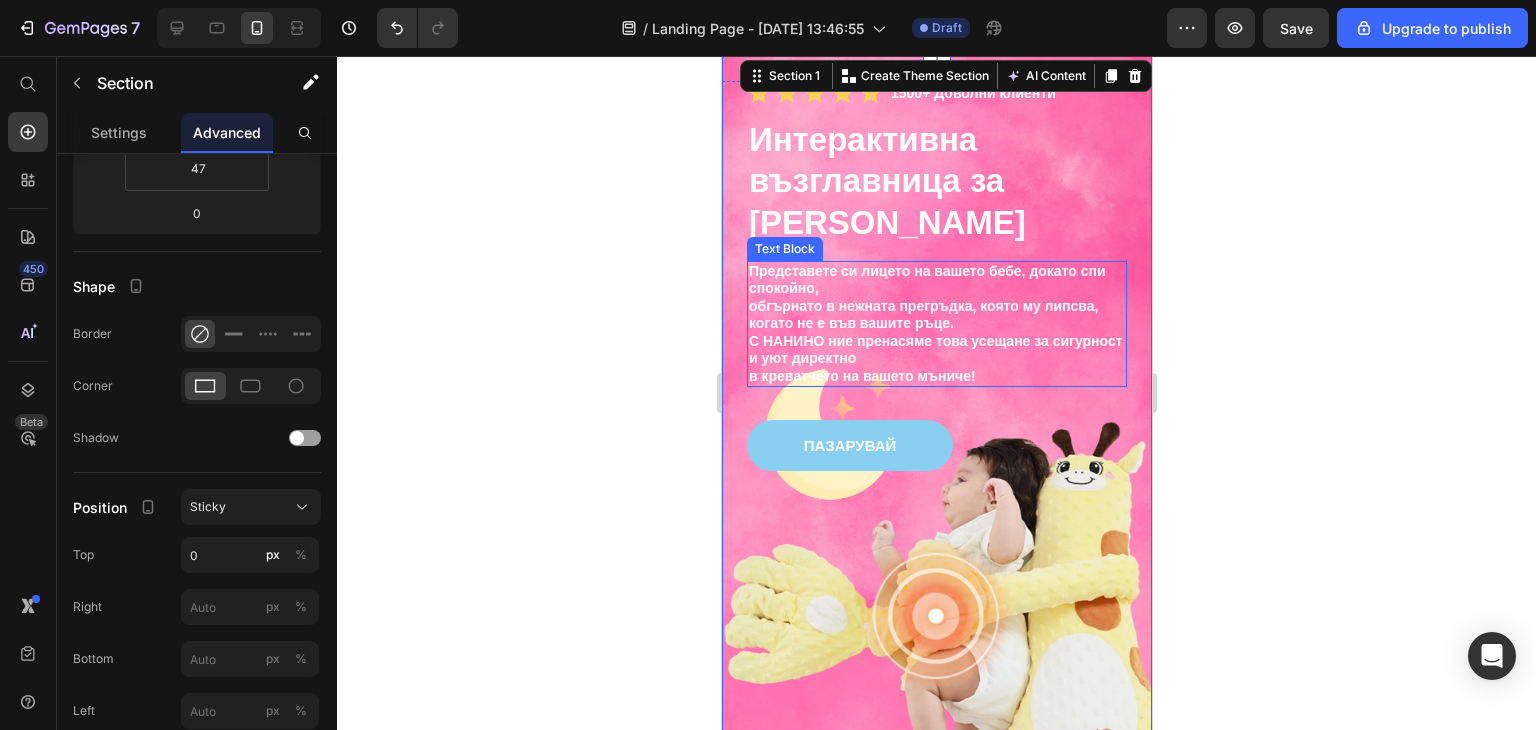 scroll, scrollTop: 0, scrollLeft: 0, axis: both 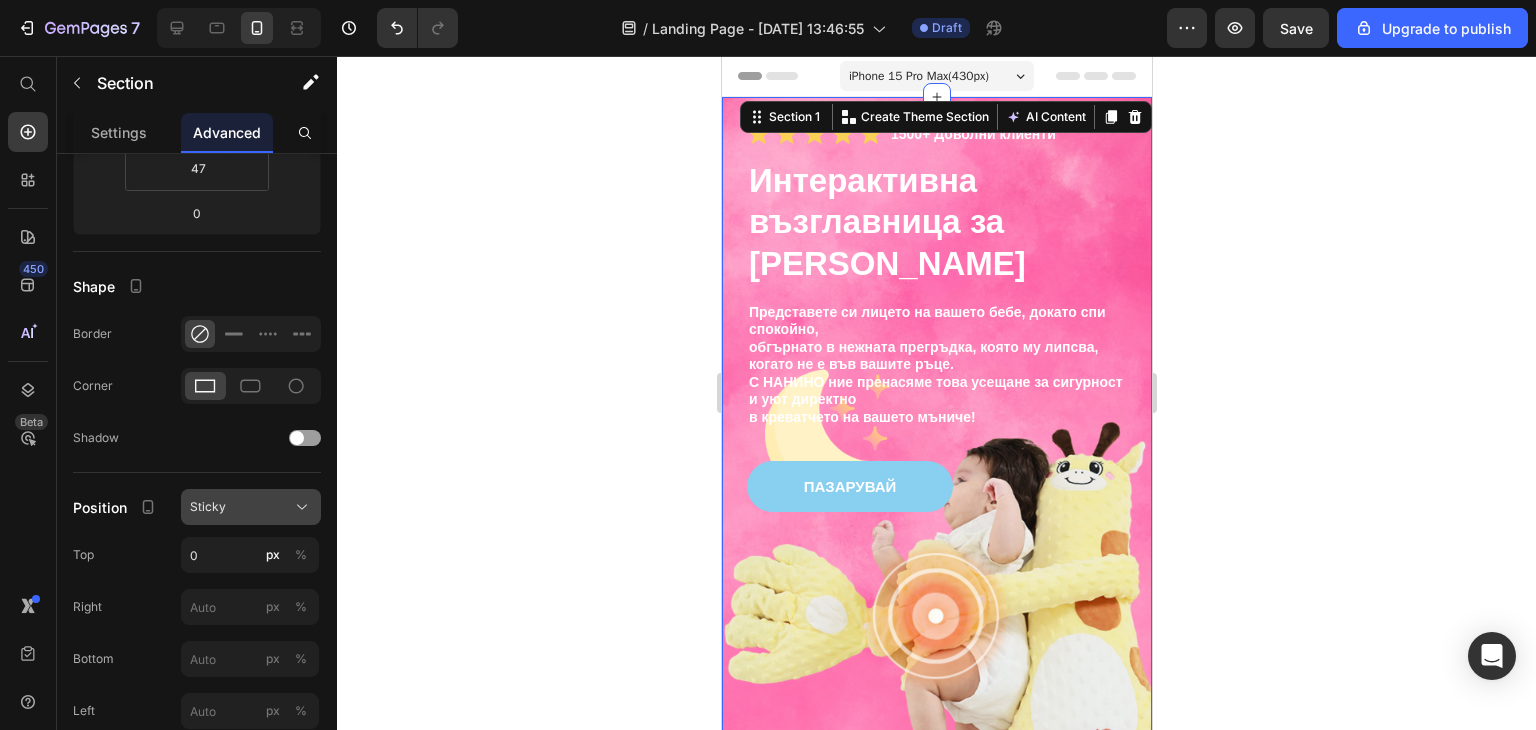 click on "Sticky" 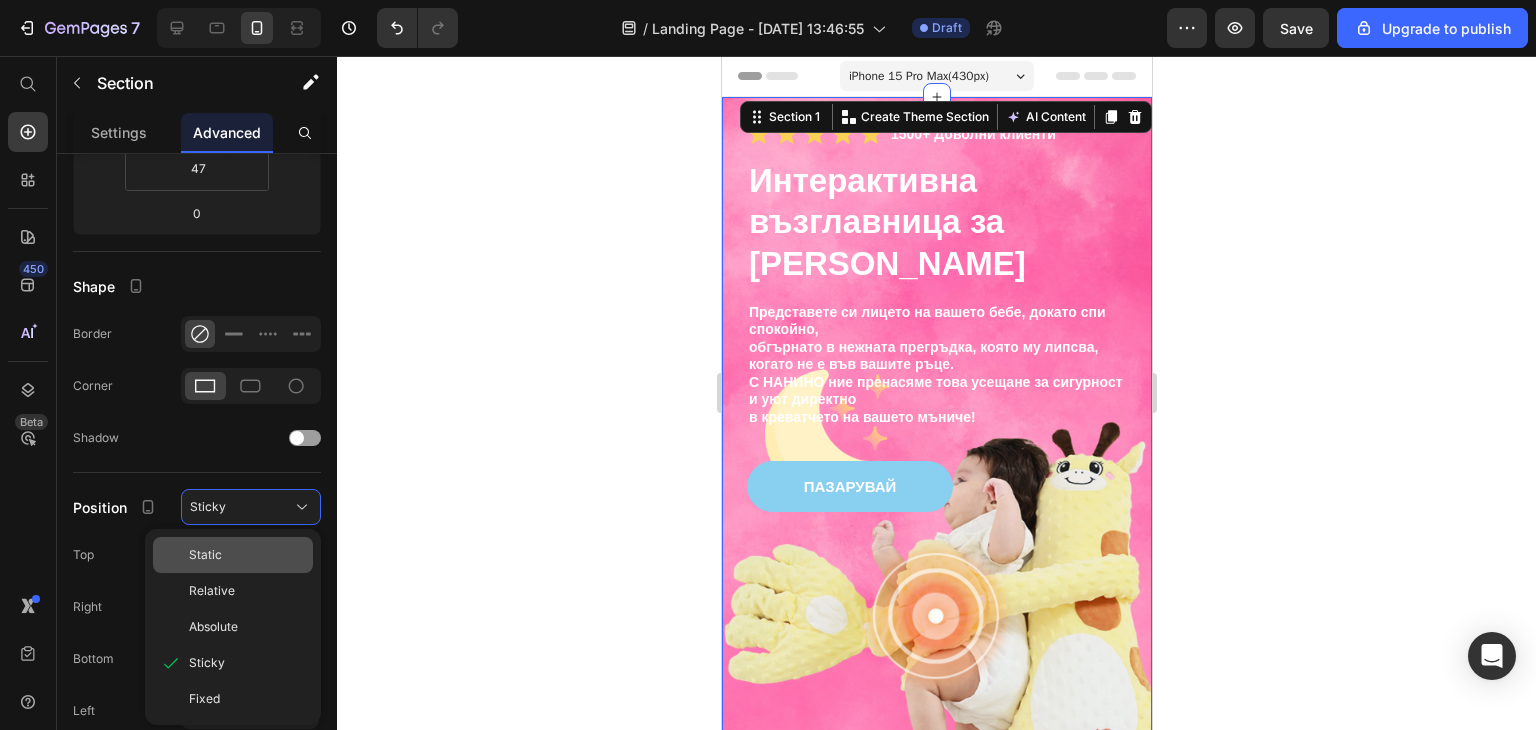 click on "Static" at bounding box center (247, 555) 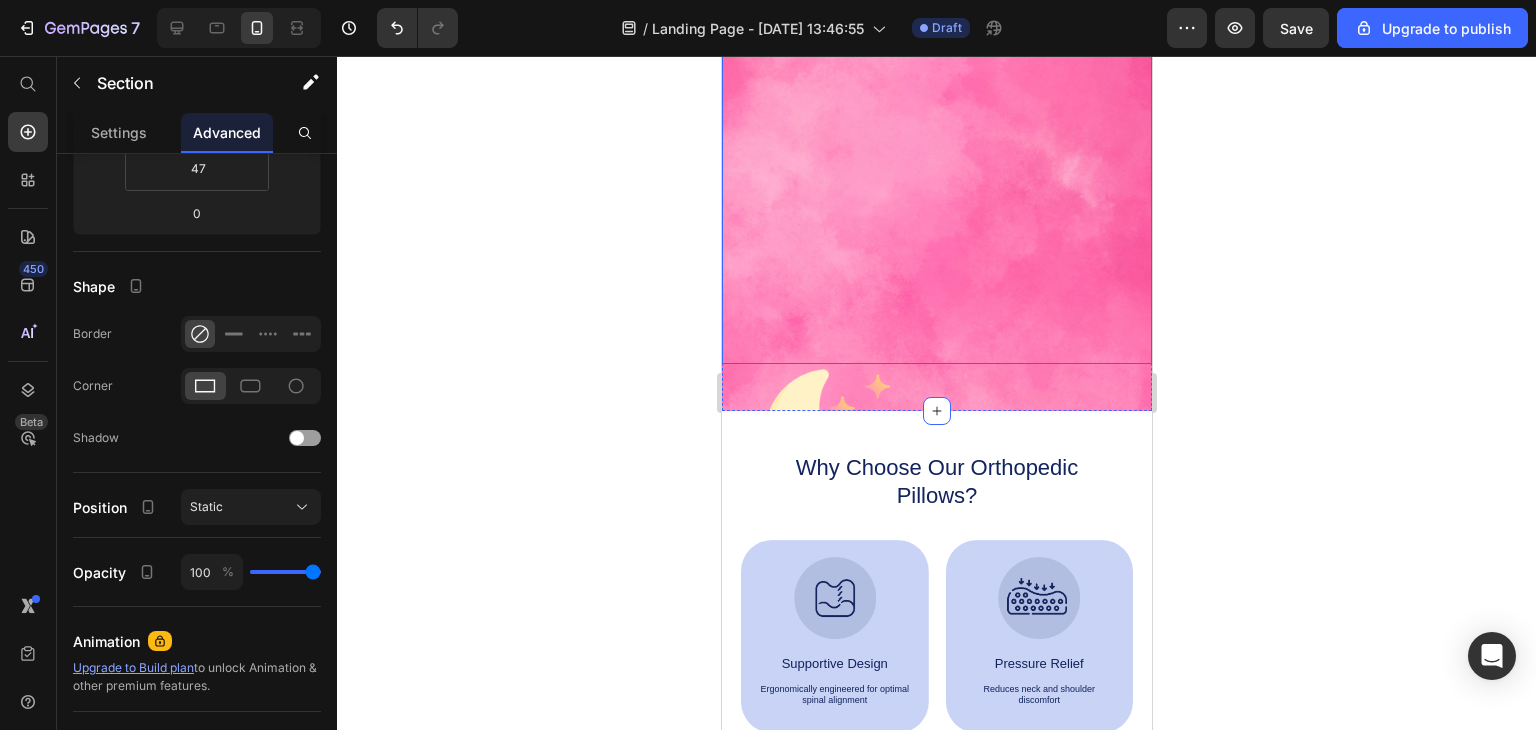 scroll, scrollTop: 600, scrollLeft: 0, axis: vertical 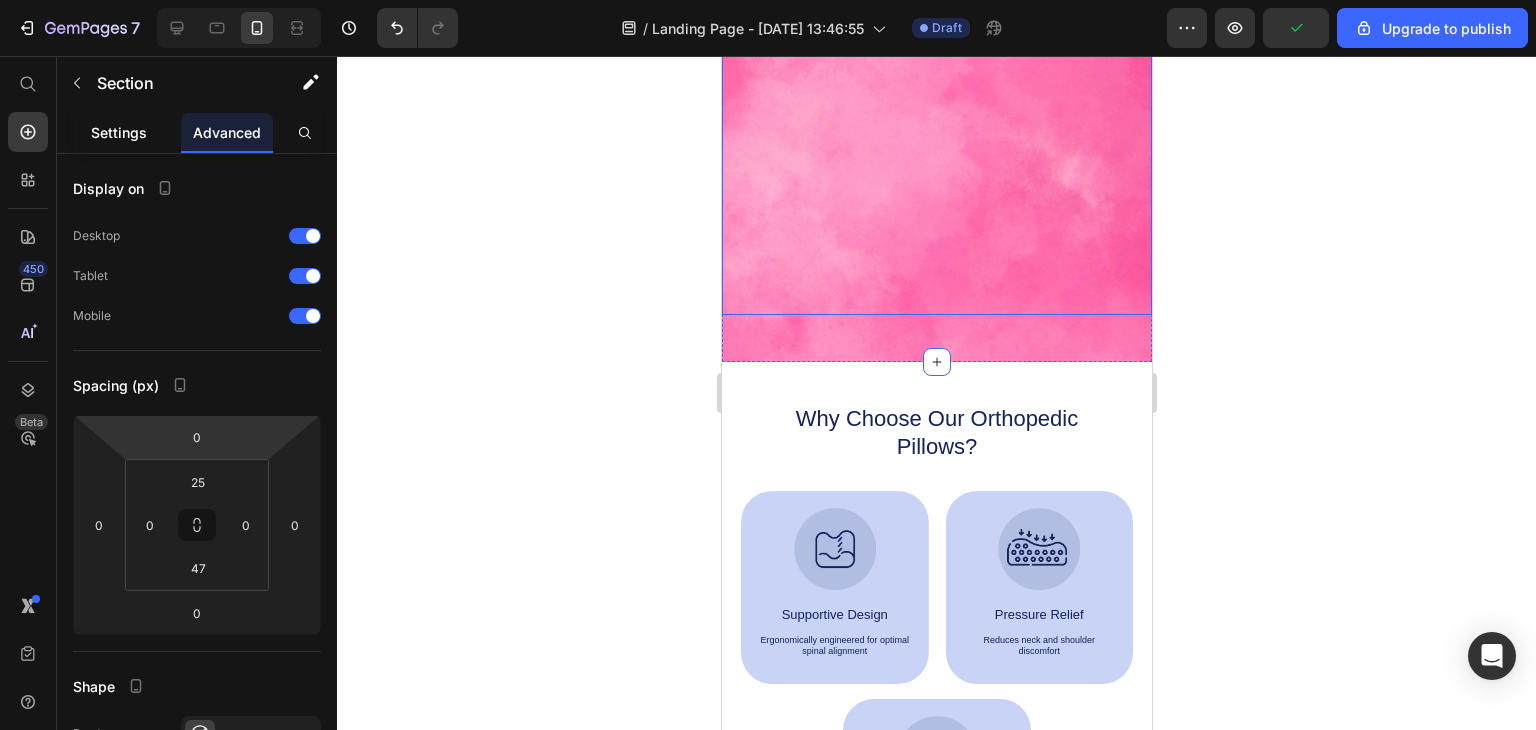 click on "Settings" at bounding box center [119, 132] 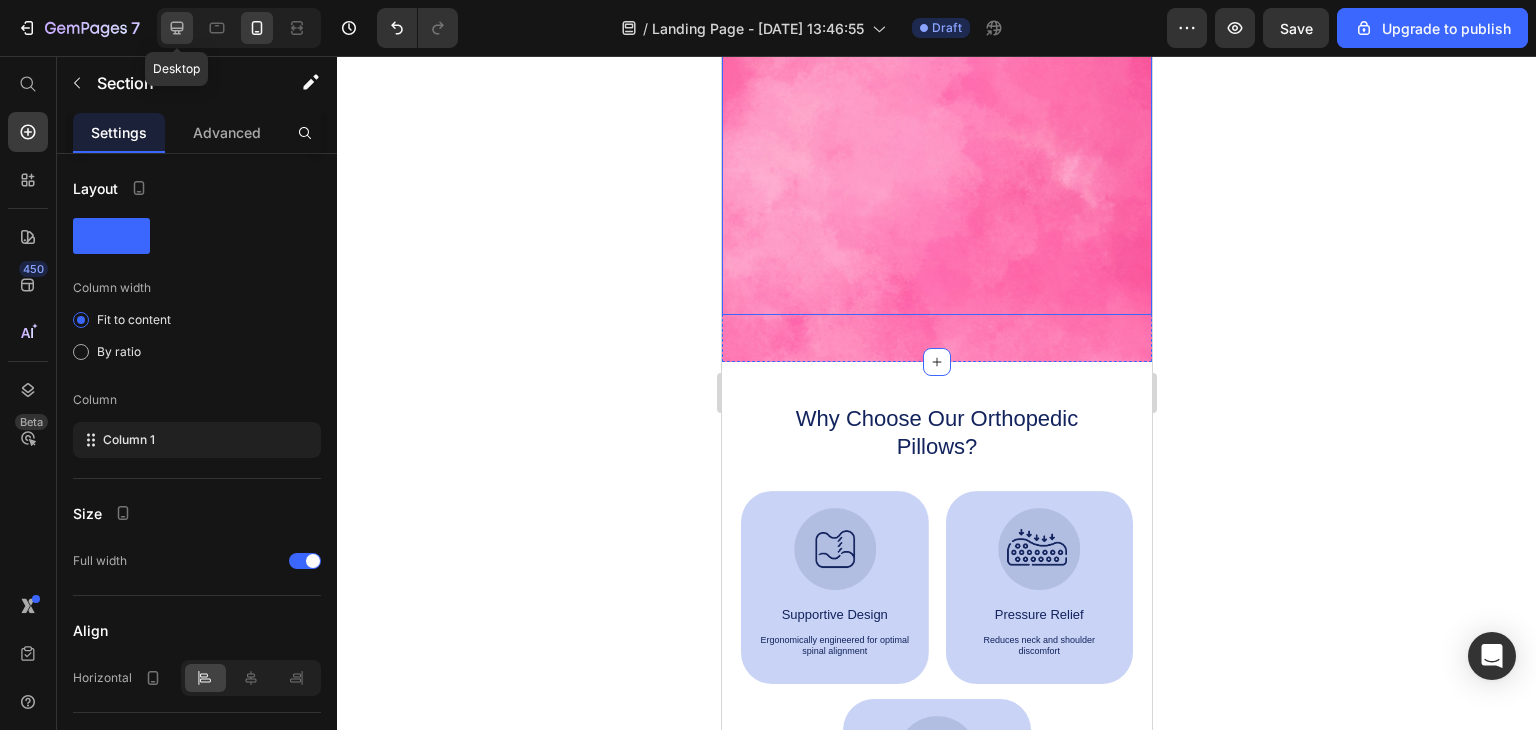 click 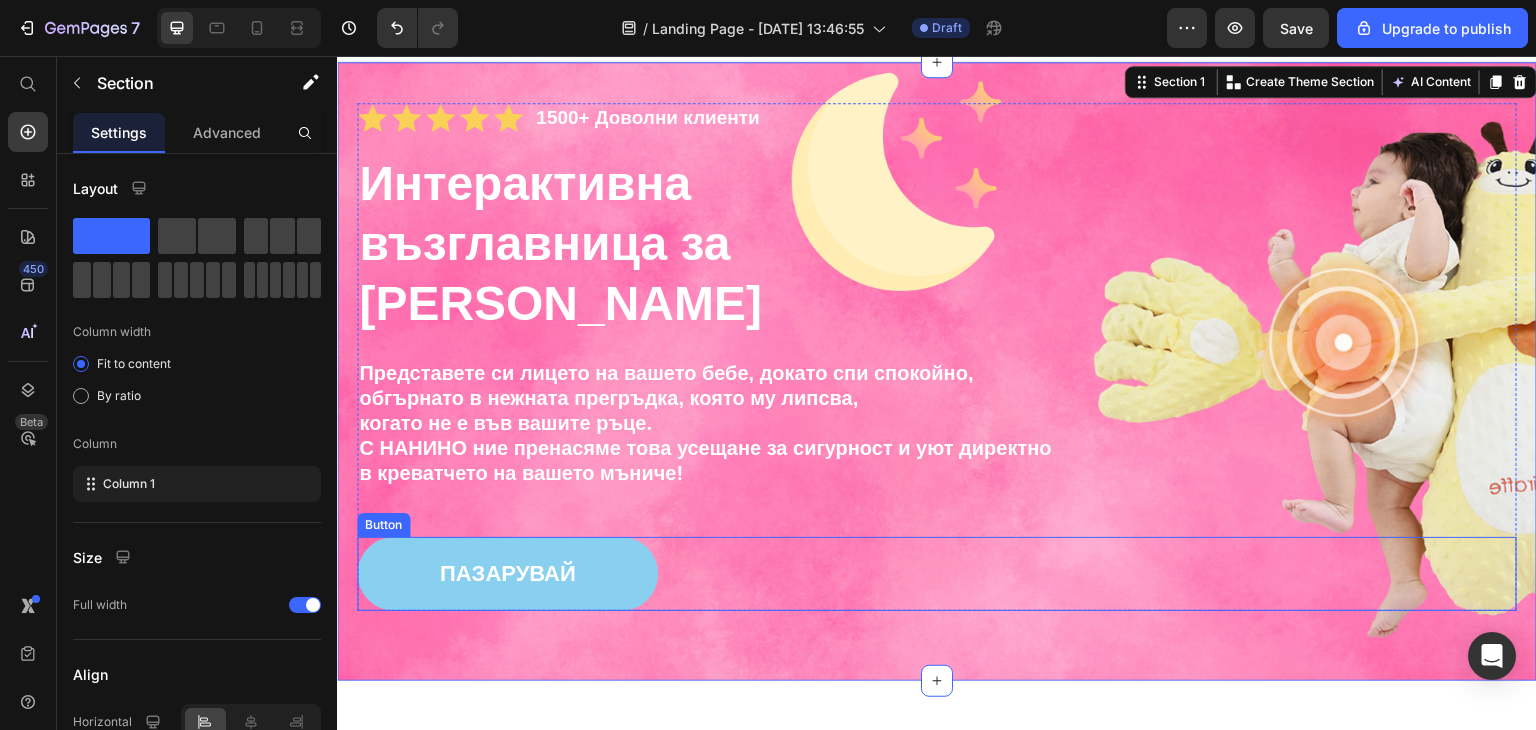 scroll, scrollTop: 0, scrollLeft: 0, axis: both 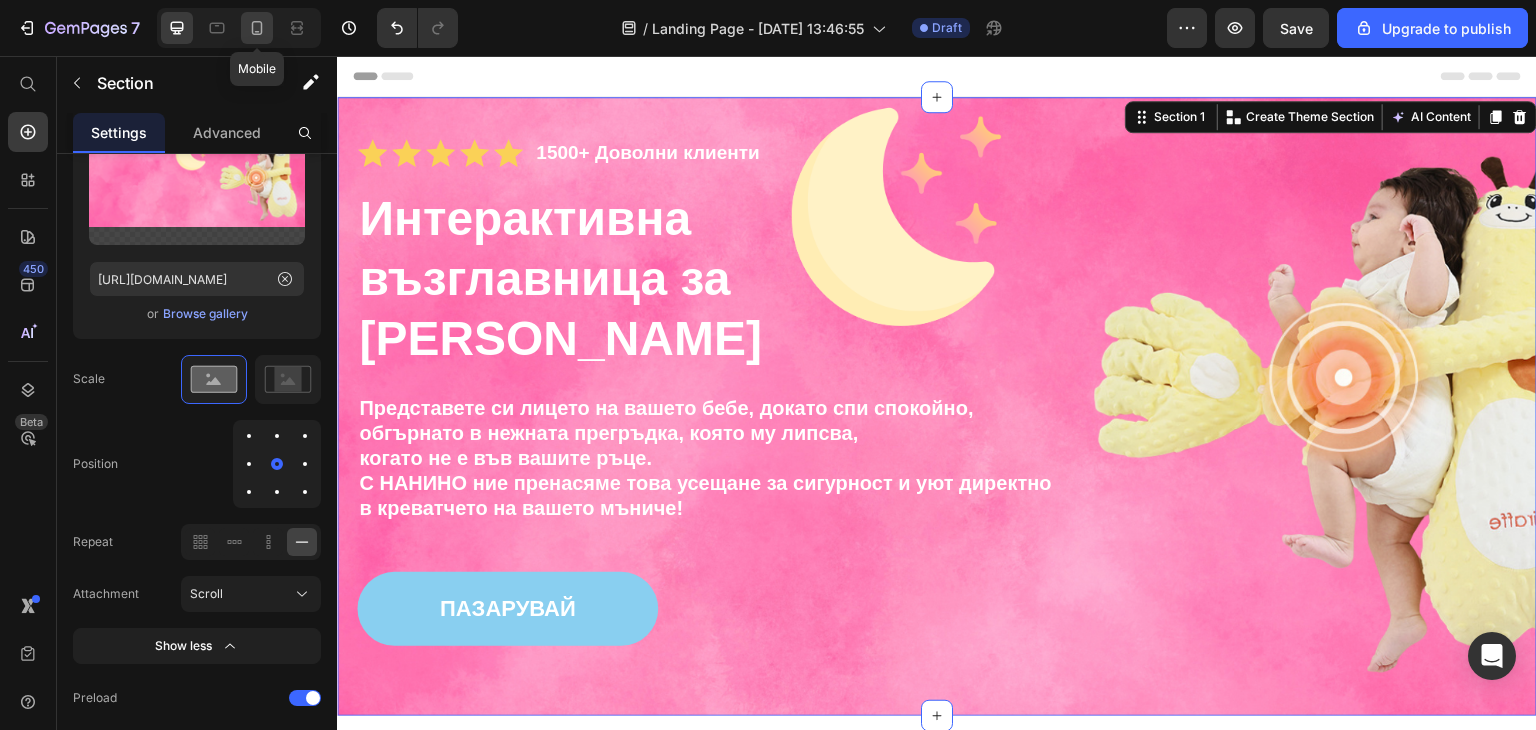 click 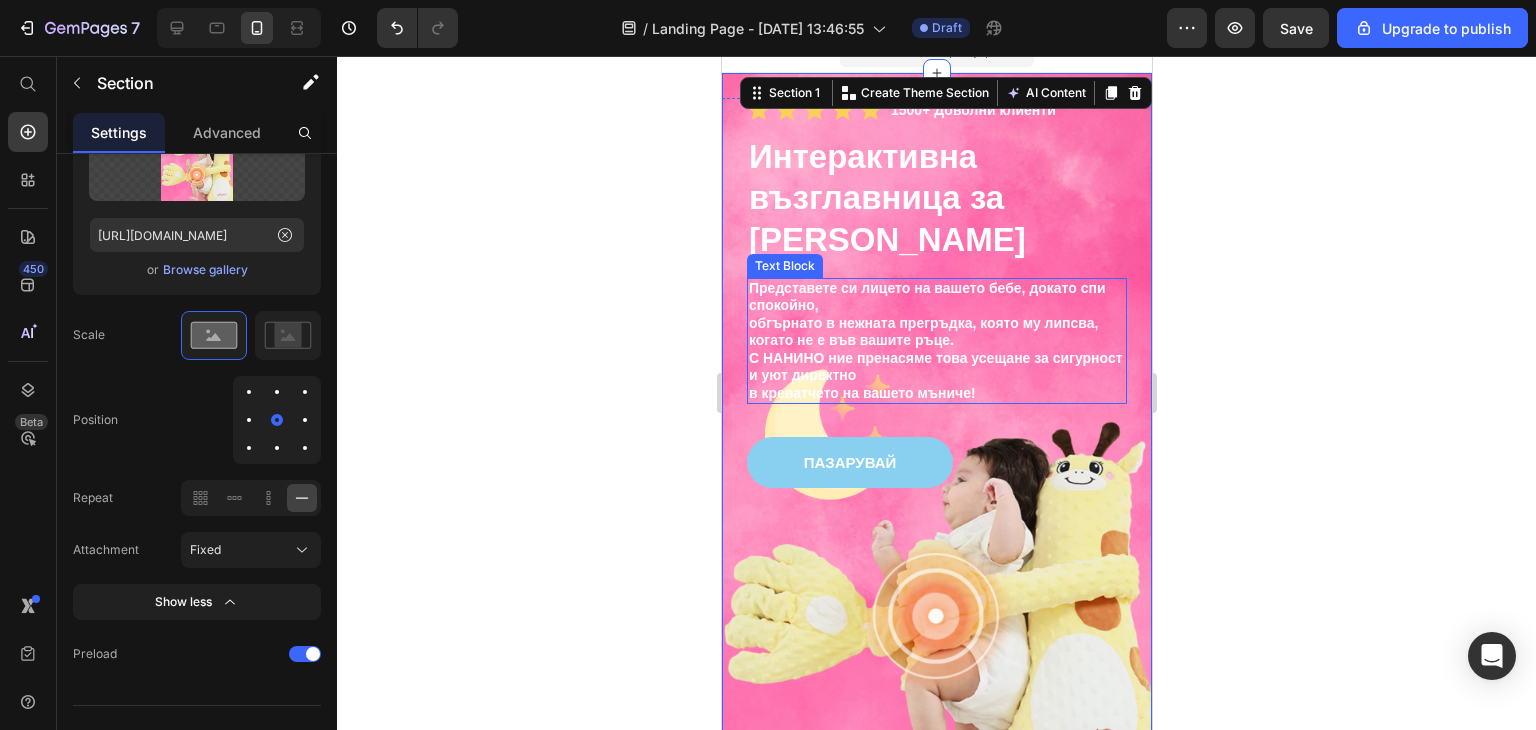 scroll, scrollTop: 0, scrollLeft: 0, axis: both 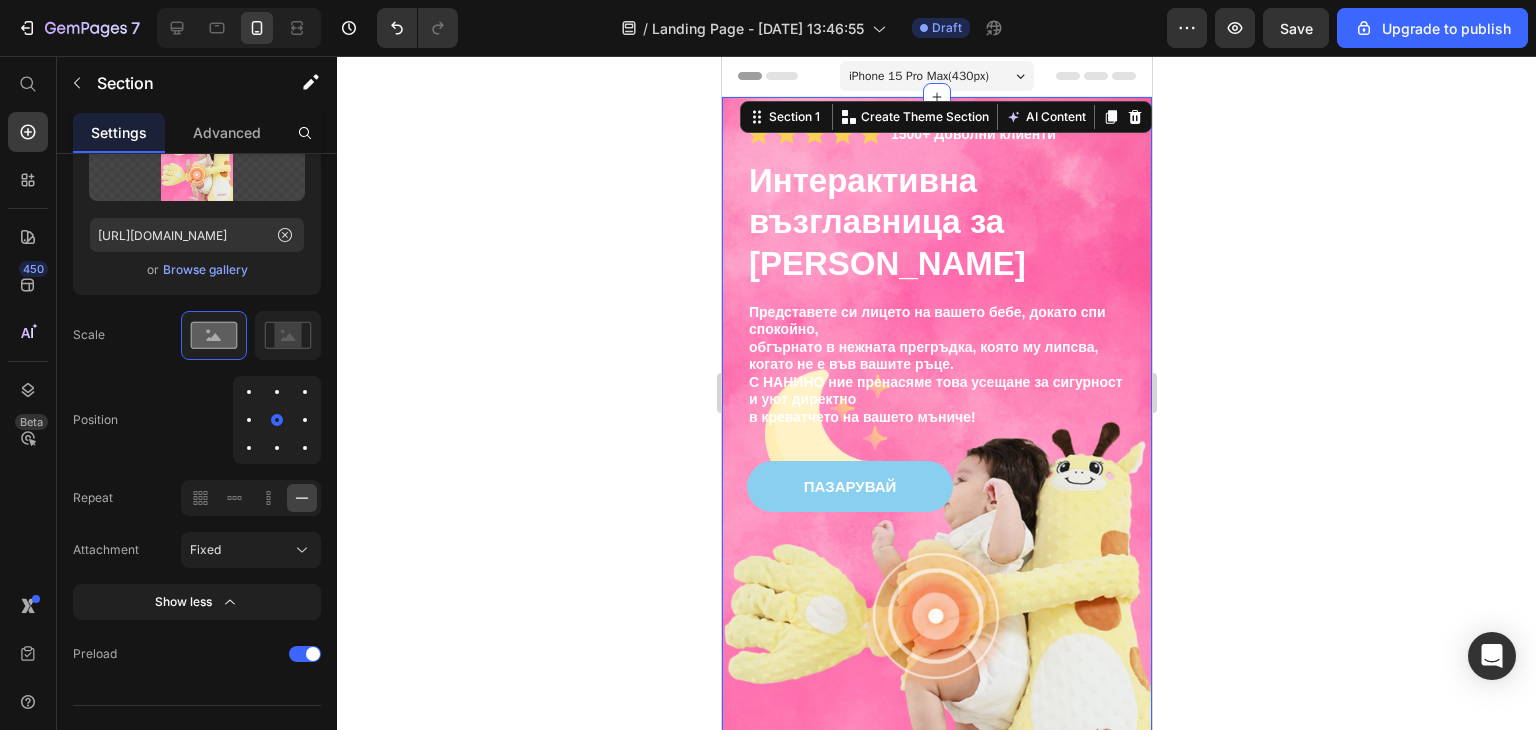 click 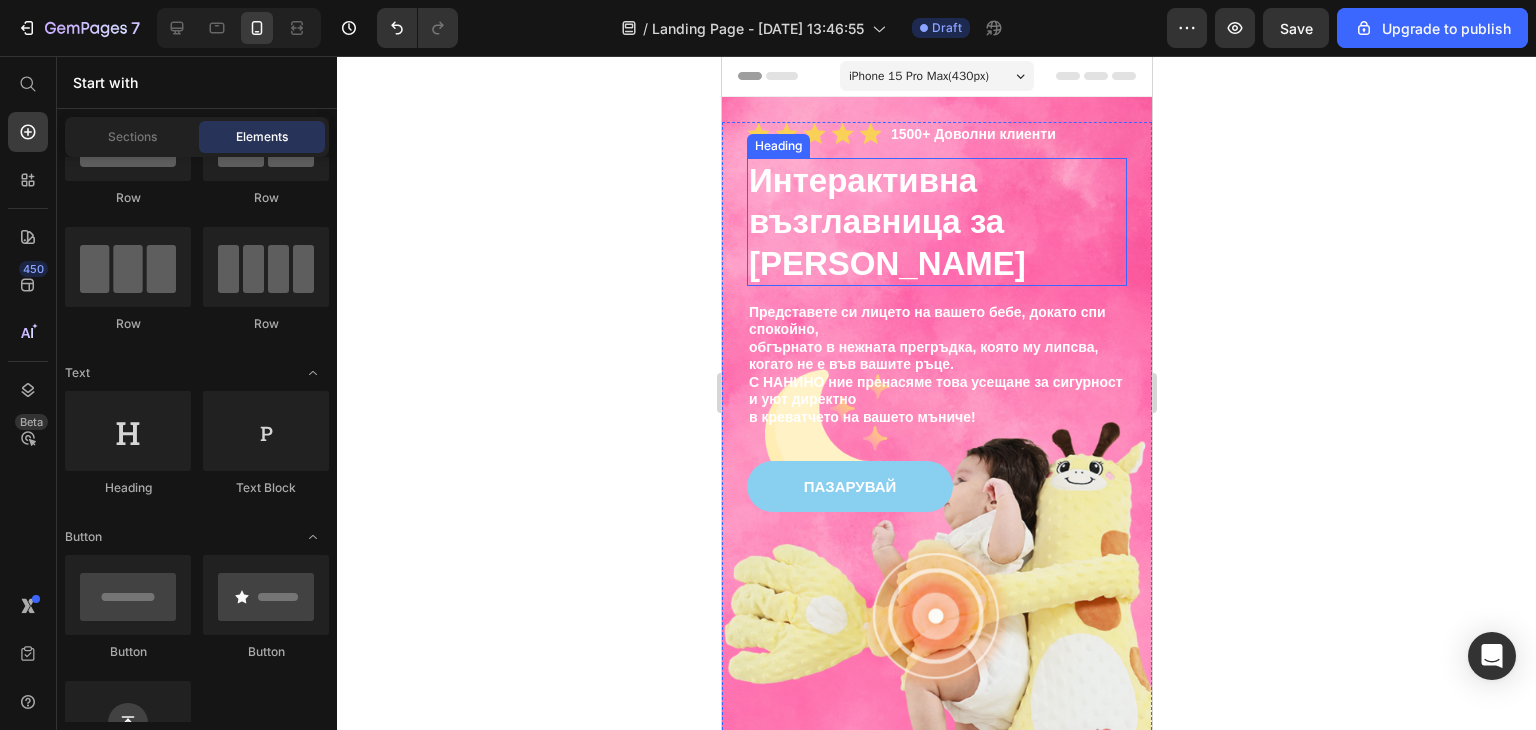 click on "Интерактивна възглавница за" at bounding box center (875, 201) 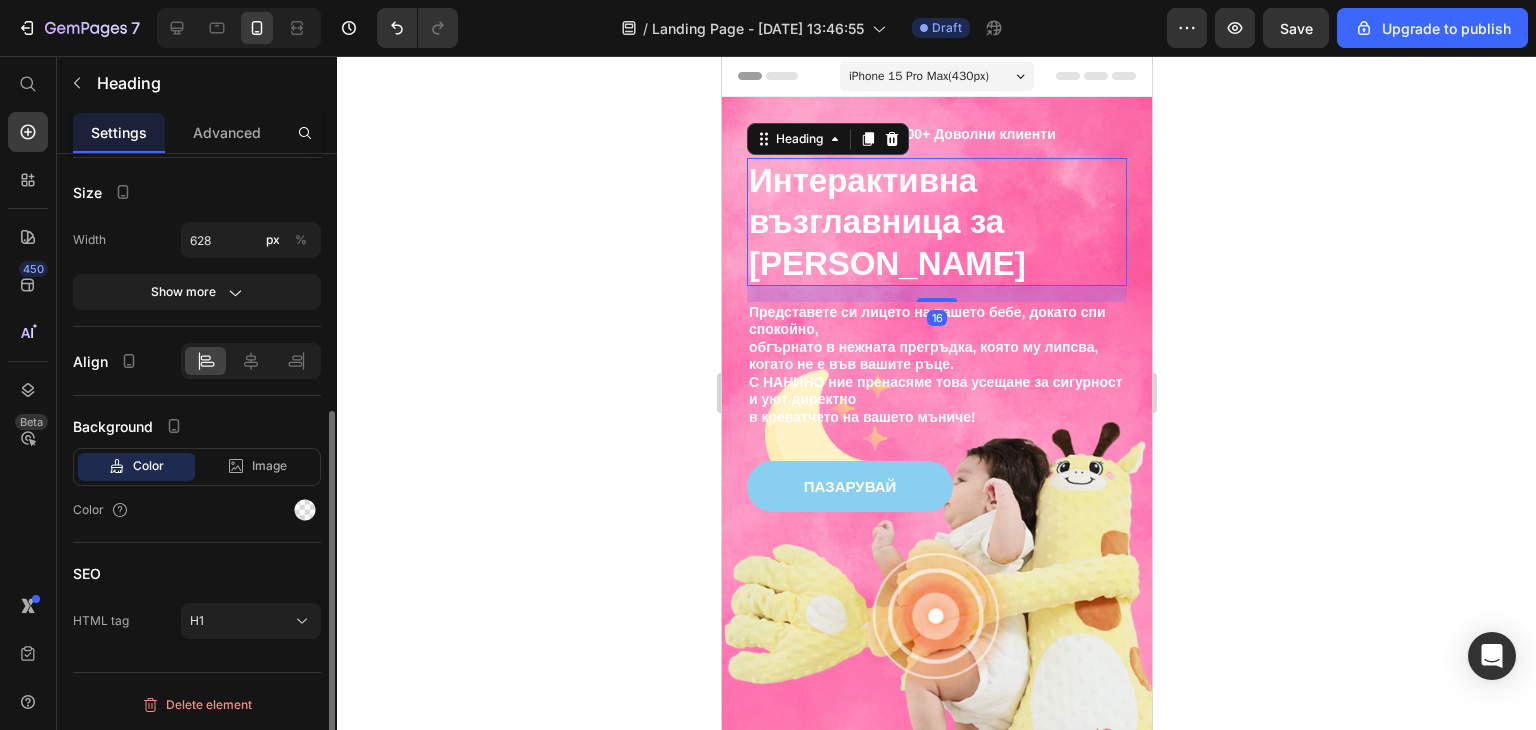 scroll, scrollTop: 0, scrollLeft: 0, axis: both 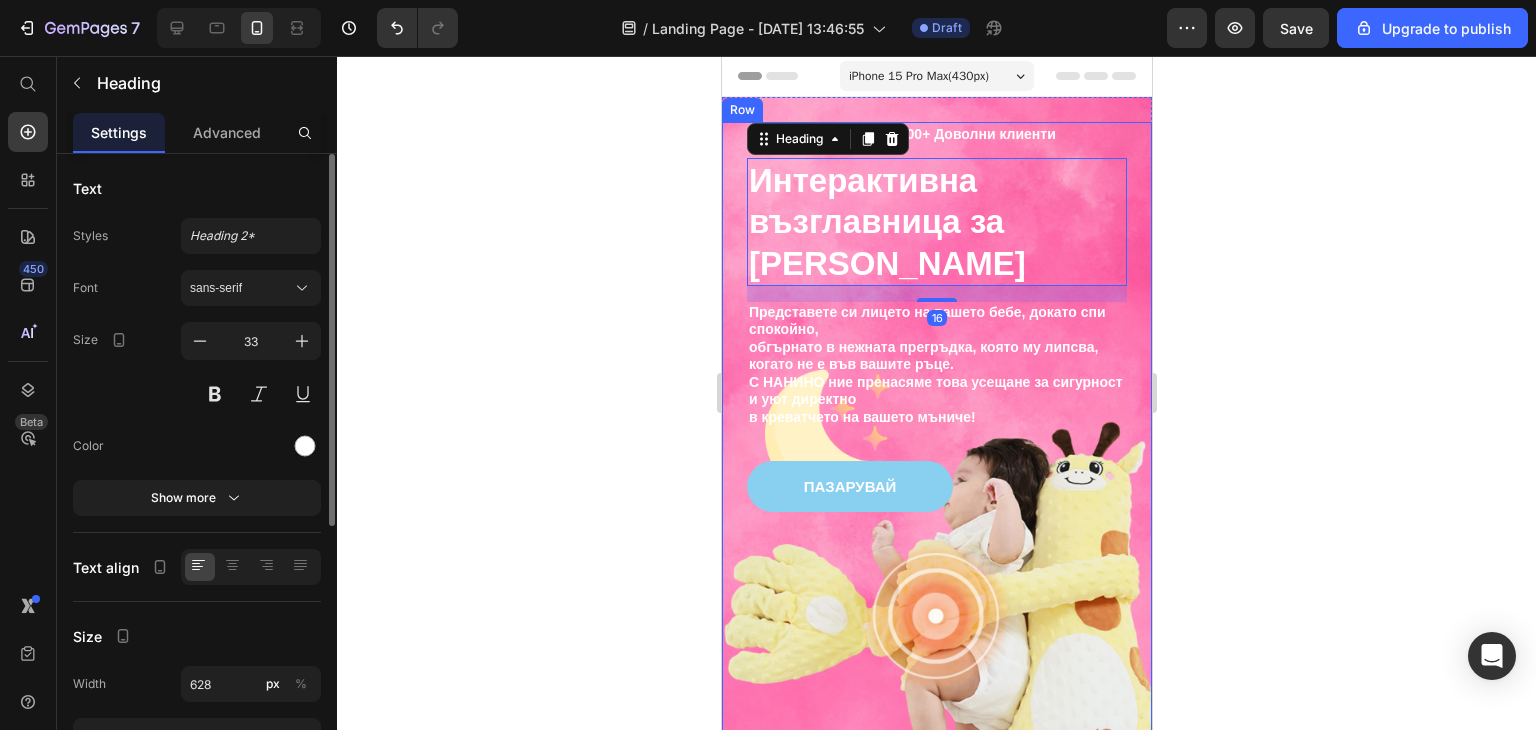click on "Icon
Icon
Icon
Icon
Icon Icon List 1500+ Доволни клиенти Text Block Row Интерактивна възглавница за  бебета НАНИНО Heading   16 Представете си лицето на вашето бебе, докато спи спокойно,  обгърнато в нежната прегръдка, която му липсва,  когато не е във вашите ръце.  С НАНИНО ние пренасяме това усещане за сигурност и уют директно  в креватчето на вашето мъниче! Text Block ПАЗАРУВАЙ Button" at bounding box center [936, 518] 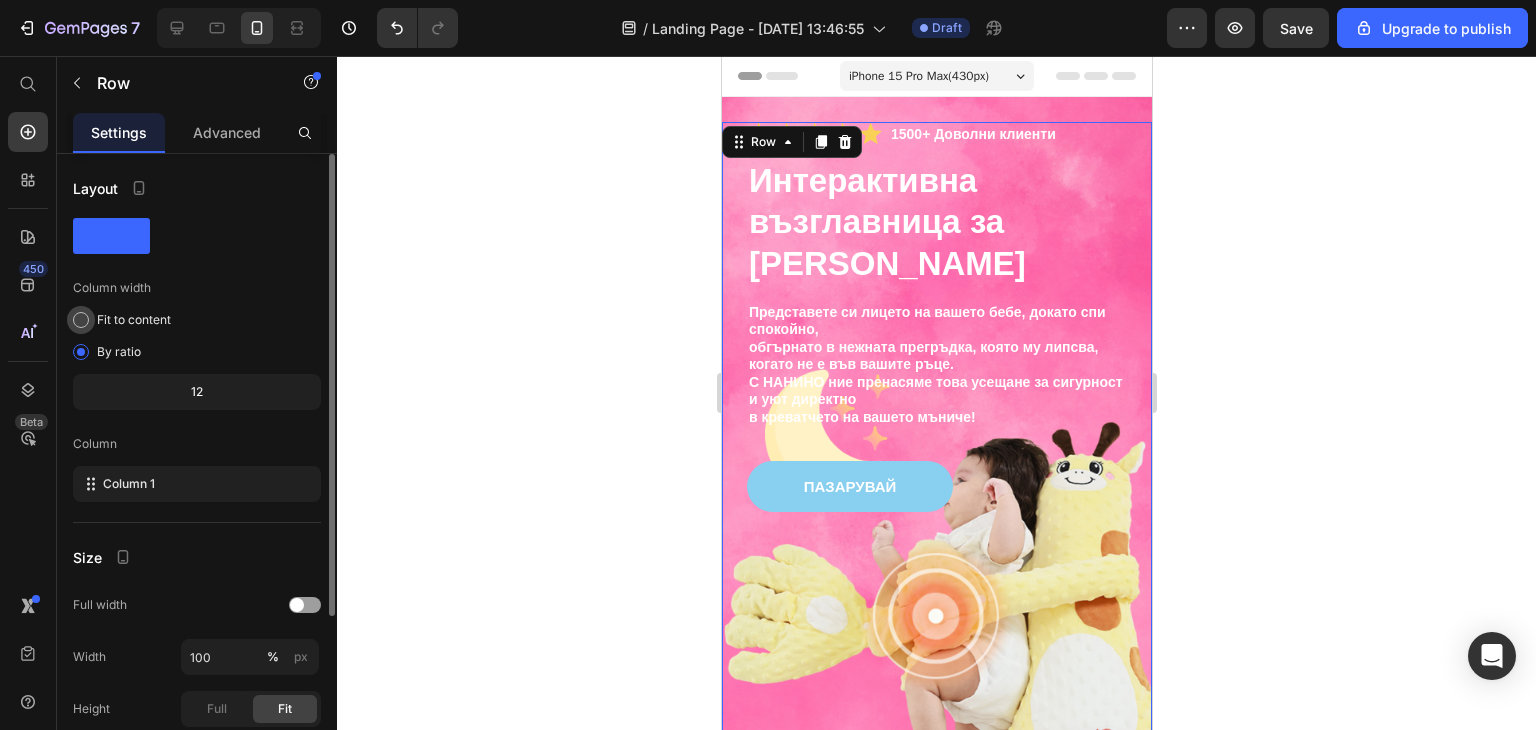 click on "Fit to content" at bounding box center (134, 320) 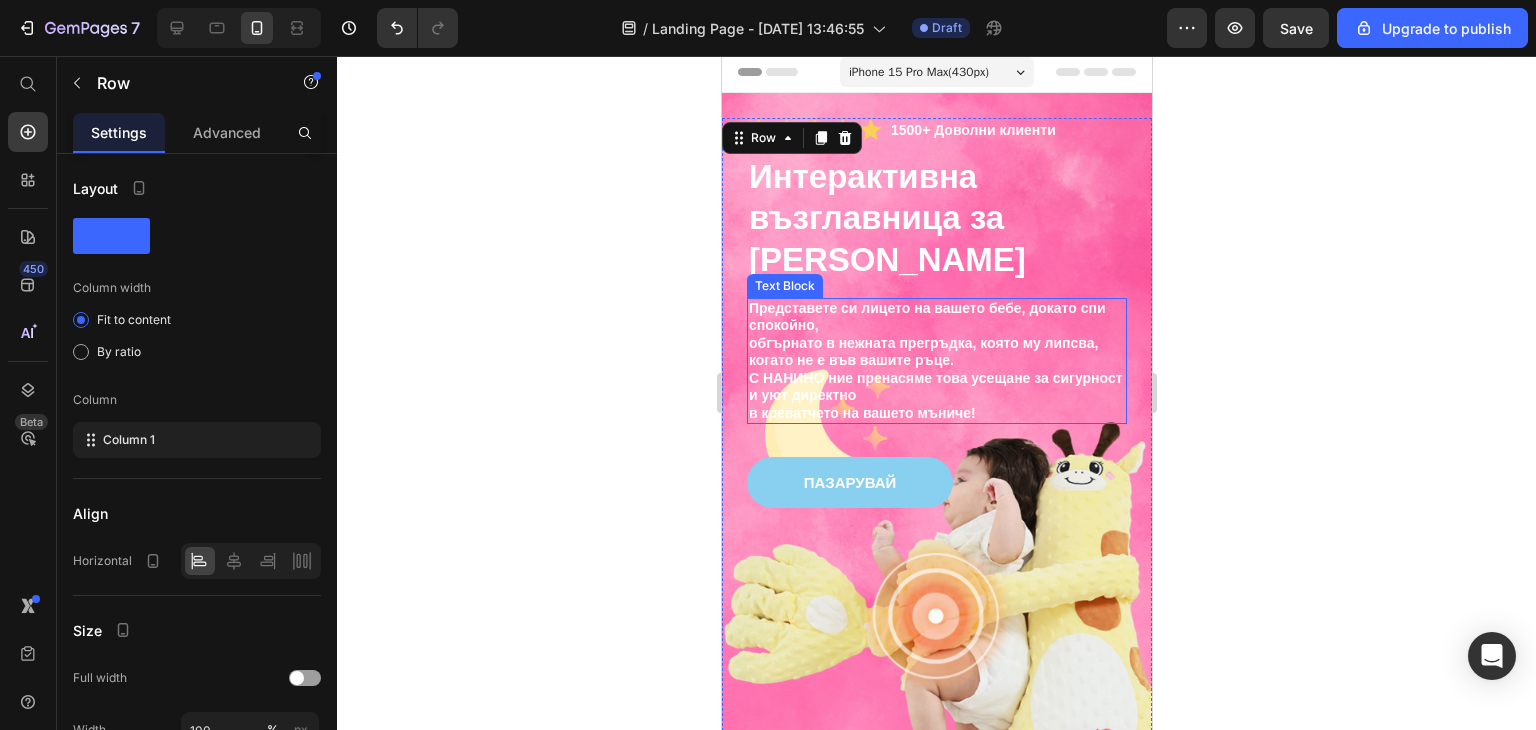 scroll, scrollTop: 0, scrollLeft: 0, axis: both 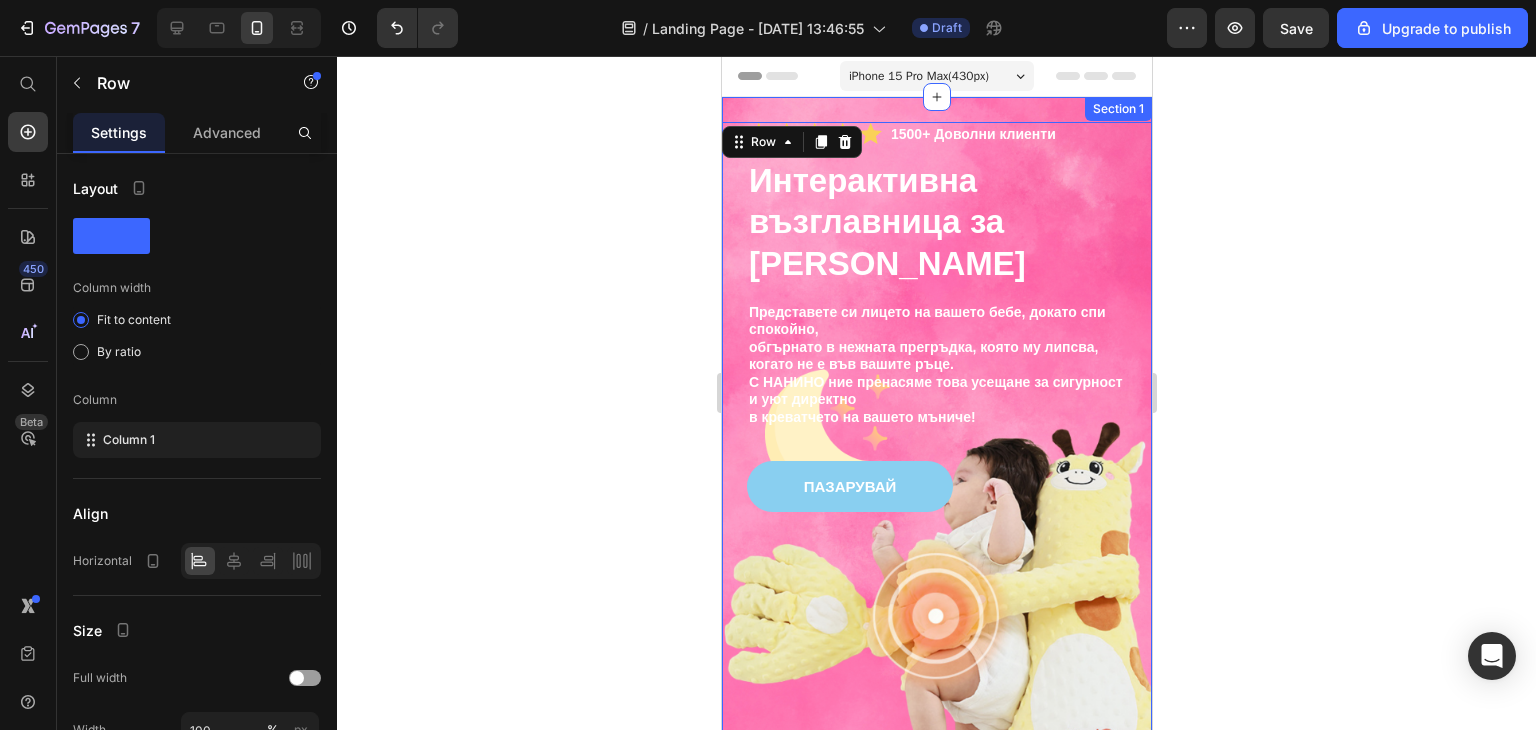 click on "Icon
Icon
Icon
Icon
Icon Icon List 1500+ Доволни клиенти Text Block Row Интерактивна възглавница за  бебета НАНИНО Heading Представете си лицето на вашето бебе, докато спи спокойно,  обгърнато в нежната прегръдка, която му липсва,  когато не е във вашите ръце.  С НАНИНО ние пренасяме това усещане за сигурност и уют директно  в креватчето на вашето мъниче! Text Block ПАЗАРУВАЙ Button Row   0 Section 1" at bounding box center [936, 529] 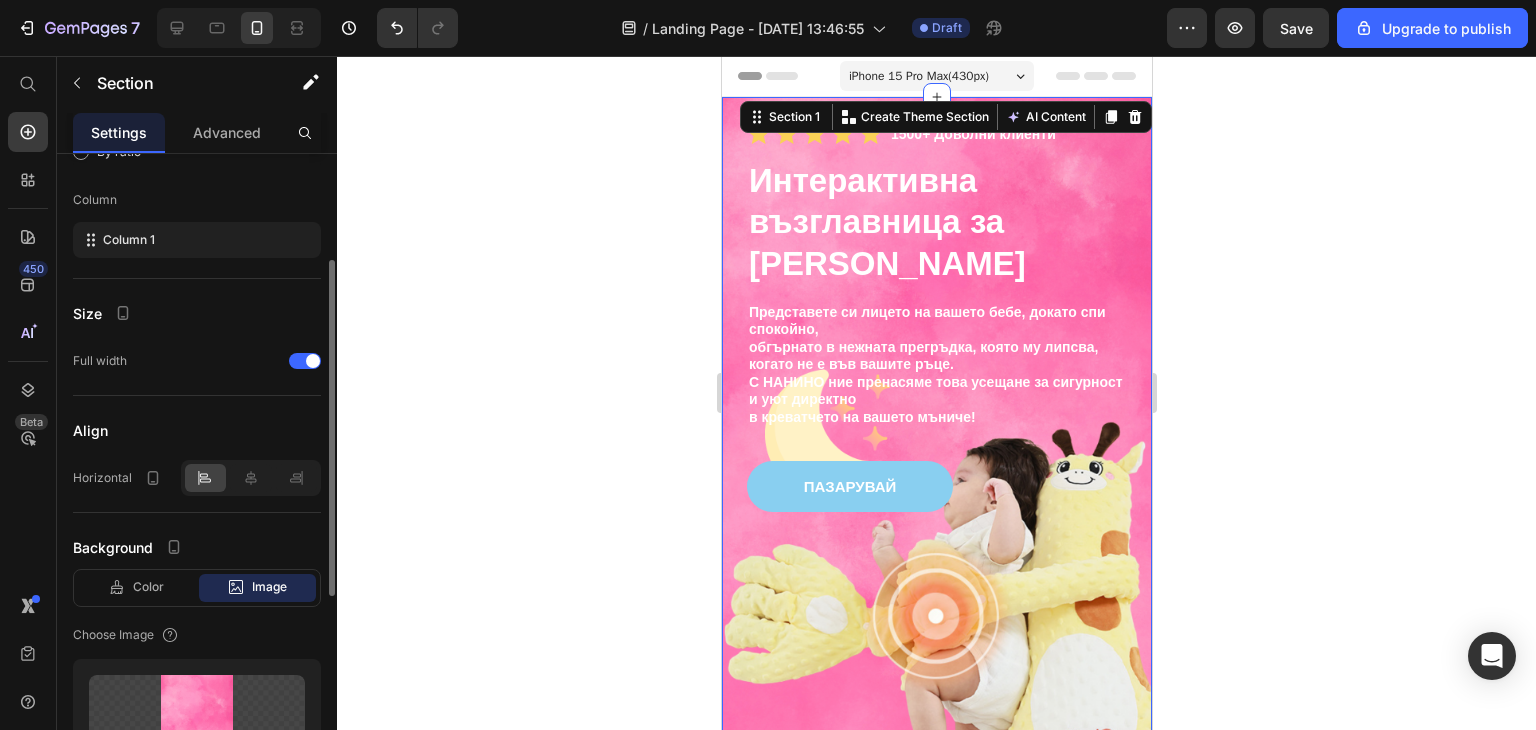 scroll, scrollTop: 300, scrollLeft: 0, axis: vertical 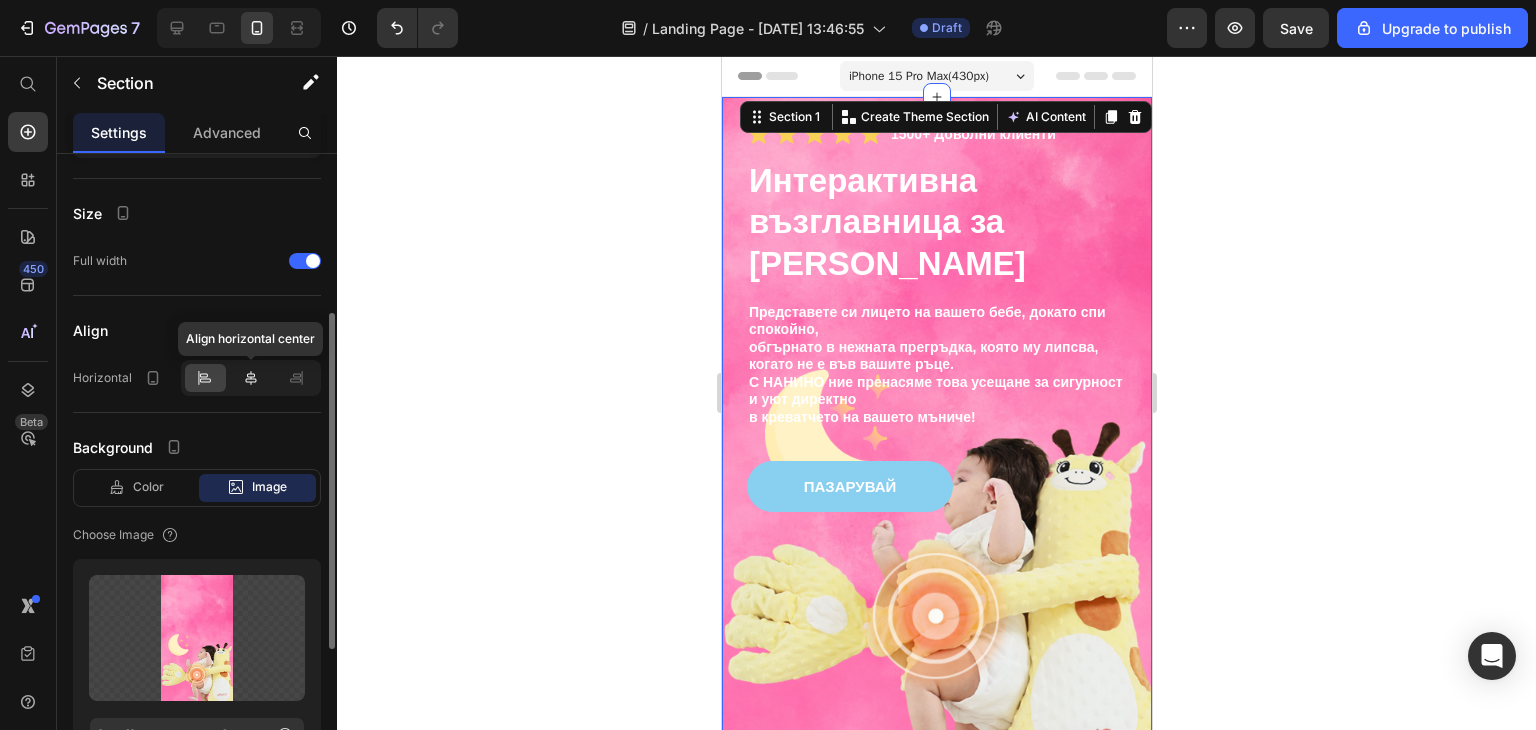 click 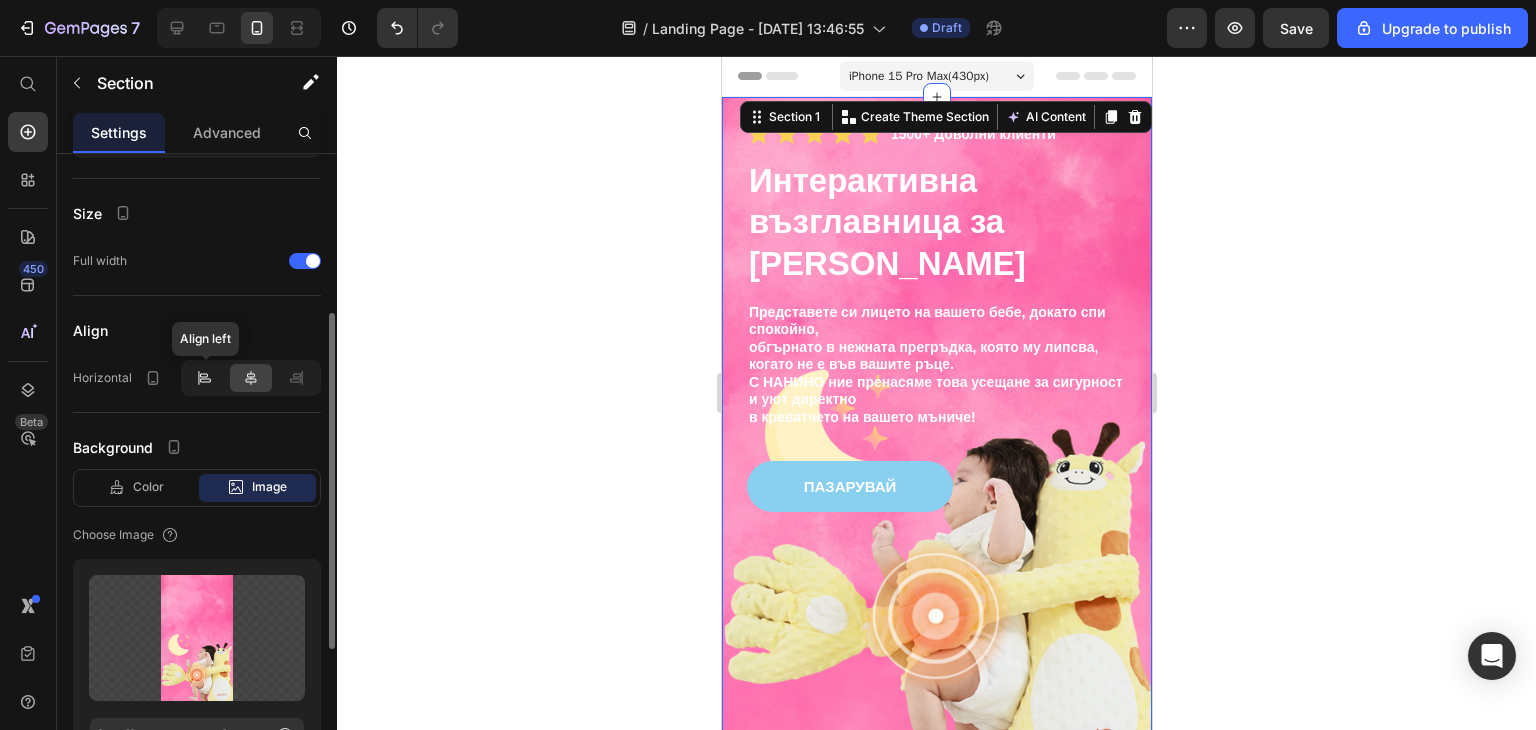 click 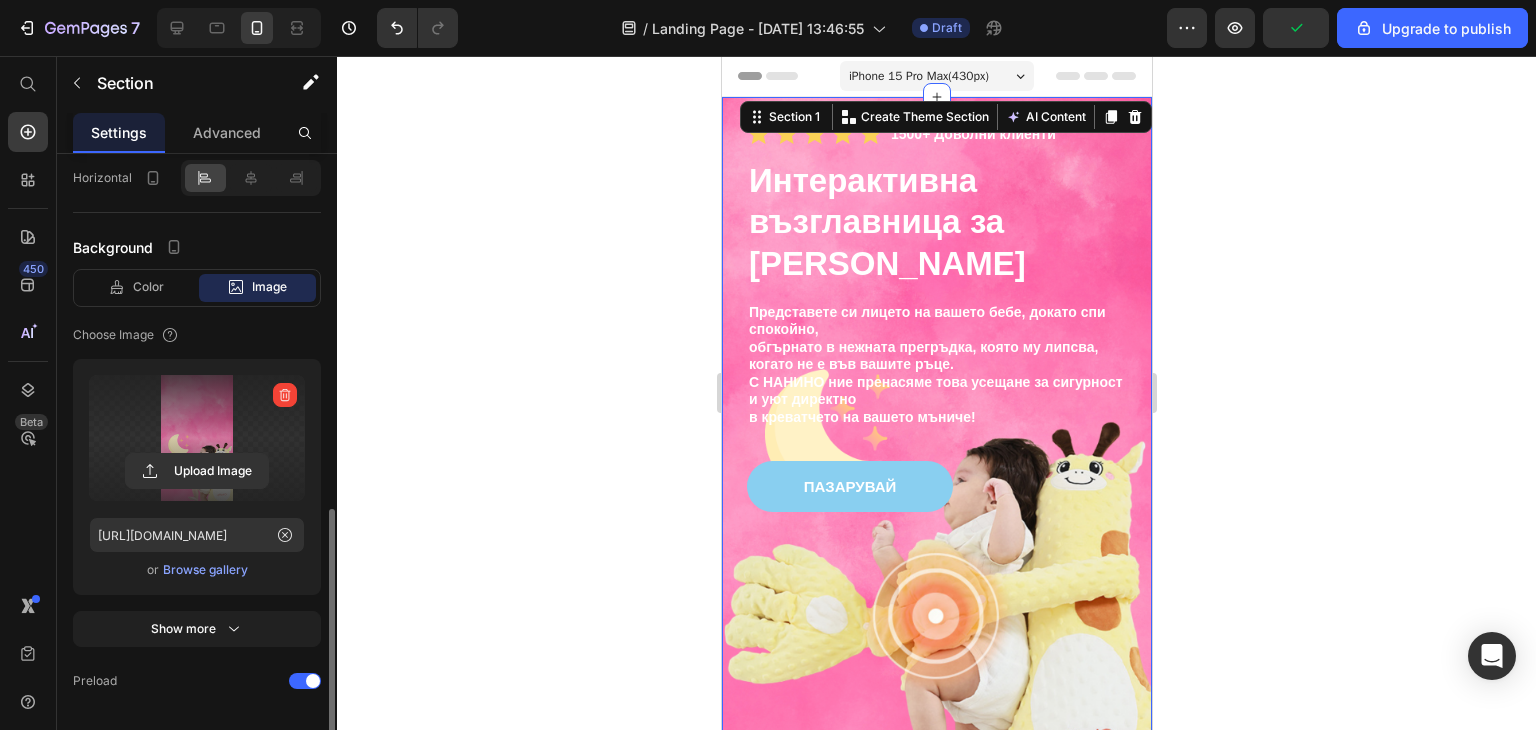 scroll, scrollTop: 558, scrollLeft: 0, axis: vertical 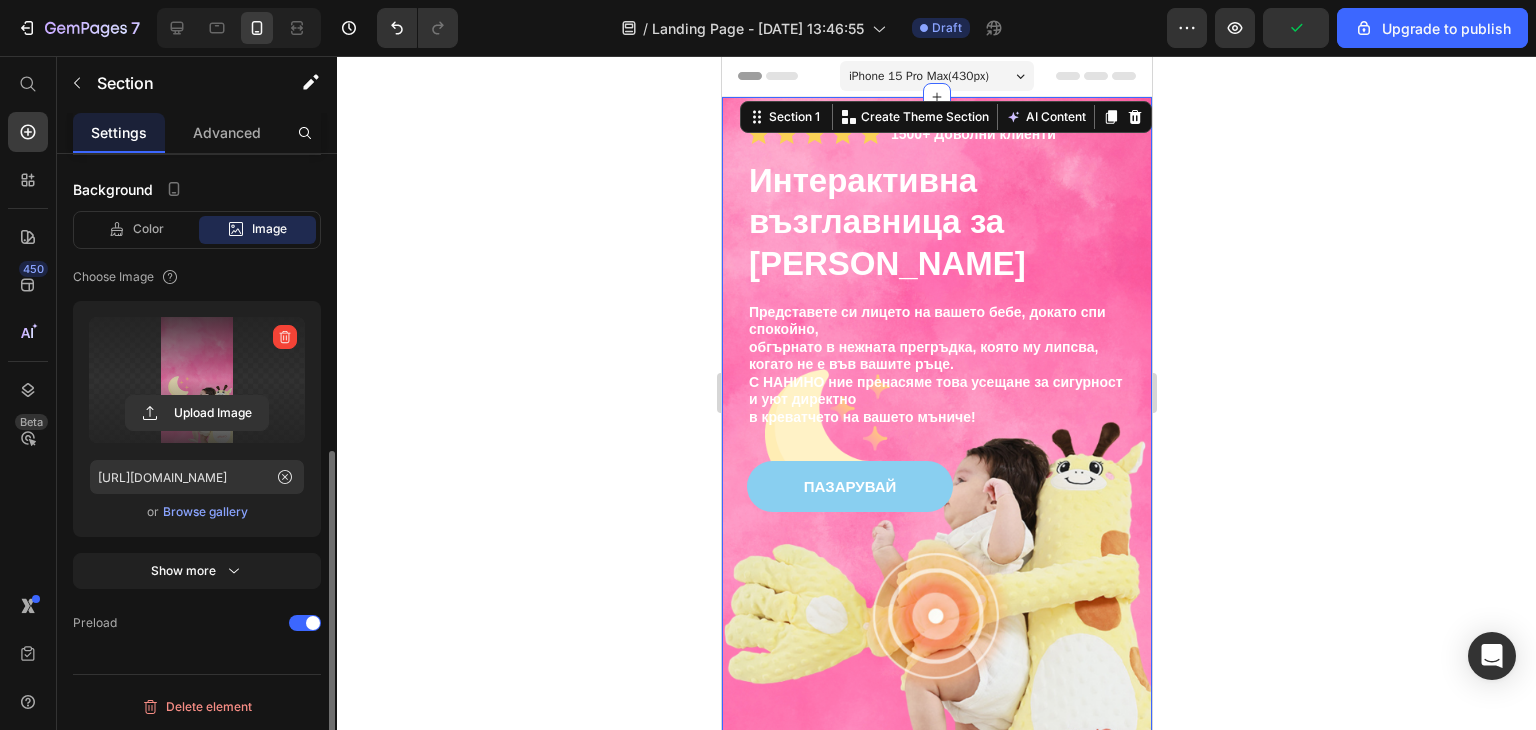 click at bounding box center [197, 380] 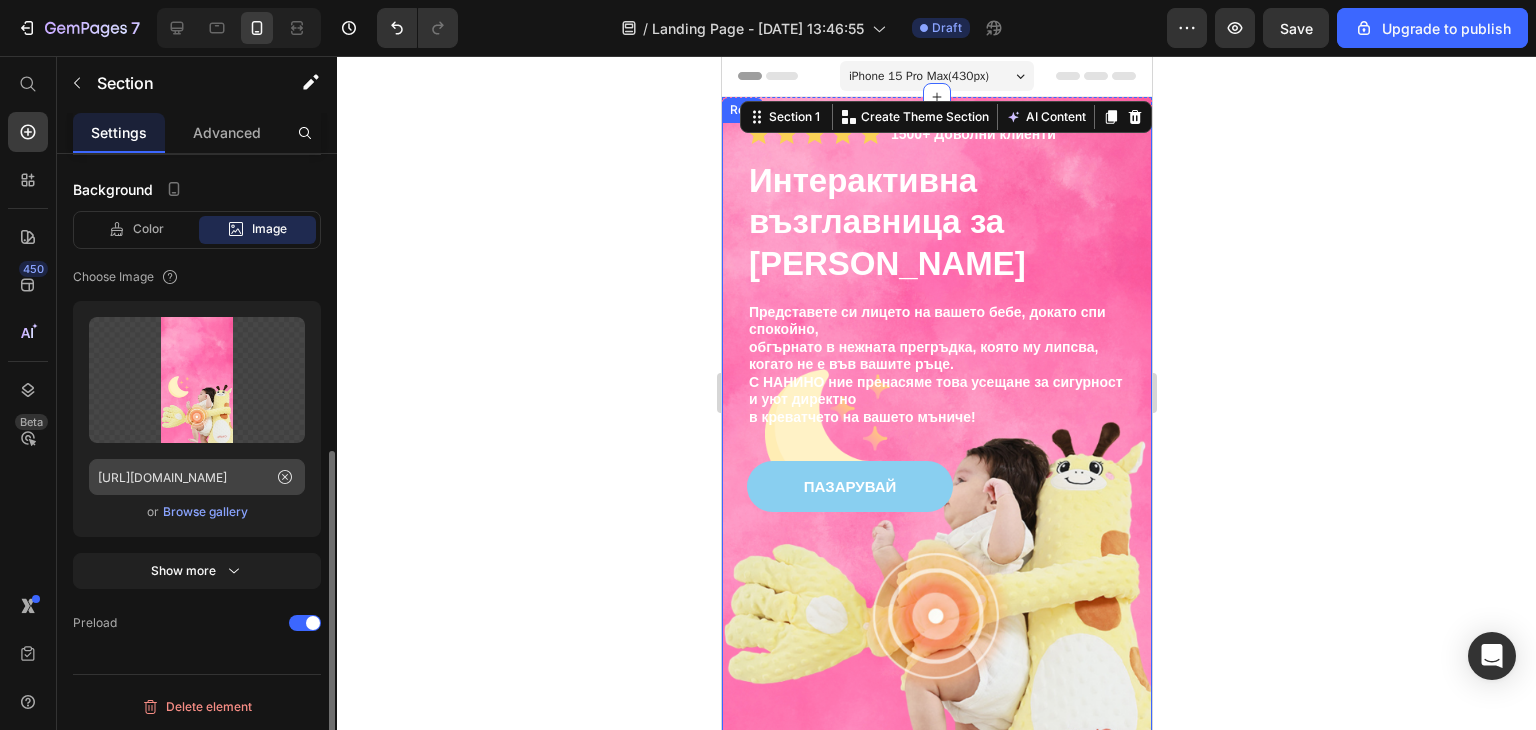 click 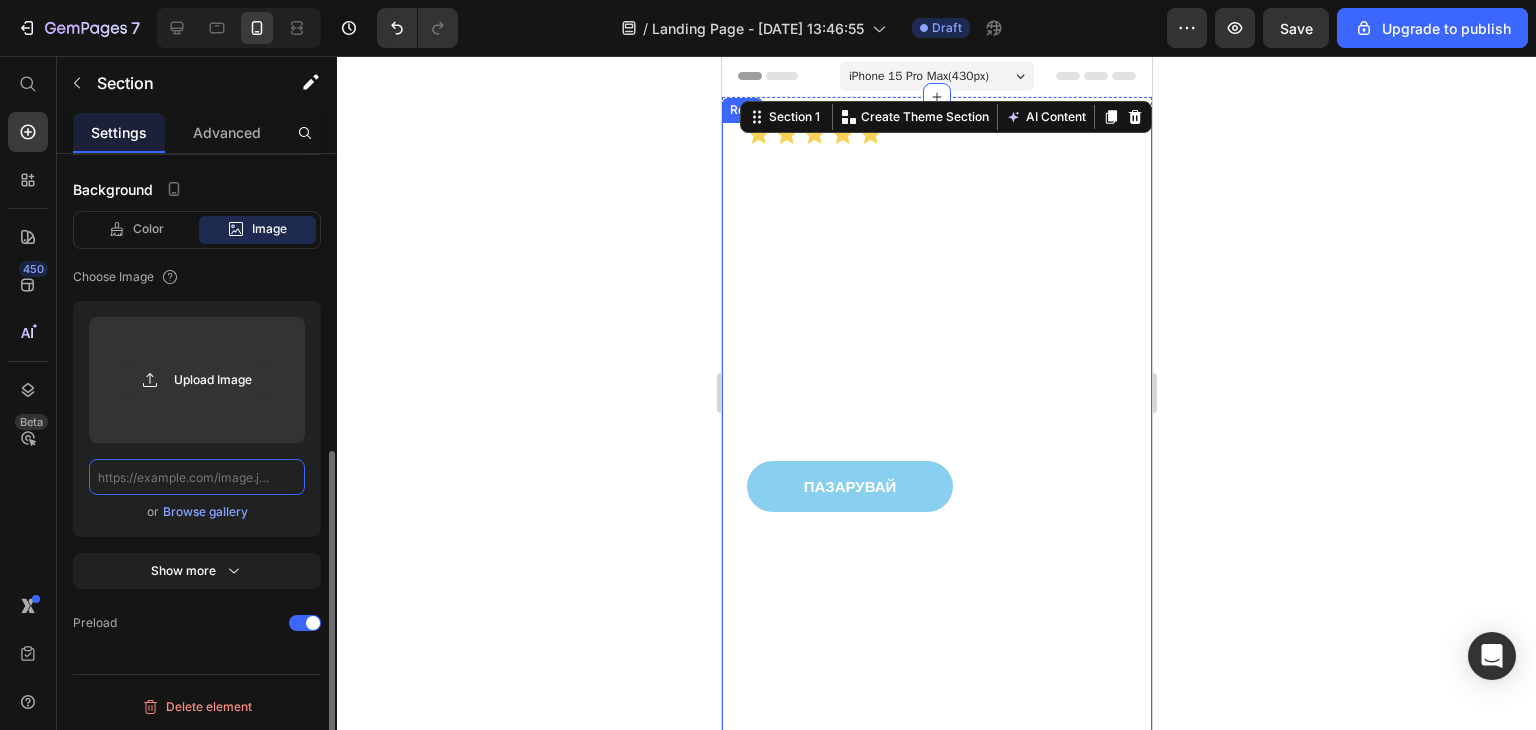scroll, scrollTop: 0, scrollLeft: 0, axis: both 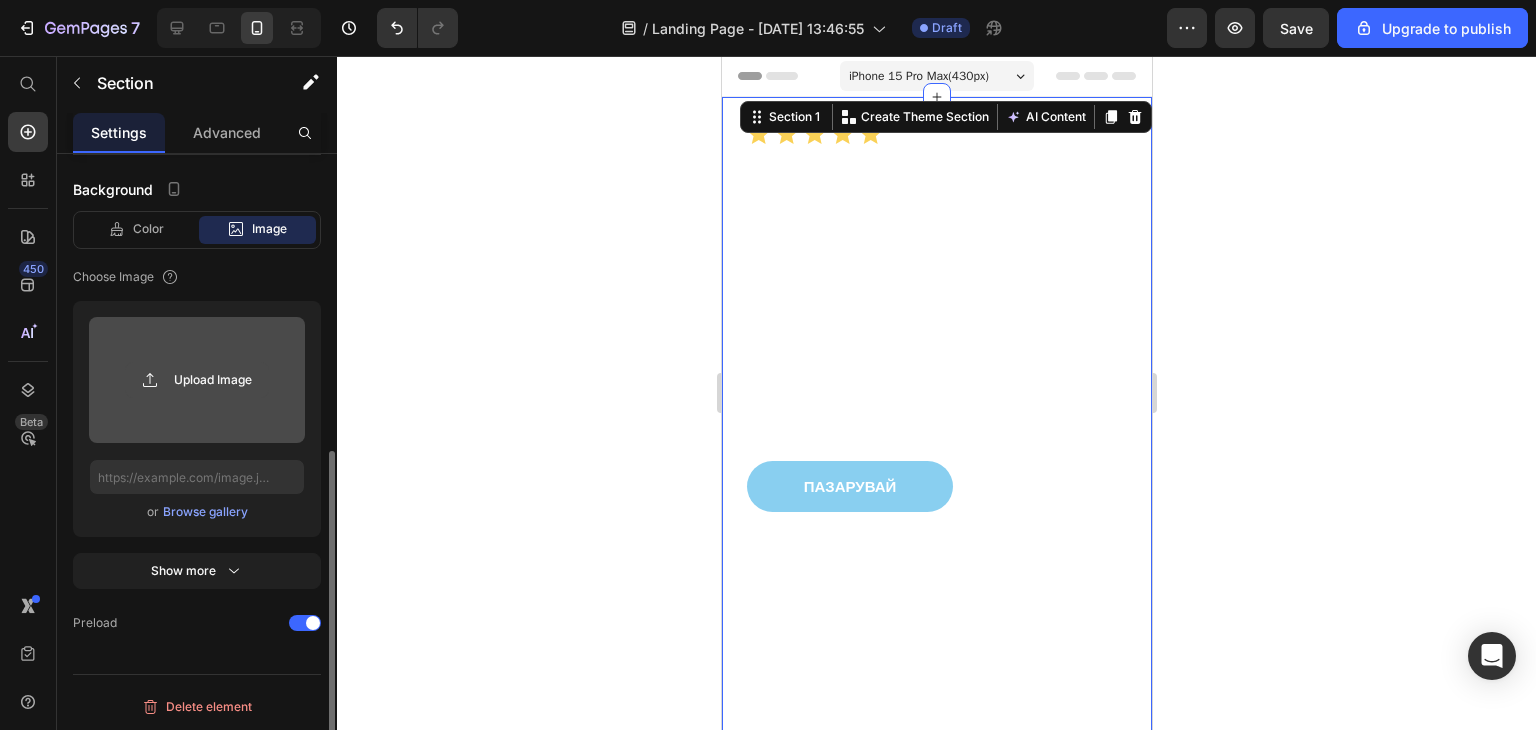 click 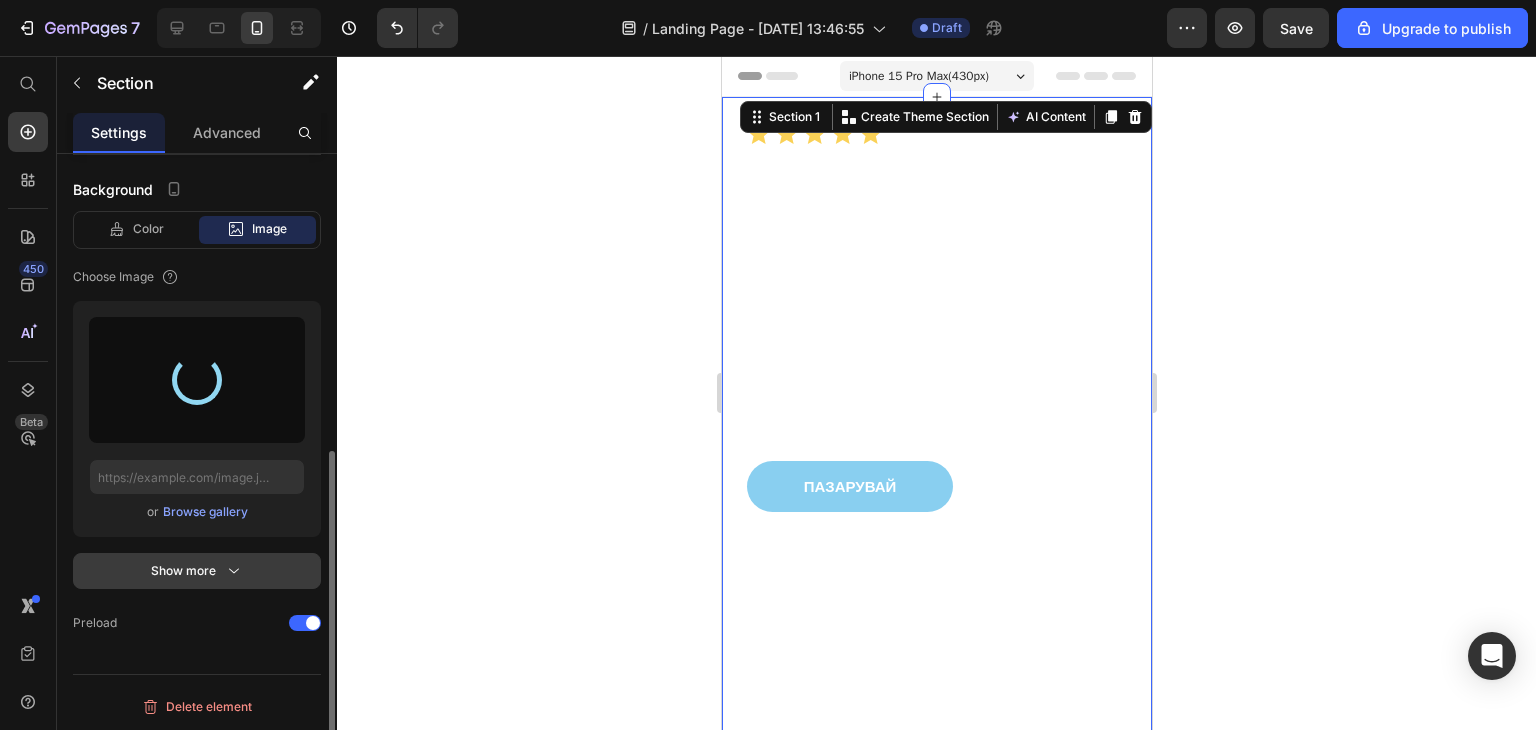 type on "[URL][DOMAIN_NAME]" 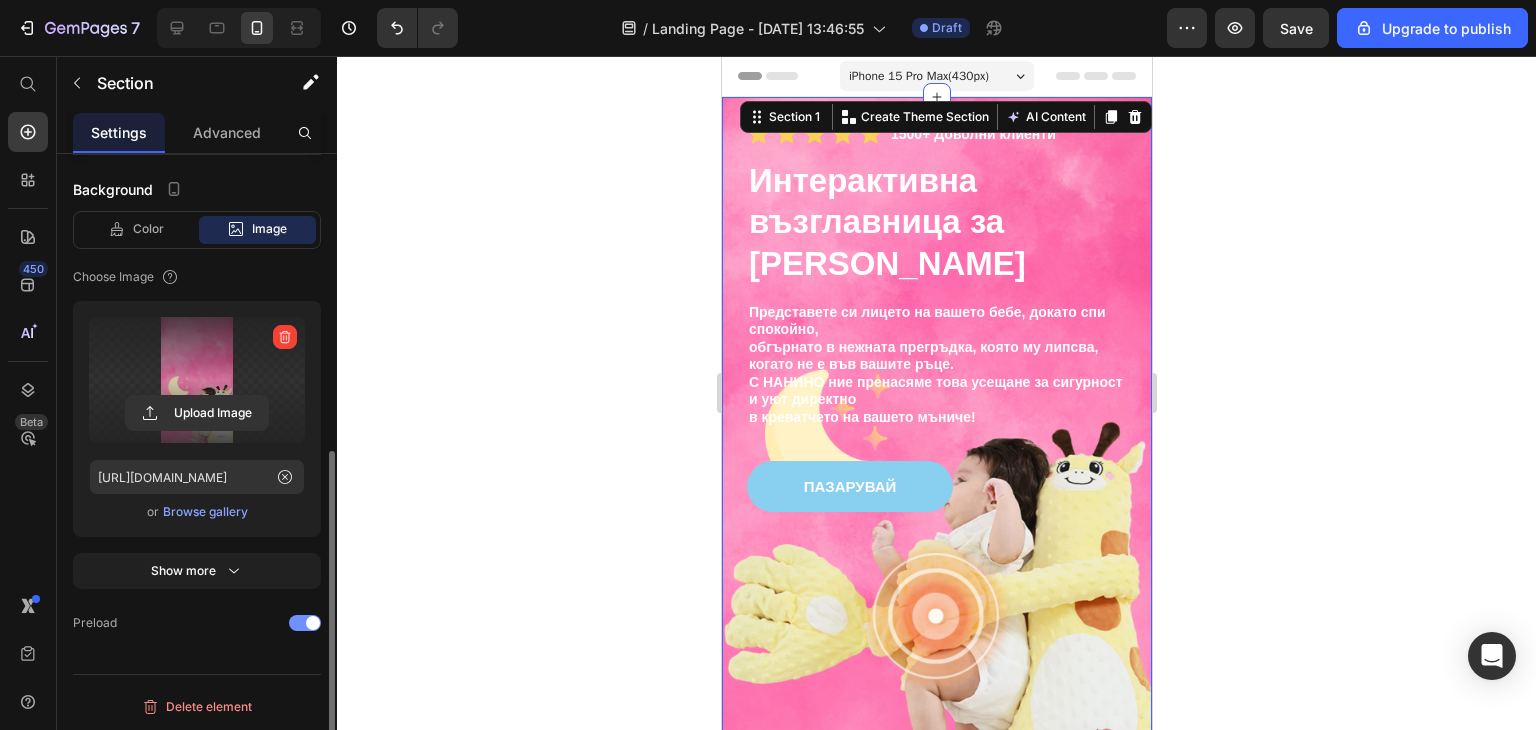 click at bounding box center [305, 623] 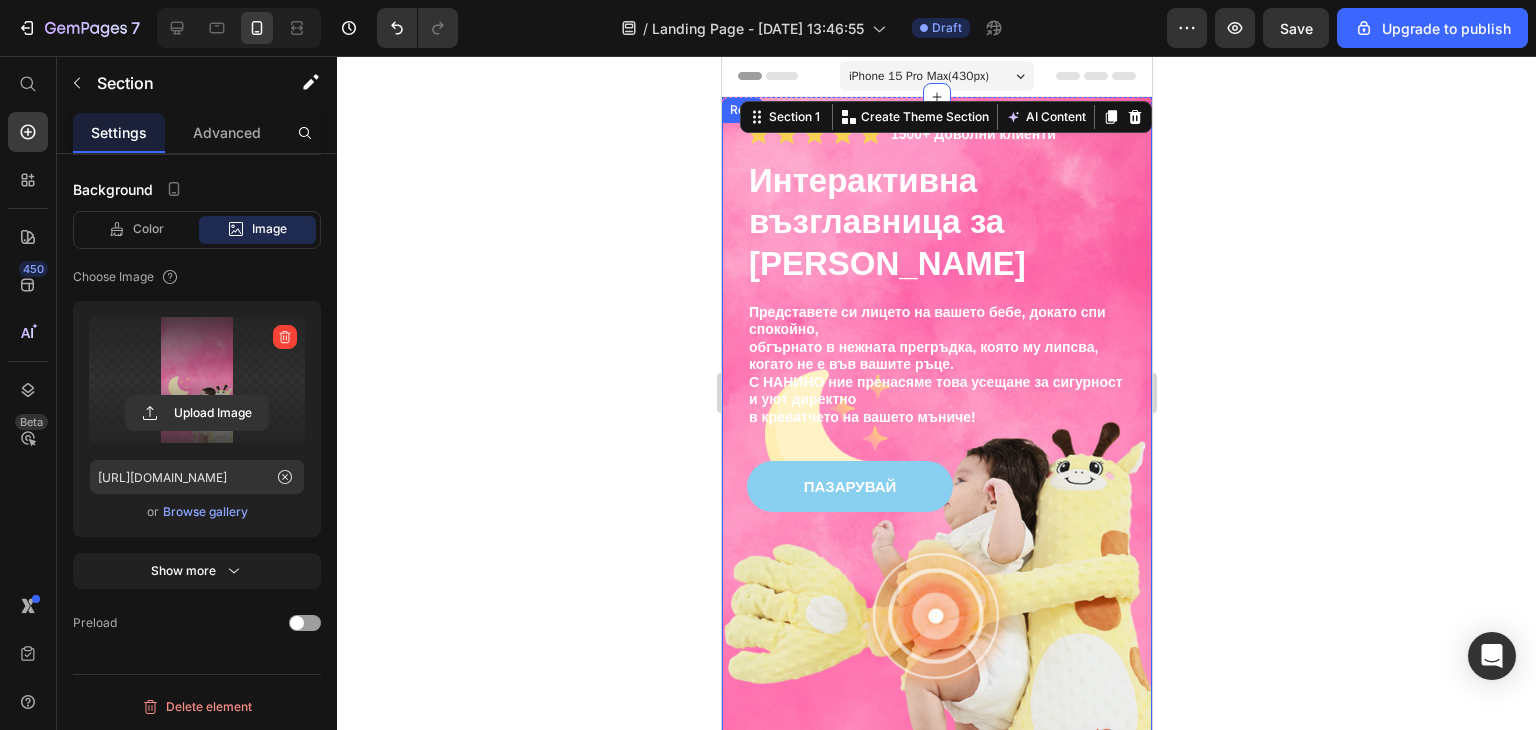 scroll, scrollTop: 300, scrollLeft: 0, axis: vertical 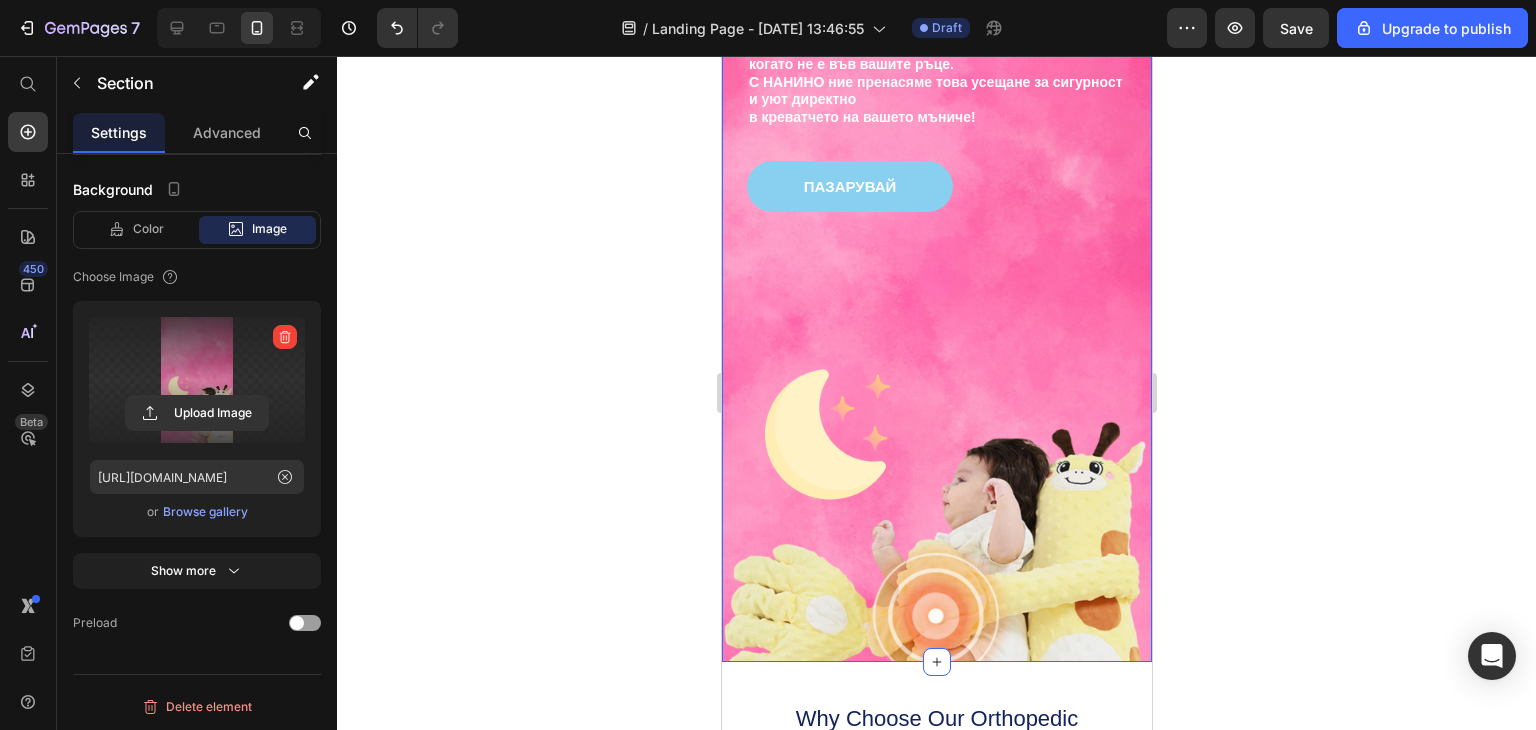 click on "Icon
Icon
Icon
Icon
Icon Icon List 1500+ Доволни клиенти Text Block Row Интерактивна възглавница за  бебета НАНИНО Heading Представете си лицето на вашето бебе, докато спи спокойно,  обгърнато в нежната прегръдка, която му липсва,  когато не е във вашите ръце.  С НАНИНО ние пренасяме това усещане за сигурност и уют директно  в креватчето на вашето мъниче! Text Block ПАЗАРУВАЙ Button Row Section 1   You can create reusable sections Create Theme Section AI Content Write with GemAI What would you like to describe here? Tone and Voice Persuasive Product Интерактивна възглавница за бебета НАНИНО Show more Generate" at bounding box center [936, 229] 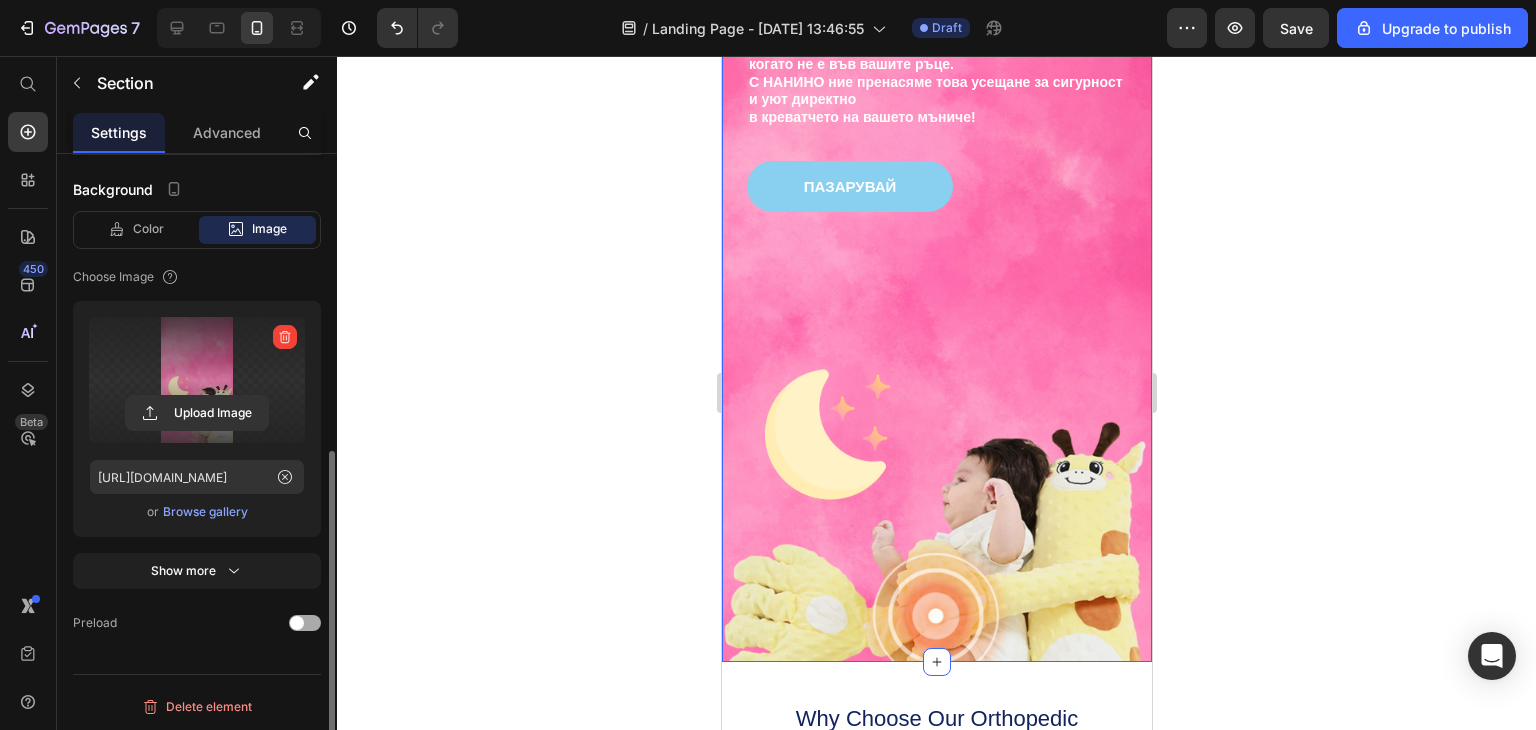 click at bounding box center [297, 623] 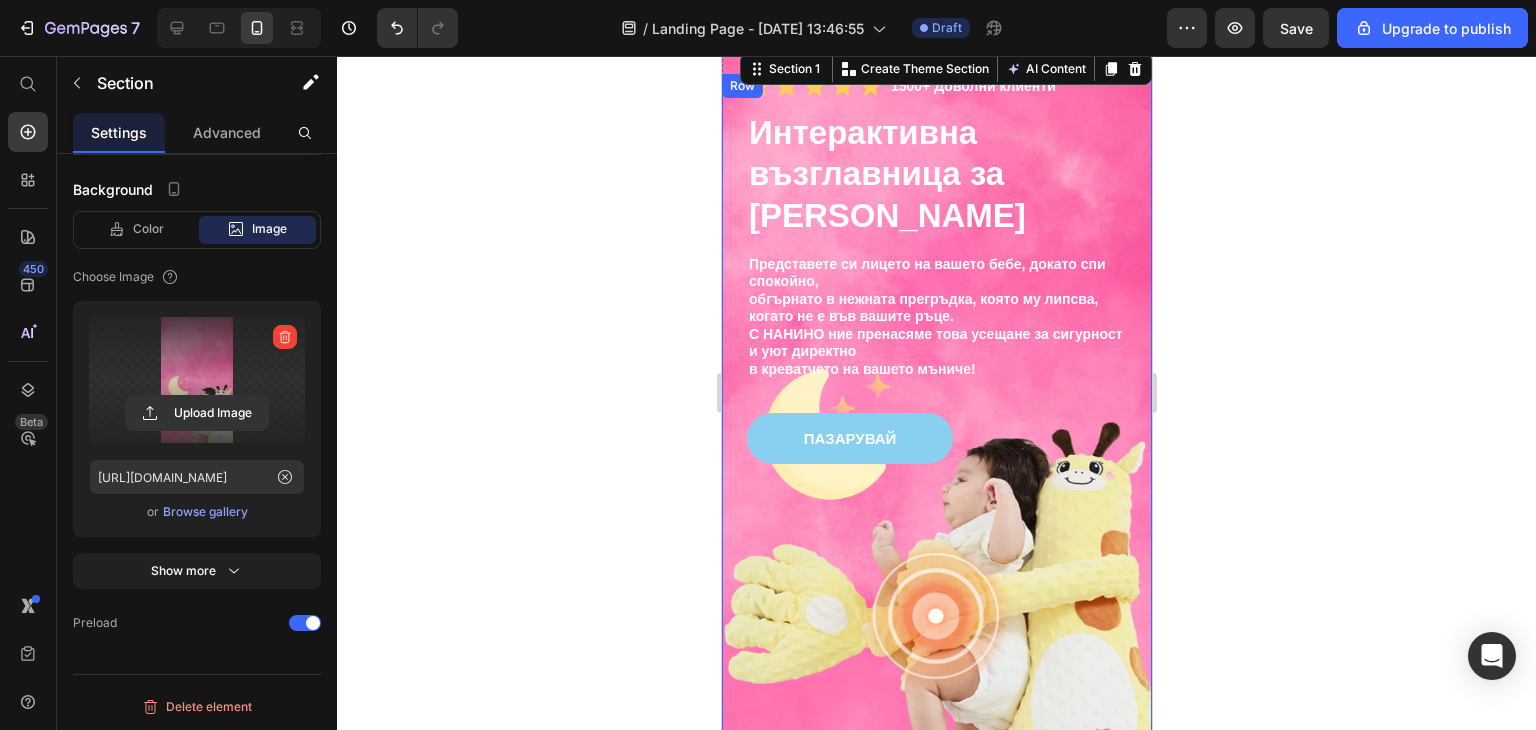 scroll, scrollTop: 0, scrollLeft: 0, axis: both 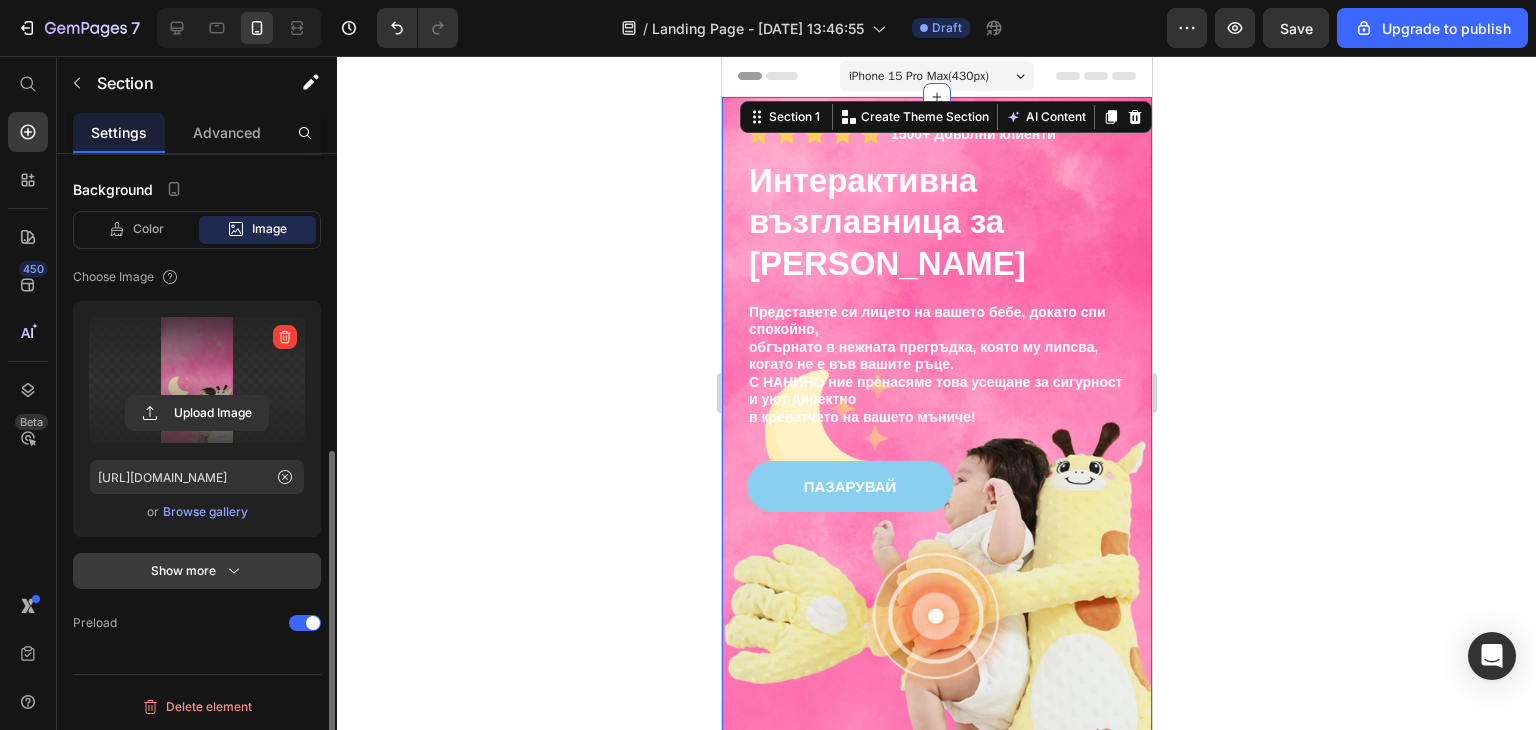 click on "Show more" at bounding box center [197, 571] 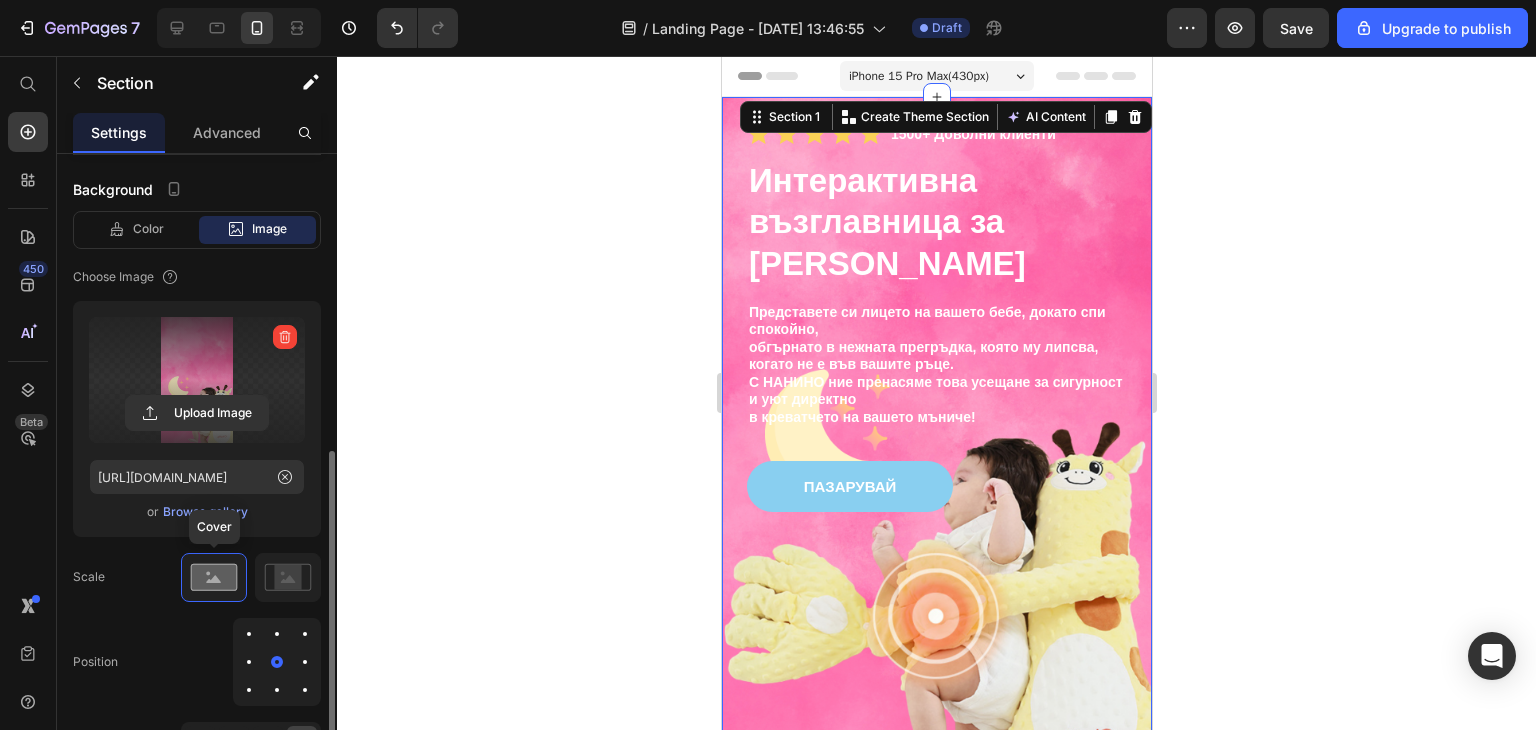 scroll, scrollTop: 658, scrollLeft: 0, axis: vertical 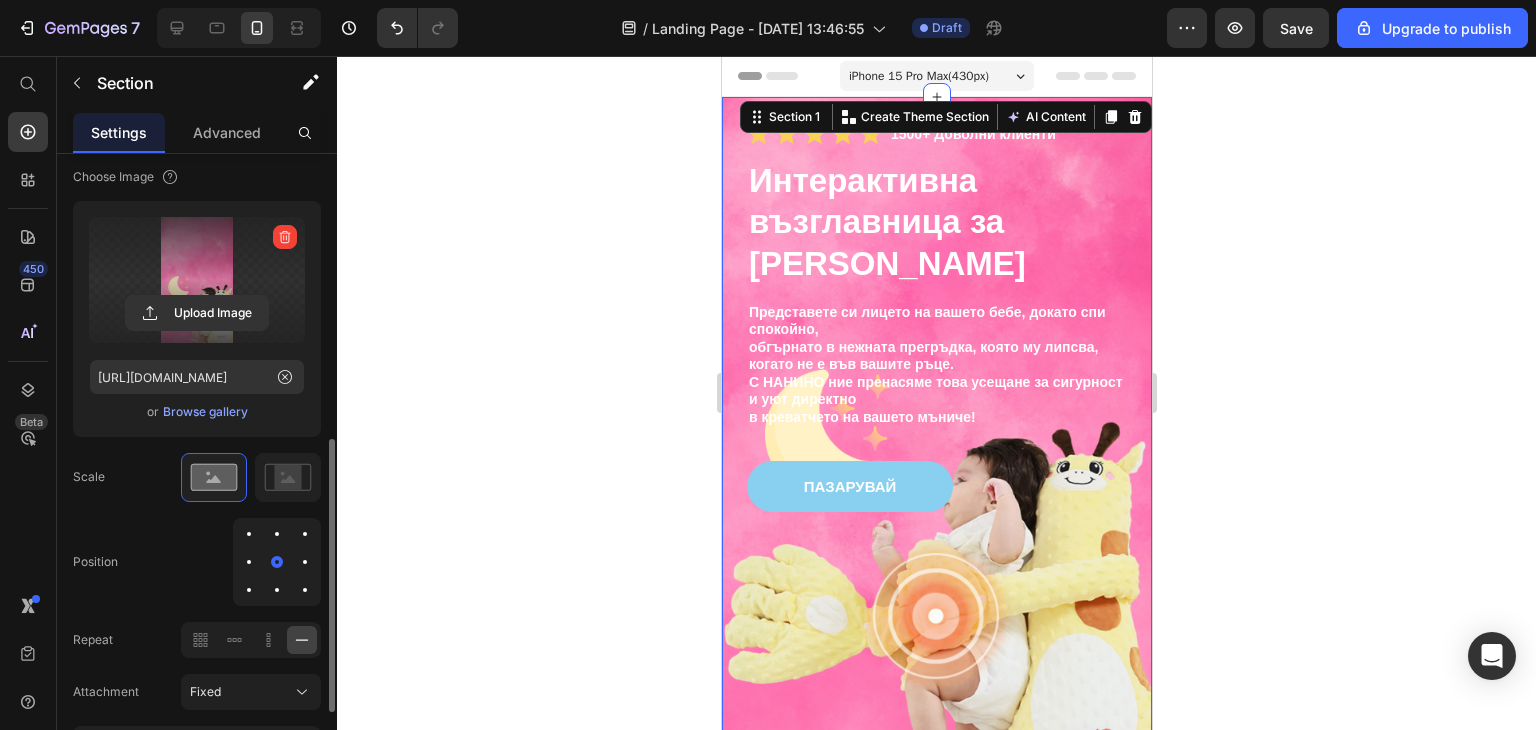 click at bounding box center [277, 590] 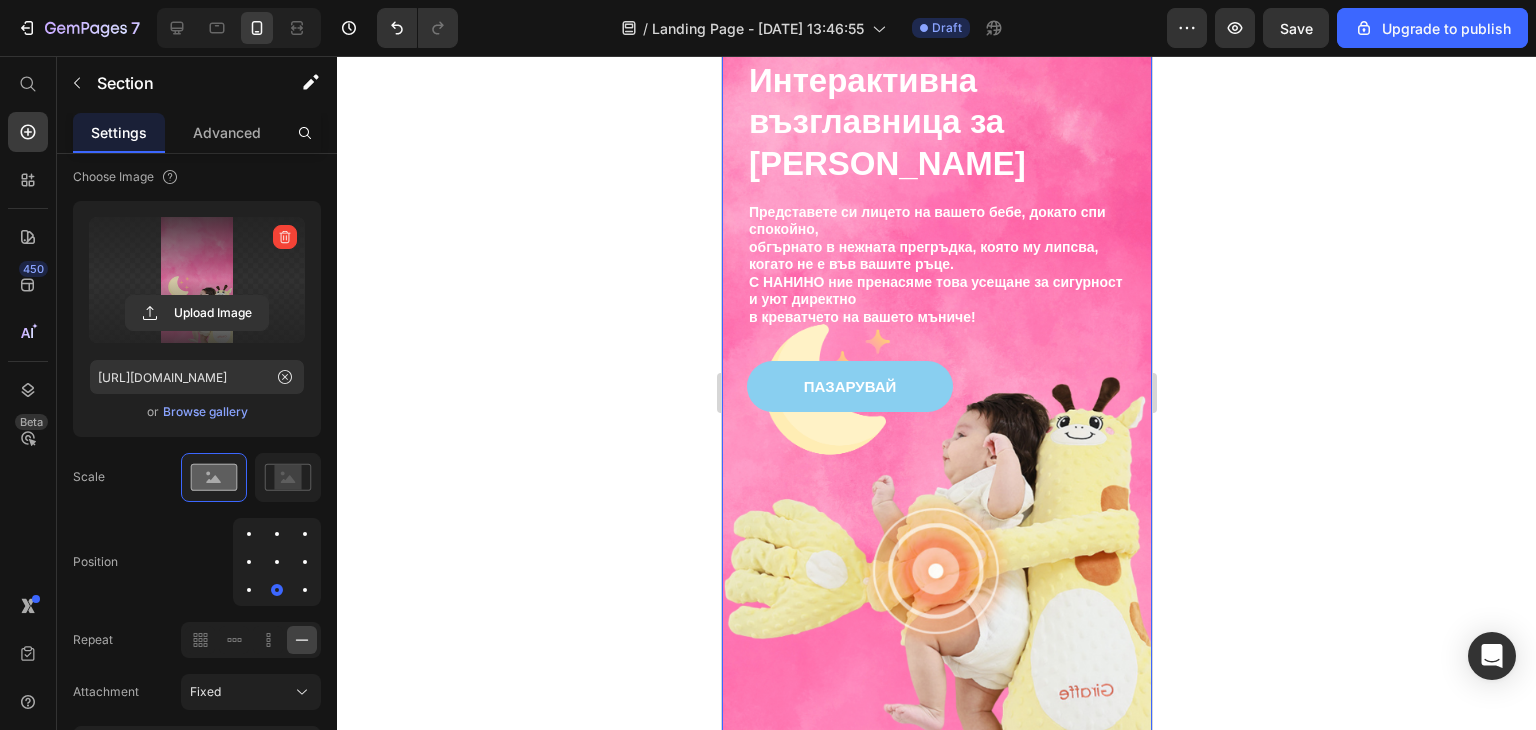 scroll, scrollTop: 0, scrollLeft: 0, axis: both 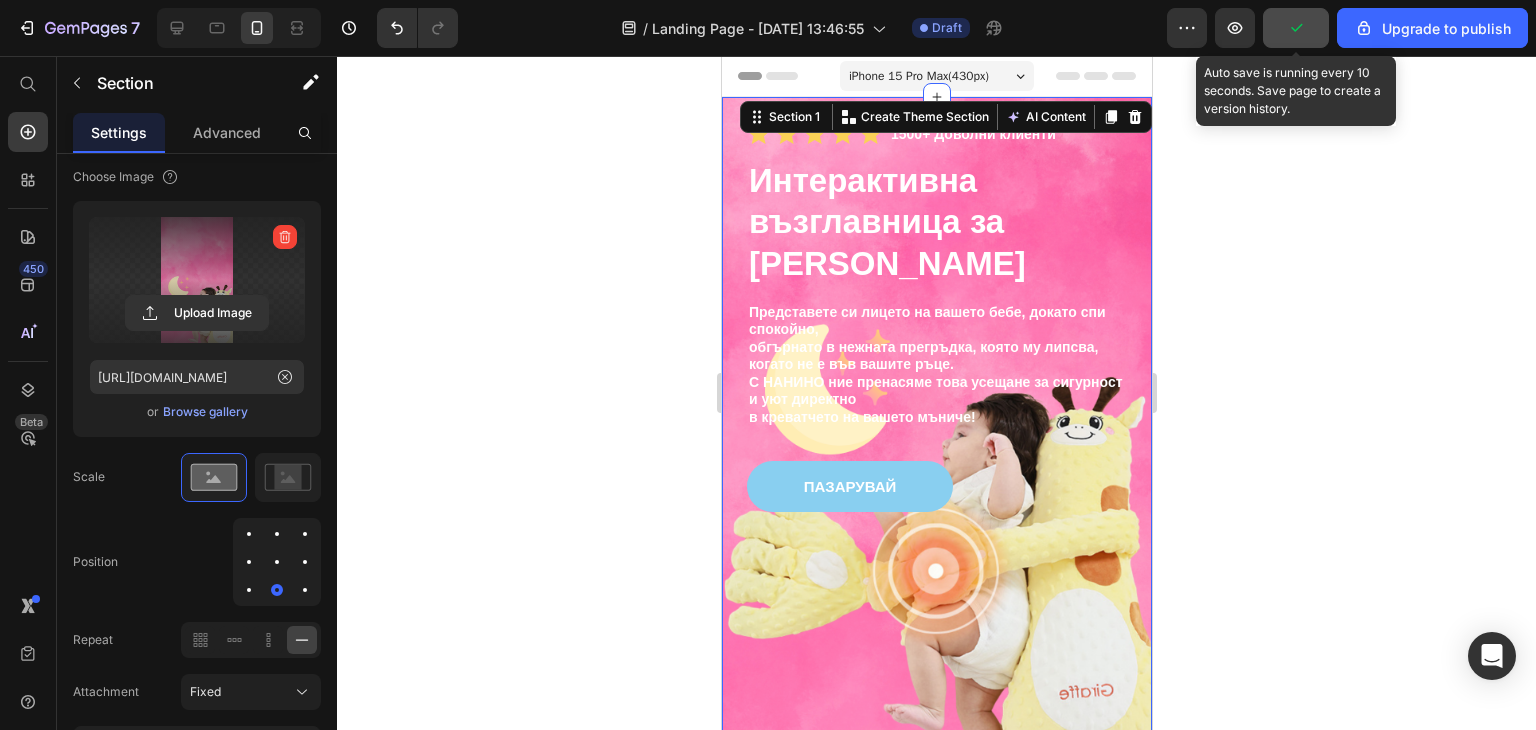 click 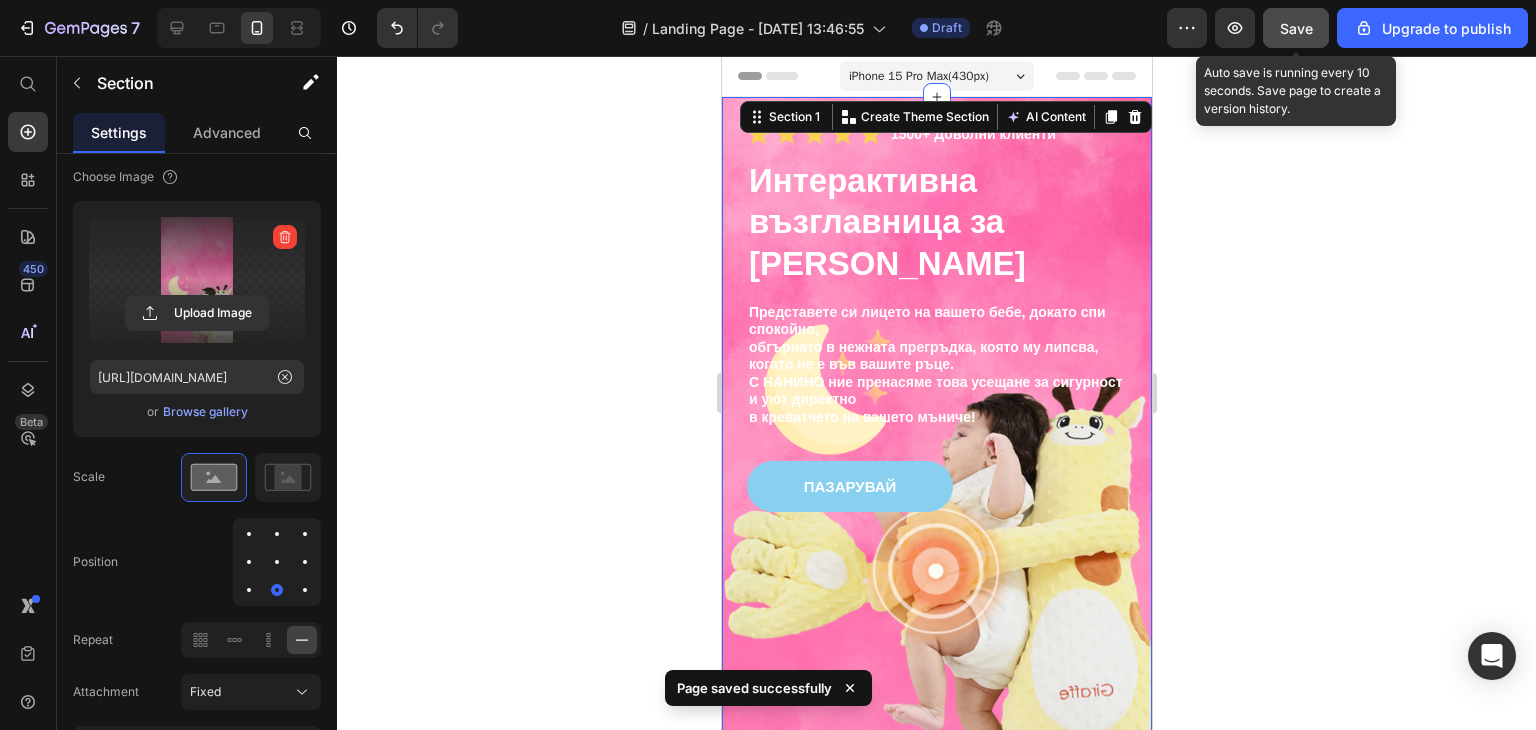 click on "Save" 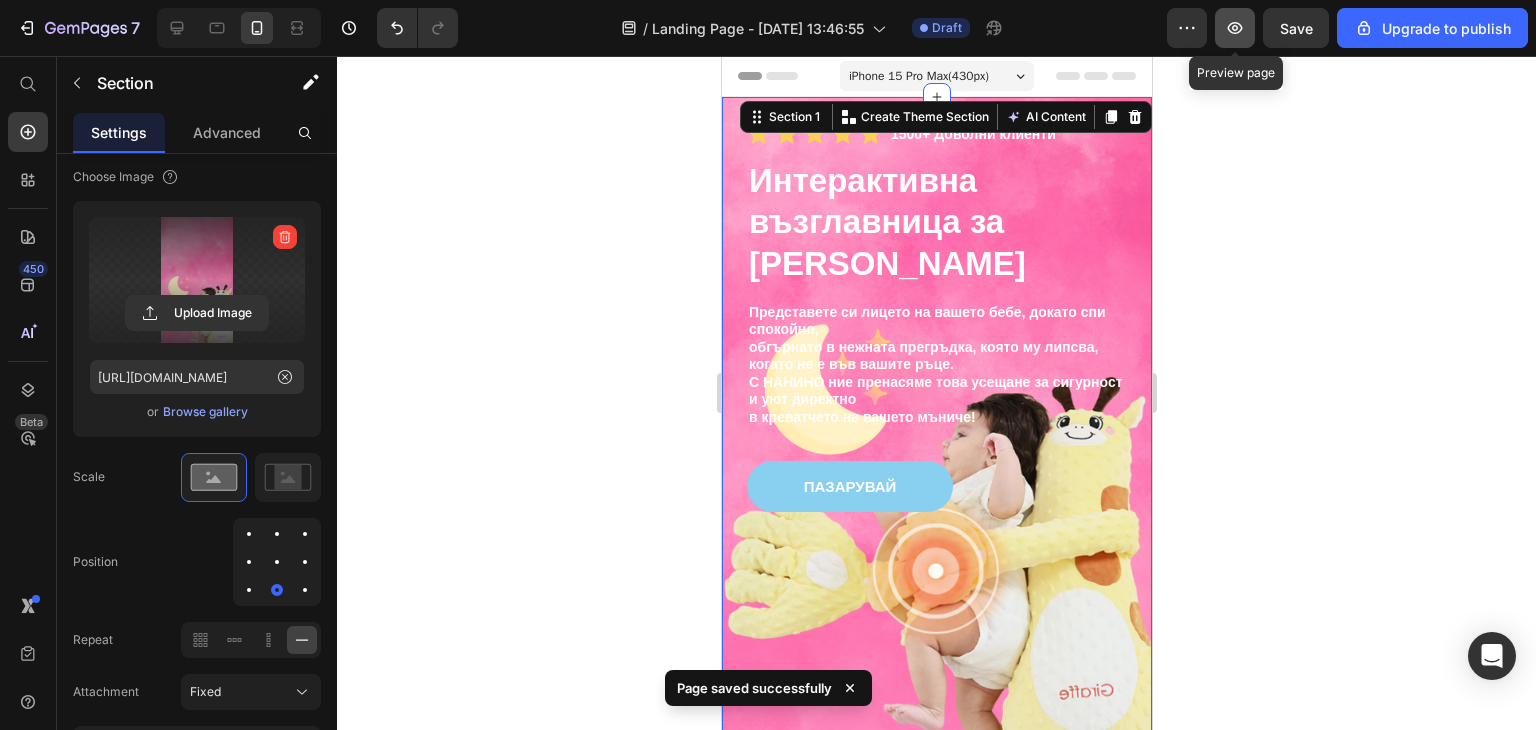 click 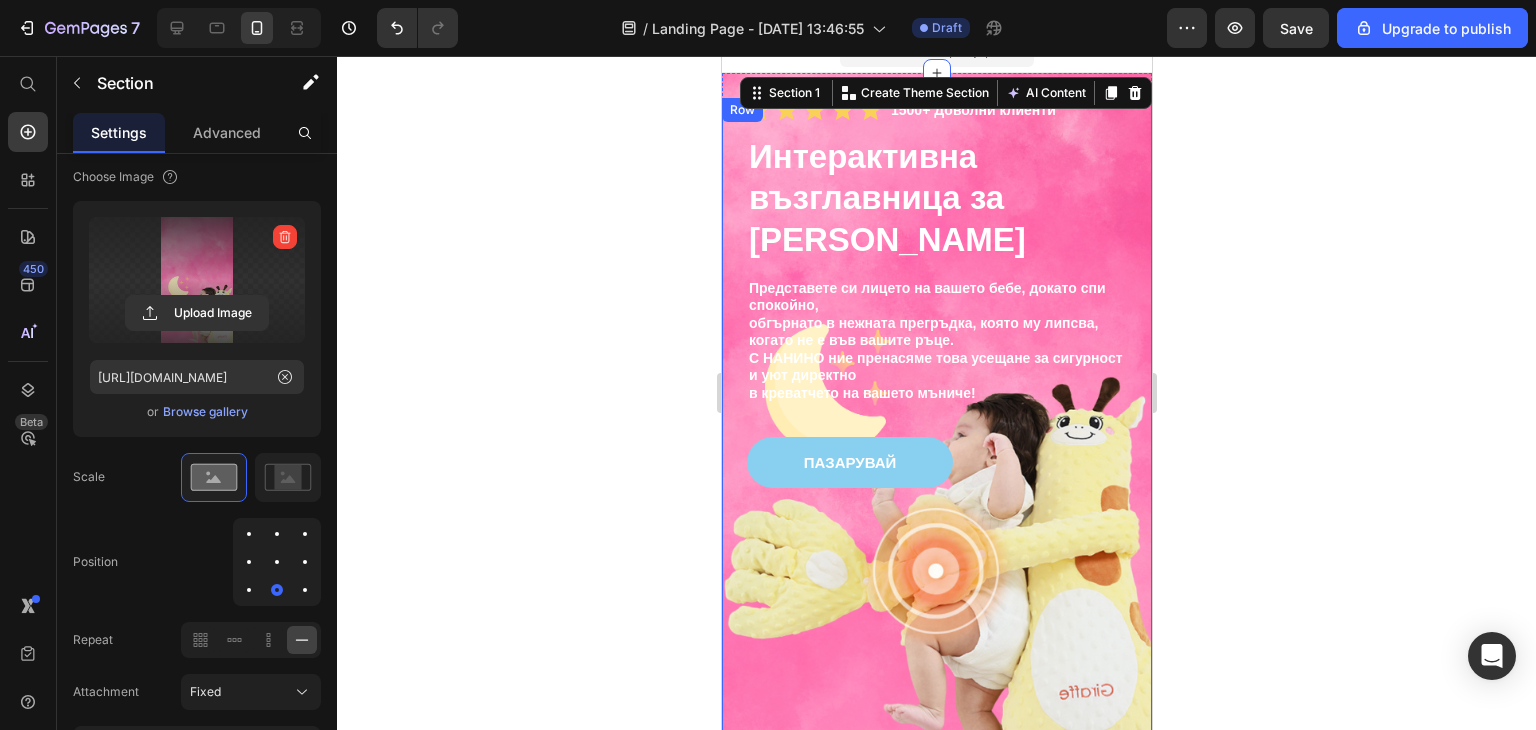 scroll, scrollTop: 0, scrollLeft: 0, axis: both 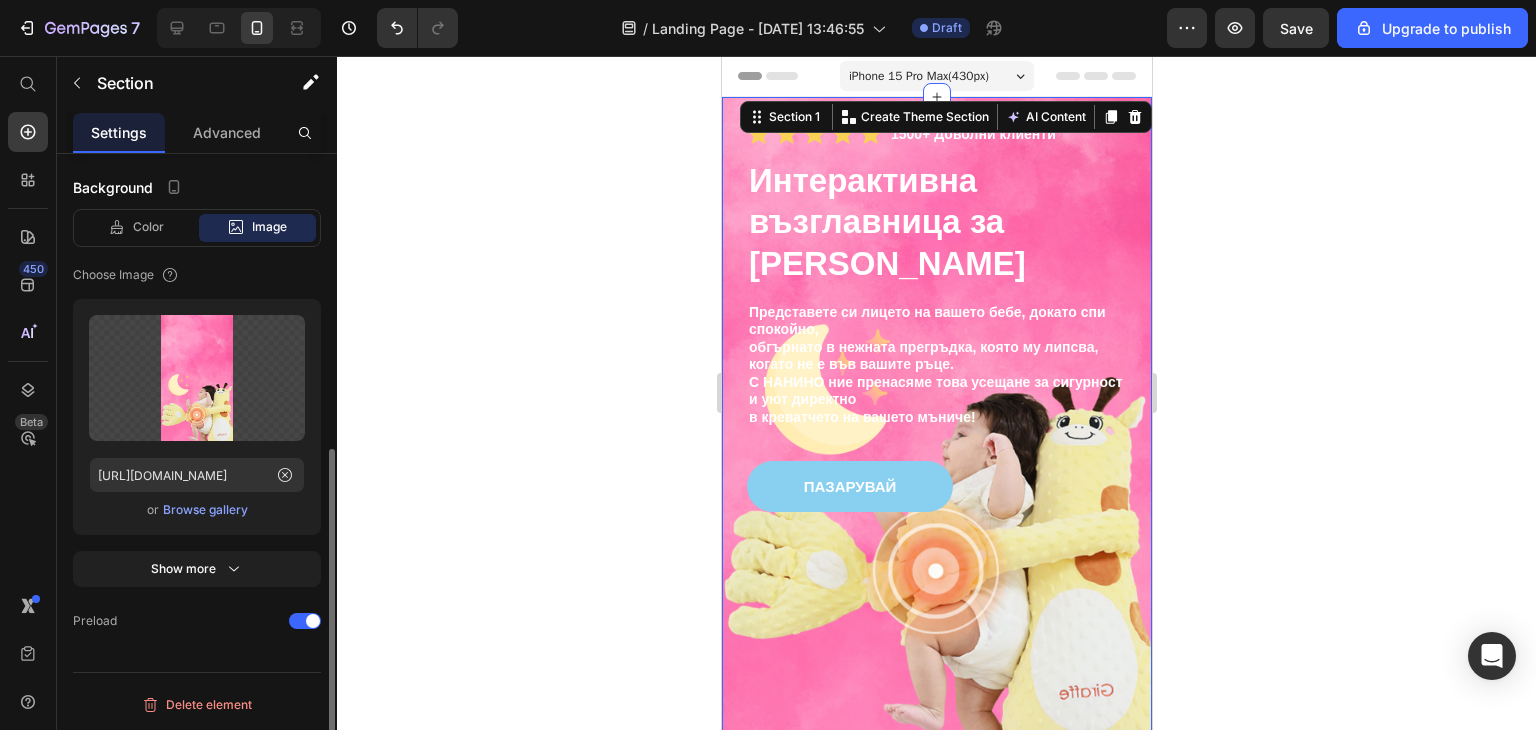 click on "Icon
Icon
Icon
Icon
Icon Icon List 1500+ Доволни клиенти Text Block Row Интерактивна възглавница за  бебета НАНИНО Heading Представете си лицето на вашето бебе, докато спи спокойно,  обгърнато в нежната прегръдка, която му липсва,  когато не е във вашите ръце.  С НАНИНО ние пренасяме това усещане за сигурност и уют директно  в креватчето на вашето мъниче! Text Block ПАЗАРУВАЙ Button Row Section 1   You can create reusable sections Create Theme Section AI Content Write with GemAI What would you like to describe here? Tone and Voice Persuasive Product Интерактивна възглавница за бебета НАНИНО Show more Generate" at bounding box center [936, 529] 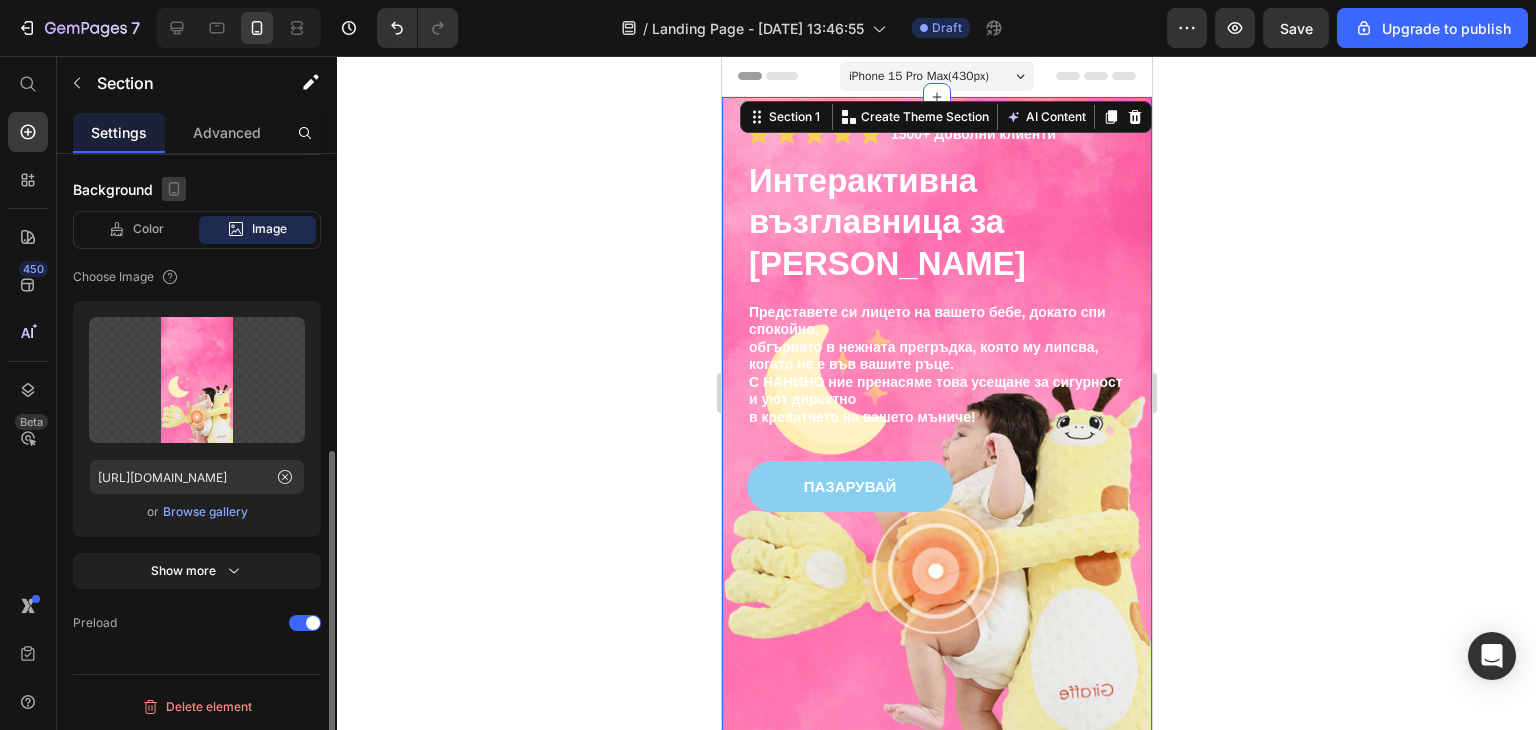 click 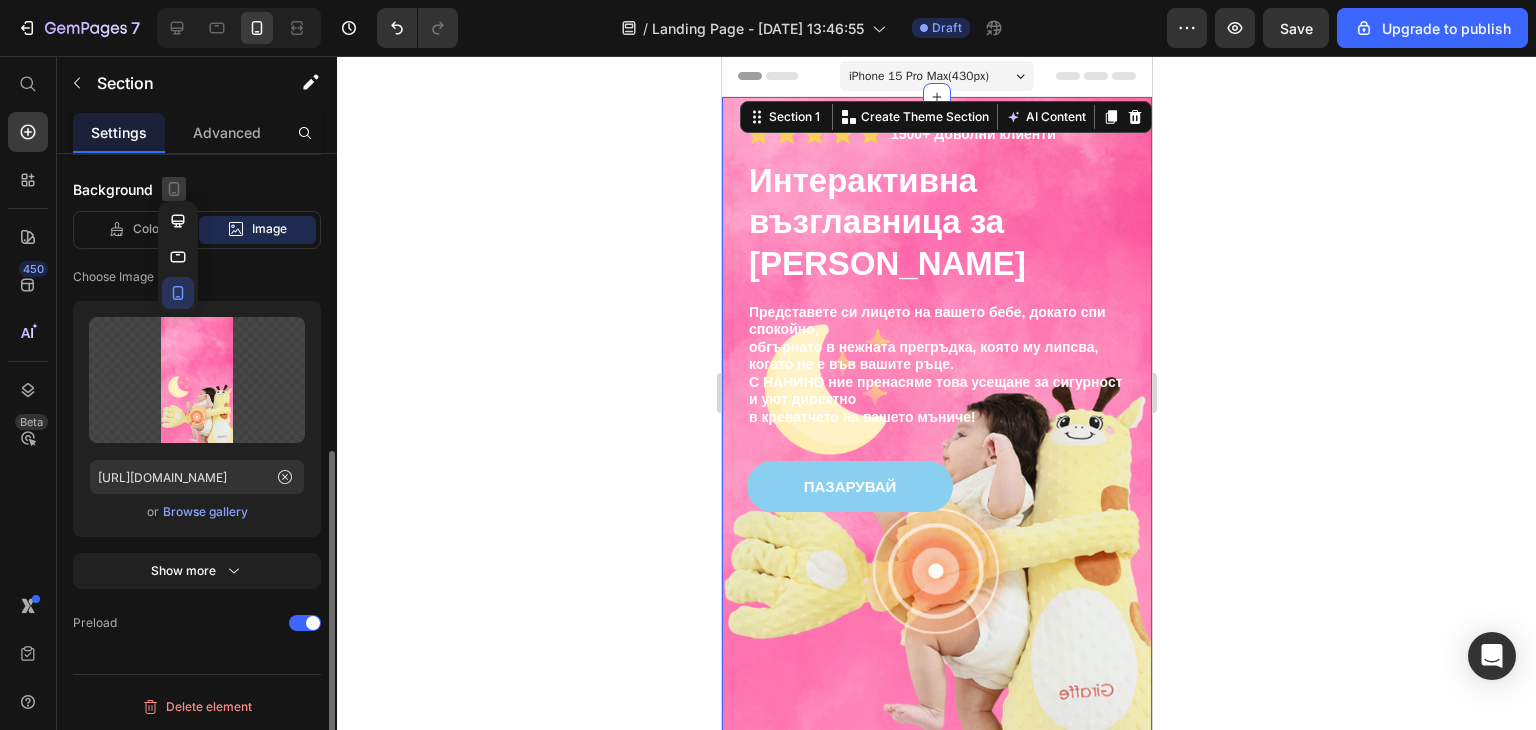 click 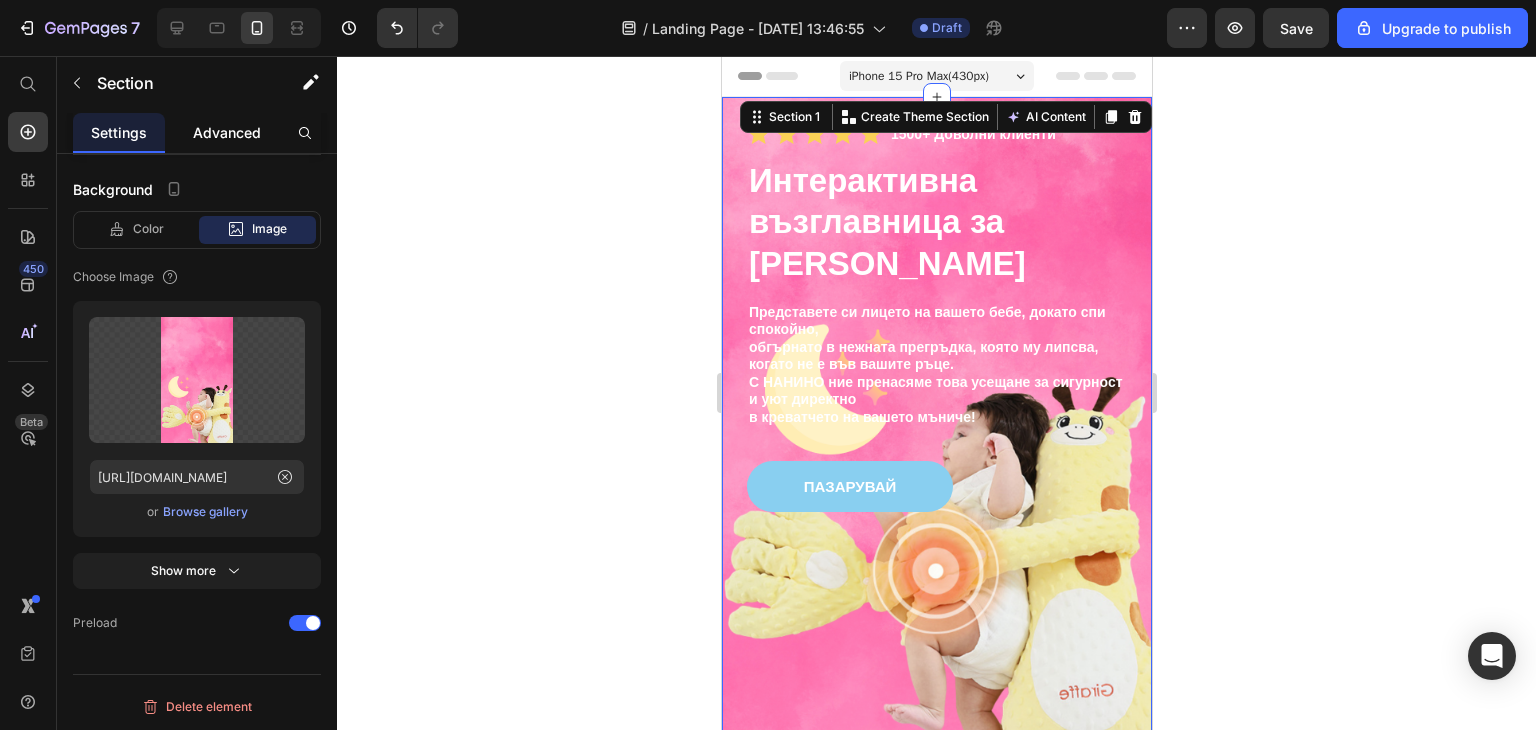 click on "Advanced" at bounding box center (227, 132) 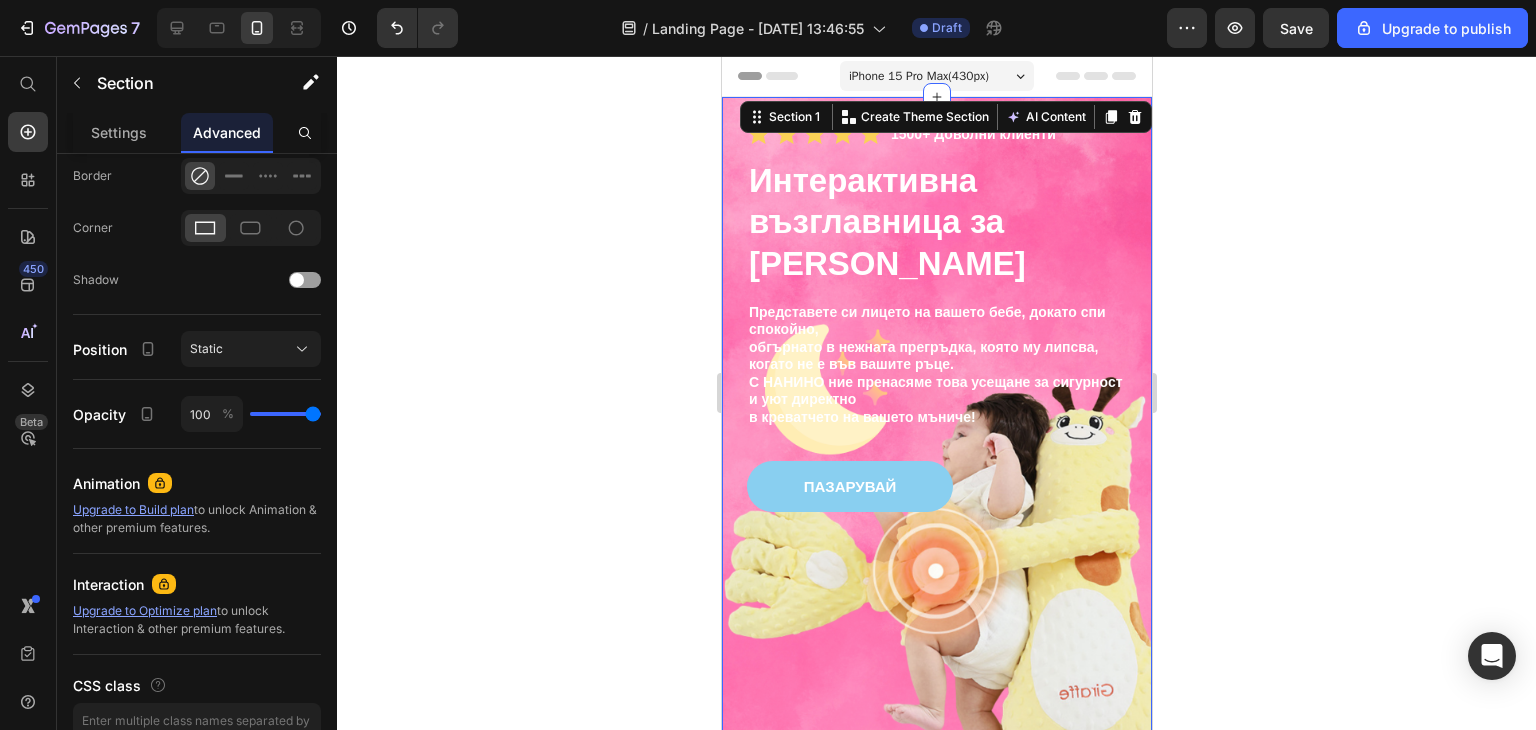scroll, scrollTop: 0, scrollLeft: 0, axis: both 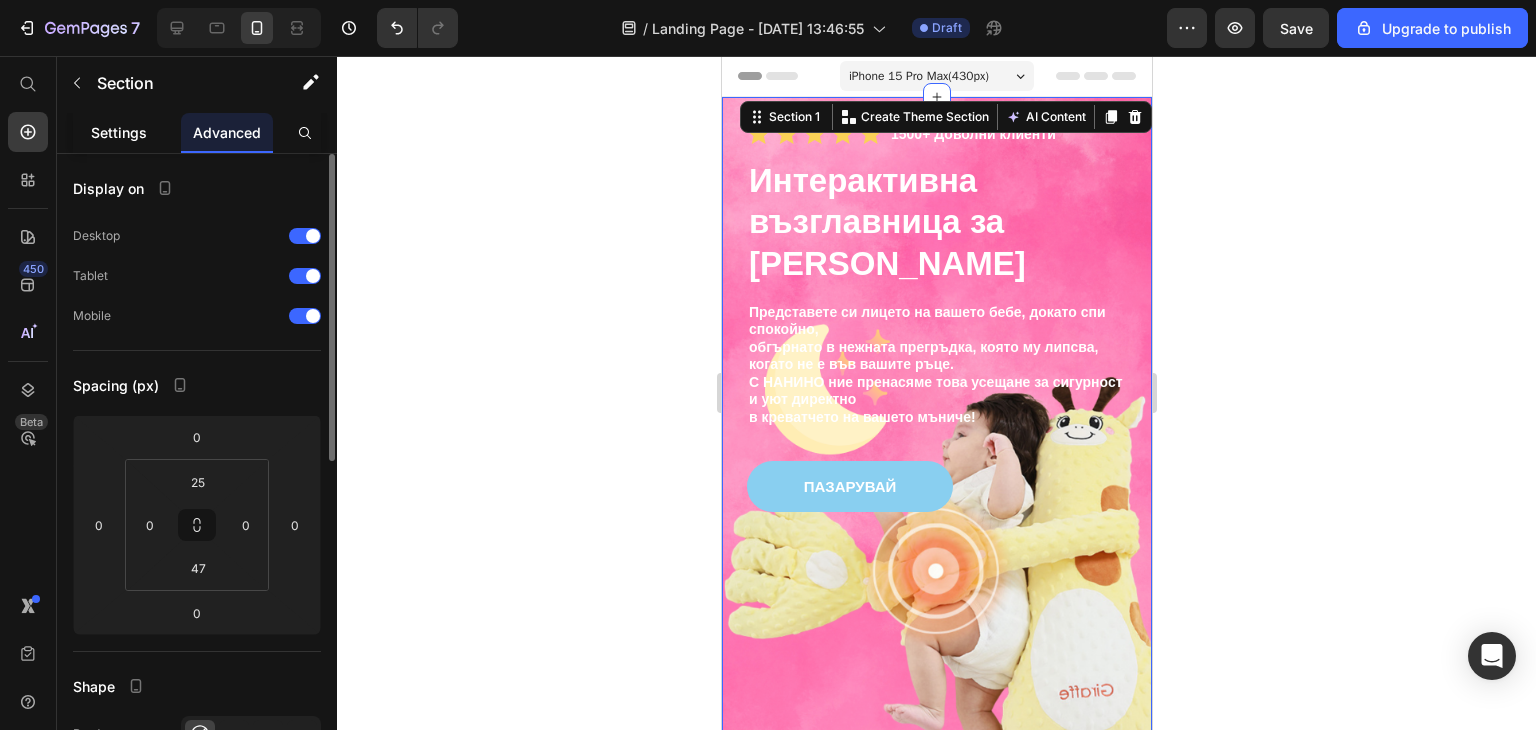 click on "Settings" at bounding box center [119, 132] 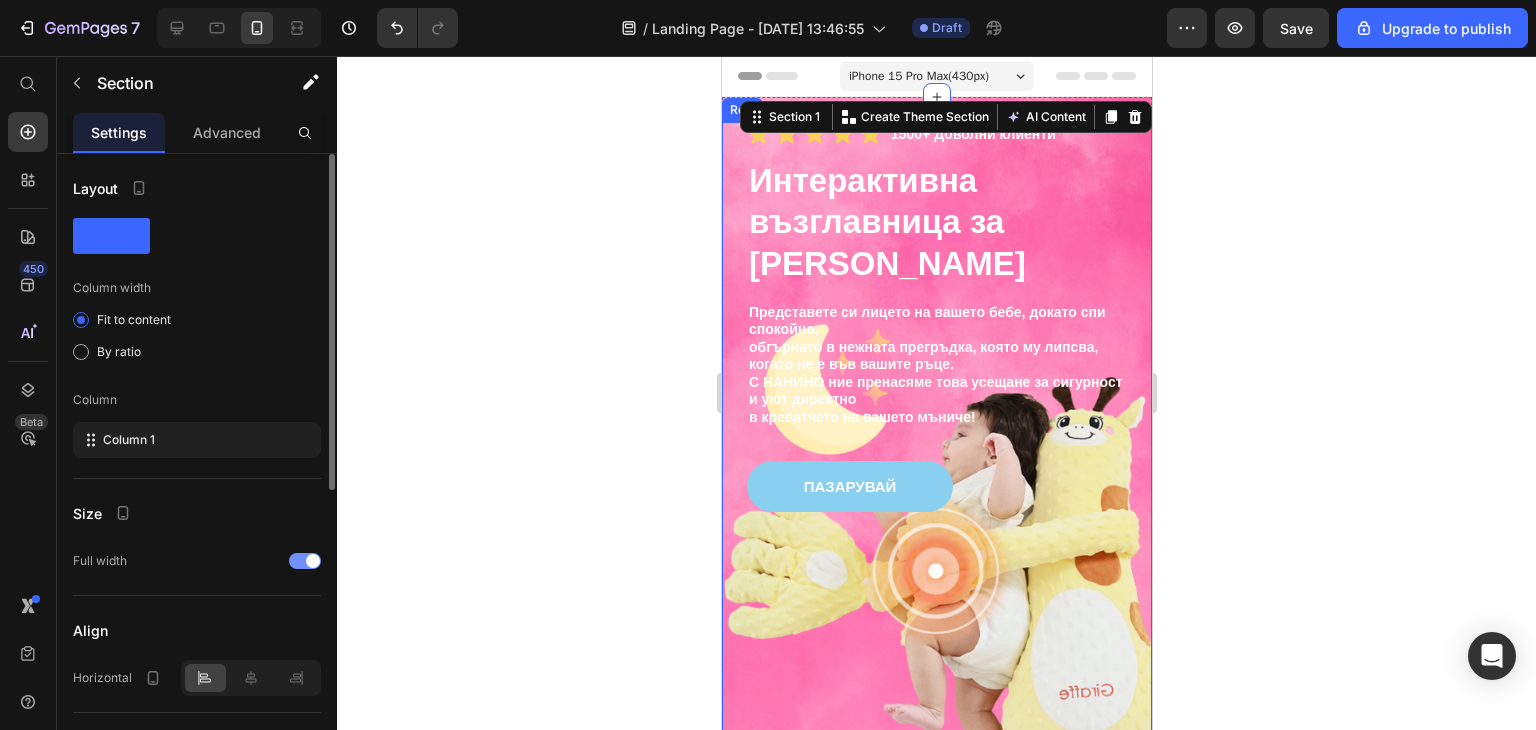 click at bounding box center (313, 561) 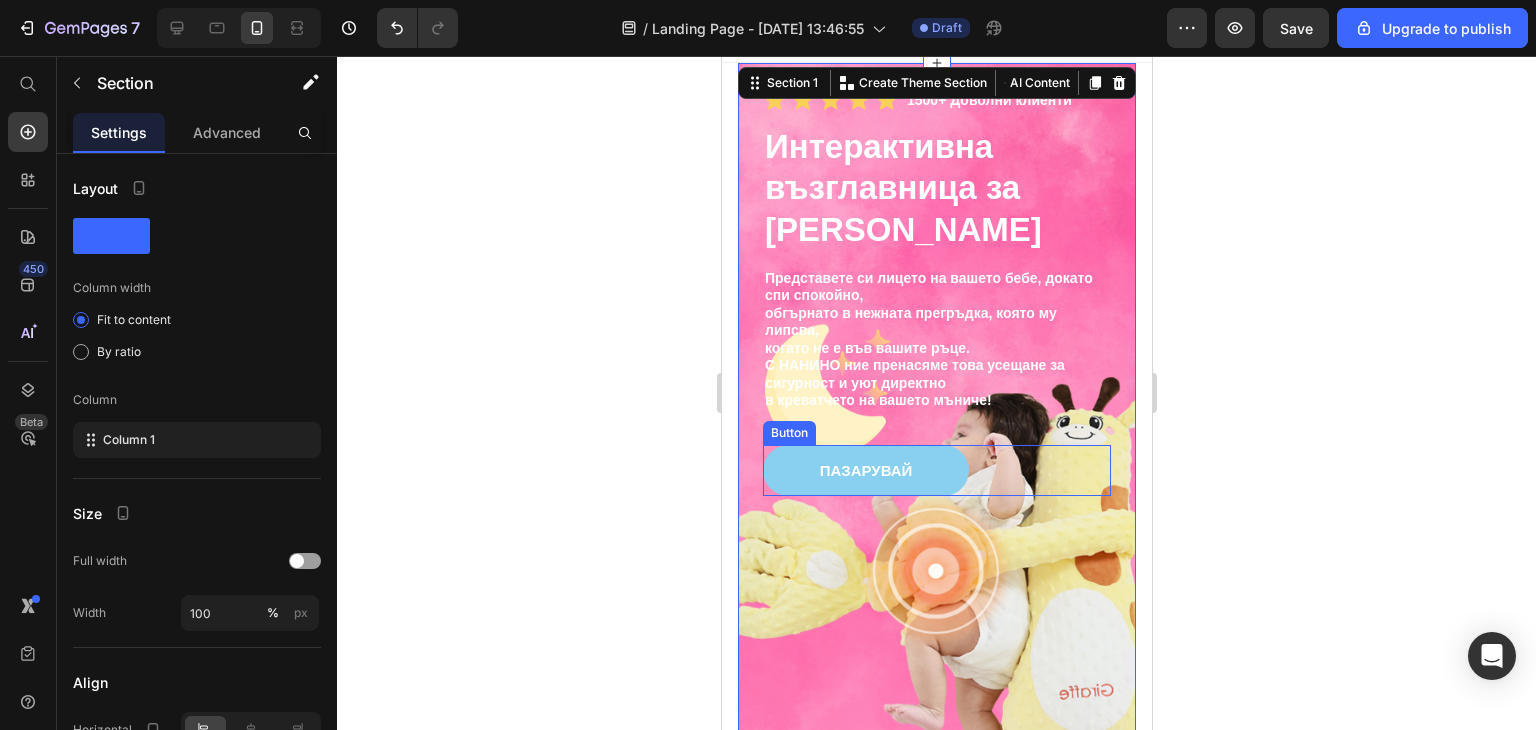 scroll, scrollTop: 0, scrollLeft: 0, axis: both 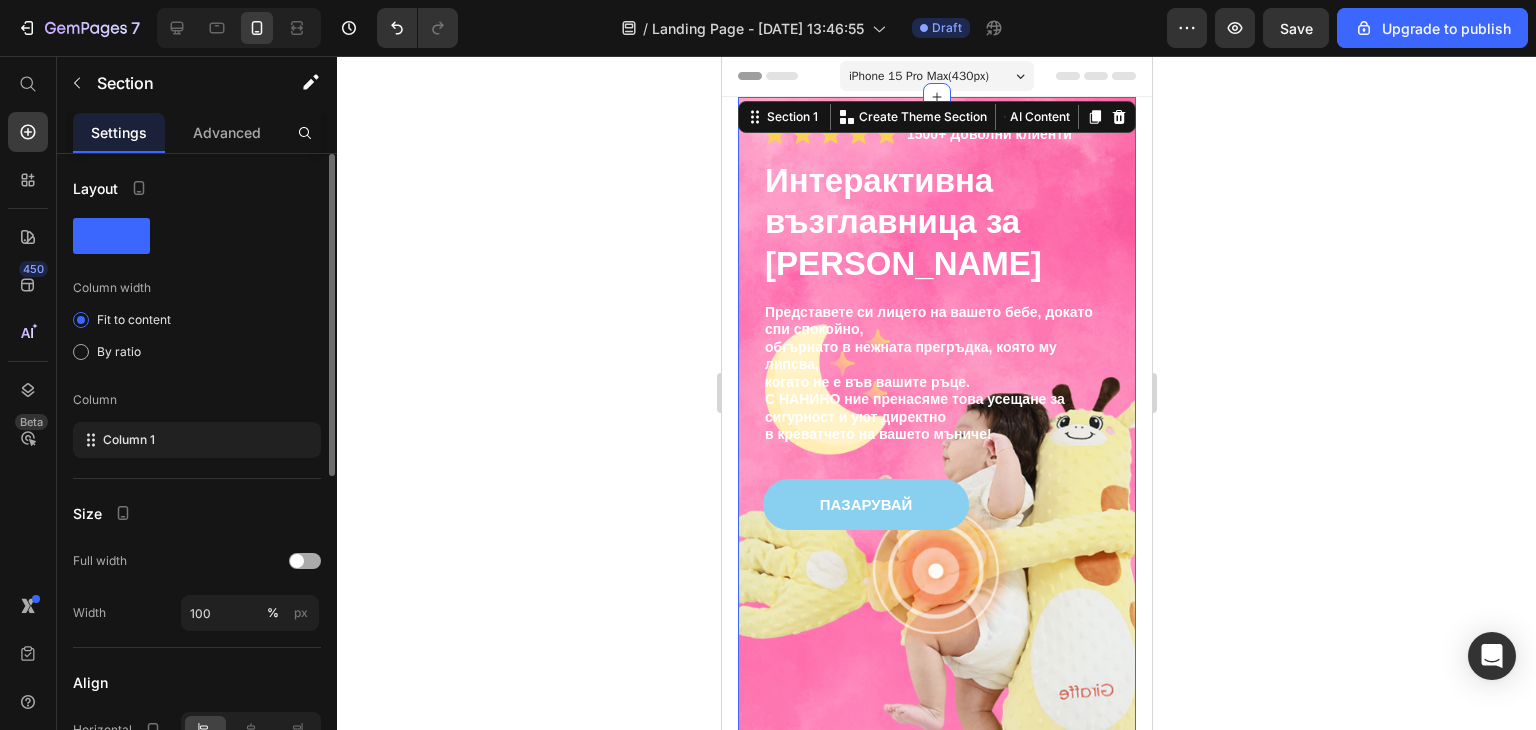 click on "Full width" 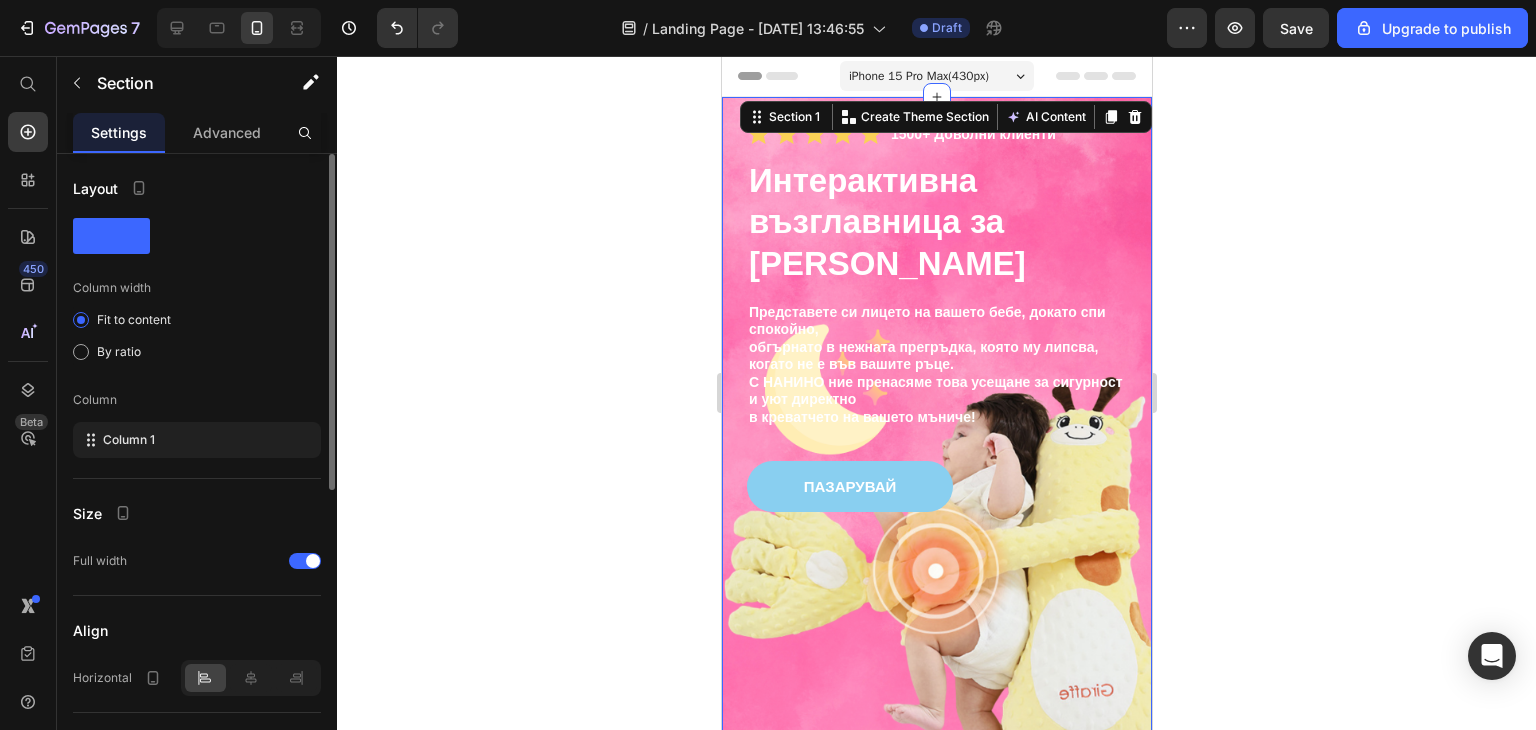 scroll, scrollTop: 300, scrollLeft: 0, axis: vertical 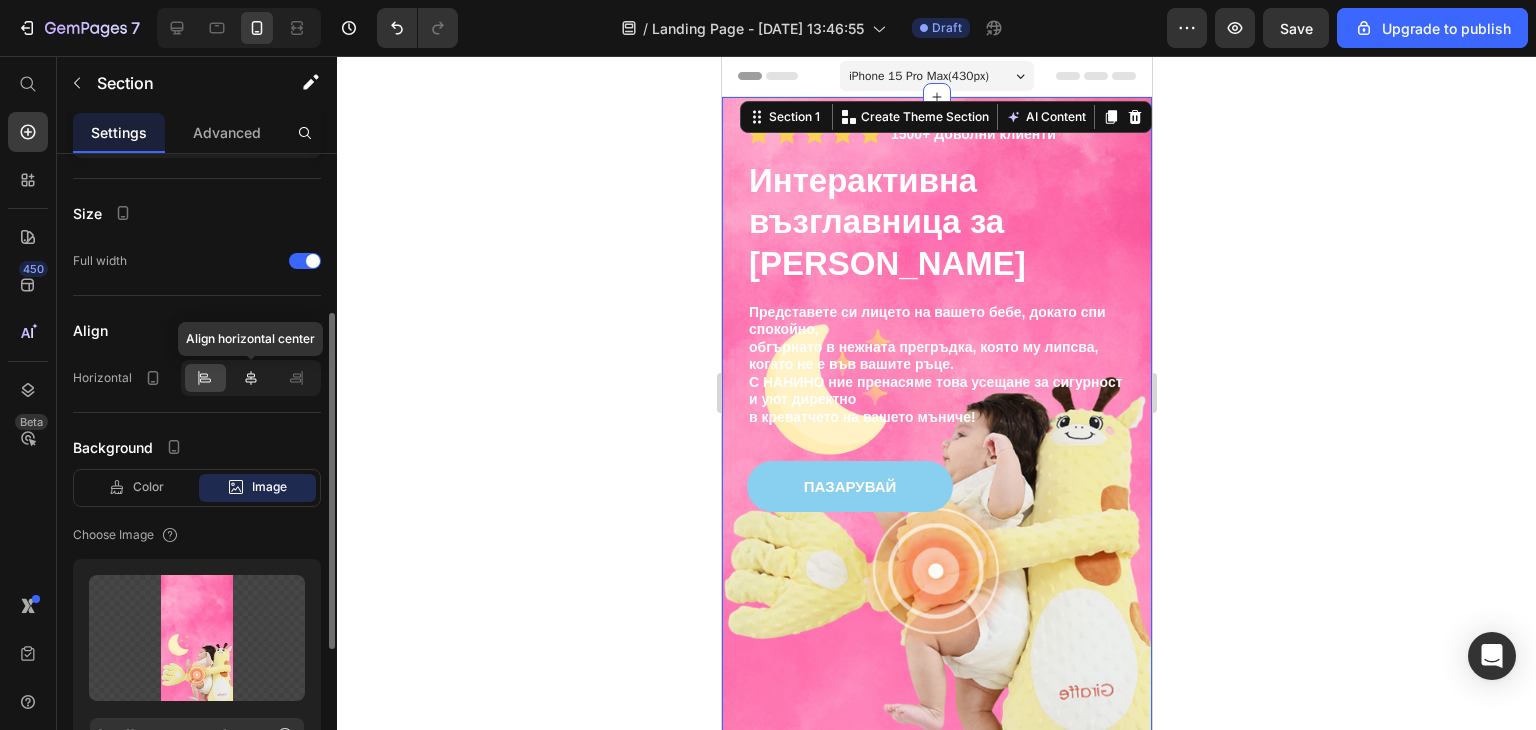 click 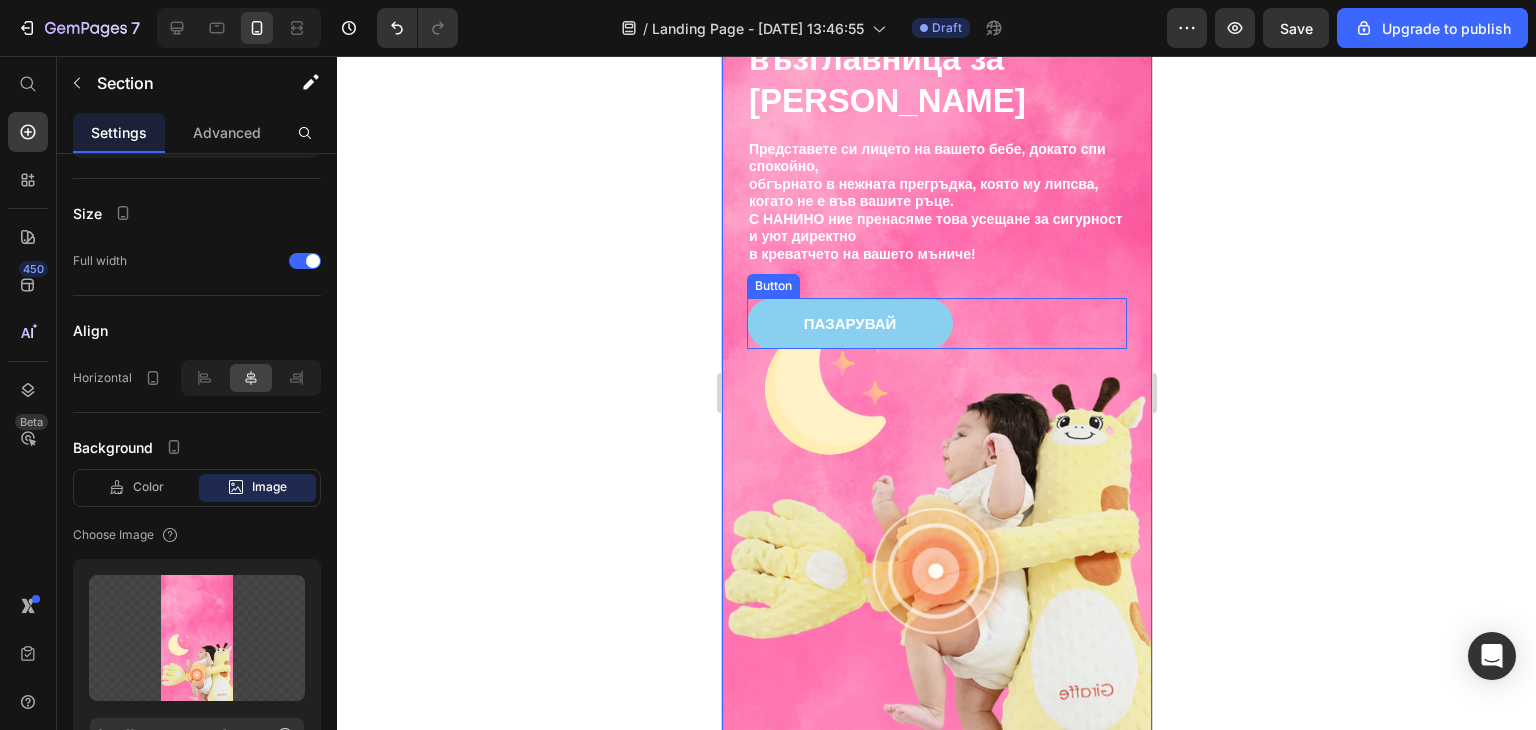 scroll, scrollTop: 0, scrollLeft: 0, axis: both 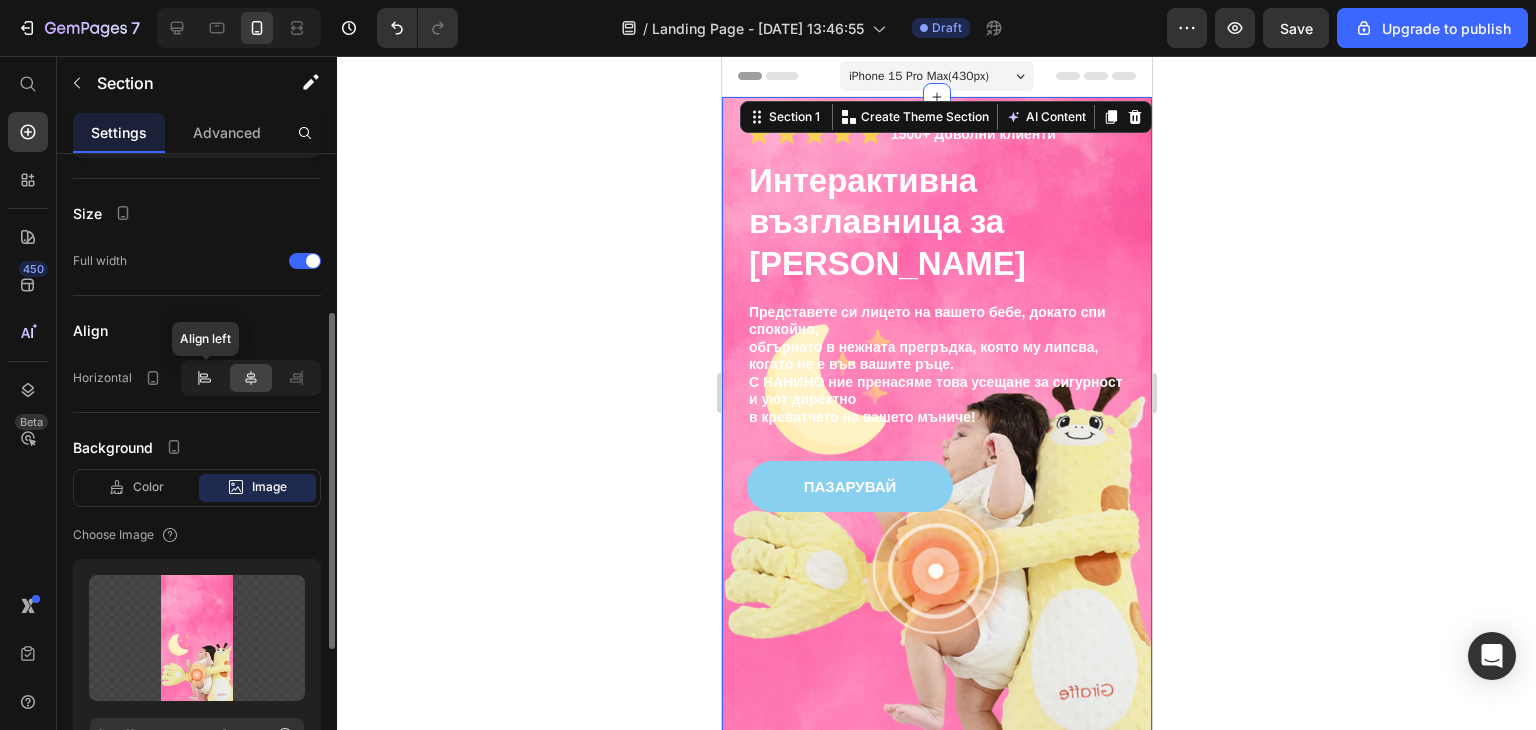 click 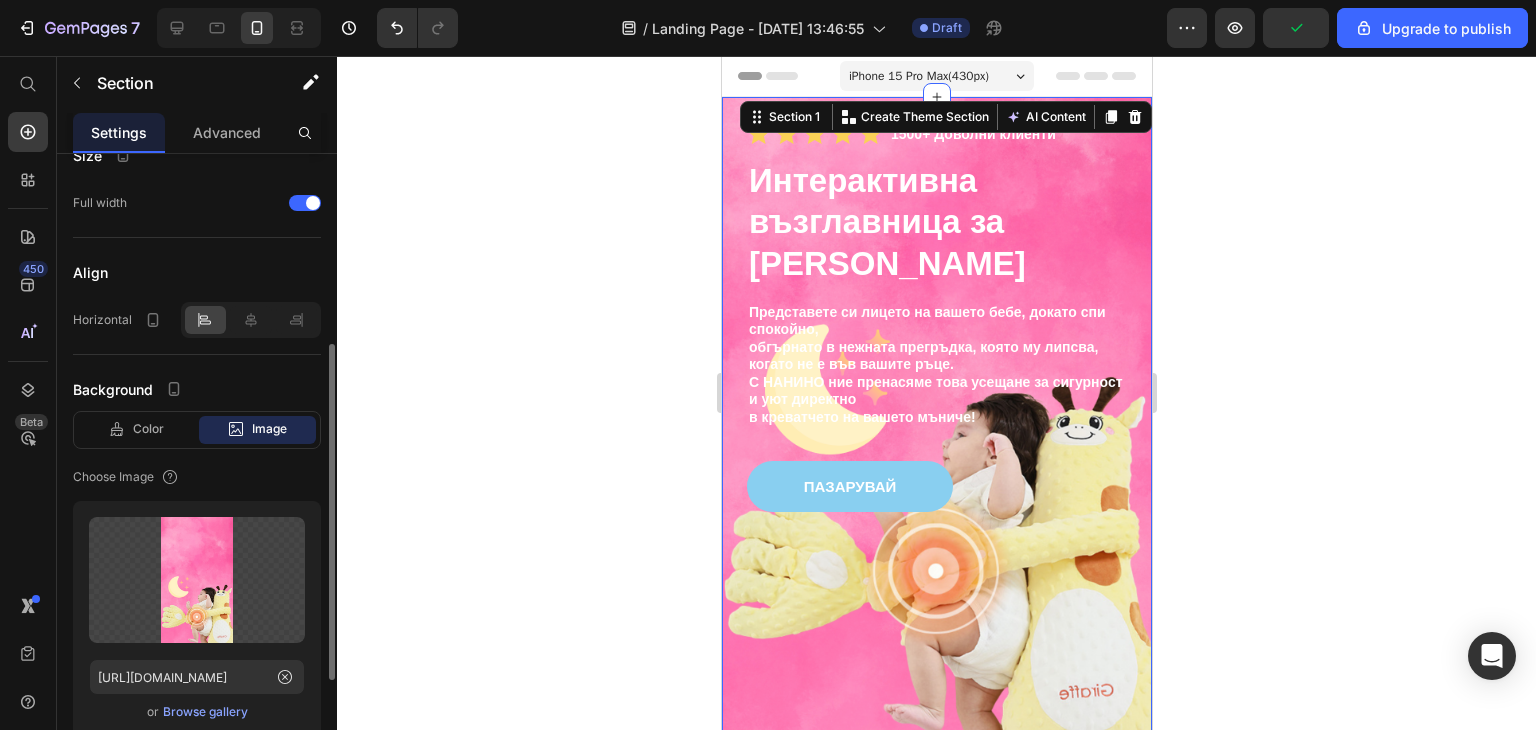 scroll, scrollTop: 458, scrollLeft: 0, axis: vertical 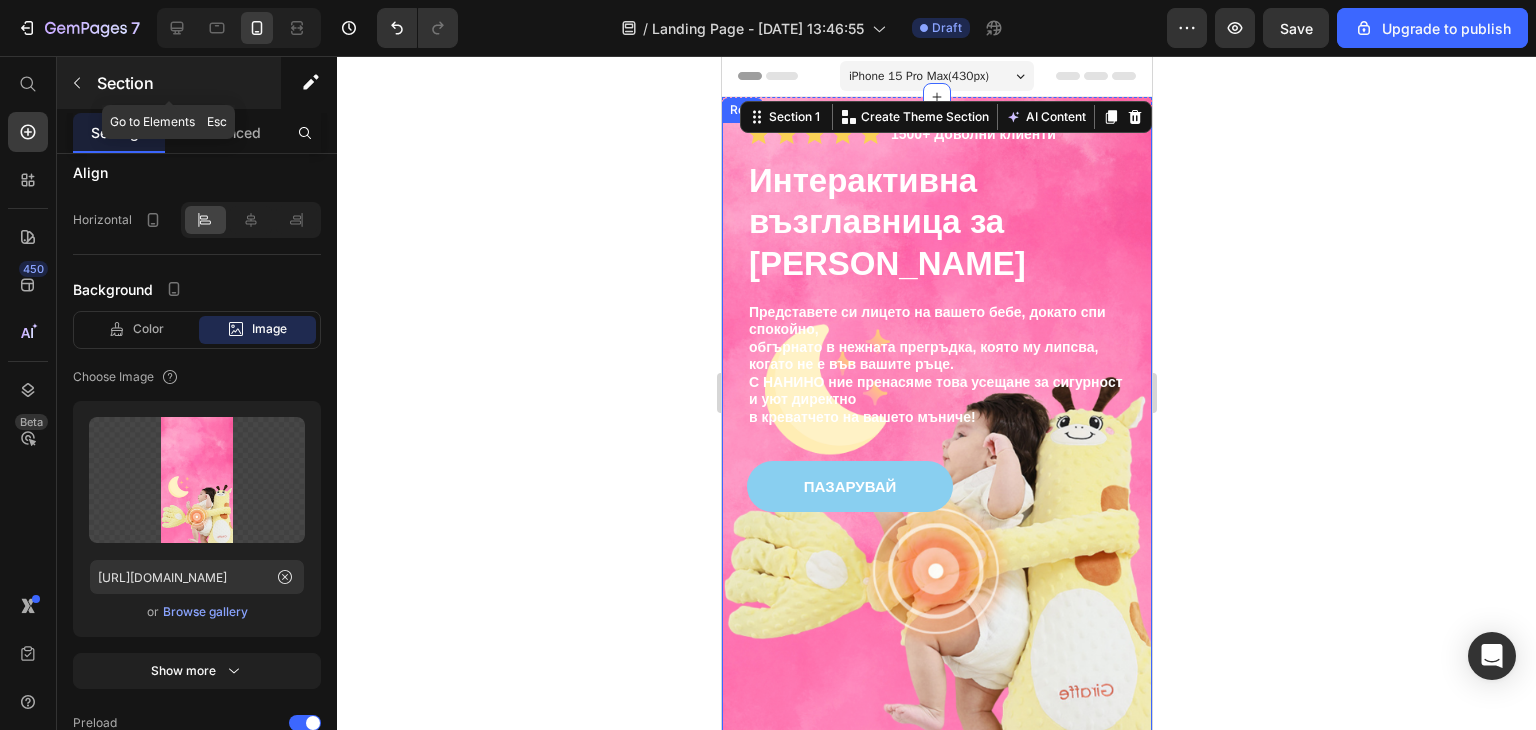 click at bounding box center [77, 83] 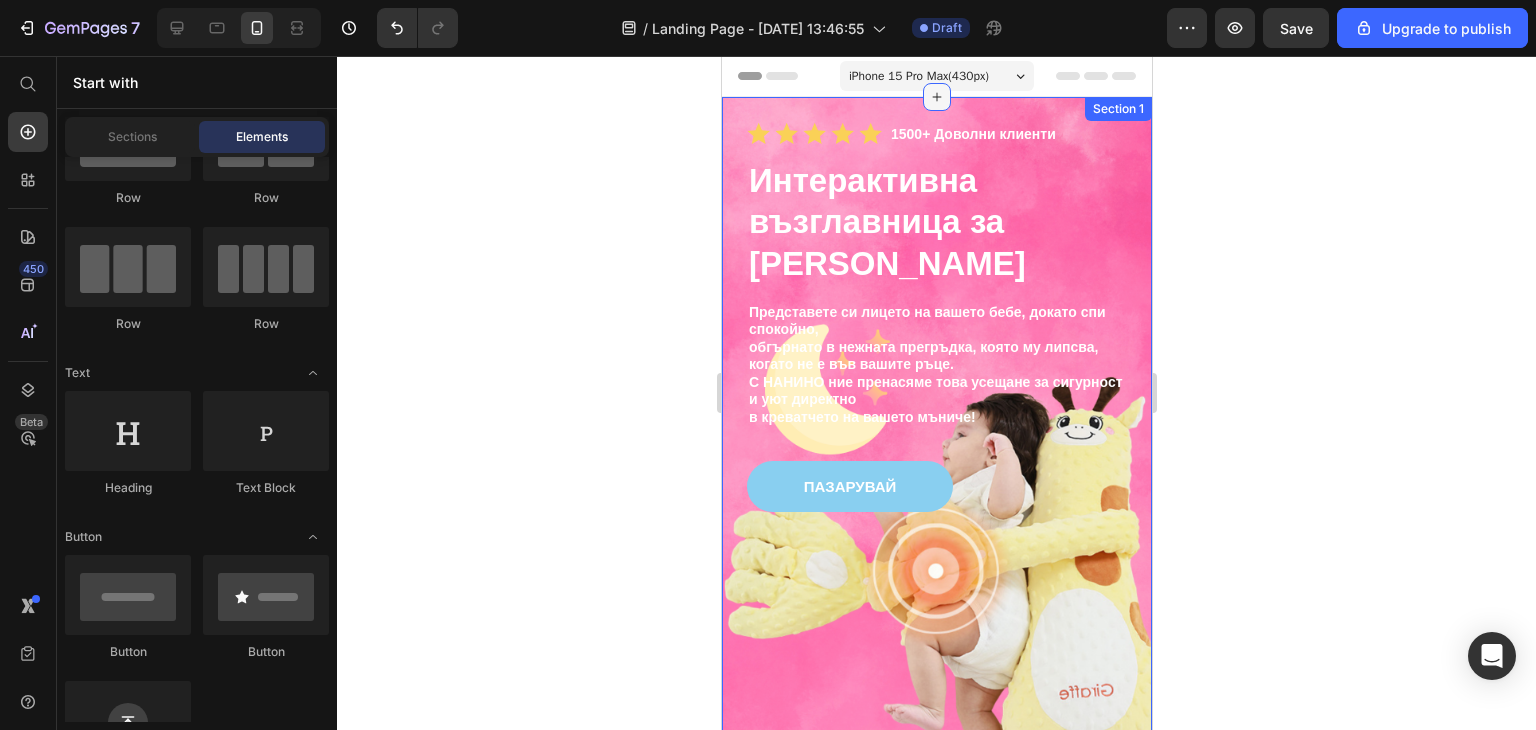 click 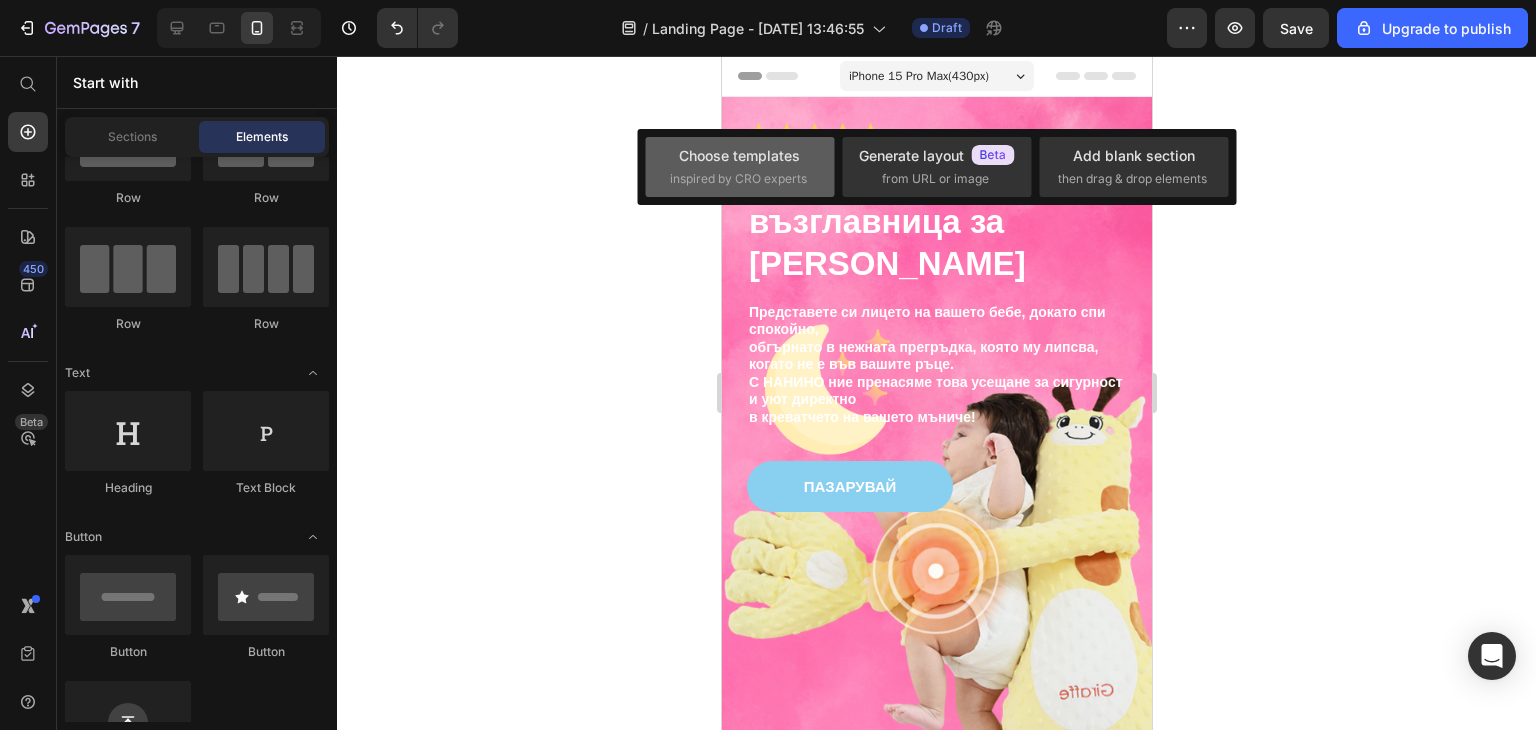 click on "inspired by CRO experts" at bounding box center (738, 179) 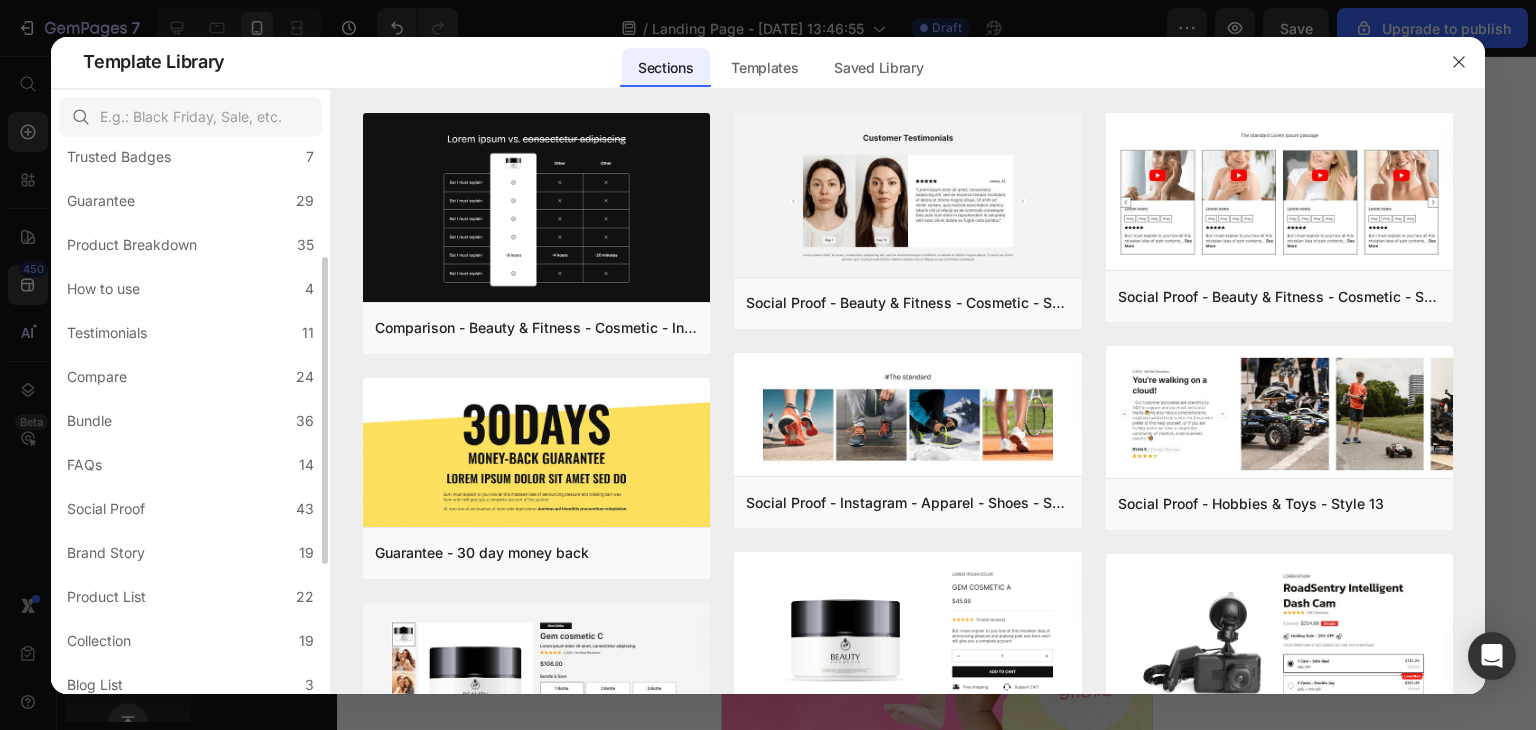 scroll, scrollTop: 431, scrollLeft: 0, axis: vertical 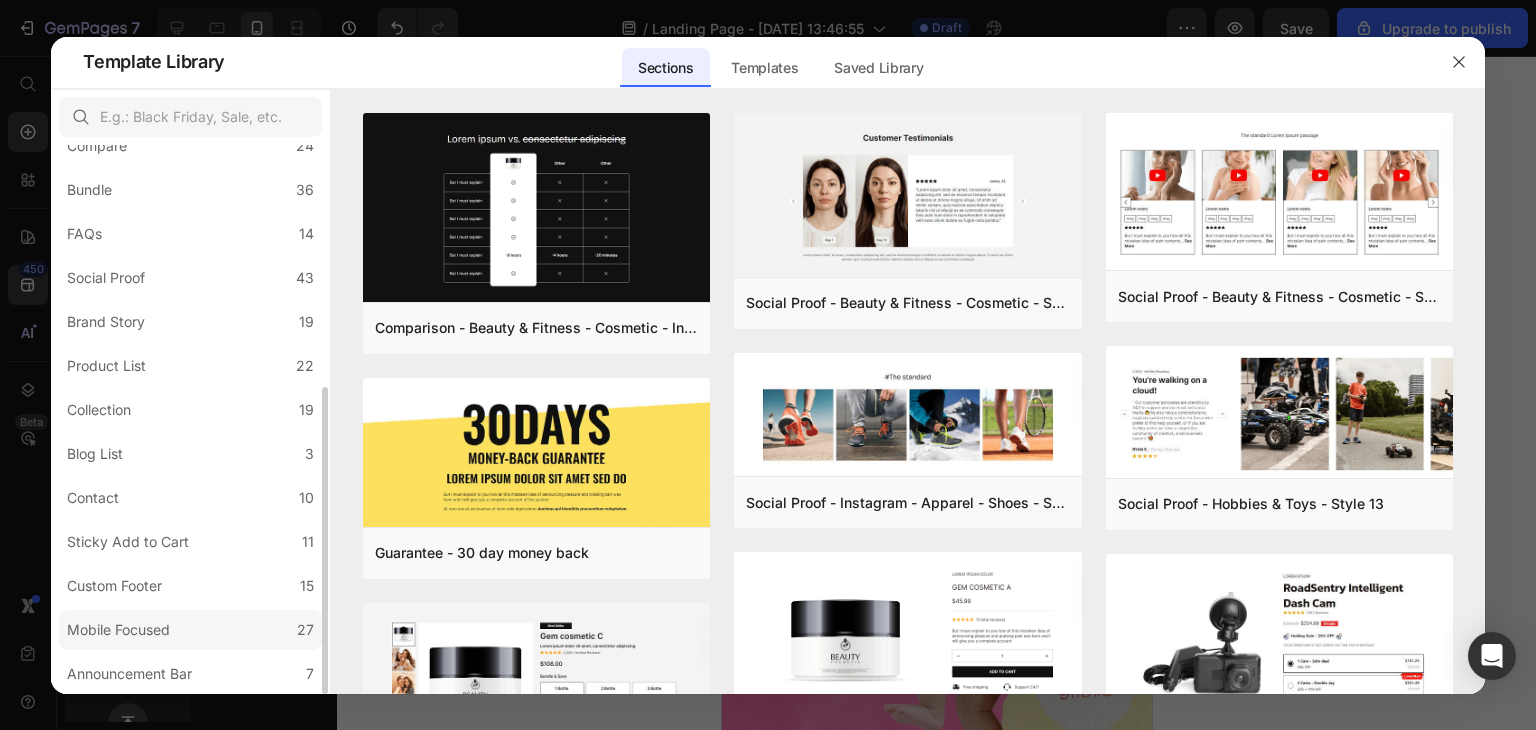 click on "Mobile Focused 27" 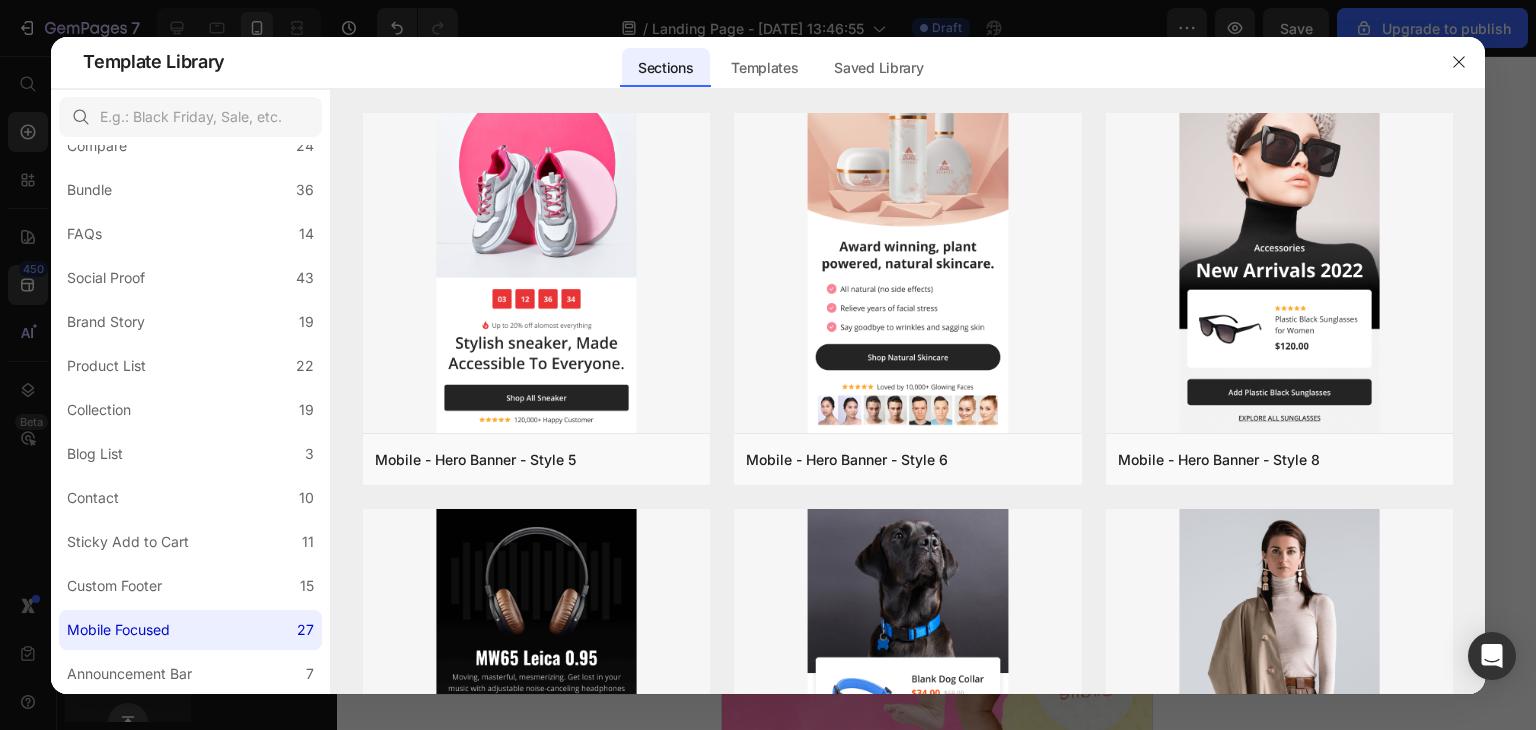 scroll, scrollTop: 0, scrollLeft: 0, axis: both 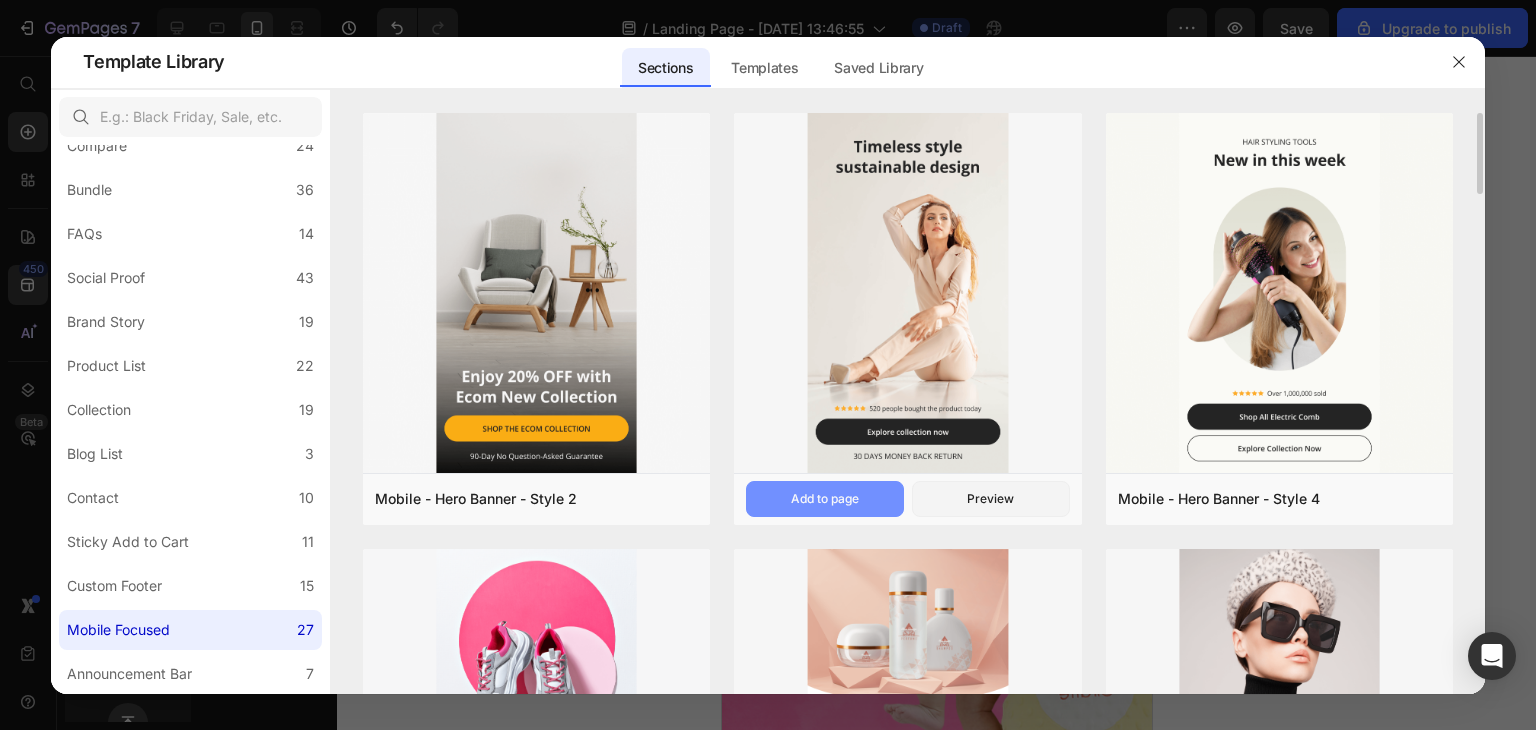 click on "Add to page" at bounding box center (825, 499) 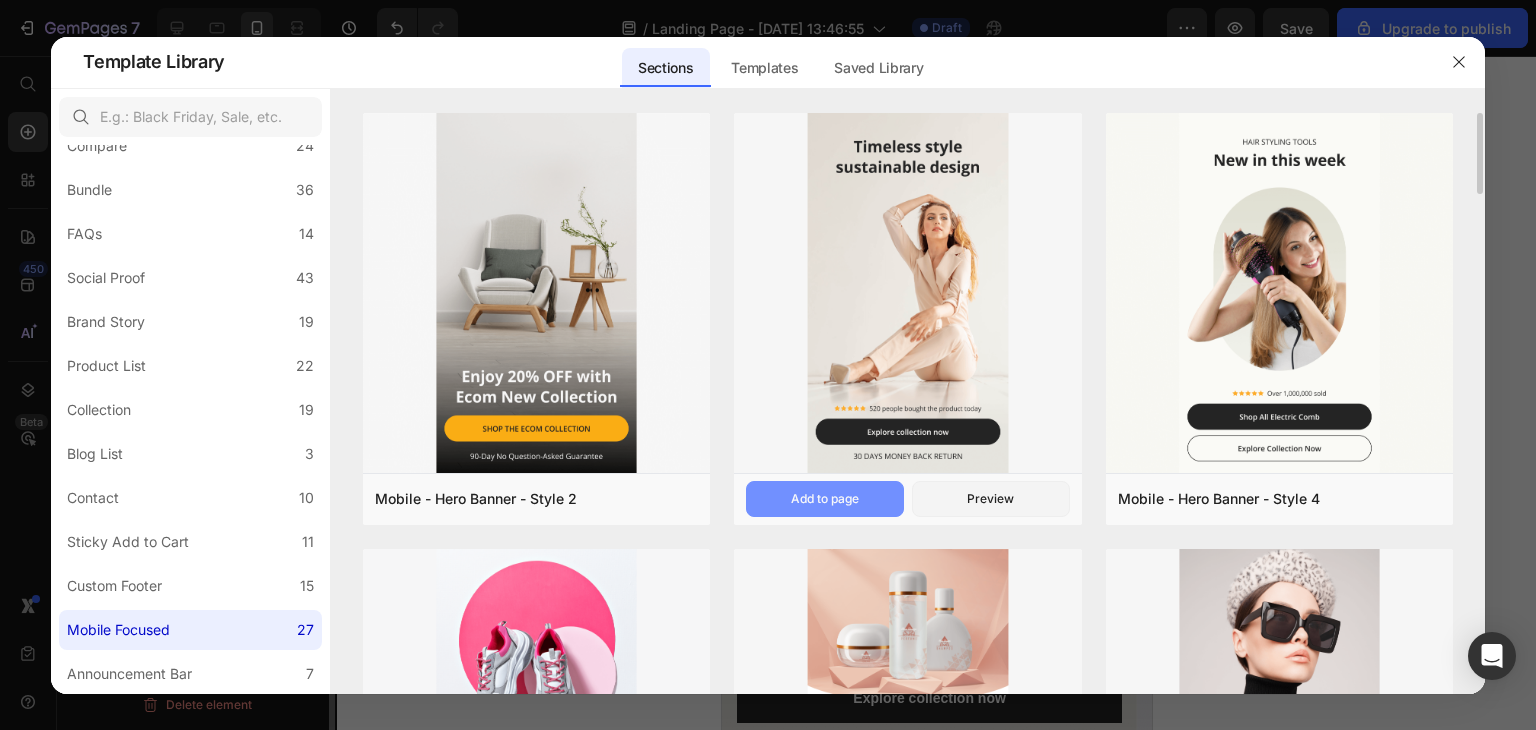 scroll, scrollTop: 129, scrollLeft: 0, axis: vertical 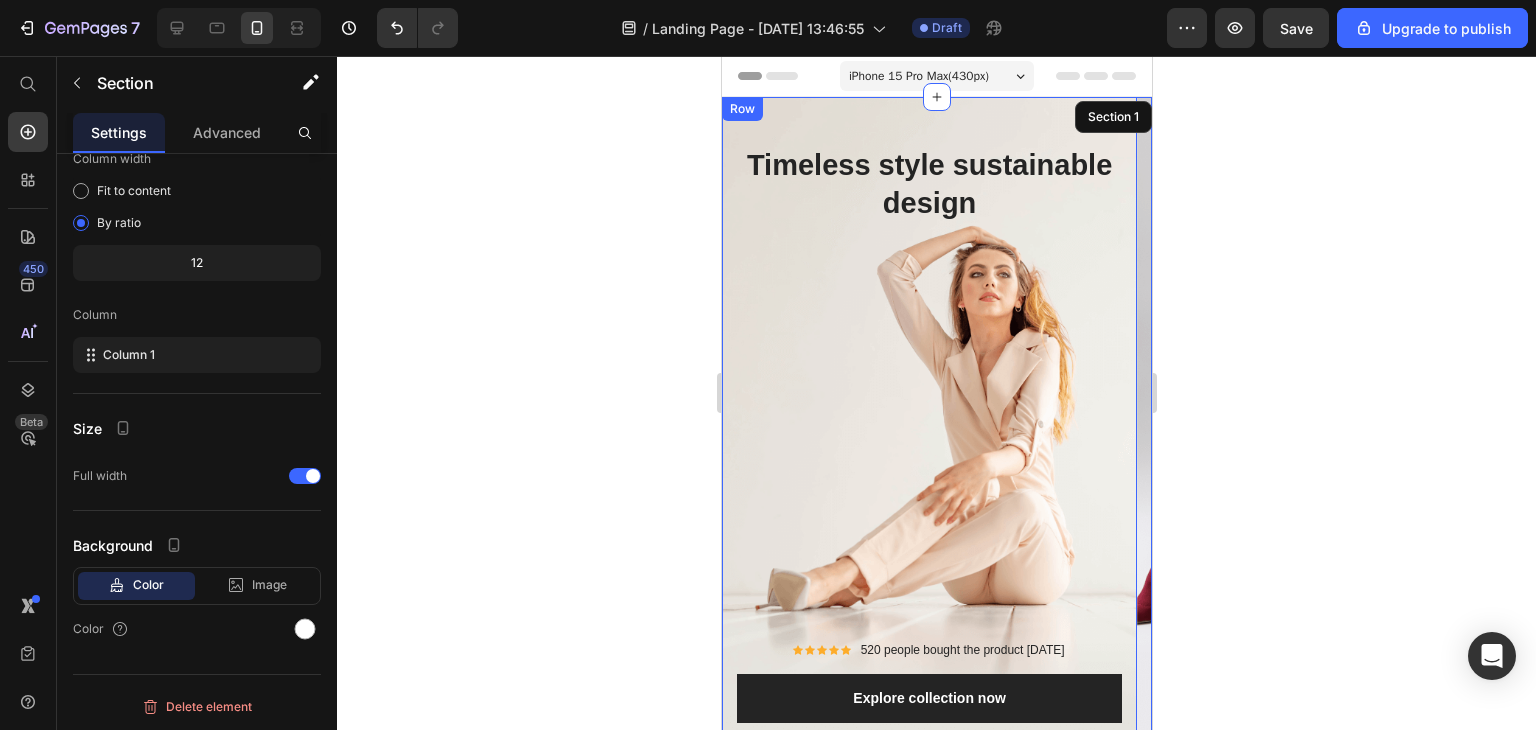 click on "Timeless style sustainable design Heading                Icon                Icon                Icon                Icon                Icon Icon List Hoz 520 people bought the product [DATE] Text block Icon List Explore collection now Button 30 DAYS MONEY BACK RETURN Text block" at bounding box center (928, 455) 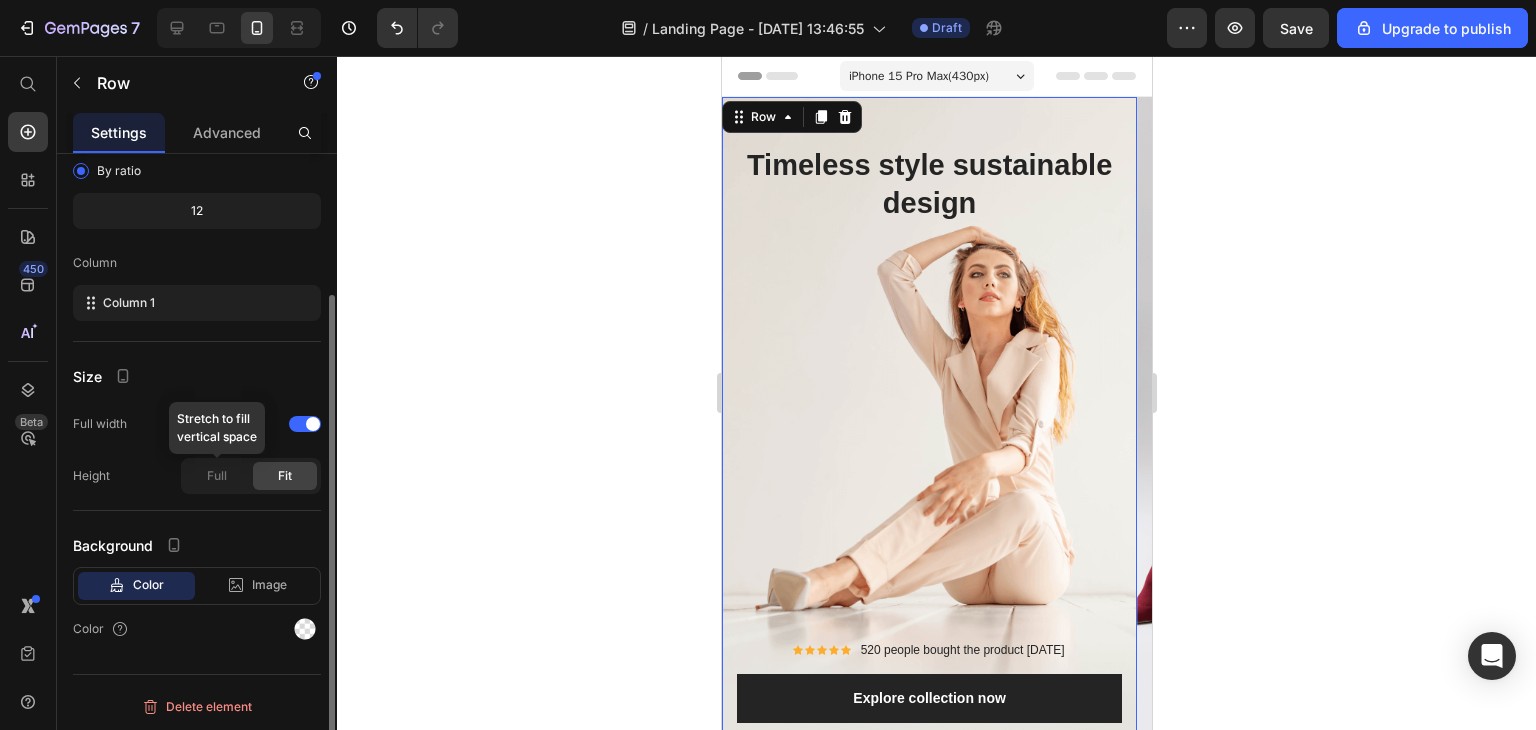 scroll, scrollTop: 0, scrollLeft: 0, axis: both 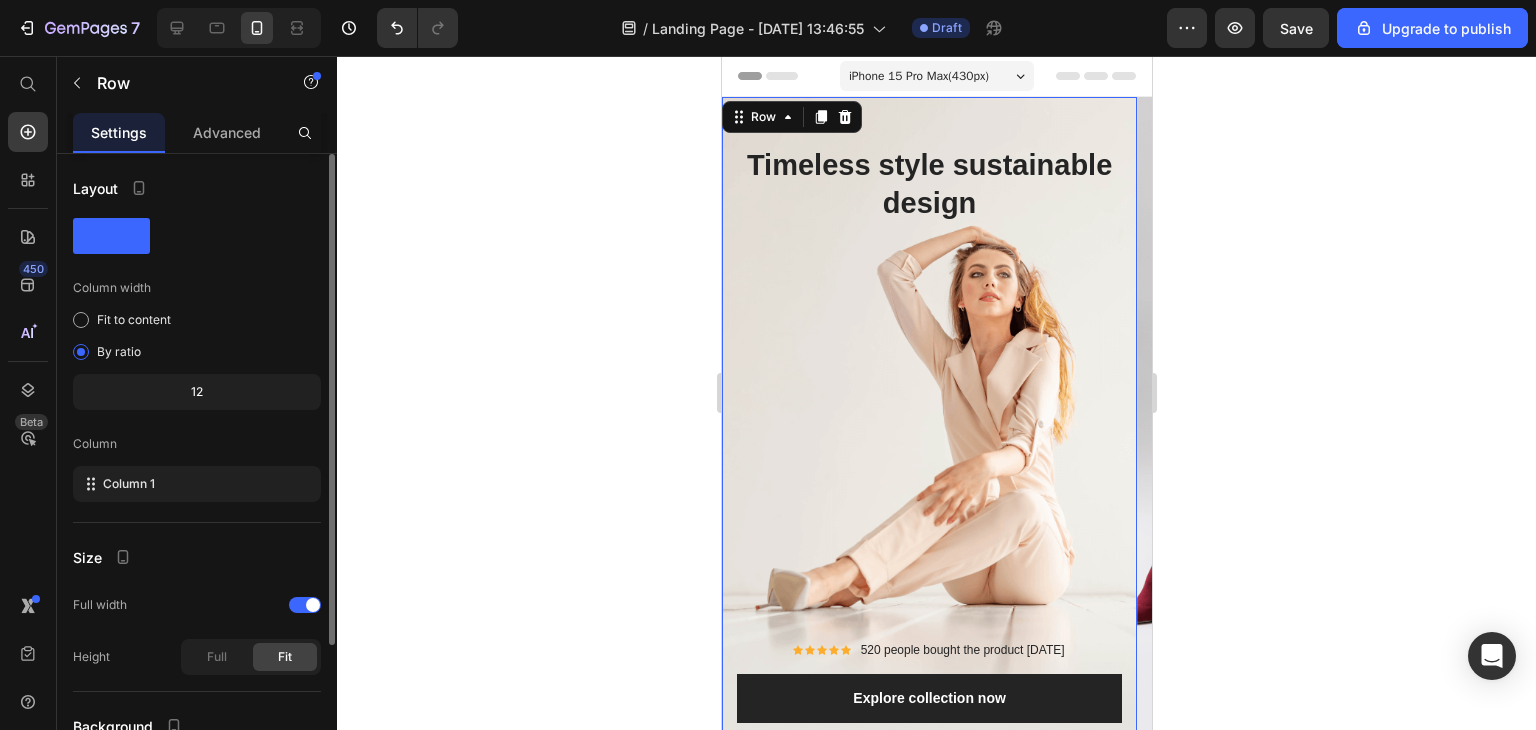 click on "Timeless style sustainable design Heading                Icon                Icon                Icon                Icon                Icon Icon List Hoz 520 people bought the product [DATE] Text block Icon List Explore collection now Button 30 DAYS MONEY BACK RETURN Text block" at bounding box center (928, 455) 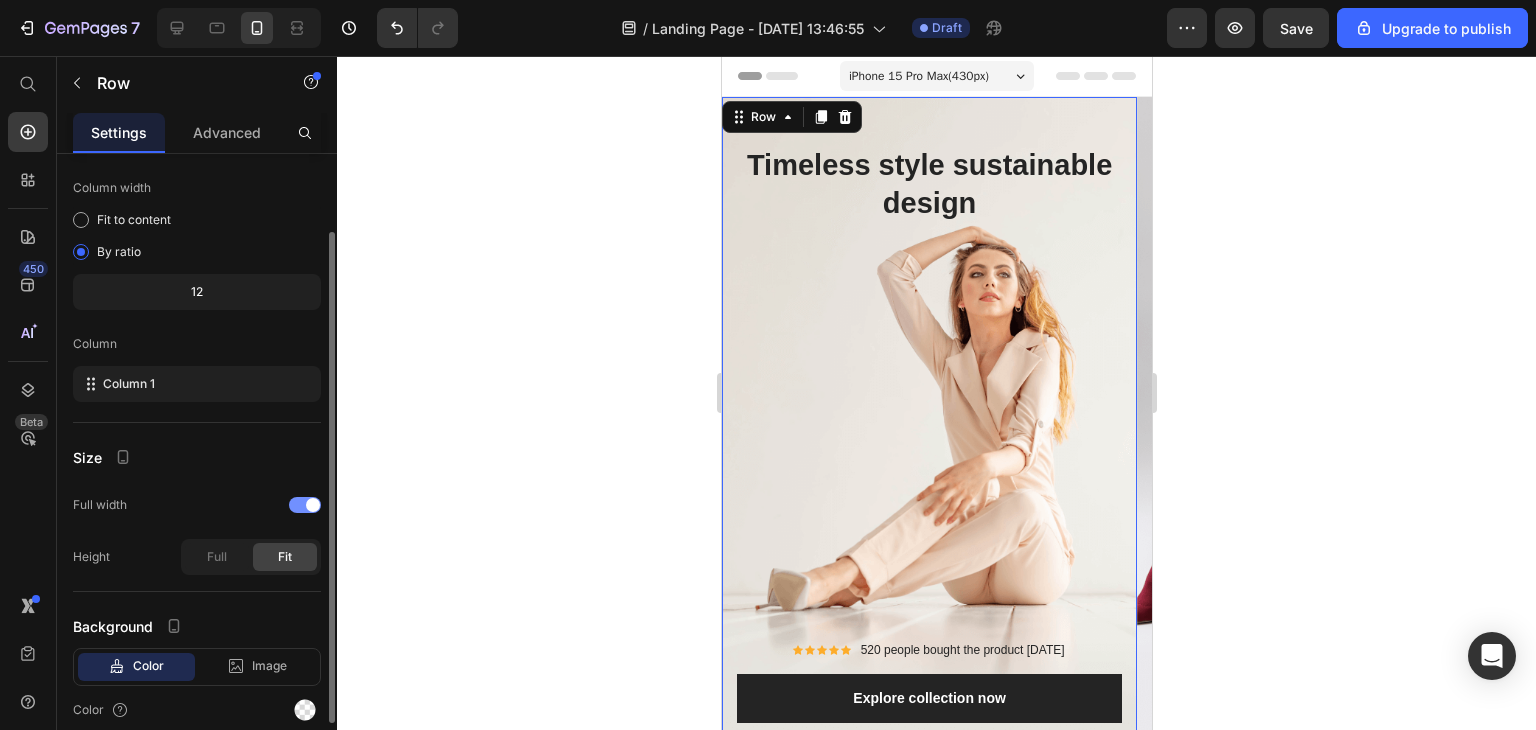 scroll, scrollTop: 181, scrollLeft: 0, axis: vertical 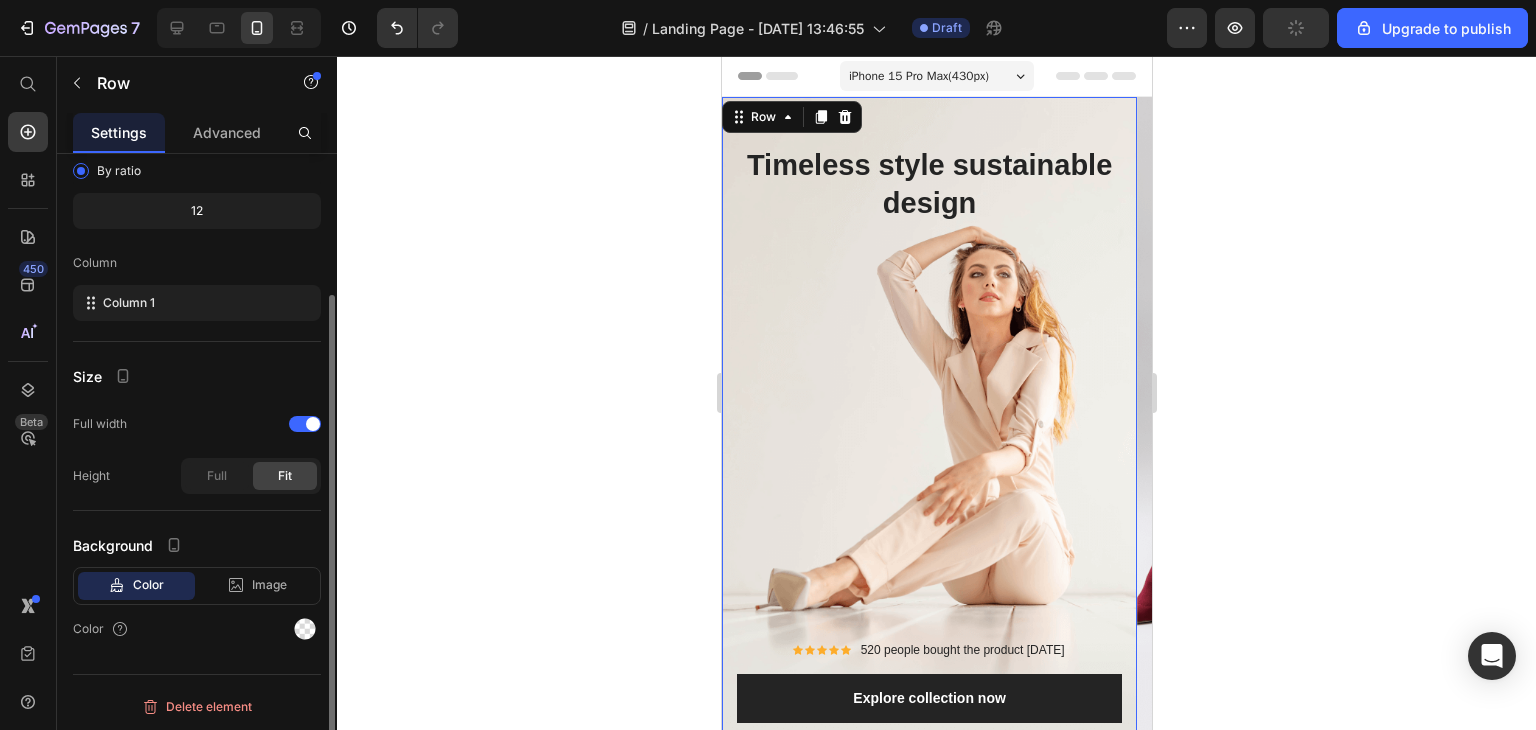 click on "Background" at bounding box center (197, 545) 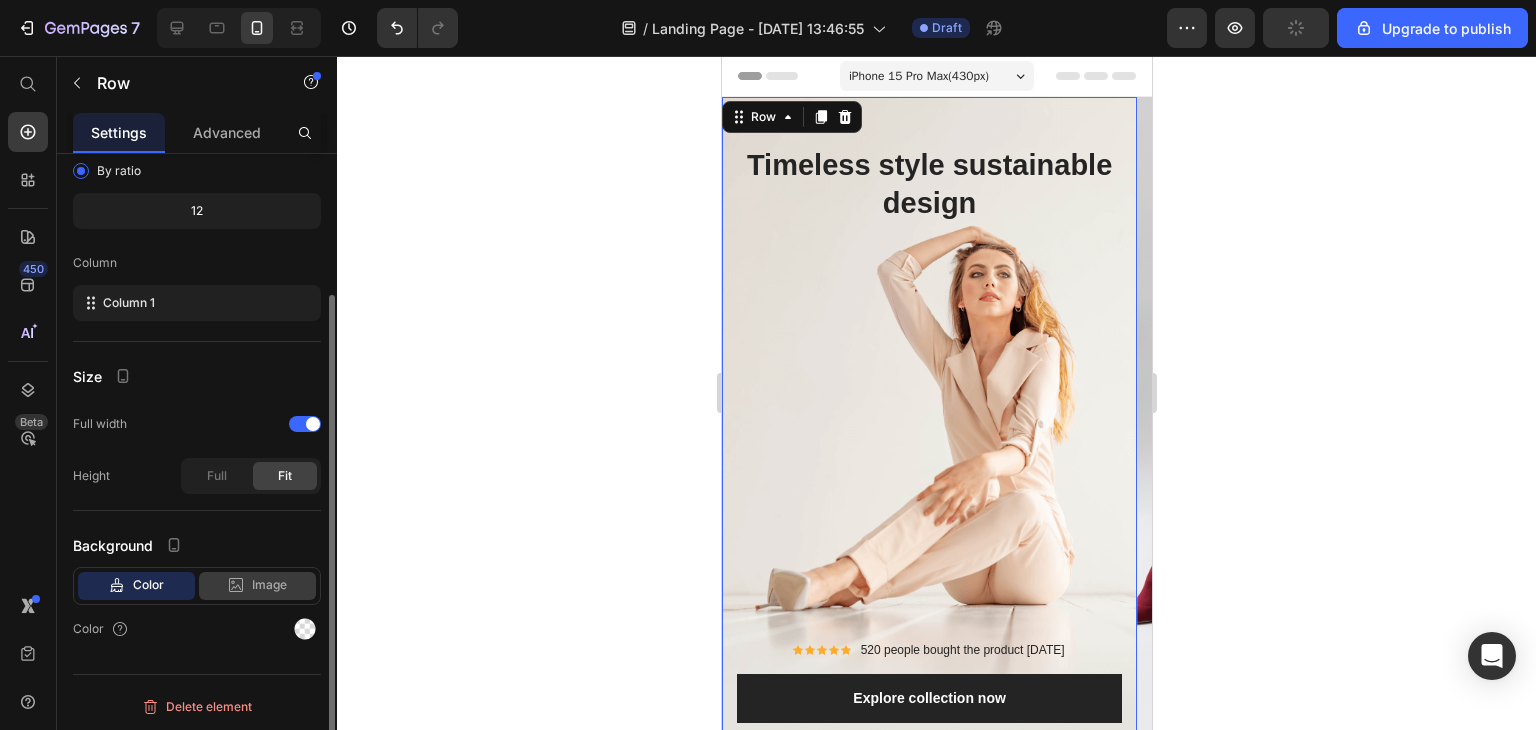 click on "Image" at bounding box center [269, 585] 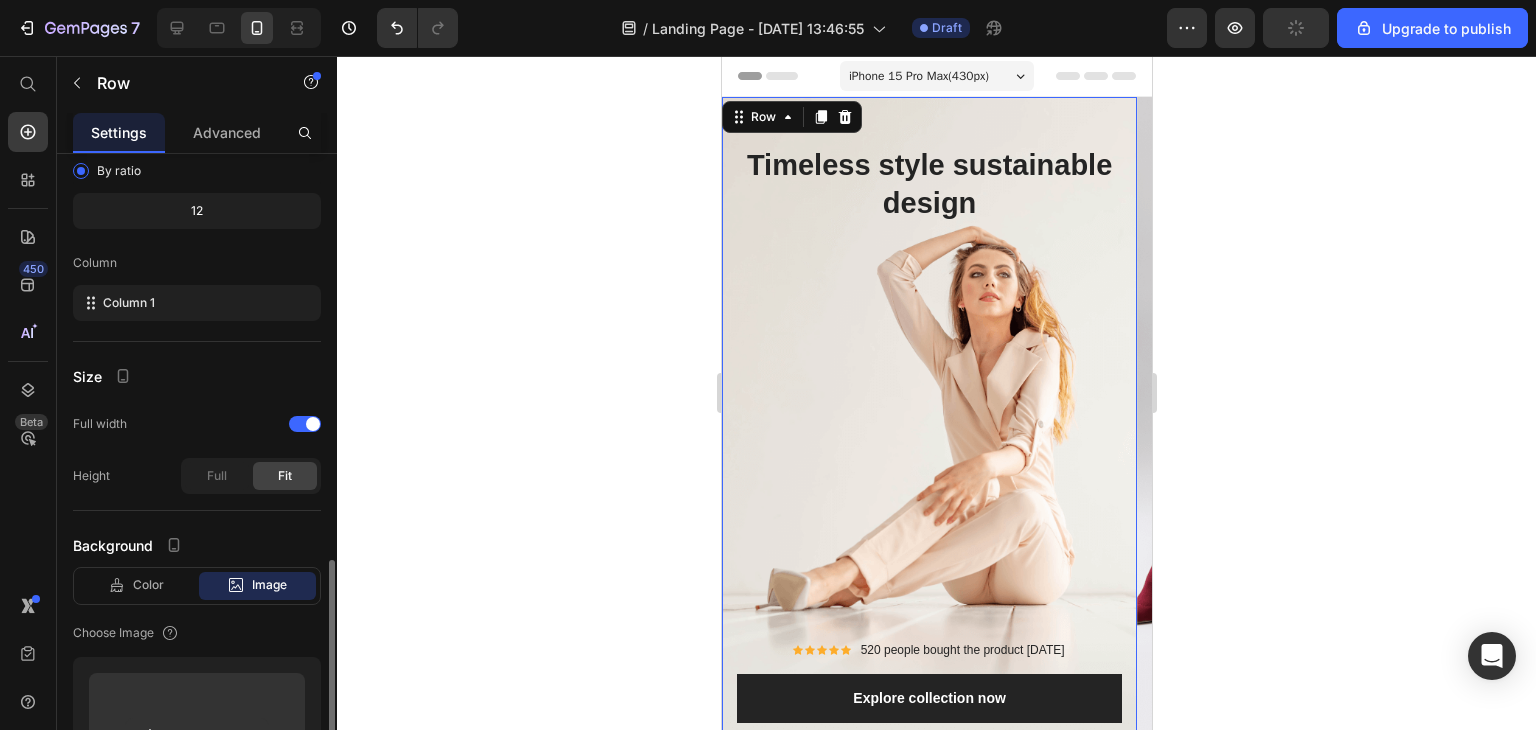 scroll, scrollTop: 381, scrollLeft: 0, axis: vertical 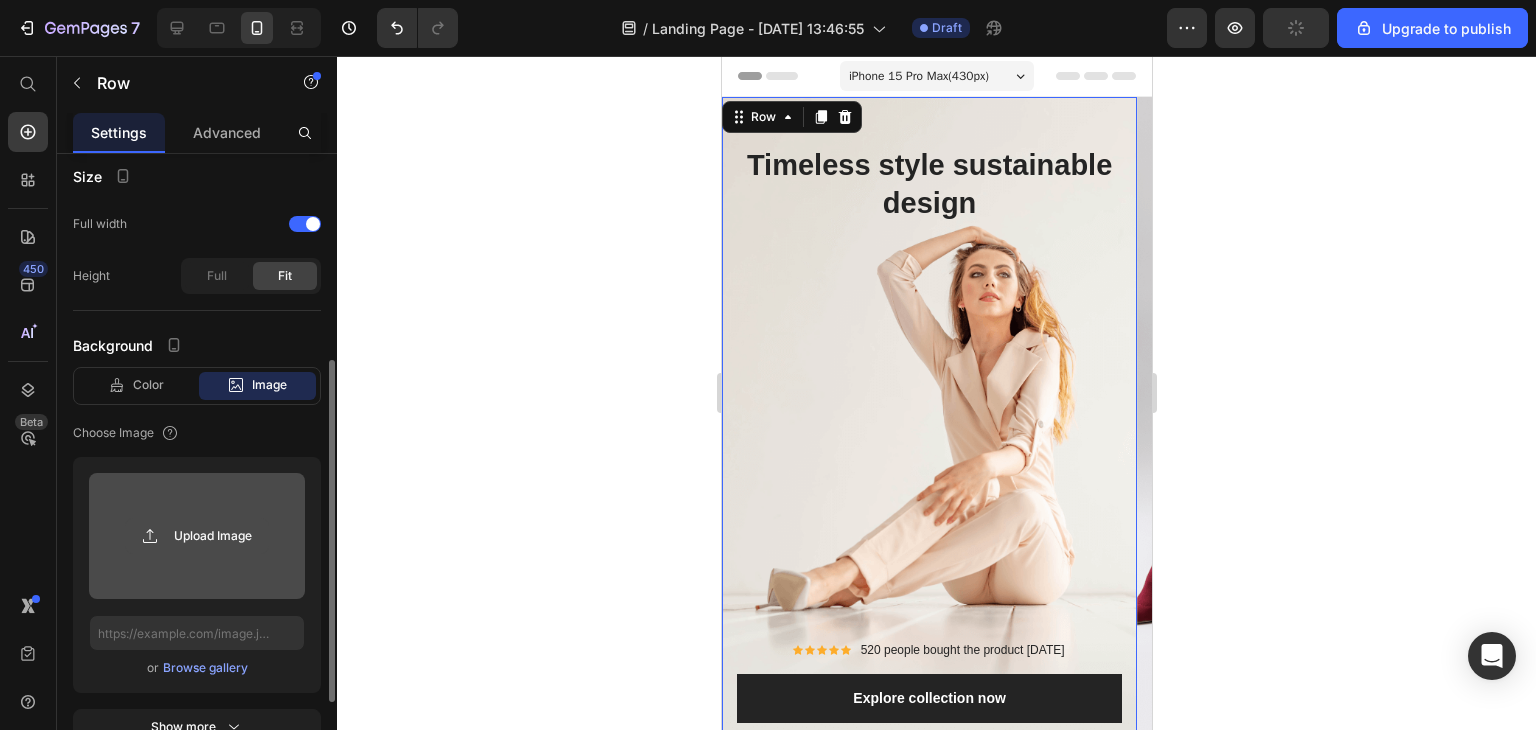 click 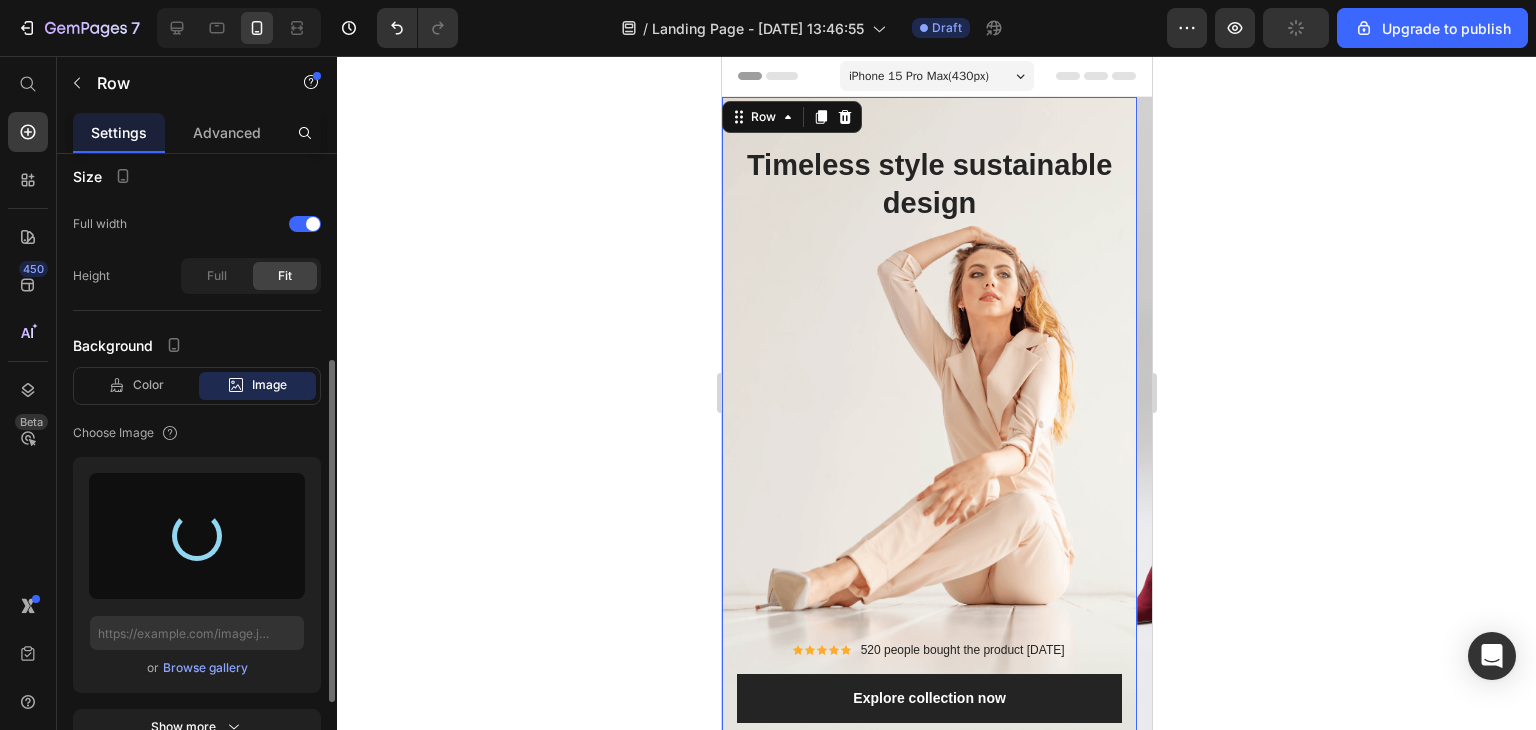 type on "[URL][DOMAIN_NAME]" 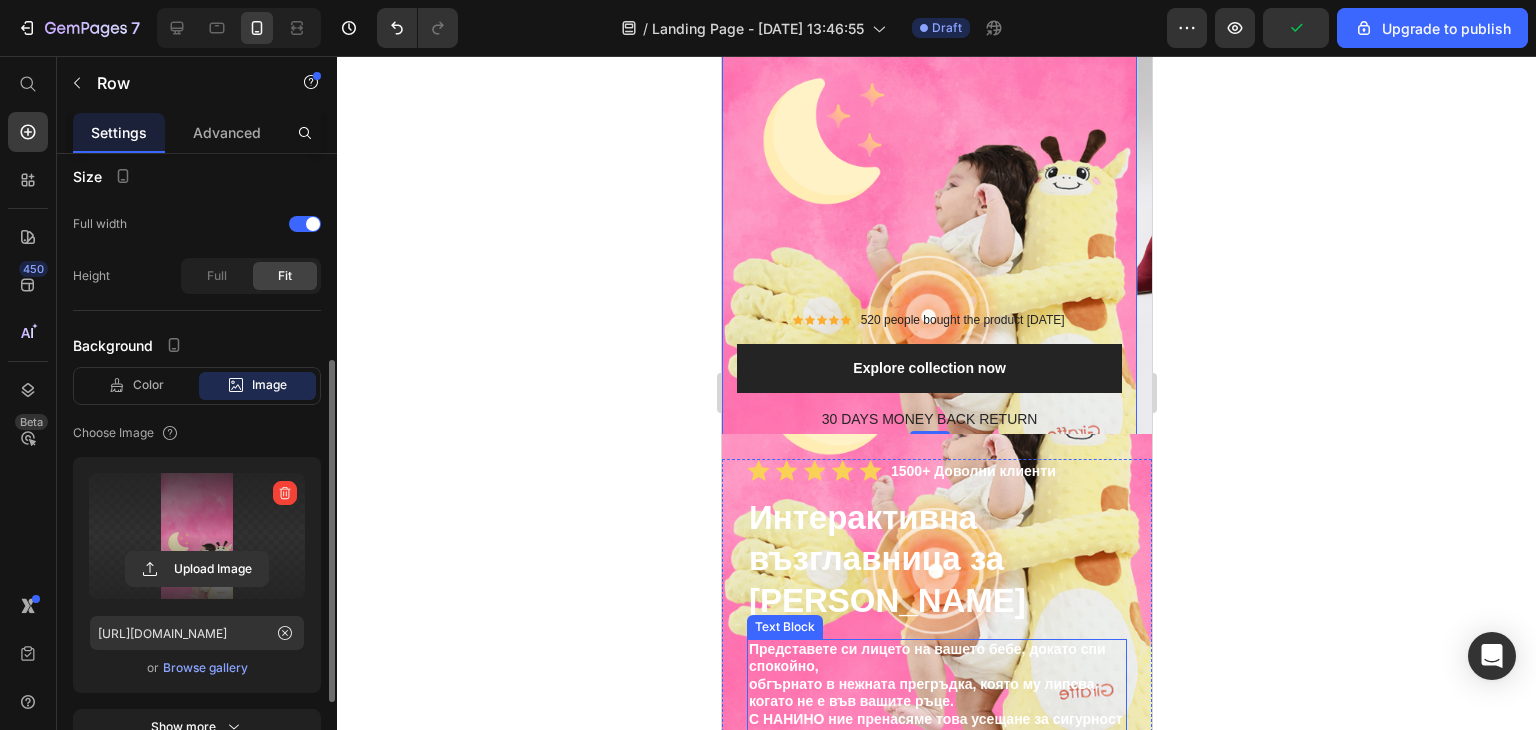 scroll, scrollTop: 500, scrollLeft: 0, axis: vertical 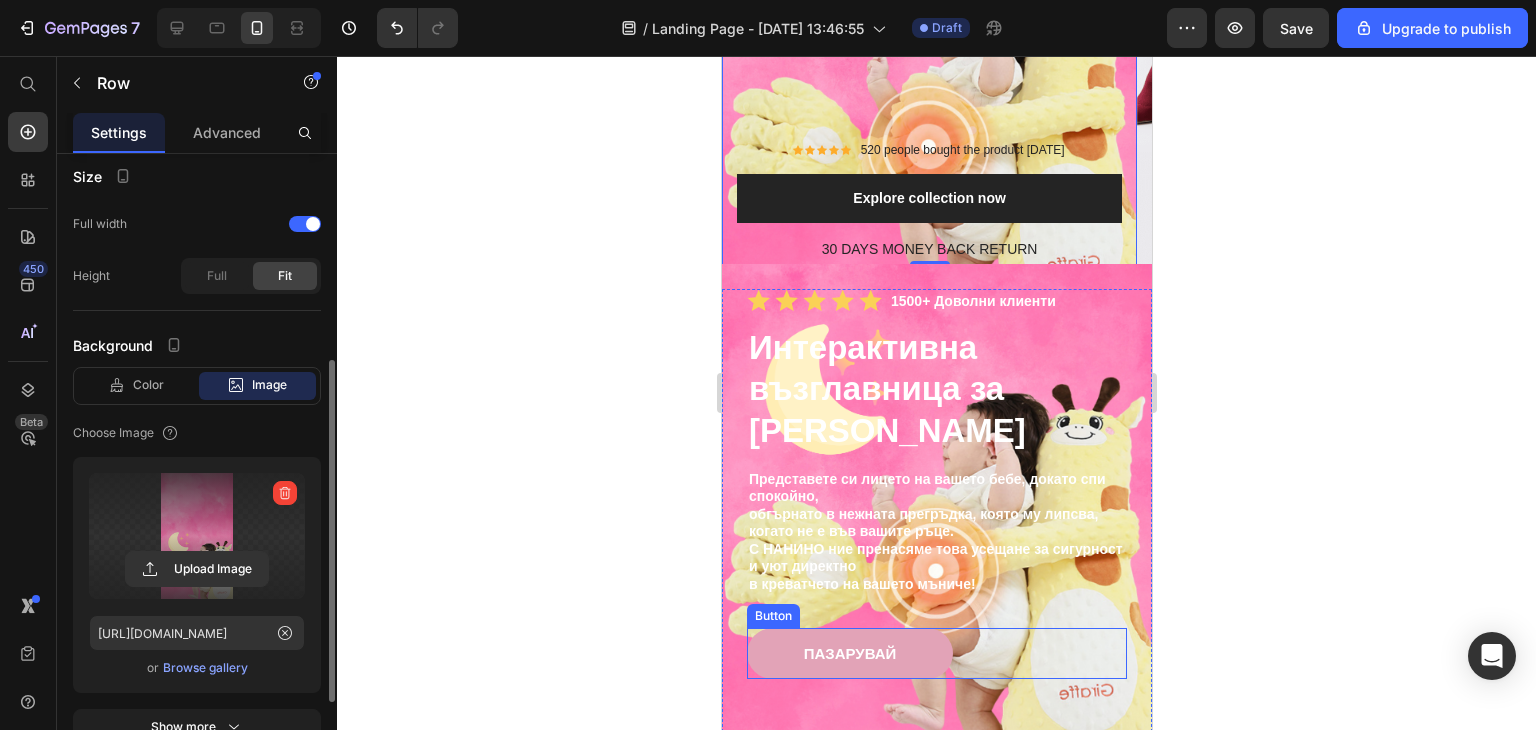 click on "ПАЗАРУВАЙ" at bounding box center (849, 653) 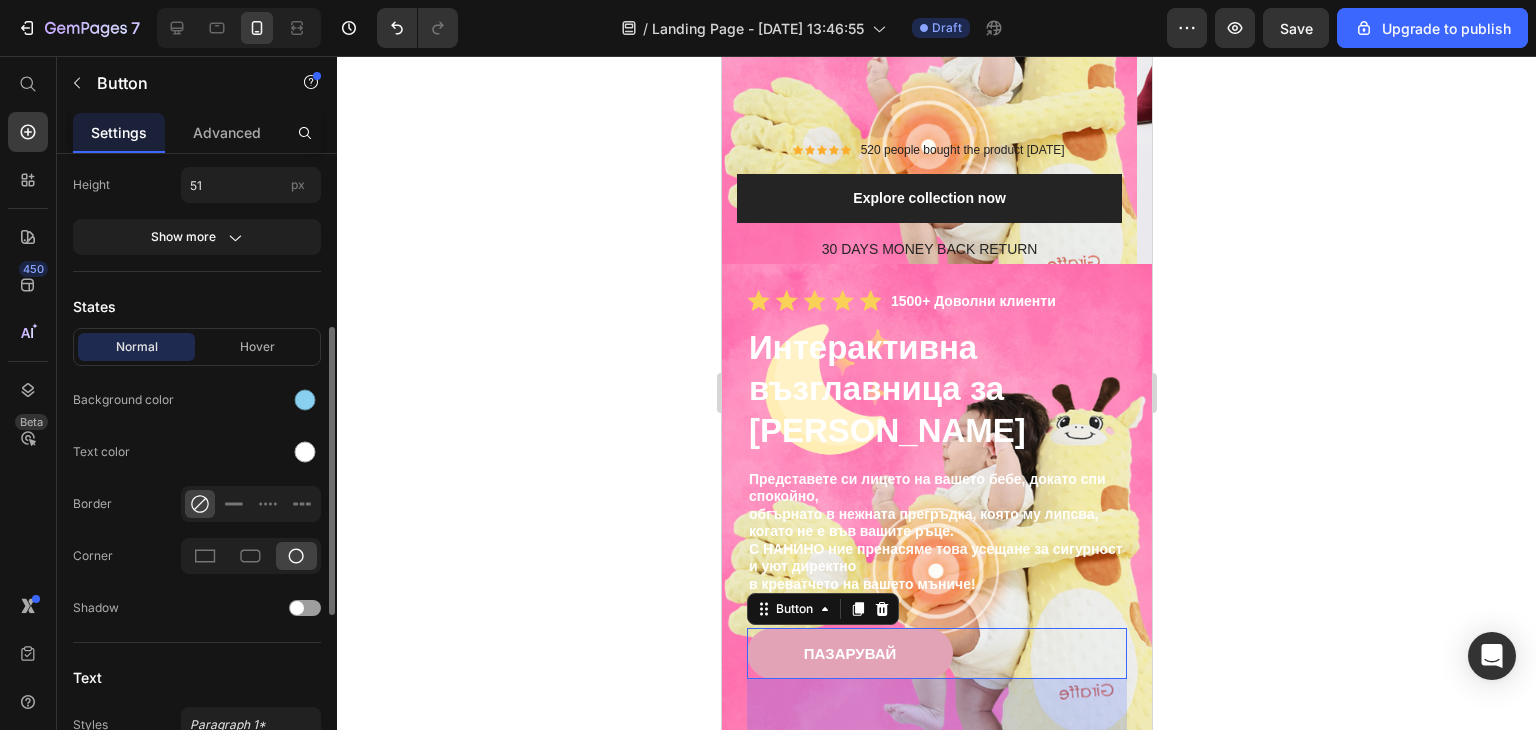 scroll, scrollTop: 0, scrollLeft: 0, axis: both 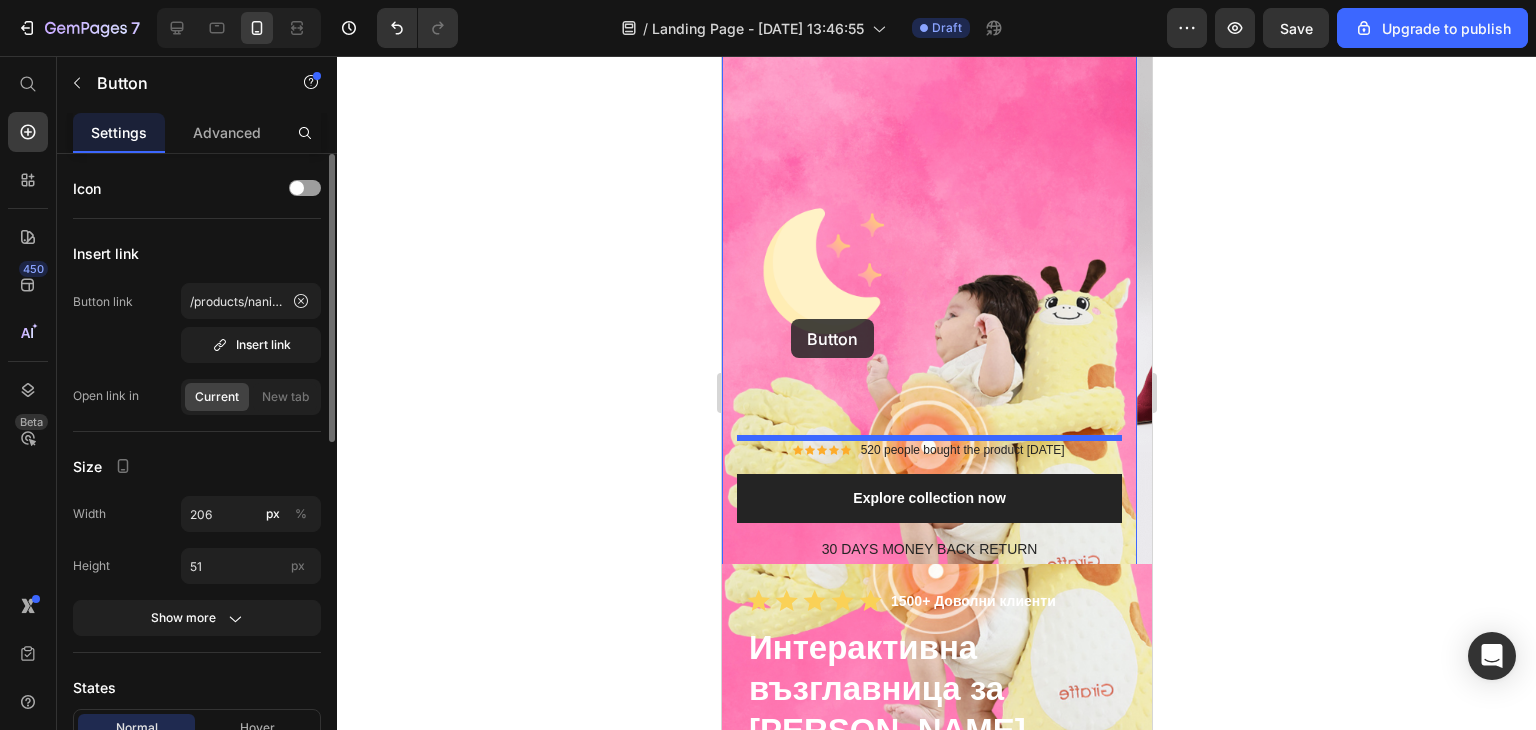 drag, startPoint x: 771, startPoint y: 612, endPoint x: 790, endPoint y: 319, distance: 293.6154 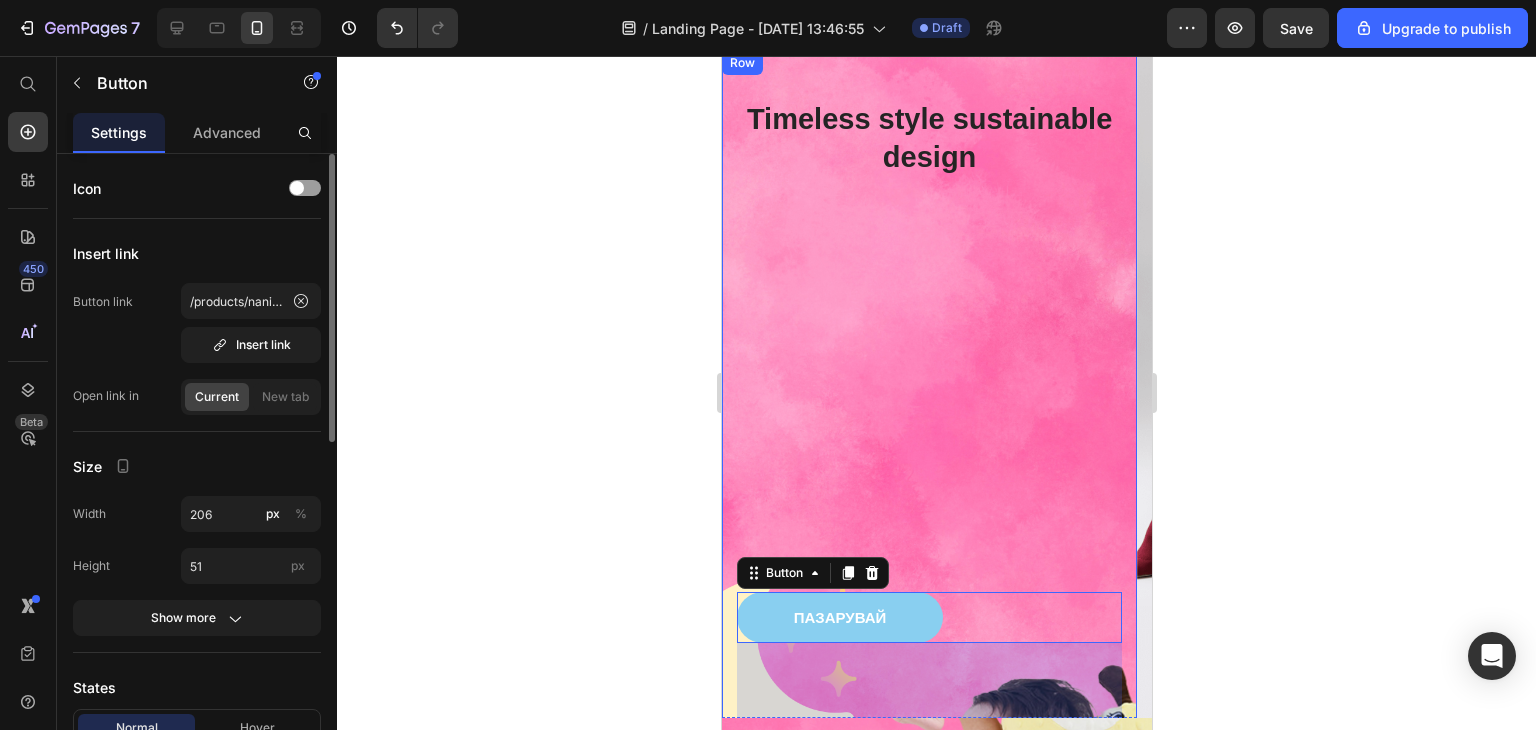 scroll, scrollTop: 0, scrollLeft: 0, axis: both 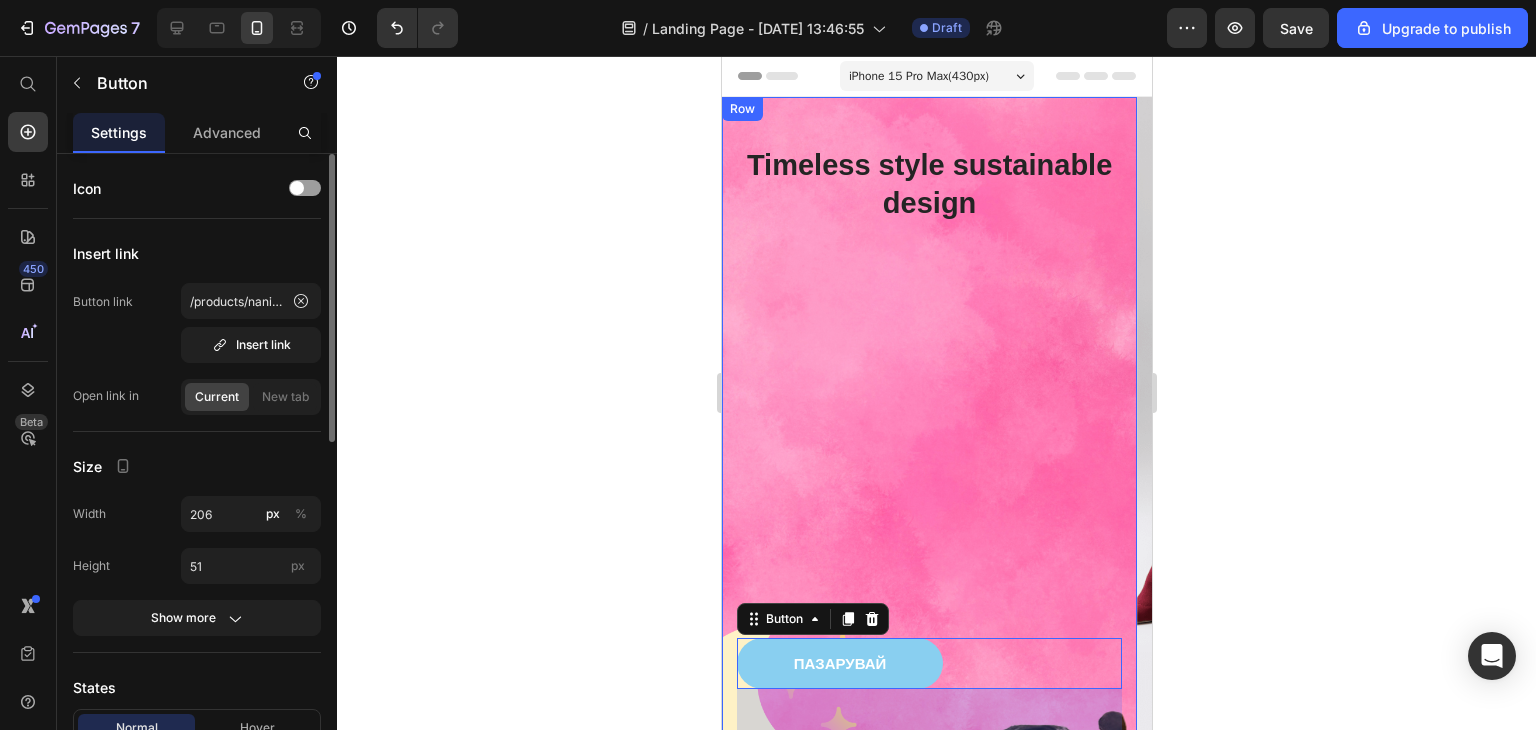 click on "Timeless style sustainable design Heading ПАЗАРУВАЙ Button   403                Icon                Icon                Icon                Icon                Icon Icon List Hoz 520 people bought the product [DATE] Text block Icon List Explore collection now Button 30 DAYS MONEY BACK RETURN Text block" at bounding box center (928, 682) 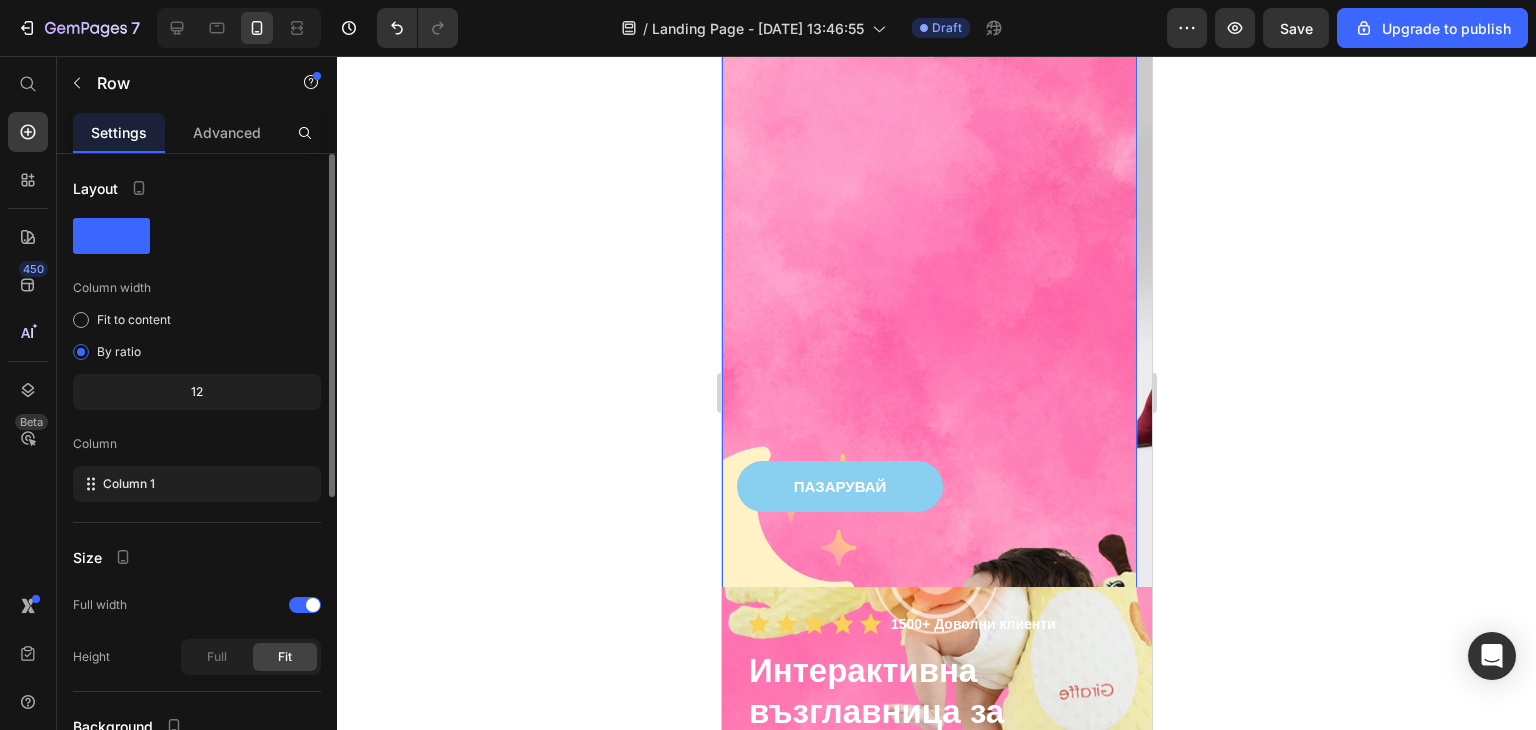 scroll, scrollTop: 200, scrollLeft: 0, axis: vertical 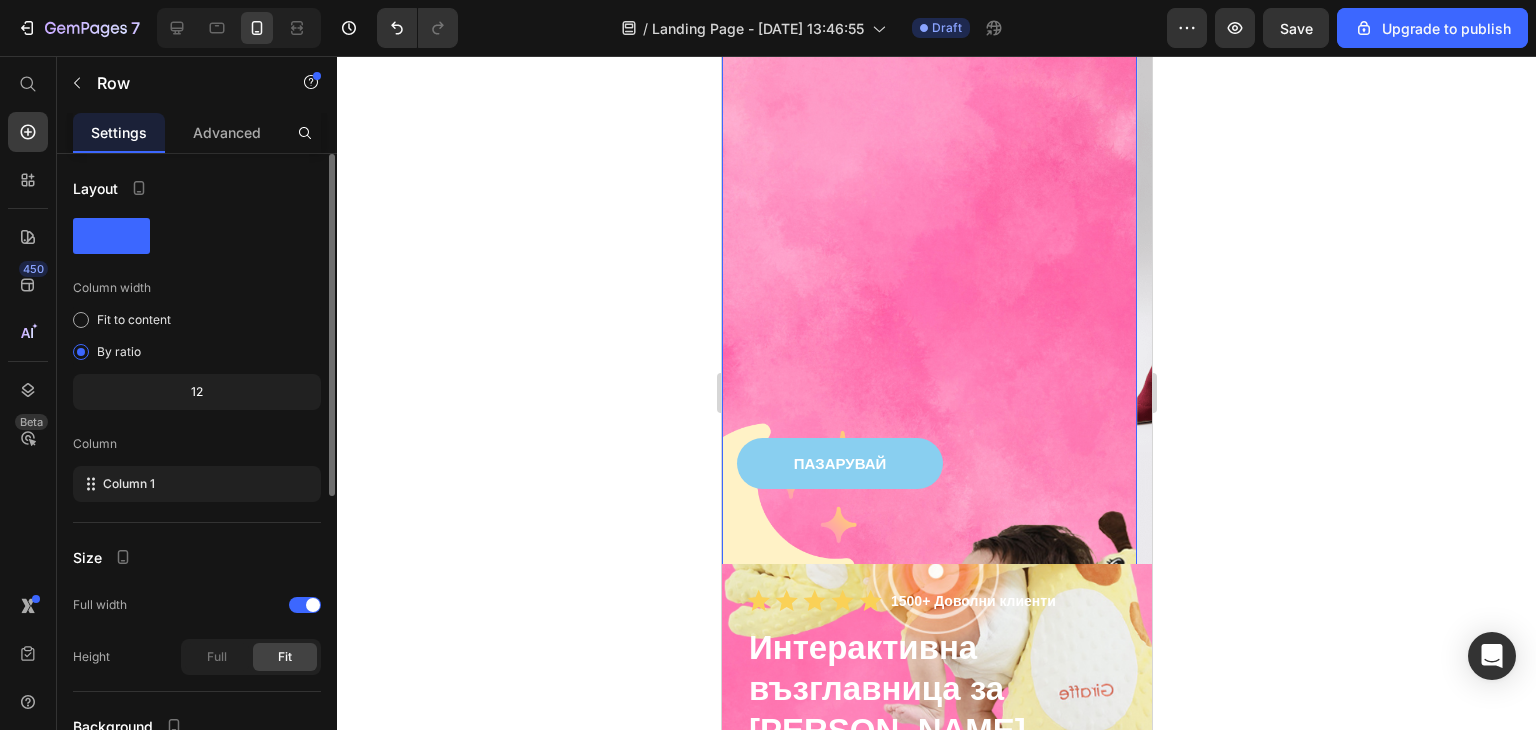 click on "Timeless style sustainable design Heading ПАЗАРУВАЙ Button                Icon                Icon                Icon                Icon                Icon Icon List Hoz 520 people bought the product [DATE] Text block Icon List Explore collection now Button 30 DAYS MONEY BACK RETURN Text block" at bounding box center [928, 482] 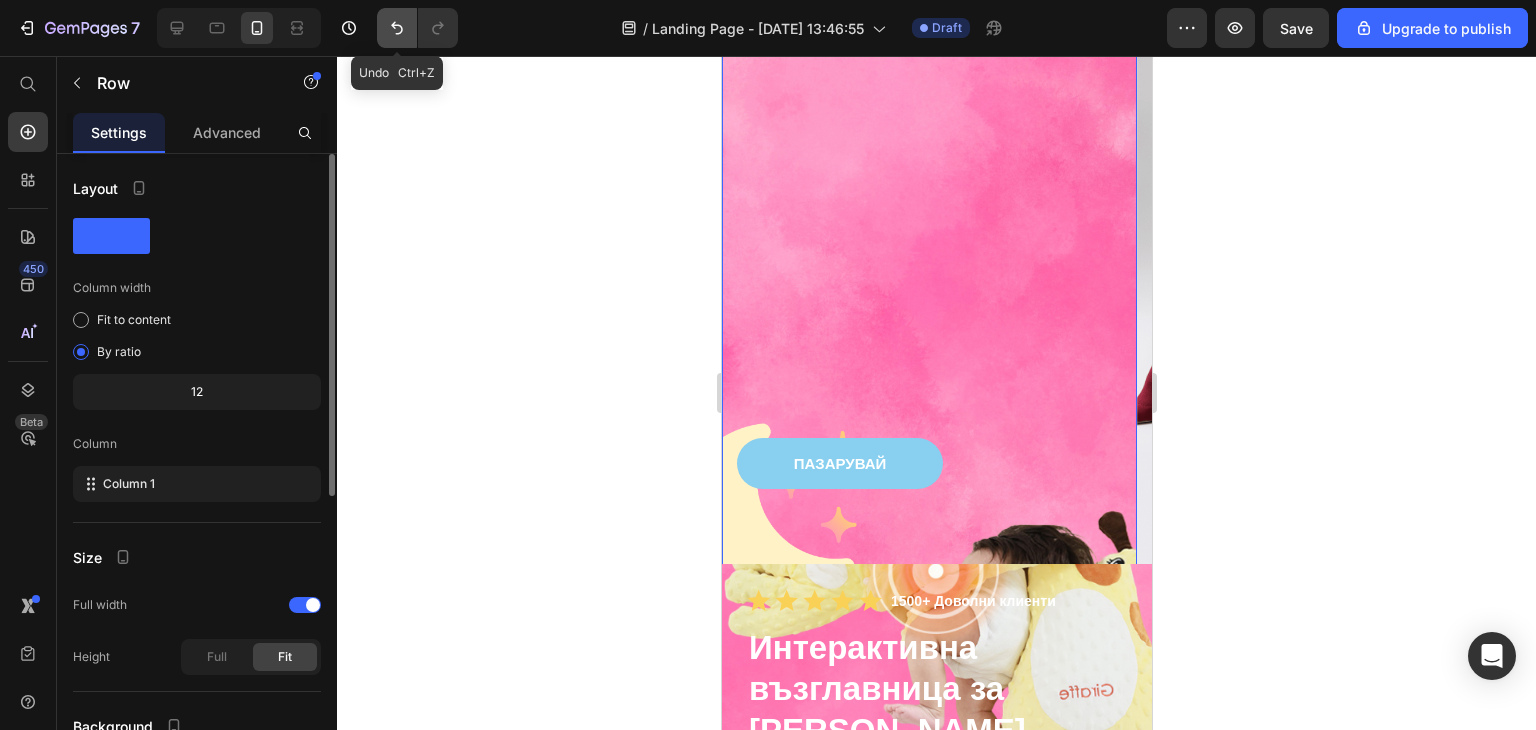 click 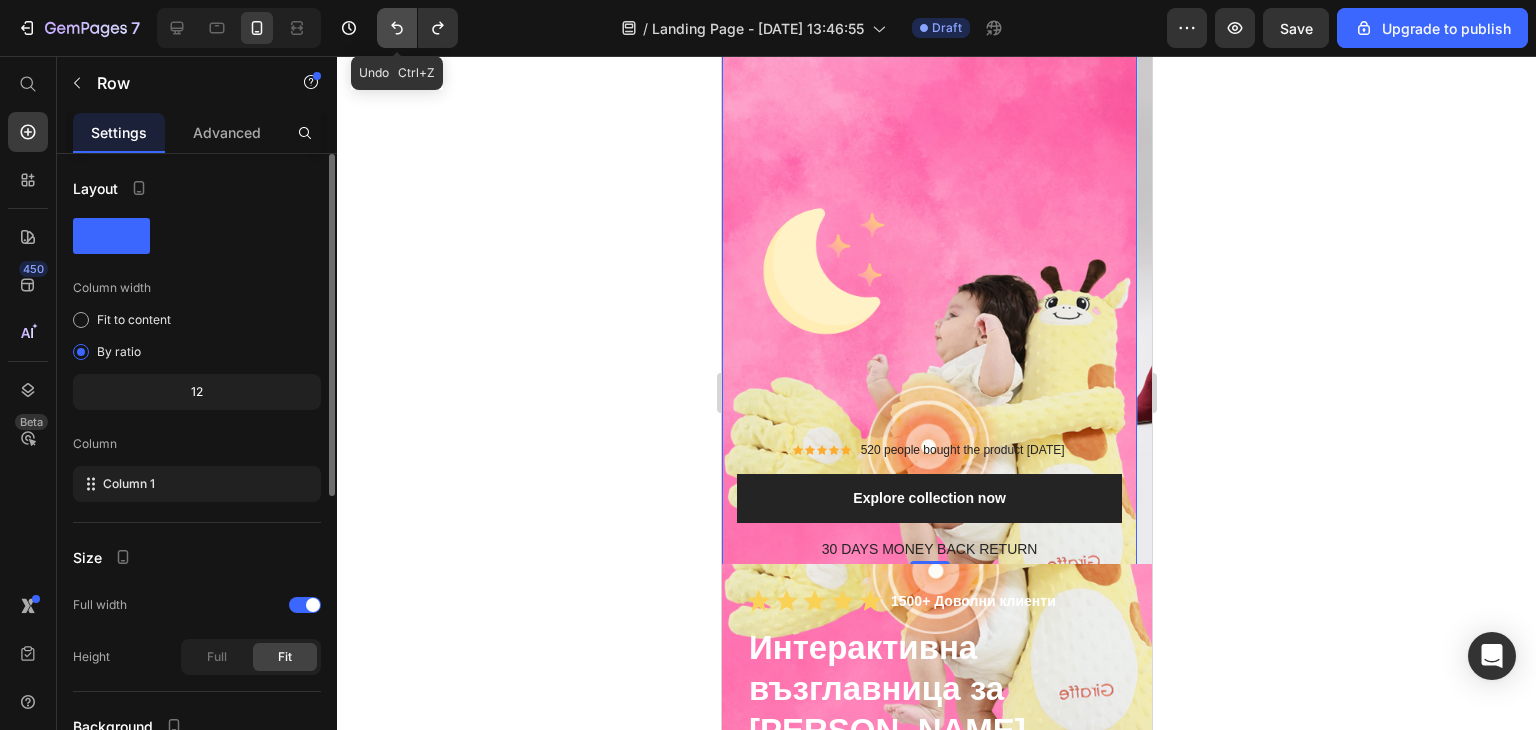 click 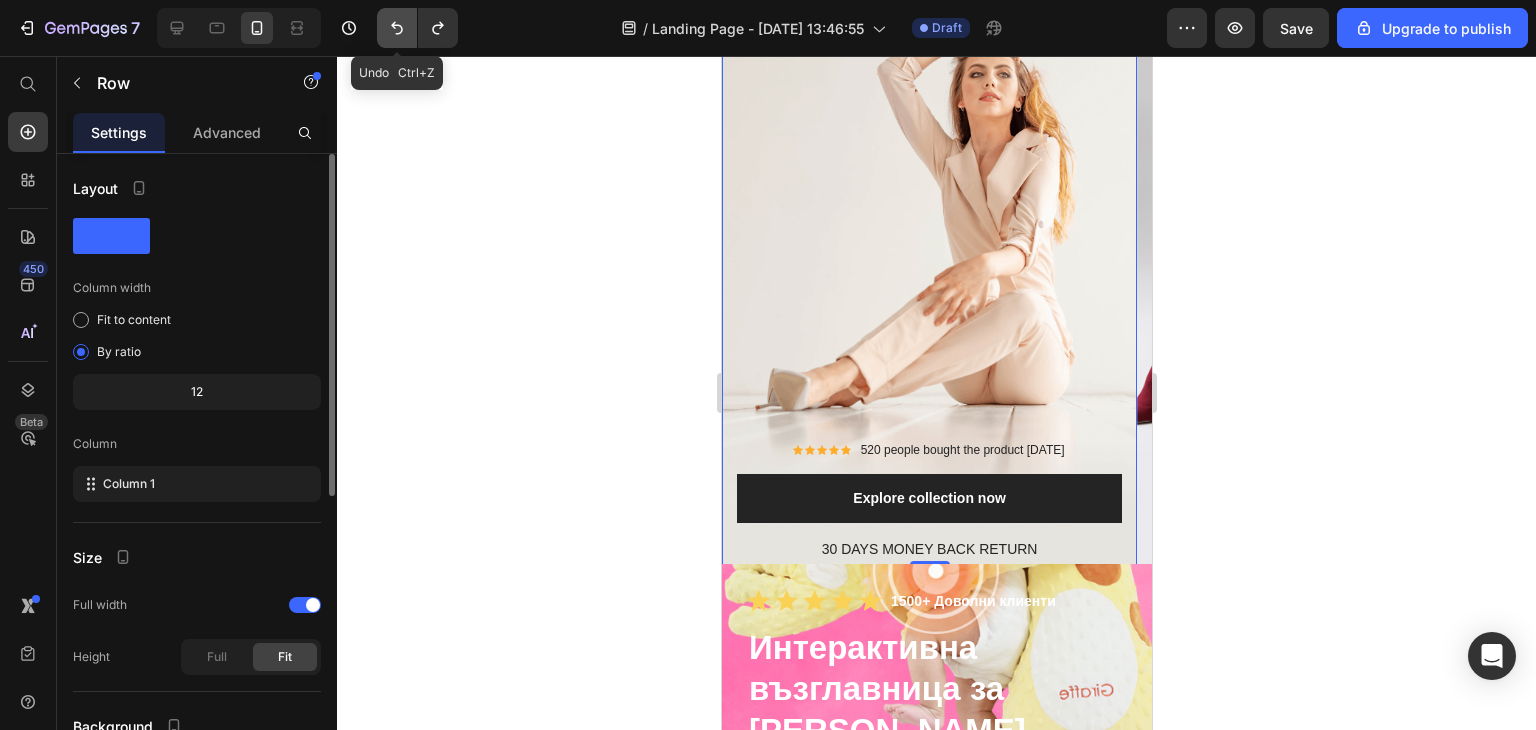 click 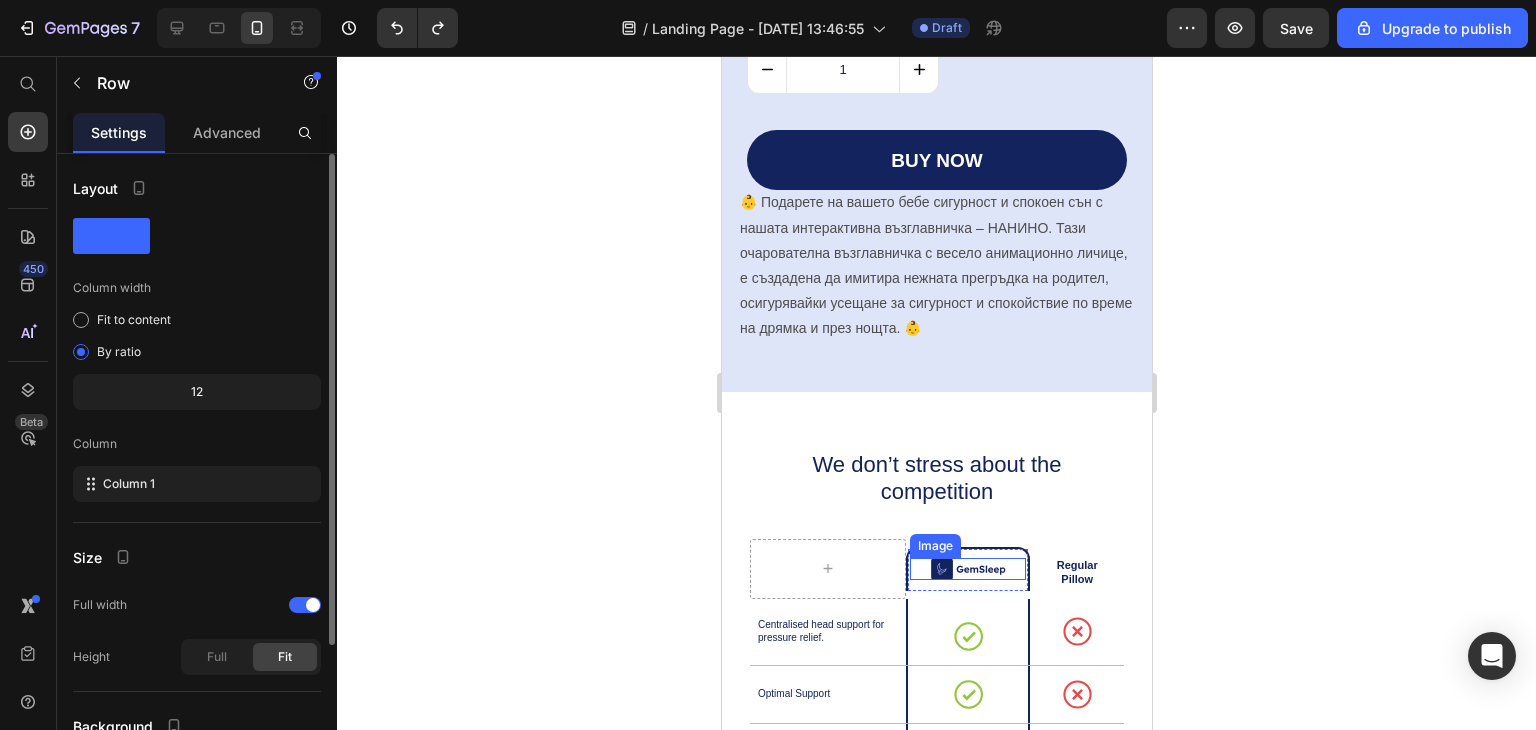 scroll, scrollTop: 5600, scrollLeft: 0, axis: vertical 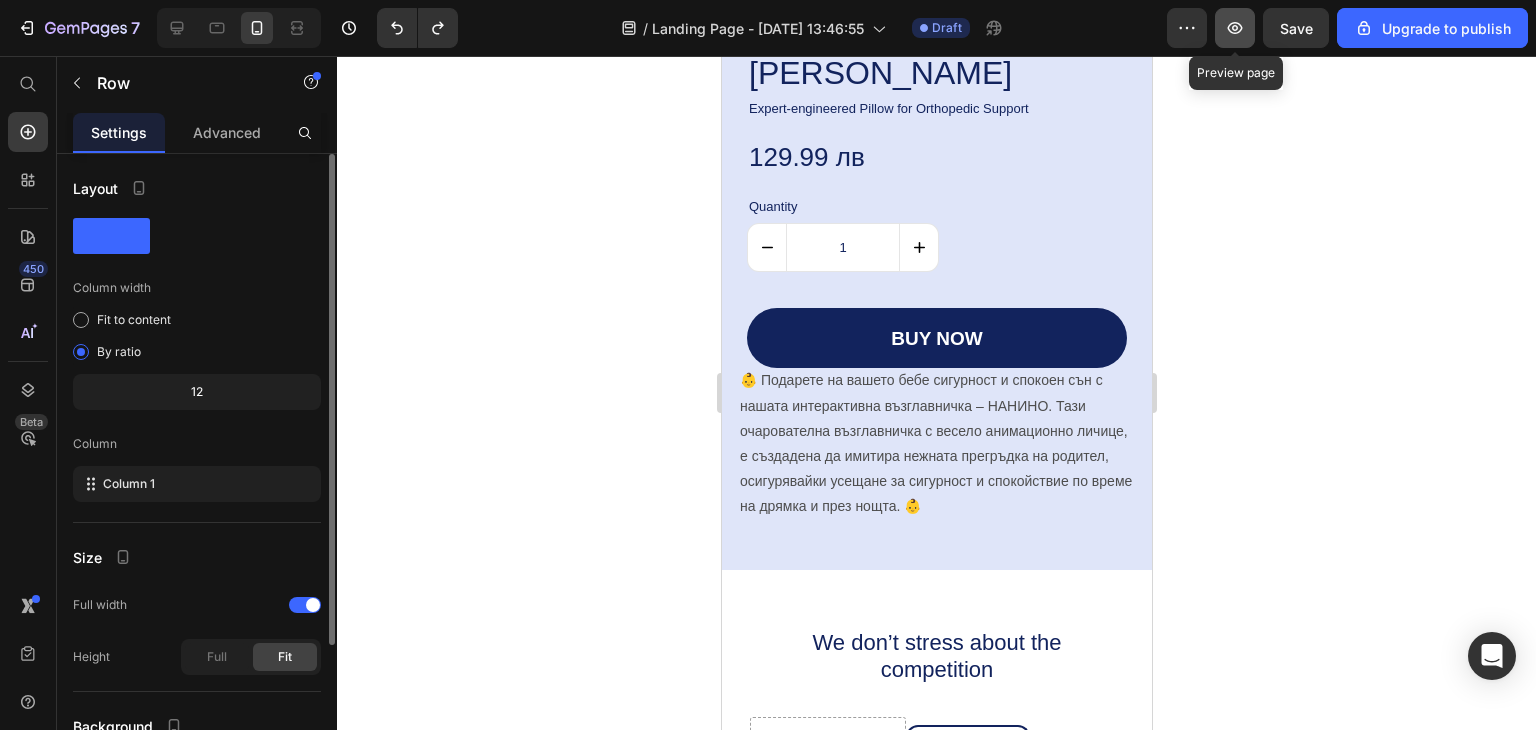 click 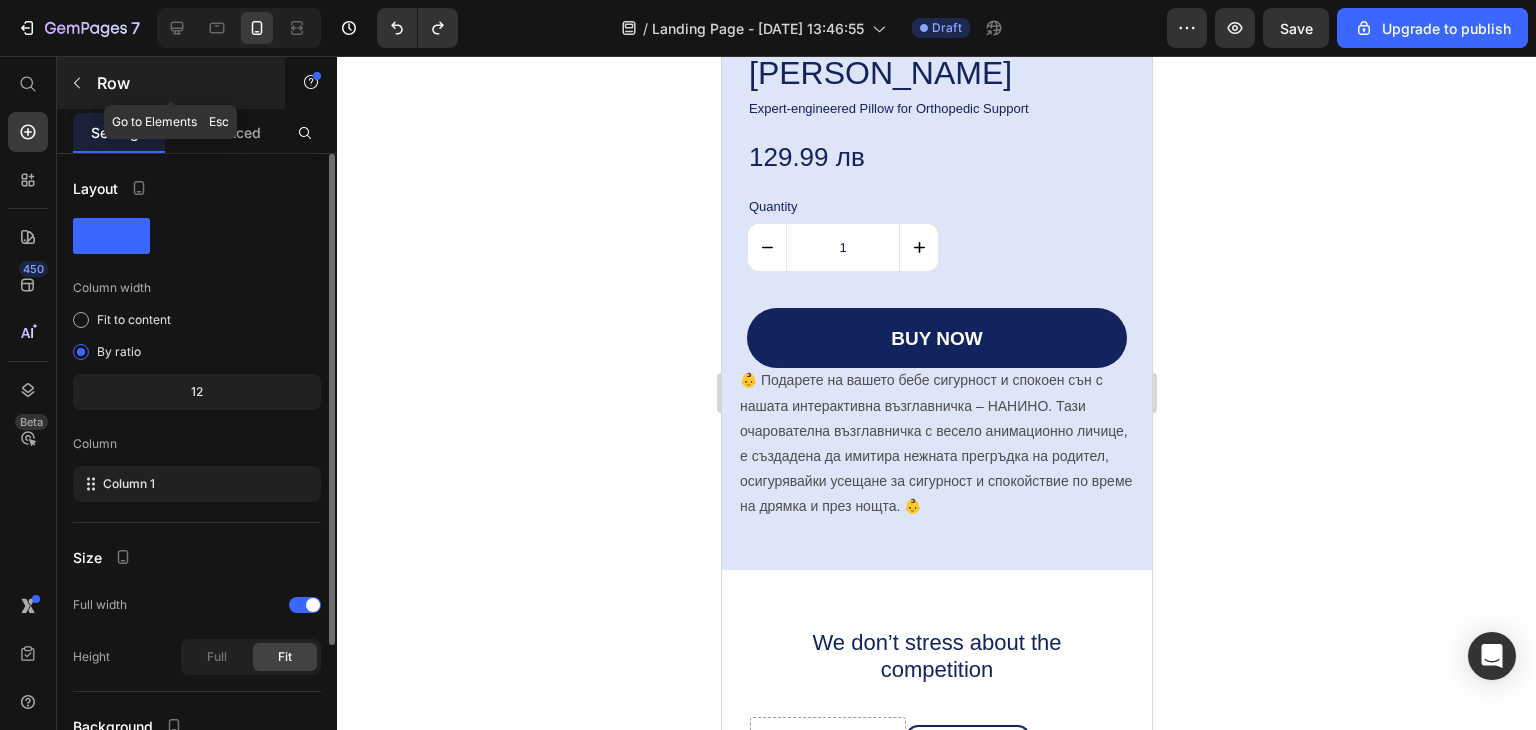 click 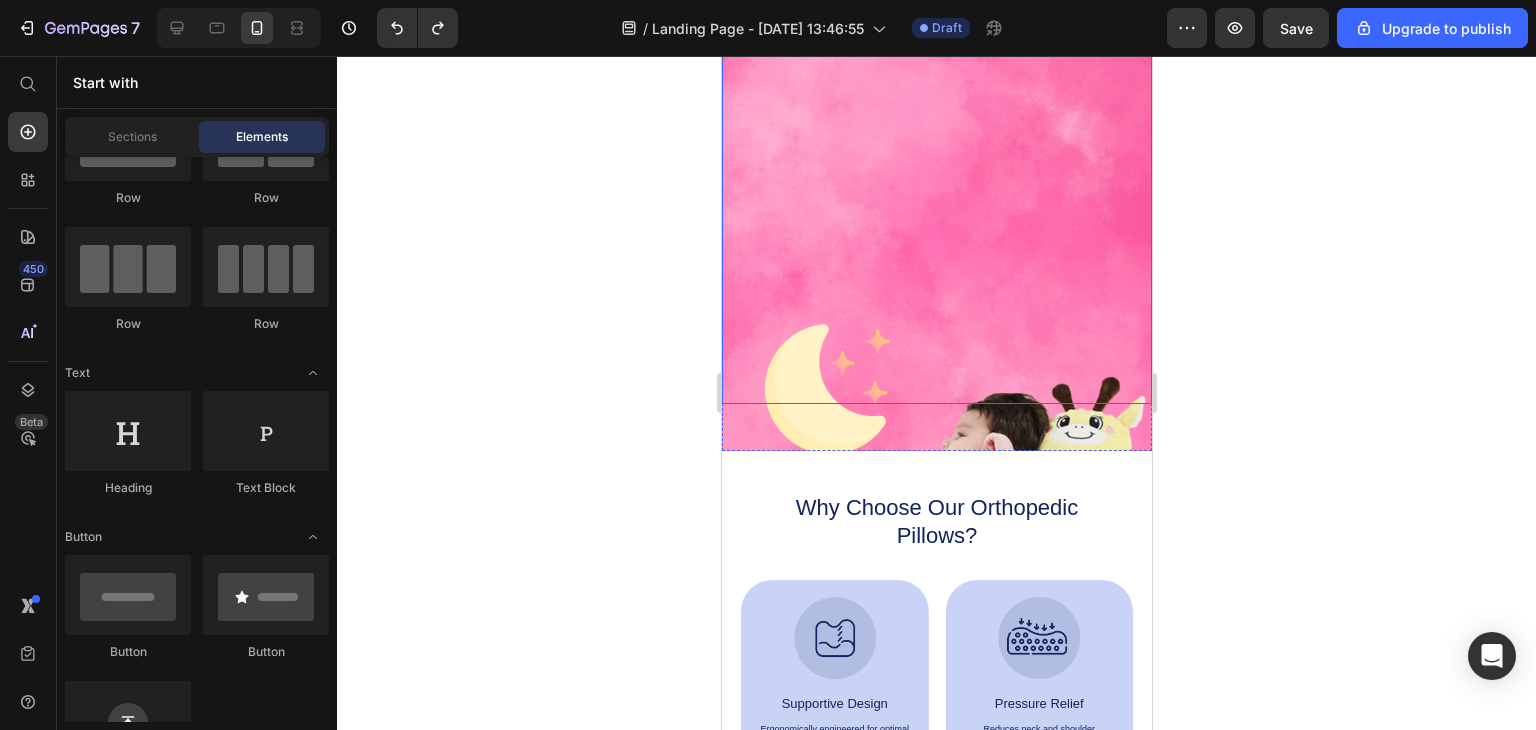 scroll, scrollTop: 316, scrollLeft: 0, axis: vertical 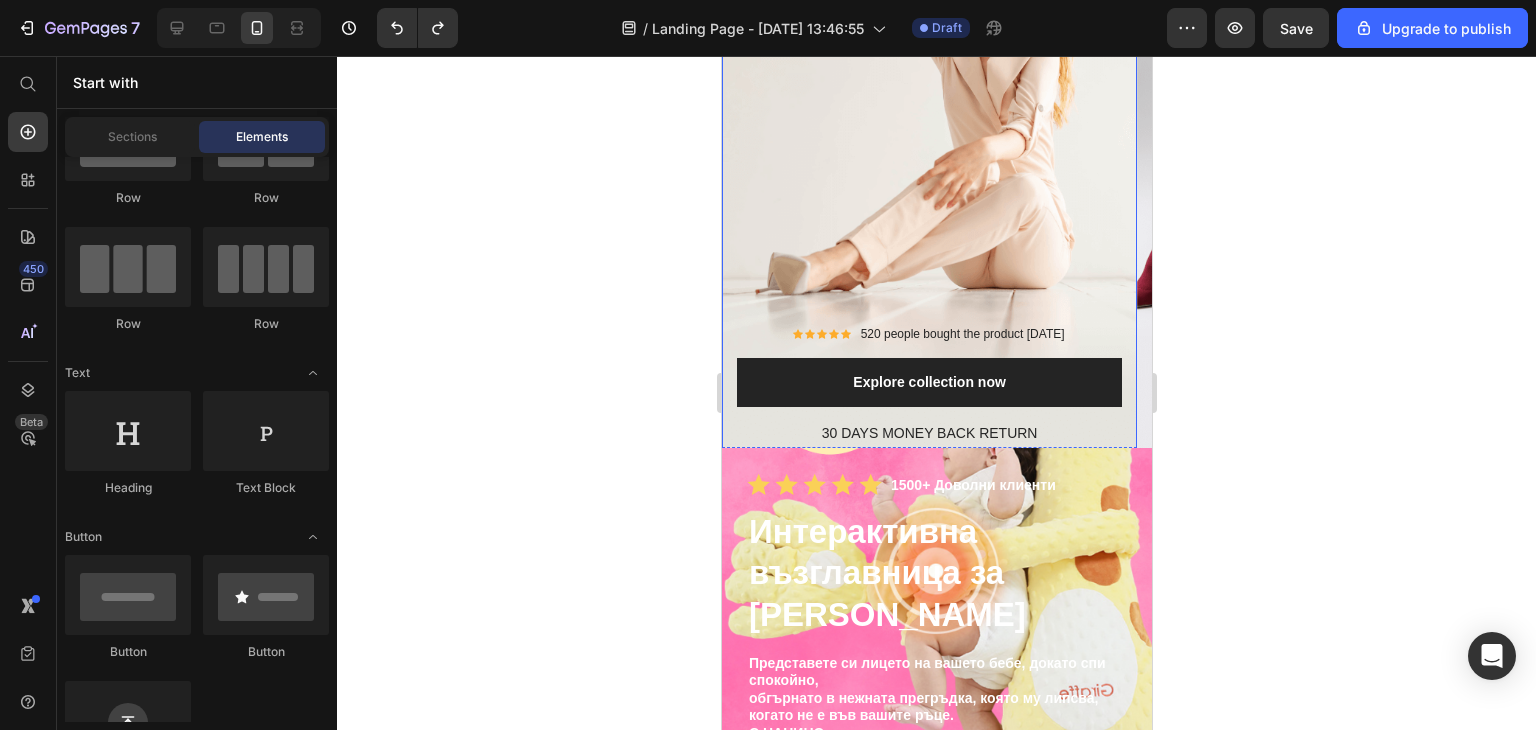 click on "Timeless style sustainable design Heading                Icon                Icon                Icon                Icon                Icon Icon List Hoz 520 people bought the product [DATE] Text block Icon List Explore collection now Button 30 DAYS MONEY BACK RETURN Text block" at bounding box center [928, 139] 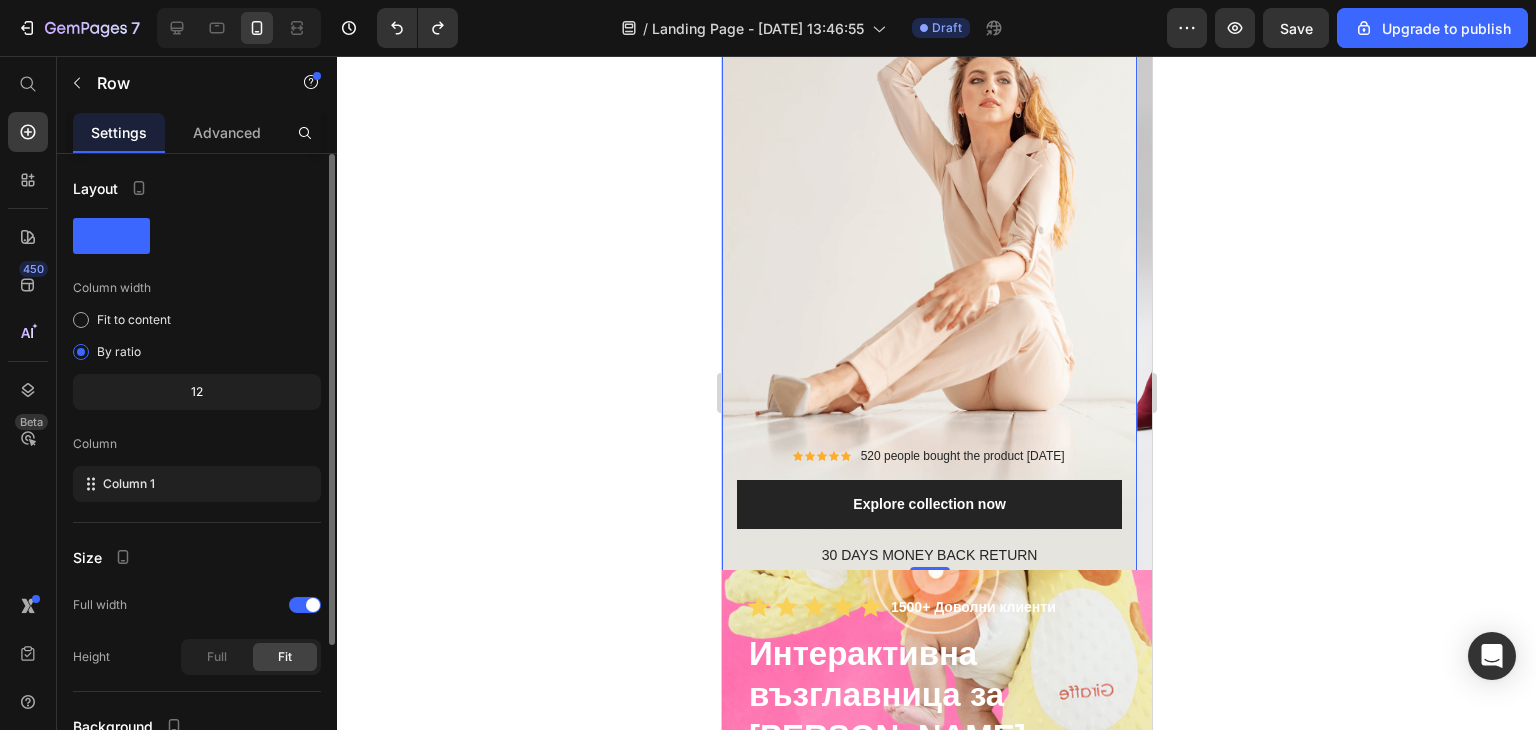 scroll, scrollTop: 0, scrollLeft: 0, axis: both 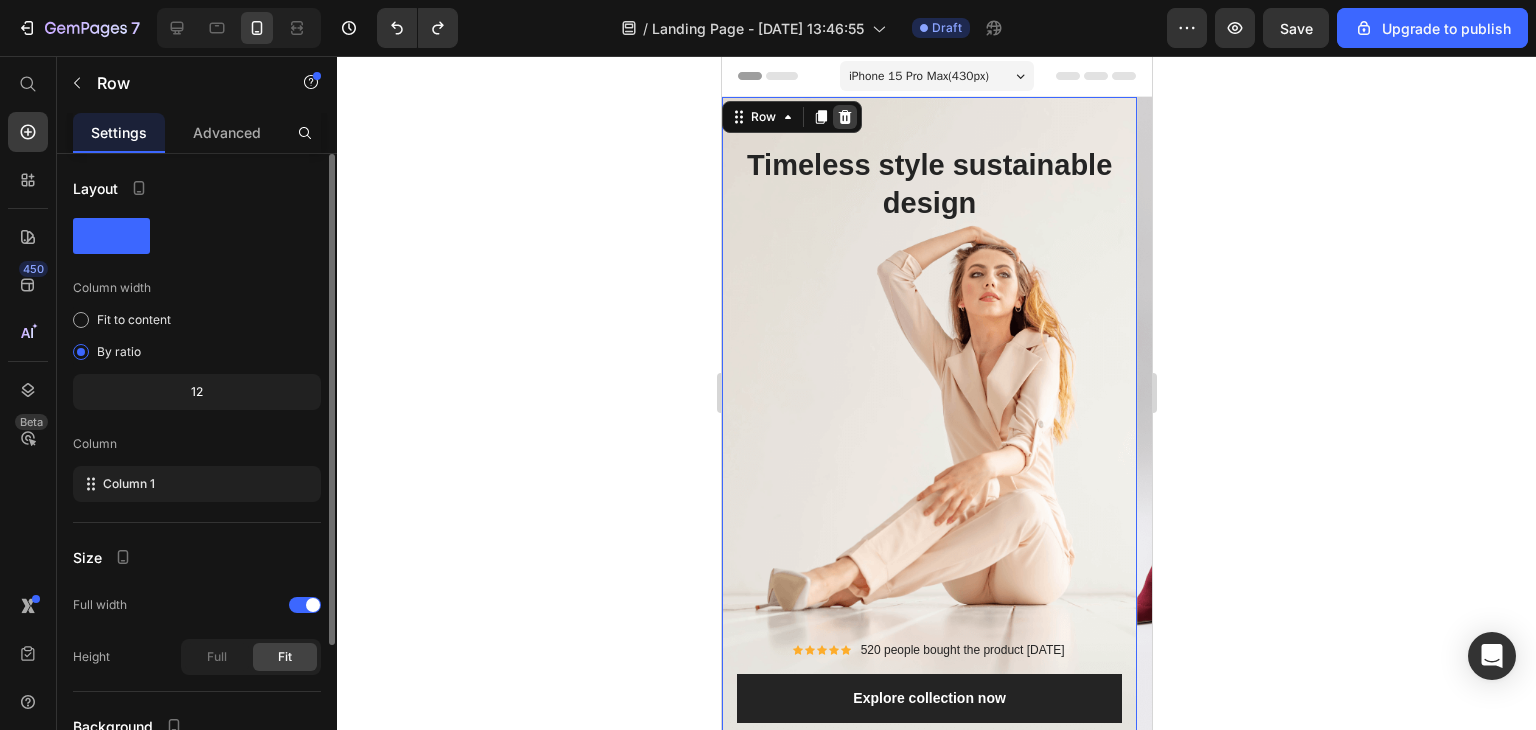 click 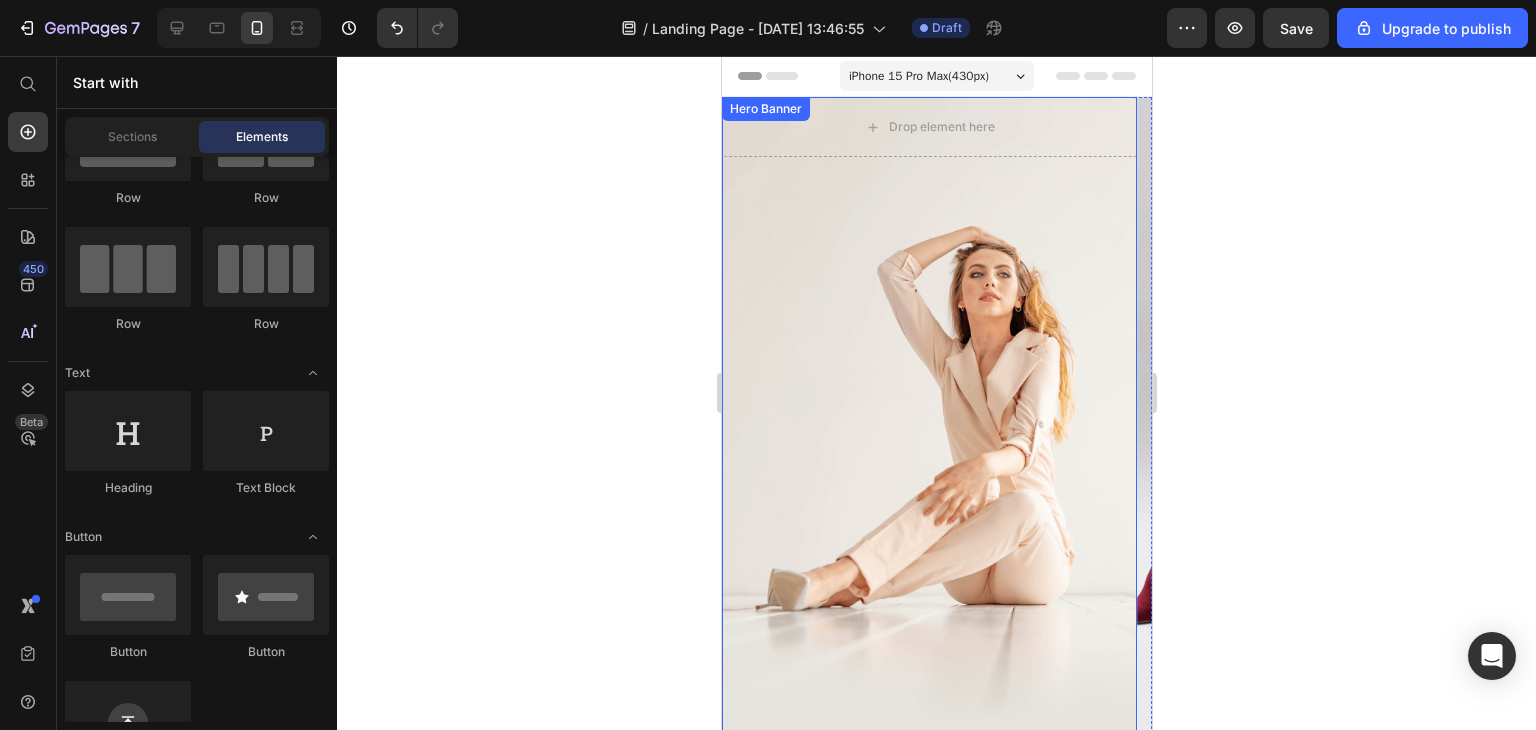 click at bounding box center [928, 430] 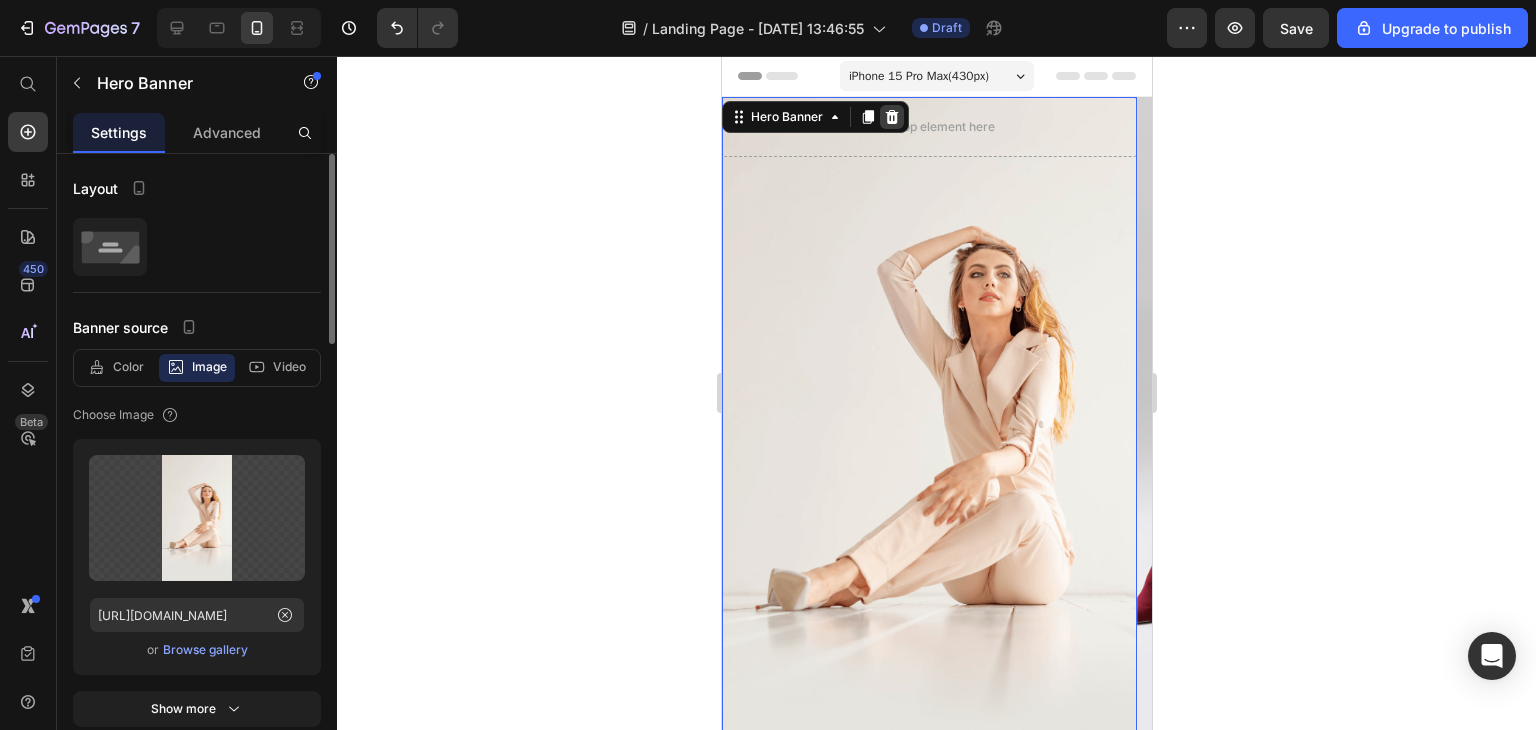 click 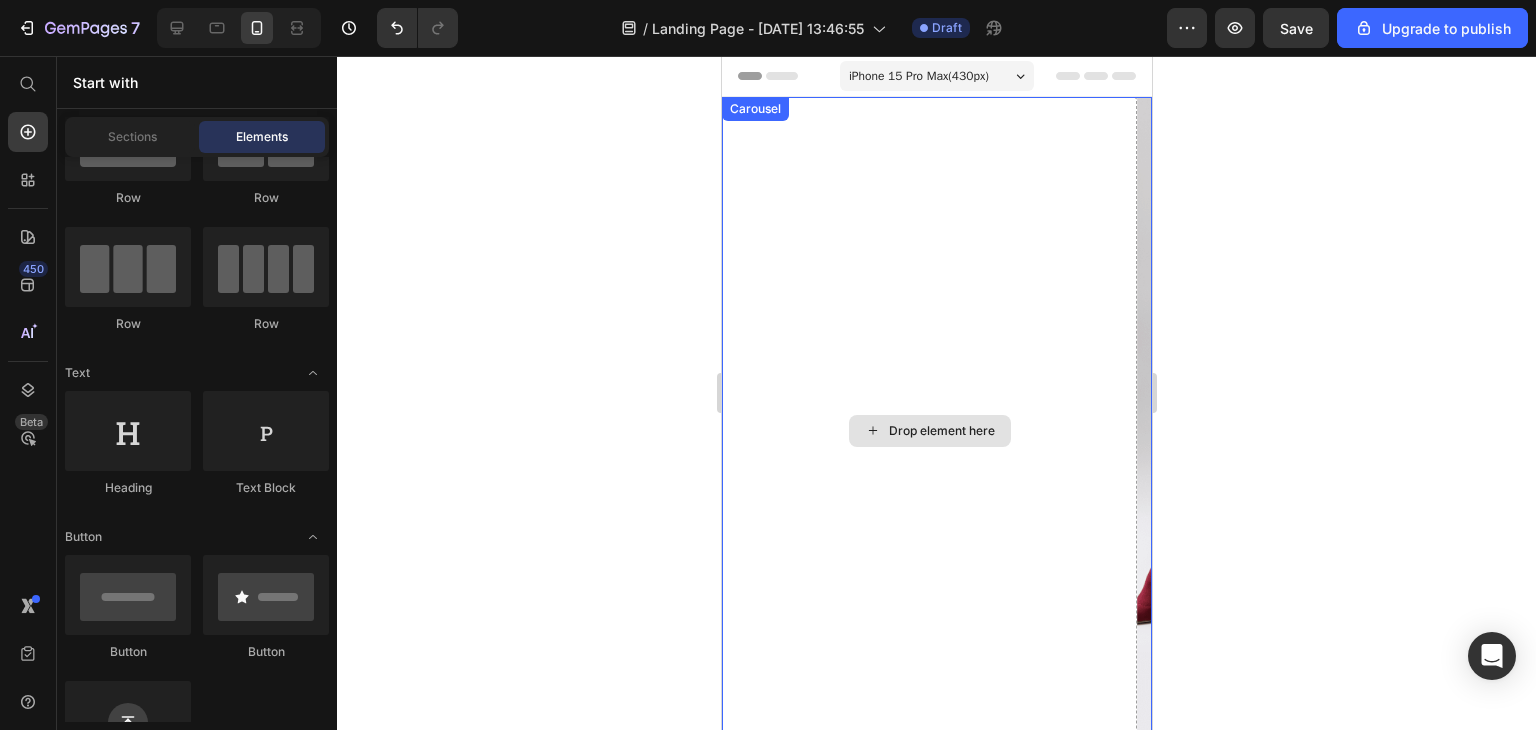 click on "Drop element here" at bounding box center (928, 430) 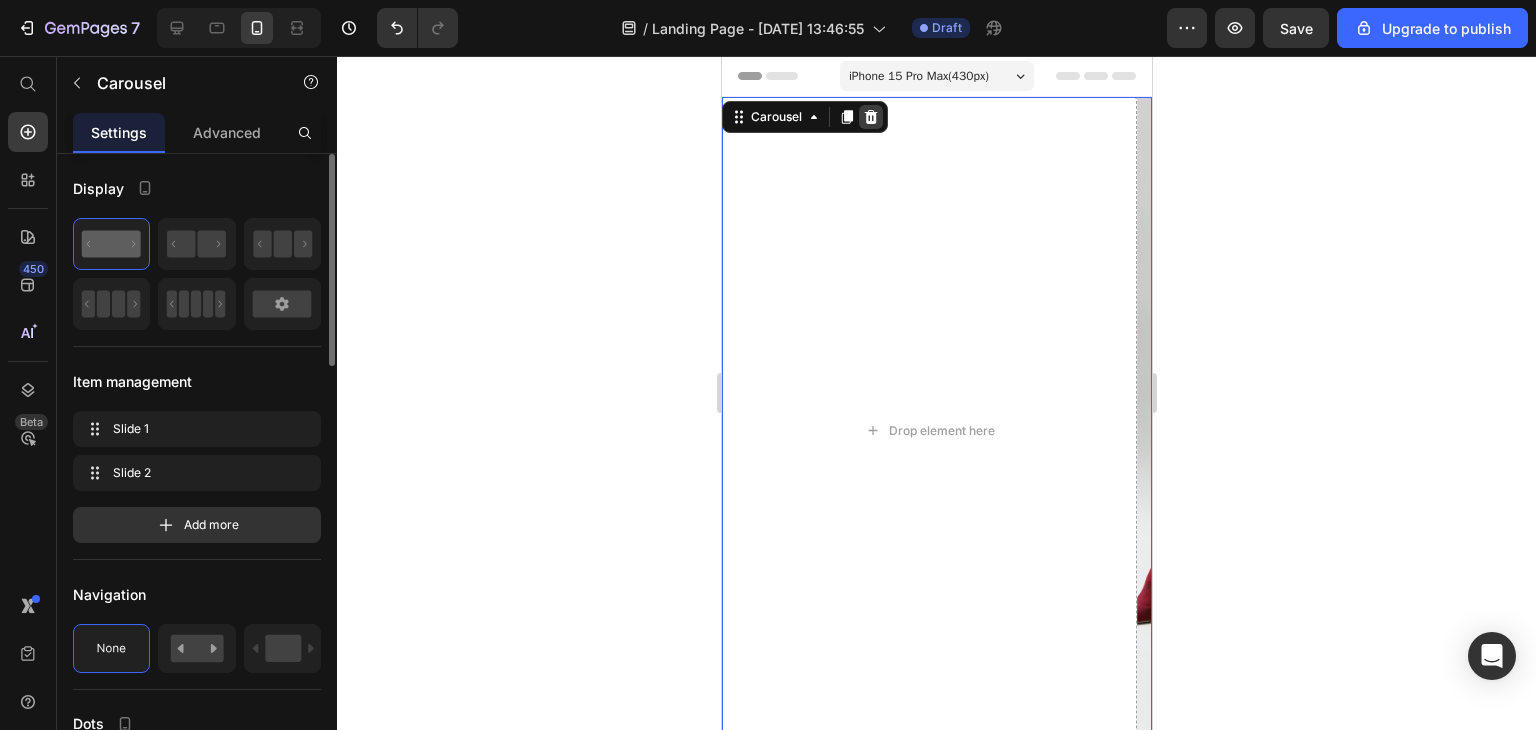 click 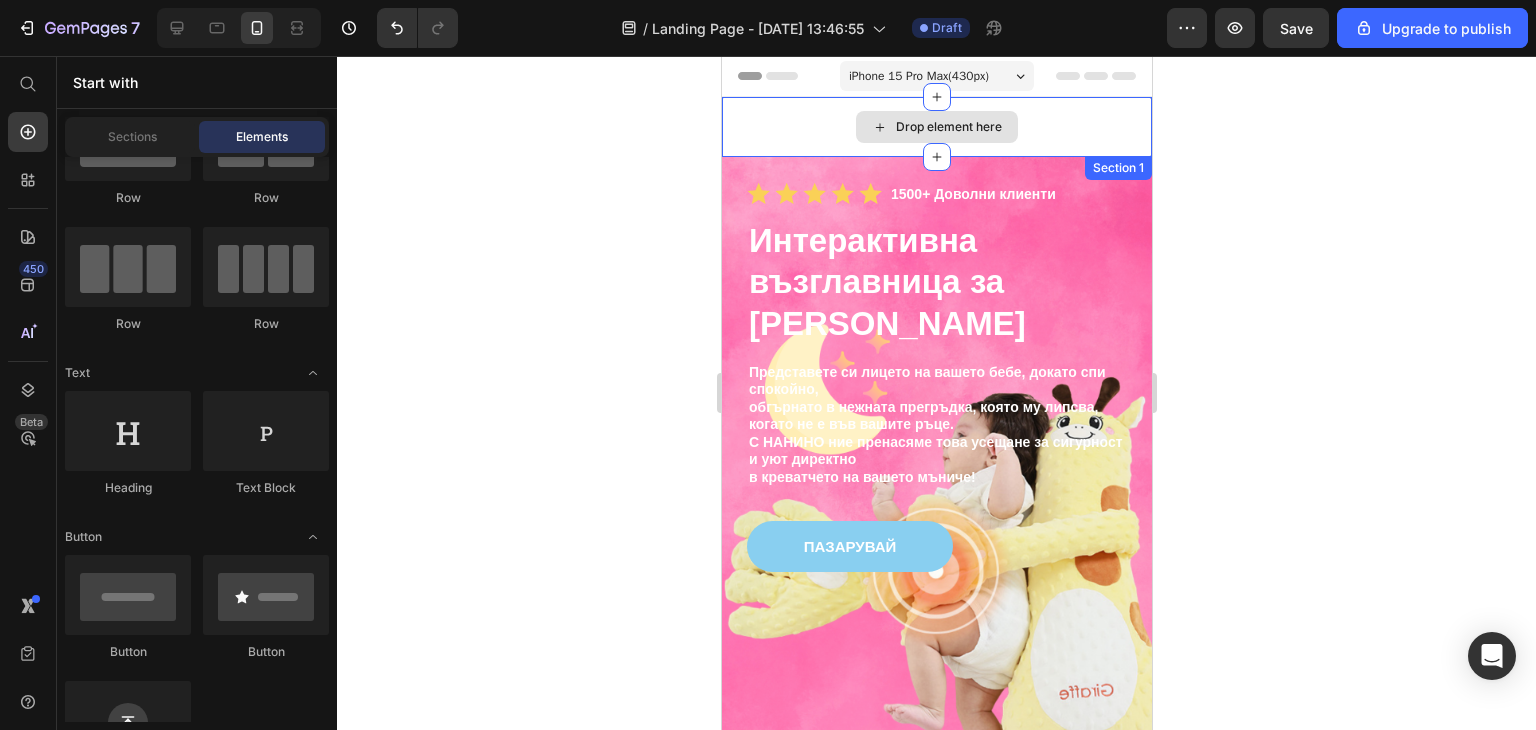 click on "Drop element here" at bounding box center (936, 127) 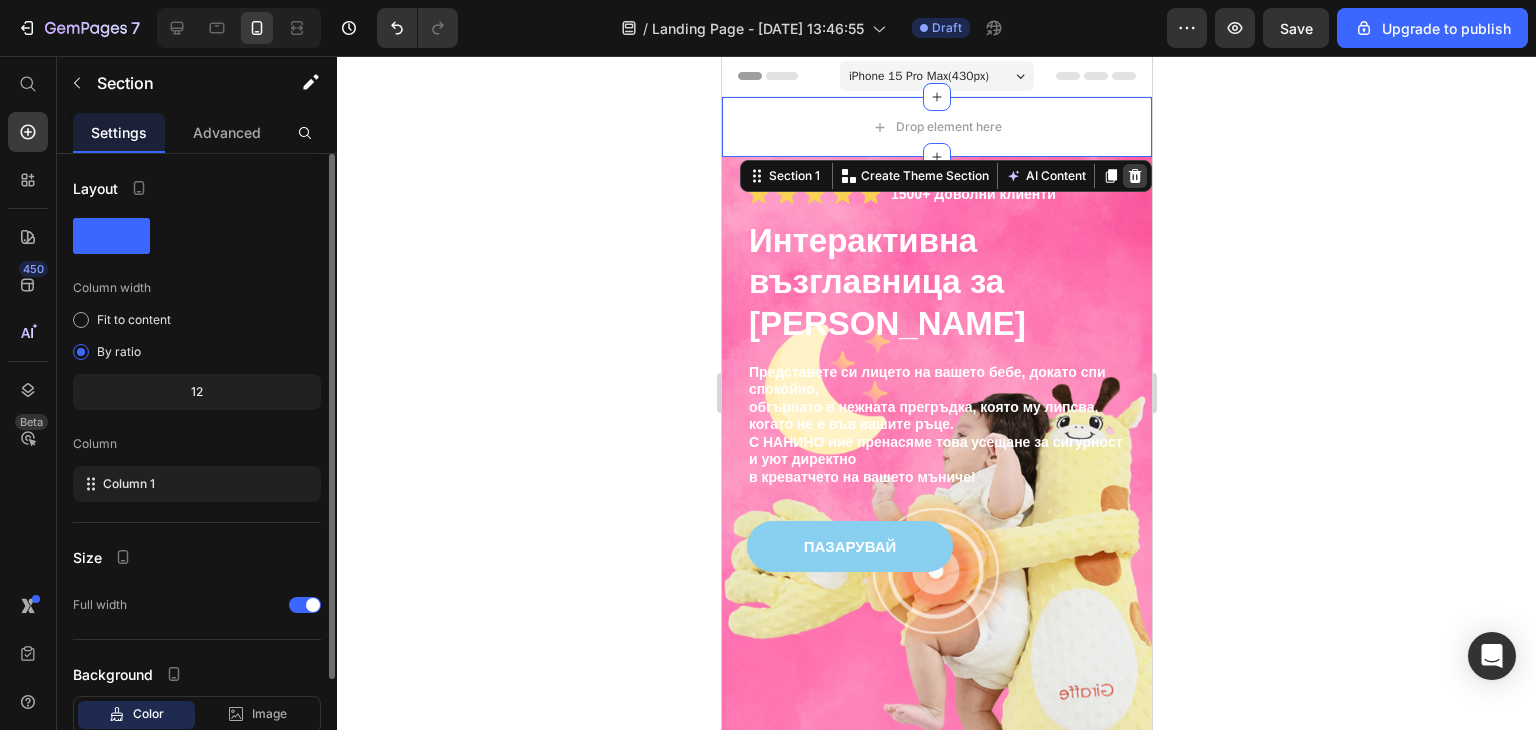 click 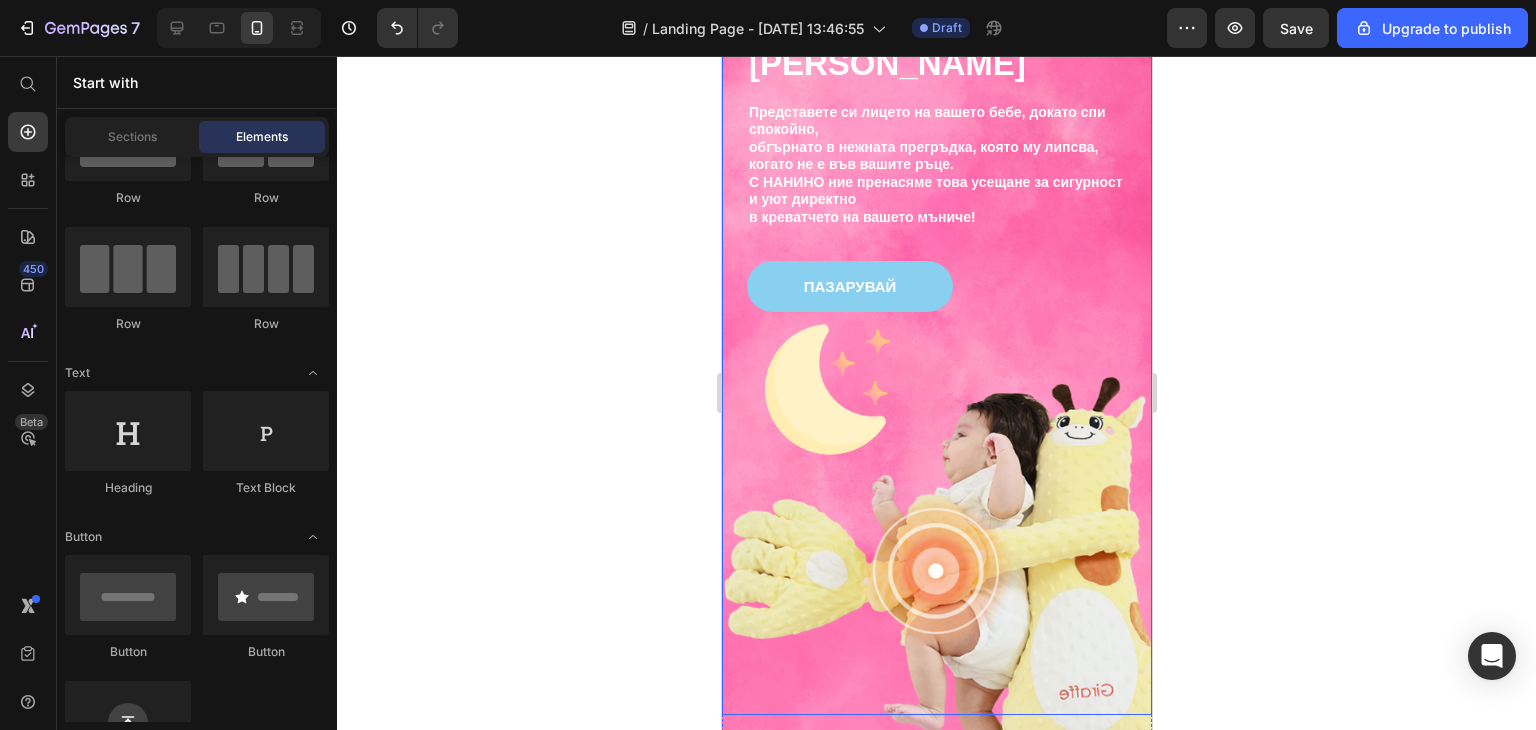 scroll, scrollTop: 200, scrollLeft: 0, axis: vertical 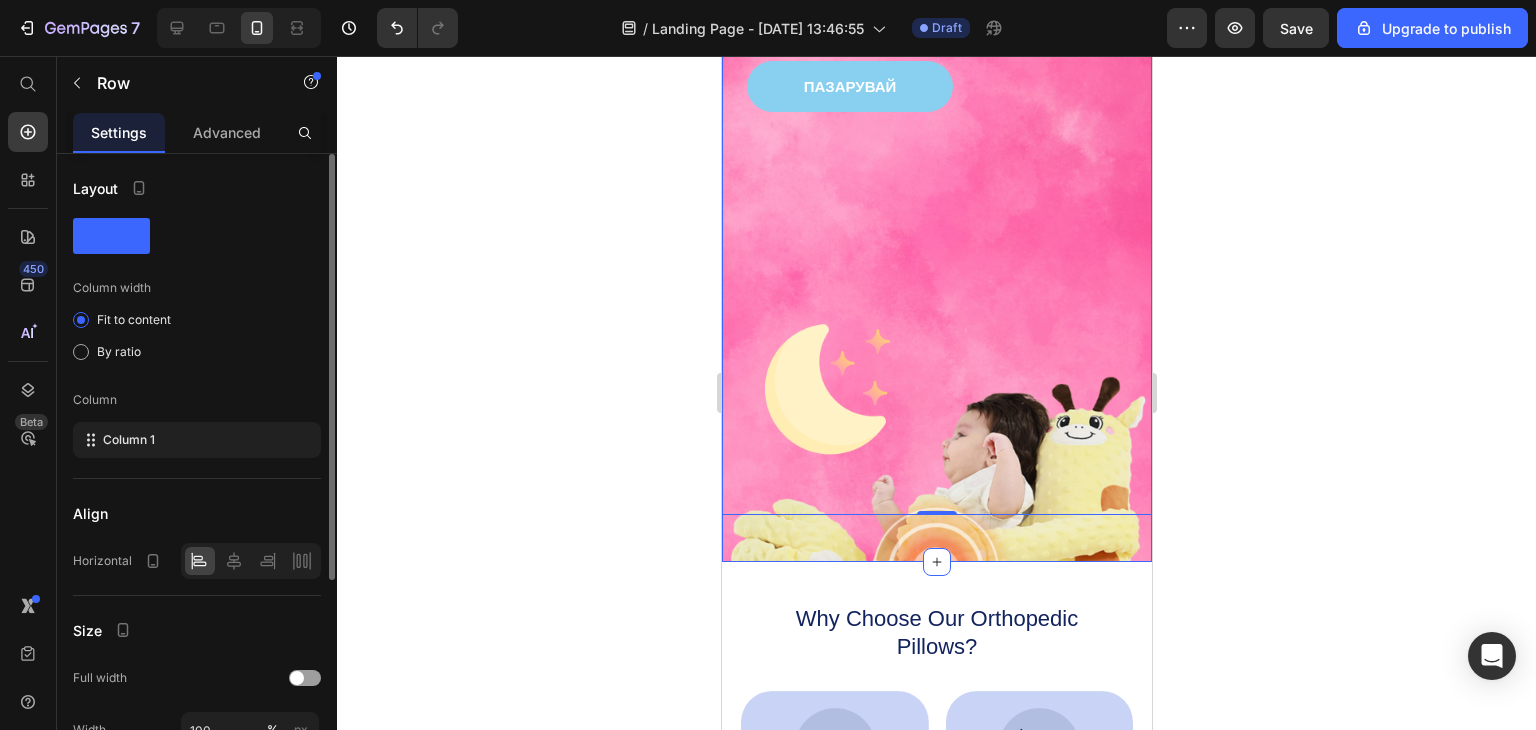 click on "Icon
Icon
Icon
Icon
Icon Icon List 1500+ Доволни клиенти Text Block Row Интерактивна възглавница за  бебета НАНИНО Heading Представете си лицето на вашето бебе, докато спи спокойно,  обгърнато в нежната прегръдка, която му липсва,  когато не е във вашите ръце.  С НАНИНО ние пренасяме това усещане за сигурност и уют директно  в креватчето на вашето мъниче! Text Block ПАЗАРУВАЙ Button Row   0 Section 1" at bounding box center [936, 129] 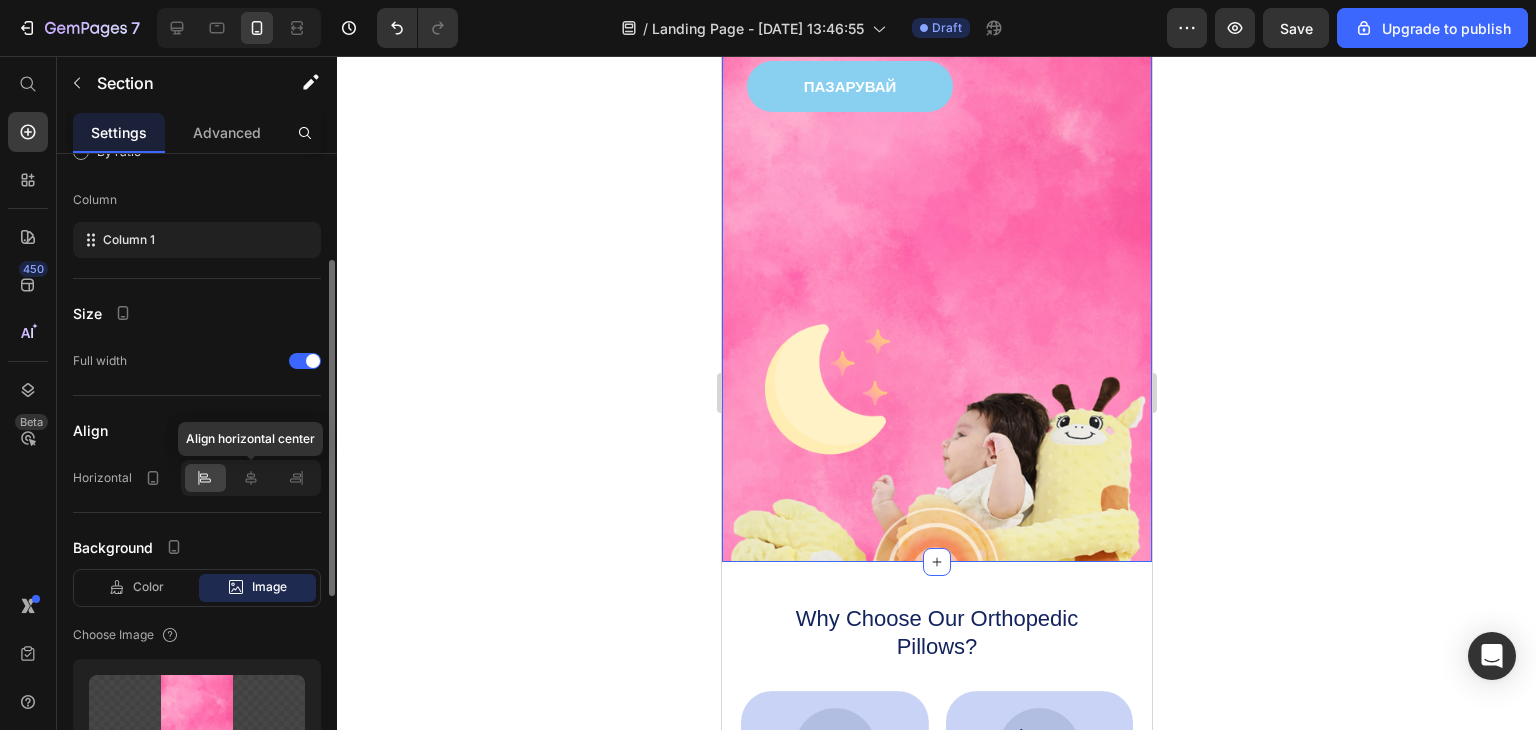 scroll, scrollTop: 400, scrollLeft: 0, axis: vertical 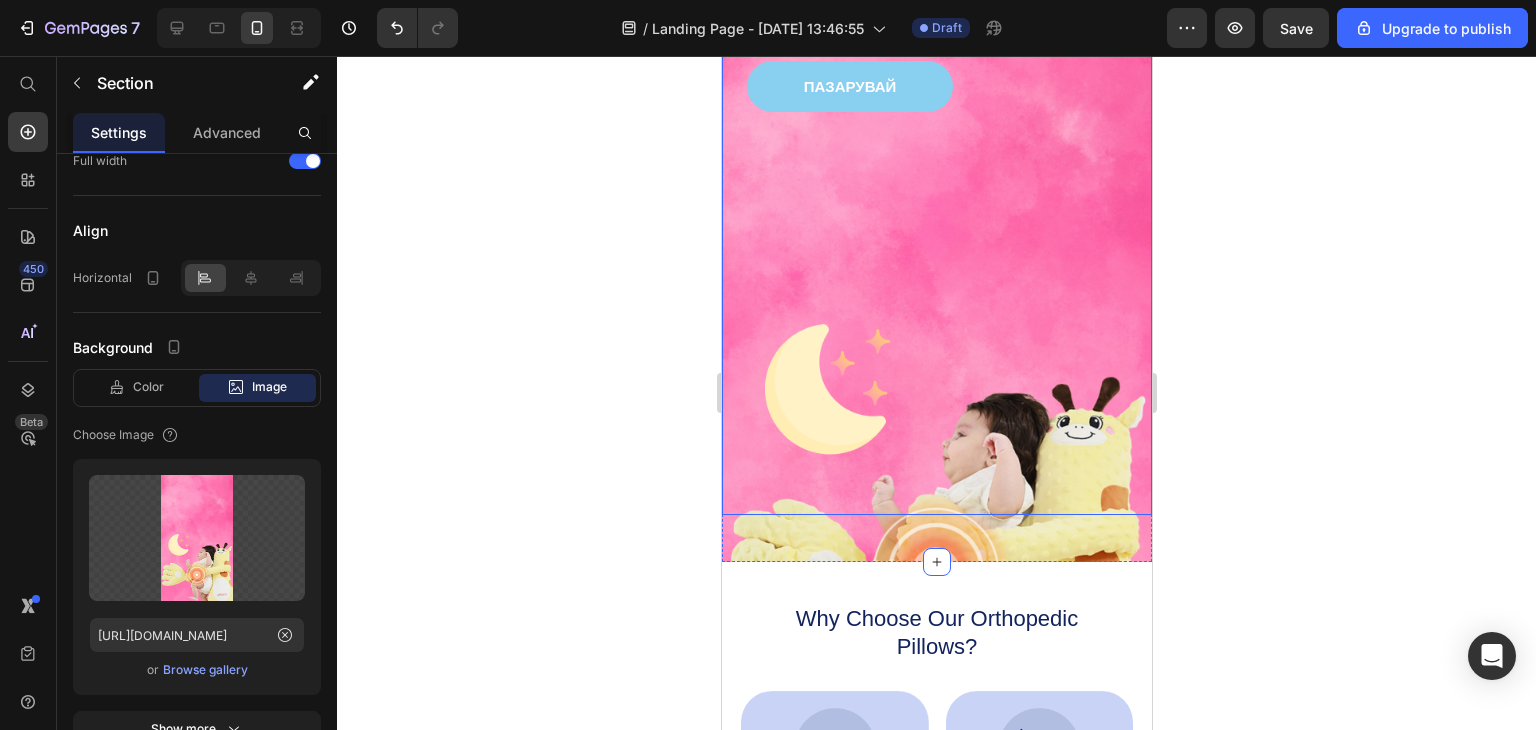 click on "Icon
Icon
Icon
Icon
Icon Icon List 1500+ Доволни клиенти Text Block Row Интерактивна възглавница за  бебета НАНИНО Heading Представете си лицето на вашето бебе, докато спи спокойно,  обгърнато в нежната прегръдка, която му липсва,  когато не е във вашите ръце.  С НАНИНО ние пренасяме това усещане за сигурност и уют директно  в креватчето на вашето мъниче! Text Block ПАЗАРУВАЙ Button" at bounding box center [936, 118] 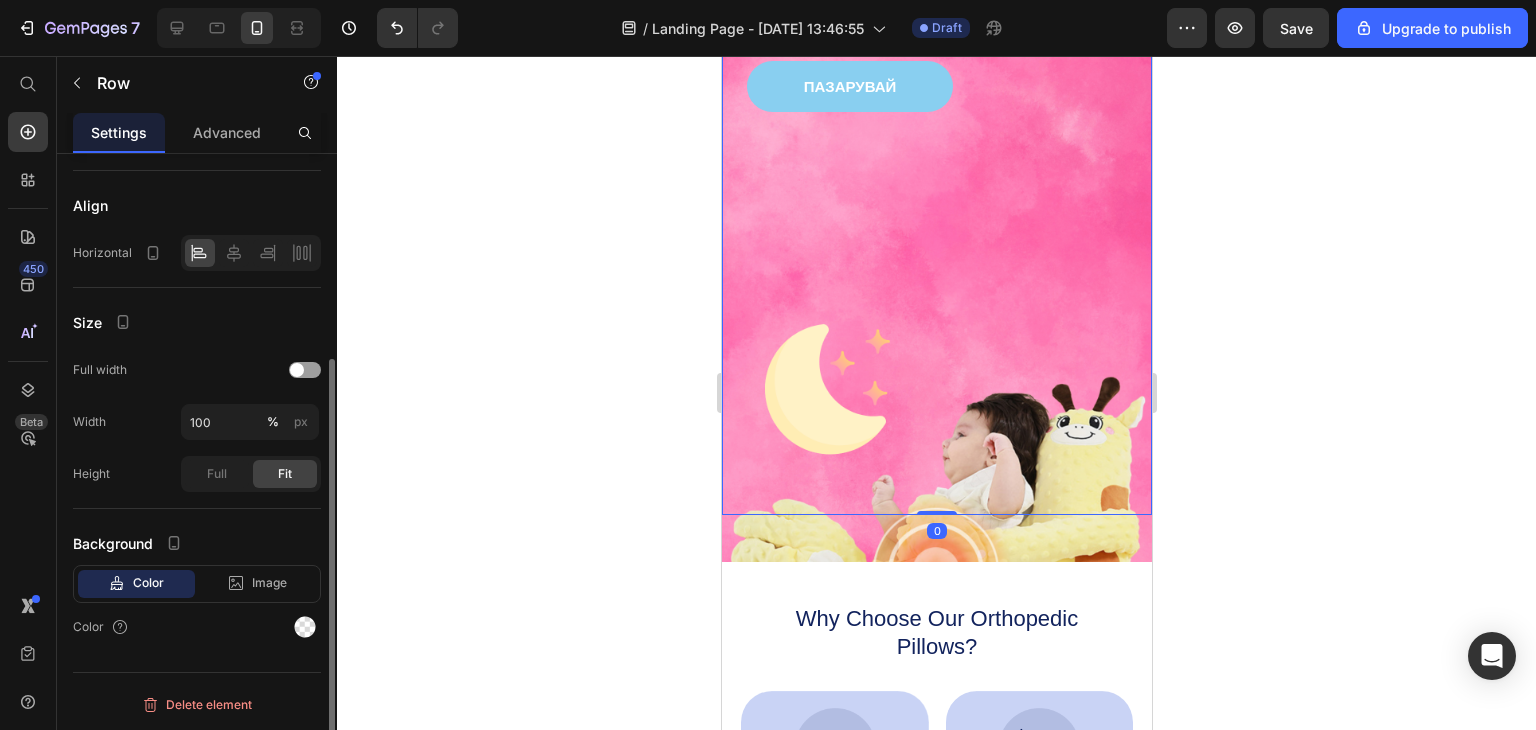 scroll, scrollTop: 0, scrollLeft: 0, axis: both 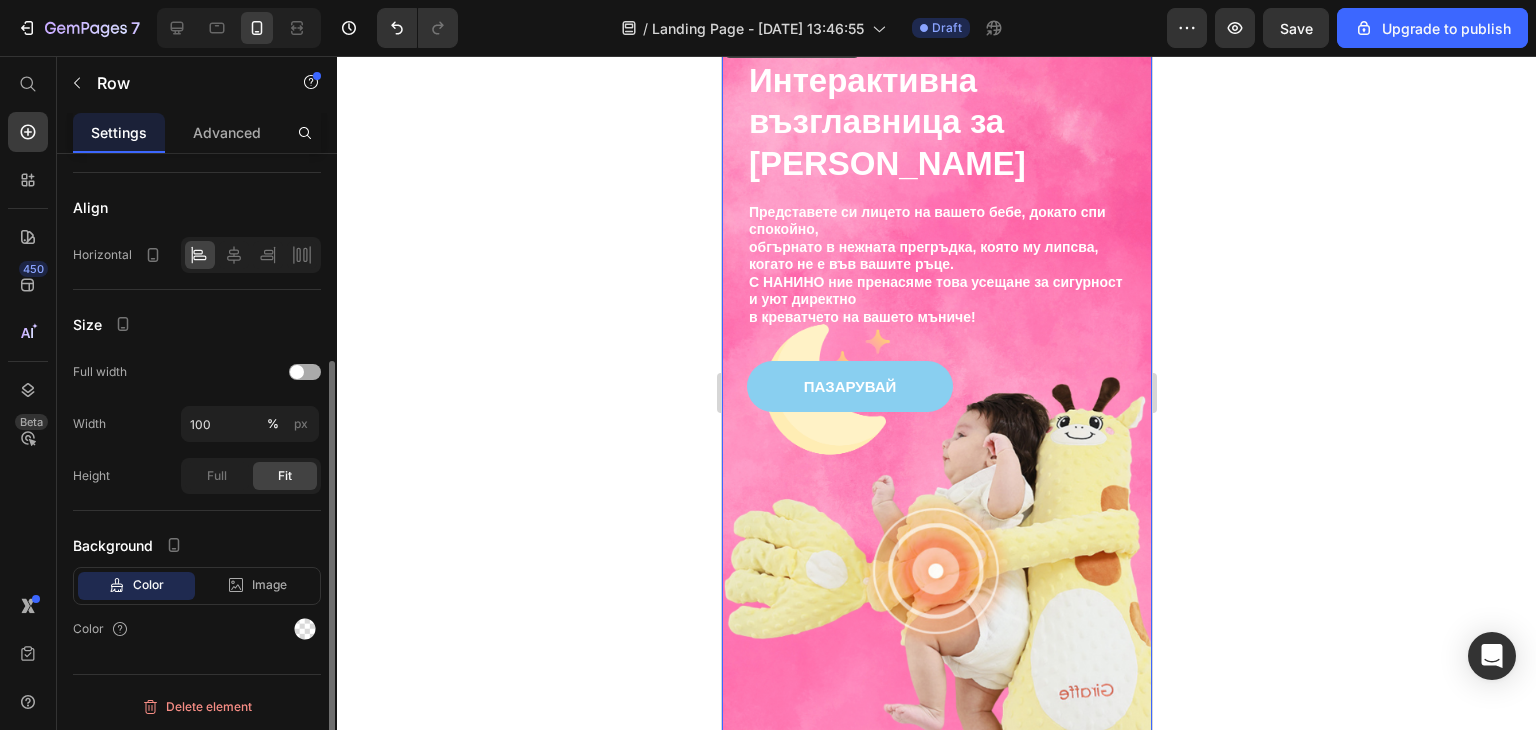 click at bounding box center (305, 372) 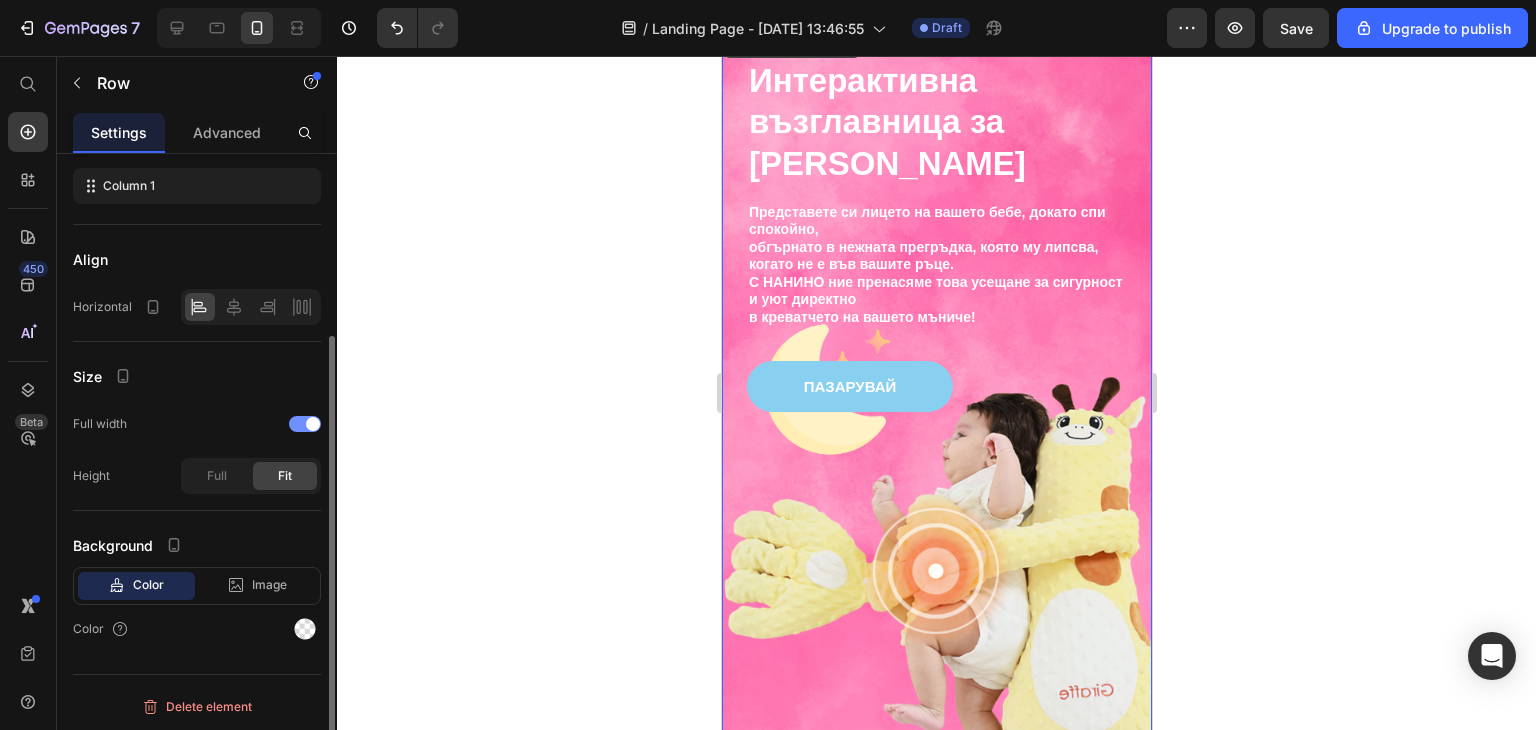 scroll, scrollTop: 0, scrollLeft: 0, axis: both 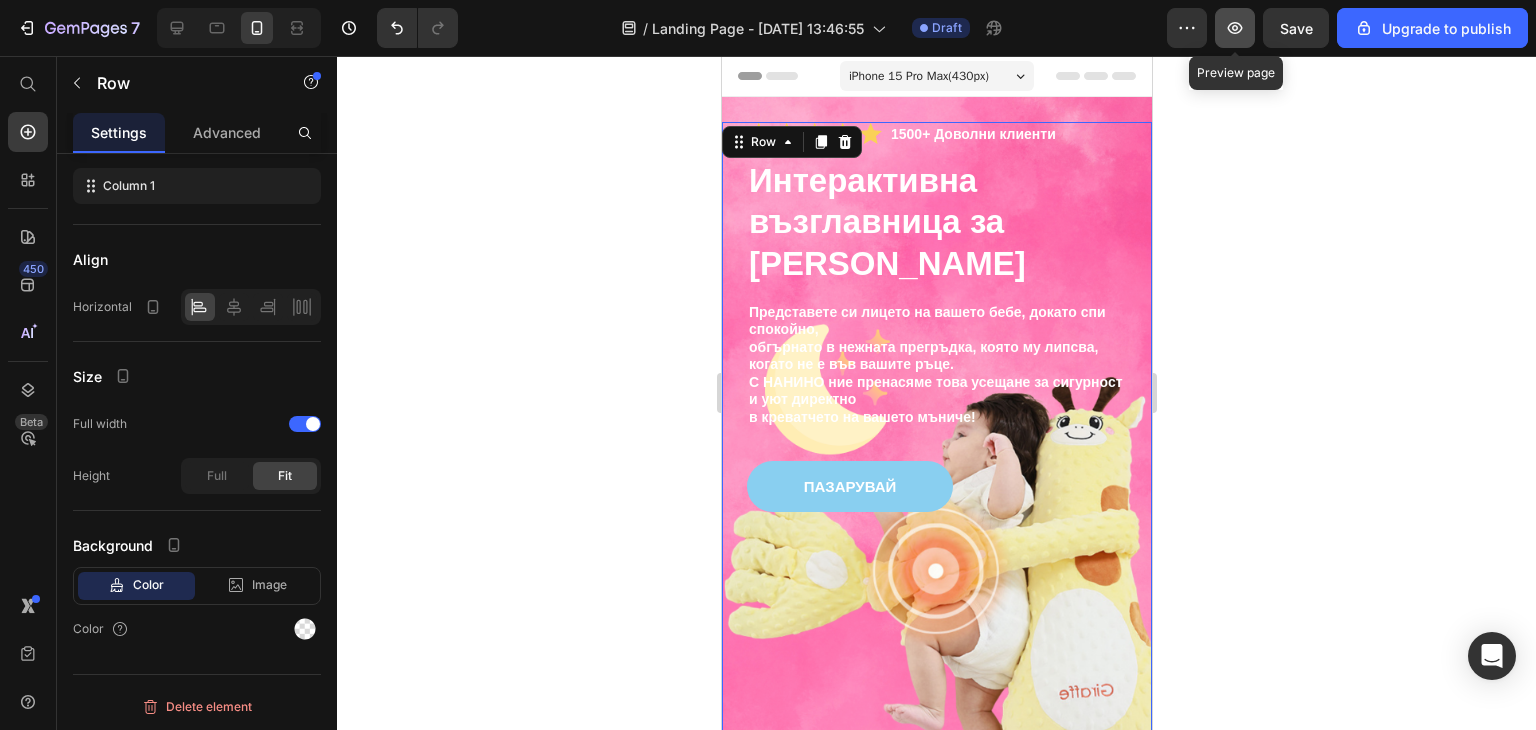 click 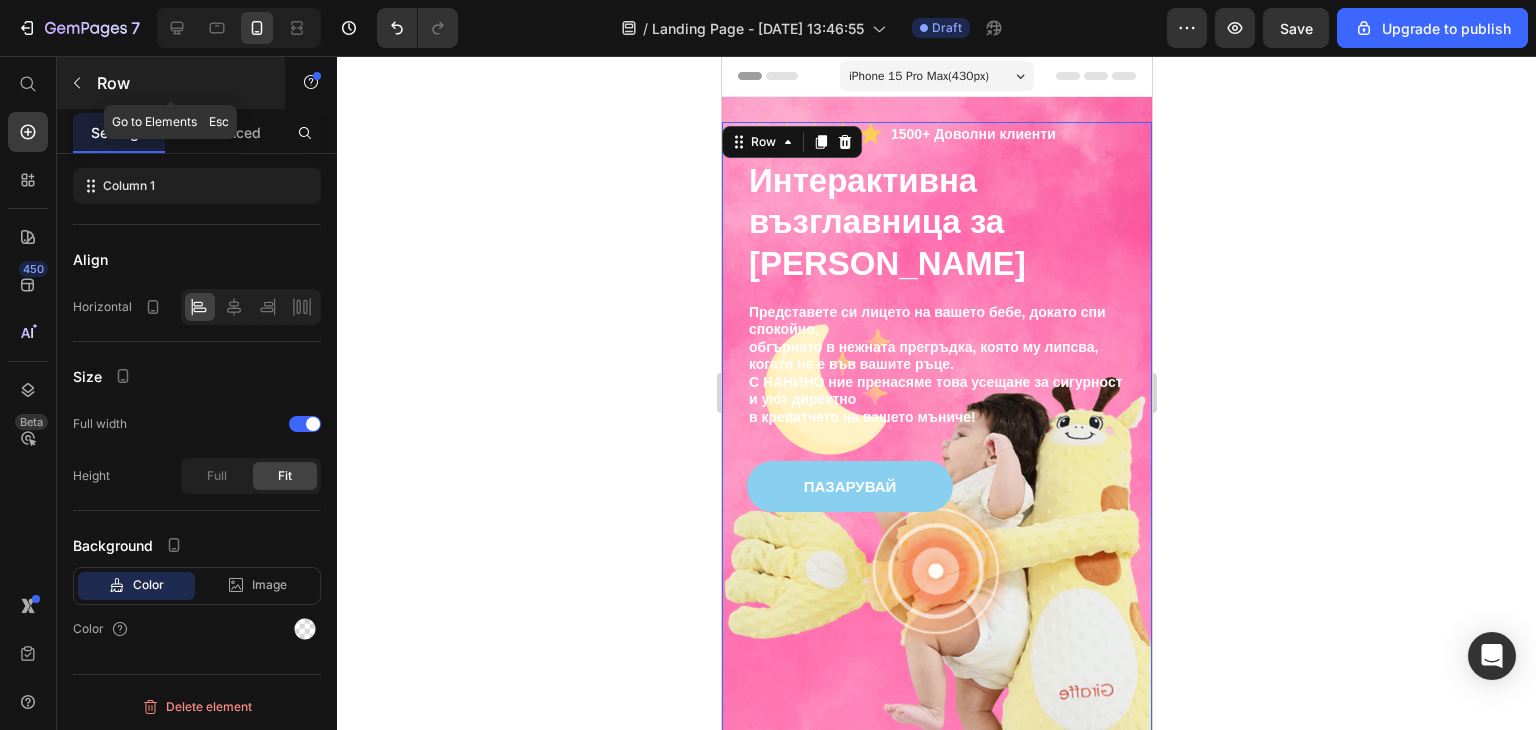 click 